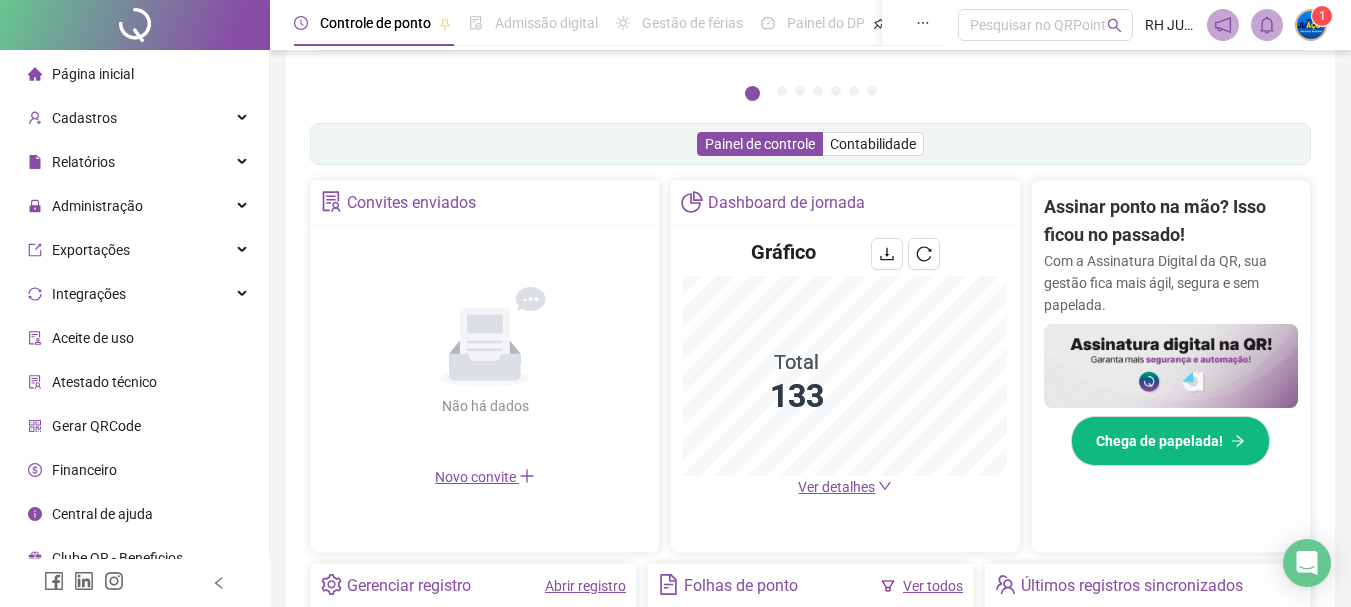 scroll, scrollTop: 231, scrollLeft: 0, axis: vertical 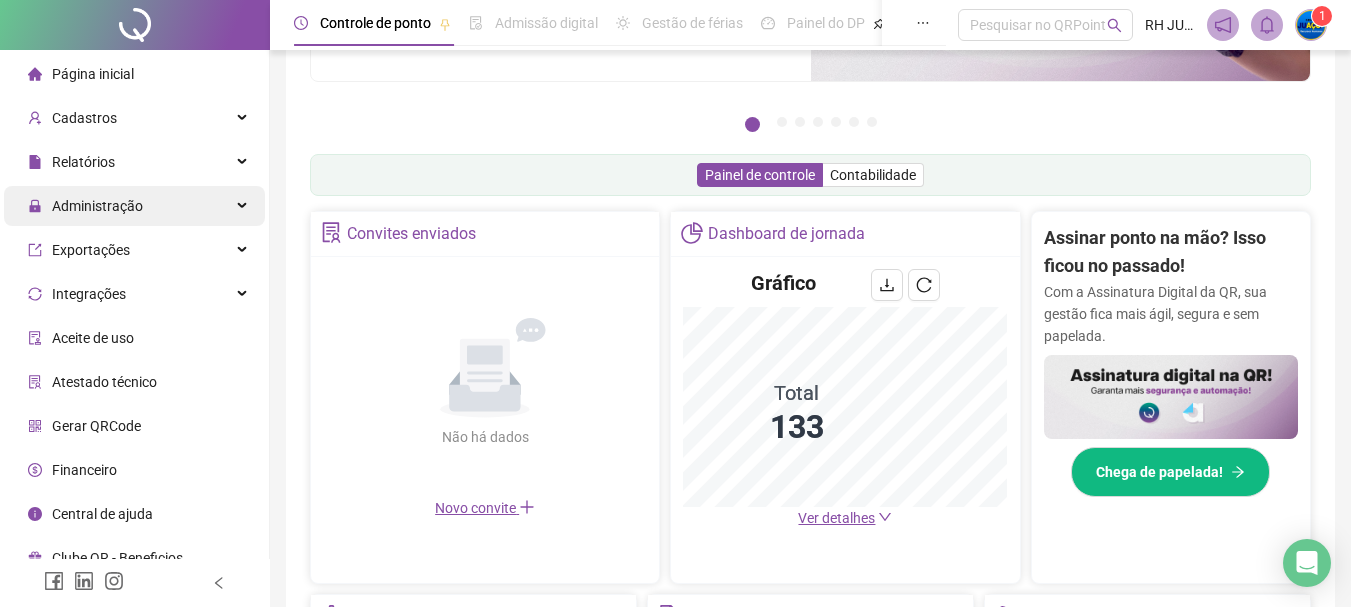 click on "Administração" at bounding box center (134, 206) 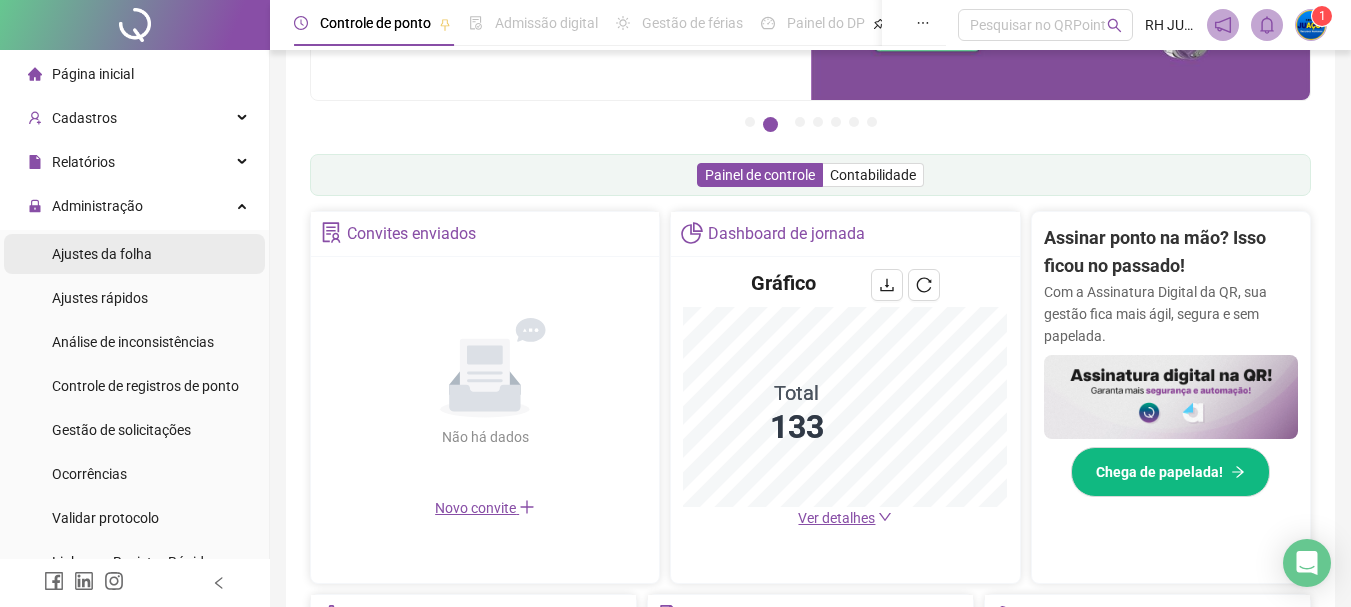 click on "Ajustes da folha" at bounding box center (134, 254) 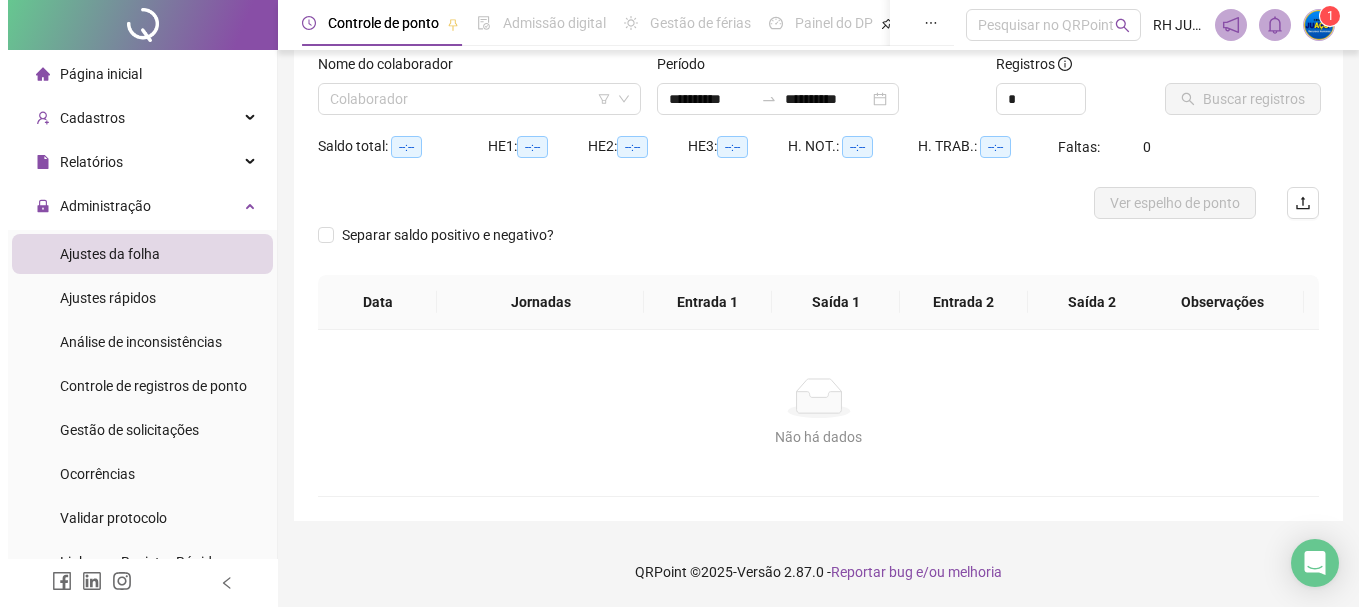 scroll, scrollTop: 131, scrollLeft: 0, axis: vertical 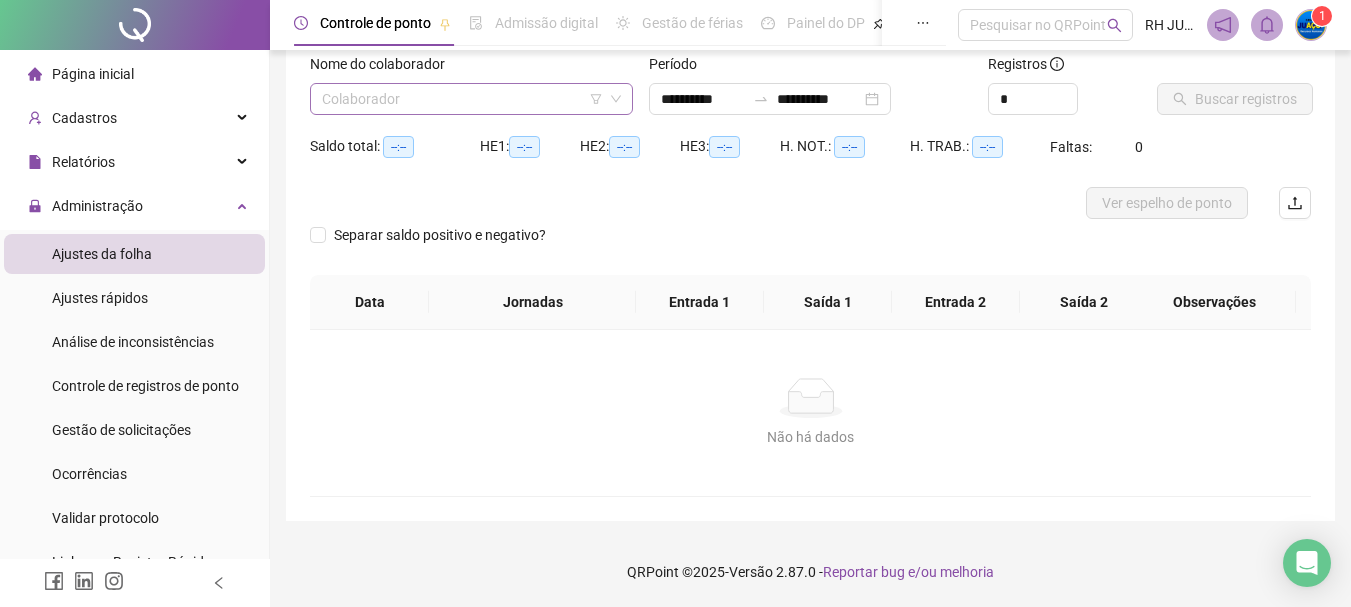 click at bounding box center [465, 99] 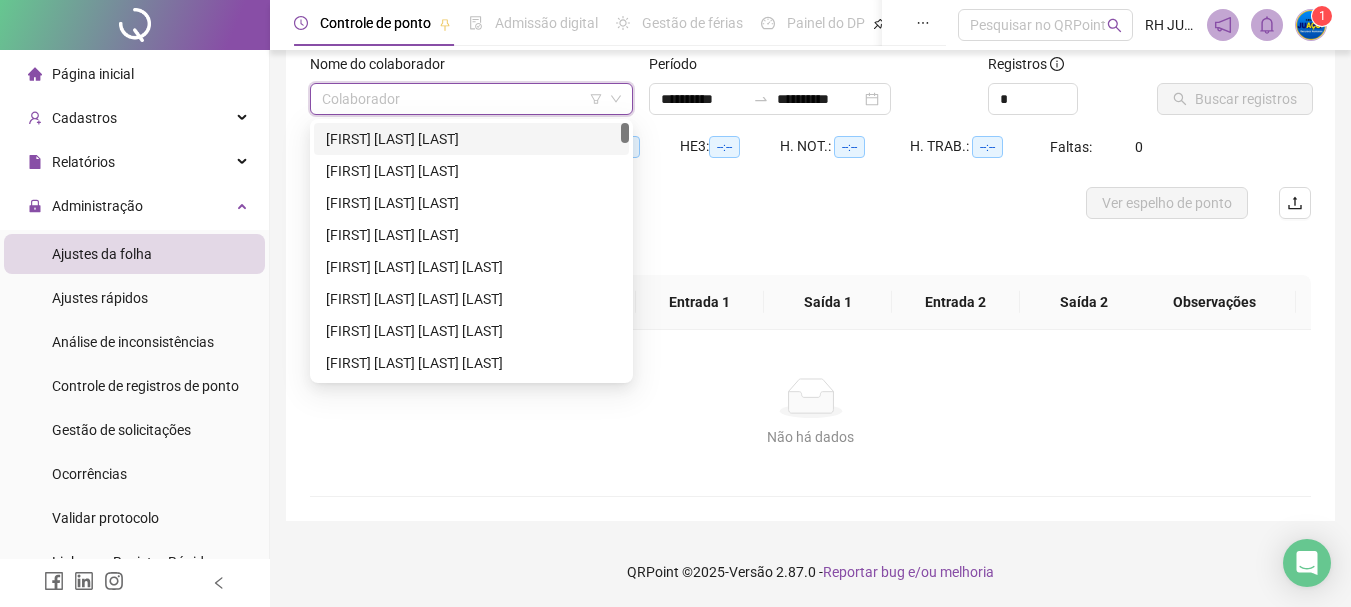 click at bounding box center [465, 99] 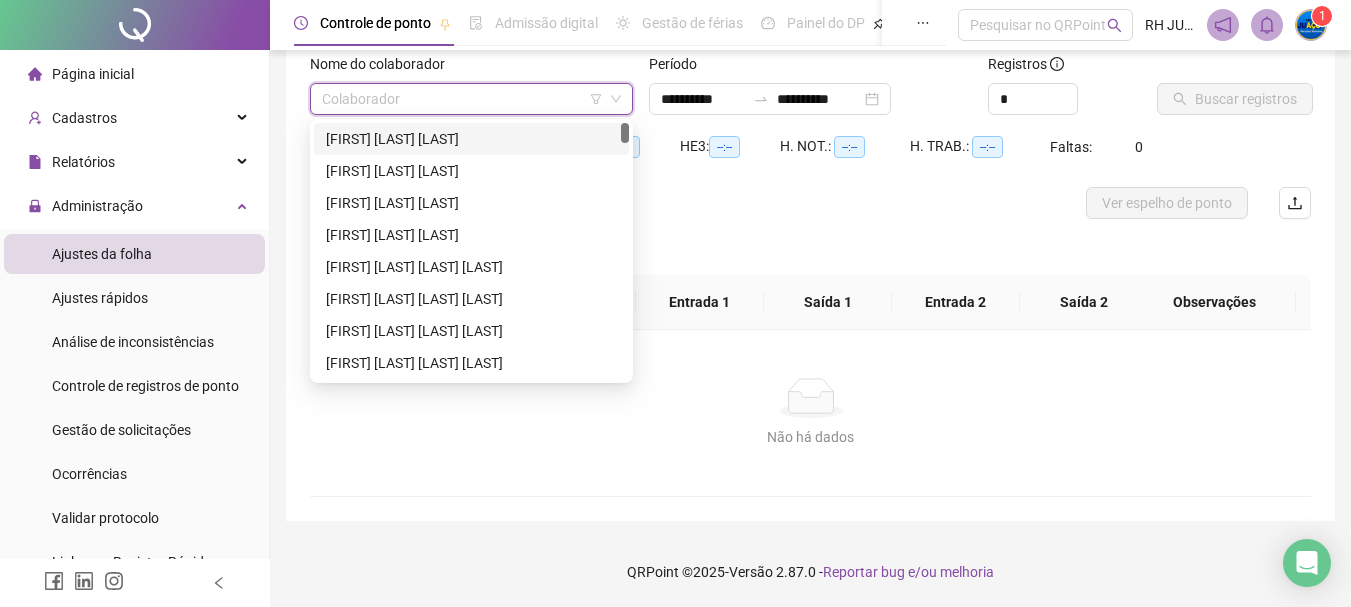 click at bounding box center (465, 99) 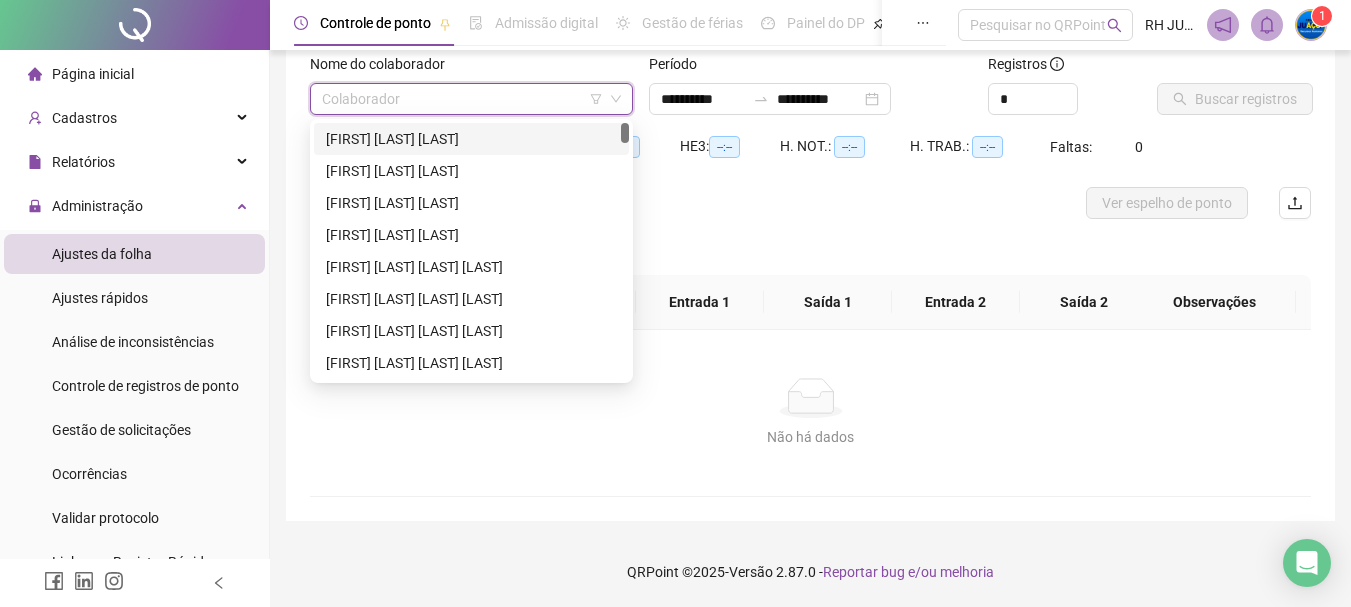 click 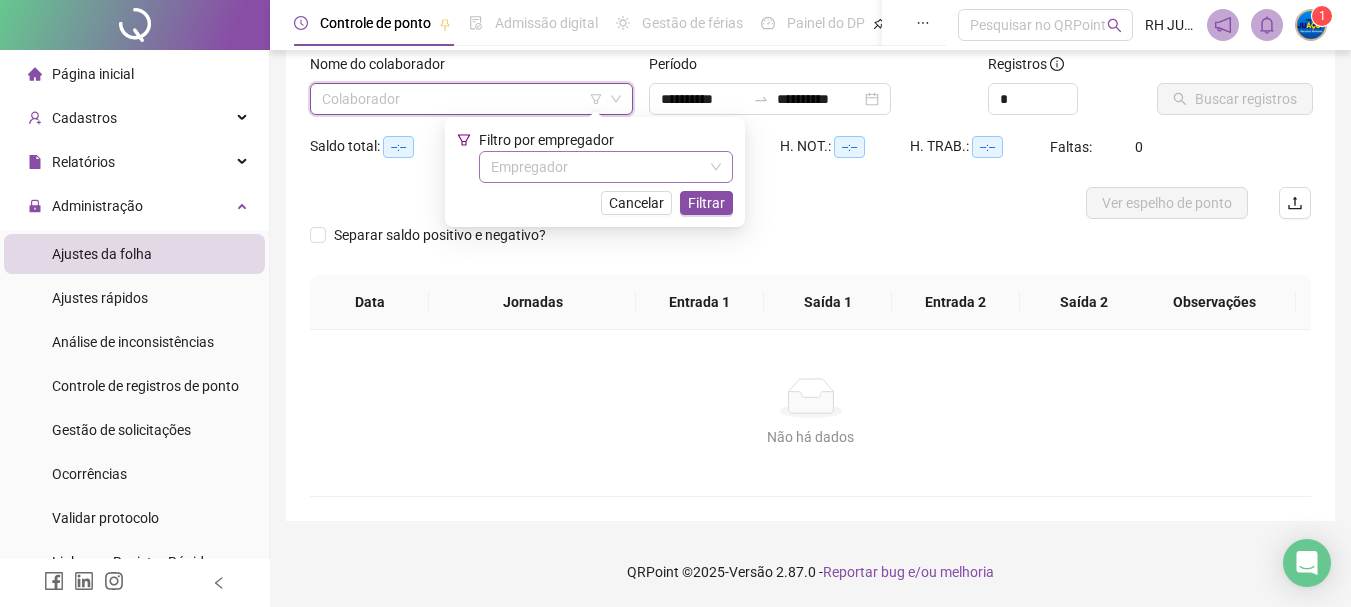 click at bounding box center (600, 167) 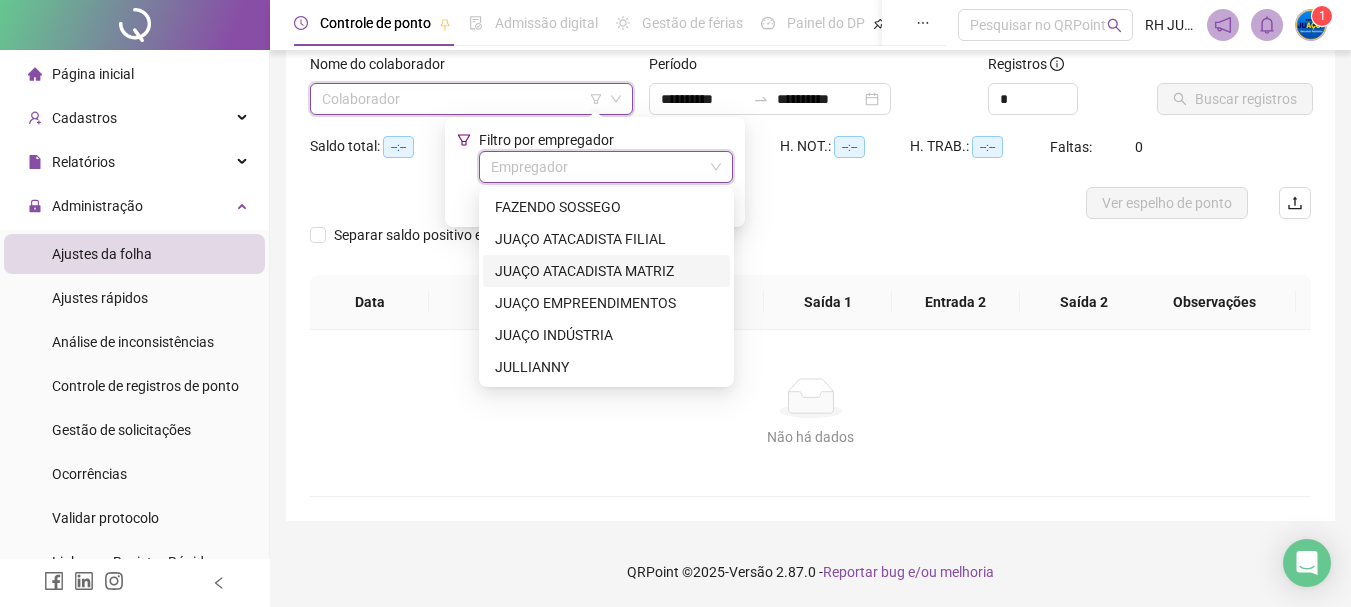 click on "JUAÇO ATACADISTA MATRIZ" at bounding box center [606, 271] 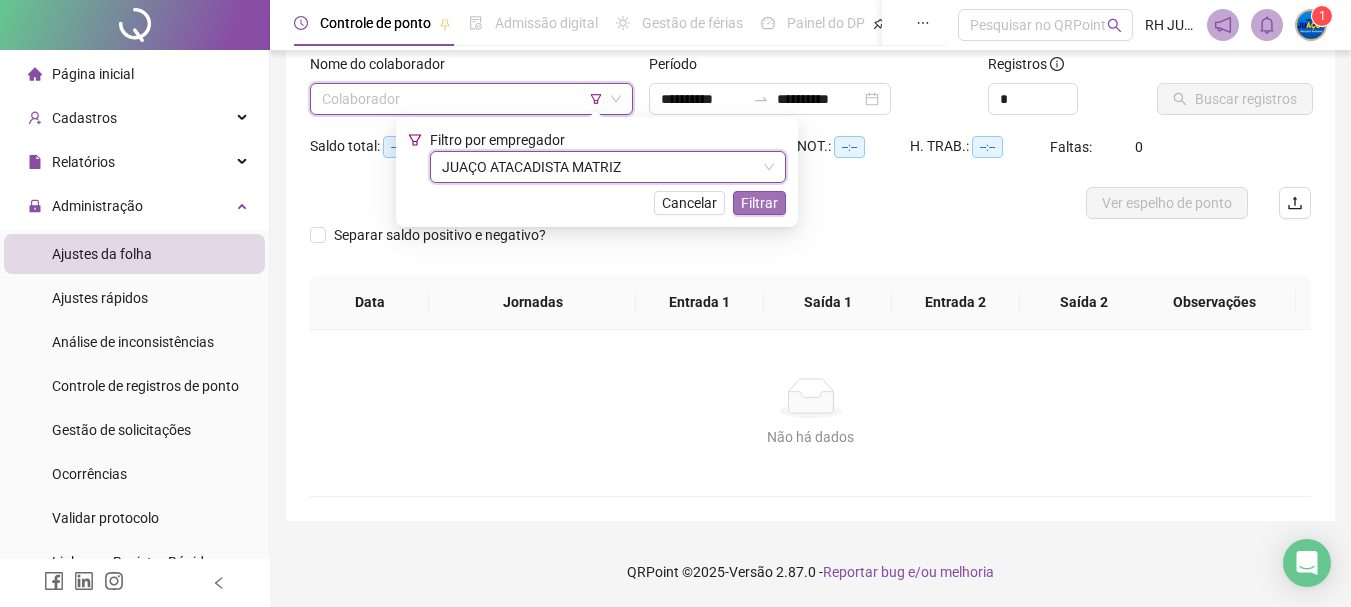 click on "Filtrar" at bounding box center (759, 203) 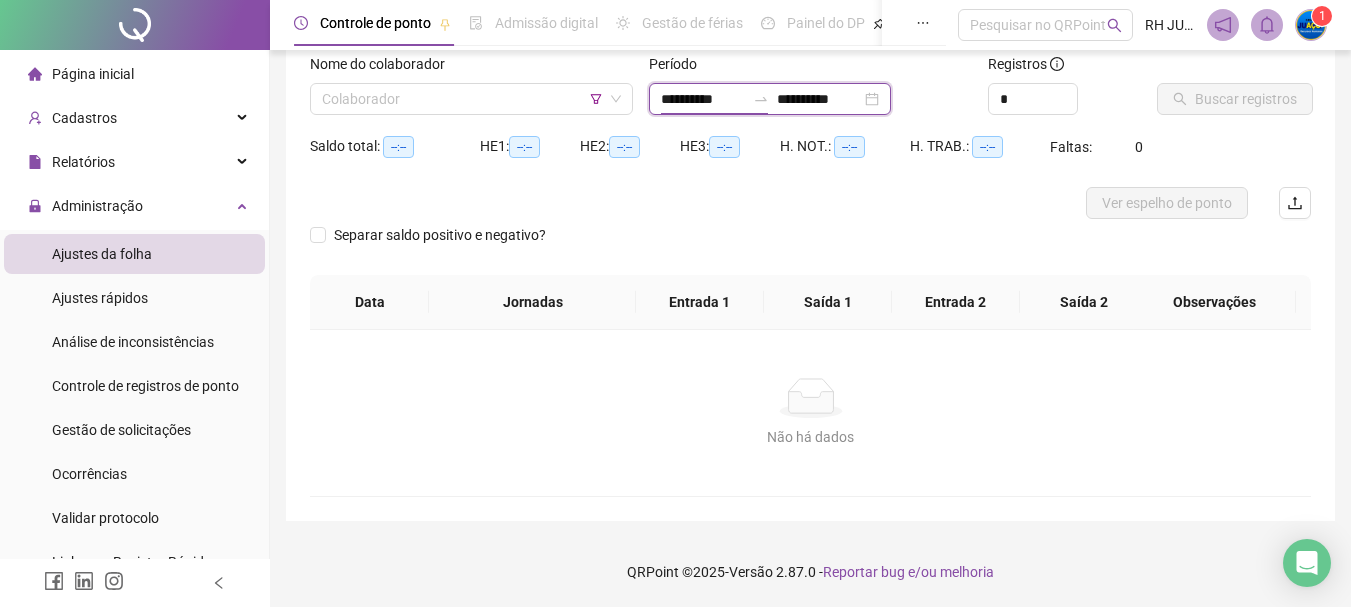 click on "**********" at bounding box center (703, 99) 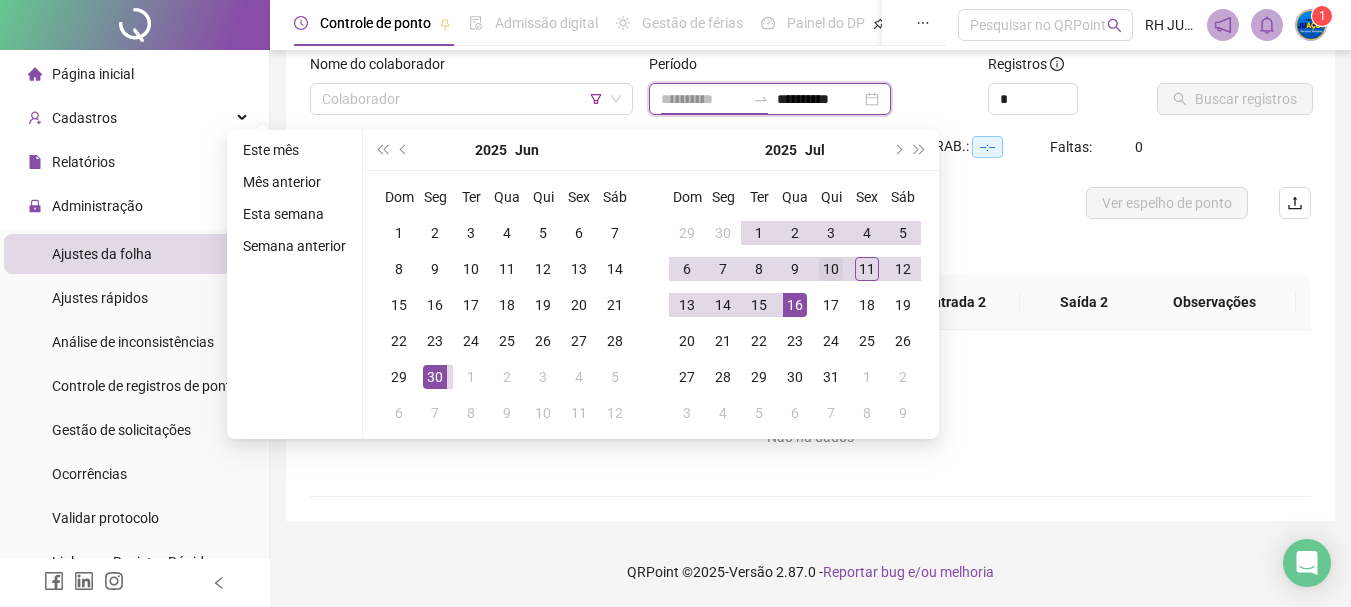 type on "**********" 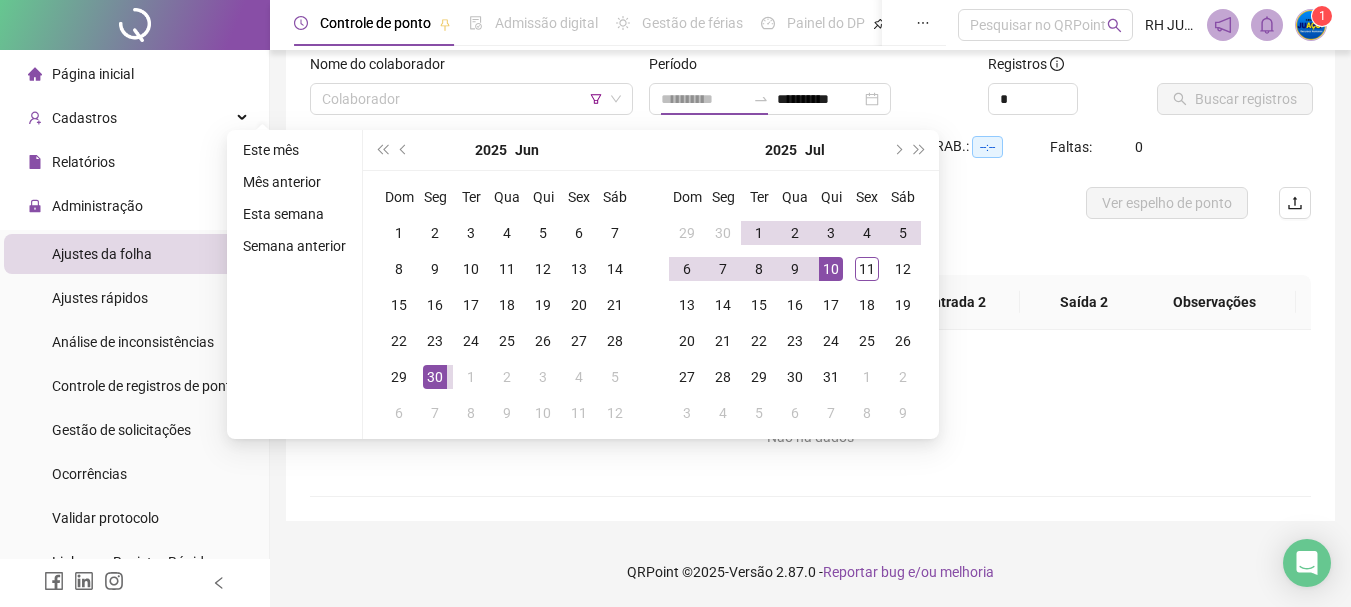 click on "10" at bounding box center (831, 269) 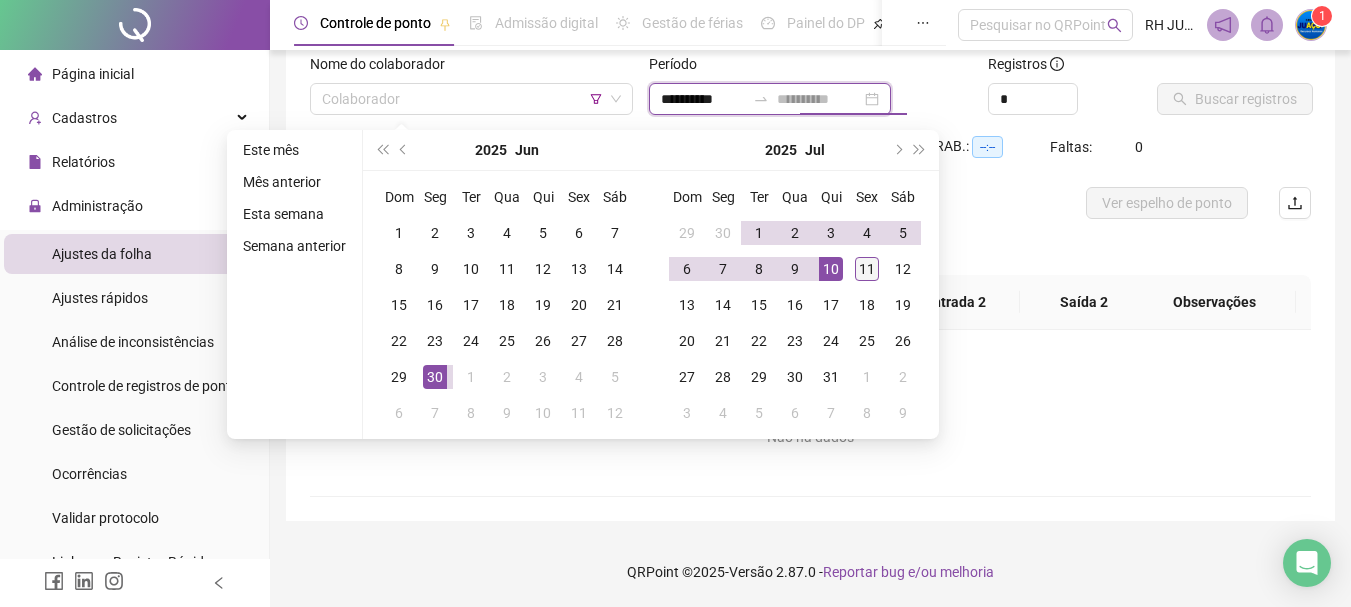 type on "**********" 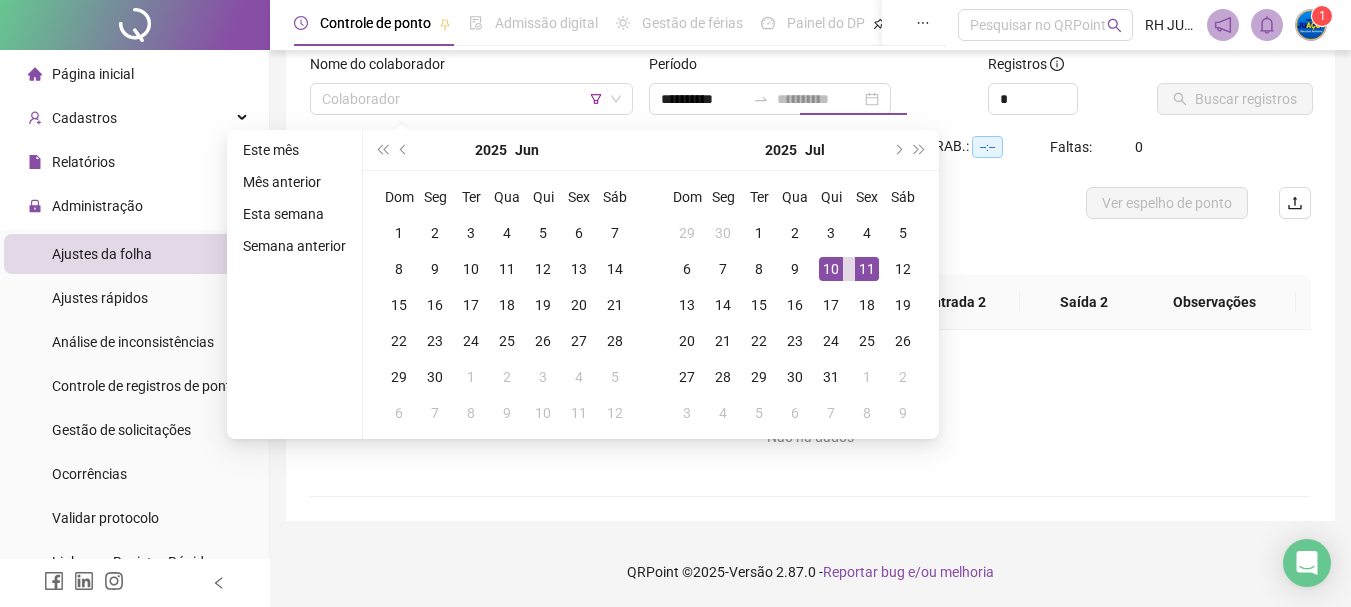 click on "11" at bounding box center (867, 269) 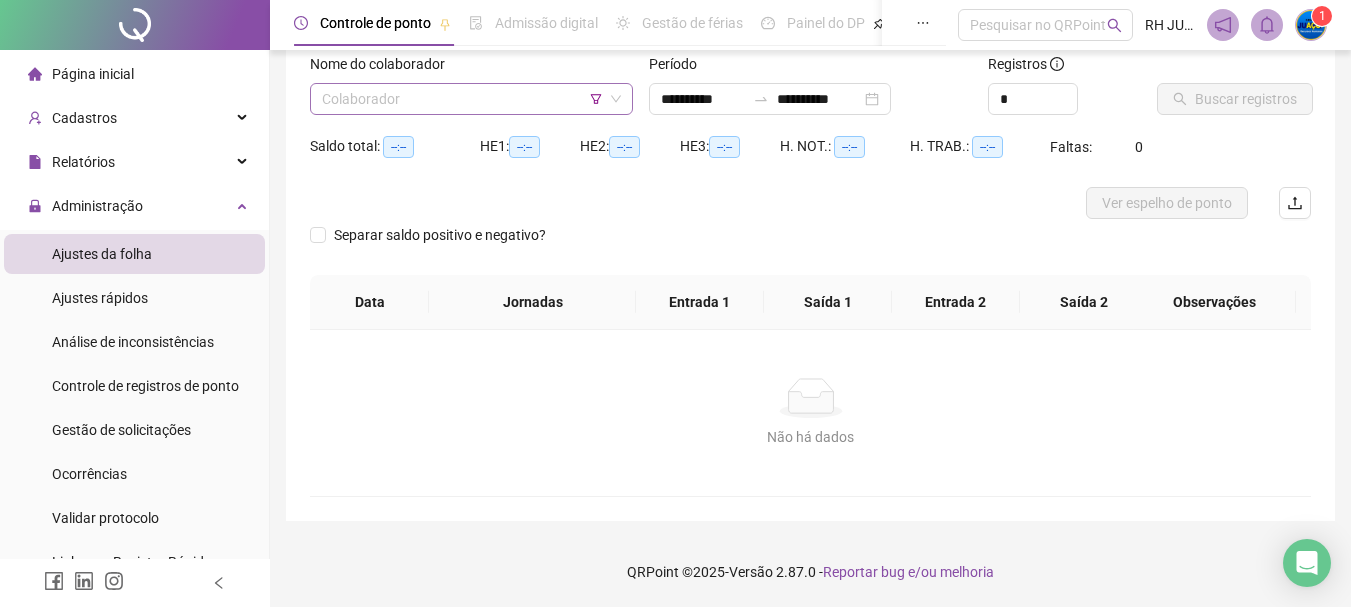 click at bounding box center [465, 99] 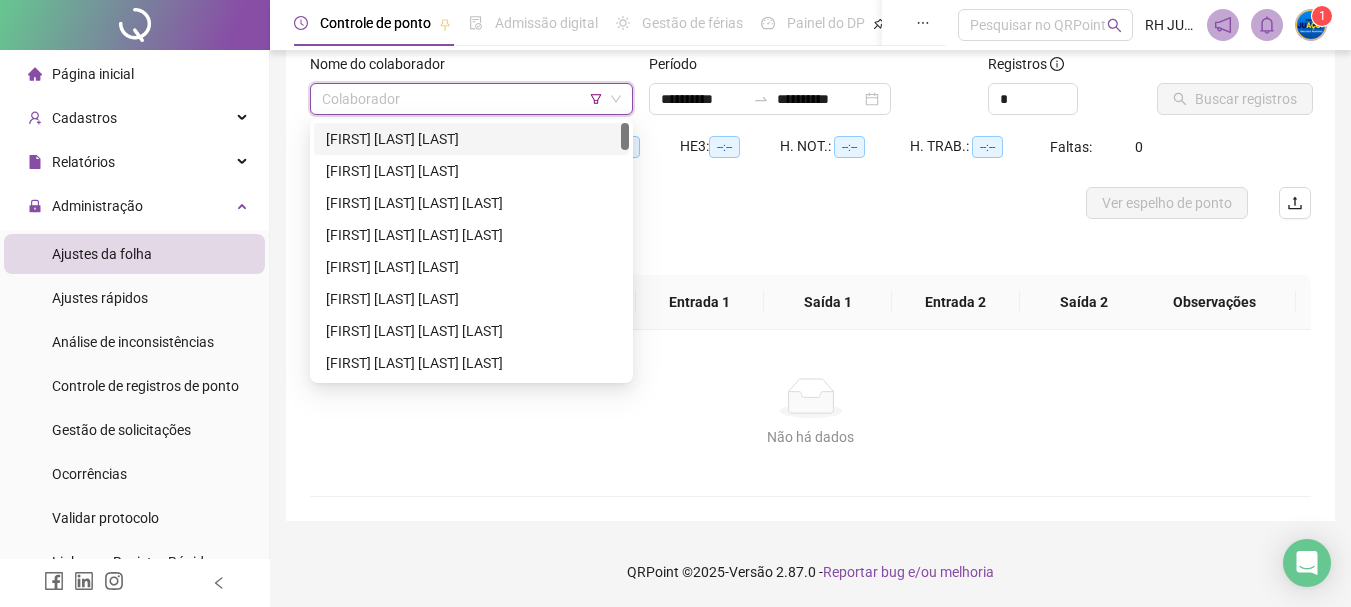 click on "[FIRST] [LAST] [LAST]" at bounding box center [471, 139] 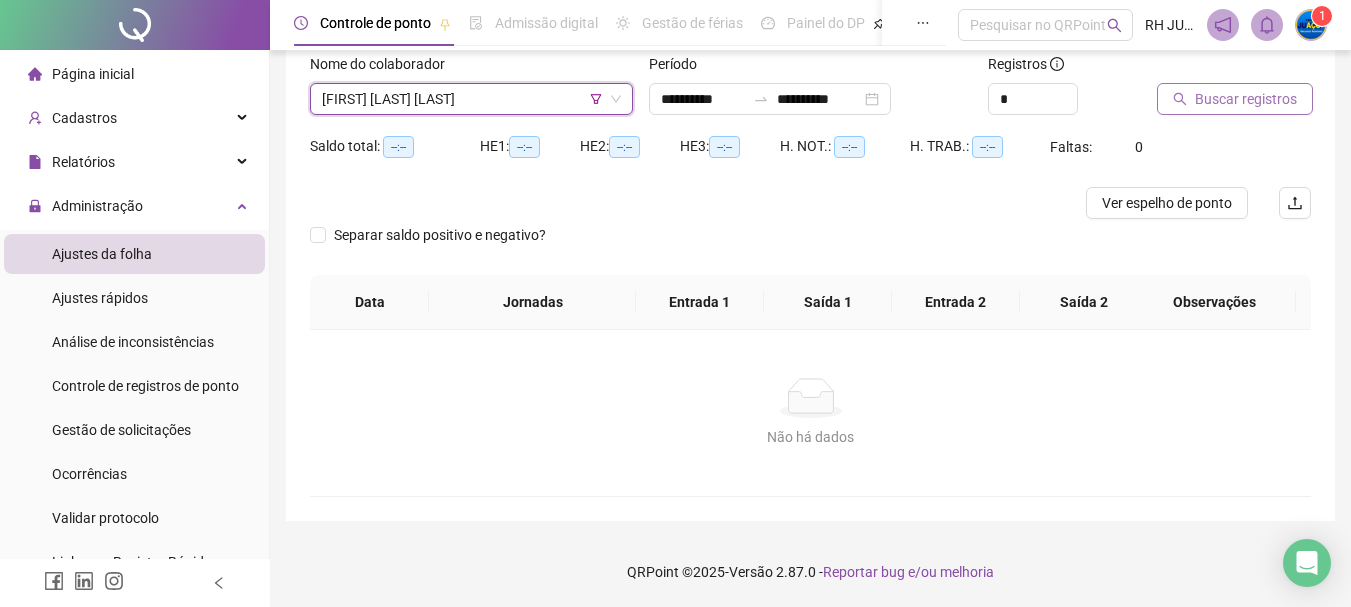 click on "Buscar registros" at bounding box center (1246, 99) 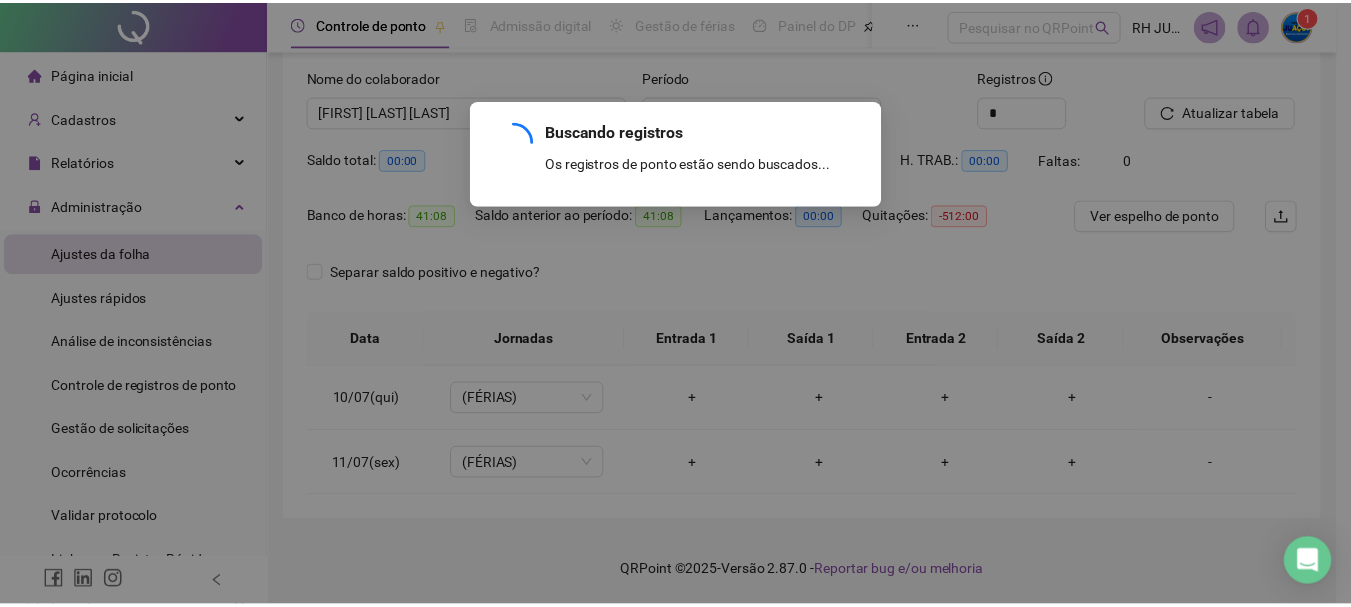 scroll, scrollTop: 118, scrollLeft: 0, axis: vertical 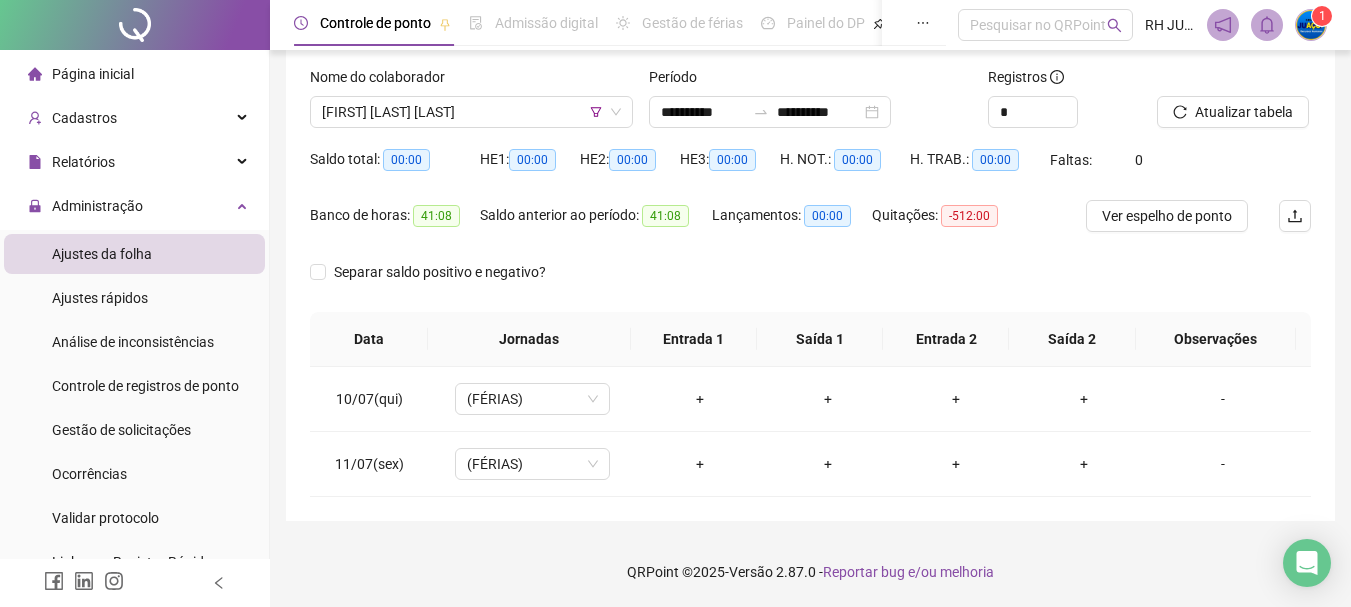 click on "**********" at bounding box center (810, 234) 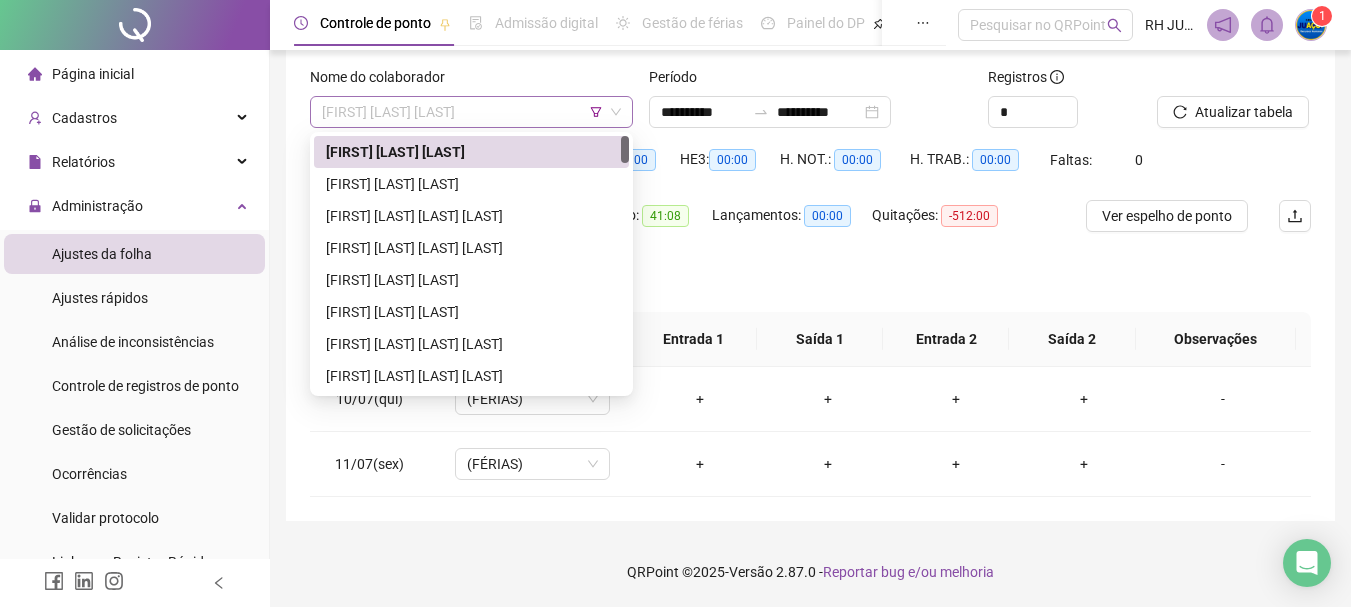 click on "[FIRST] [LAST] [LAST]" at bounding box center [471, 112] 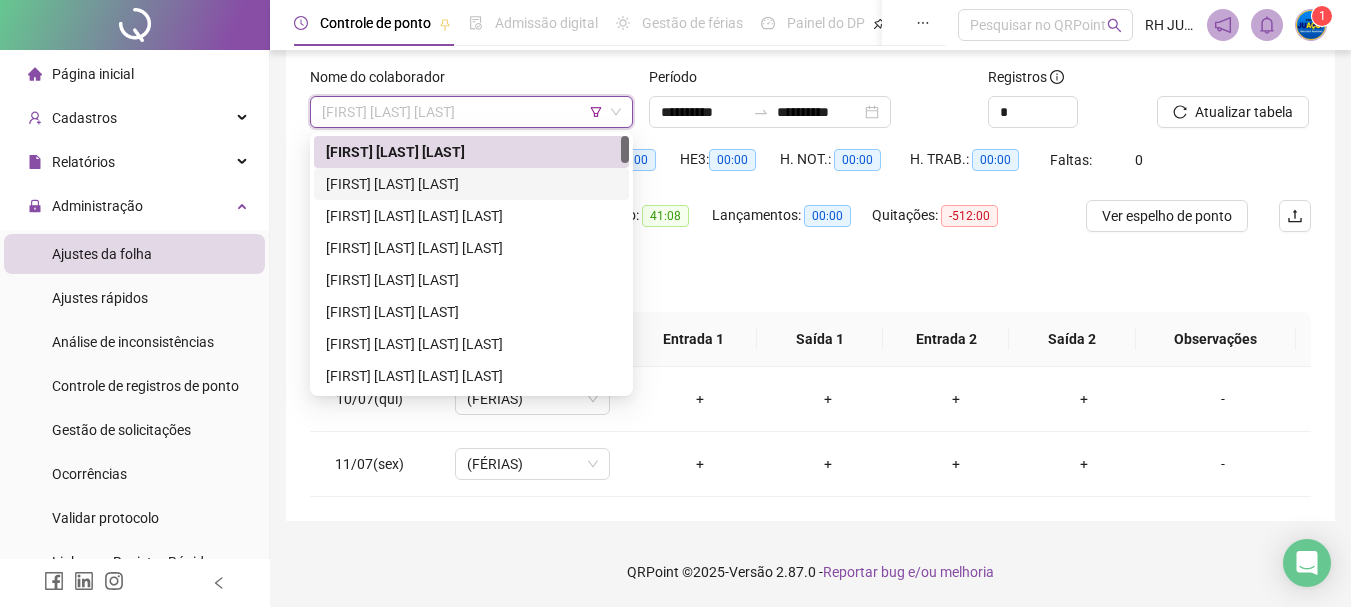 click on "[FIRST] [LAST] [LAST]" at bounding box center (471, 184) 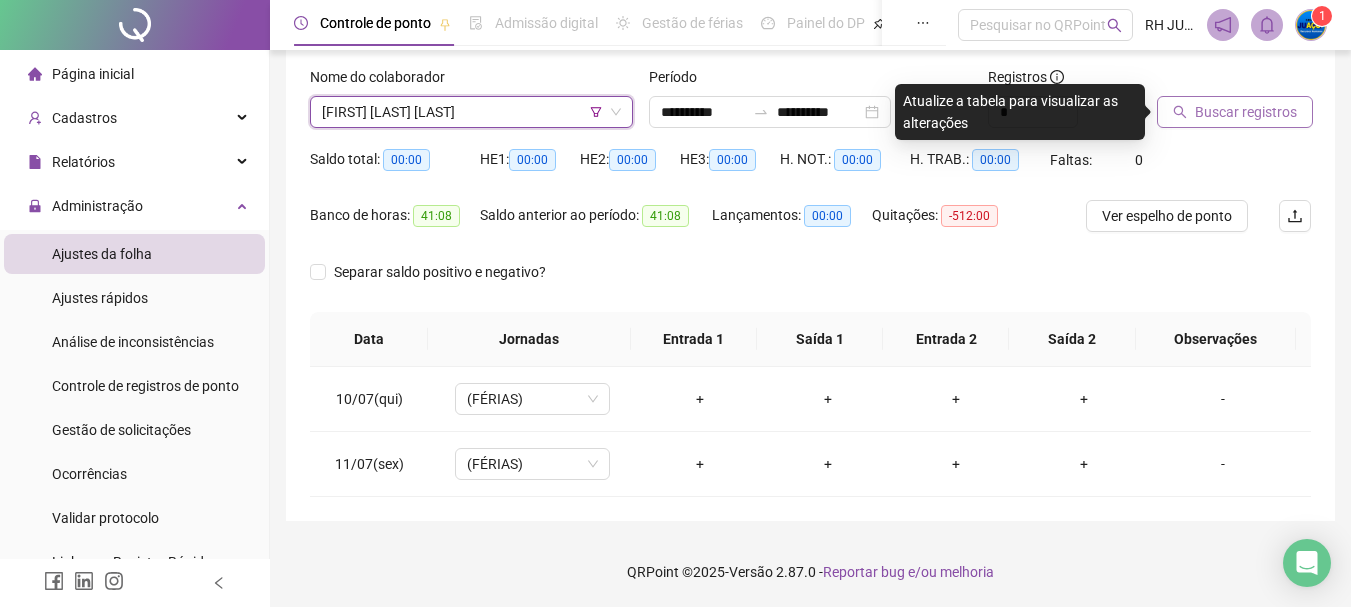 click on "Buscar registros" at bounding box center (1246, 112) 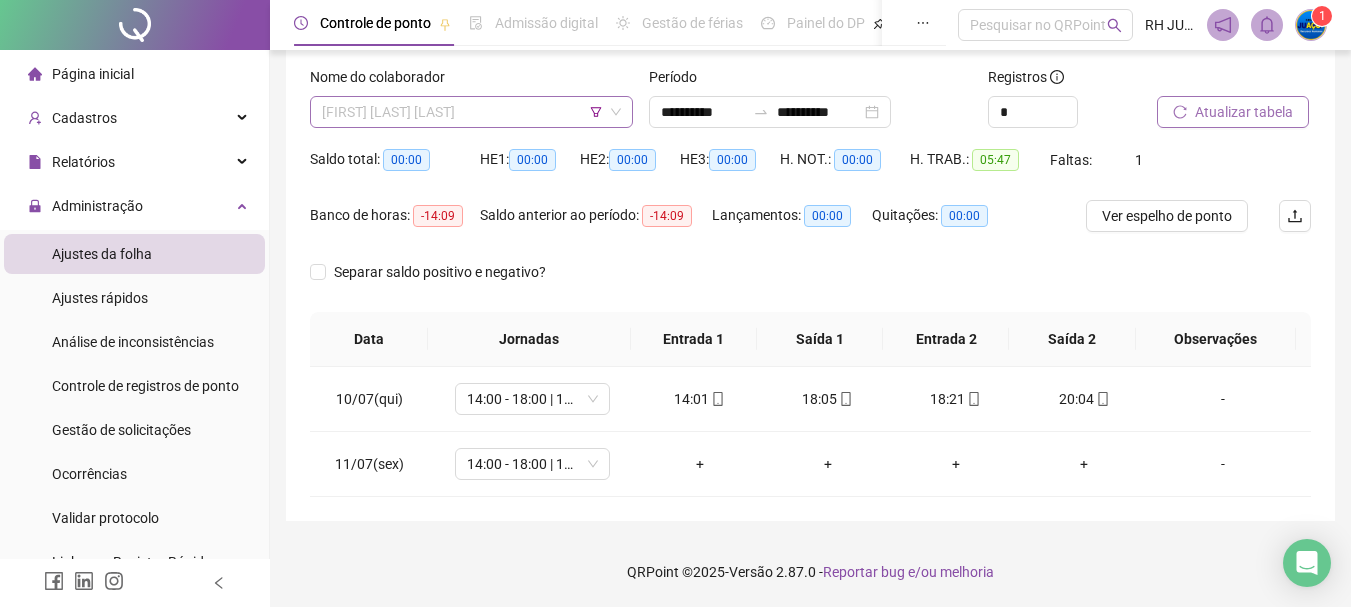 click on "[FIRST] [LAST] [LAST]" at bounding box center [471, 112] 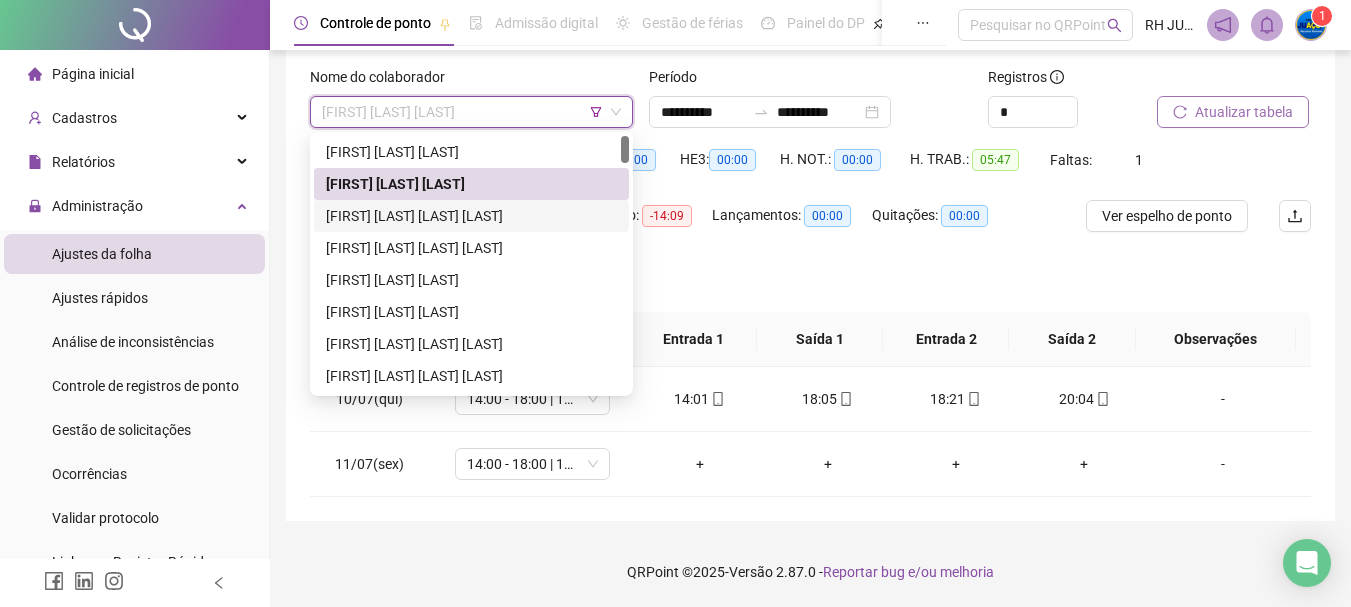 click on "[FIRST] [LAST] [LAST] [LAST]" at bounding box center [471, 216] 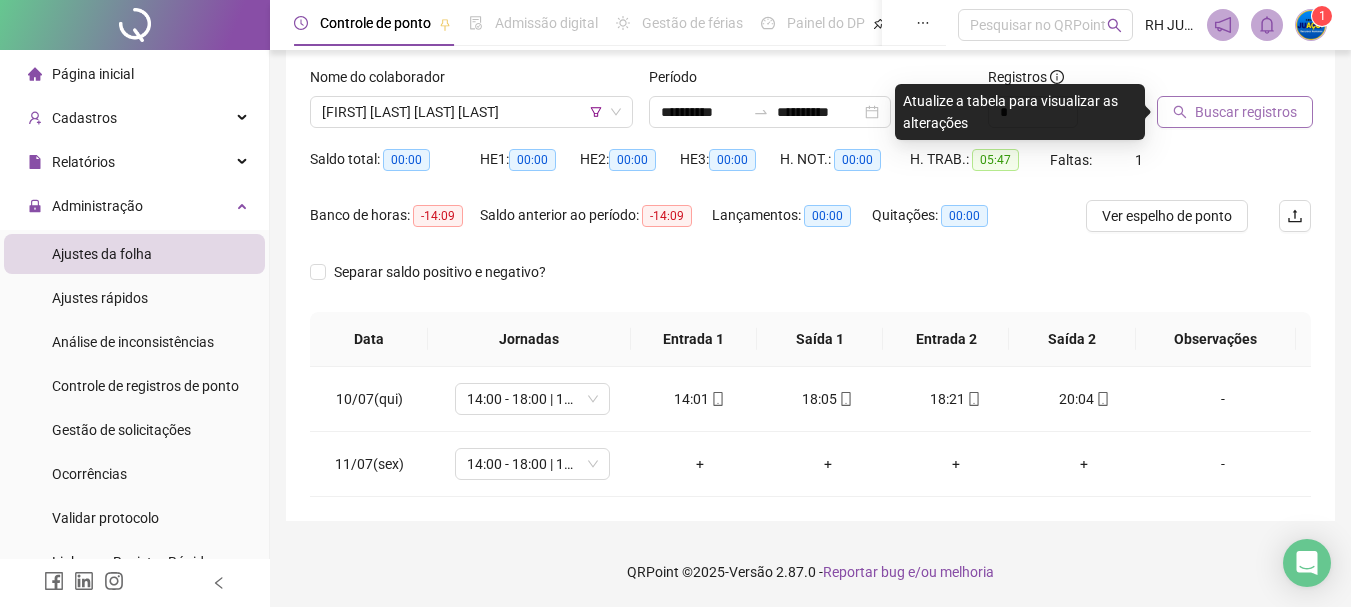 click on "Buscar registros" at bounding box center (1235, 112) 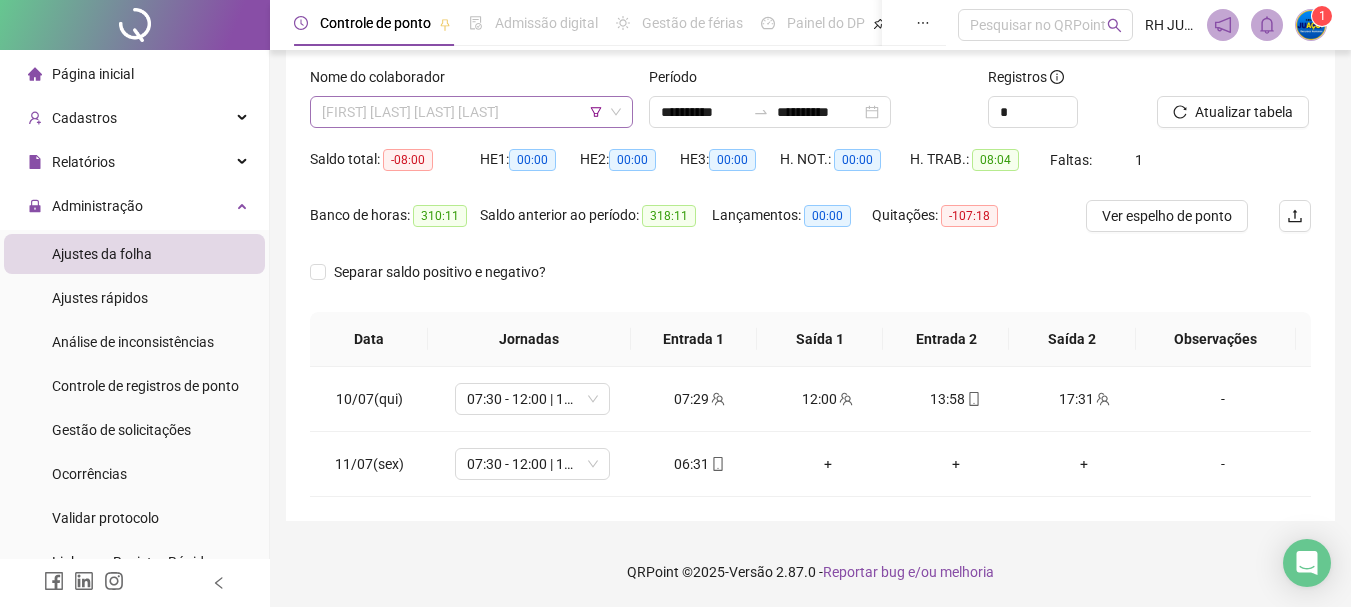 click on "[FIRST] [LAST] [LAST] [LAST]" at bounding box center (471, 112) 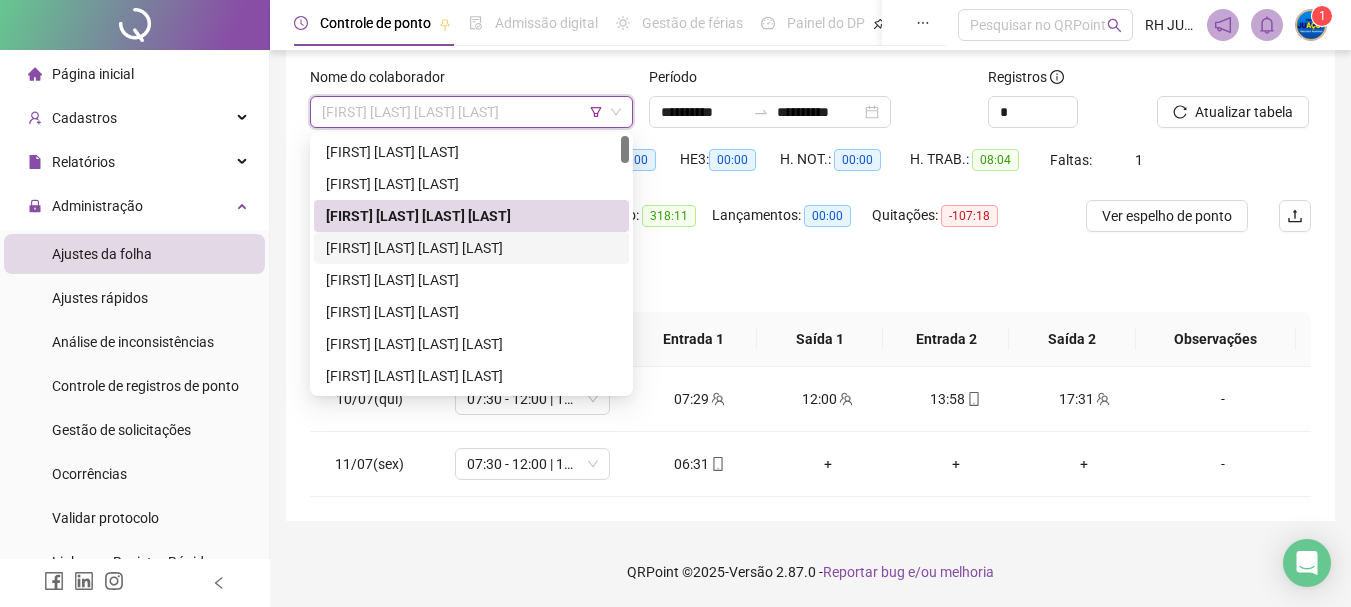 click on "[FIRST] [LAST]" at bounding box center (471, 248) 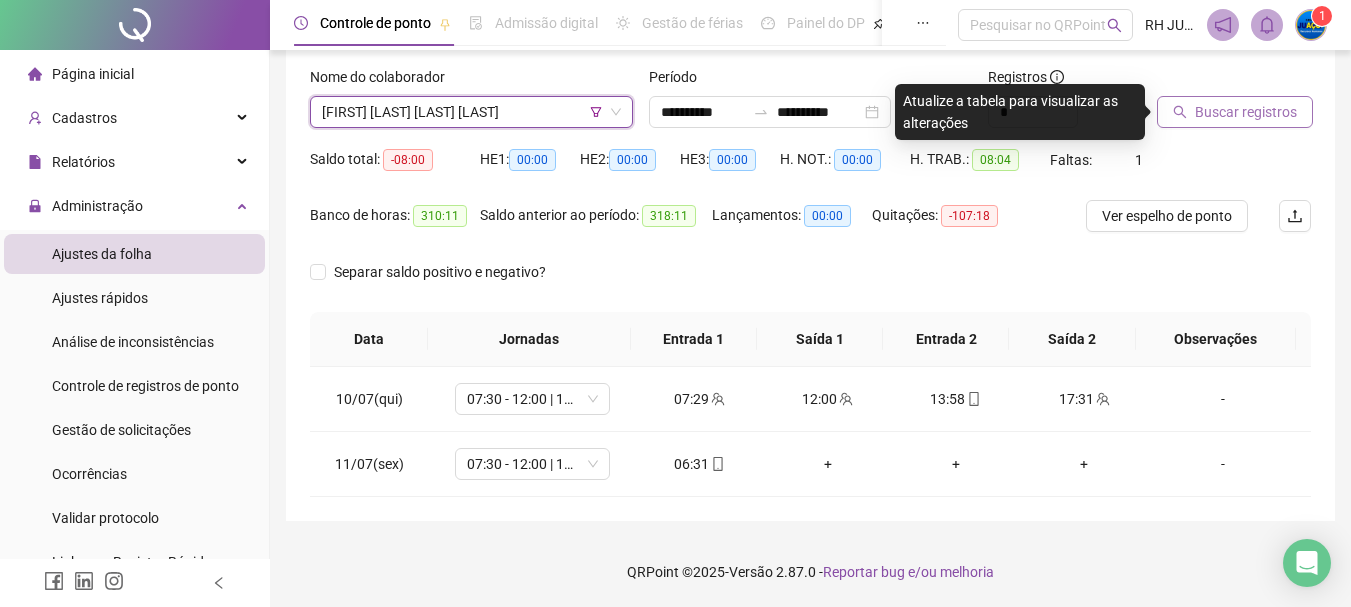 click on "Buscar registros" at bounding box center (1246, 112) 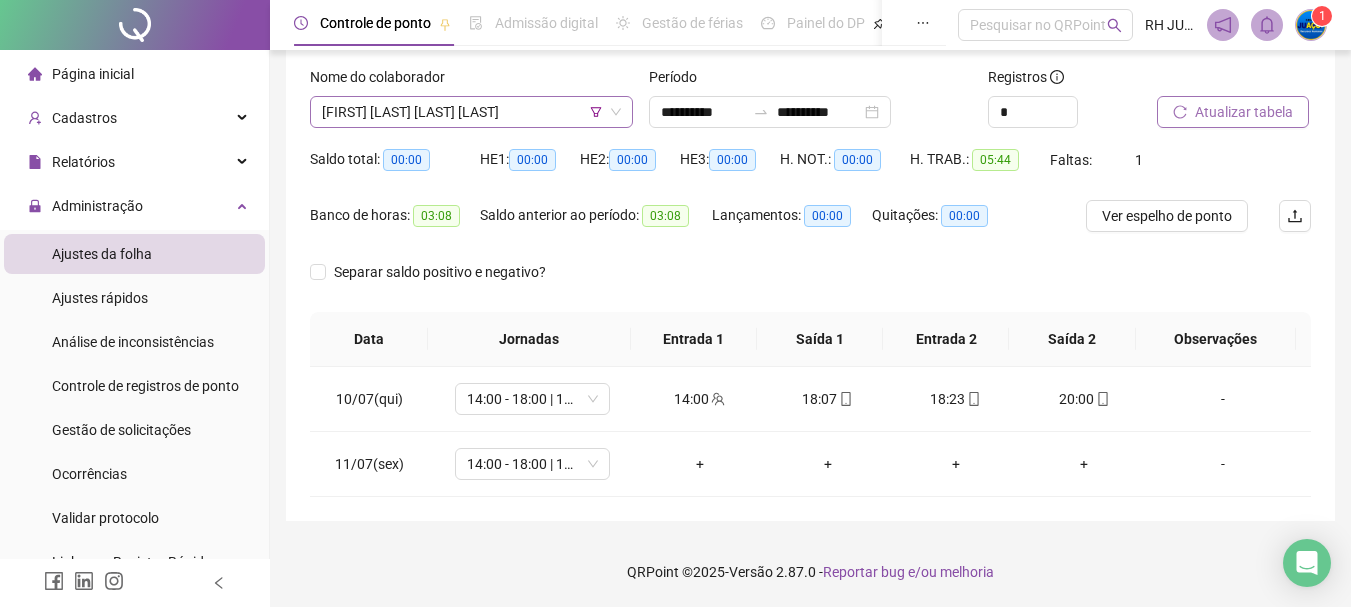click on "[FIRST] [LAST]" at bounding box center [471, 112] 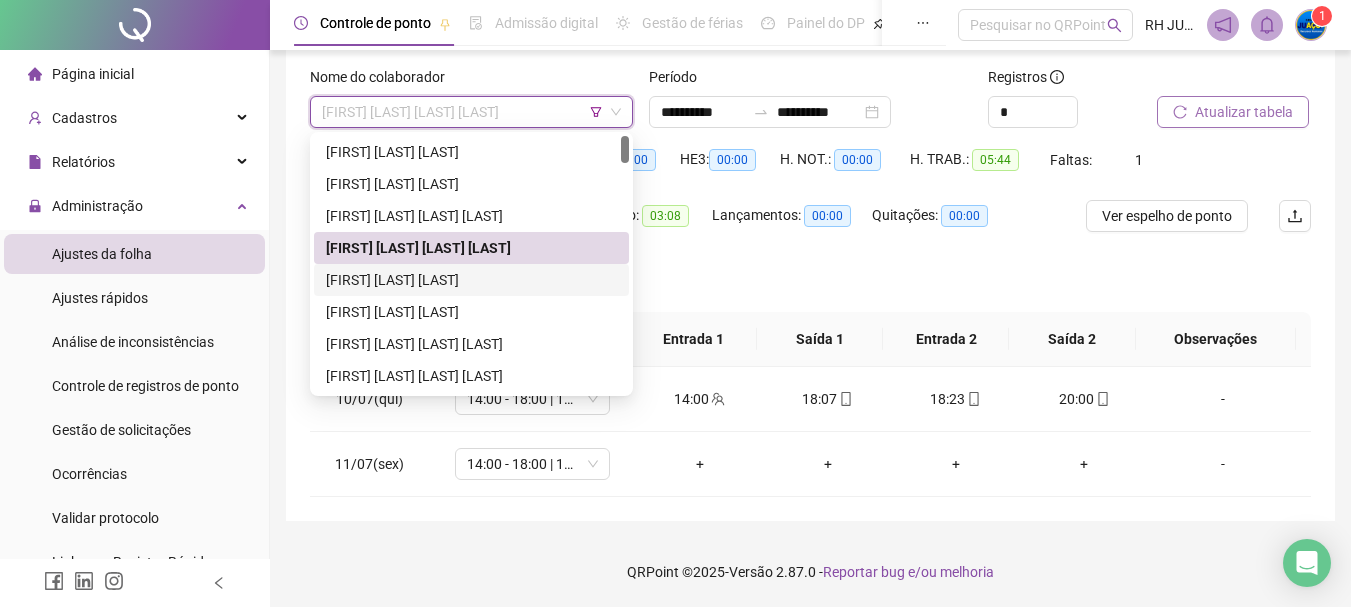 click on "[FIRST] [LAST]" at bounding box center [471, 280] 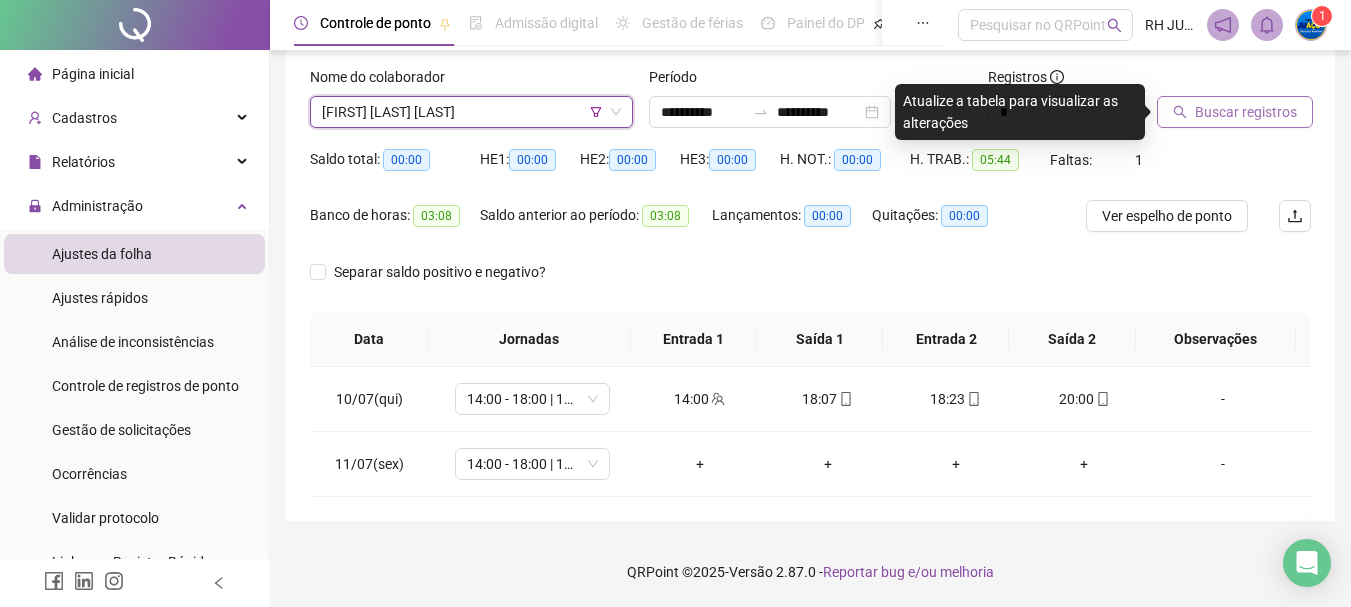 click on "Buscar registros" at bounding box center (1235, 112) 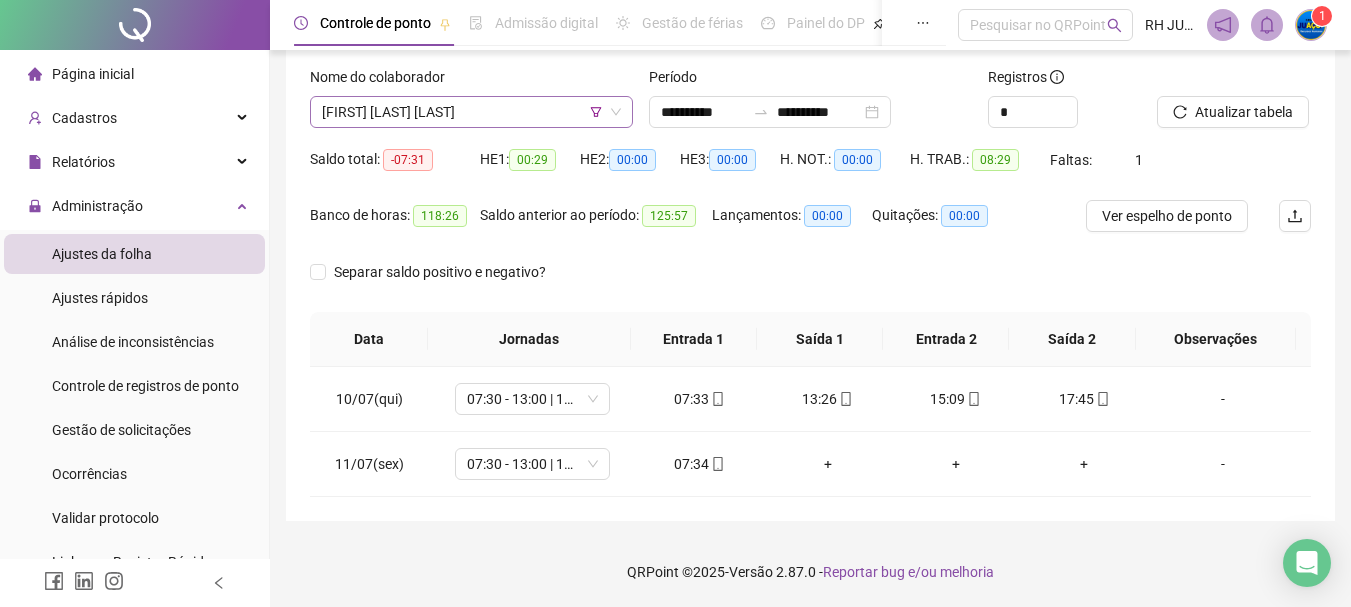 click on "[FIRST] [LAST]" at bounding box center (471, 112) 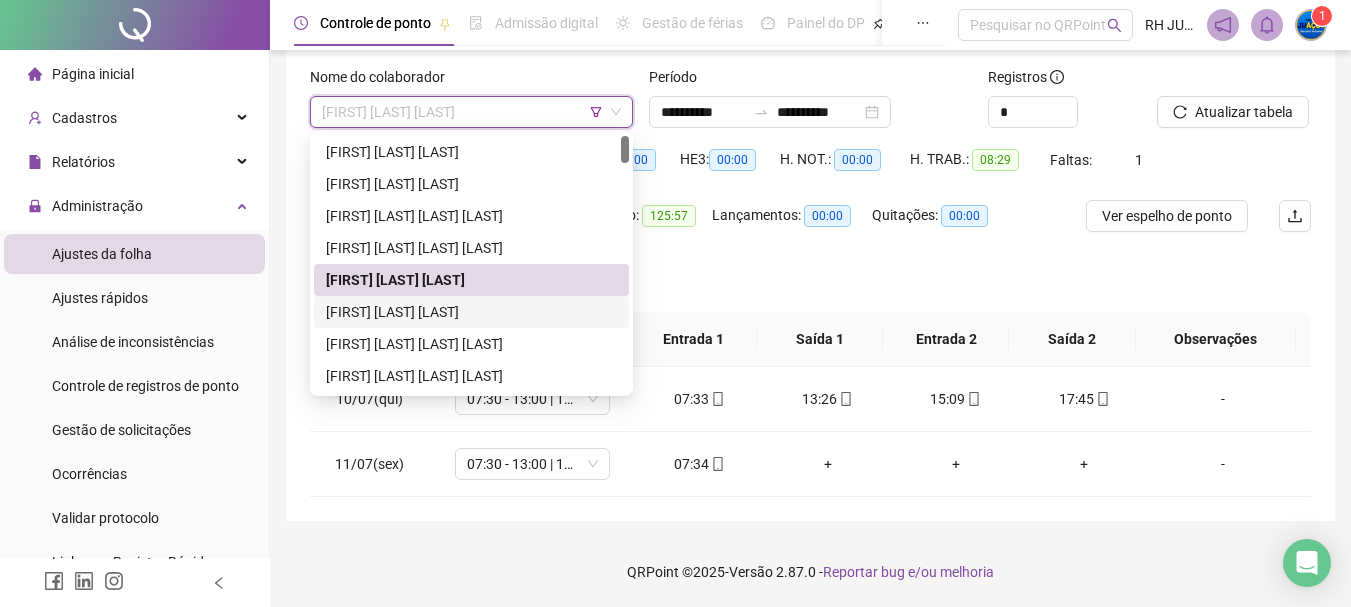 click on "[FIRST] [LAST] [LAST]" at bounding box center [471, 312] 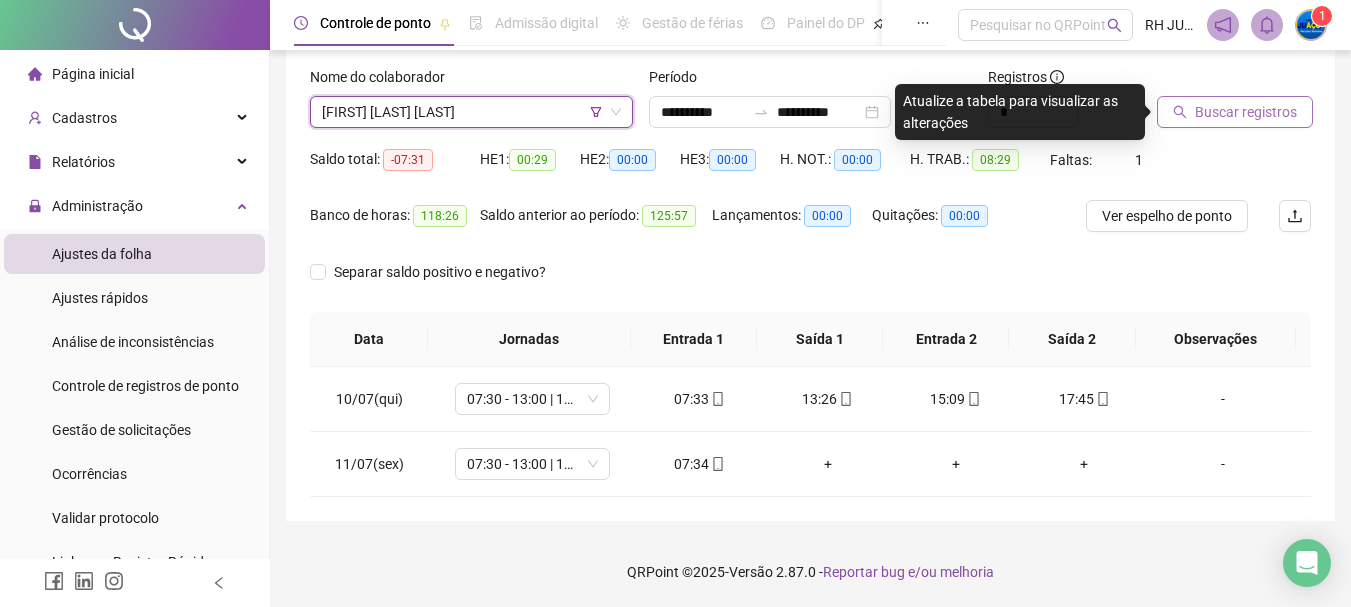 click on "Buscar registros" at bounding box center [1246, 112] 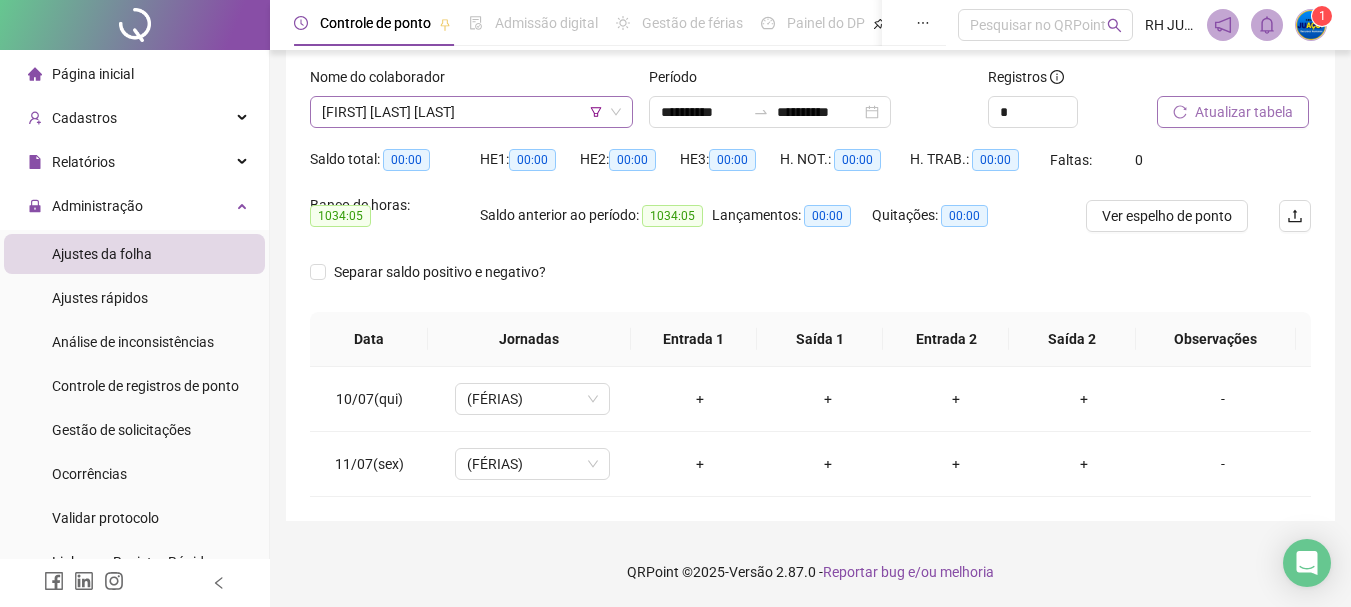 click on "[FIRST] [LAST] [LAST]" at bounding box center [471, 112] 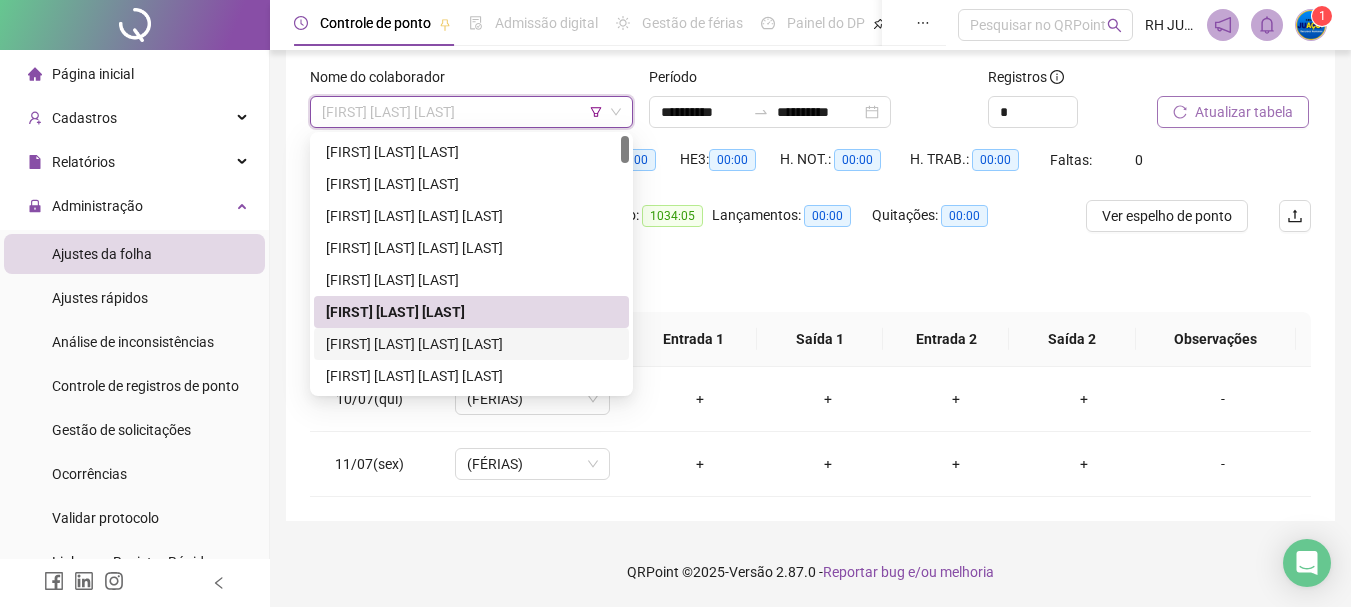 click on "[FIRST] [LAST] [LAST] [LAST]" at bounding box center (471, 344) 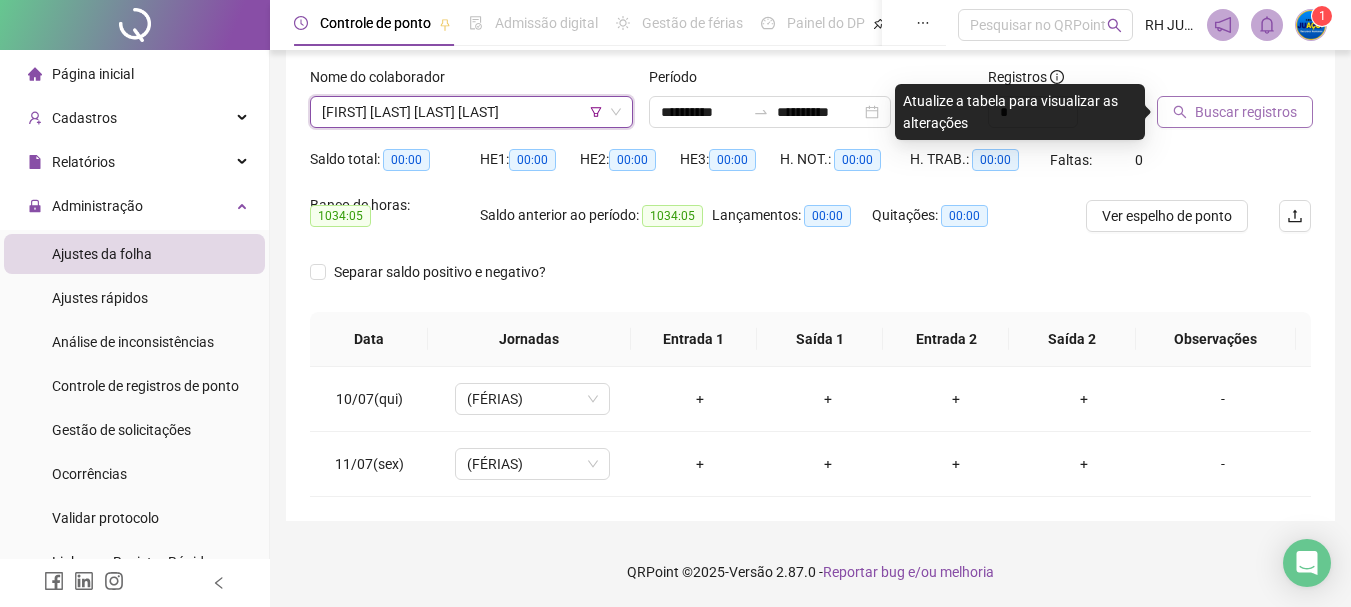 click on "Buscar registros" at bounding box center (1246, 112) 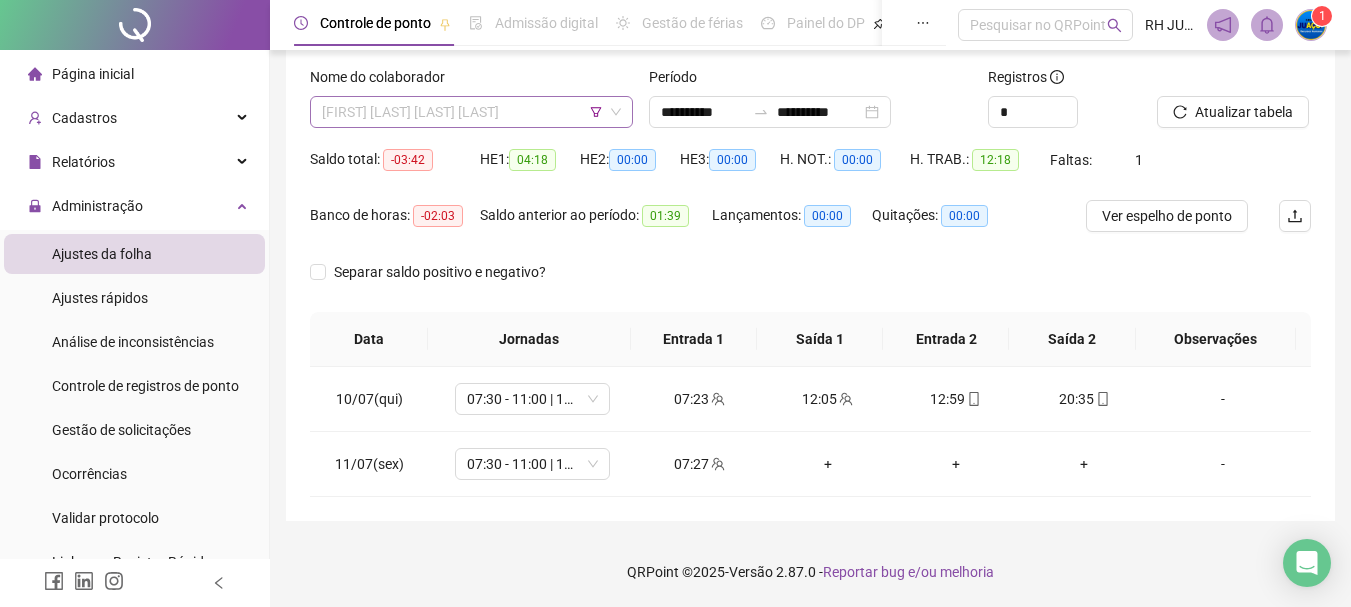 click on "[FIRST] [LAST] [LAST] [LAST]" at bounding box center [471, 112] 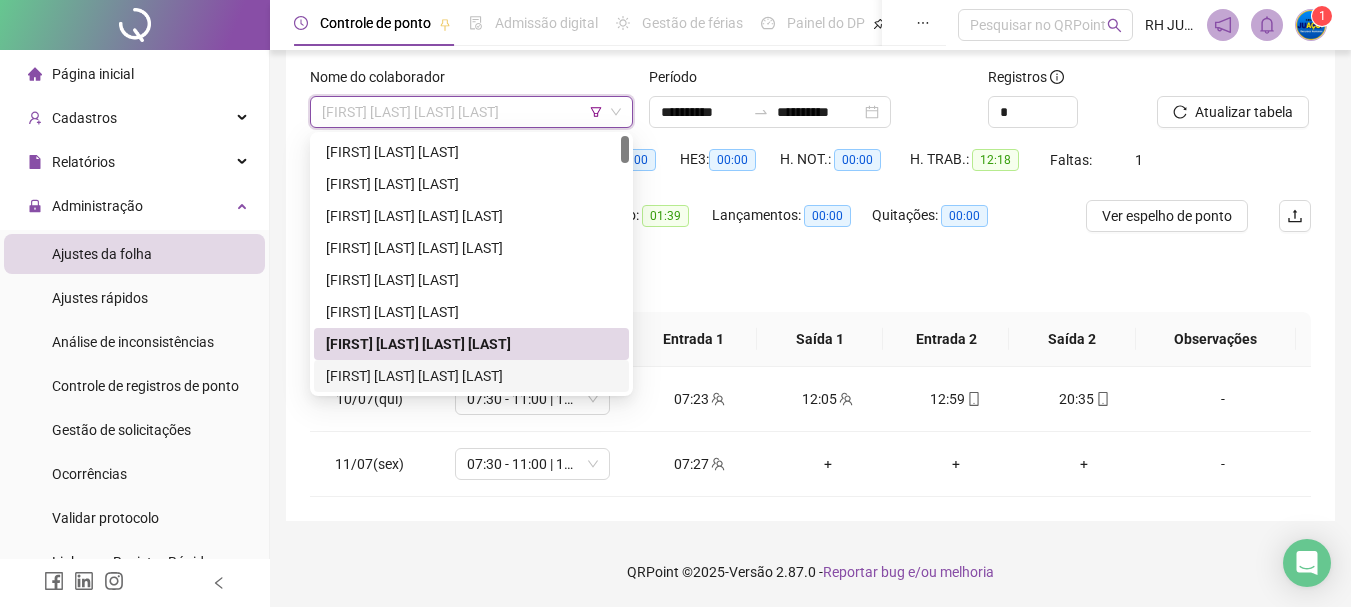 click on "[FIRST] [LAST]" at bounding box center [471, 376] 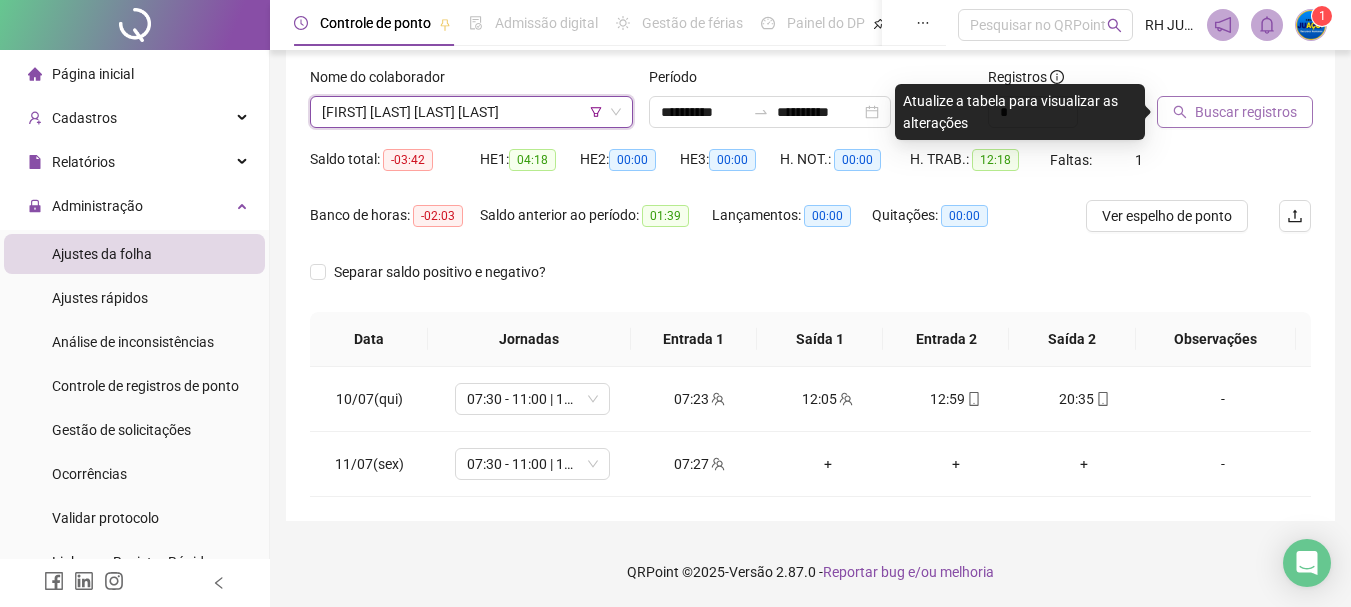 click on "Buscar registros" at bounding box center [1235, 112] 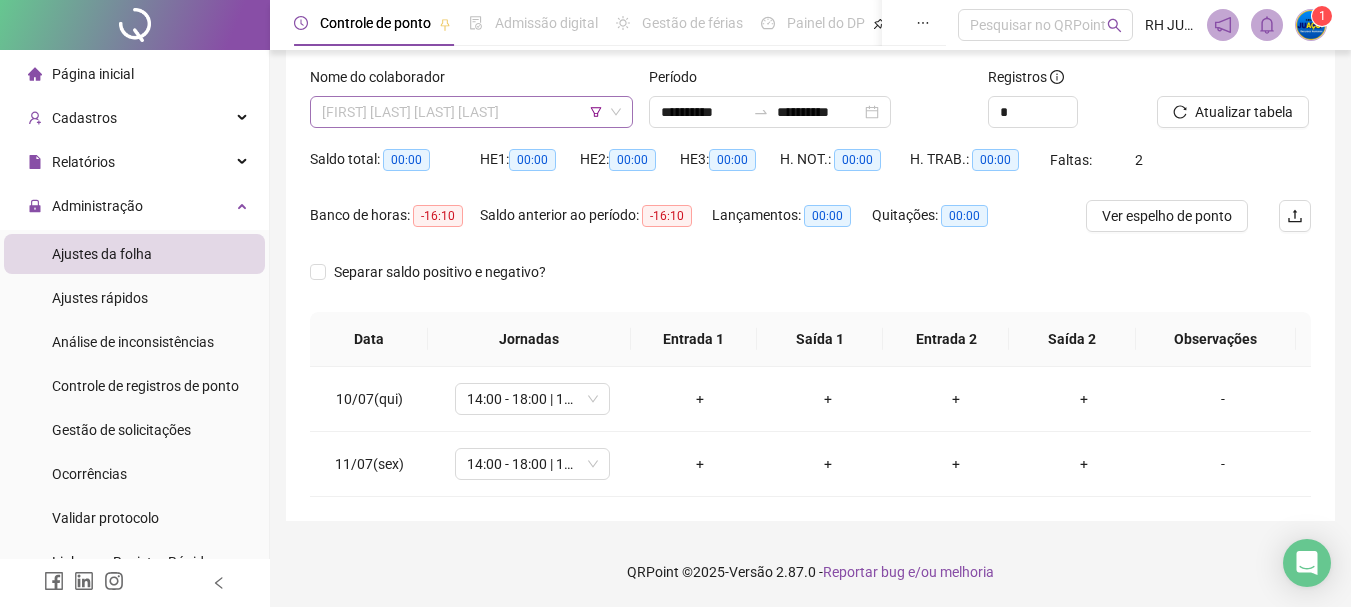 click on "[FIRST] [LAST]" at bounding box center [471, 112] 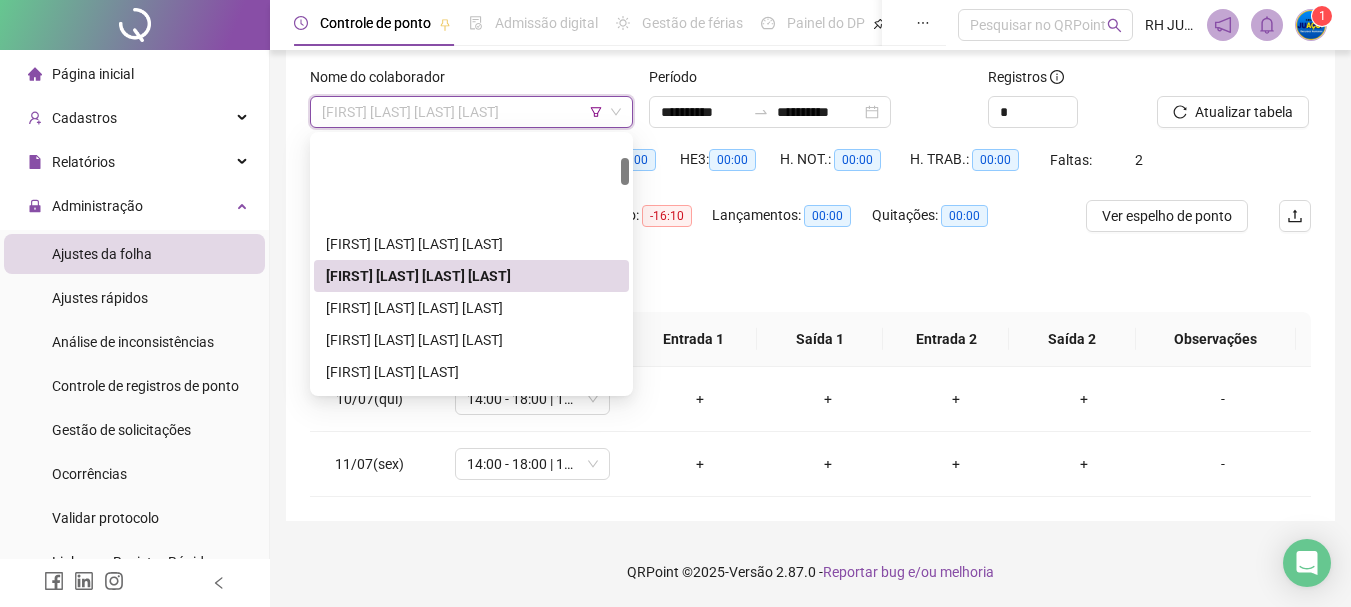 scroll, scrollTop: 200, scrollLeft: 0, axis: vertical 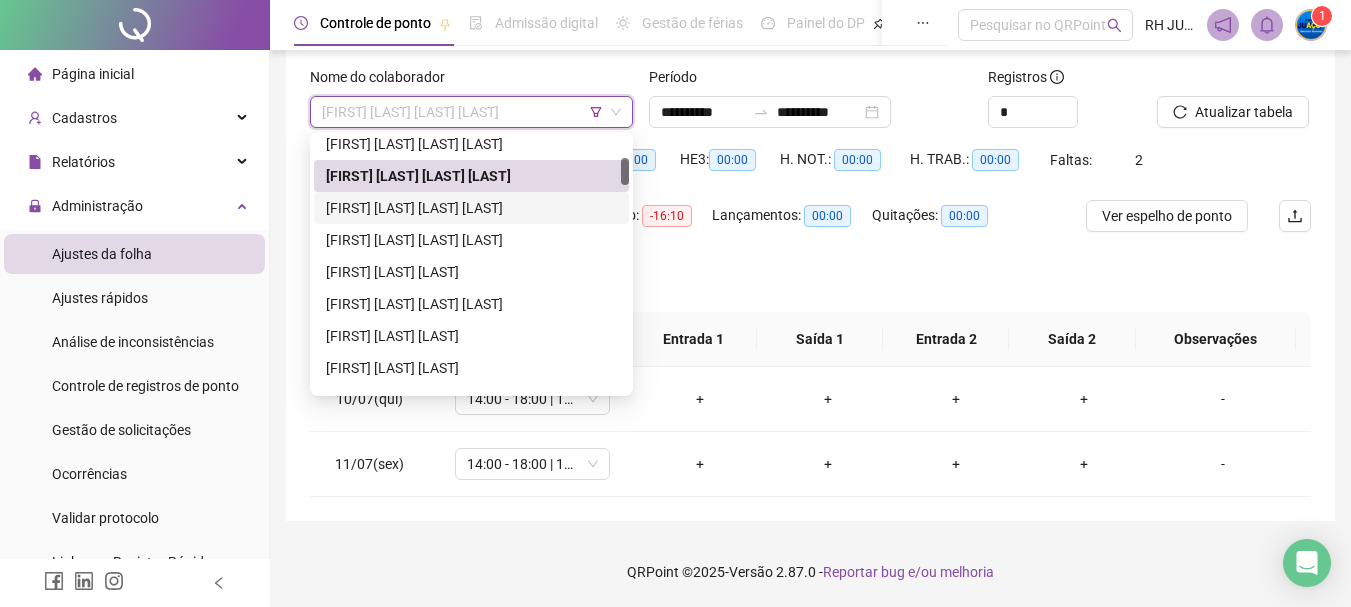 click on "[FIRST] [LAST] [LAST] [LAST]" at bounding box center (471, 208) 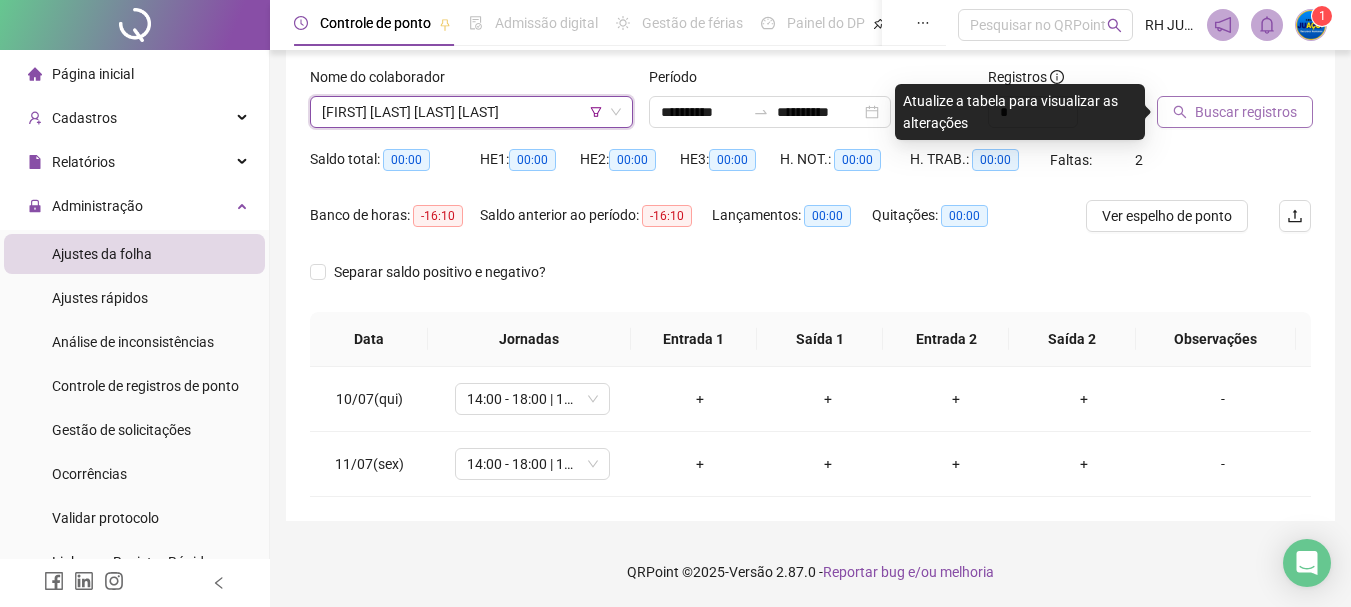 click on "Buscar registros" at bounding box center (1246, 112) 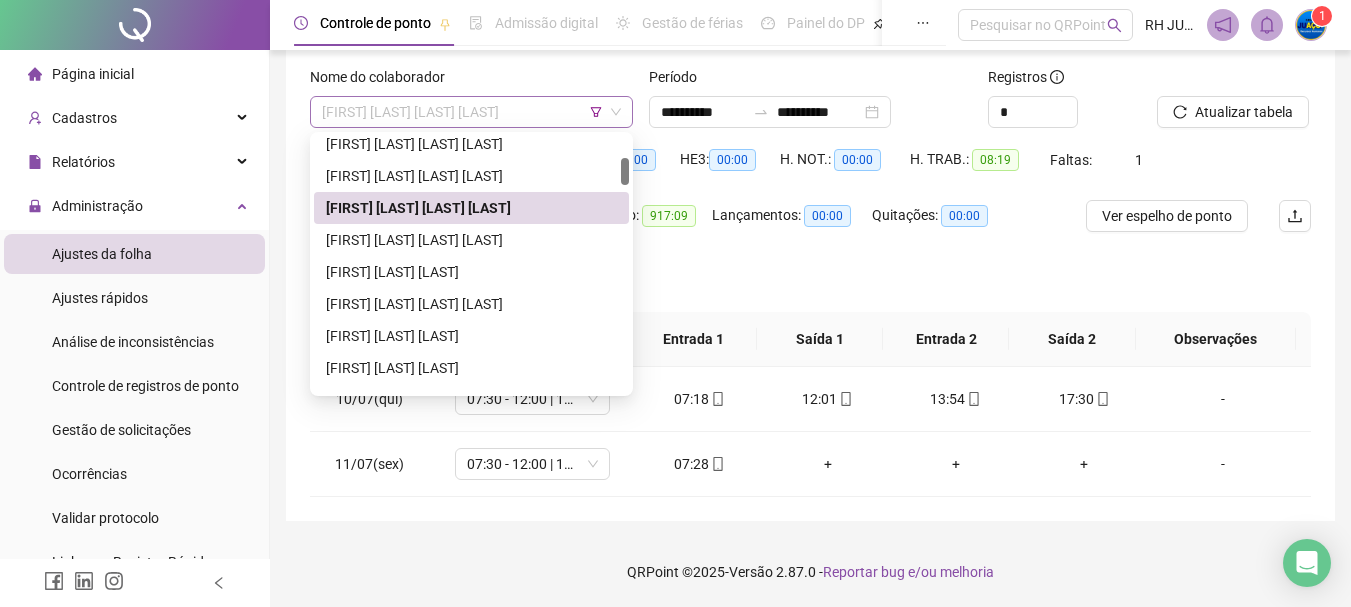 click on "[FIRST] [LAST] [LAST] [LAST]" at bounding box center [471, 112] 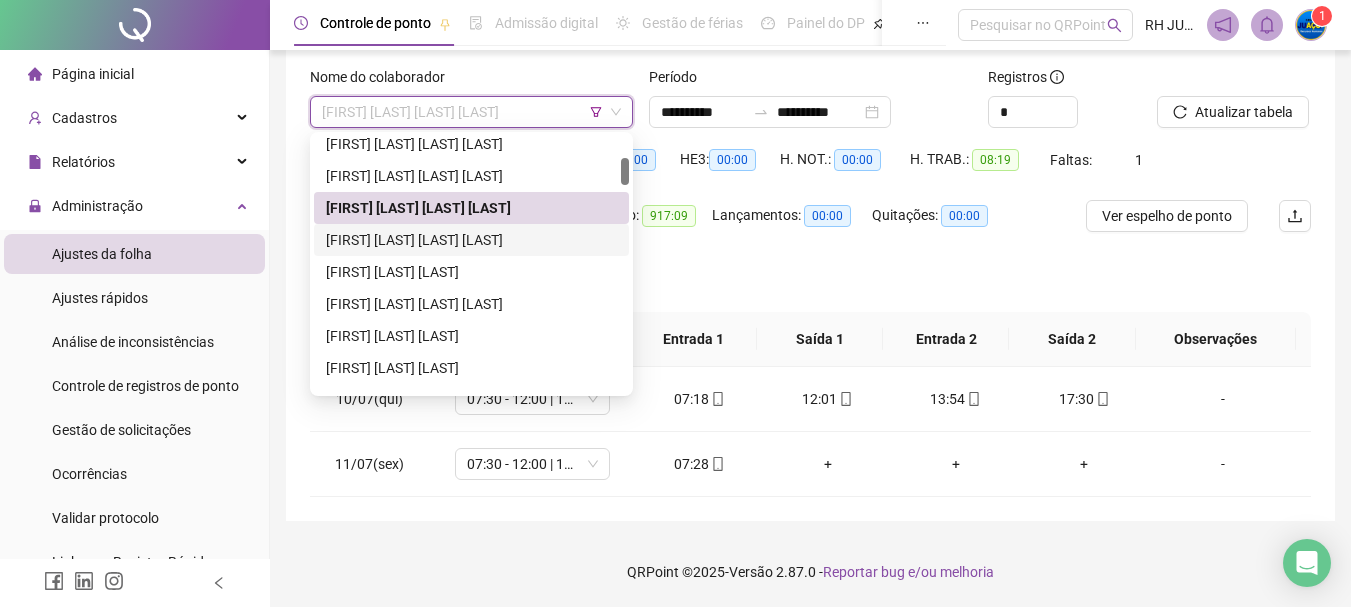 click on "[FIRST] [LAST] [LAST] [LAST]" at bounding box center [471, 240] 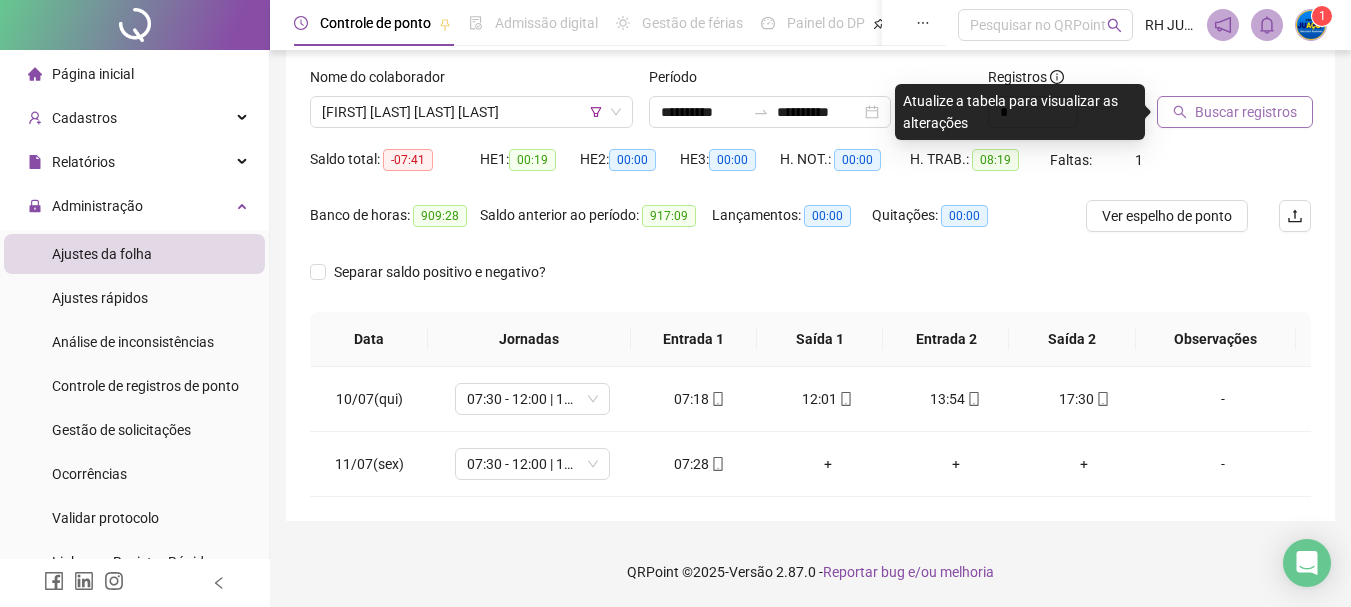 click on "Buscar registros" at bounding box center [1246, 112] 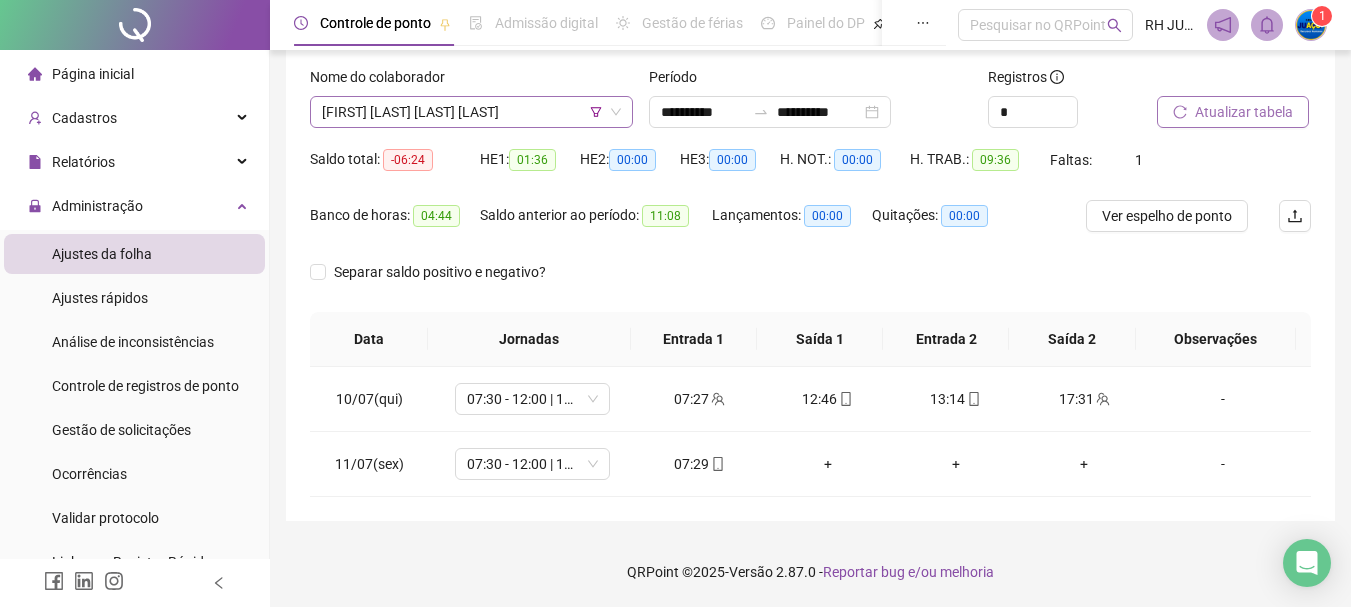 click on "[FIRST] [LAST] [LAST] [LAST]" at bounding box center (471, 112) 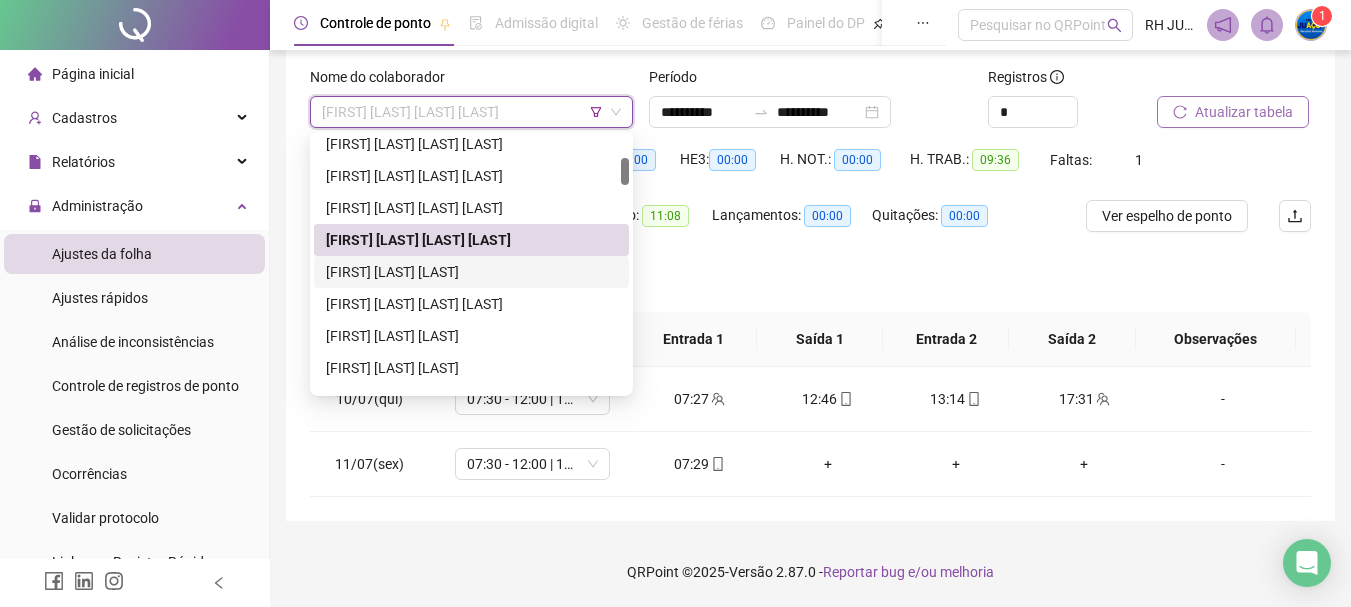 click on "[FIRST] [LAST]" at bounding box center (471, 272) 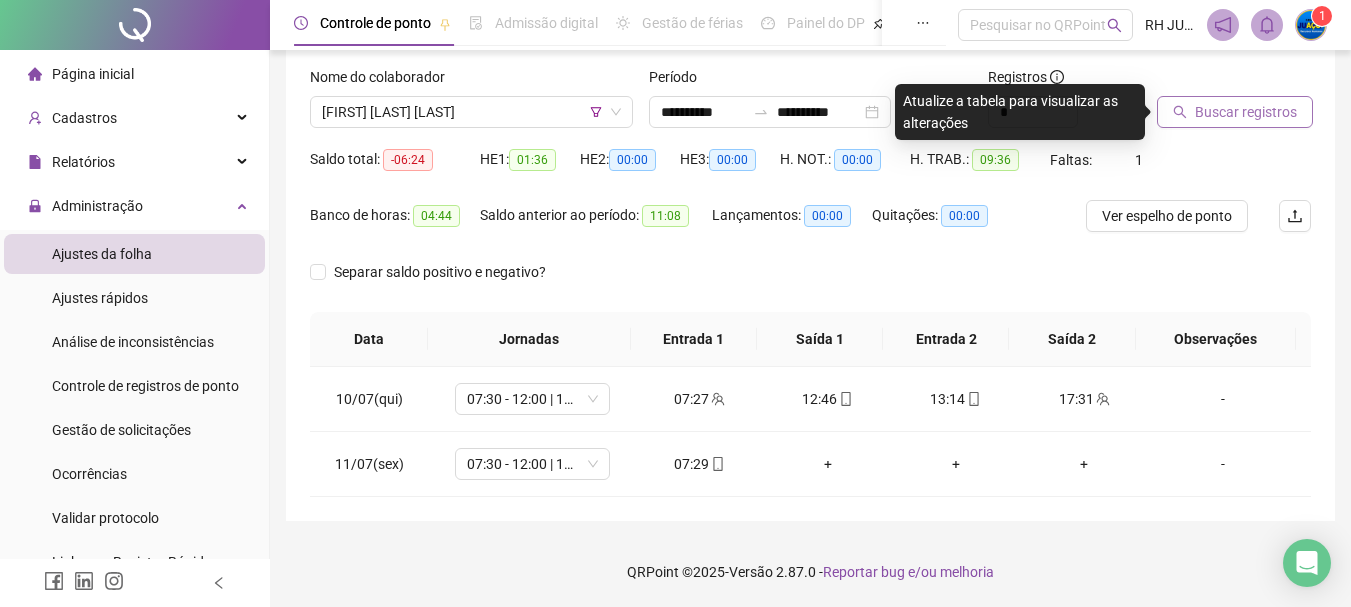 click 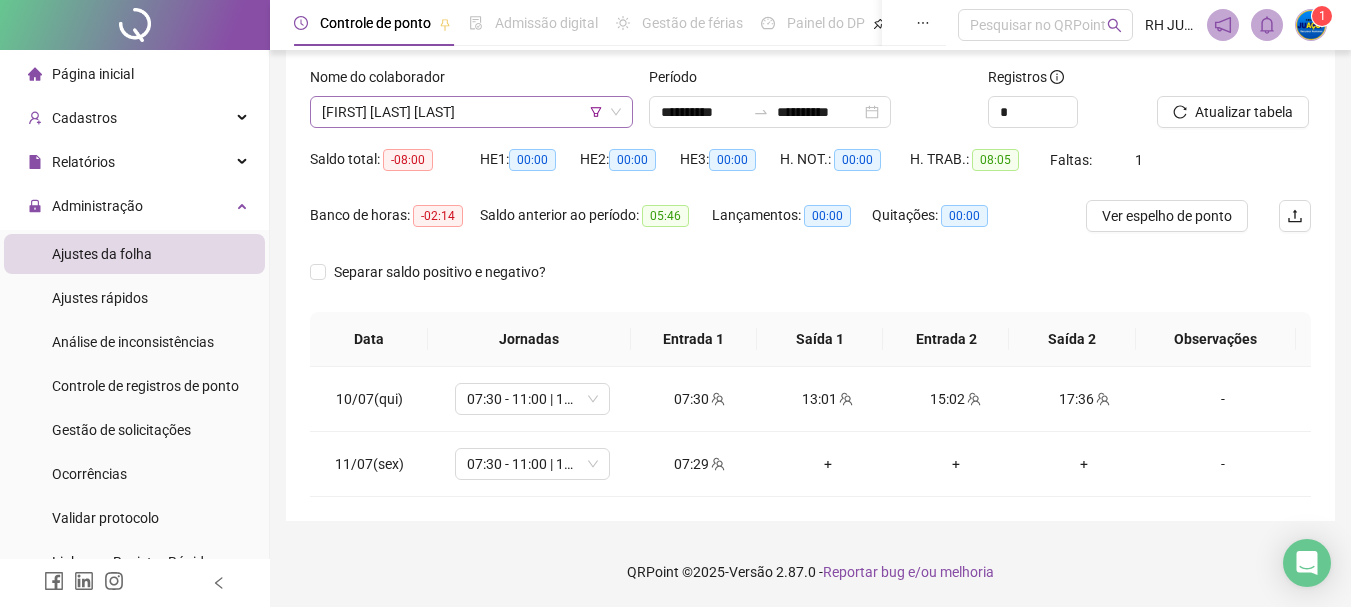 click on "[FIRST] [LAST]" at bounding box center [471, 112] 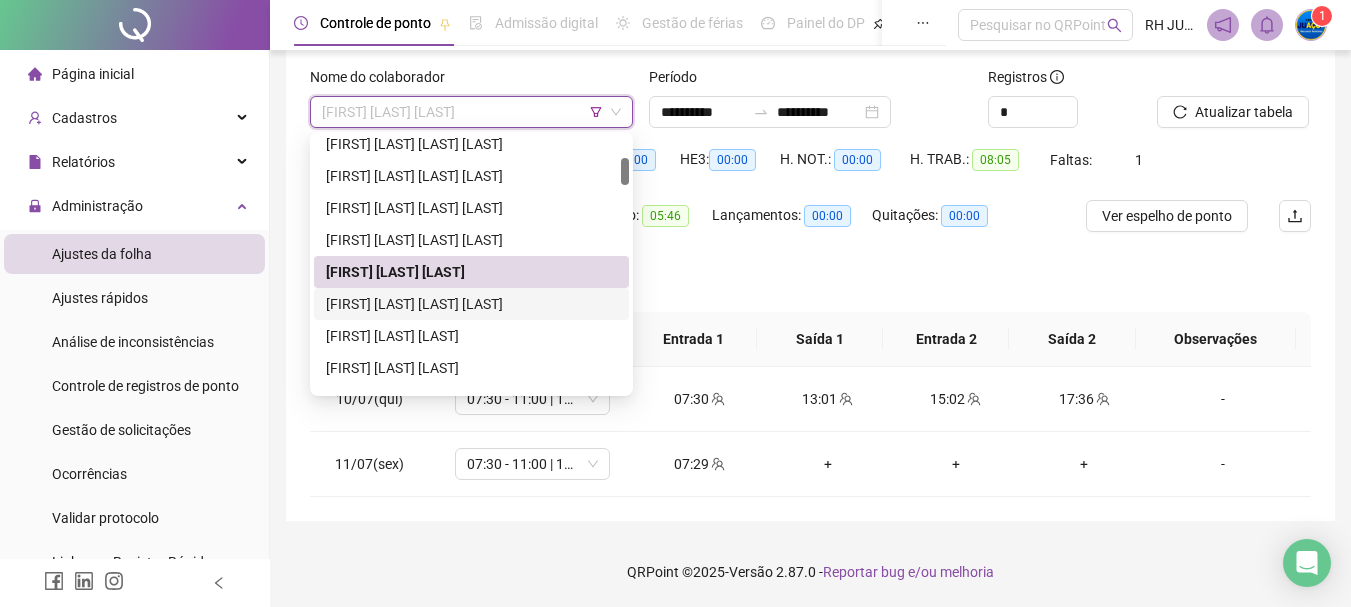 click on "[FIRST] [LAST] [LAST] [LAST]" at bounding box center [471, 304] 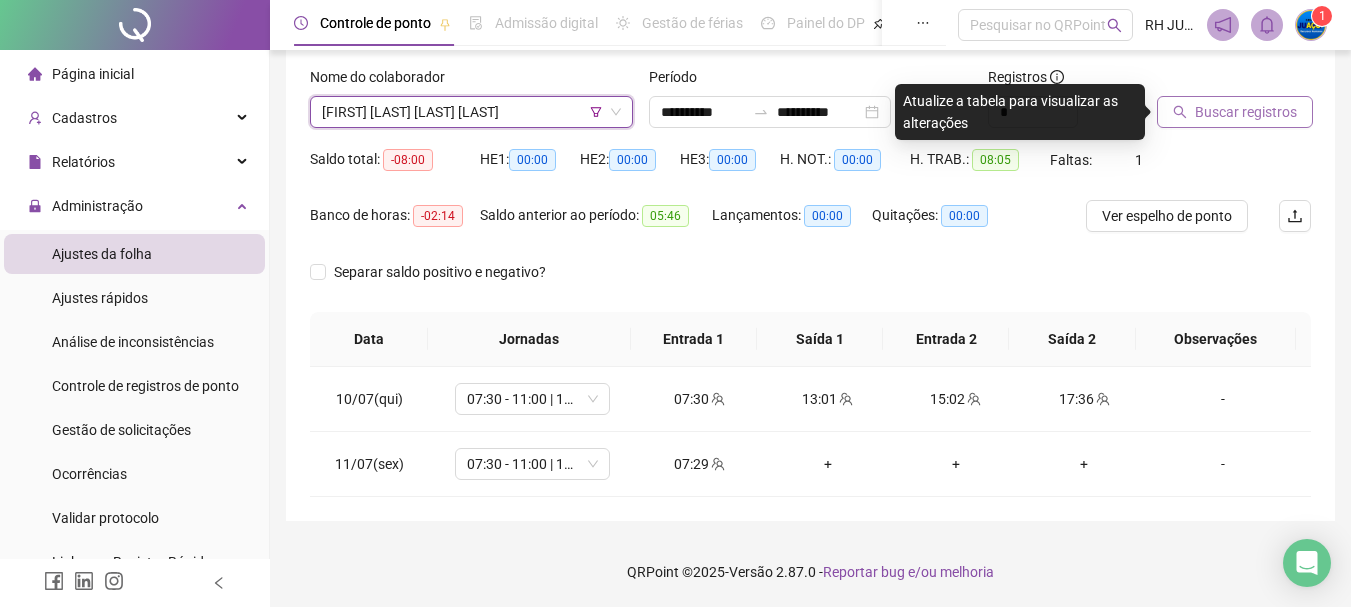 click on "Buscar registros" at bounding box center (1246, 112) 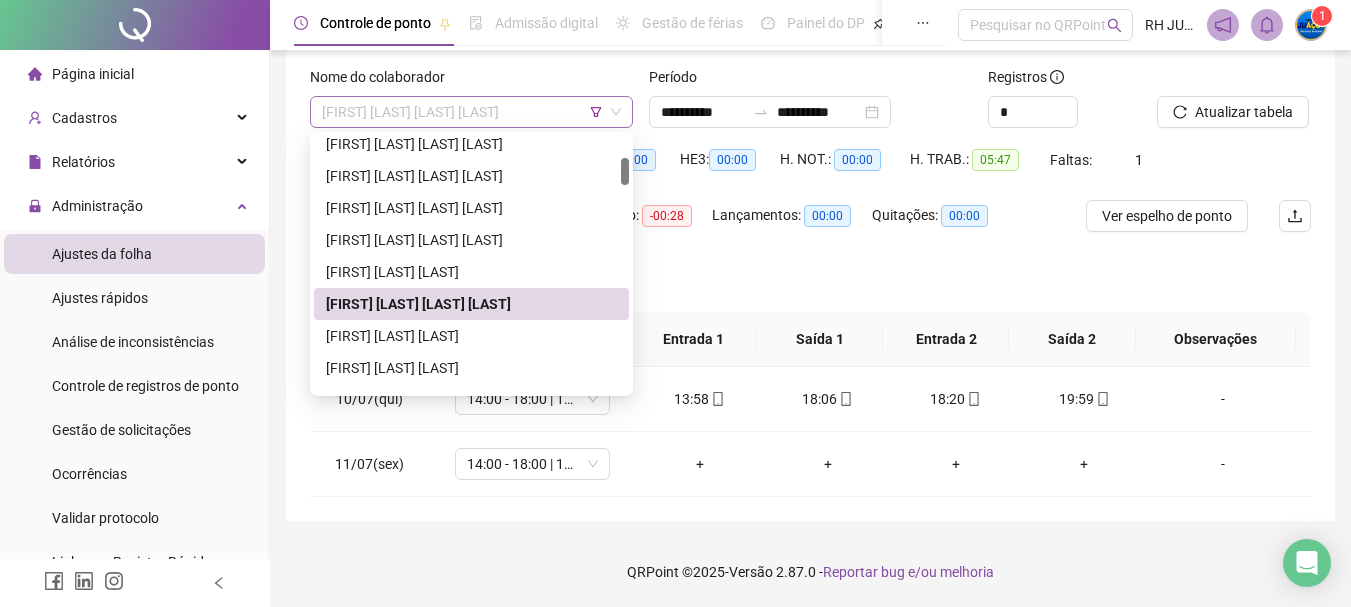 click on "[FIRST] [LAST] [LAST] [LAST]" at bounding box center (471, 112) 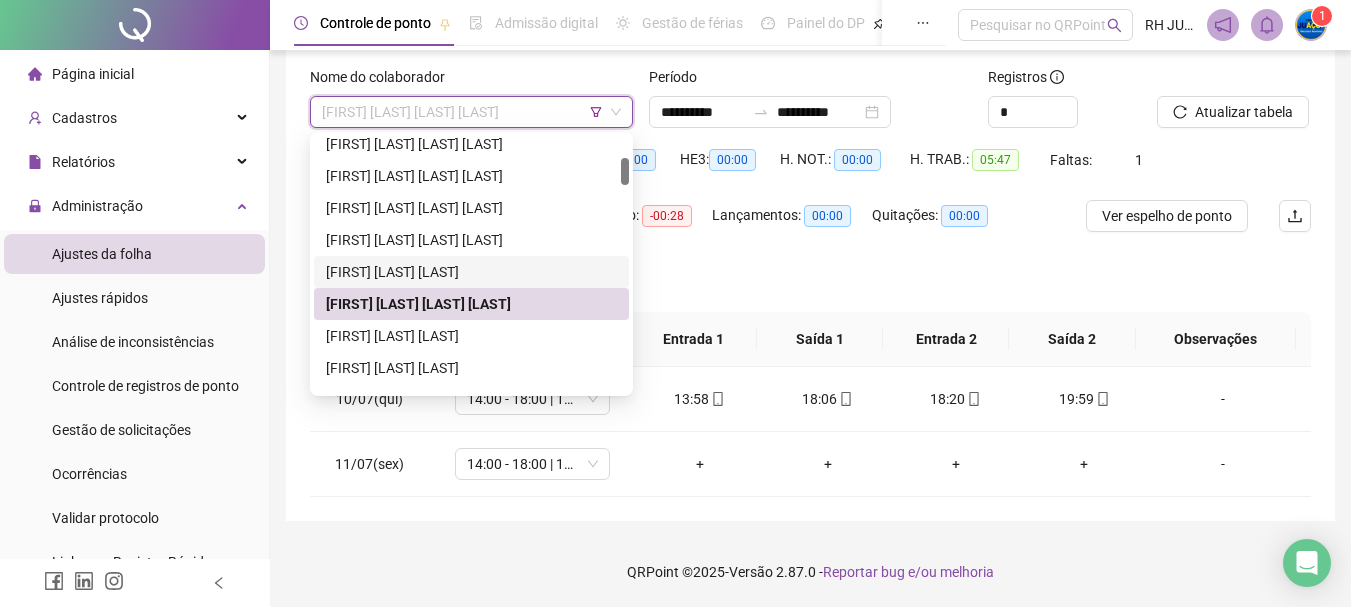 scroll, scrollTop: 300, scrollLeft: 0, axis: vertical 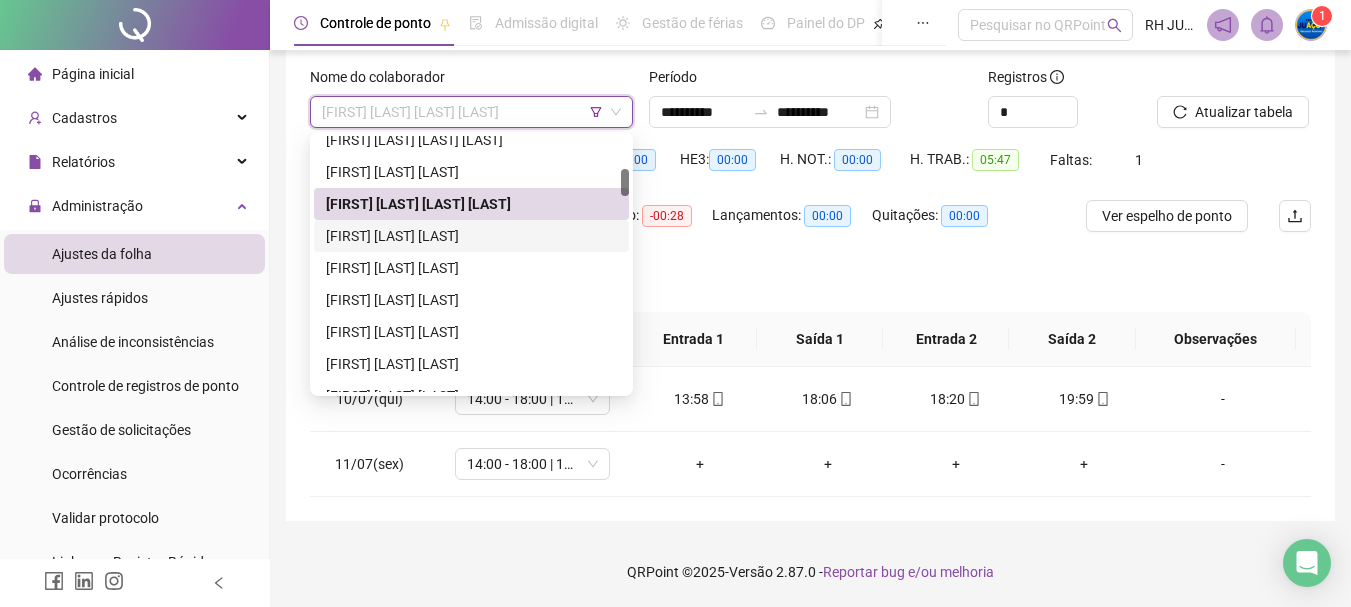 click on "[FIRST] [LAST]" at bounding box center (471, 236) 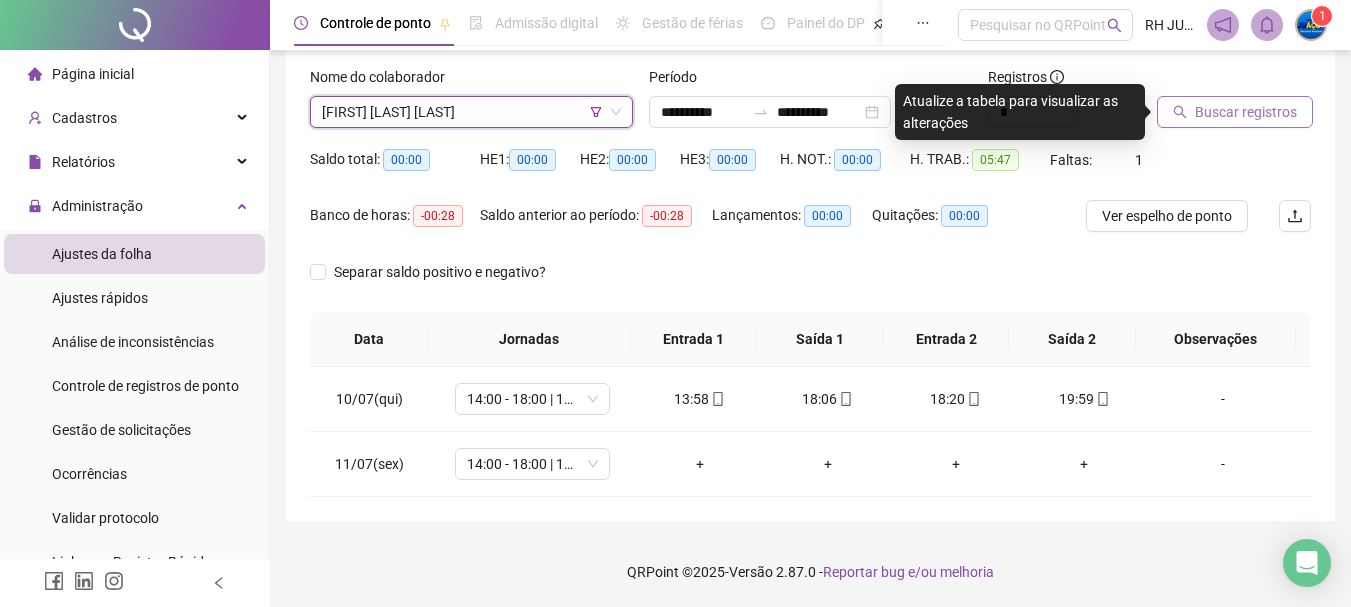 click on "Buscar registros" at bounding box center (1246, 112) 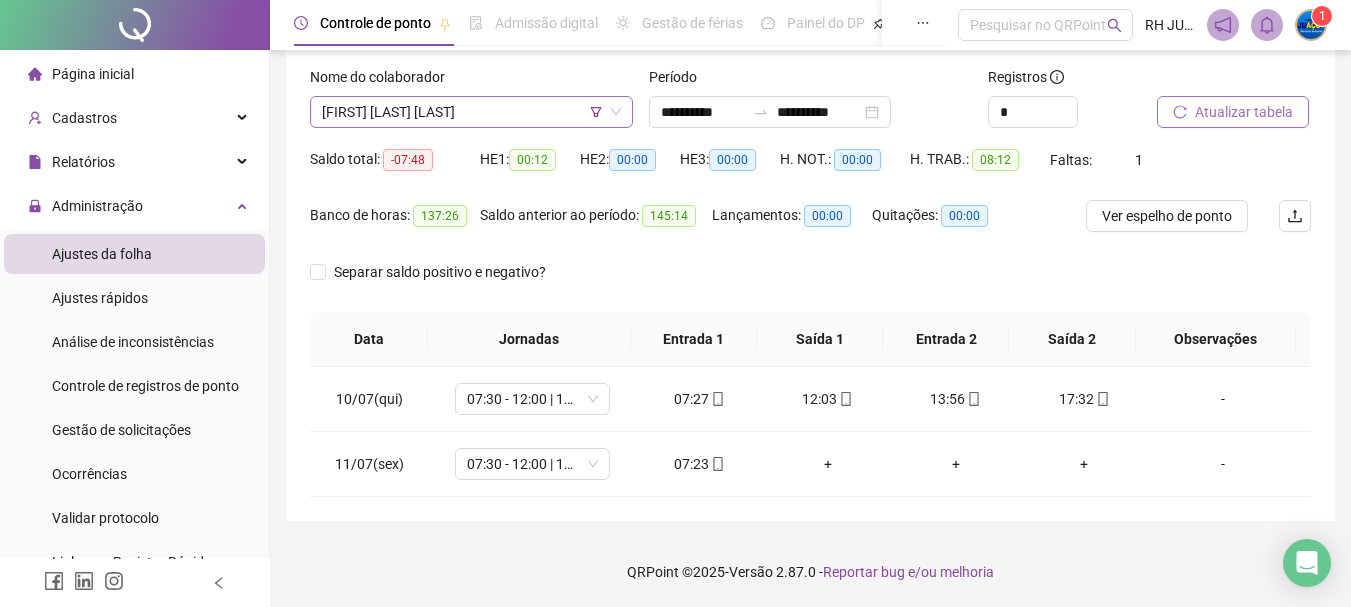 click on "[FIRST] [LAST]" at bounding box center [471, 112] 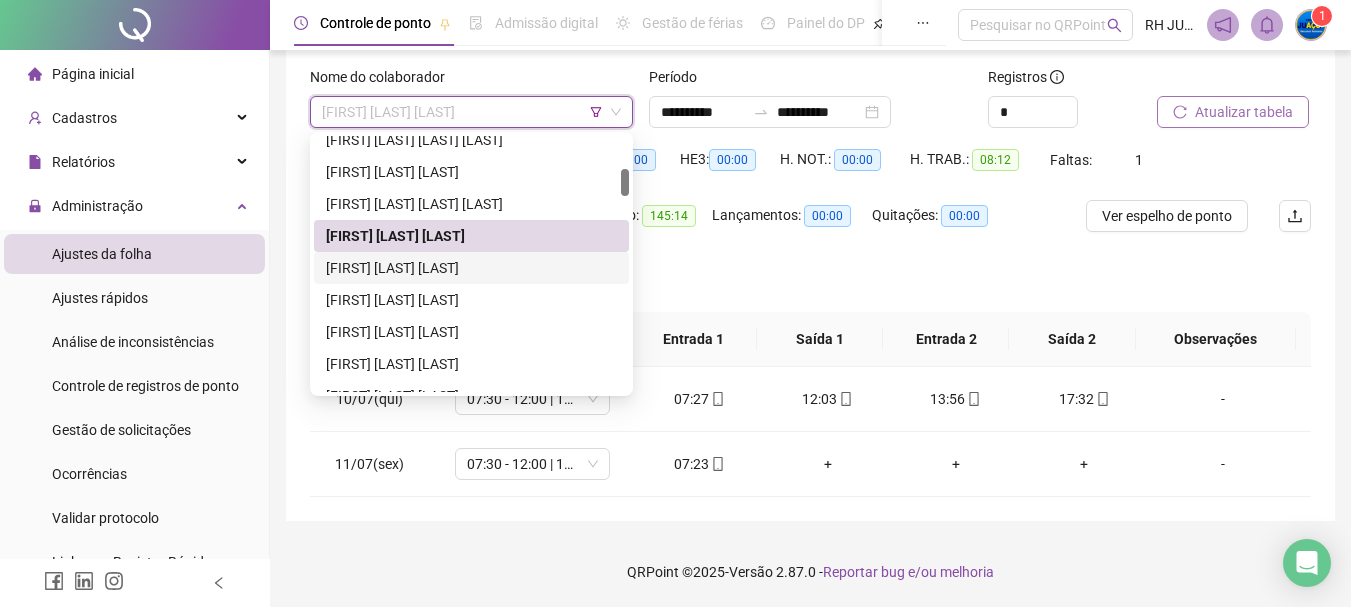 click on "[FIRST] [LAST] [LAST] [LAST]" at bounding box center (471, 268) 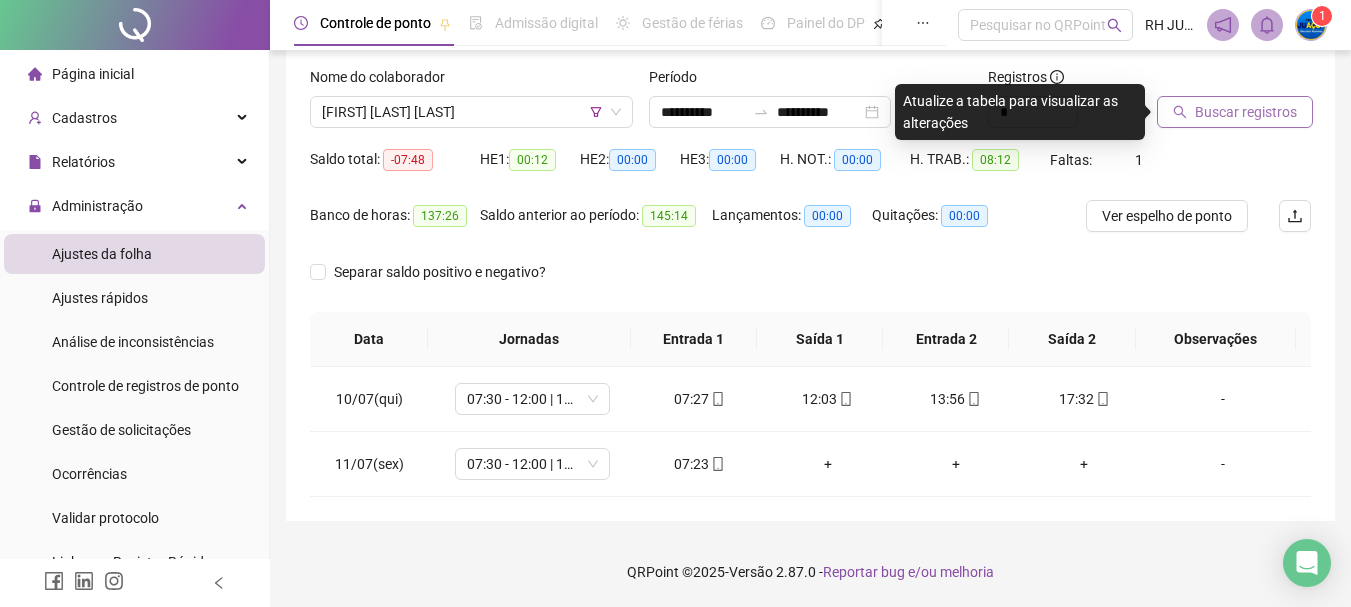 click on "Buscar registros" at bounding box center (1246, 112) 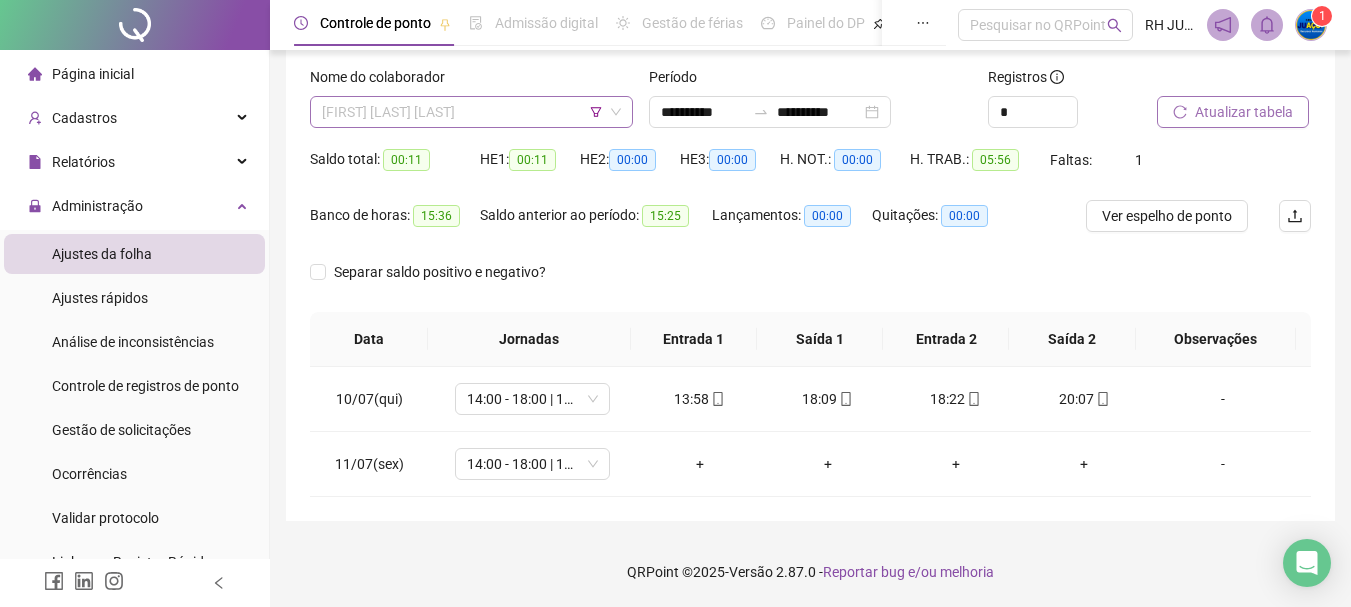 click on "[FIRST] [LAST] [LAST] [LAST]" at bounding box center (471, 112) 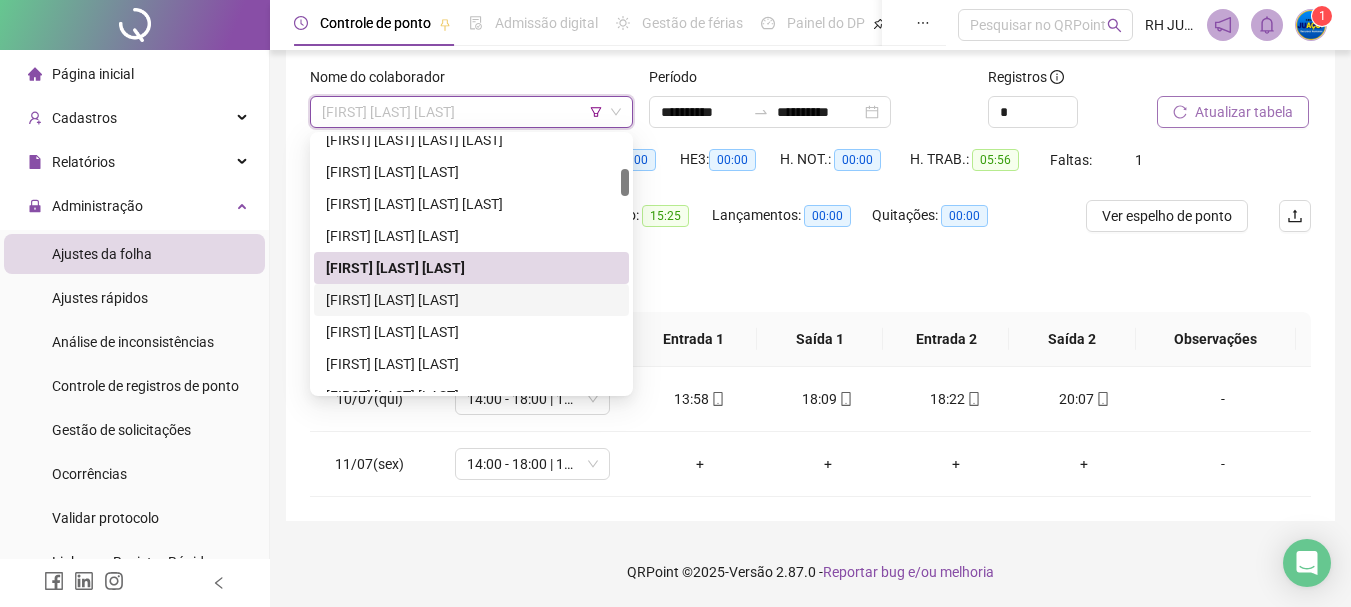 click on "[FIRST] [LAST] [LAST]" at bounding box center [471, 300] 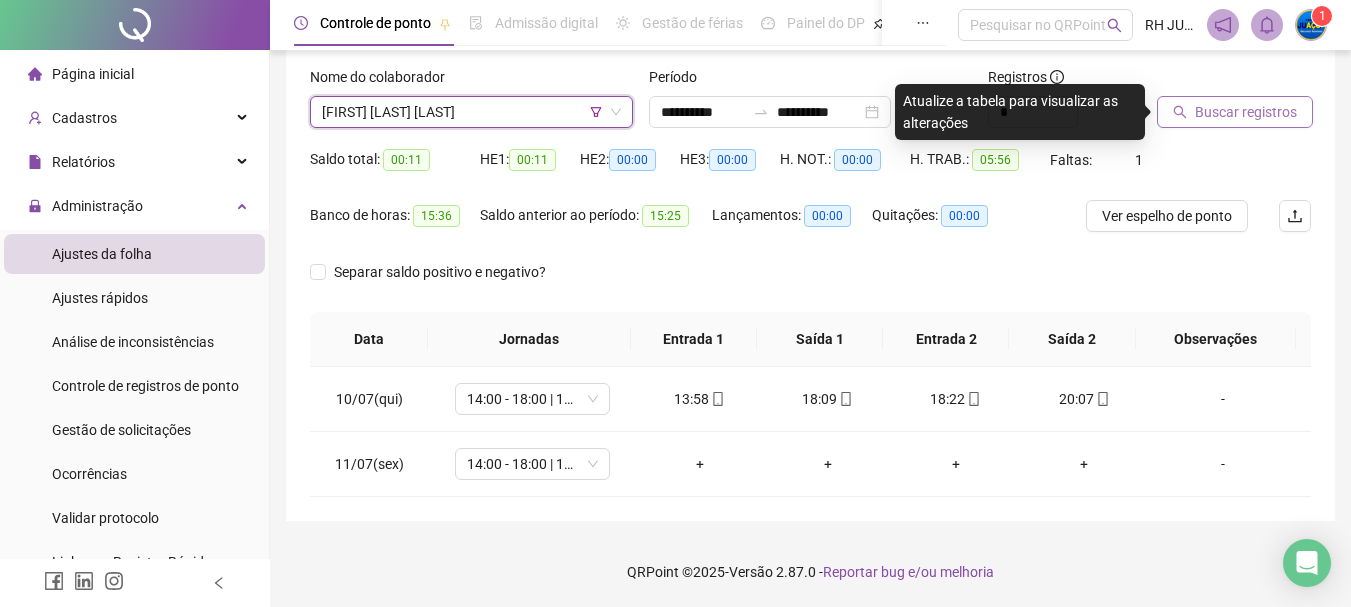 click on "Buscar registros" at bounding box center [1246, 112] 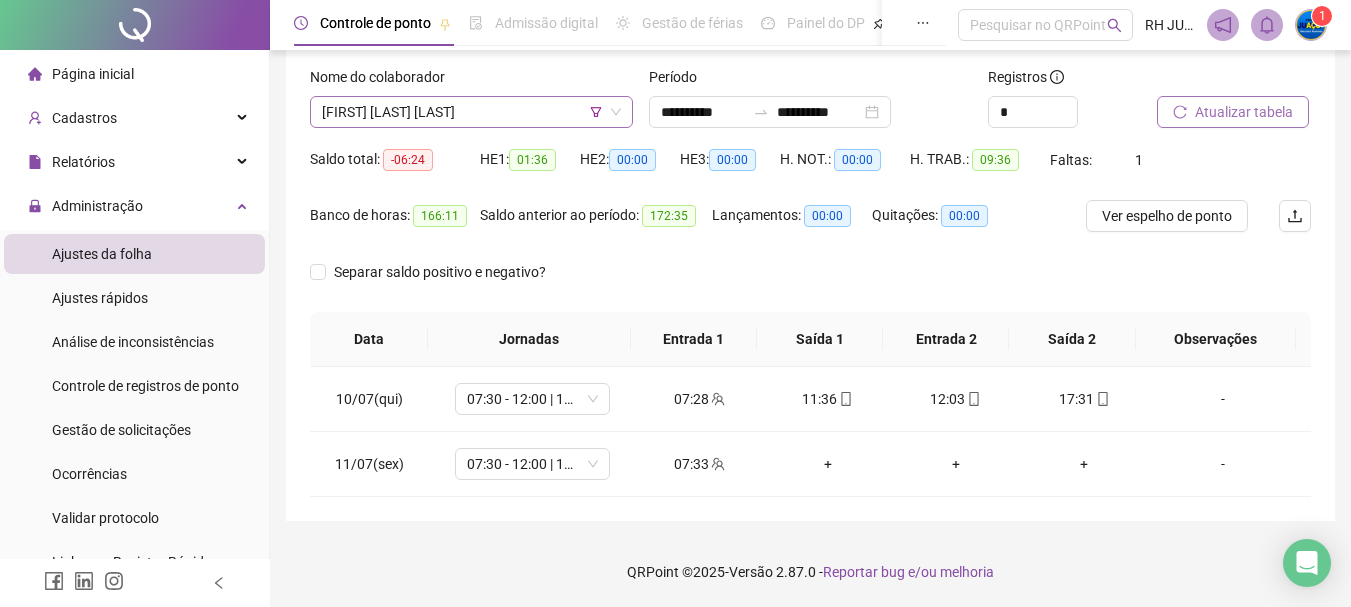 click on "[FIRST] [LAST] [LAST]" at bounding box center (471, 112) 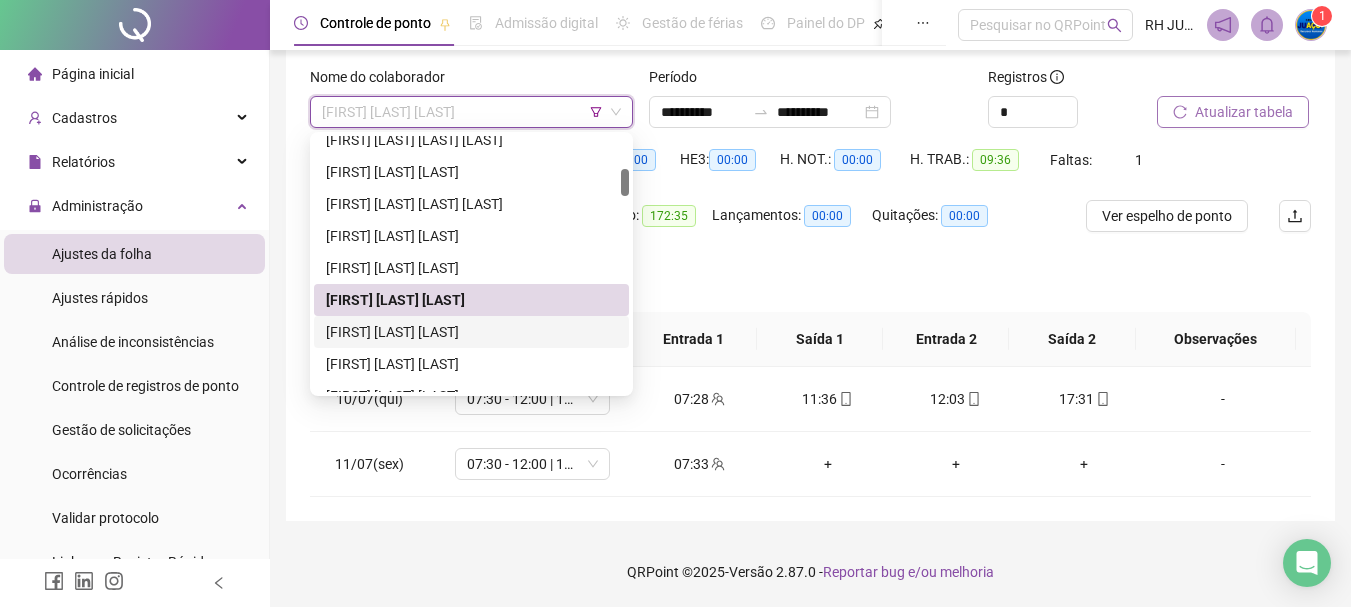 click on "[FIRST] [LAST] [LAST]" at bounding box center (471, 332) 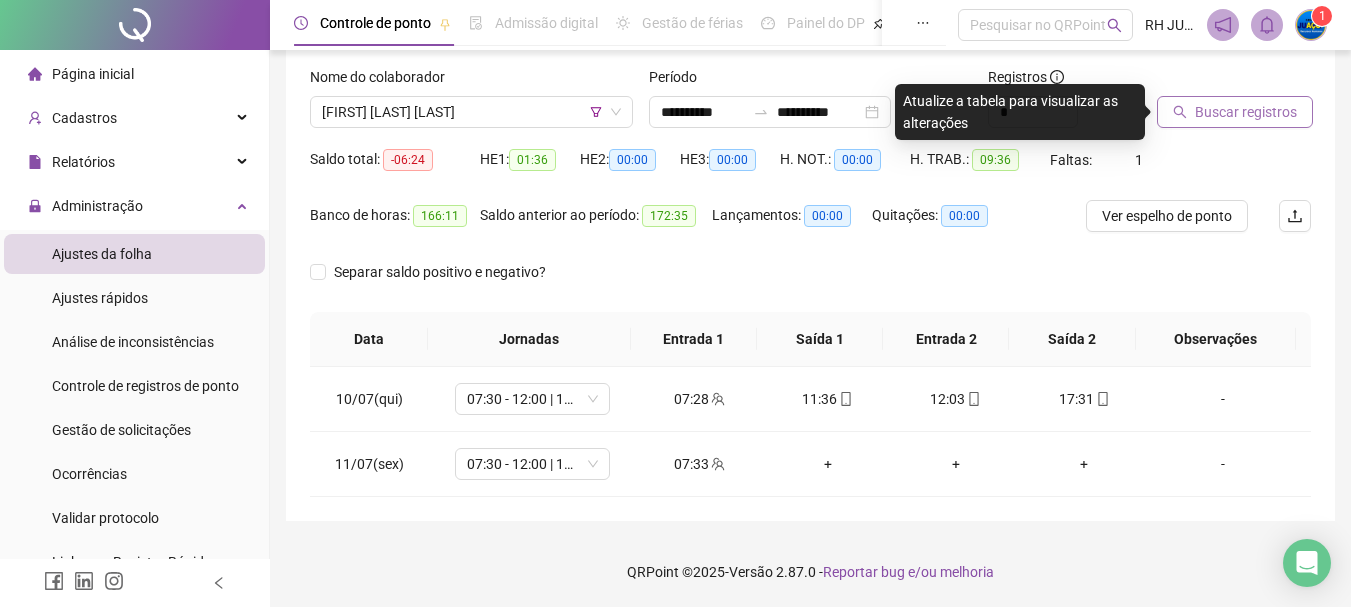 click on "Buscar registros" at bounding box center (1246, 112) 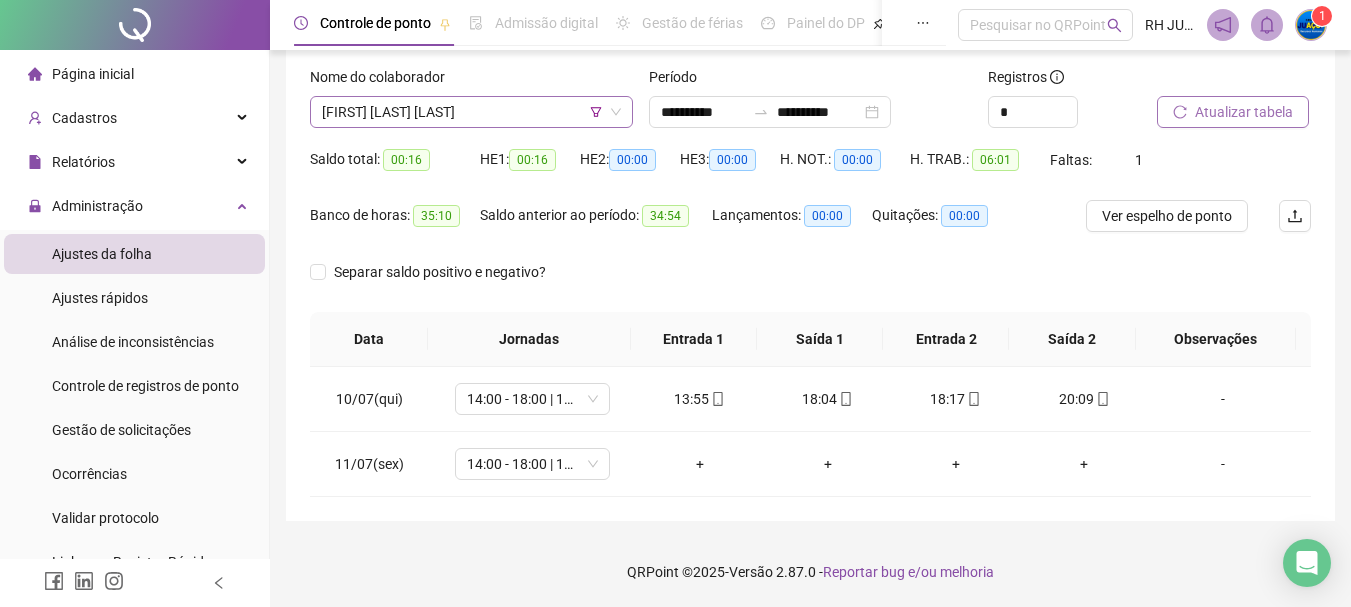 click on "[FIRST] [LAST] [LAST]" at bounding box center (471, 112) 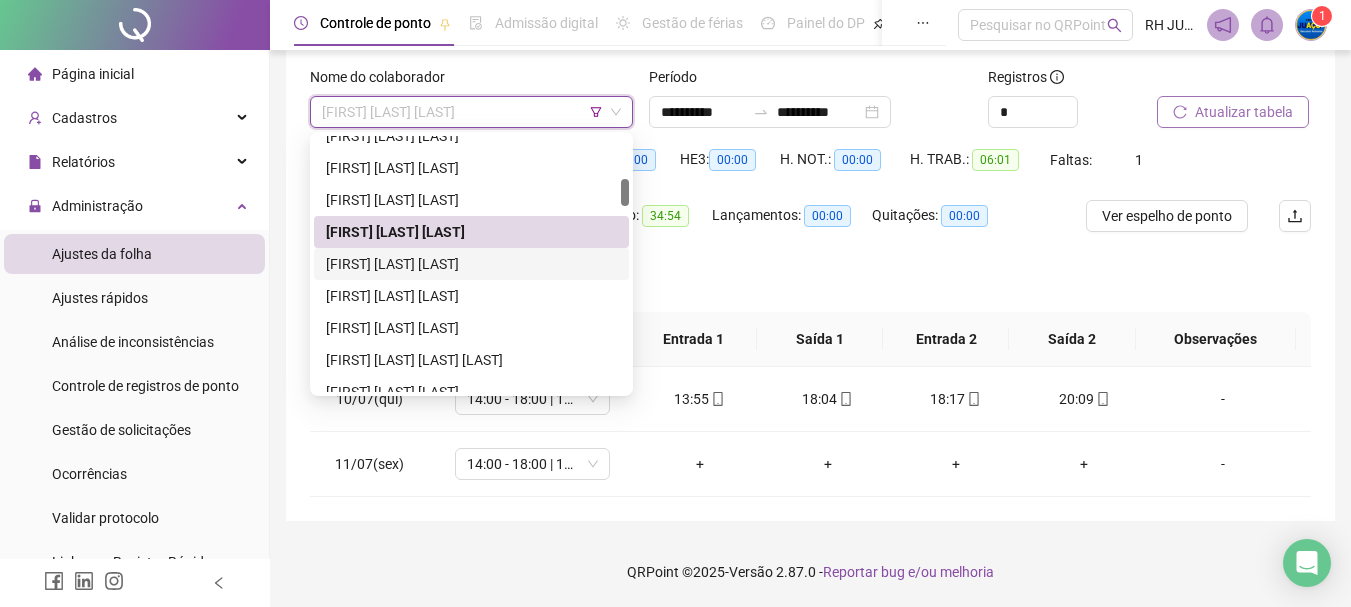 click on "[FIRST] [LAST]" at bounding box center [471, 264] 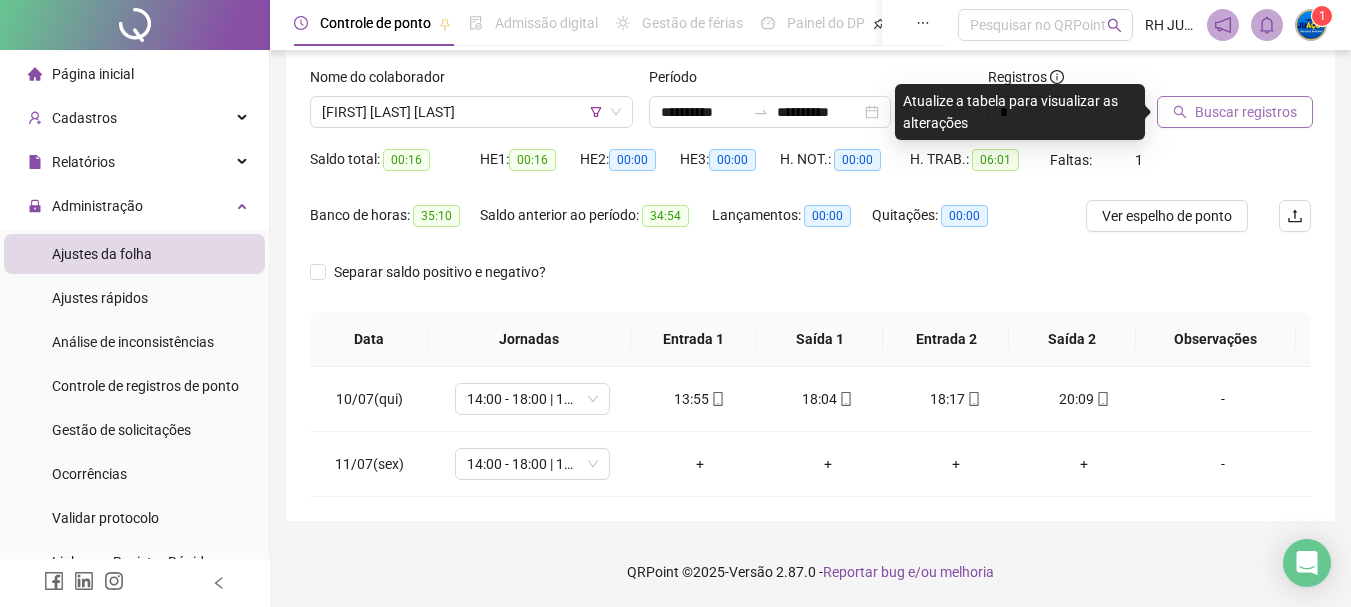 click on "Buscar registros" at bounding box center (1246, 112) 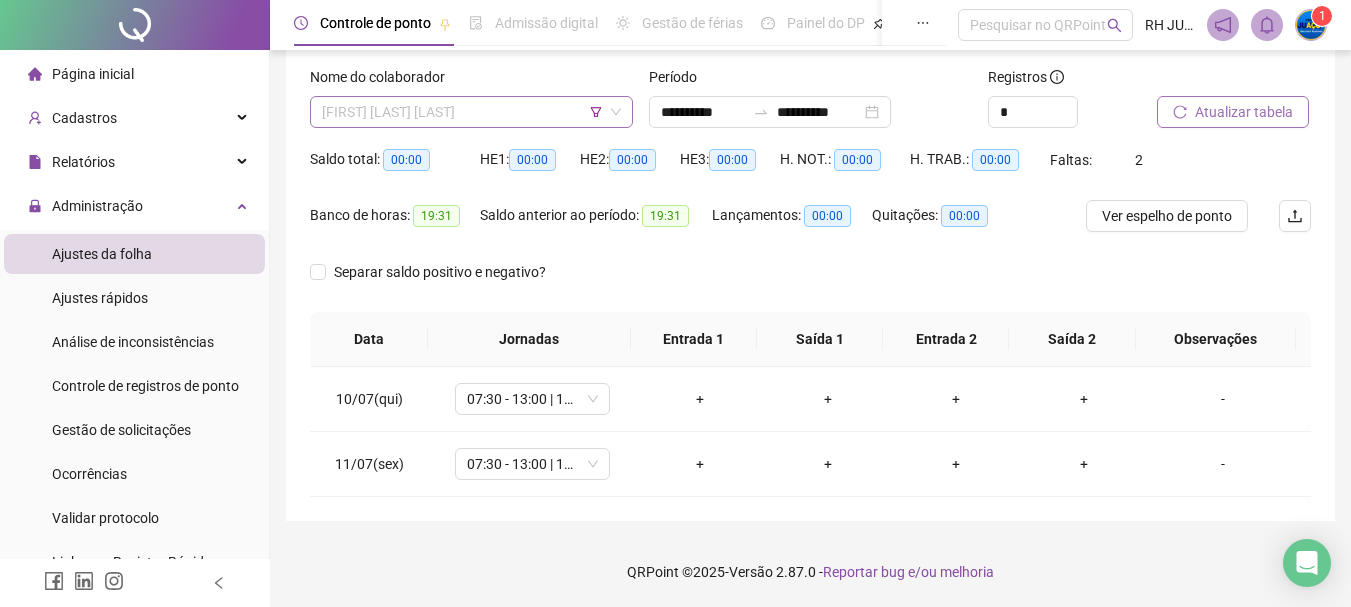 click on "[FIRST] [LAST]" at bounding box center [471, 112] 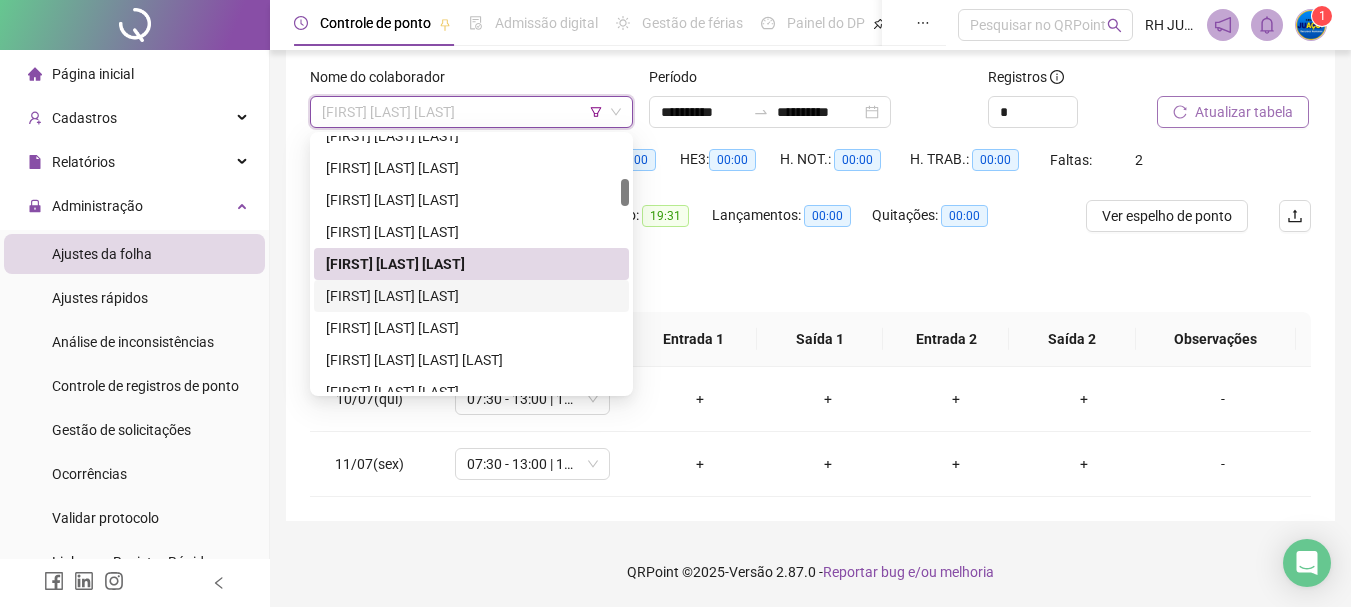 click on "[FIRST] [LAST] [LAST]" at bounding box center [471, 296] 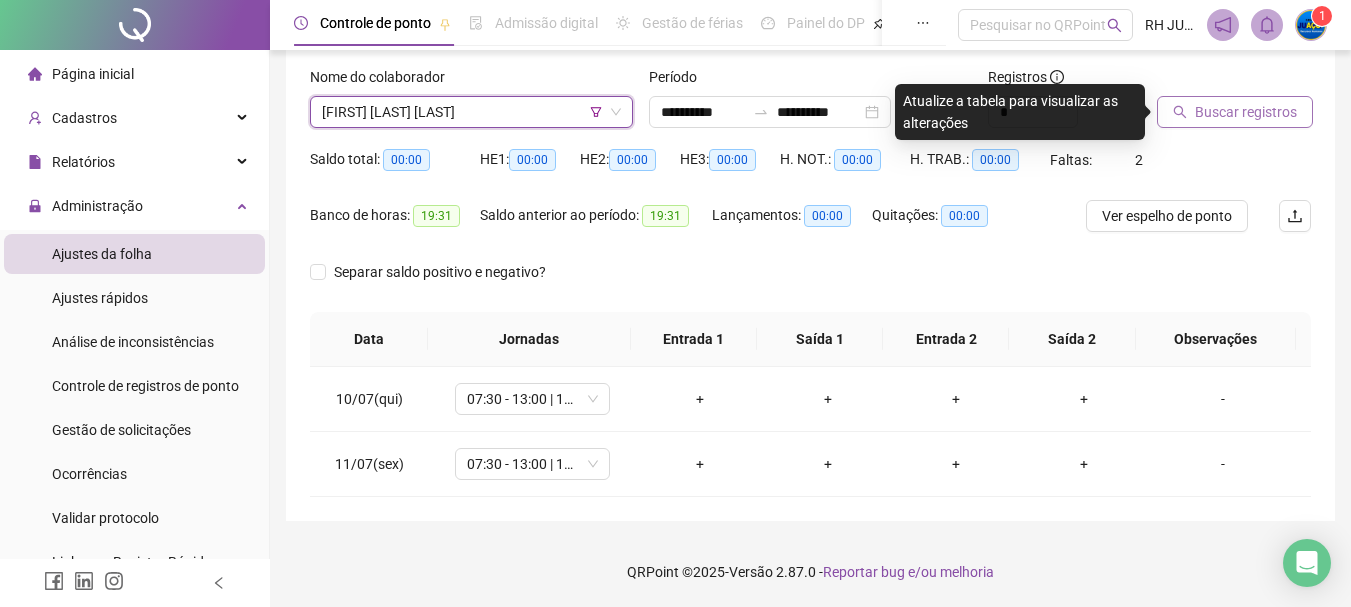click on "Buscar registros" at bounding box center [1246, 112] 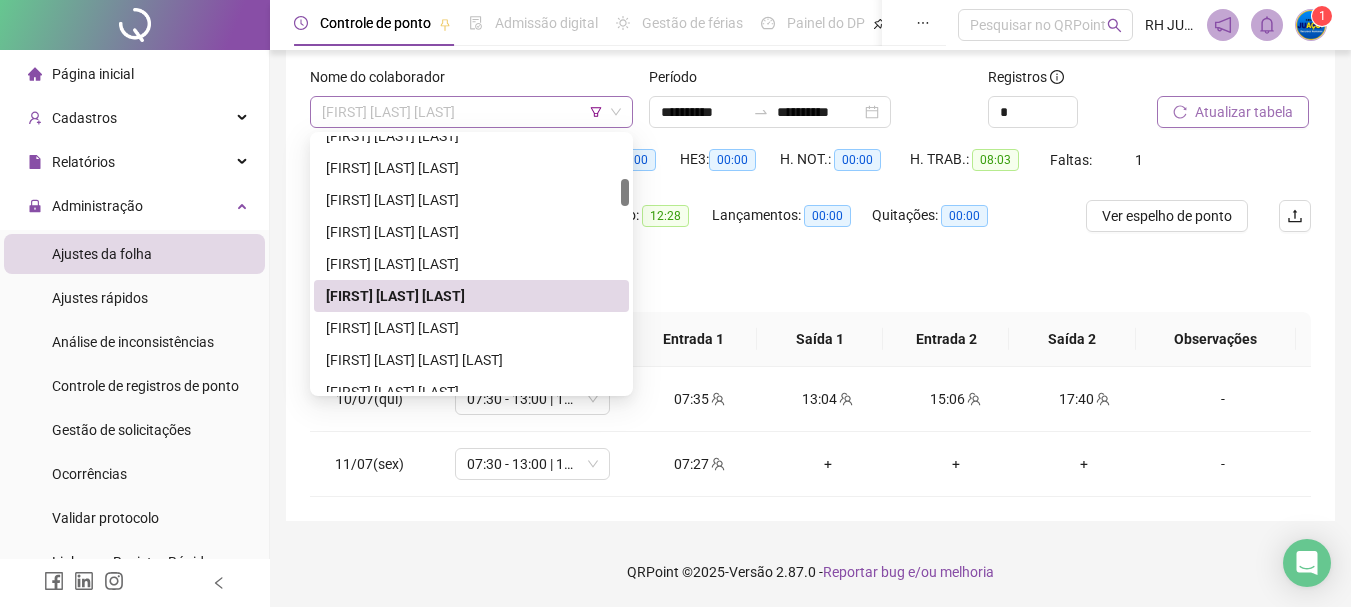 click on "[FIRST] [LAST] [LAST]" at bounding box center (471, 112) 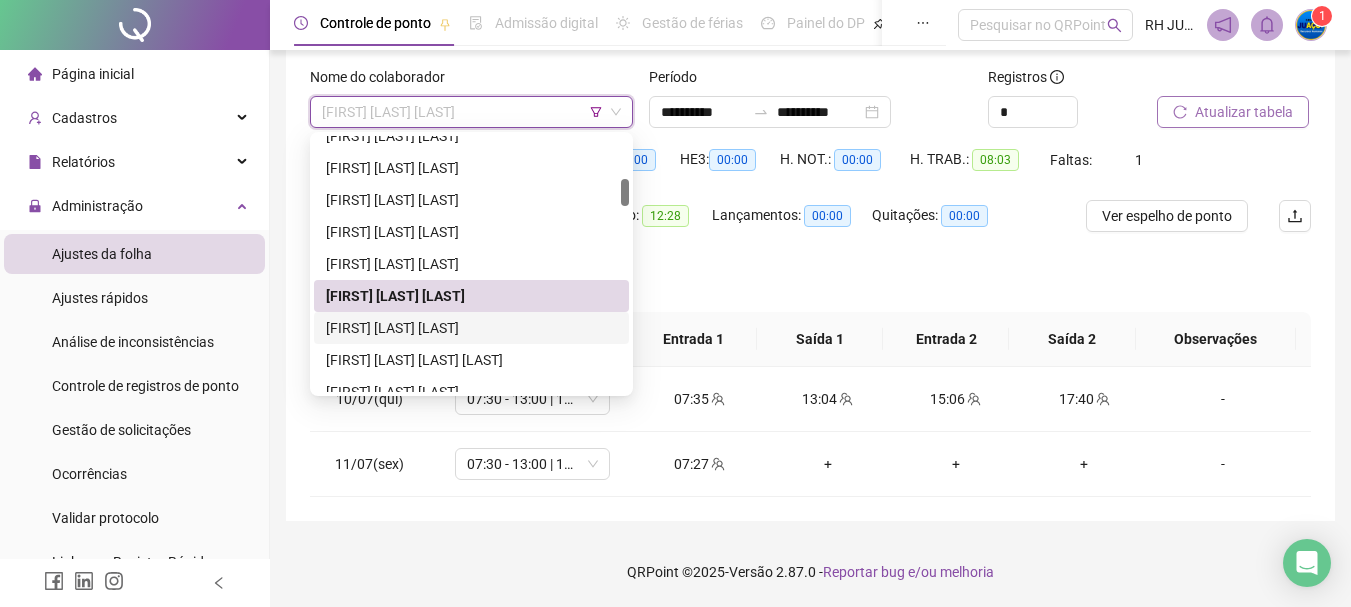 click on "[FIRST] [LAST]" at bounding box center [471, 328] 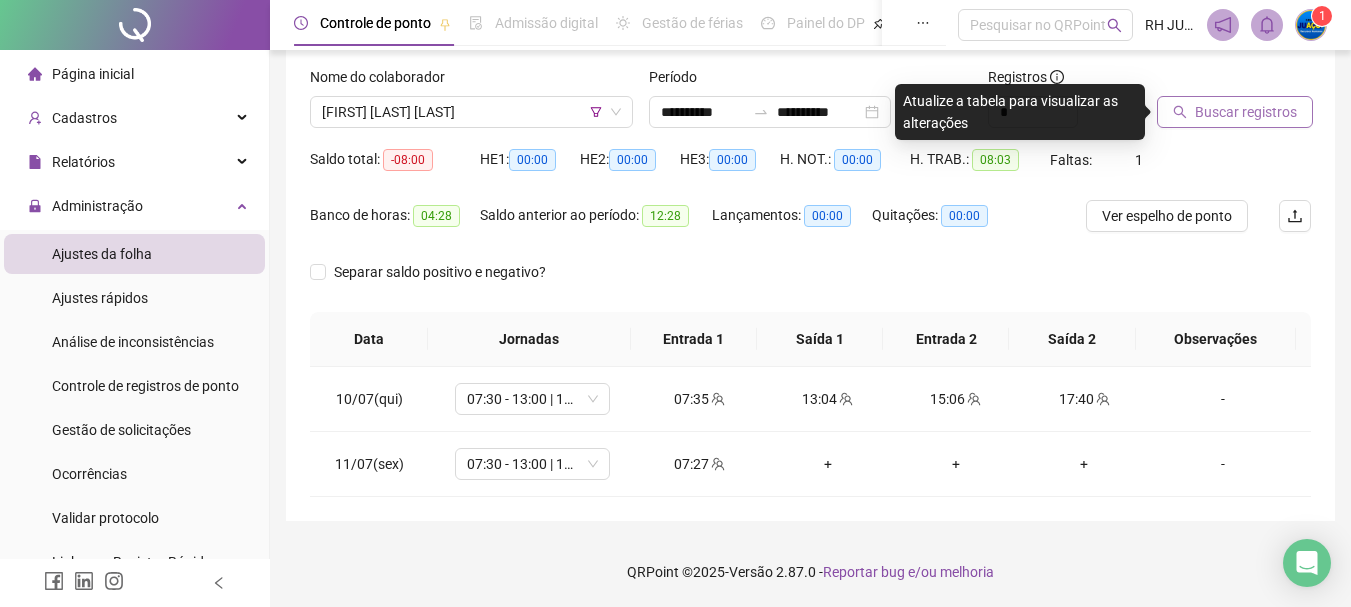 click on "Buscar registros" at bounding box center (1235, 112) 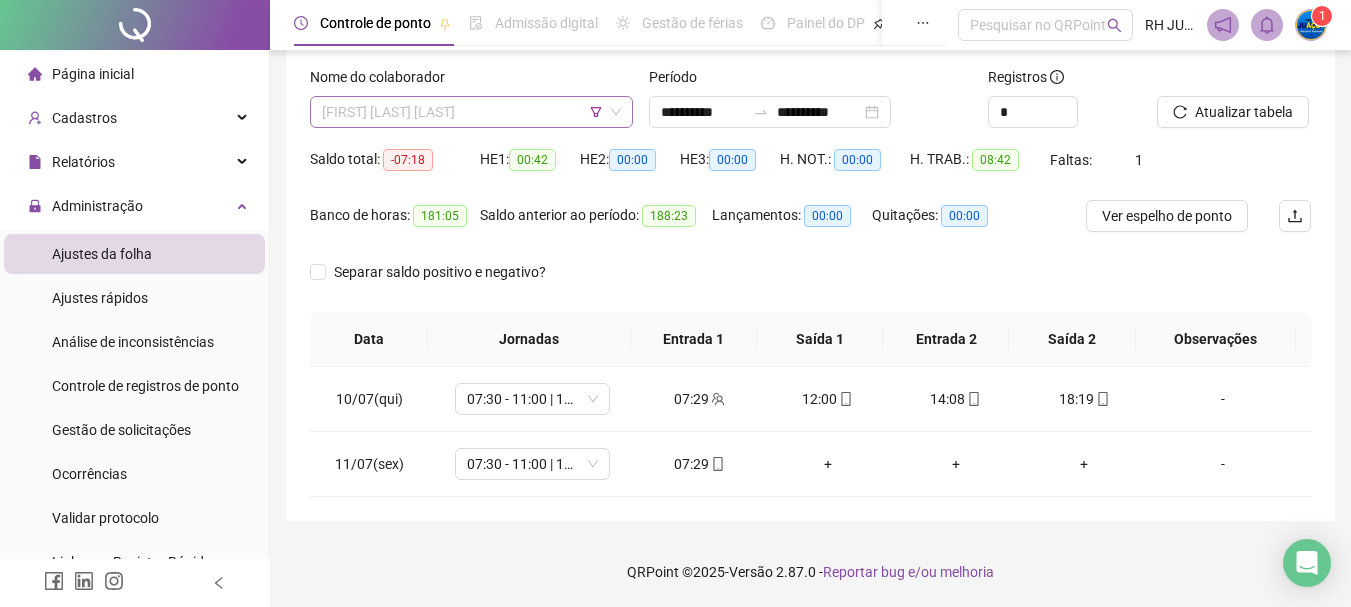 click on "[FIRST] [LAST]" at bounding box center (471, 112) 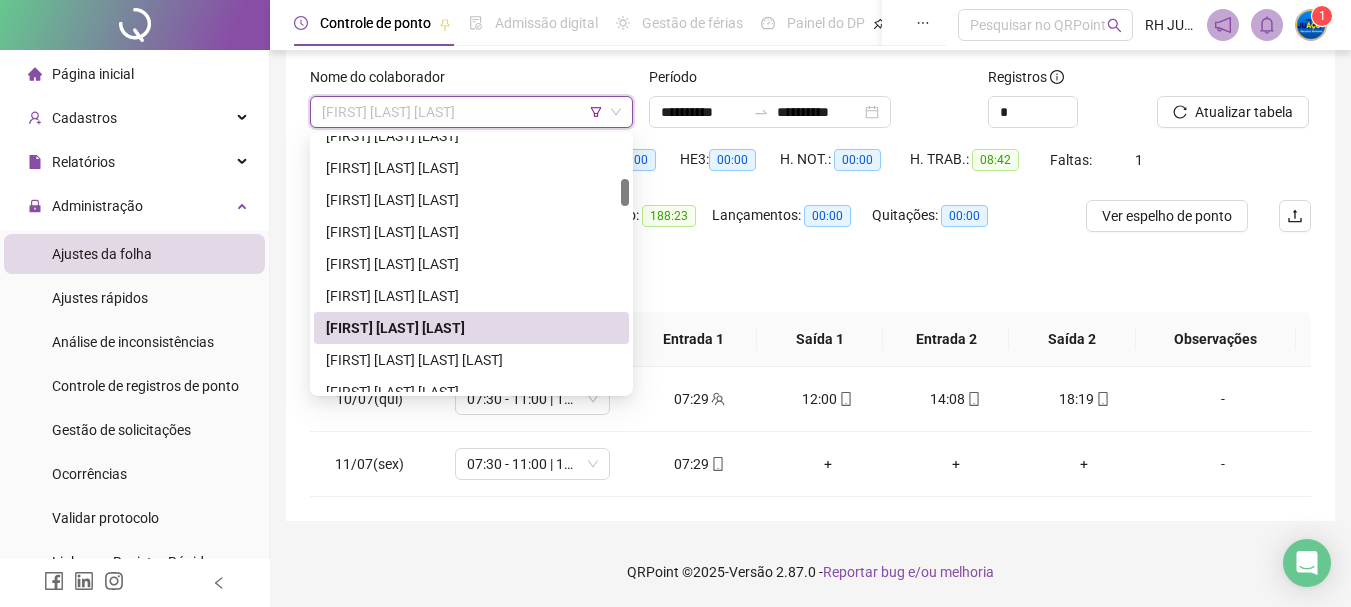 scroll, scrollTop: 500, scrollLeft: 0, axis: vertical 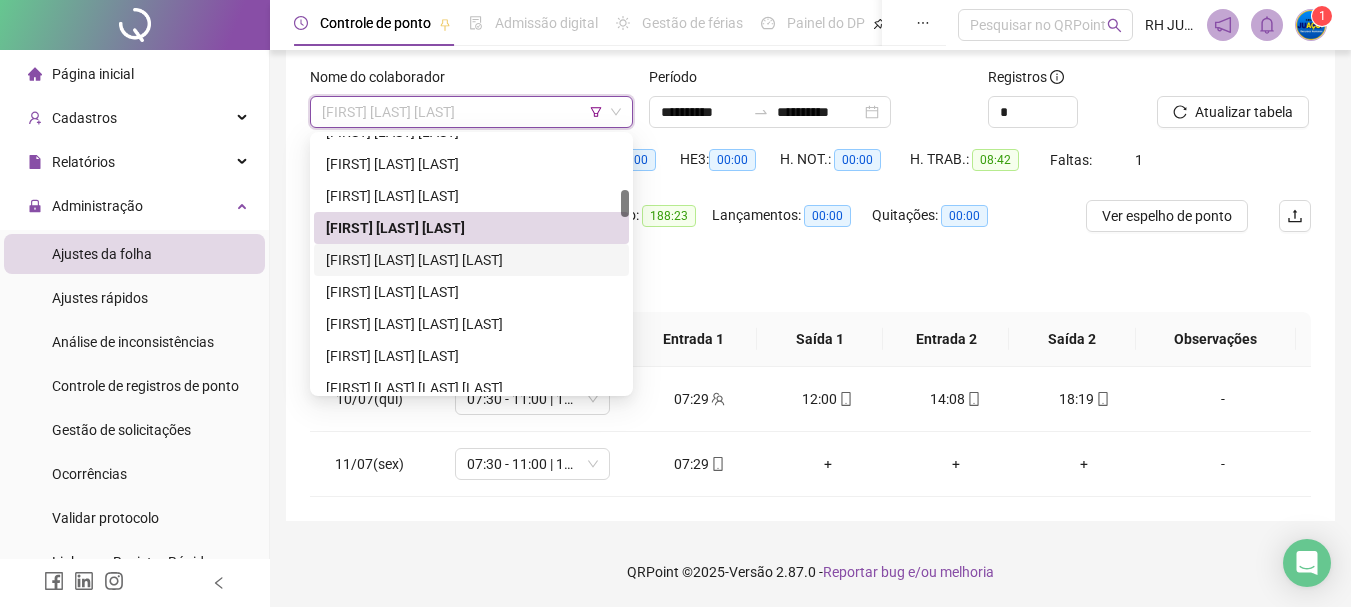 click on "[FIRST] [LAST] [LAST] [LAST]" at bounding box center [471, 260] 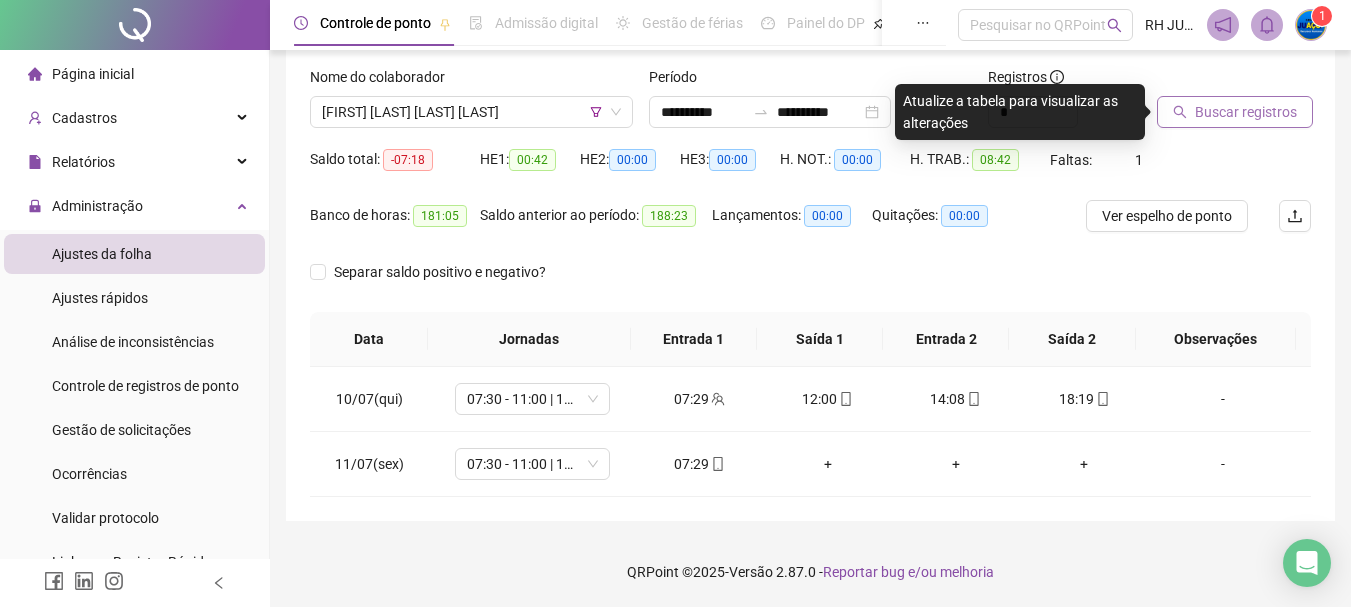 click on "Buscar registros" at bounding box center (1246, 112) 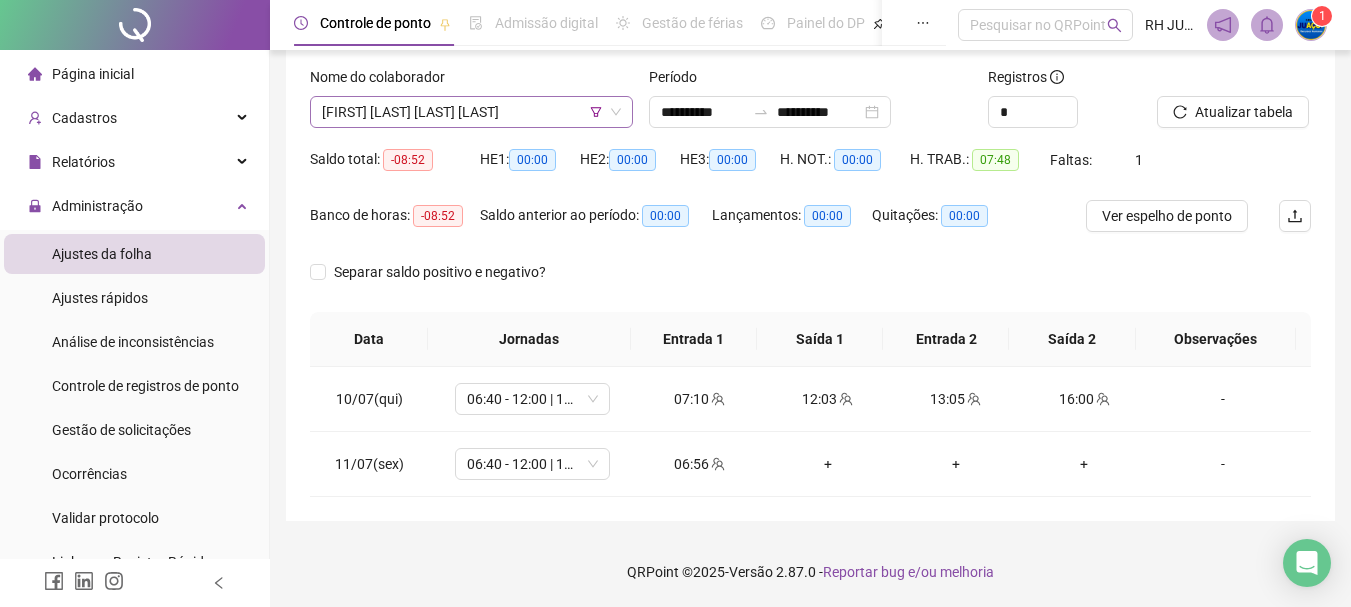 click on "[FIRST] [LAST] [LAST] [LAST]" at bounding box center (471, 112) 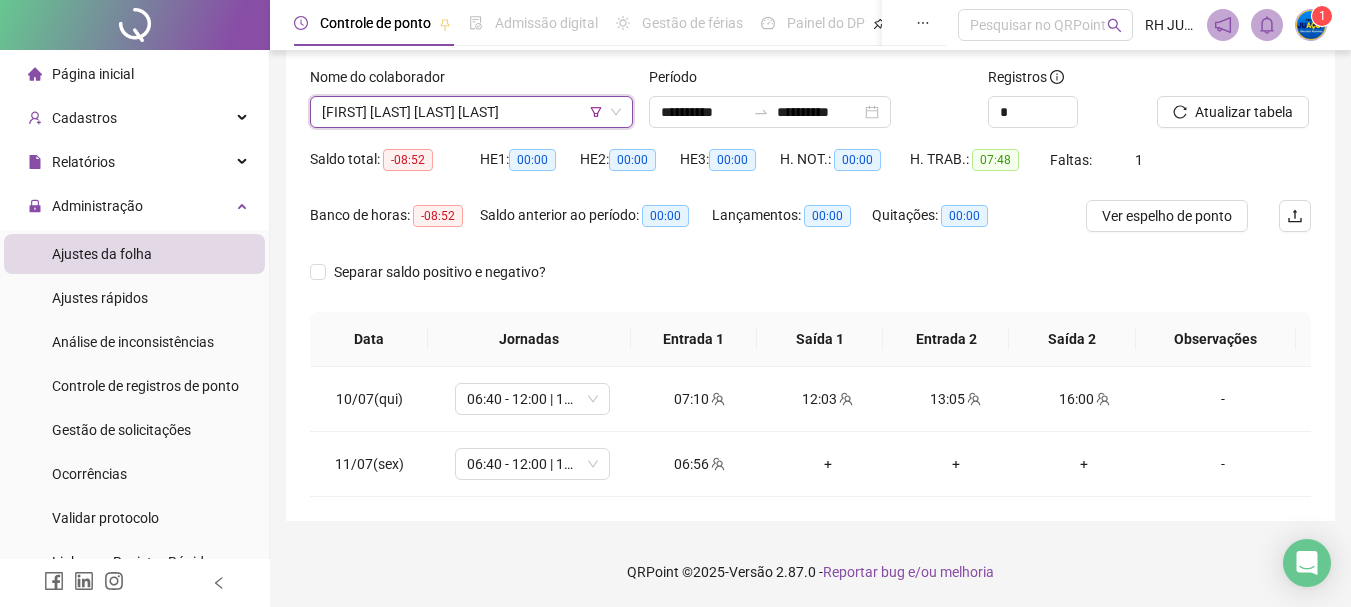 click on "Separar saldo positivo e negativo?" at bounding box center [810, 284] 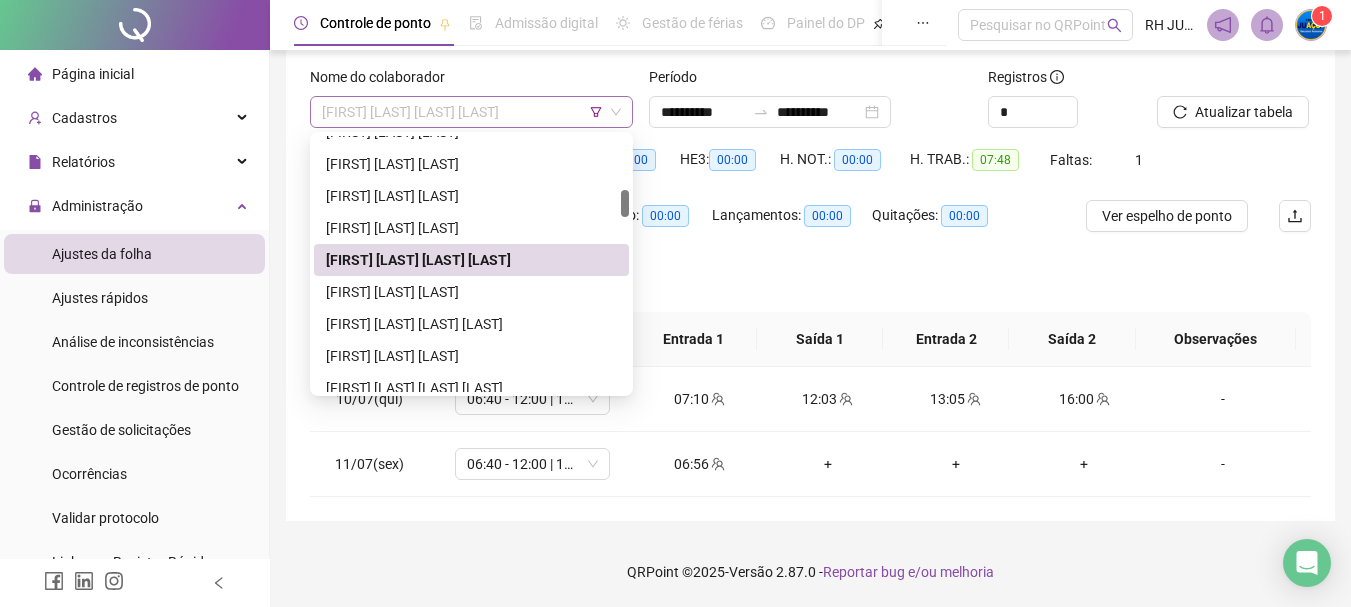 click on "[FIRST] [LAST] [LAST] [LAST]" at bounding box center [471, 112] 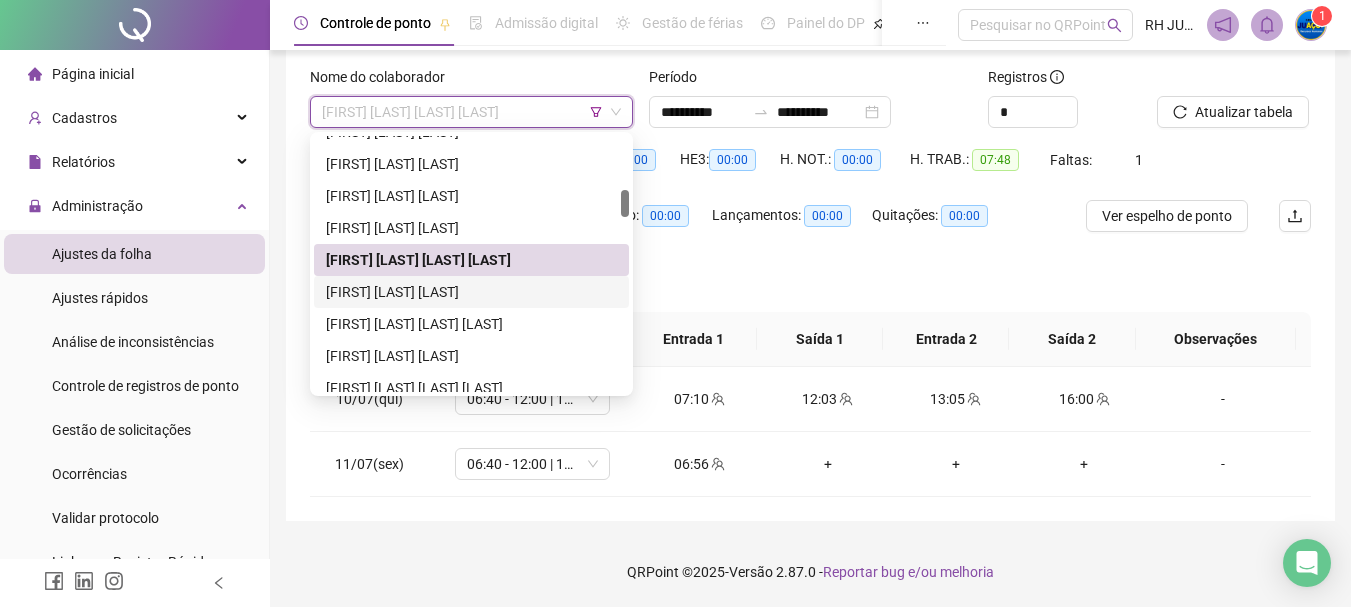 click on "[FIRST] [LAST]" at bounding box center (471, 292) 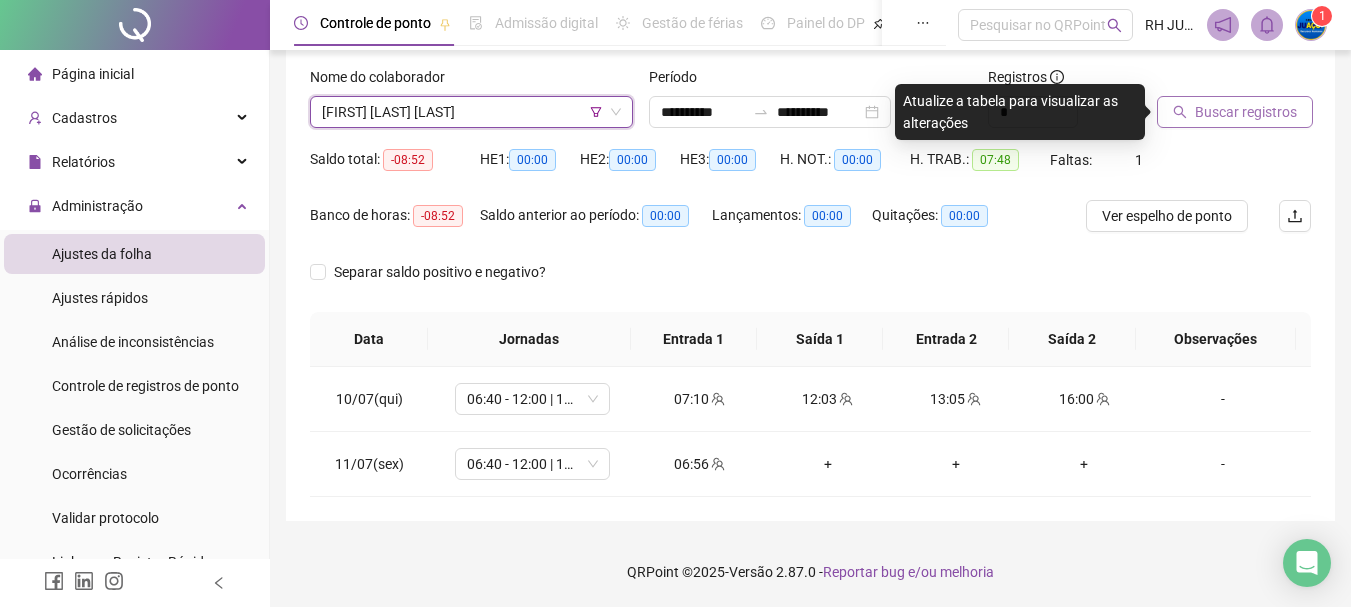 click 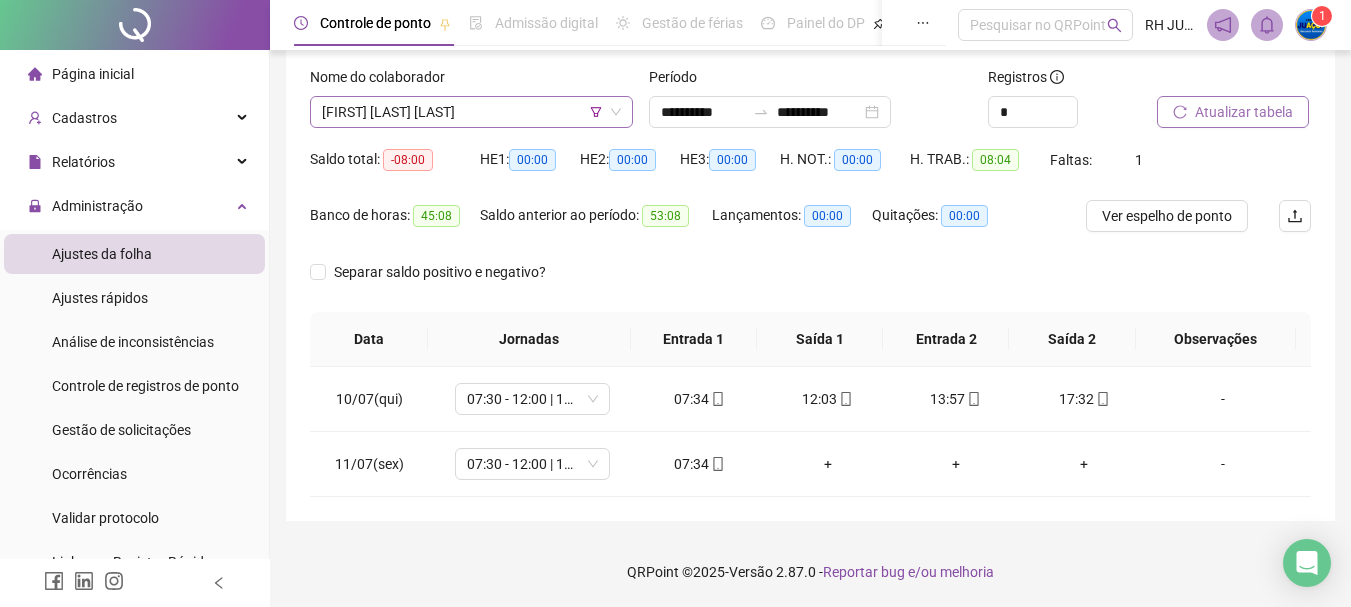 click on "[FIRST] [LAST]" at bounding box center (471, 112) 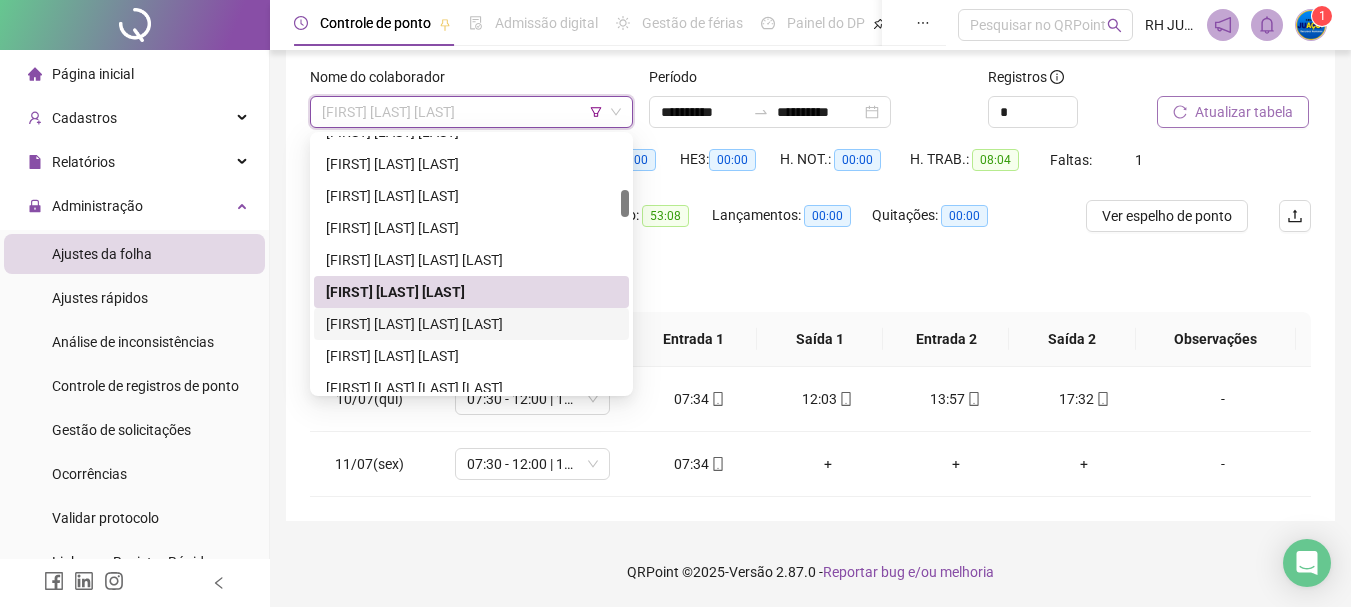 click on "[FIRST] [LAST] [LAST] [LAST]" at bounding box center [471, 324] 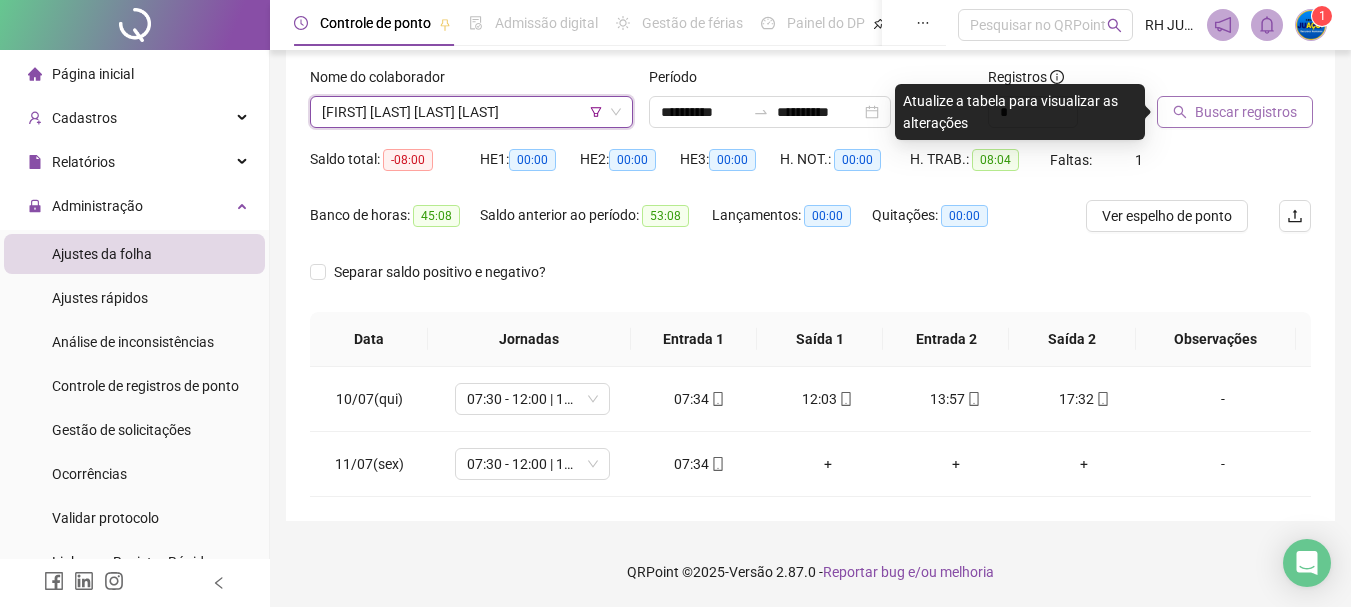 click on "Buscar registros" at bounding box center [1235, 112] 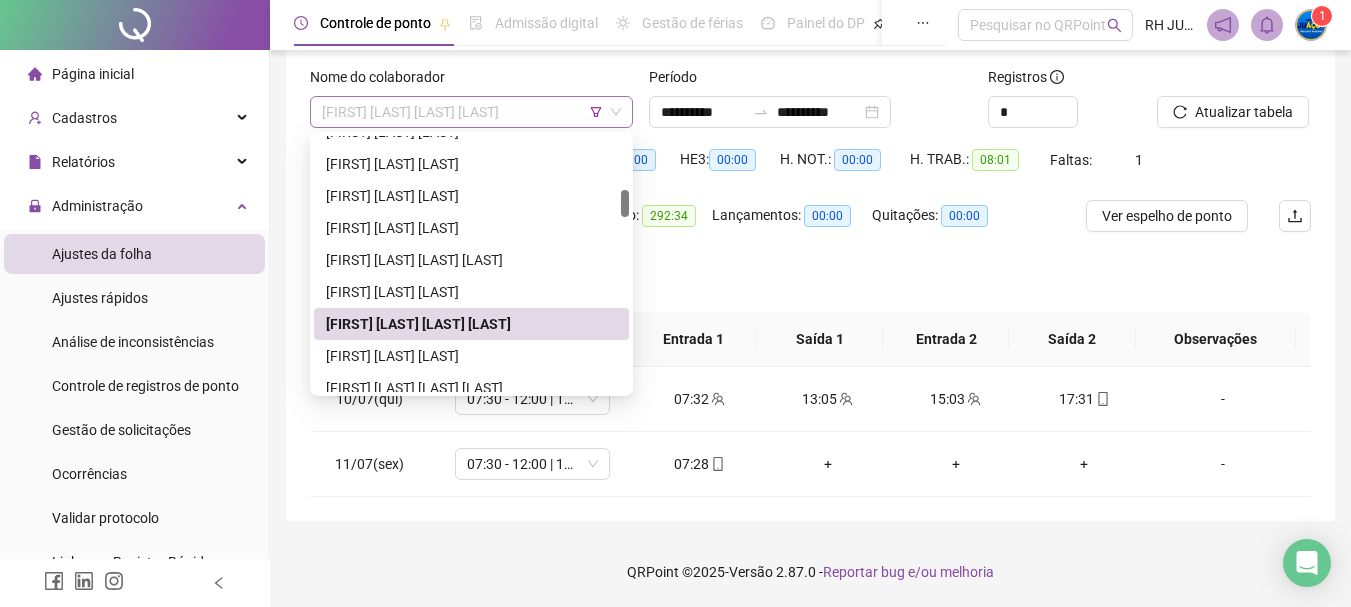 click on "[FIRST] [LAST] [LAST] [LAST]" at bounding box center (471, 112) 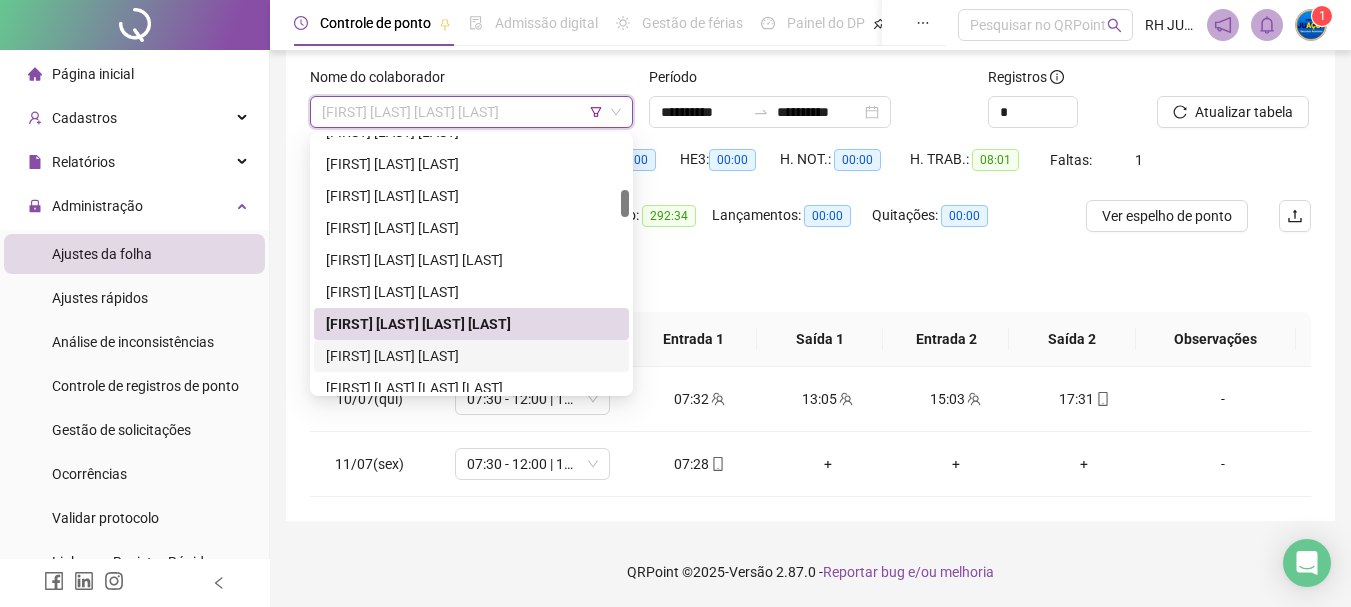 click on "[FIRST] [LAST] [LAST]" at bounding box center [471, 356] 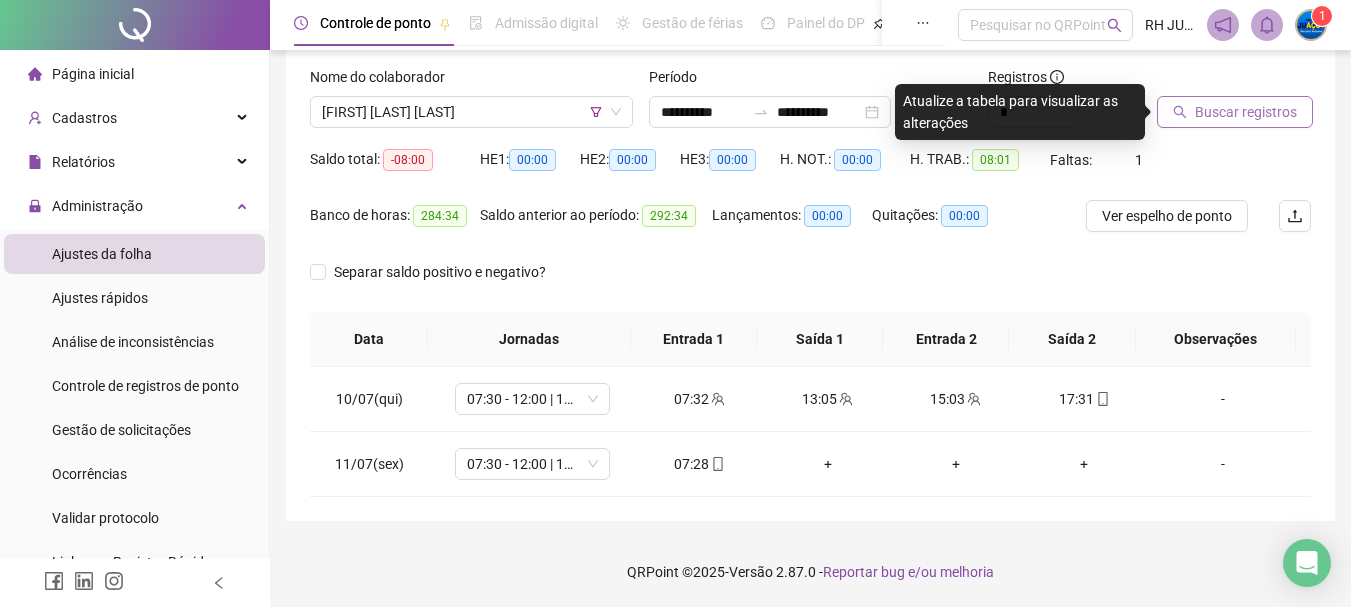 click on "Buscar registros" at bounding box center (1246, 112) 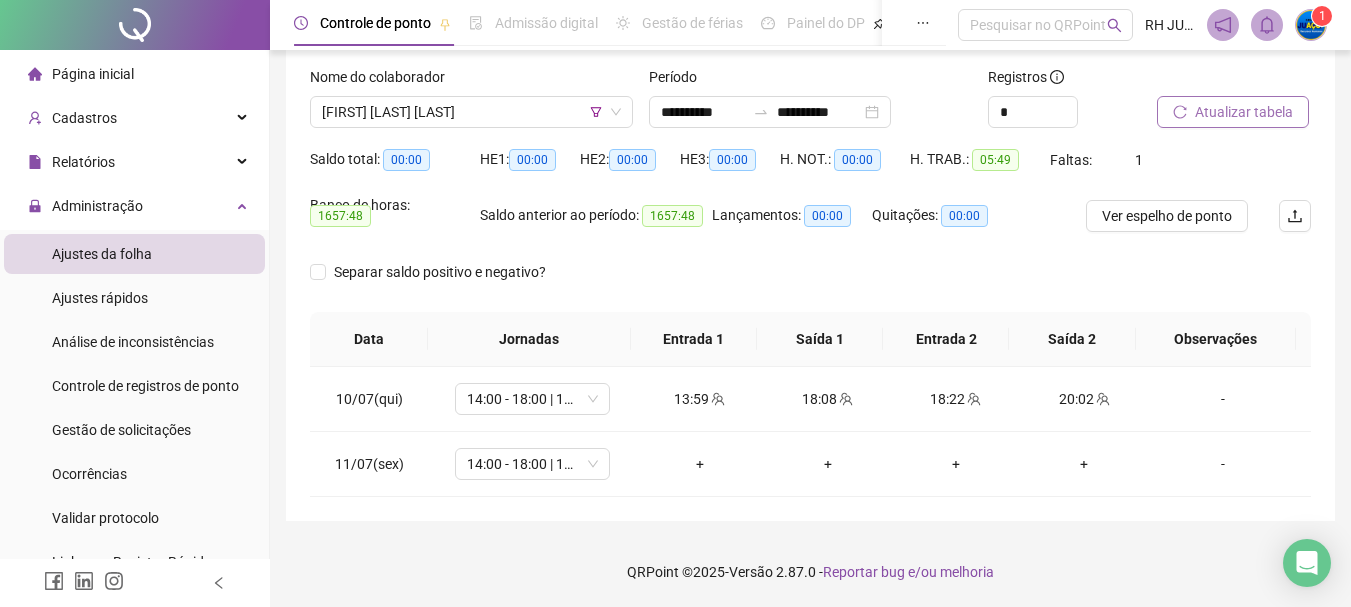 click on "Atualizar tabela" at bounding box center [1244, 112] 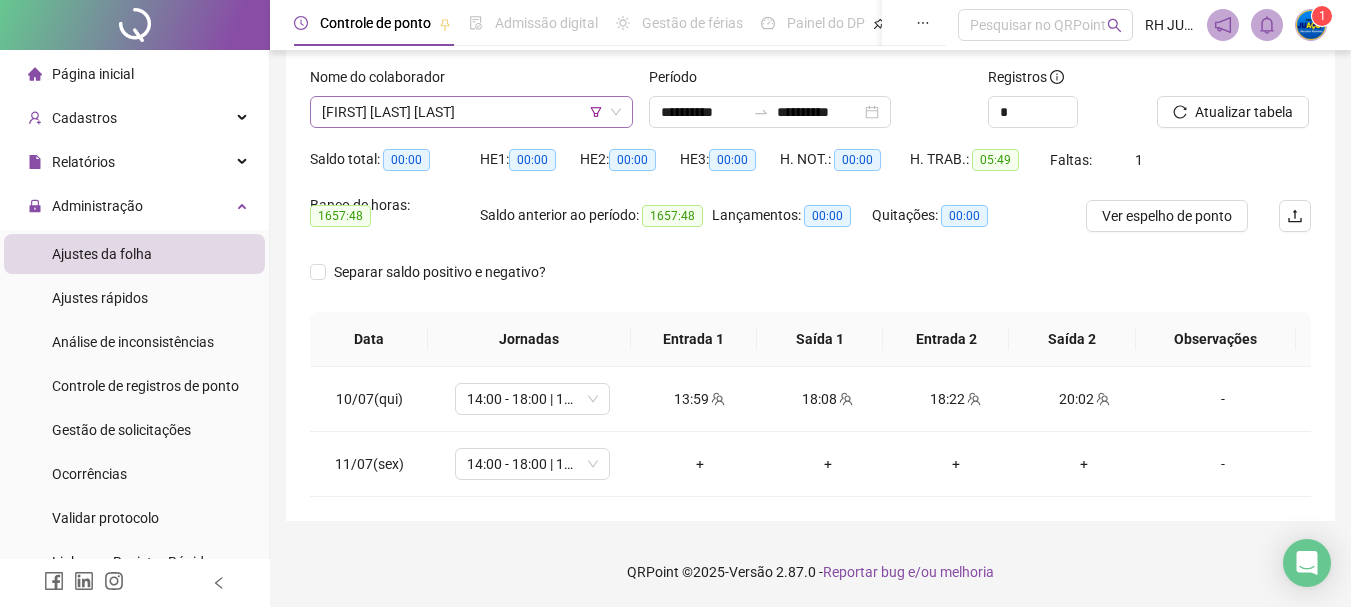 click on "[FIRST] [LAST] [LAST]" at bounding box center [471, 112] 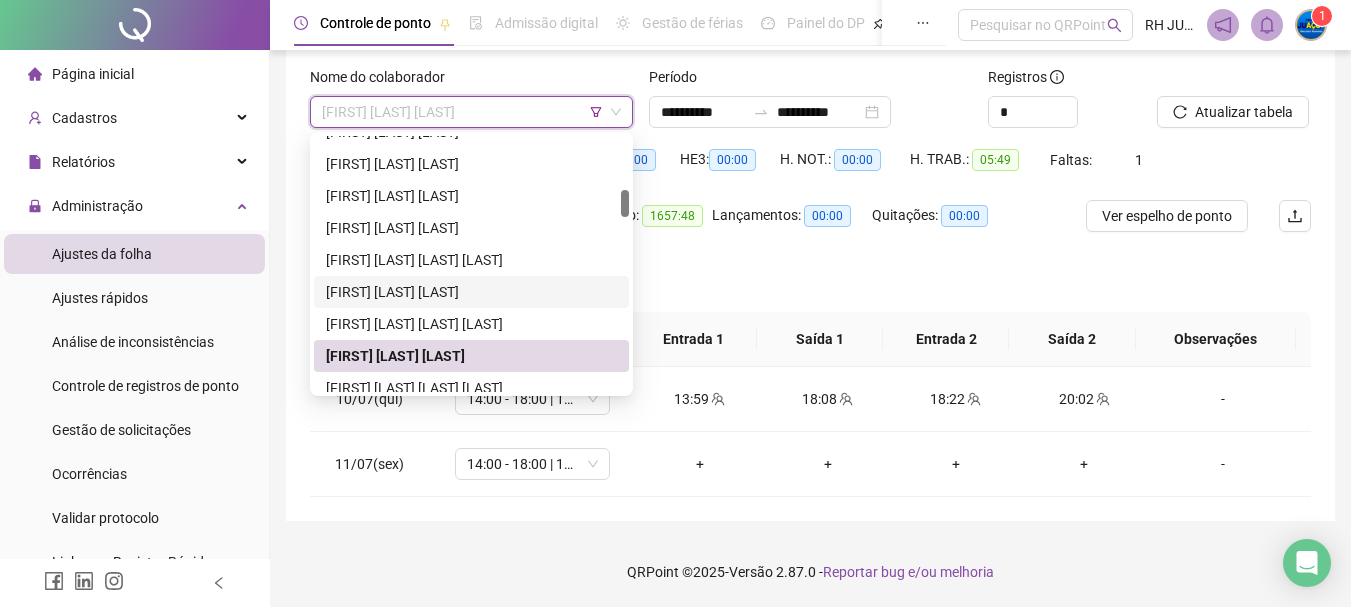 scroll, scrollTop: 600, scrollLeft: 0, axis: vertical 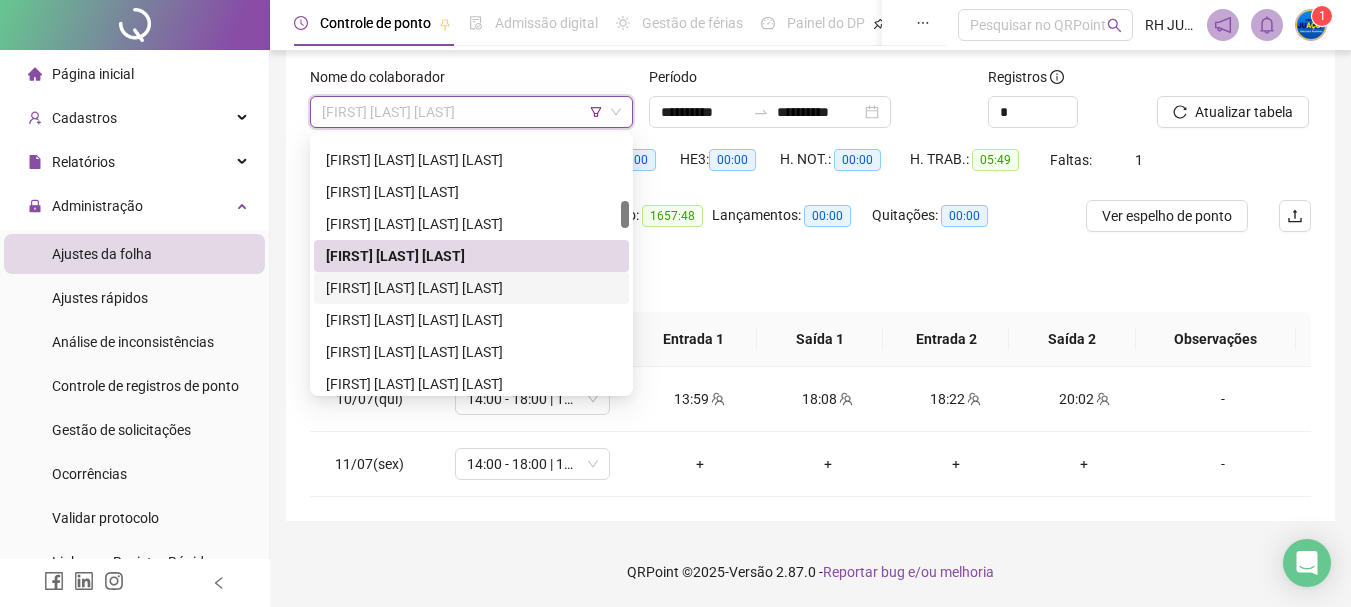 click on "[FIRST] [LAST] [LAST] [LAST]" at bounding box center (471, 288) 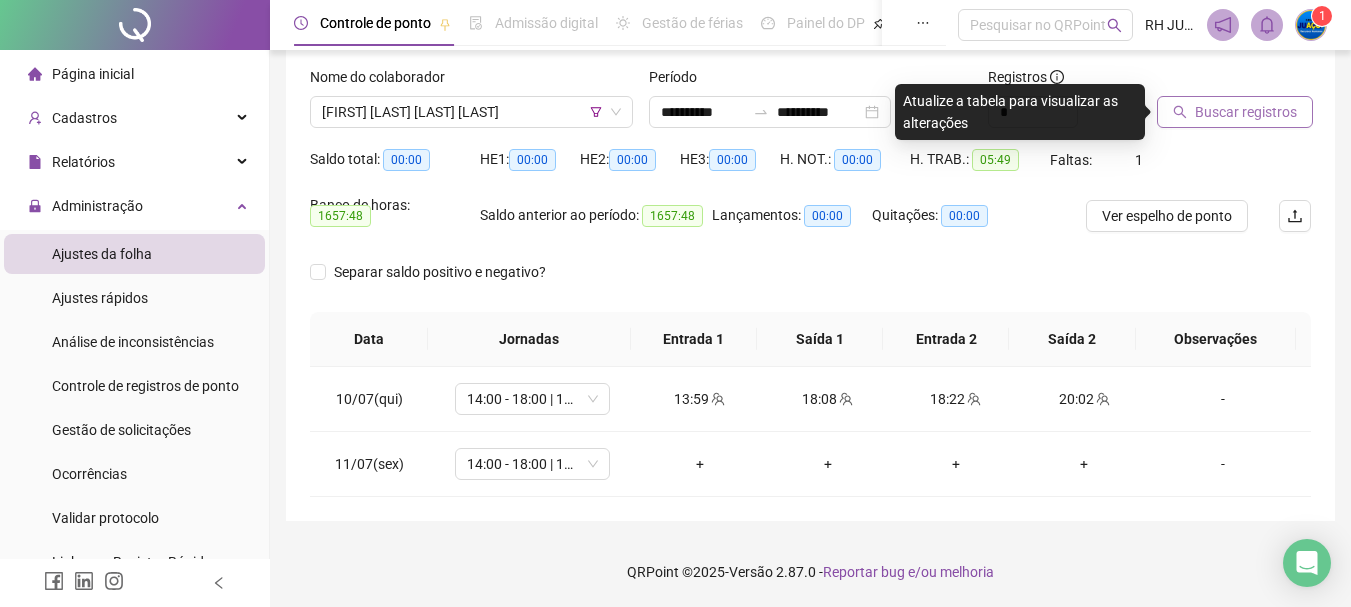 click on "Buscar registros" at bounding box center [1246, 112] 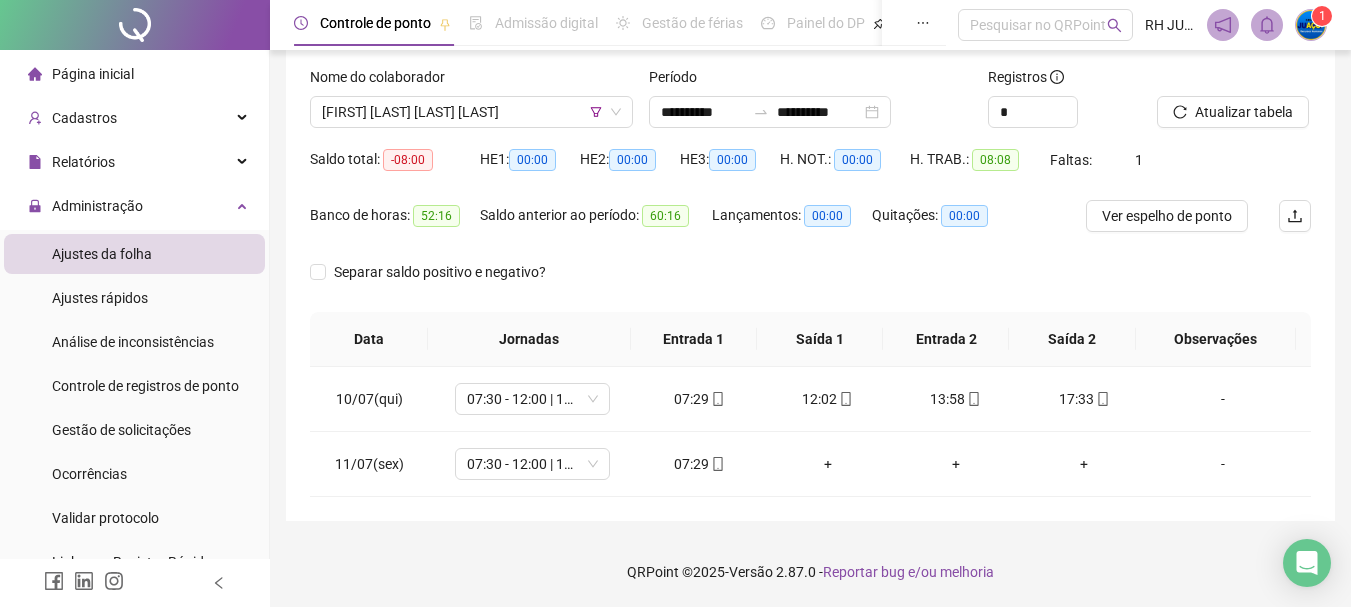 click on "Atualizar tabela" at bounding box center [1234, 97] 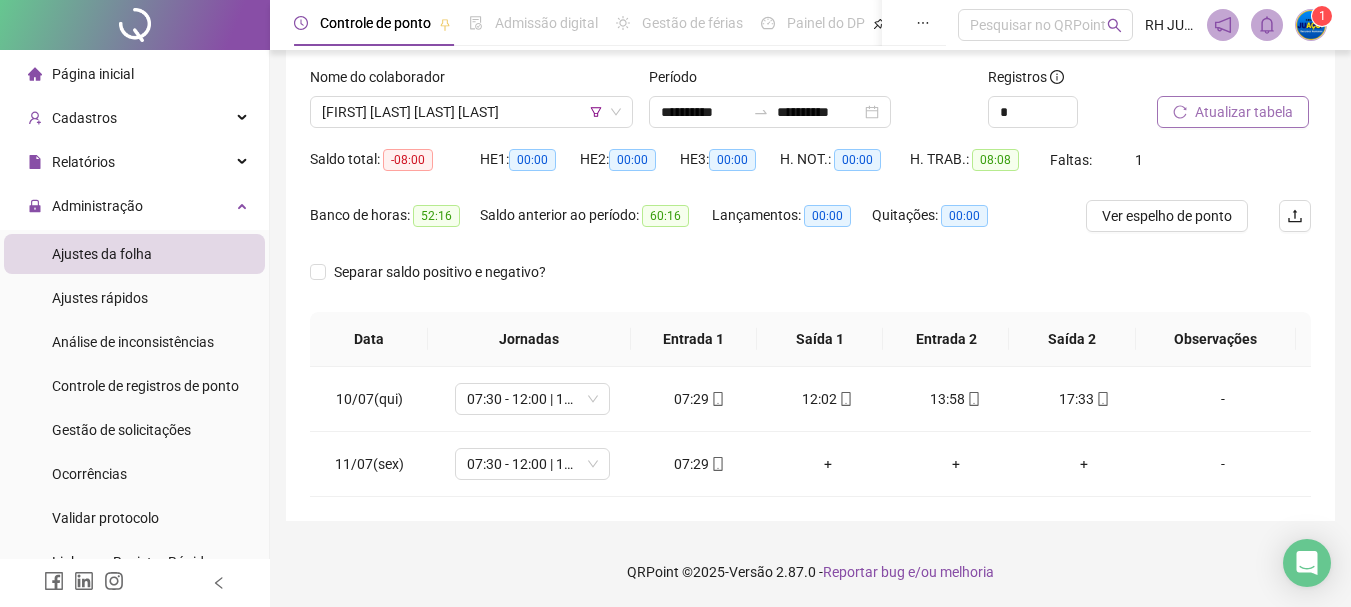 click on "Atualizar tabela" at bounding box center [1244, 112] 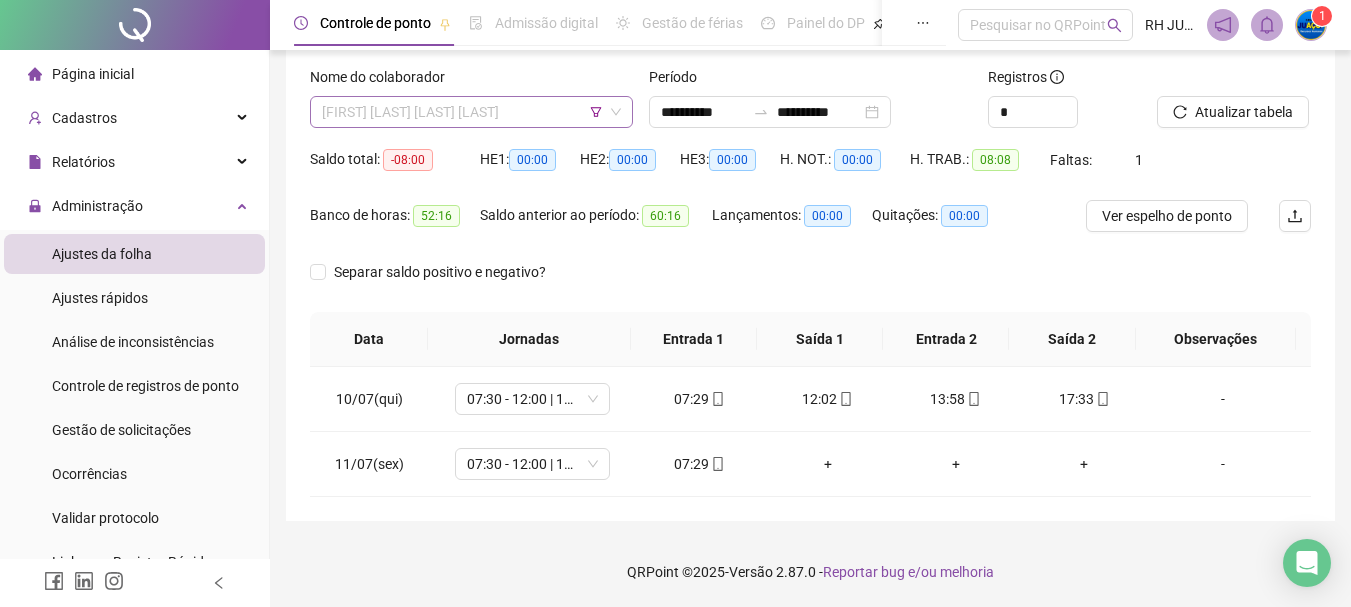 click on "[FIRST] [LAST] [LAST] [LAST]" at bounding box center (471, 112) 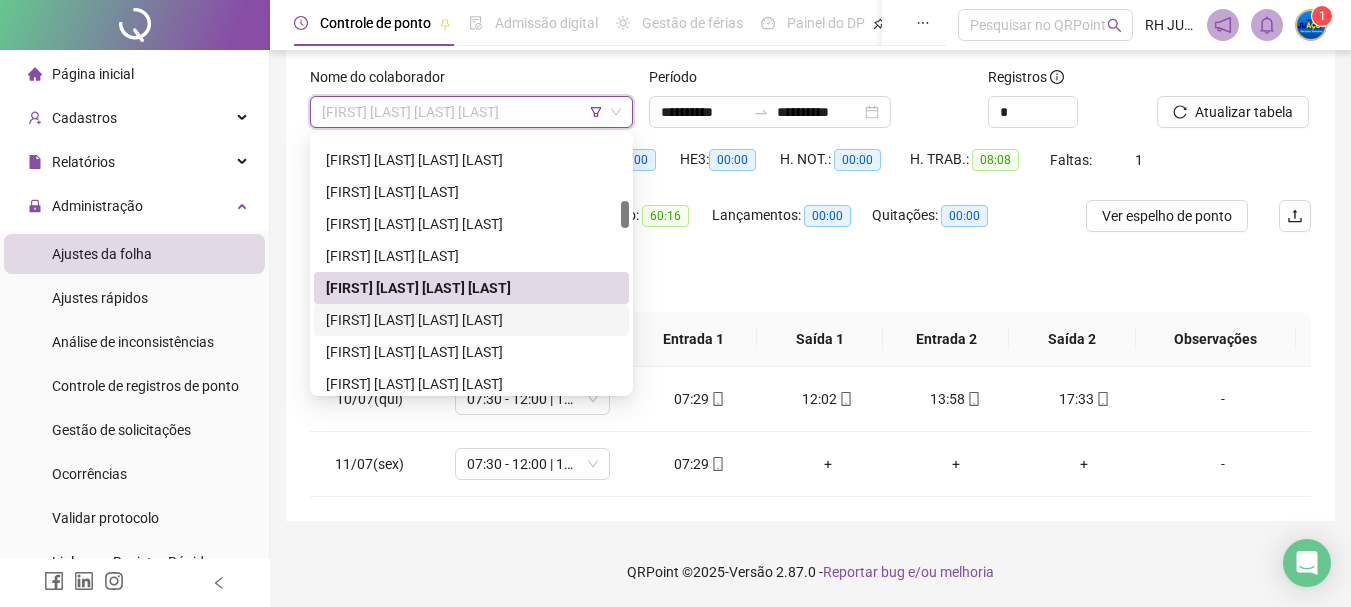drag, startPoint x: 348, startPoint y: 319, endPoint x: 355, endPoint y: 302, distance: 18.384777 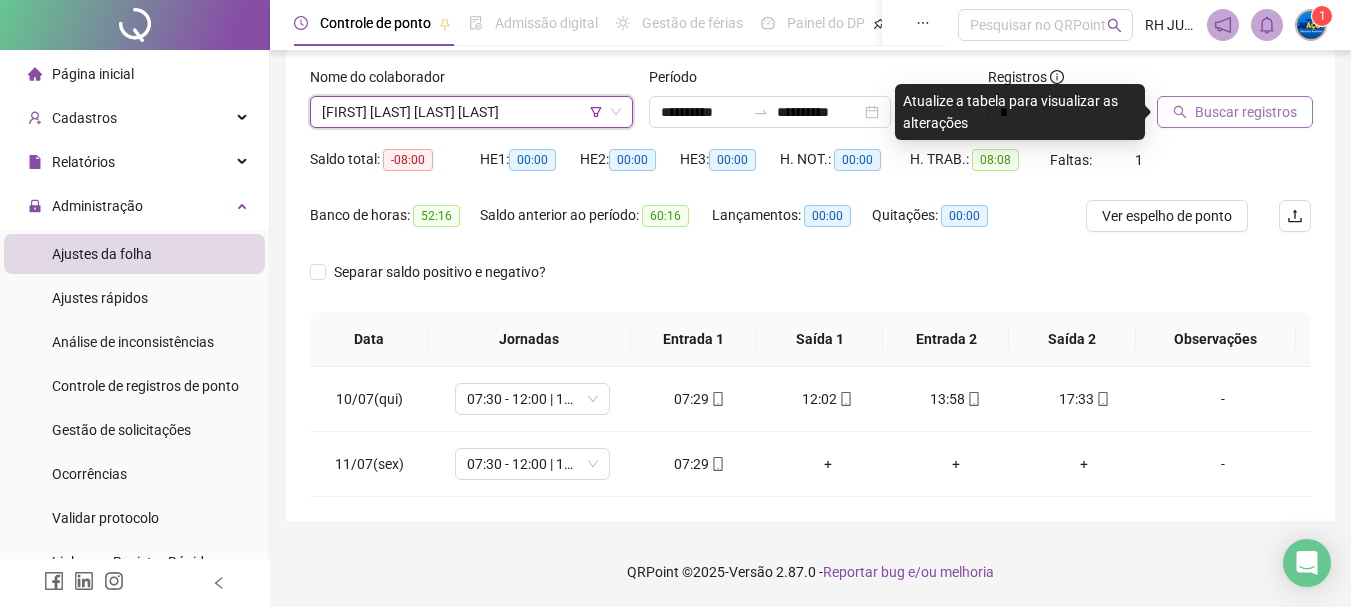 click on "Buscar registros" at bounding box center [1246, 112] 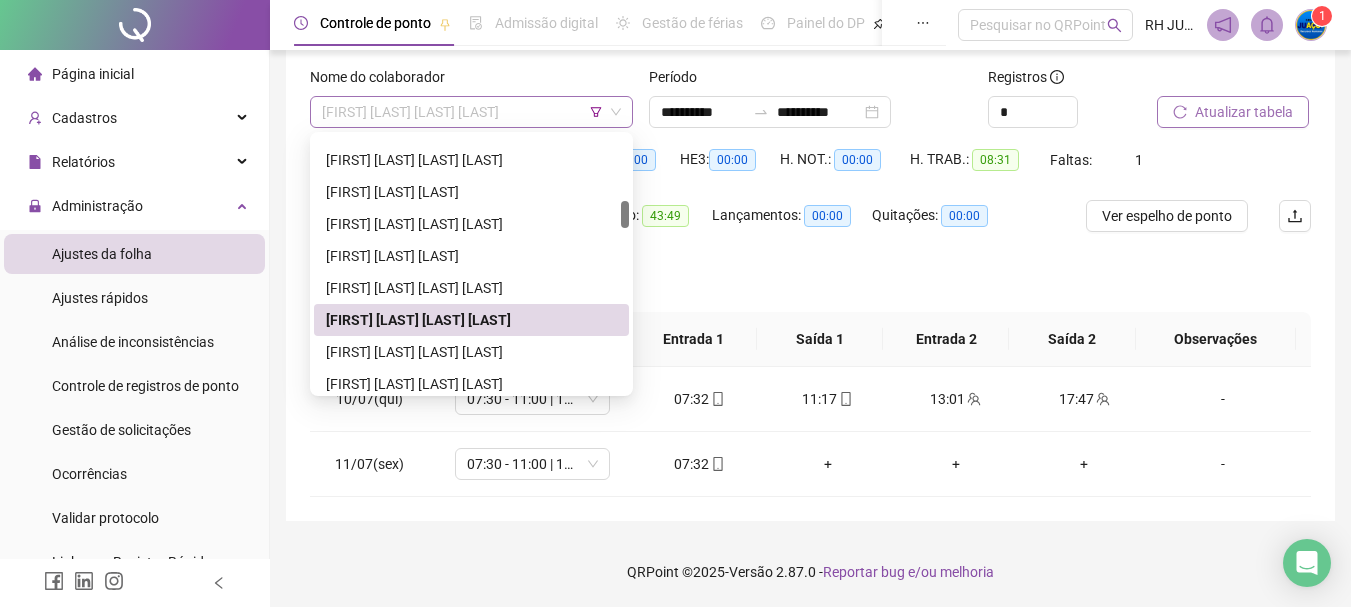 click on "[FIRST] [LAST]" at bounding box center [471, 112] 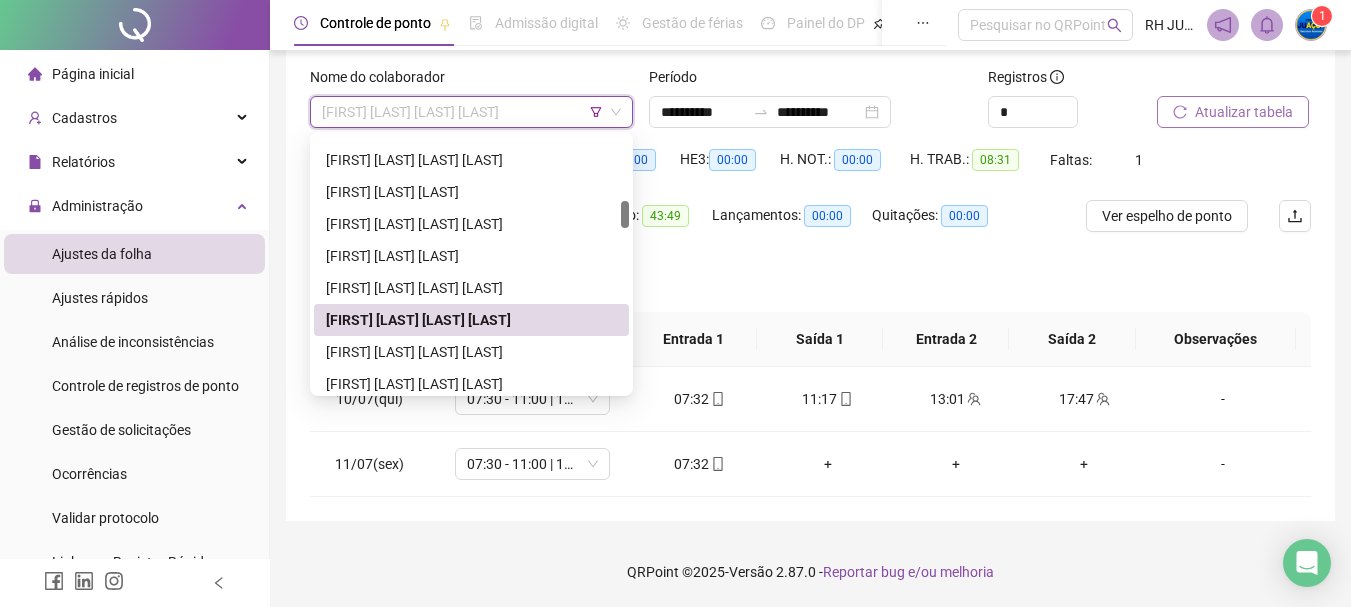 scroll, scrollTop: 700, scrollLeft: 0, axis: vertical 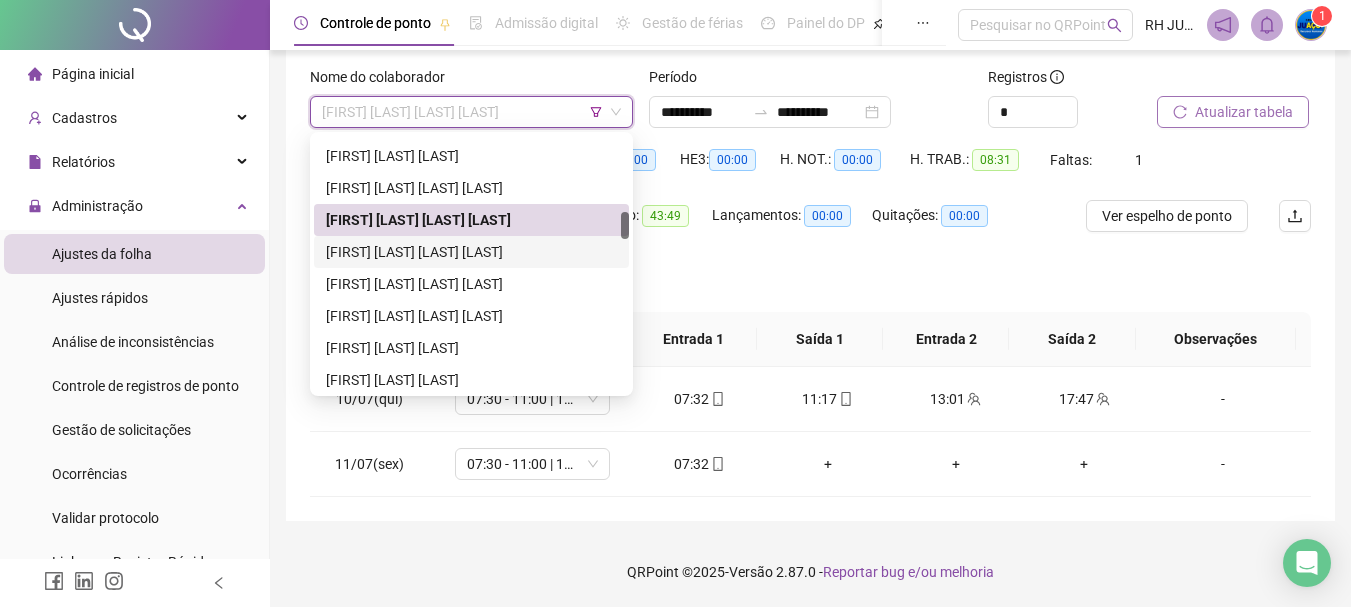 click on "[FIRST] [LAST] [LAST] [LAST]" at bounding box center [471, 252] 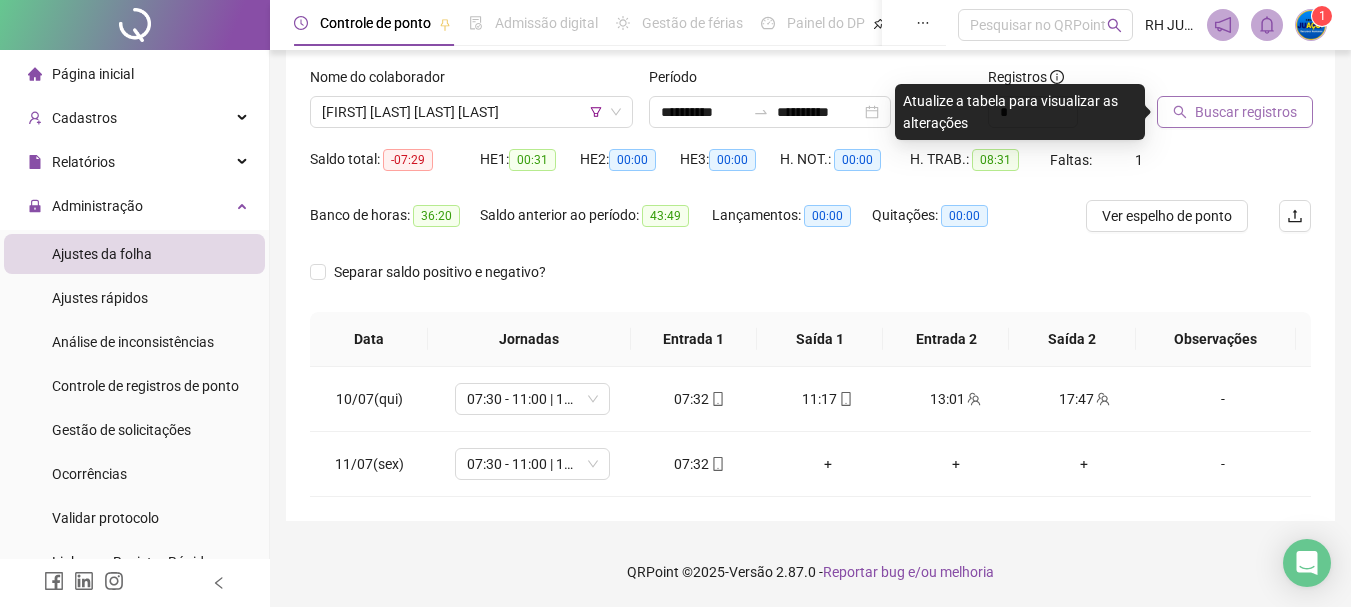 click on "Buscar registros" at bounding box center (1246, 112) 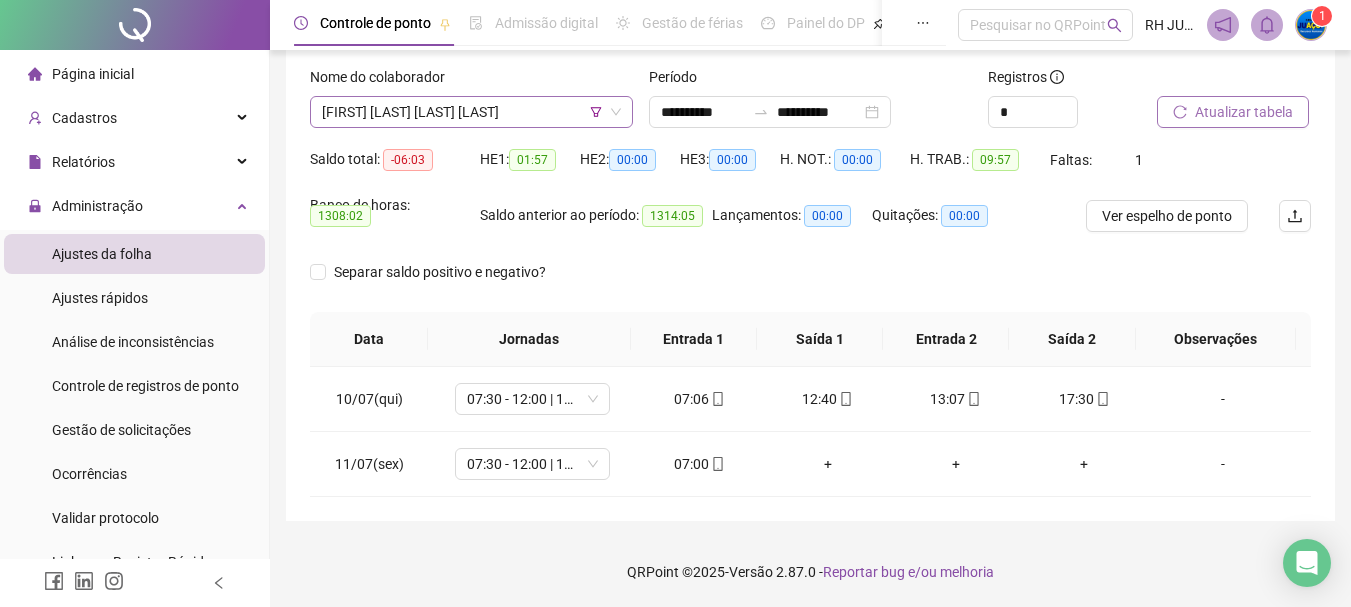 click on "[FIRST] [LAST] [LAST] [LAST]" at bounding box center (471, 112) 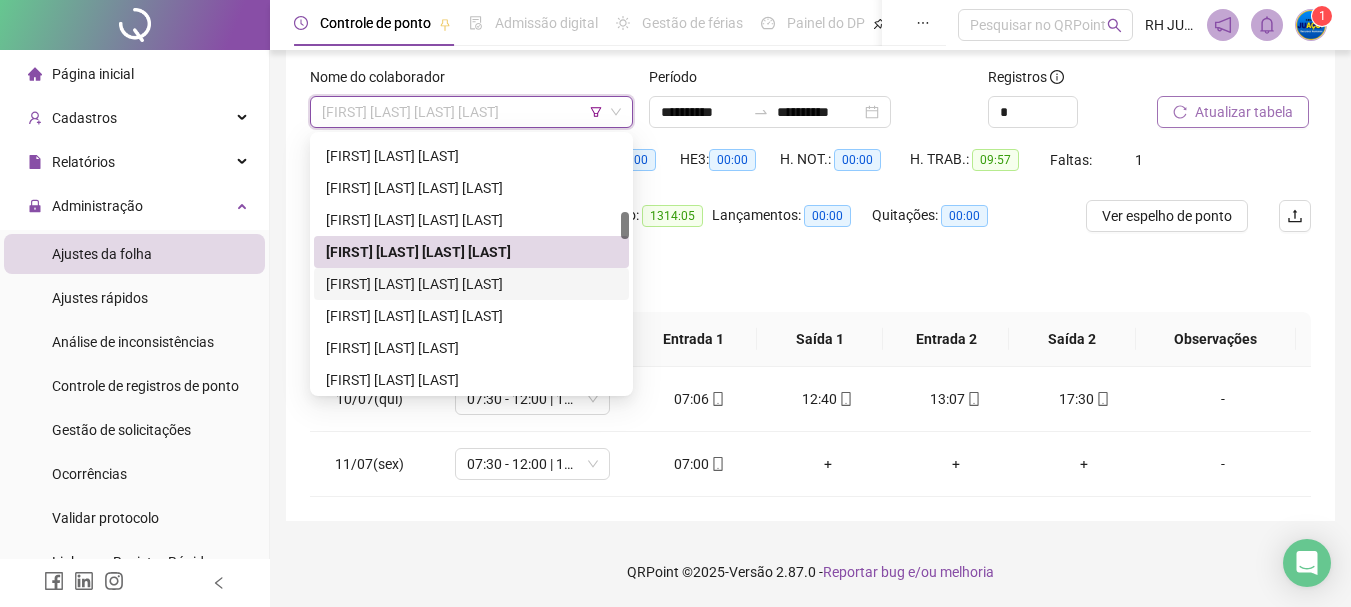 click on "[FIRST] [LAST] [LAST] [LAST]" at bounding box center (471, 284) 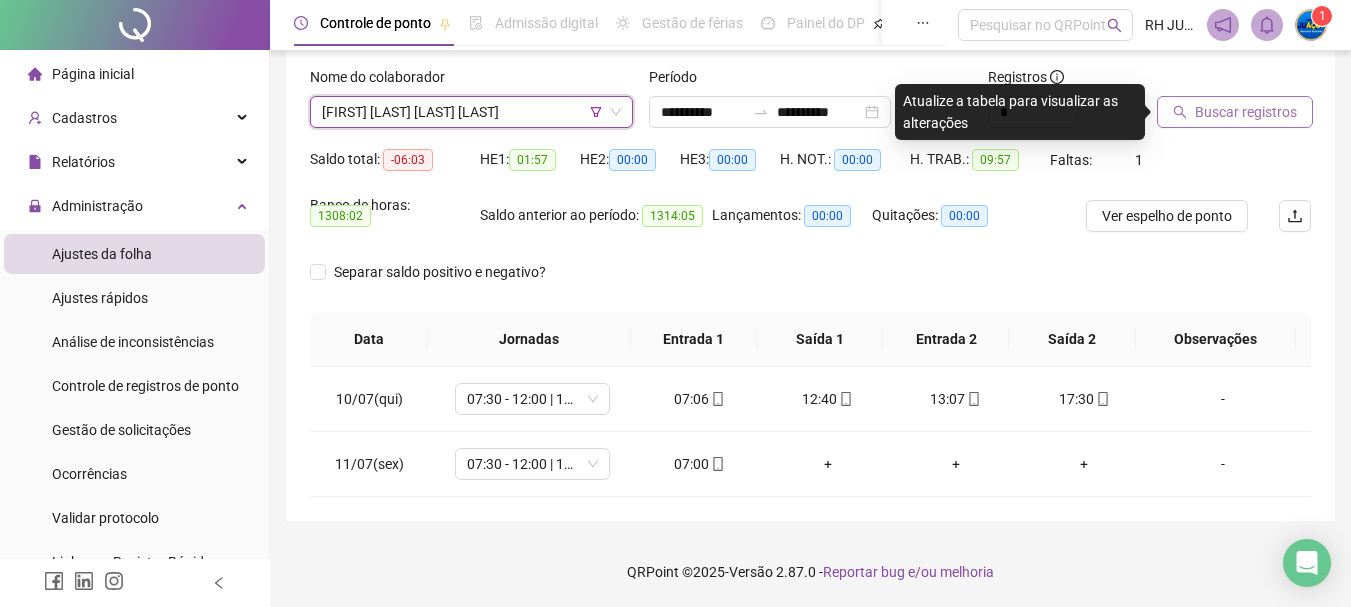 click 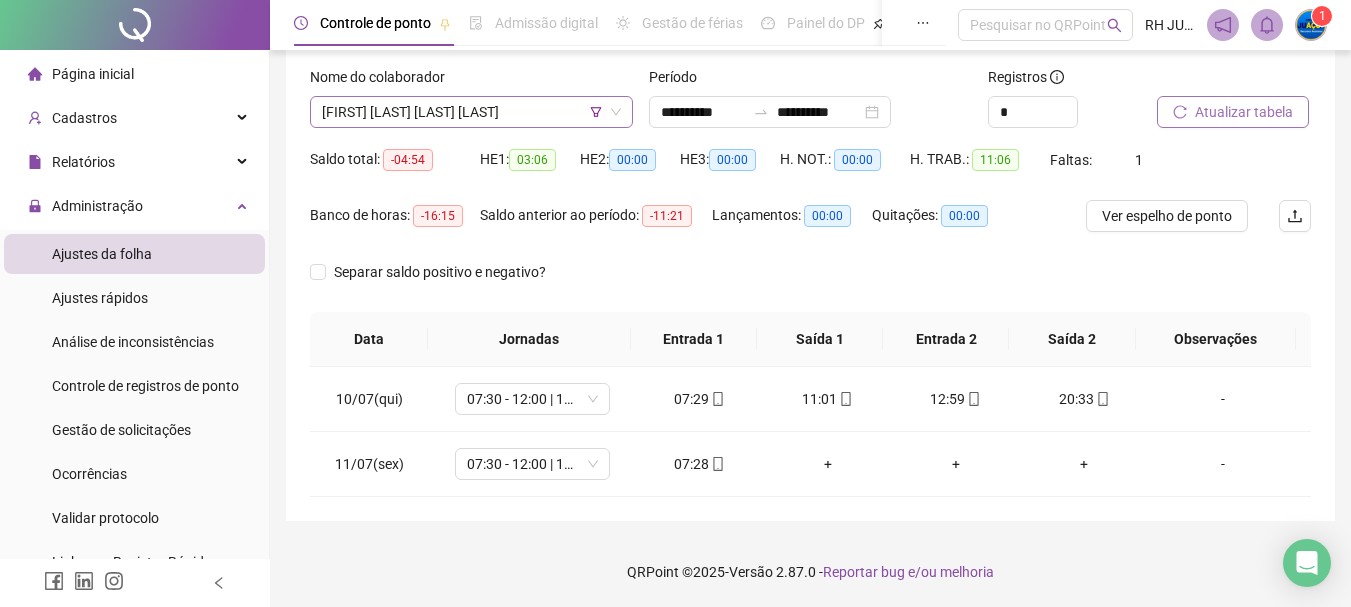click on "[FIRST] [LAST] [LAST] [LAST]" at bounding box center [471, 112] 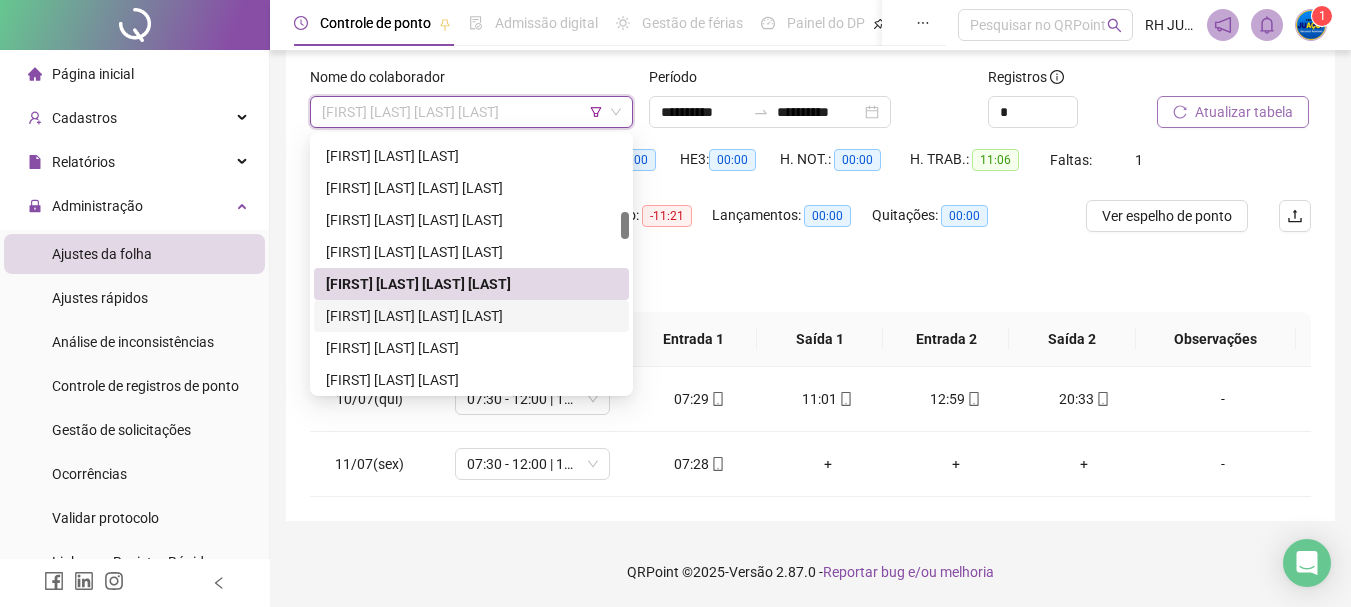 click on "[FIRST] [LAST] [LAST]" at bounding box center [471, 316] 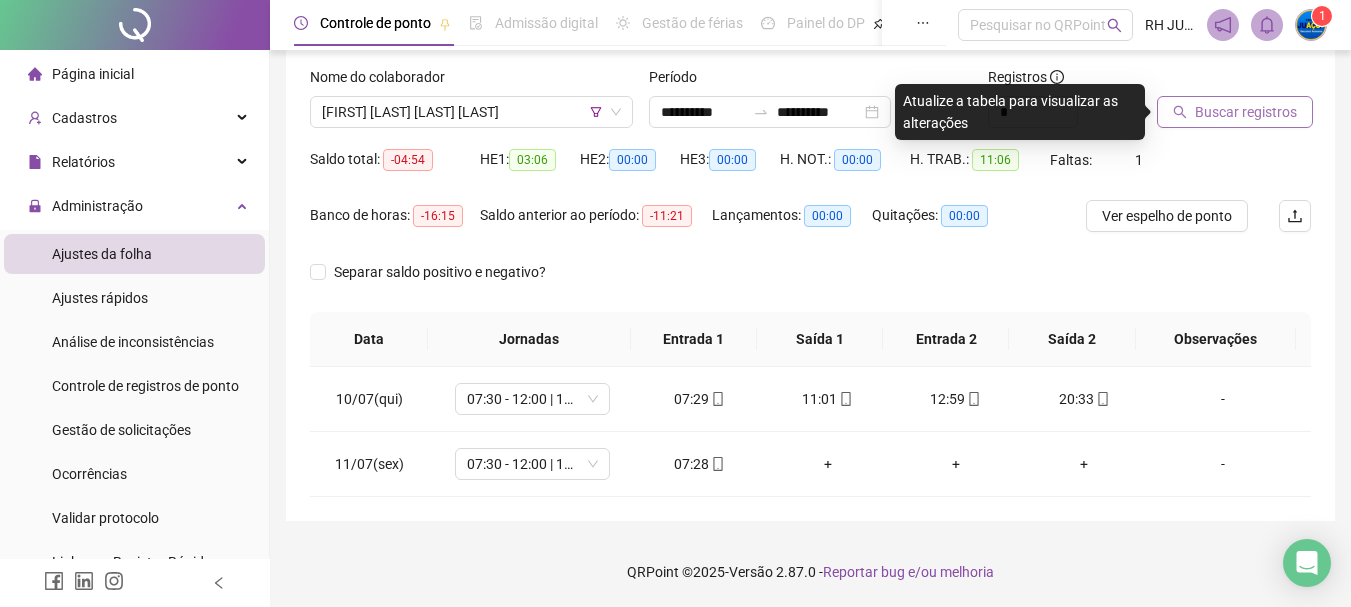 click on "Buscar registros" at bounding box center [1246, 112] 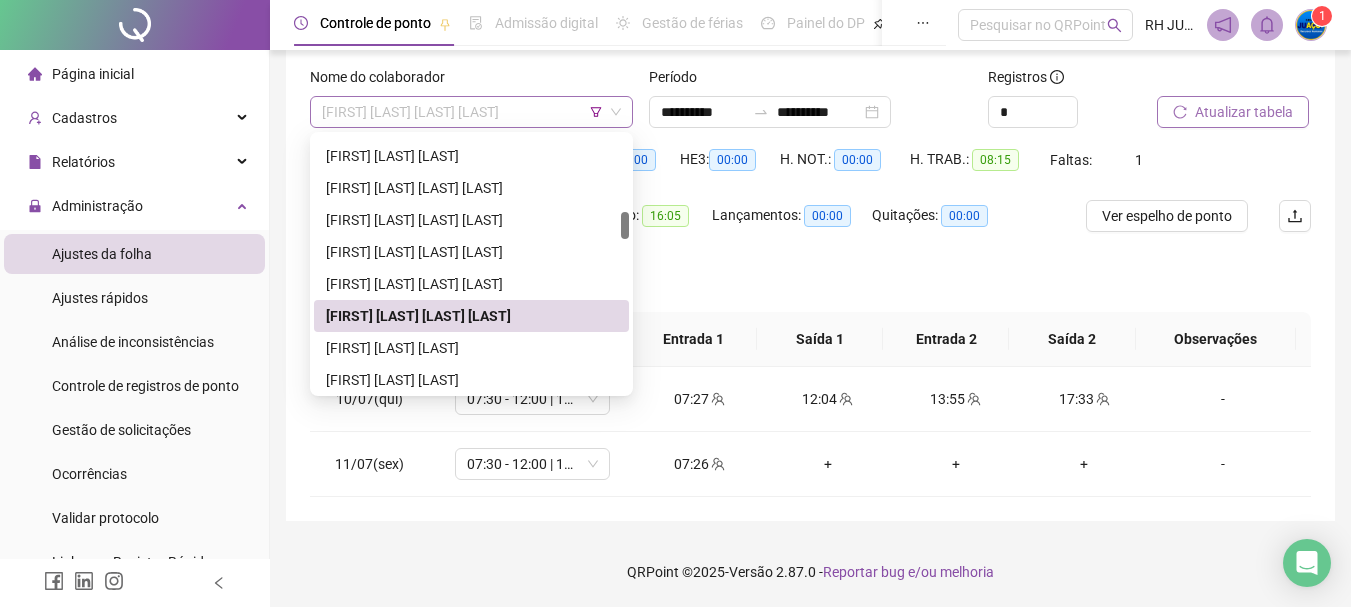click on "[FIRST] [LAST] [LAST]" at bounding box center (471, 112) 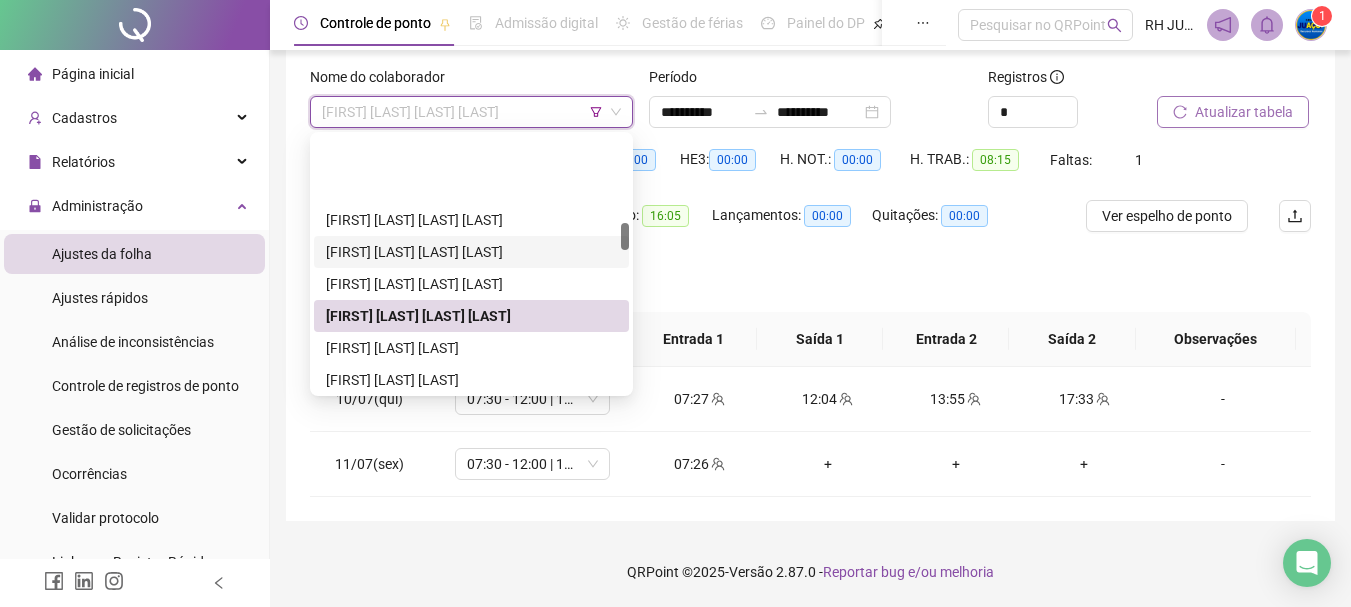 scroll, scrollTop: 800, scrollLeft: 0, axis: vertical 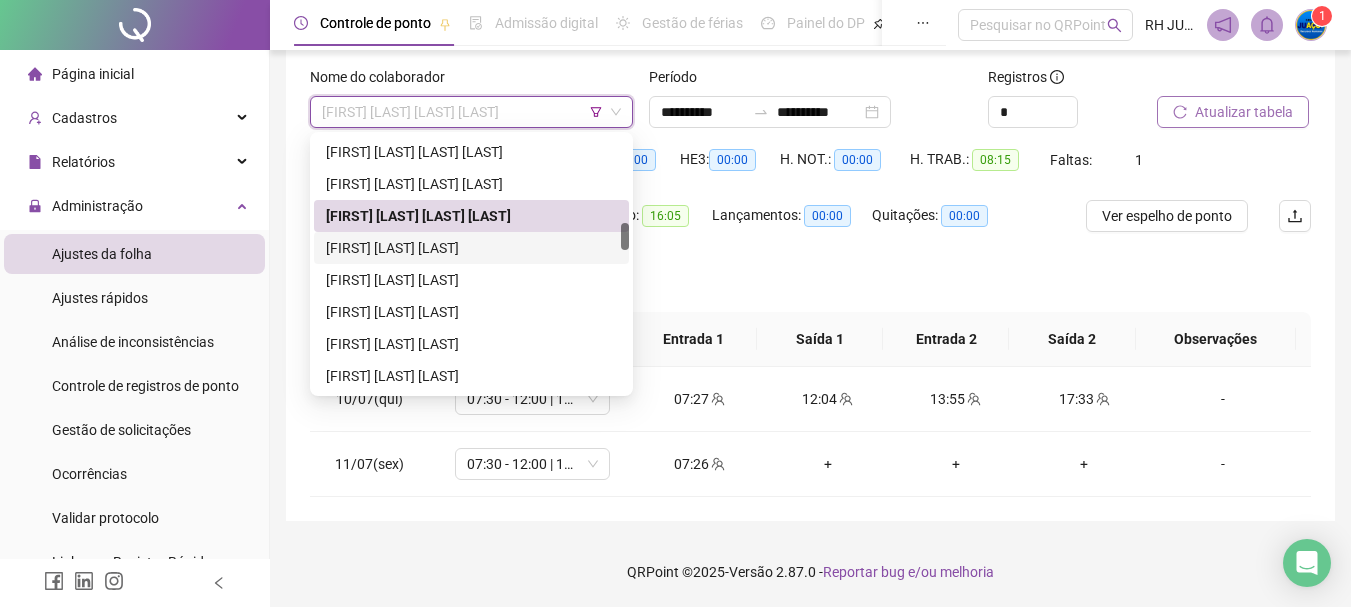 click on "[FIRST] [LAST]" at bounding box center [471, 248] 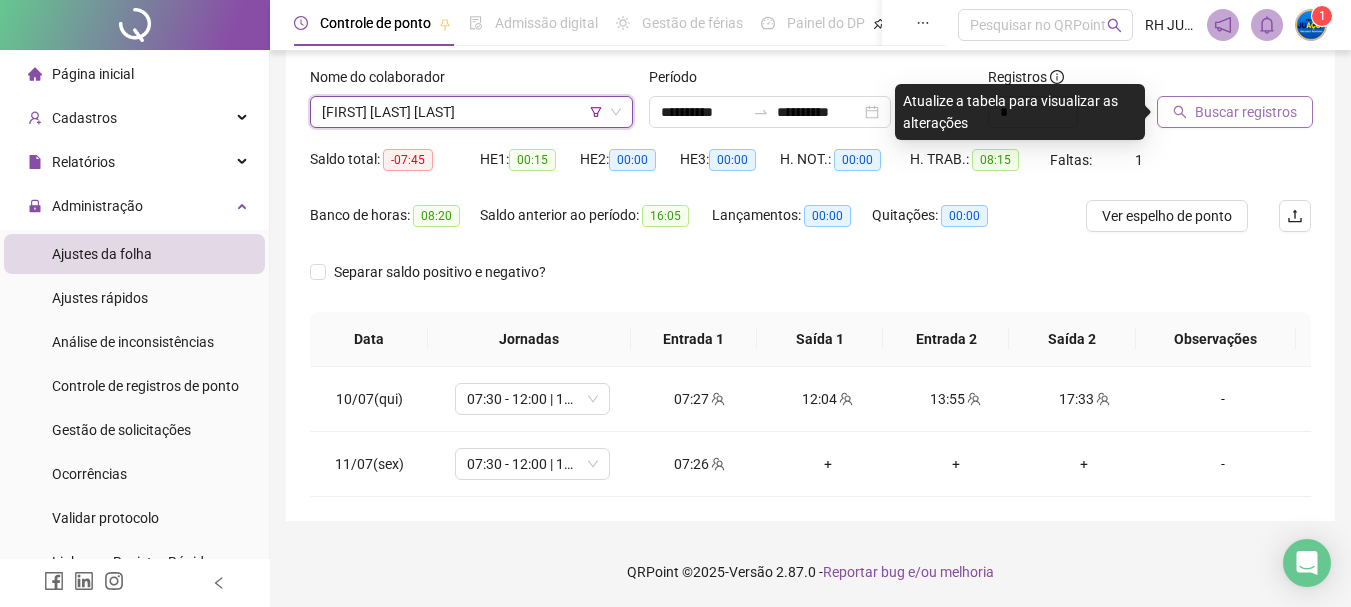 click on "Buscar registros" at bounding box center [1246, 112] 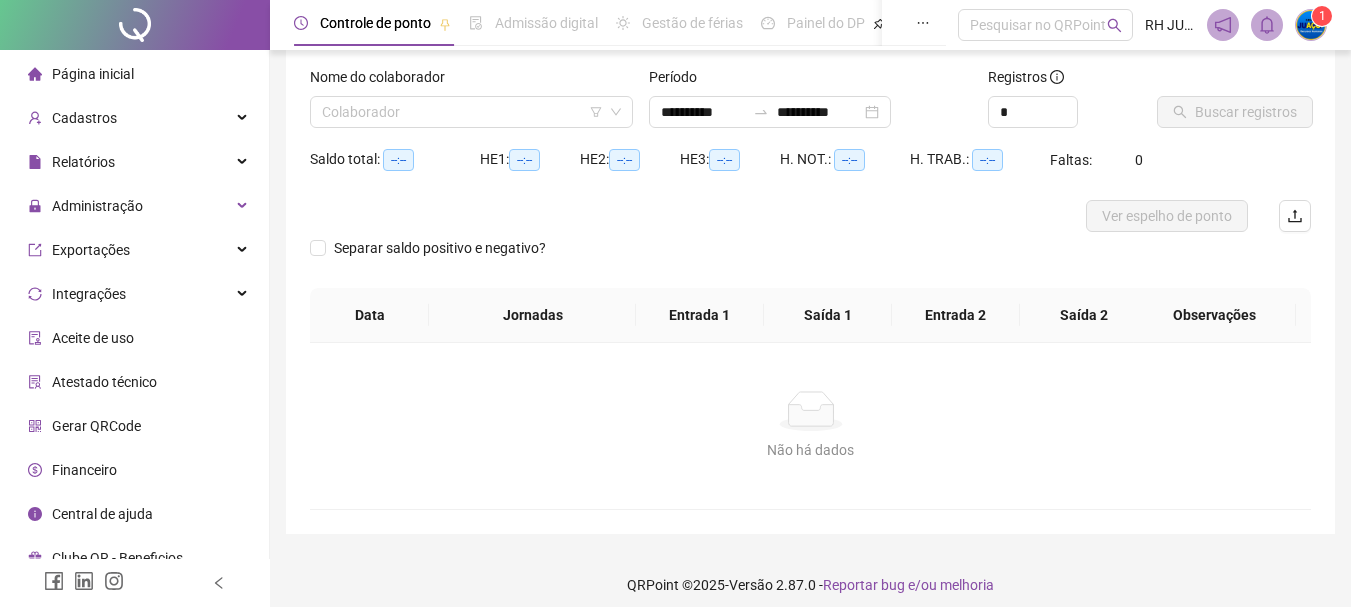 scroll, scrollTop: 118, scrollLeft: 0, axis: vertical 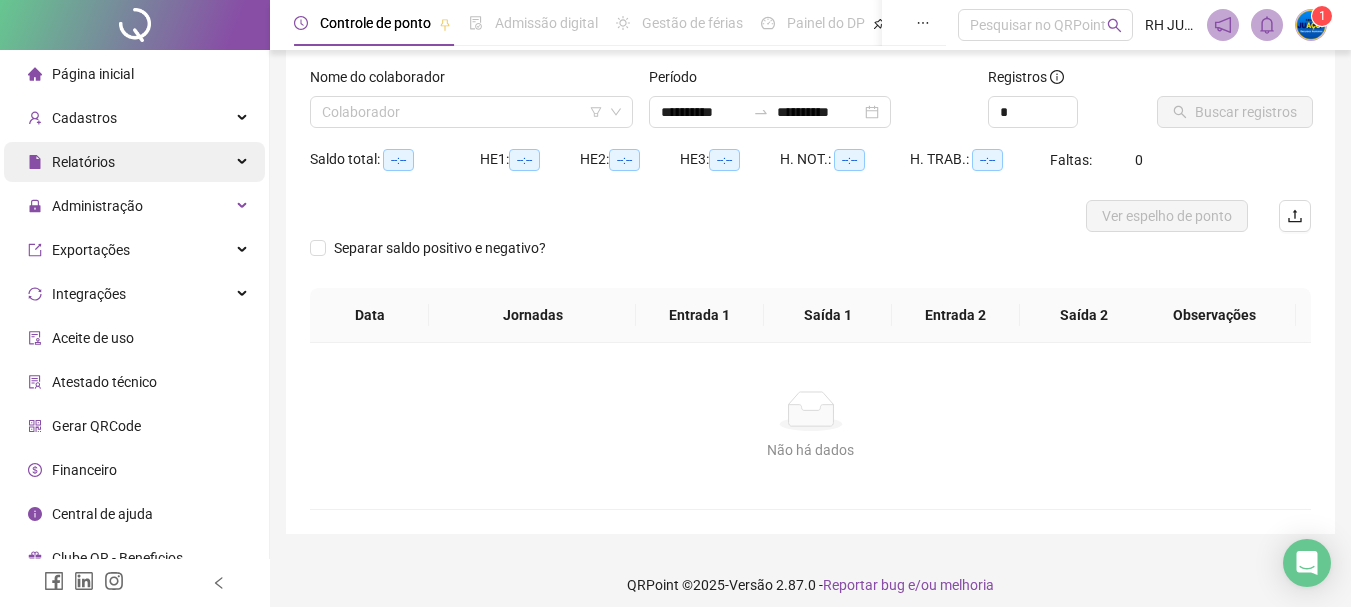 click on "Relatórios" at bounding box center (134, 162) 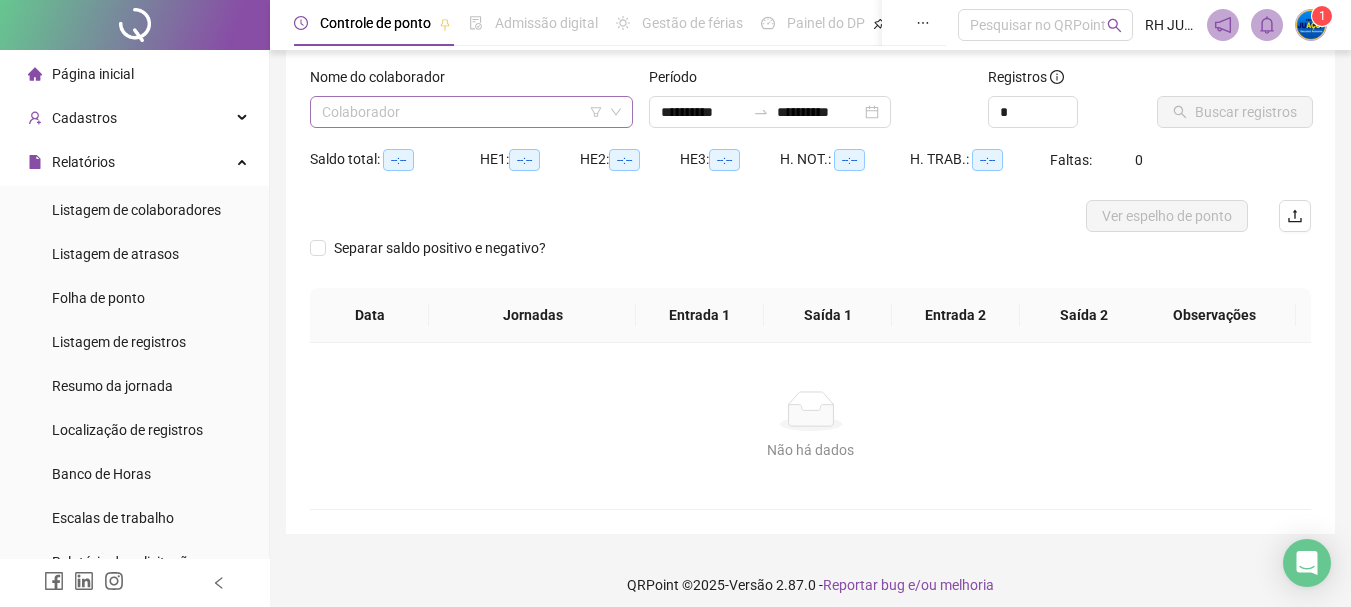 click at bounding box center [465, 112] 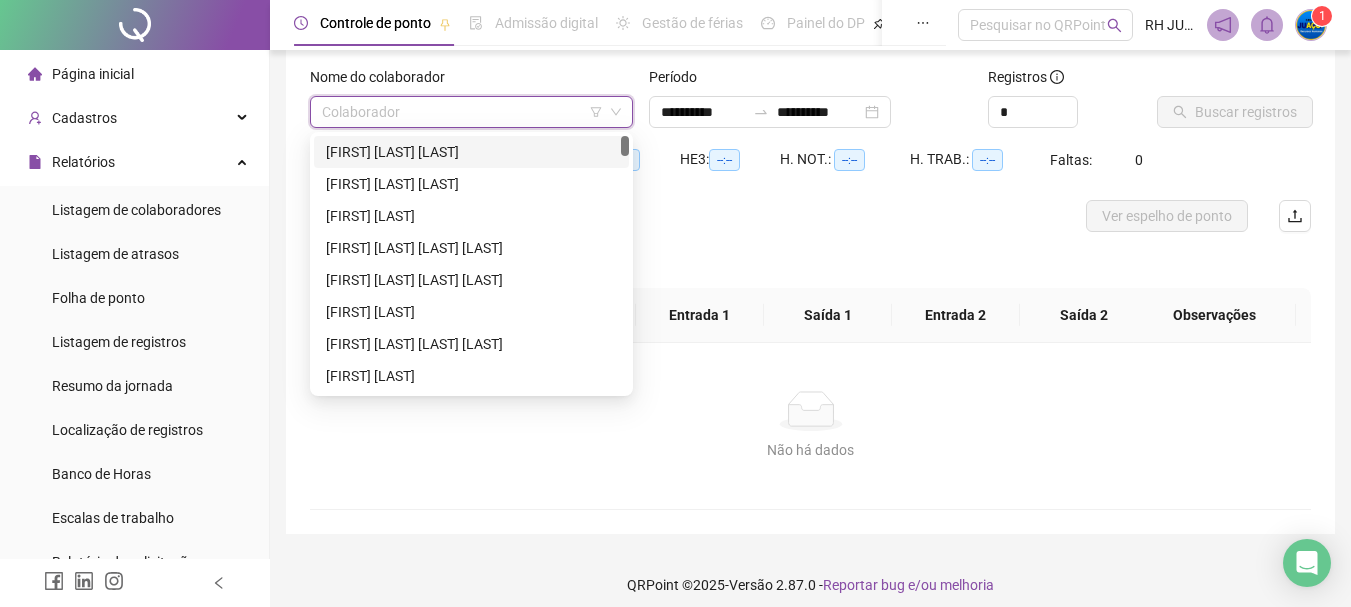 drag, startPoint x: 604, startPoint y: 90, endPoint x: 601, endPoint y: 105, distance: 15.297058 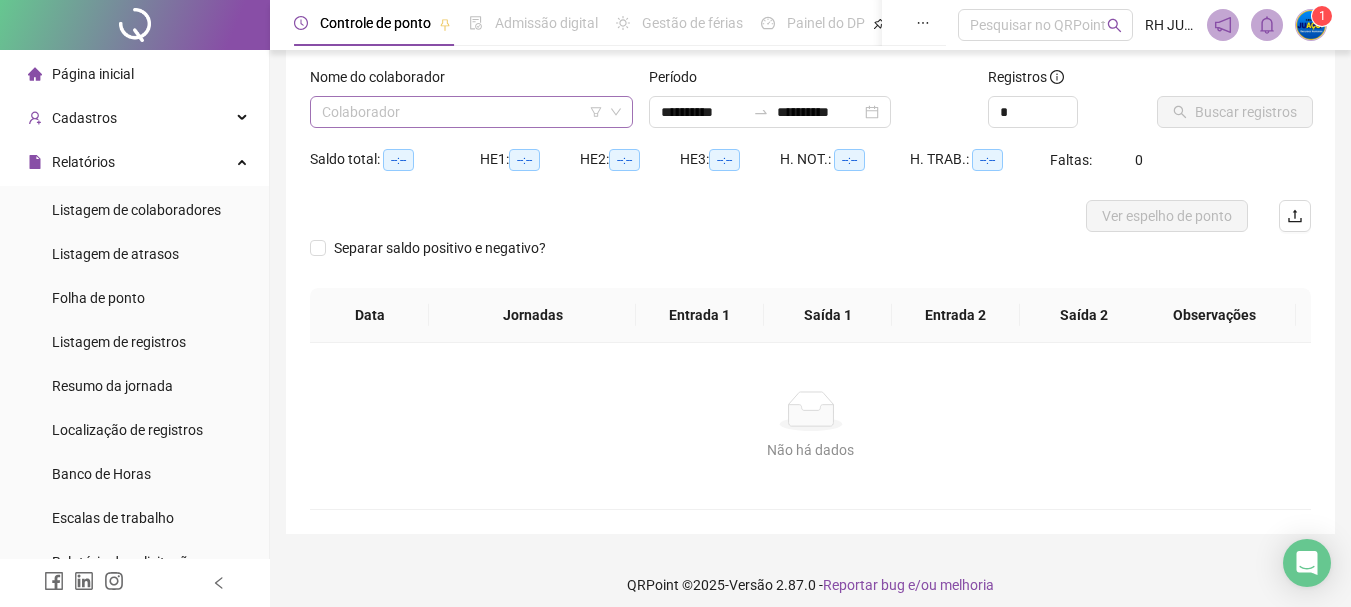 click 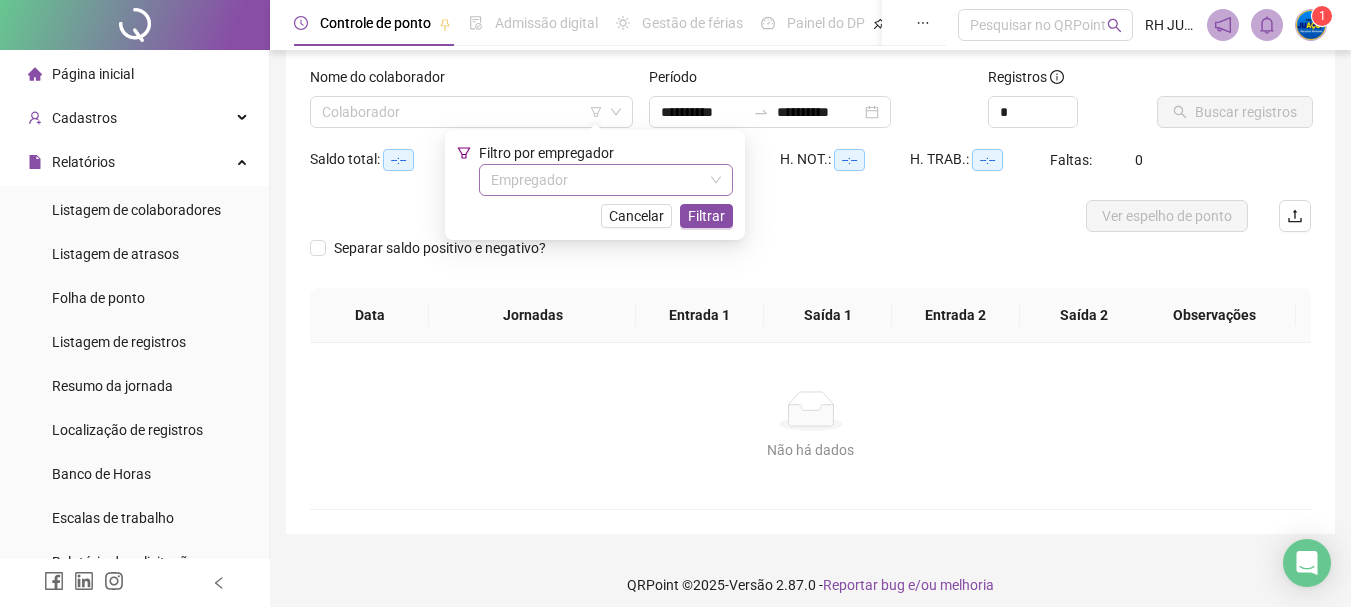 click at bounding box center [600, 180] 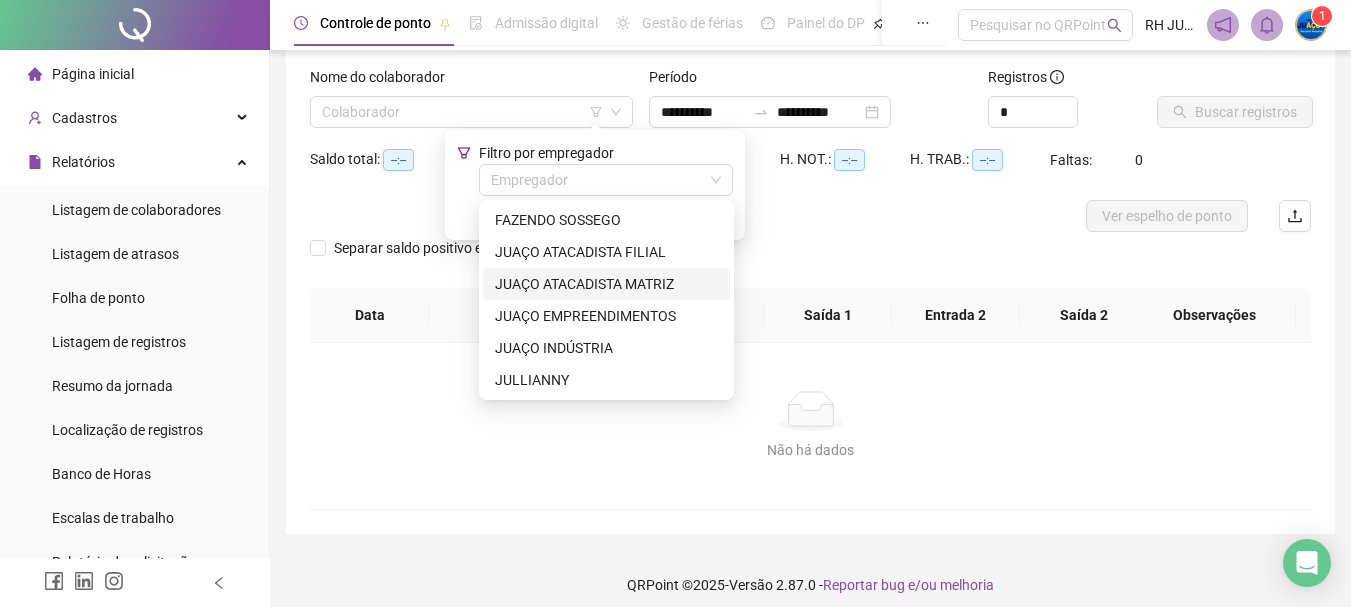 click on "JUAÇO ATACADISTA MATRIZ" at bounding box center [606, 284] 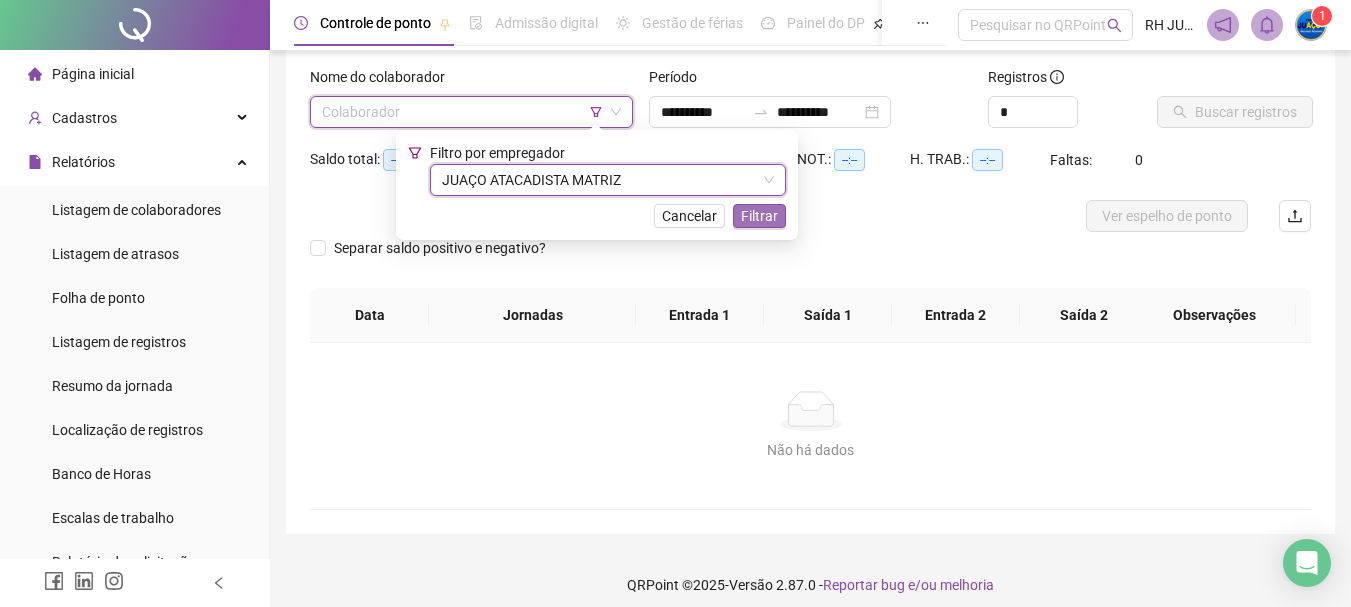 click on "Filtrar" at bounding box center (759, 216) 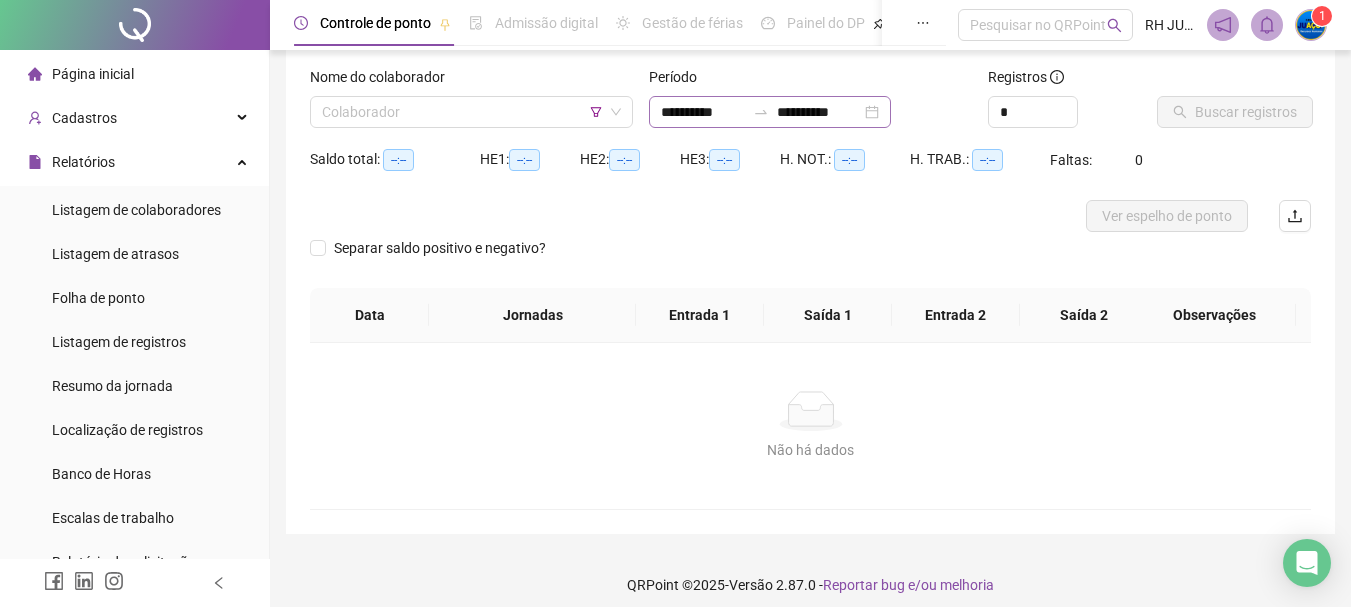 click at bounding box center (761, 112) 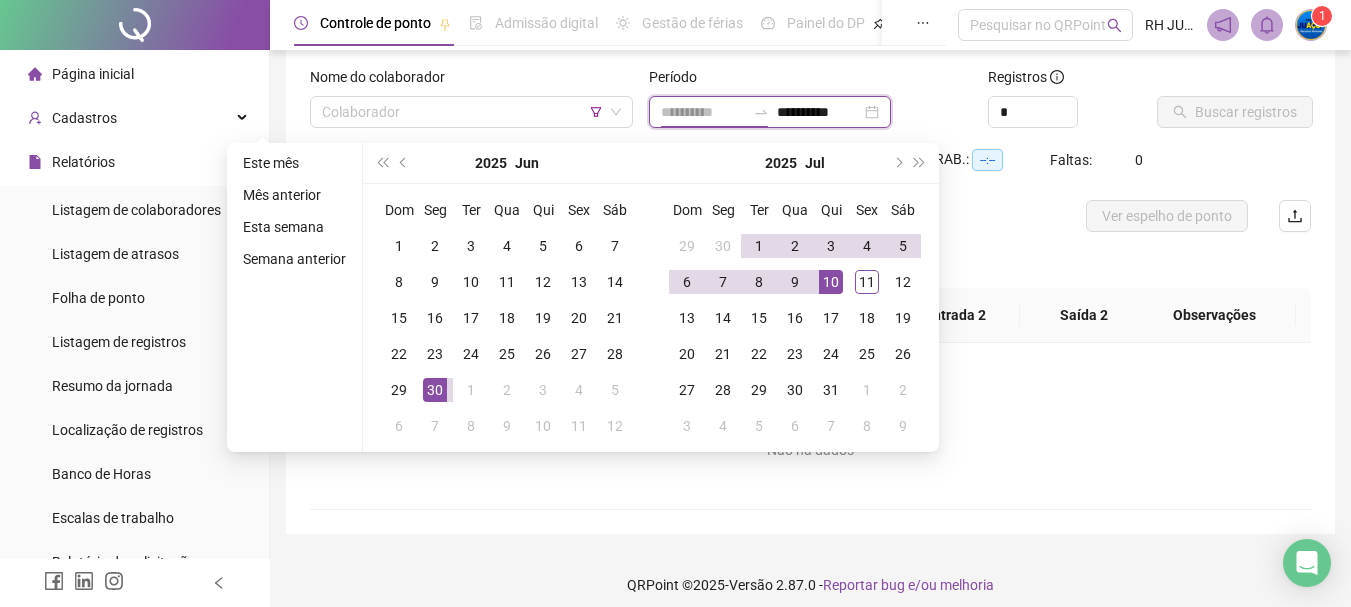 type on "**********" 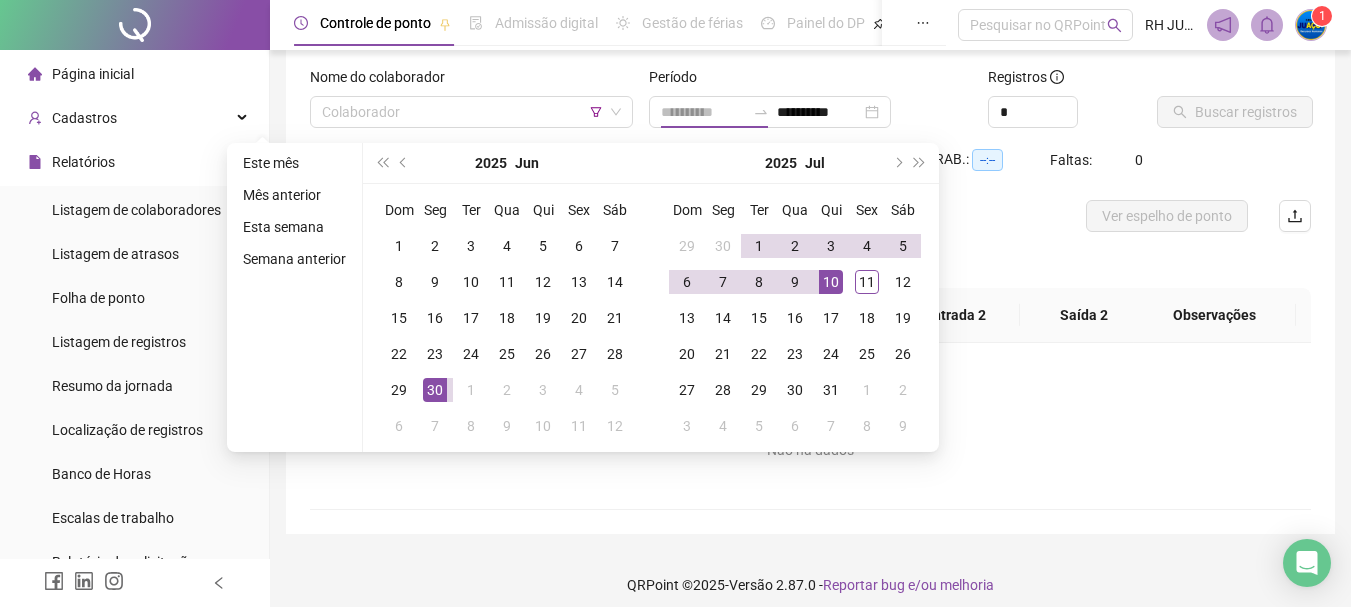 click on "10" at bounding box center (831, 282) 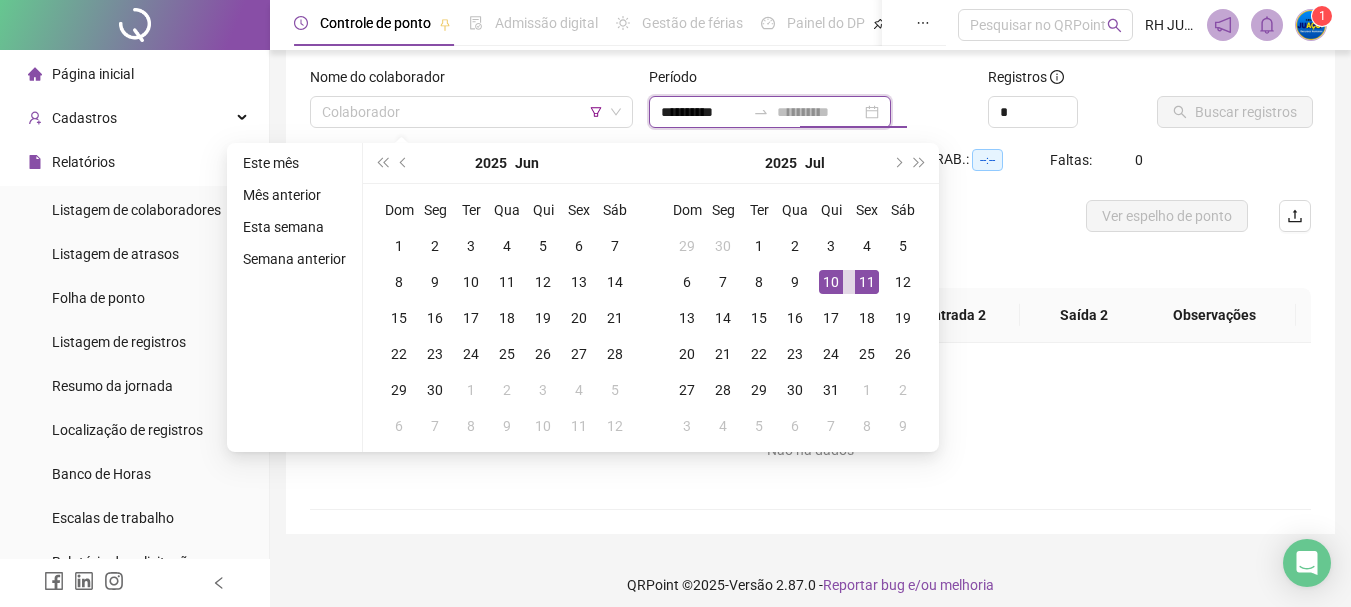 type on "**********" 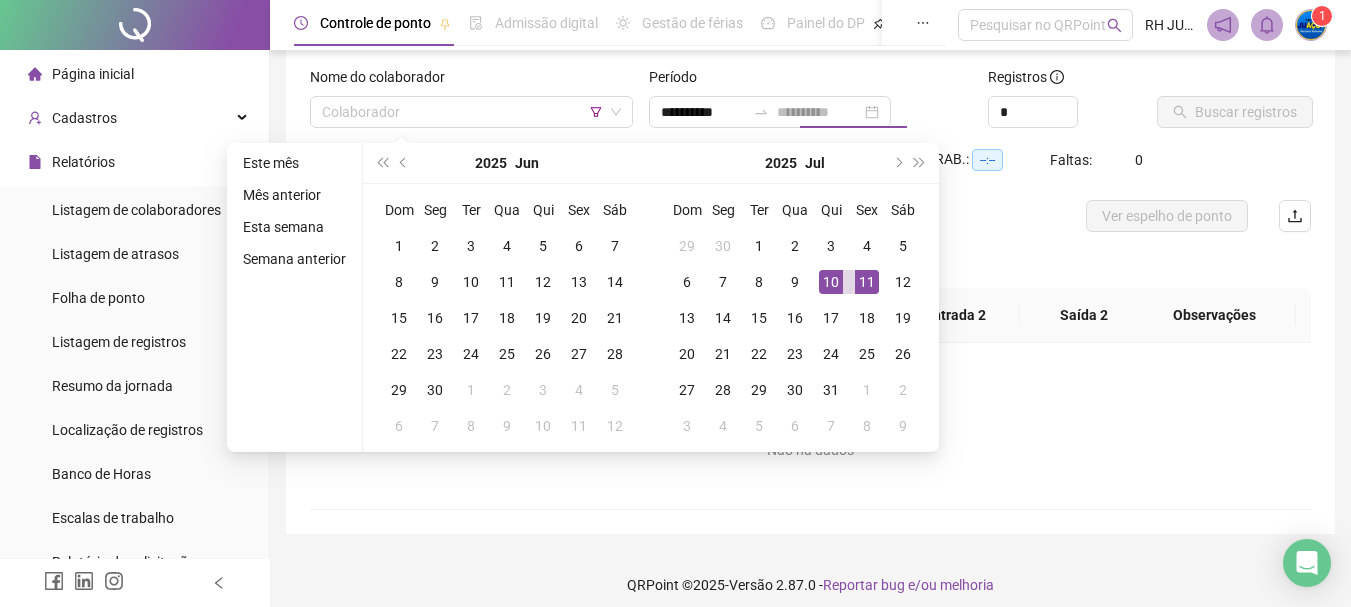 click on "11" at bounding box center (867, 282) 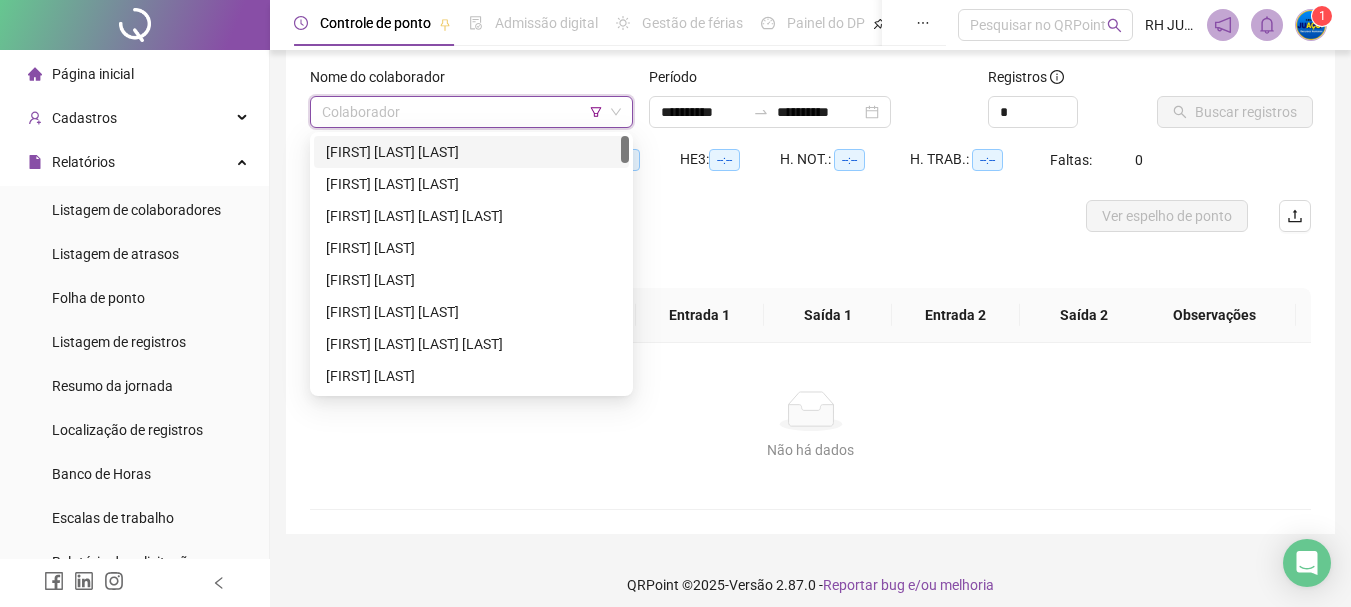 click at bounding box center (465, 112) 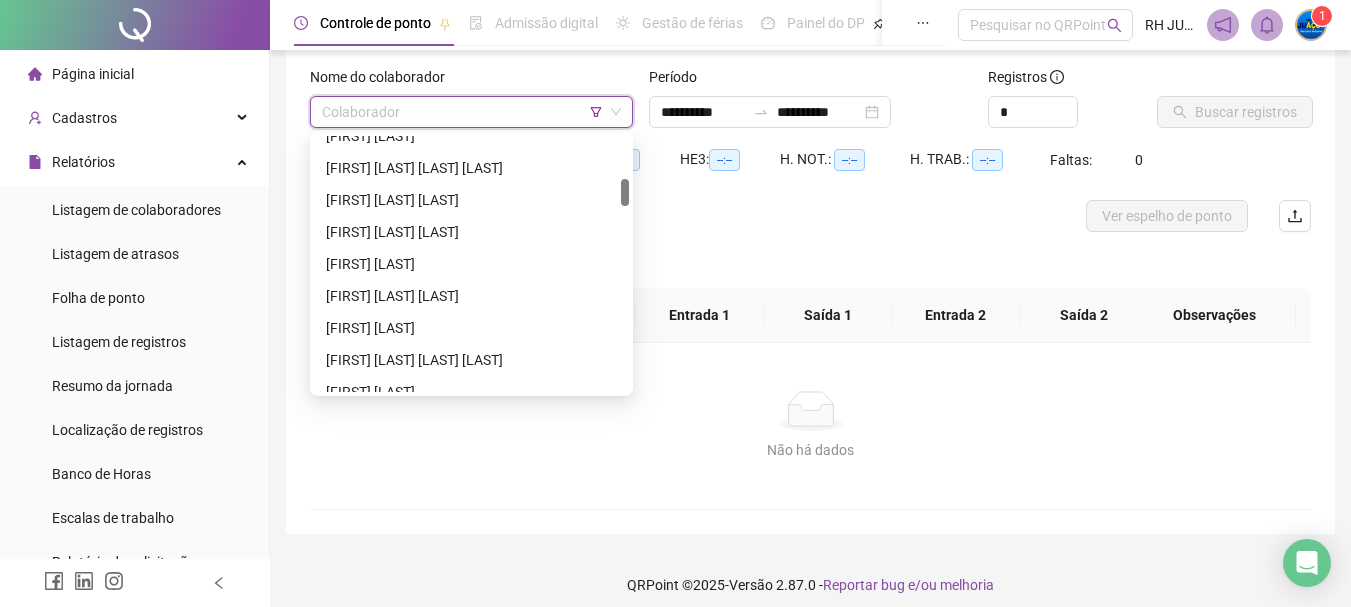 scroll, scrollTop: 500, scrollLeft: 0, axis: vertical 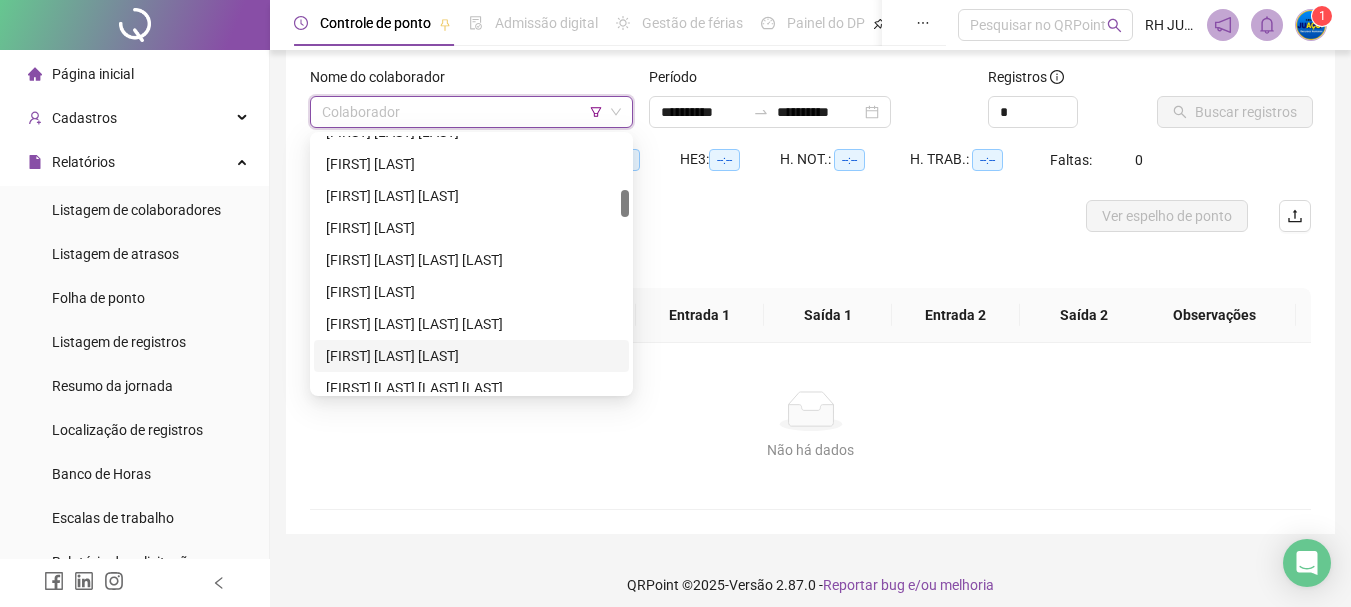 click on "[FIRST] [LAST] [LAST]" at bounding box center (471, 356) 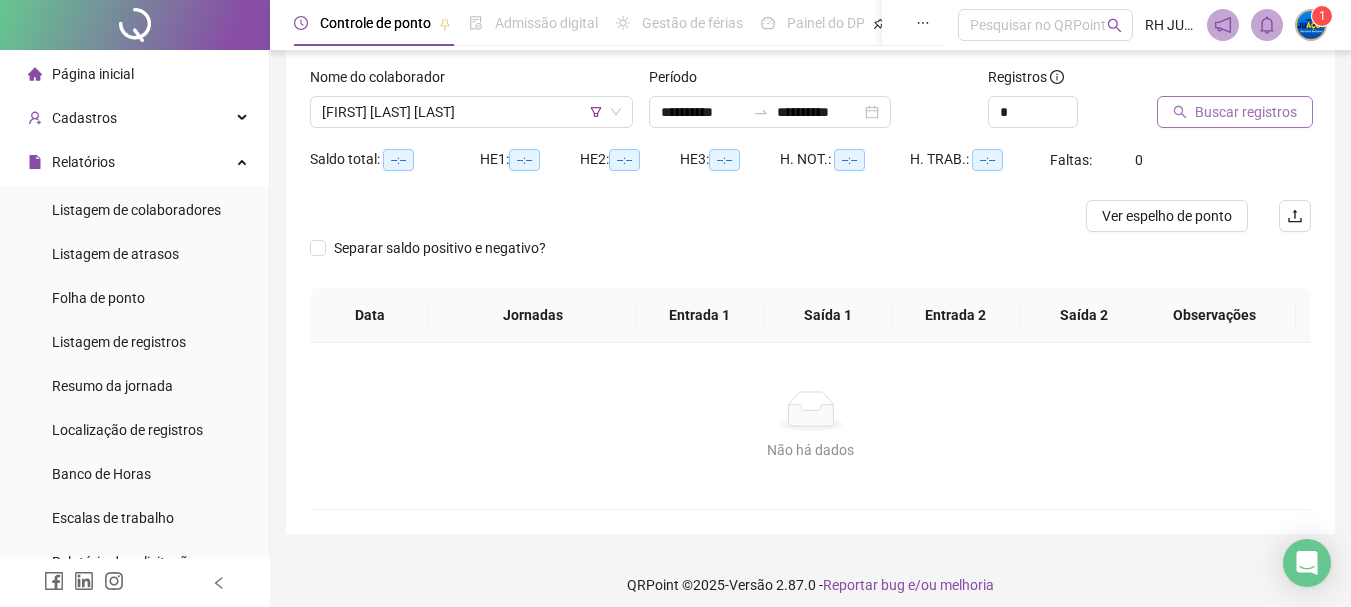 click on "Buscar registros" at bounding box center [1246, 112] 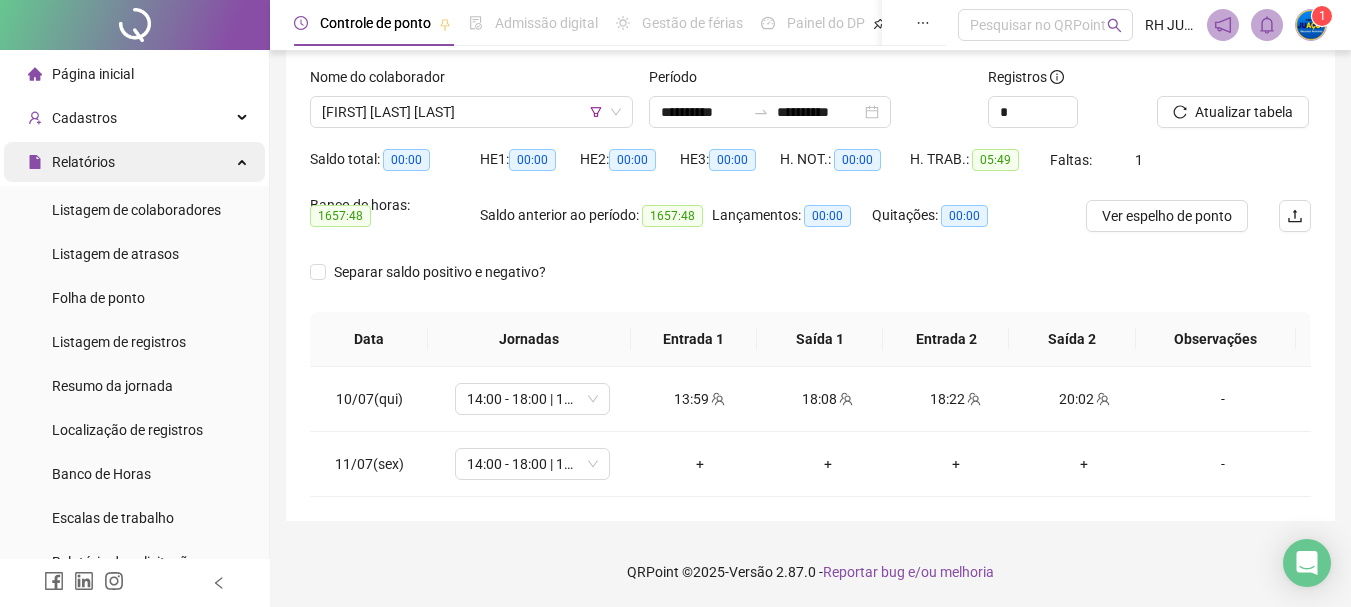 click at bounding box center [244, 160] 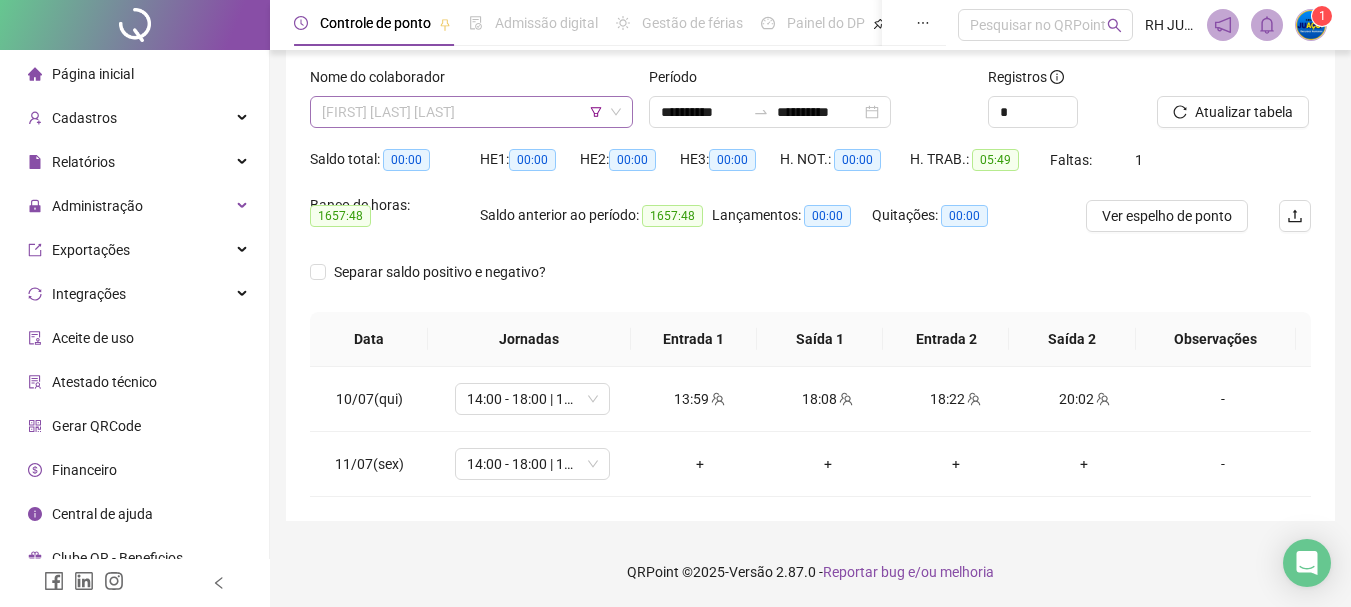 click on "[FIRST] [LAST] [LAST]" at bounding box center [471, 112] 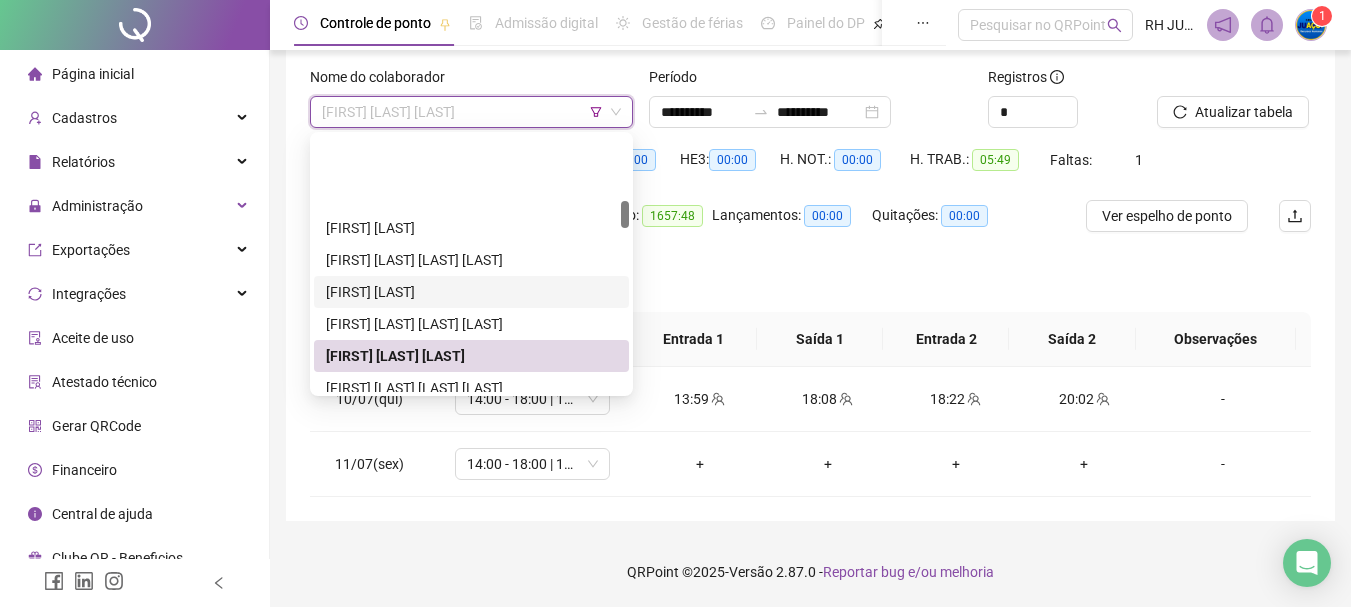 scroll, scrollTop: 600, scrollLeft: 0, axis: vertical 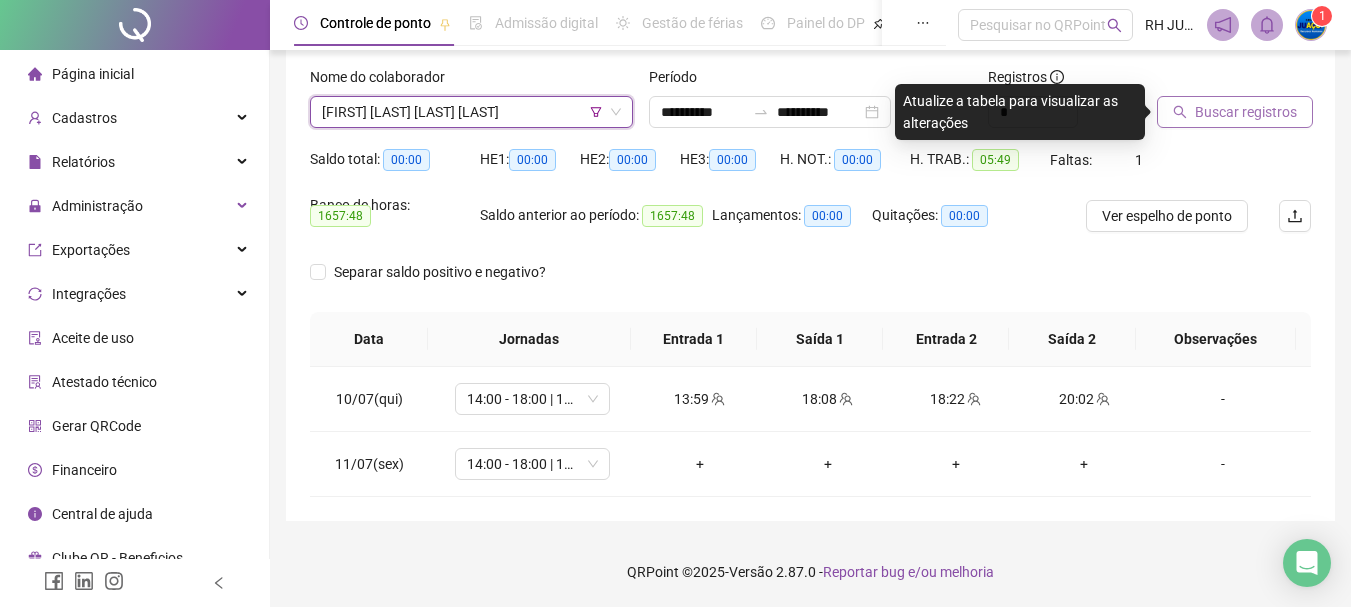 click on "Buscar registros" at bounding box center [1246, 112] 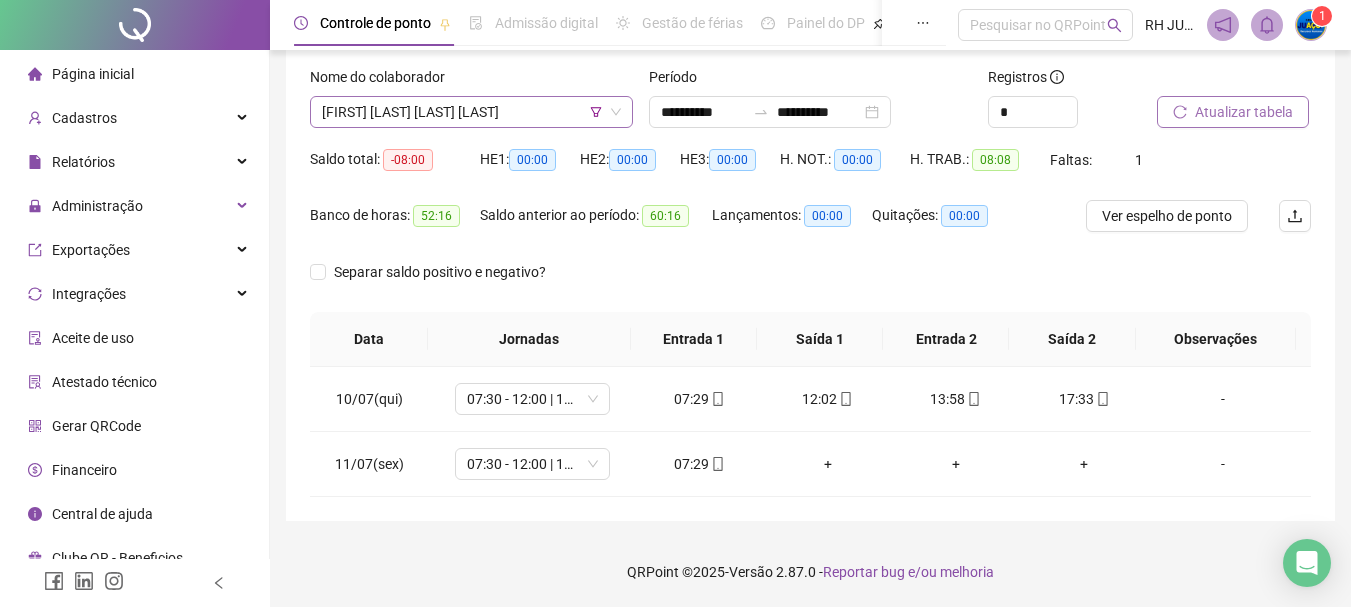click on "[FIRST] [LAST] [LAST] [LAST]" at bounding box center [471, 112] 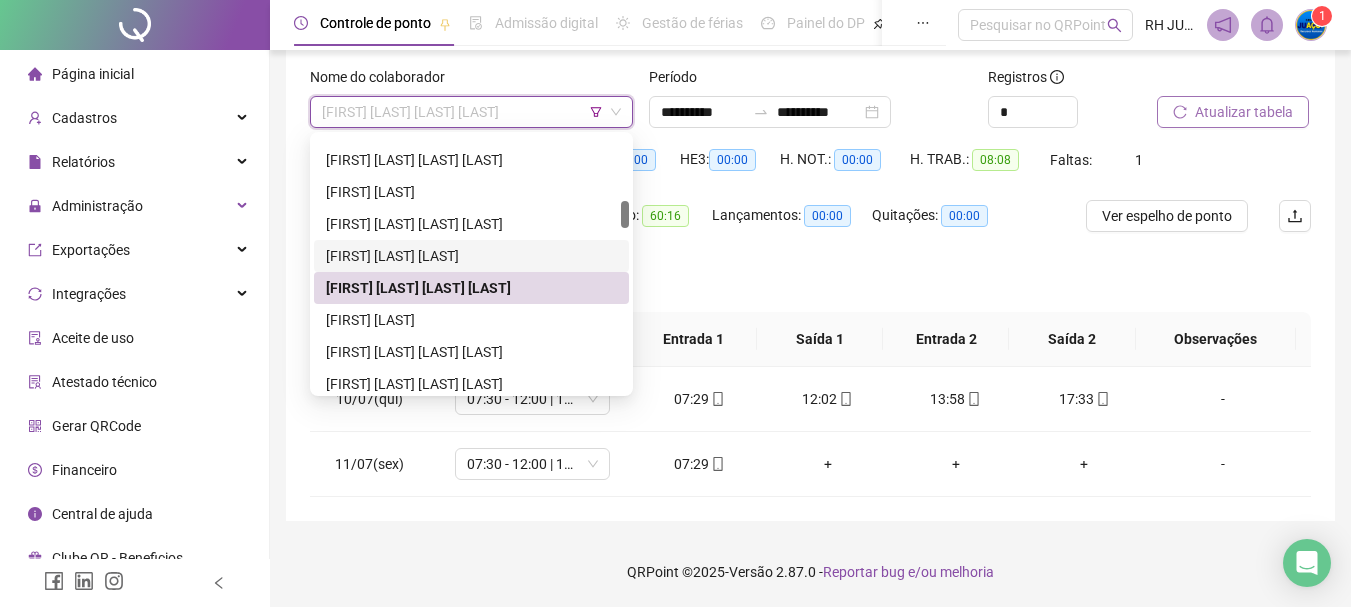 drag, startPoint x: 402, startPoint y: 251, endPoint x: 675, endPoint y: 189, distance: 279.95178 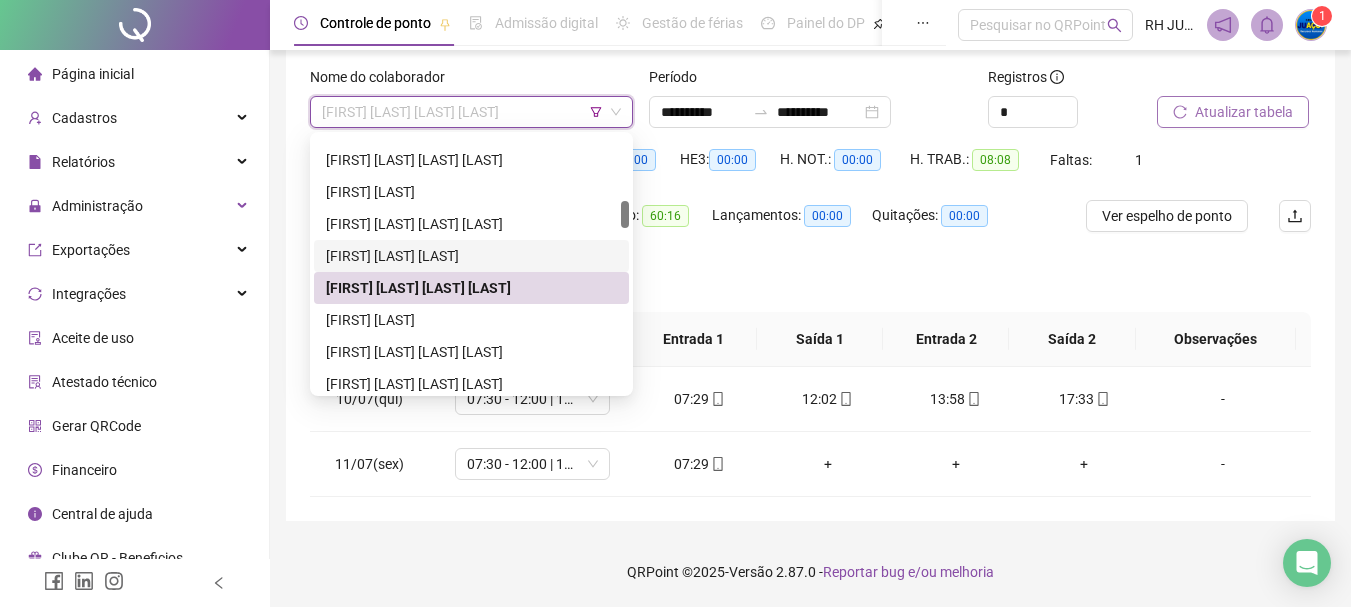 click on "[FIRST] [LAST] [LAST]" at bounding box center (471, 256) 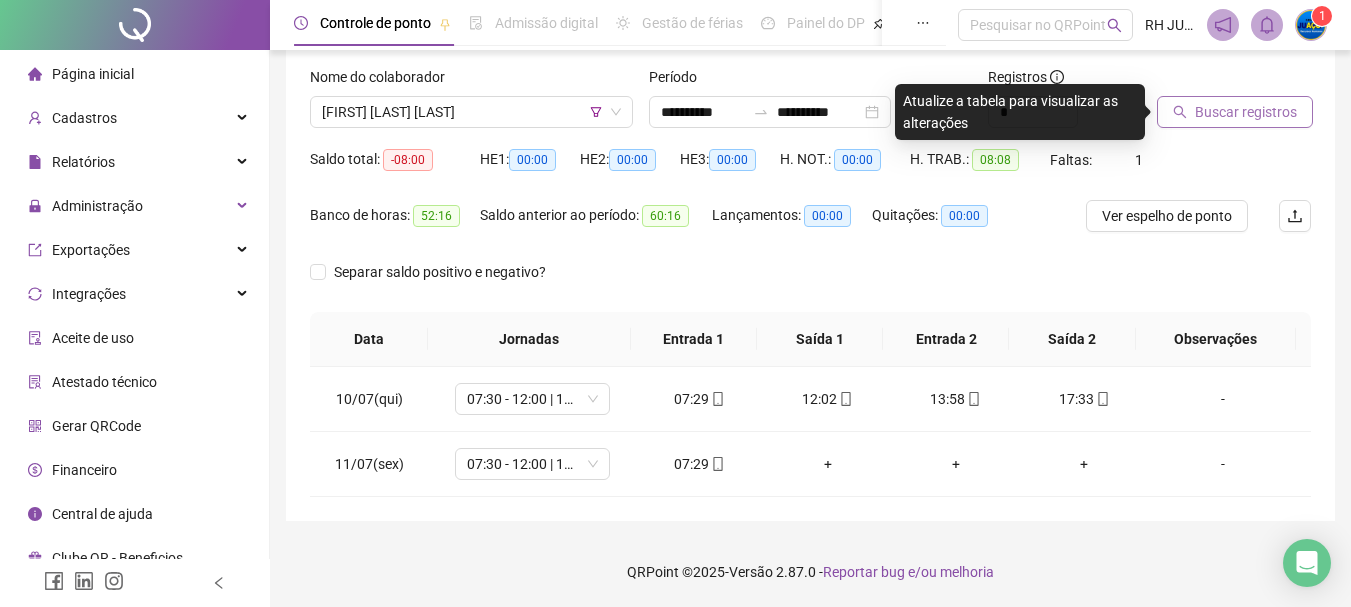 click on "Buscar registros" at bounding box center (1246, 112) 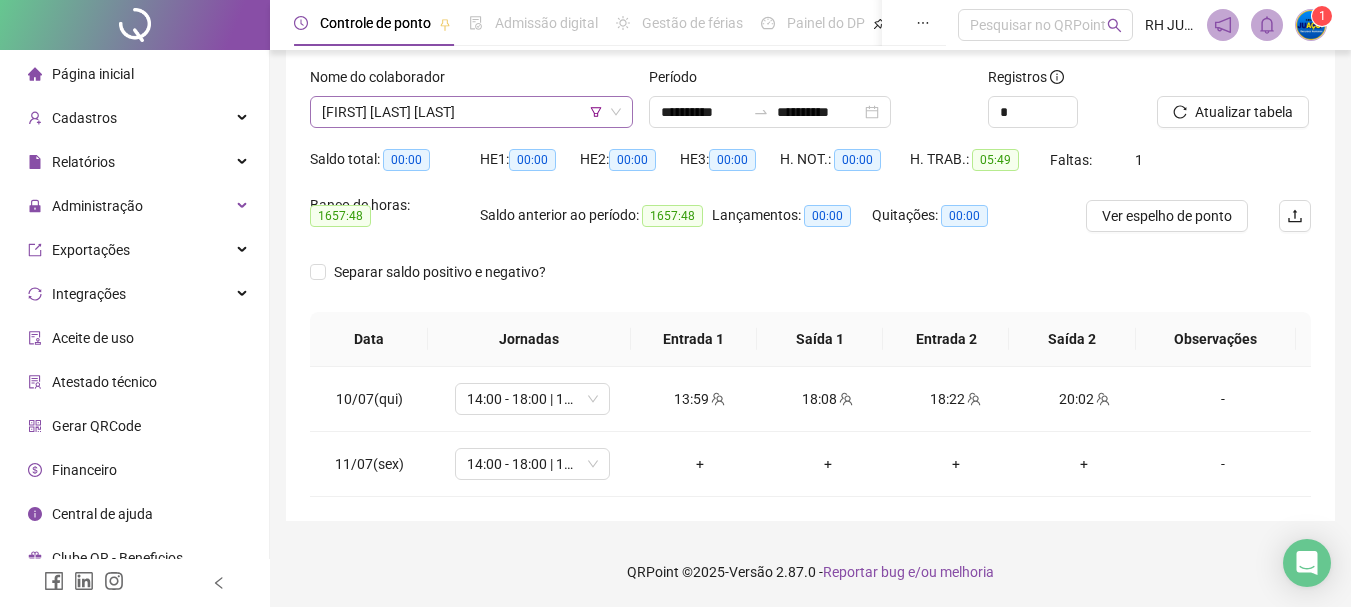 click on "[FIRST] [LAST] [LAST]" at bounding box center [471, 112] 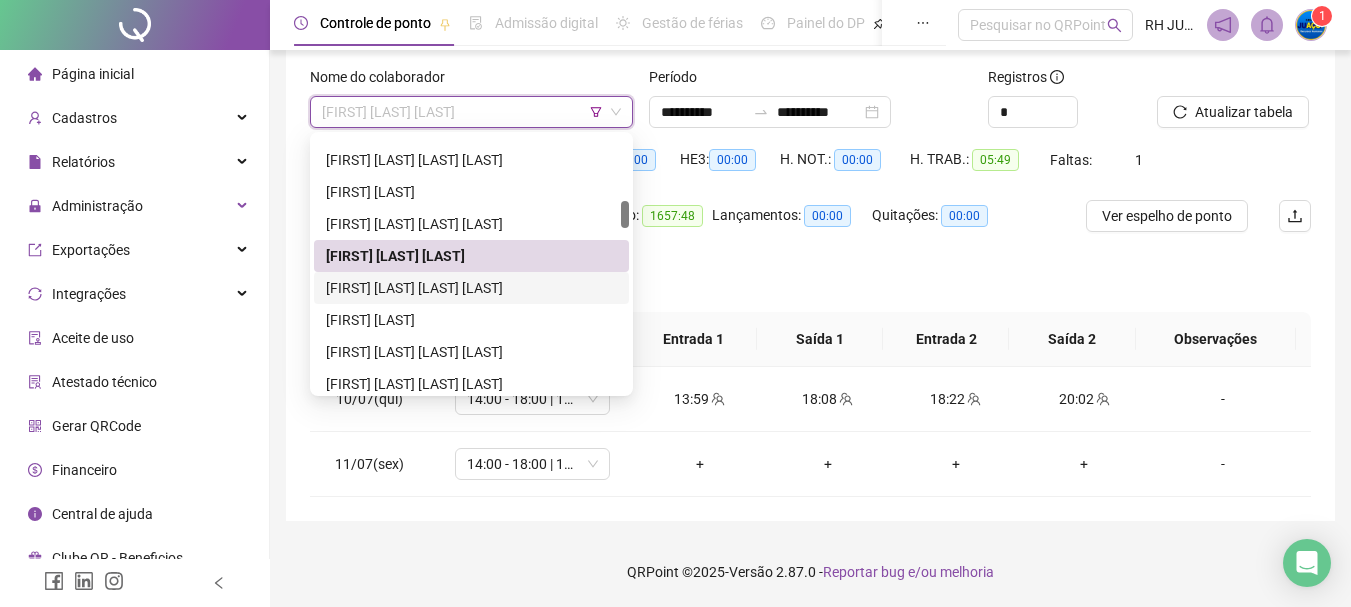 click on "[FIRST] [LAST] [LAST] [LAST]" at bounding box center (471, 288) 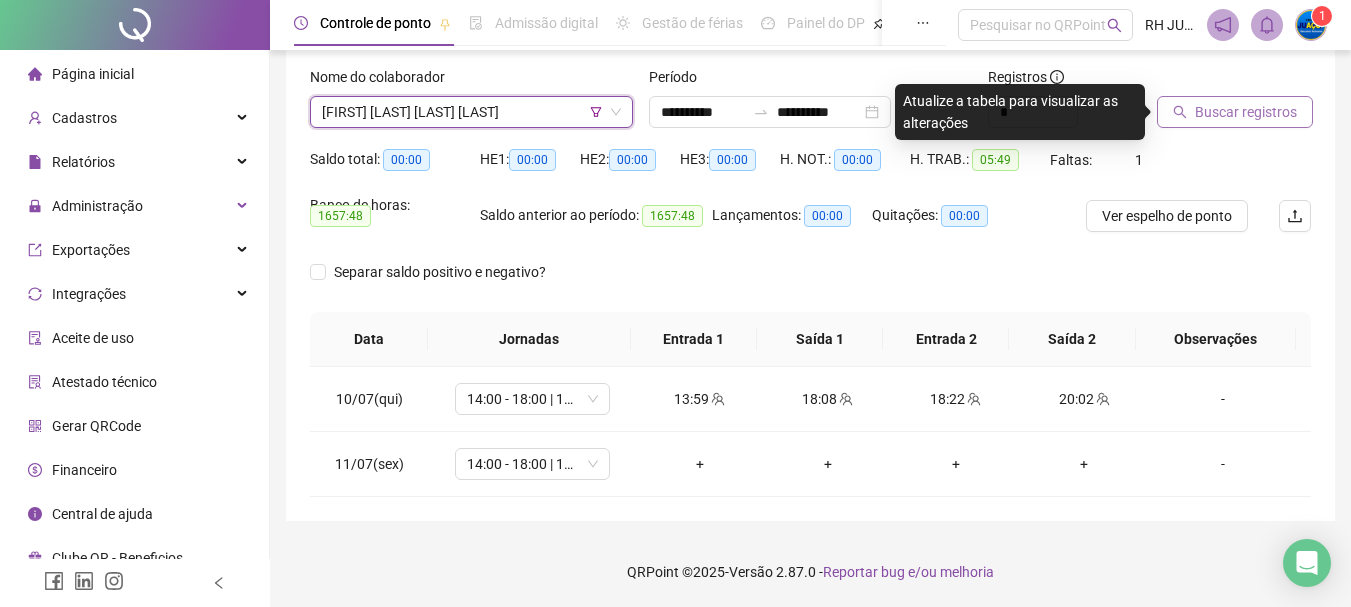 click on "Buscar registros" at bounding box center (1235, 112) 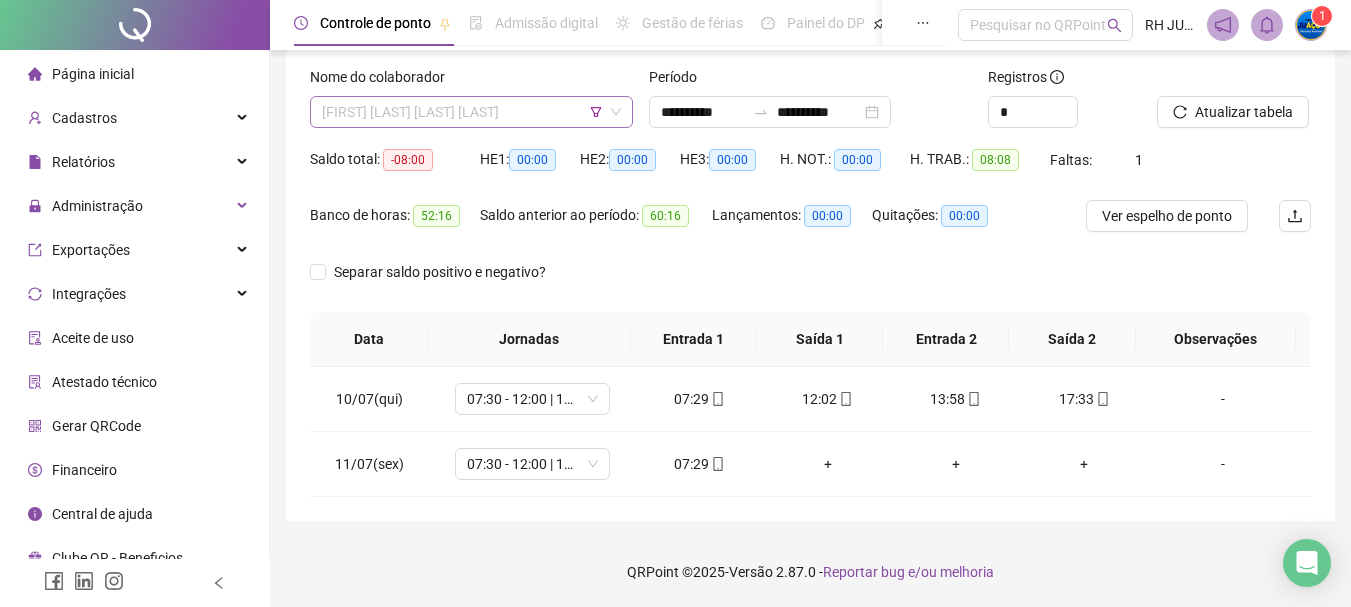 click on "[FIRST] [LAST] [LAST] [LAST]" at bounding box center [471, 112] 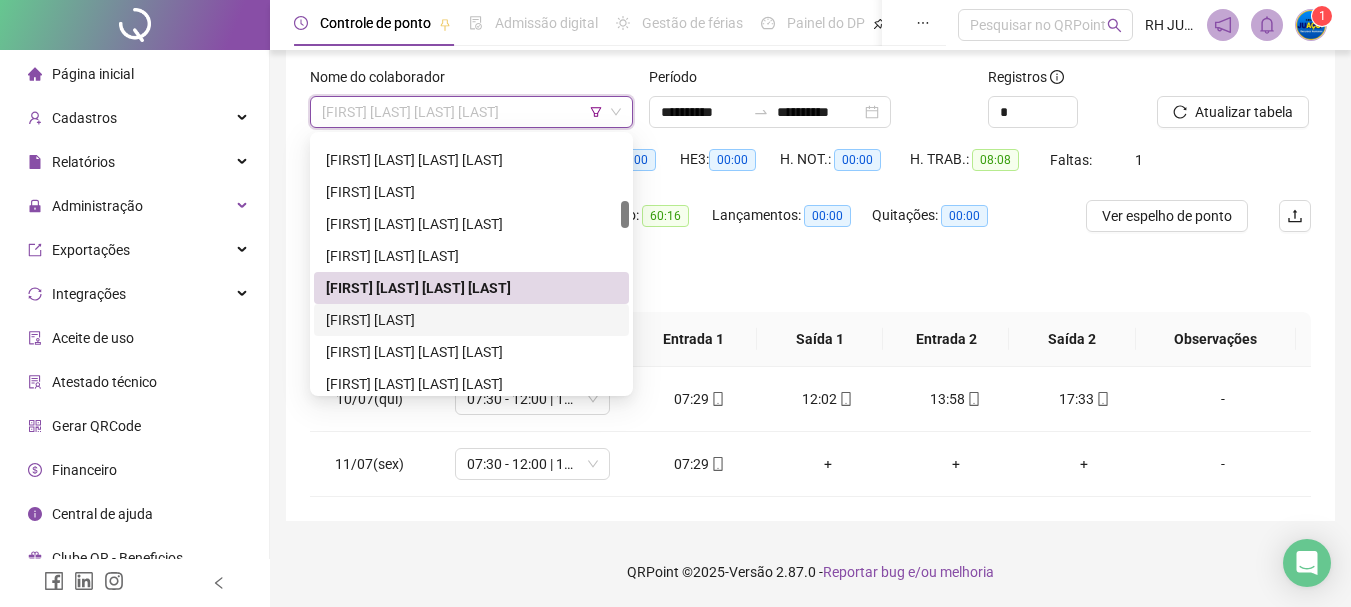 click on "[FIRST] [LAST]" at bounding box center (471, 320) 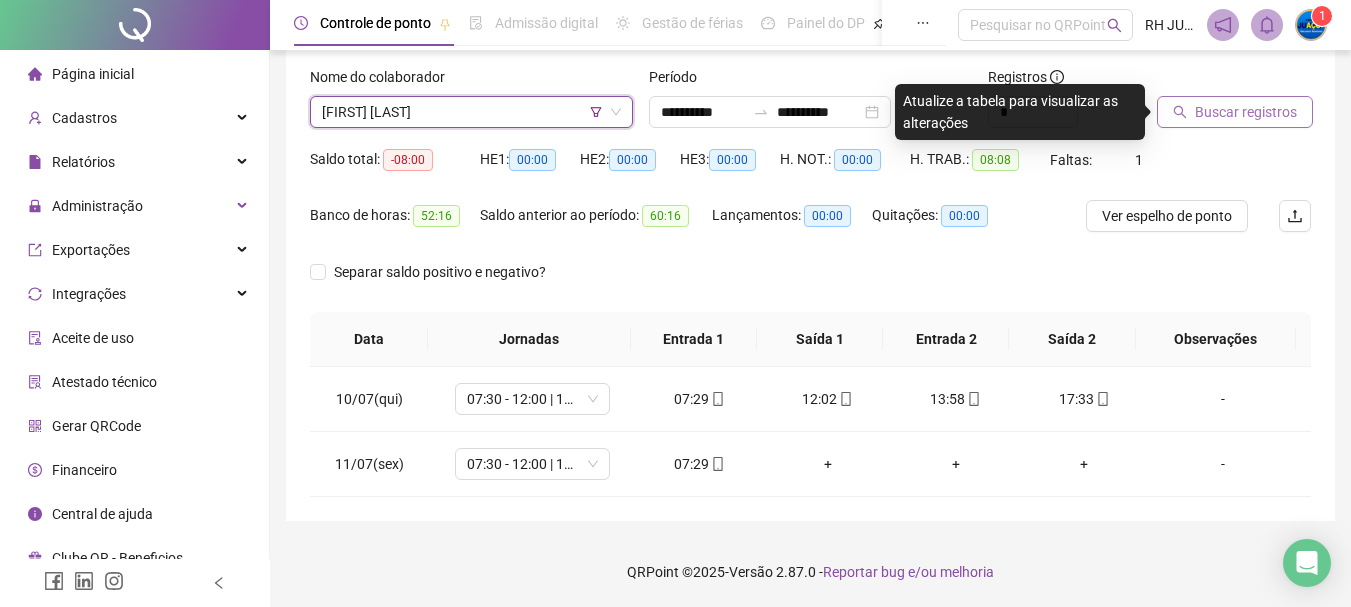 click on "Buscar registros" at bounding box center [1246, 112] 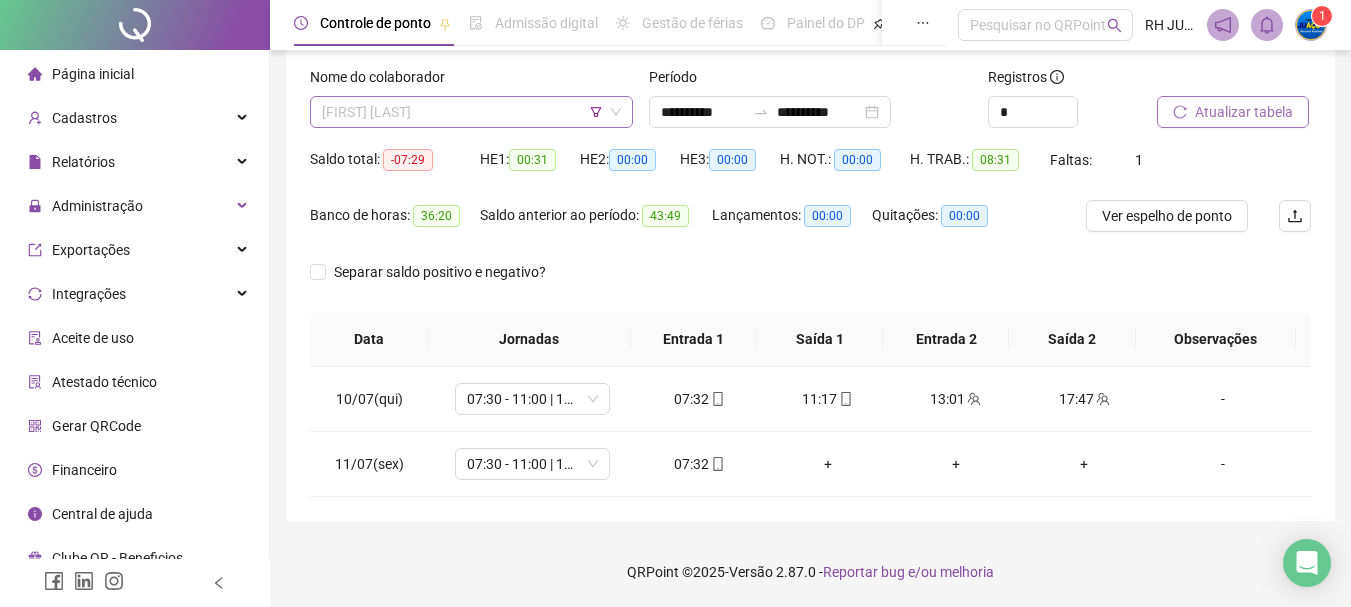 click on "[FIRST] [LAST]" at bounding box center (471, 112) 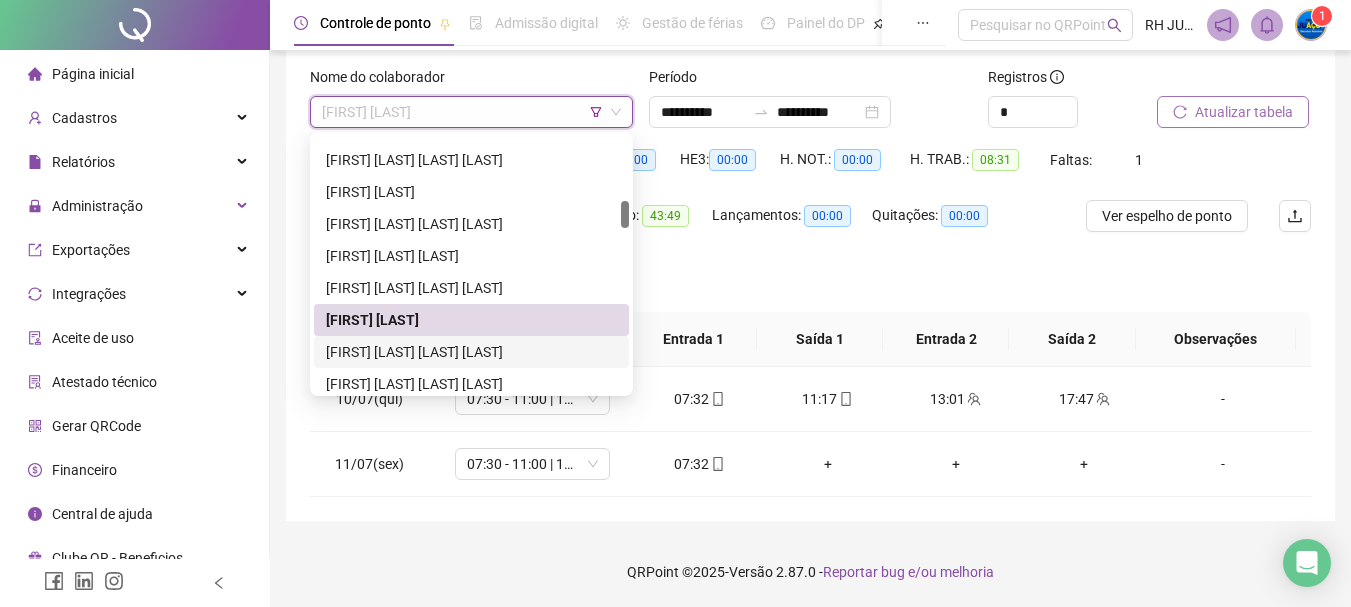 drag, startPoint x: 449, startPoint y: 354, endPoint x: 548, endPoint y: 312, distance: 107.54069 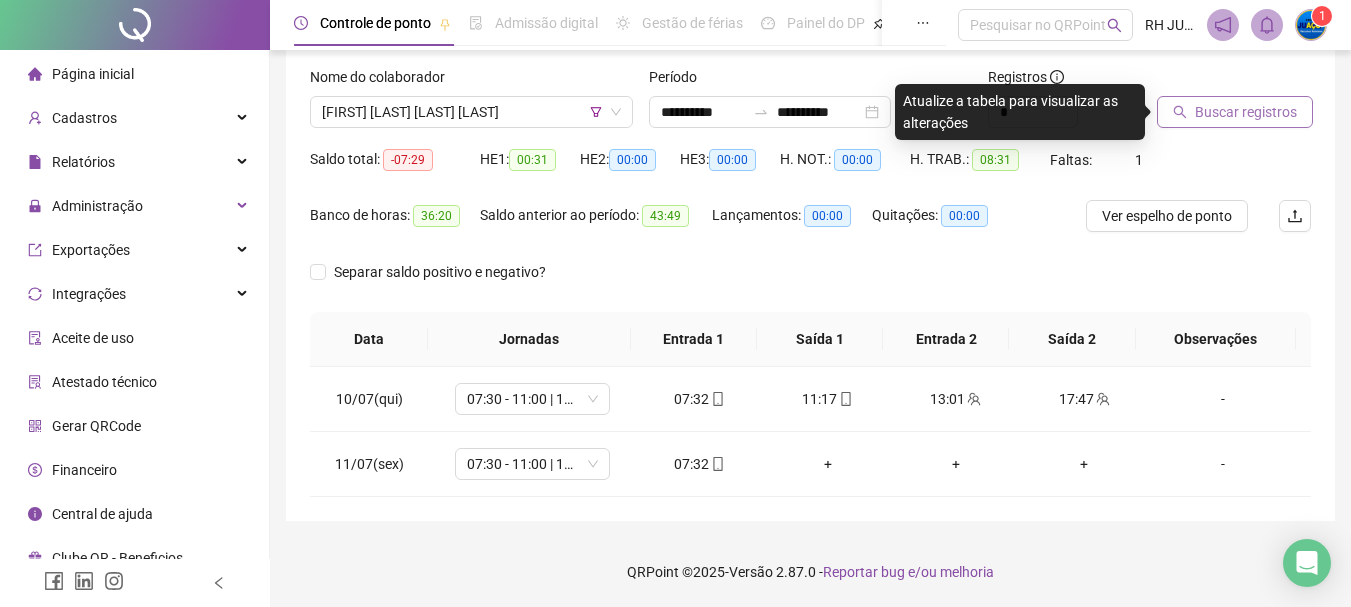 click on "Buscar registros" at bounding box center [1246, 112] 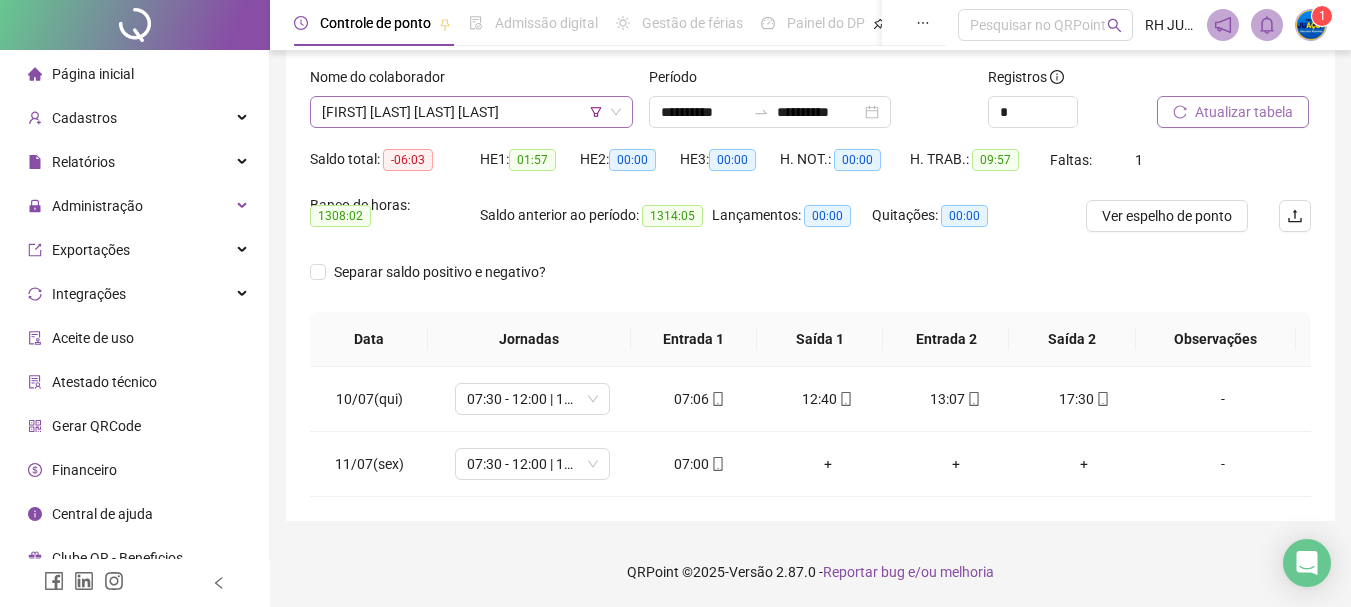 click on "[FIRST] [LAST] [LAST] [LAST]" at bounding box center (471, 112) 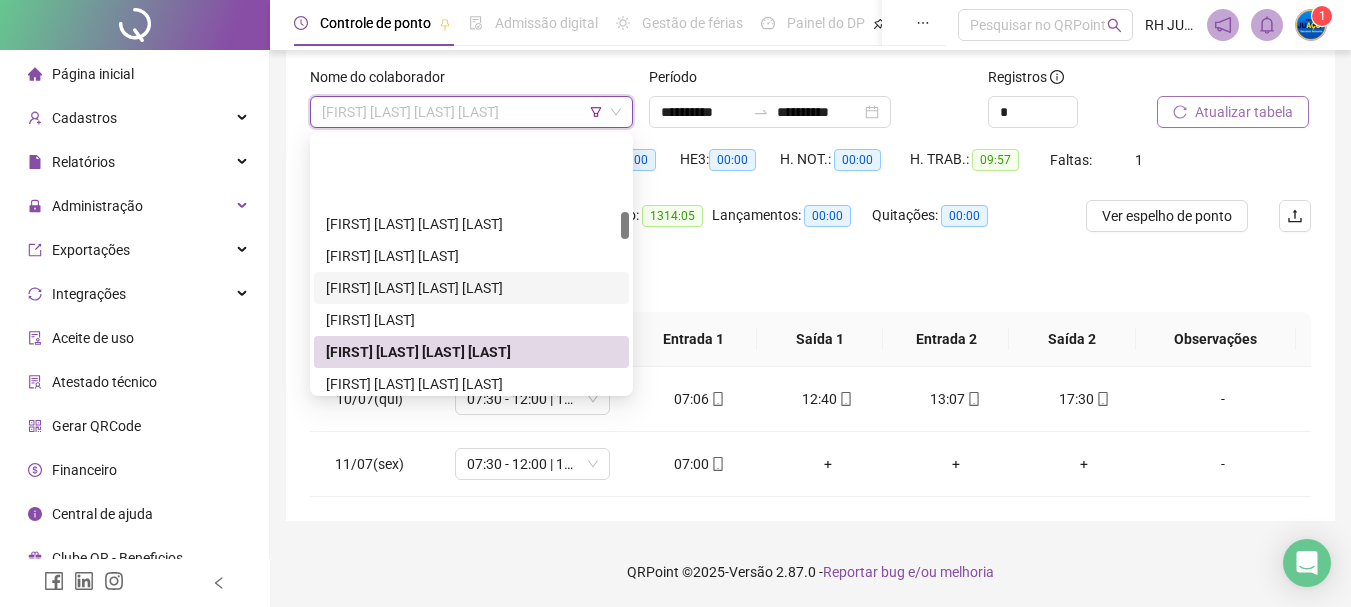 scroll, scrollTop: 700, scrollLeft: 0, axis: vertical 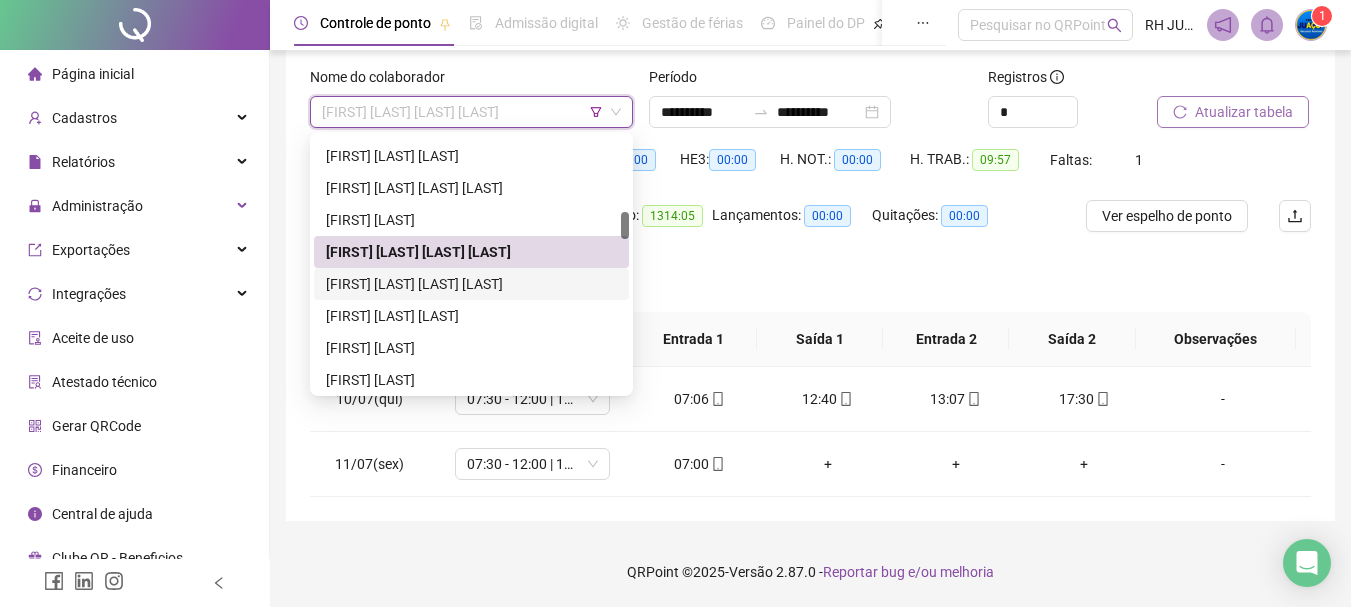 click on "[FIRST] [LAST] [LAST] [LAST]" at bounding box center [471, 284] 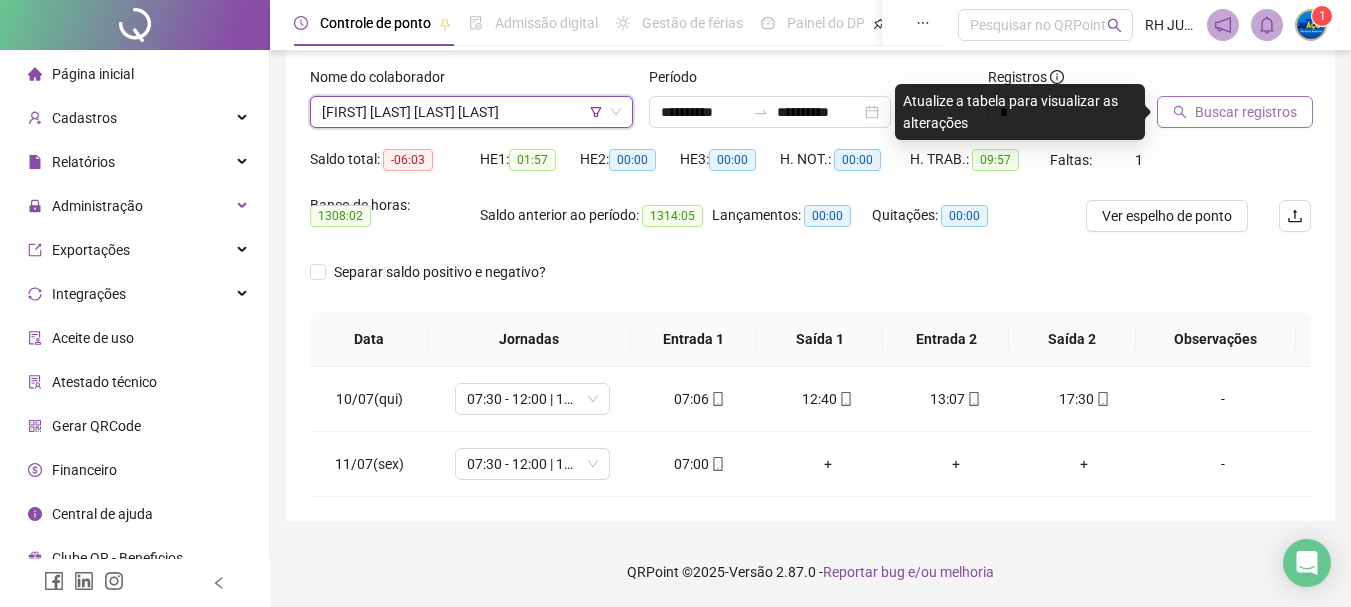 click on "Buscar registros" at bounding box center (1235, 112) 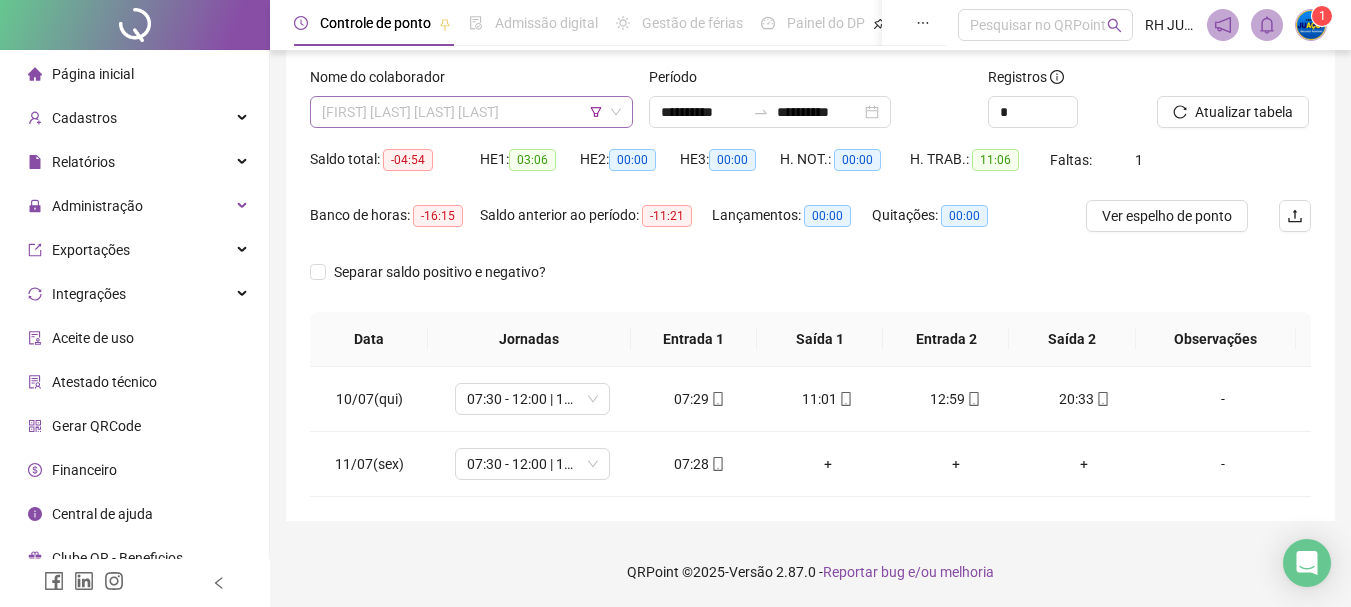 click on "[FIRST] [LAST] [LAST] [LAST]" at bounding box center (471, 112) 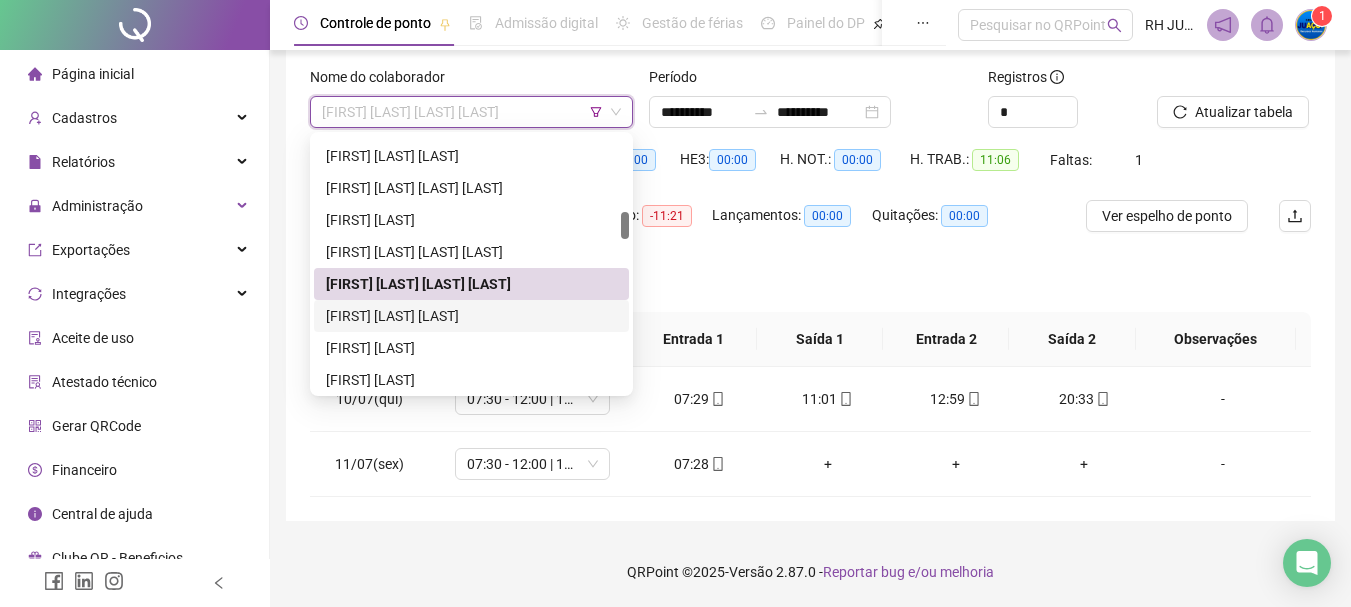 click on "[FIRST] [LAST] [LAST]" at bounding box center [471, 316] 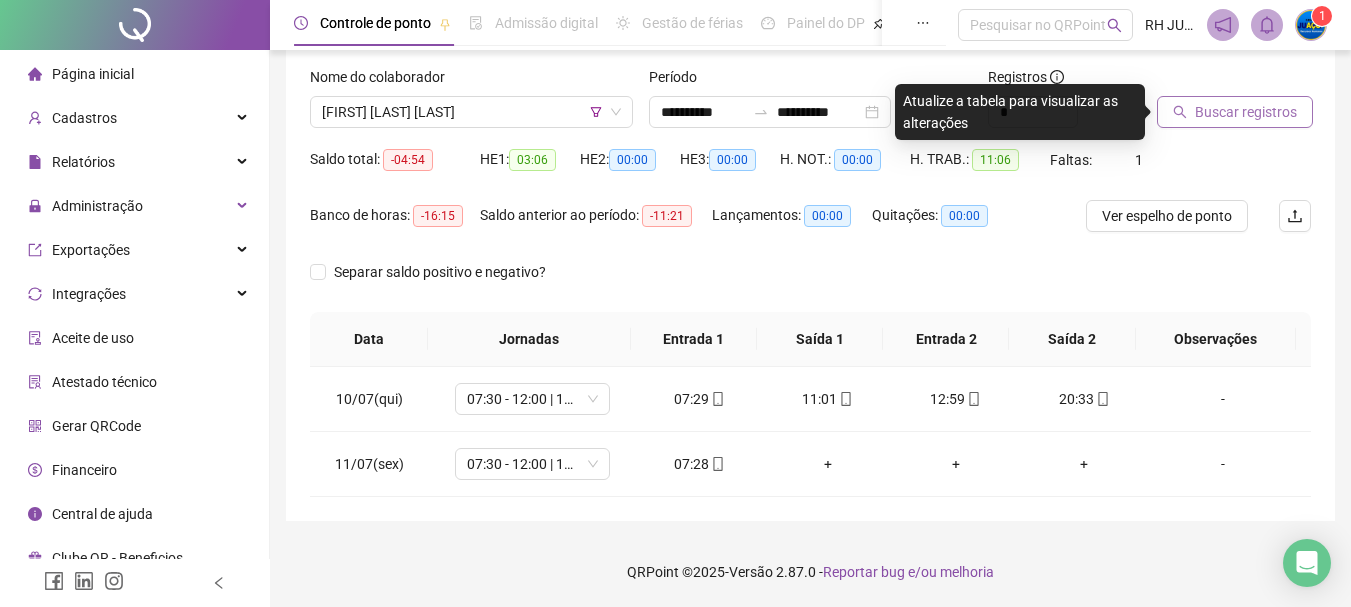 click on "Buscar registros" at bounding box center [1246, 112] 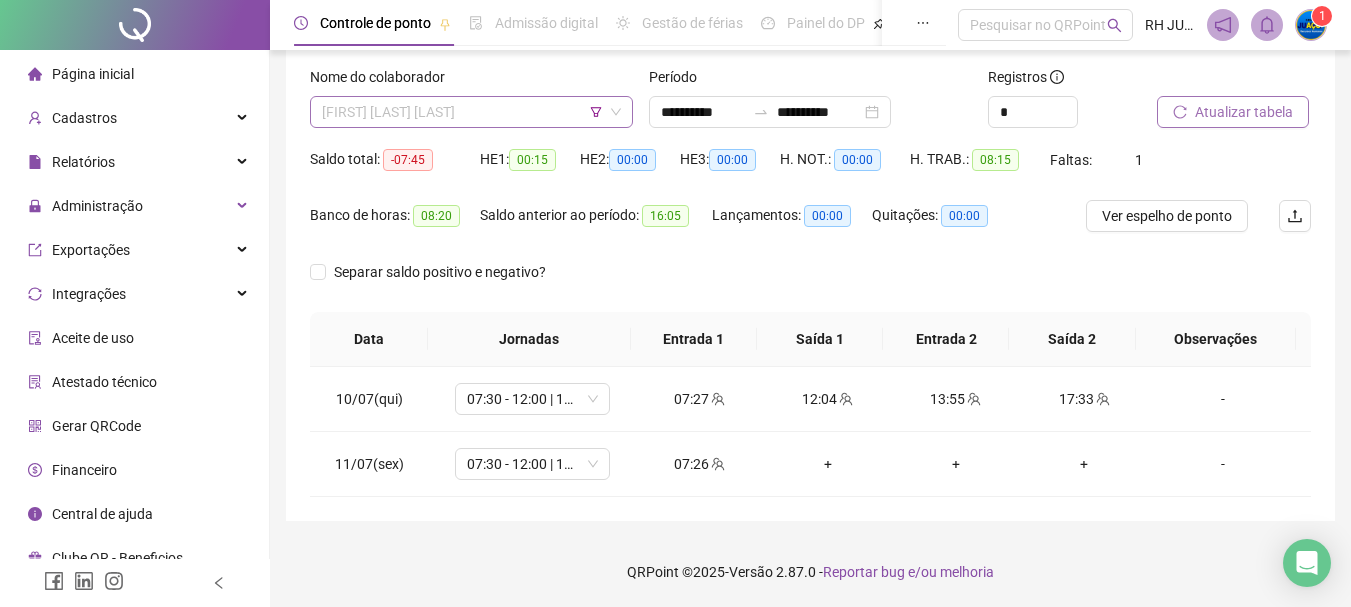 click on "[FIRST] [LAST] [LAST]" at bounding box center (471, 112) 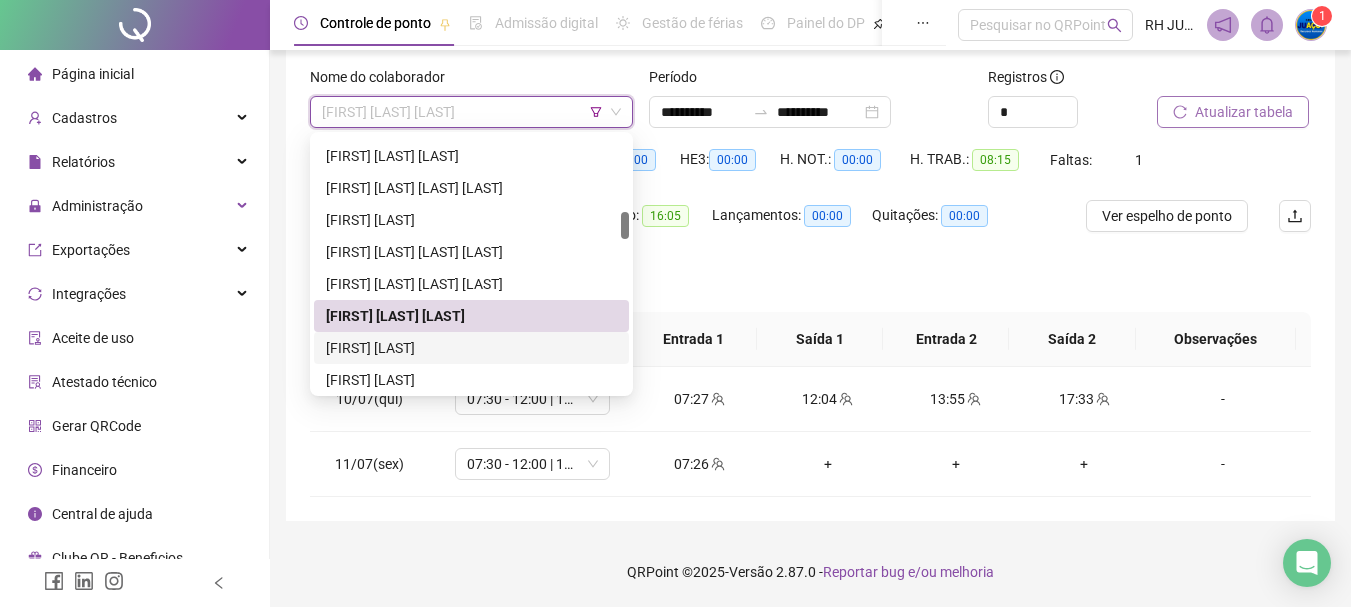 click on "[FIRST] [LAST]" at bounding box center [471, 348] 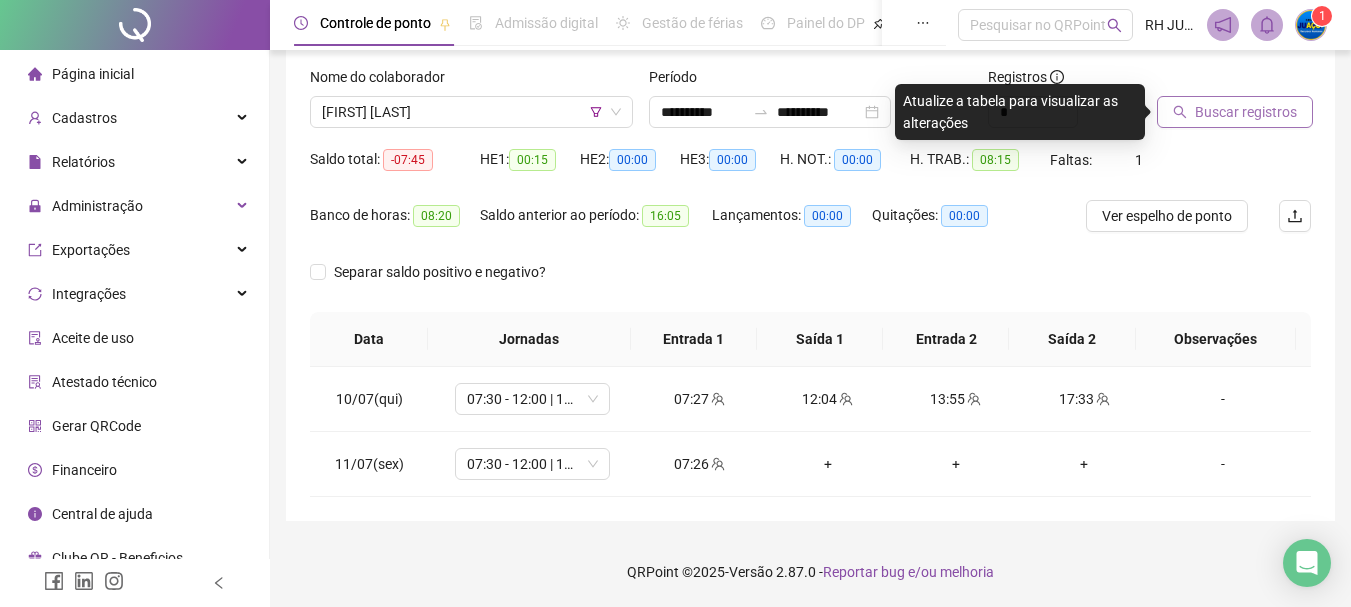 click on "Buscar registros" at bounding box center [1235, 112] 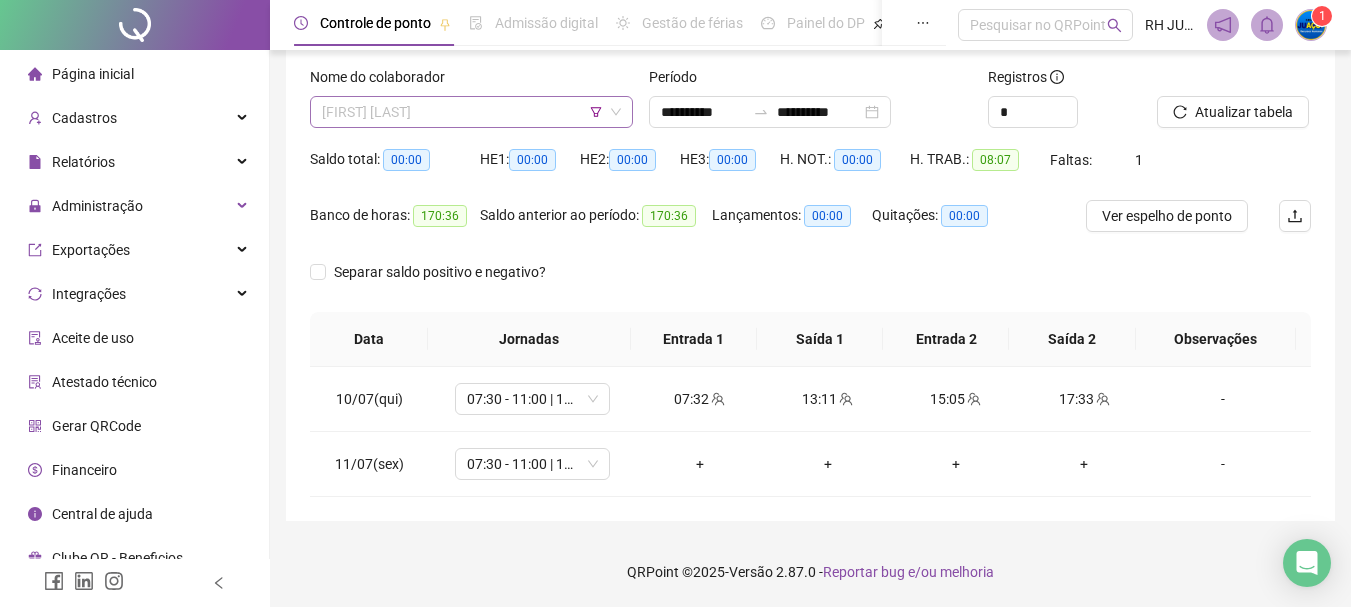 drag, startPoint x: 478, startPoint y: 112, endPoint x: 487, endPoint y: 103, distance: 12.727922 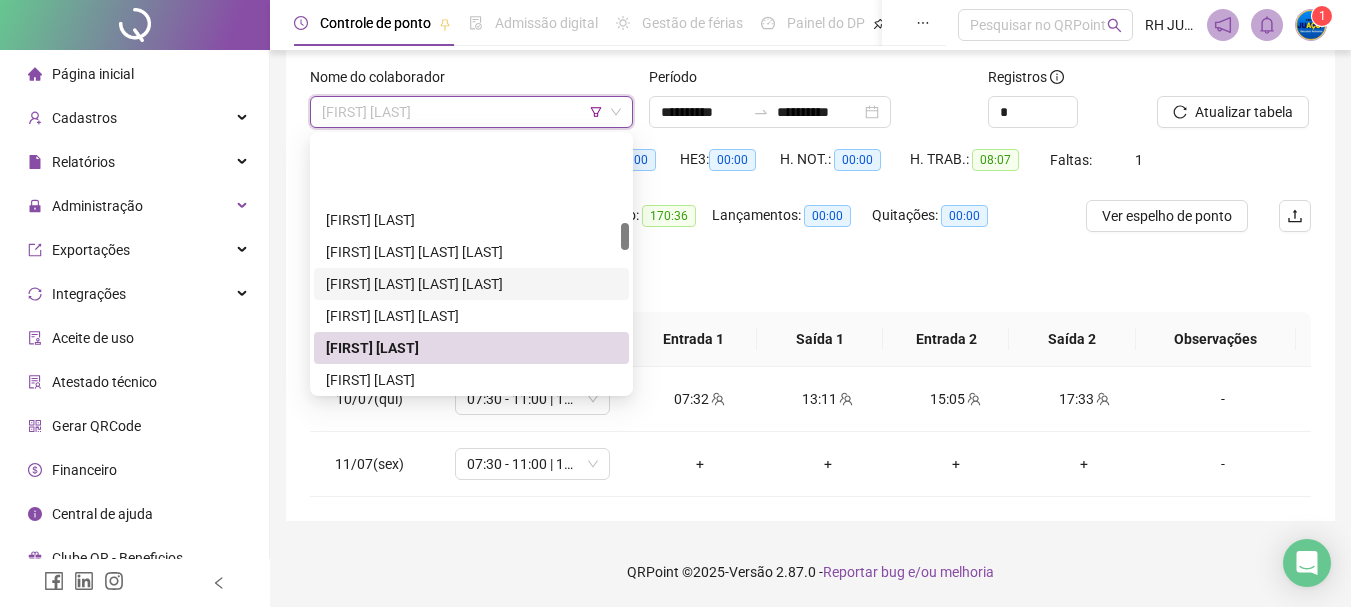 scroll, scrollTop: 800, scrollLeft: 0, axis: vertical 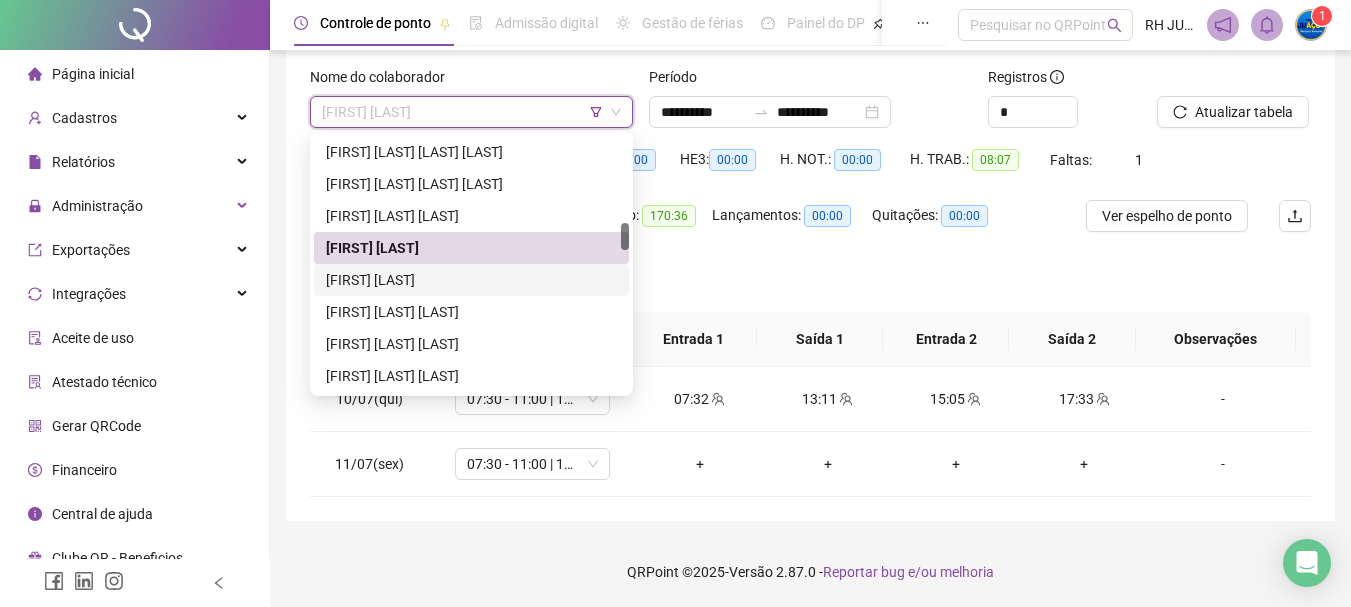 click on "[FIRST] [LAST]" at bounding box center (471, 280) 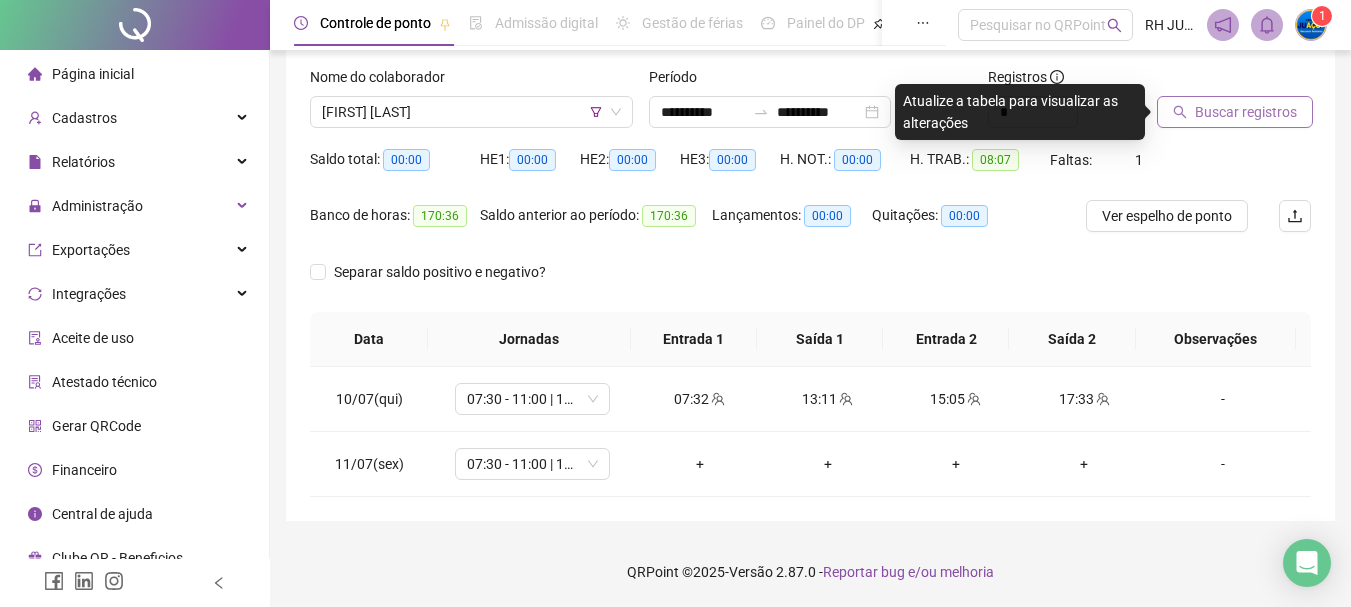 click on "Buscar registros" at bounding box center [1246, 112] 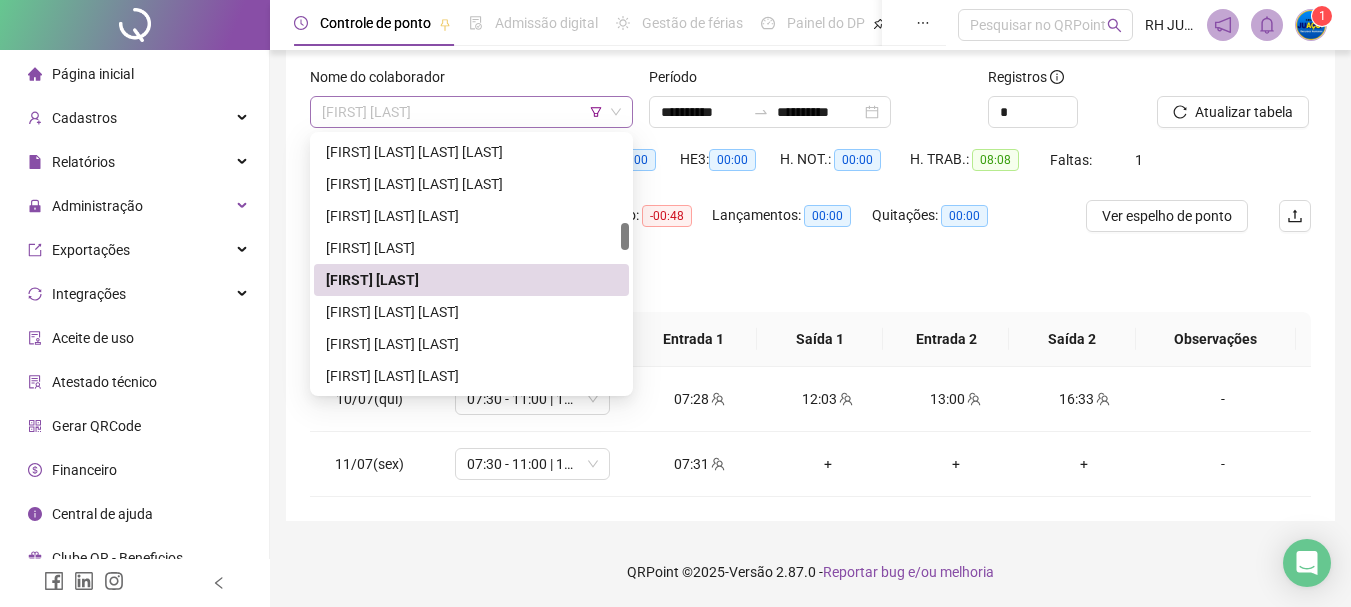 click on "[FIRST] [LAST]" at bounding box center (471, 112) 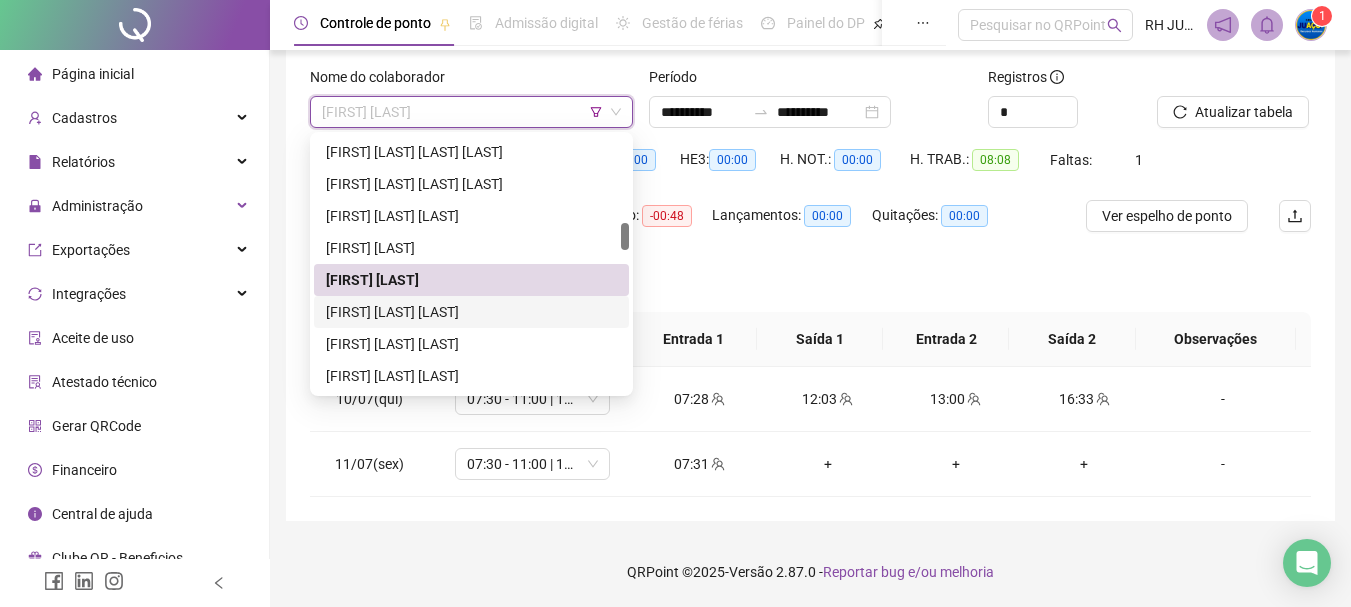 click on "[FIRST] [LAST] [LAST]" at bounding box center (471, 312) 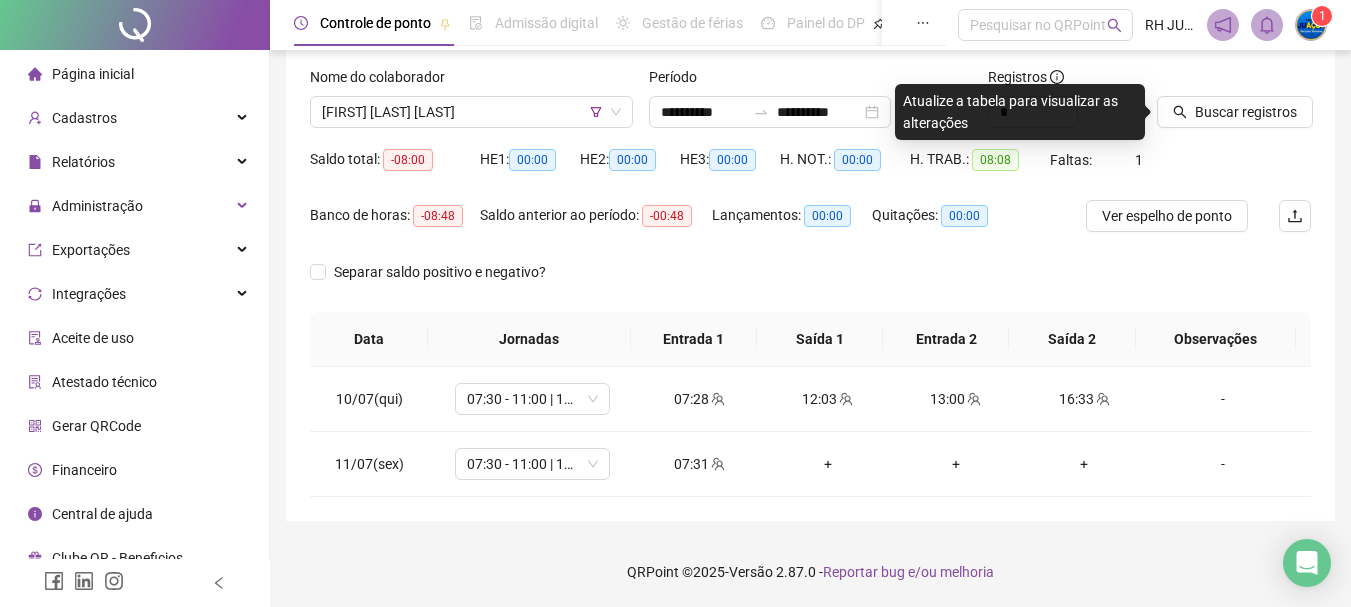 click at bounding box center (1209, 81) 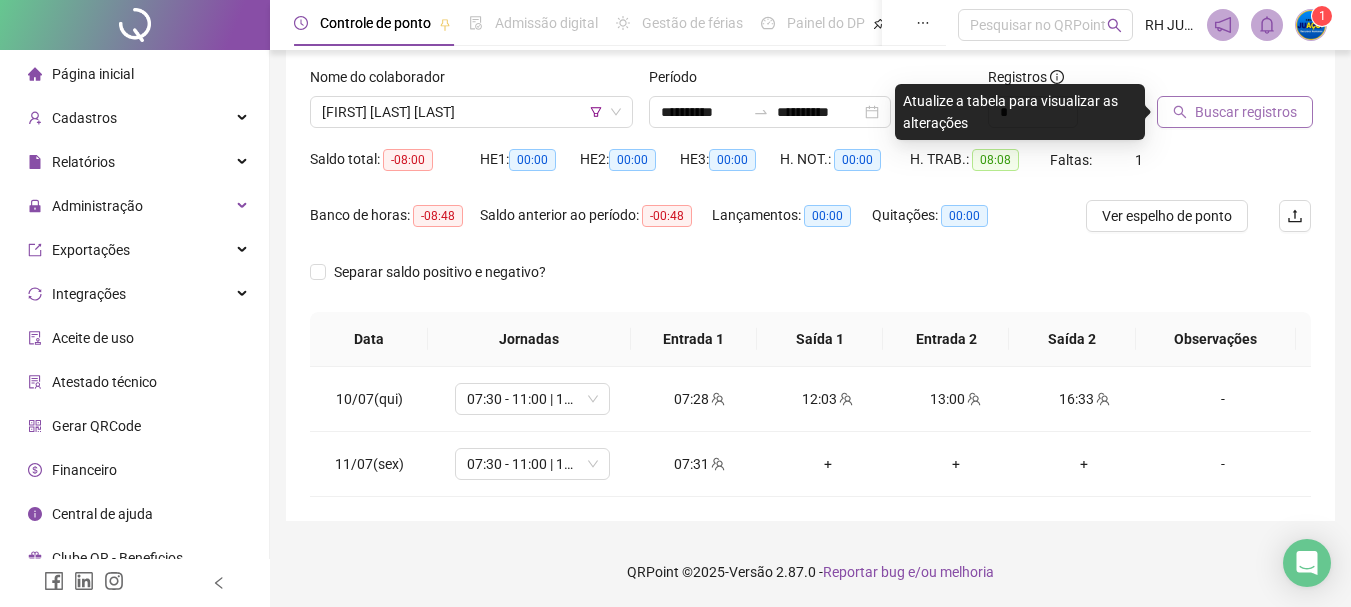 click on "Buscar registros" at bounding box center (1246, 112) 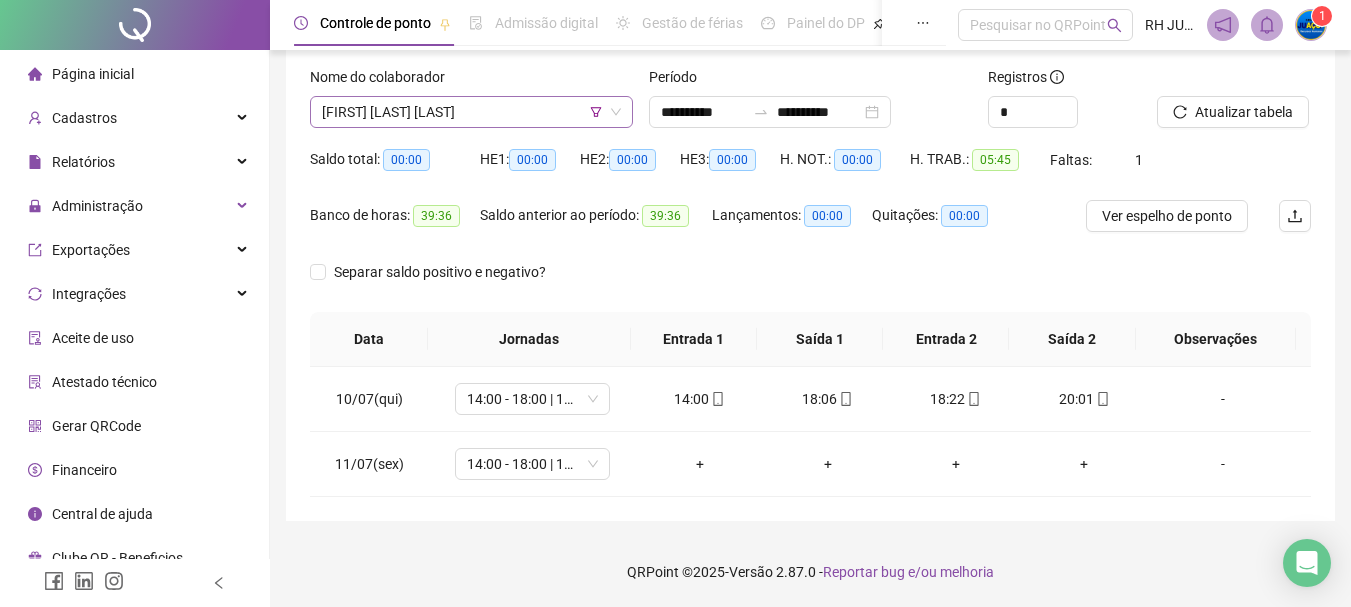 click on "[FIRST] [LAST] [LAST]" at bounding box center (471, 112) 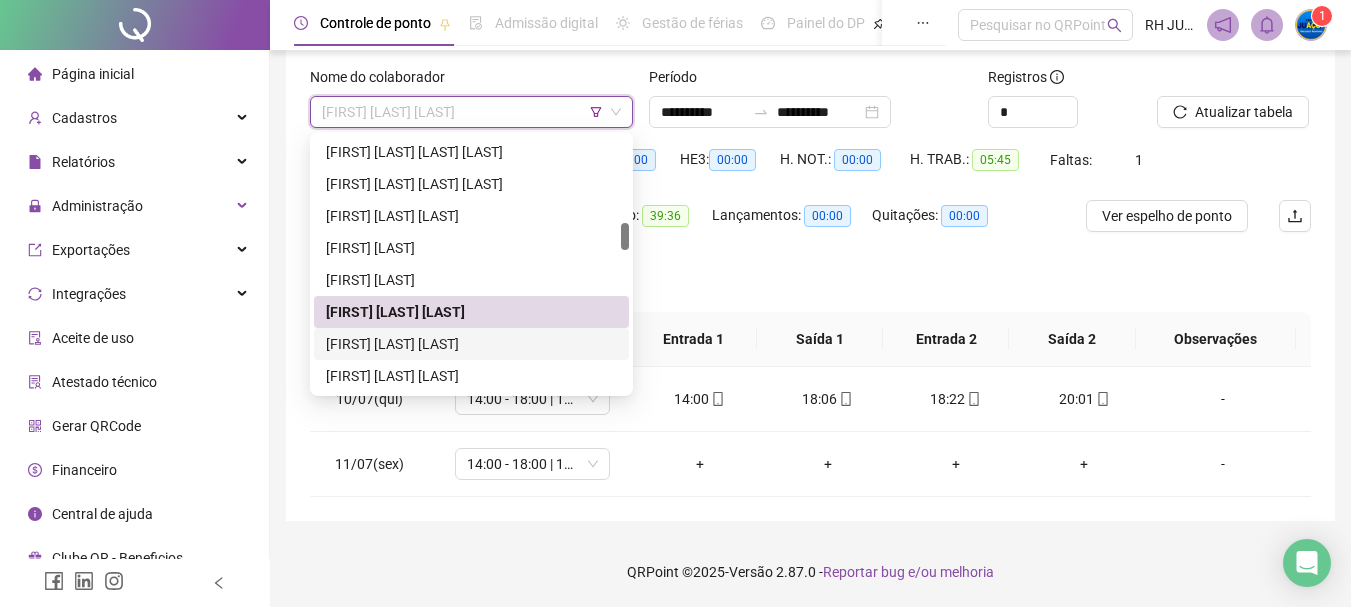 drag, startPoint x: 436, startPoint y: 346, endPoint x: 495, endPoint y: 319, distance: 64.884514 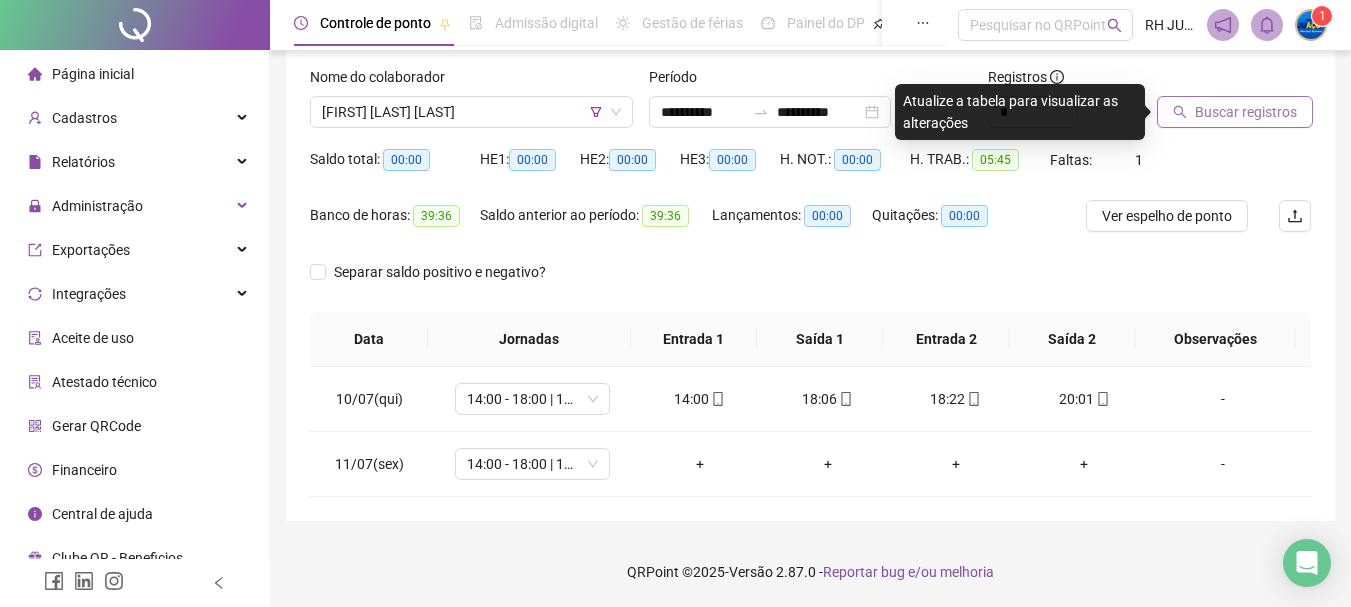 click on "Buscar registros" at bounding box center [1246, 112] 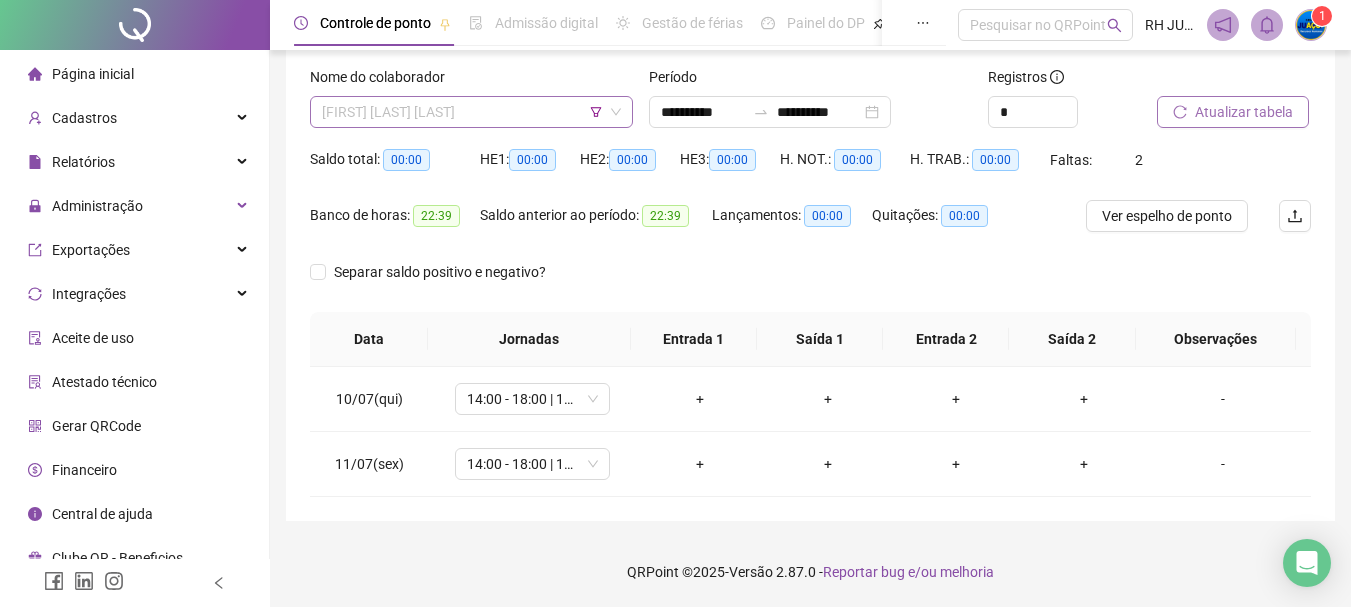 drag, startPoint x: 577, startPoint y: 113, endPoint x: 566, endPoint y: 111, distance: 11.18034 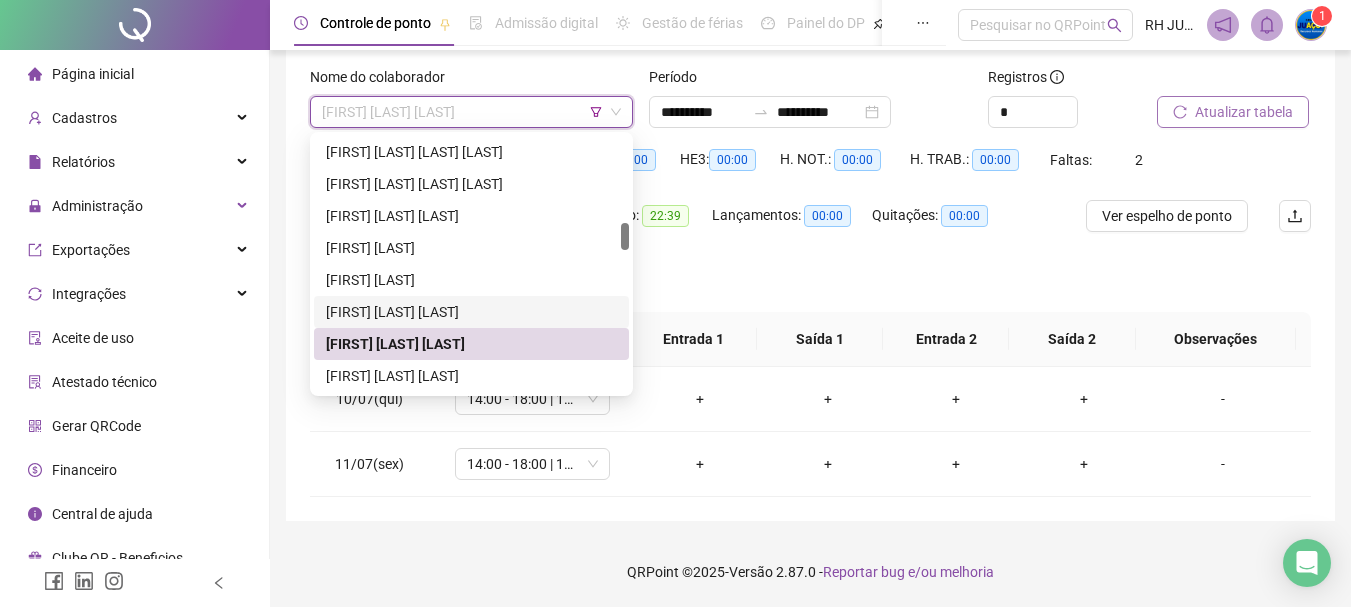 scroll, scrollTop: 900, scrollLeft: 0, axis: vertical 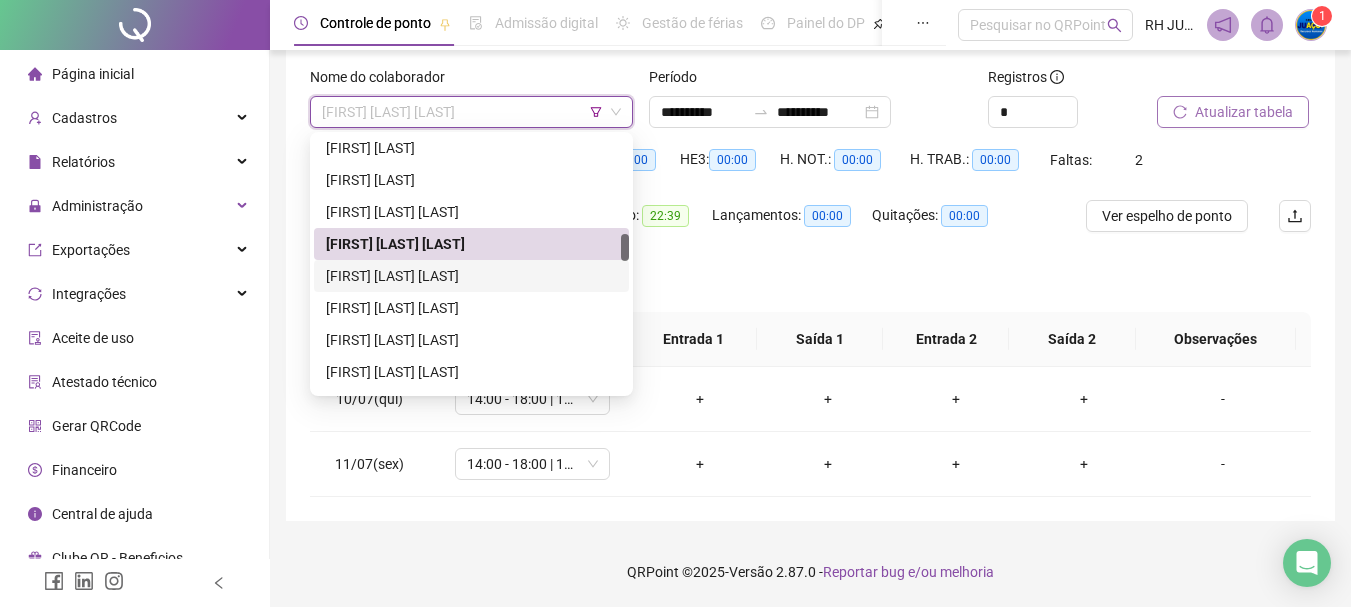 click on "[FIRST] [LAST] [LAST]" at bounding box center [471, 276] 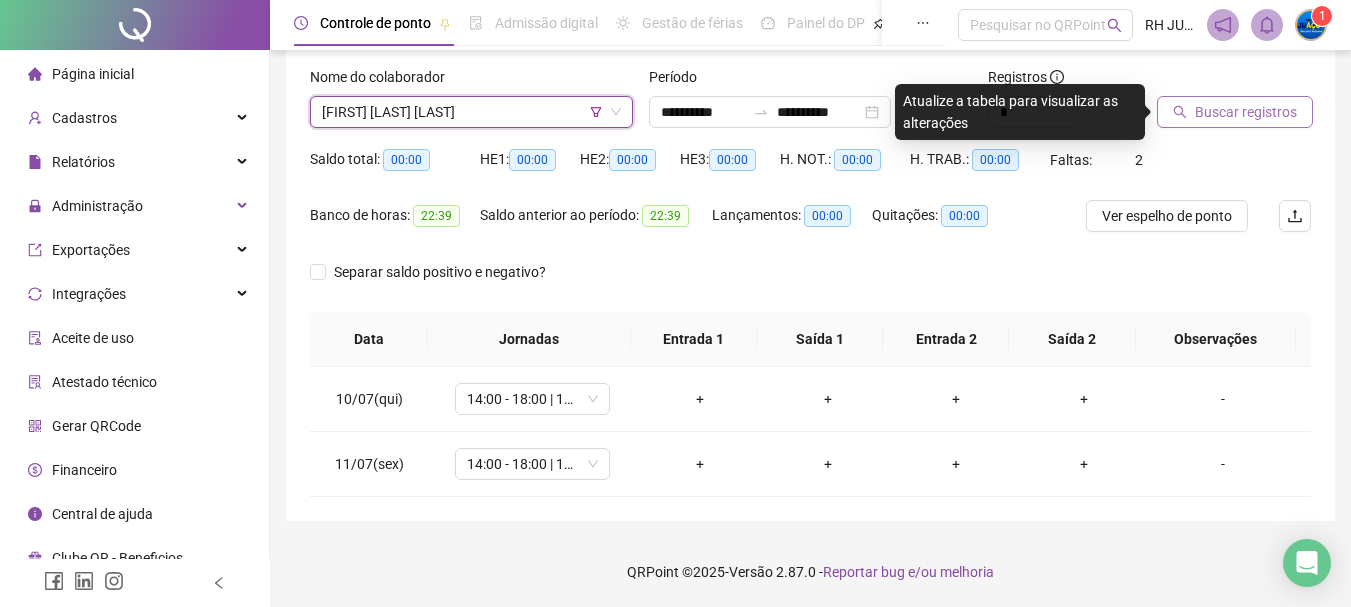 click 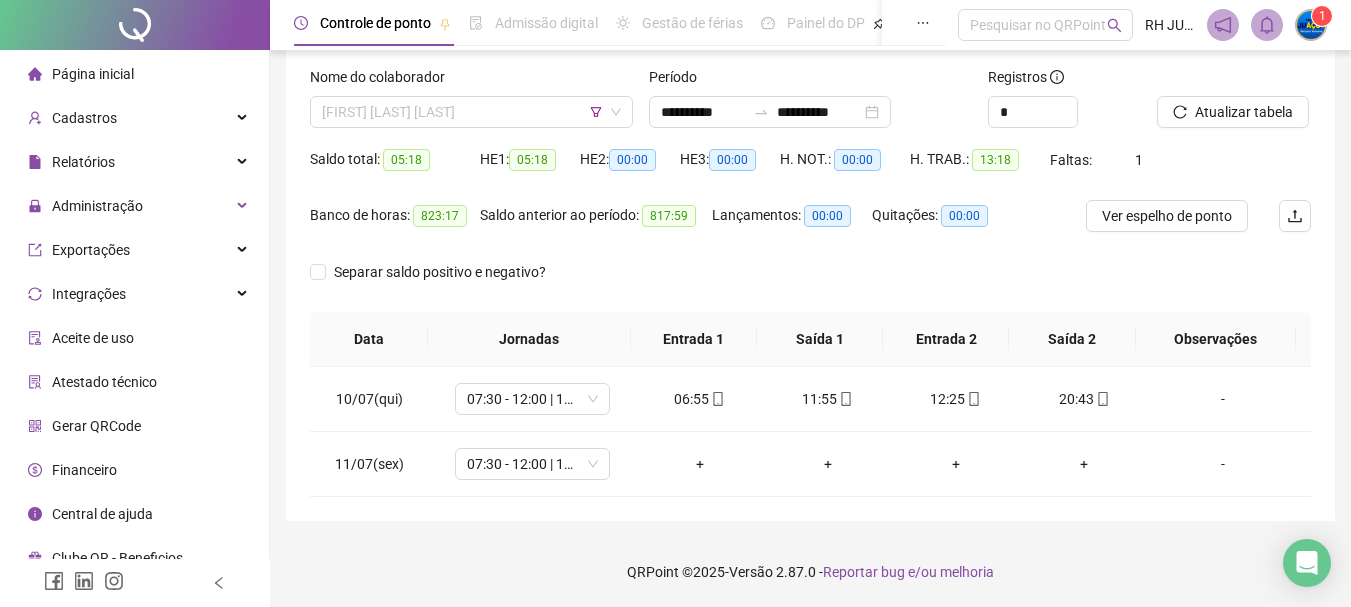 drag, startPoint x: 364, startPoint y: 113, endPoint x: 459, endPoint y: 164, distance: 107.82393 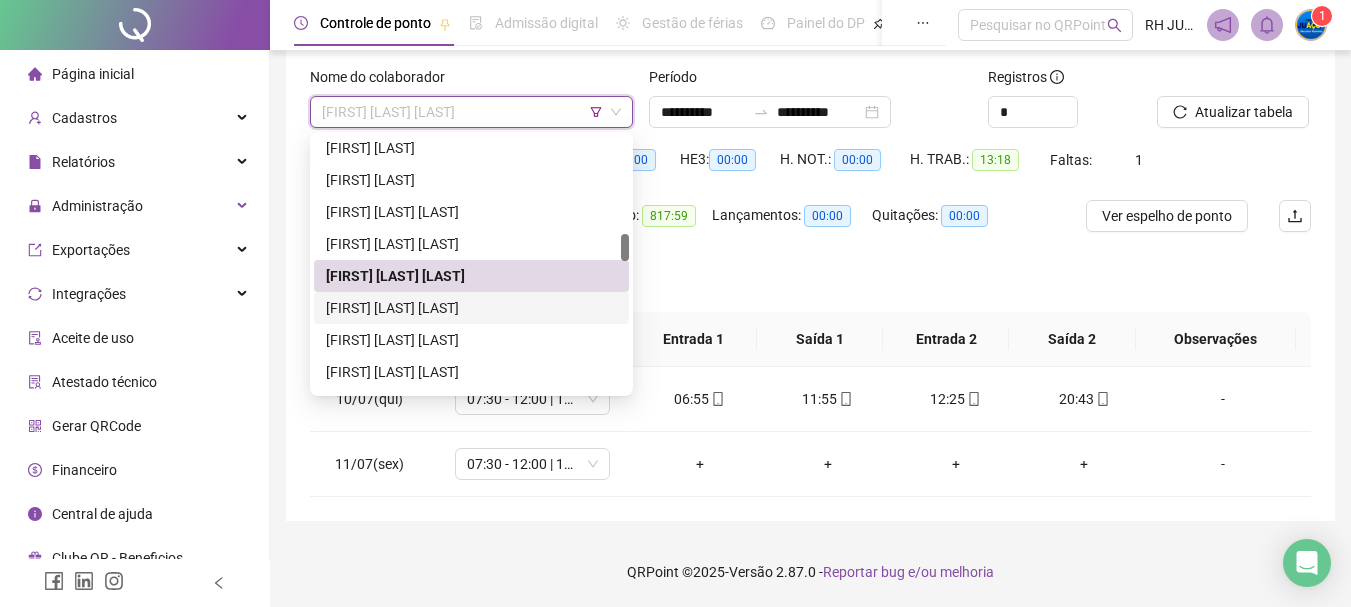 drag, startPoint x: 473, startPoint y: 311, endPoint x: 534, endPoint y: 293, distance: 63.600315 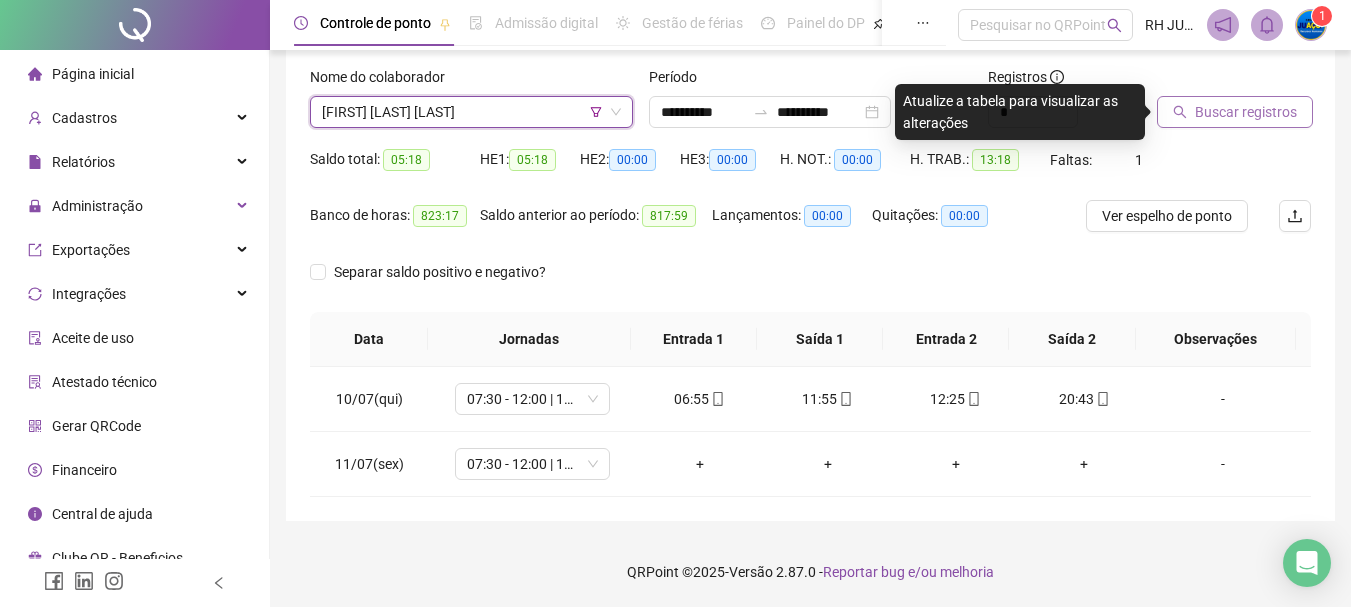 click on "Buscar registros" at bounding box center (1246, 112) 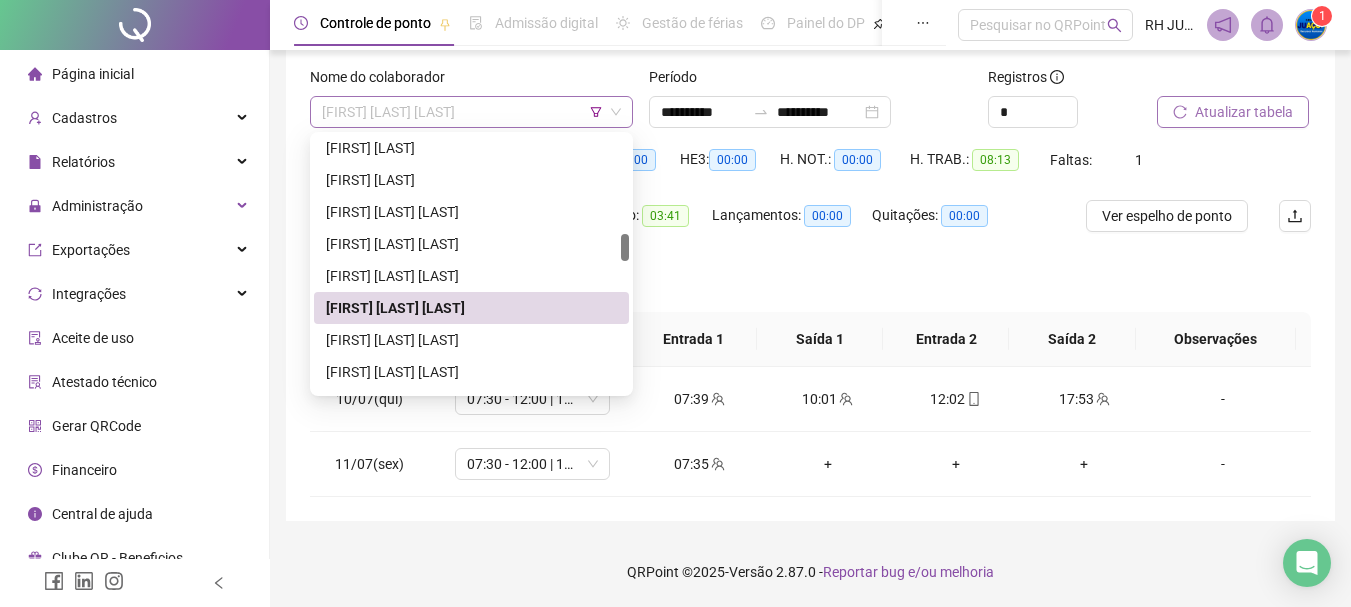 click on "[FIRST] [LAST] [LAST]" at bounding box center [471, 112] 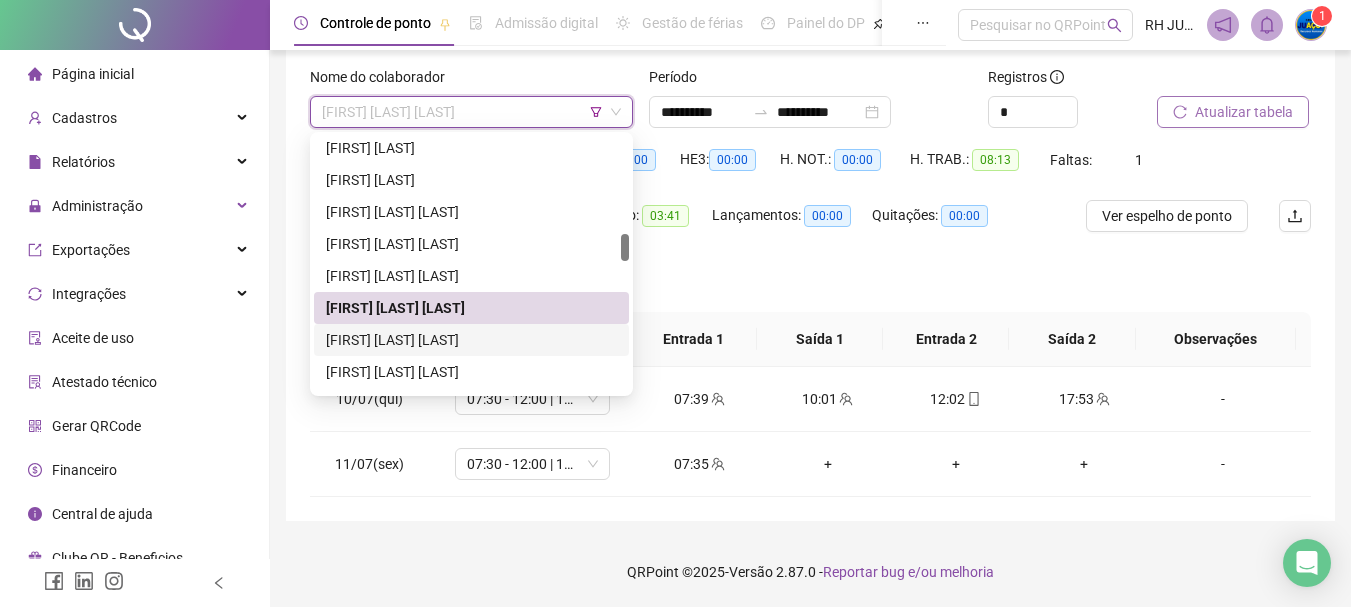 click on "[FIRST] [LAST] [LAST]" at bounding box center [471, 340] 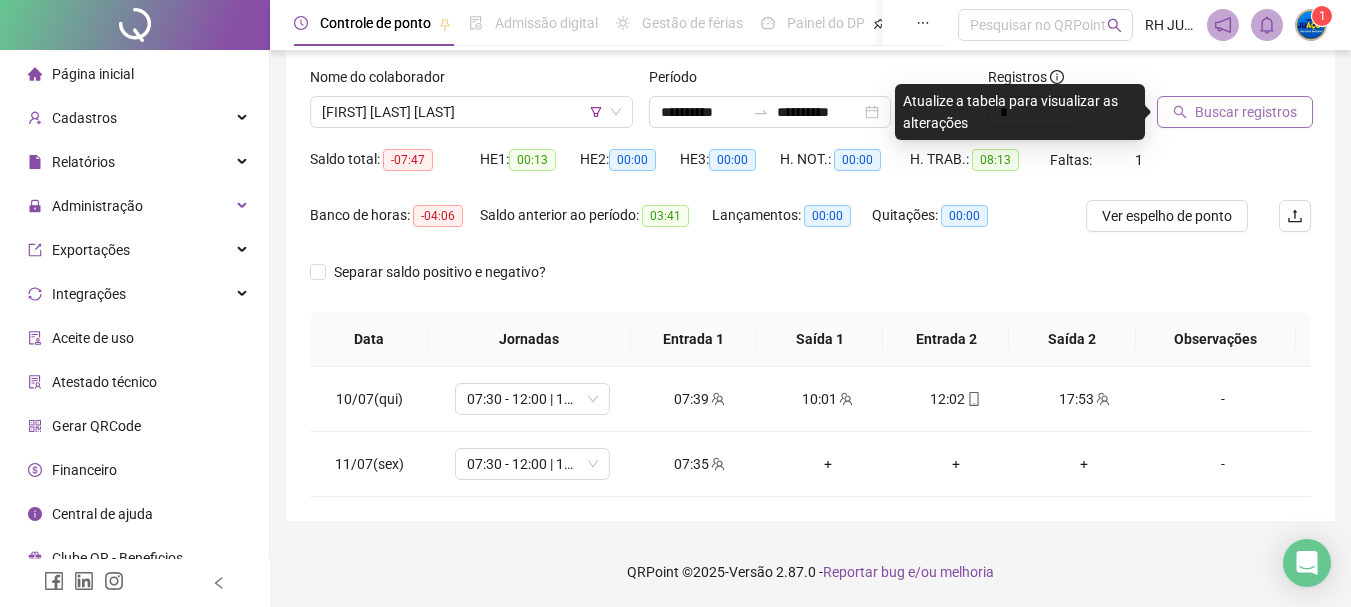 click on "Buscar registros" at bounding box center [1246, 112] 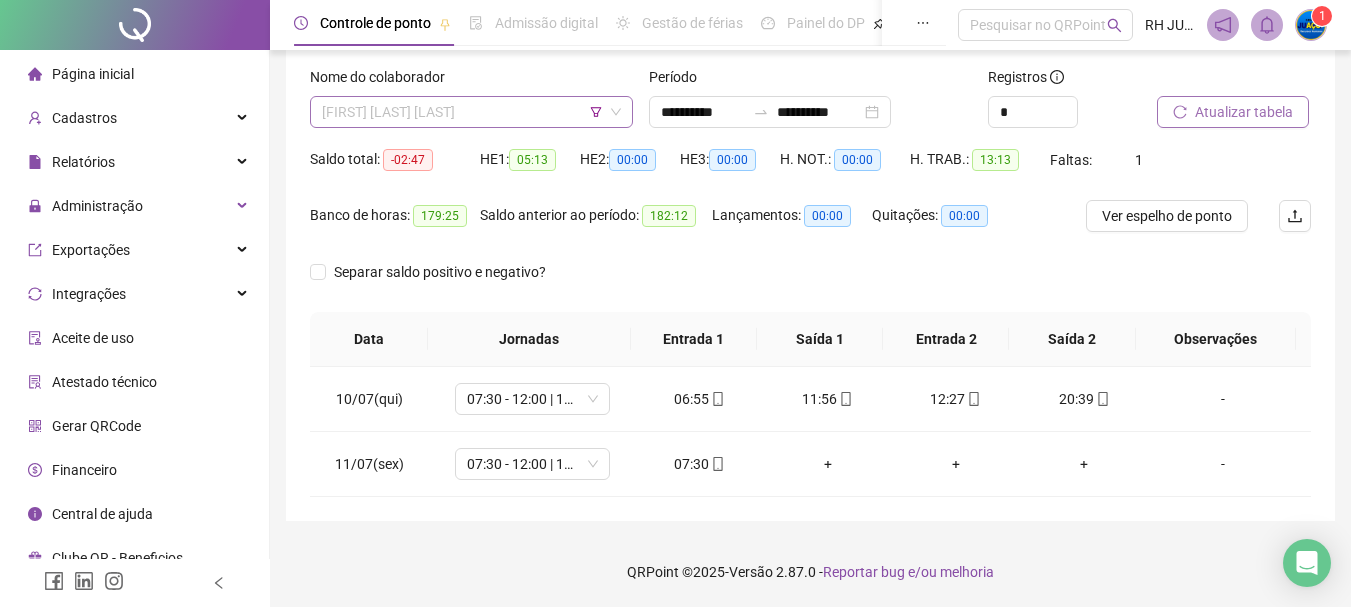click on "[FIRST] [LAST] [LAST]" at bounding box center (471, 112) 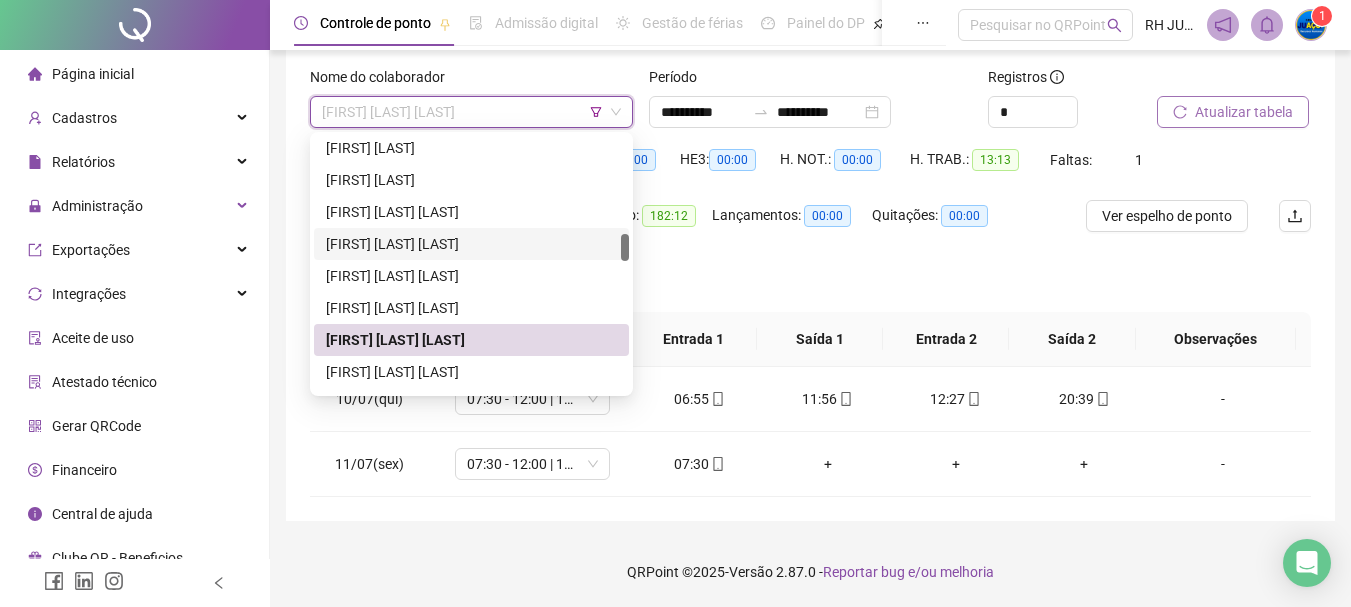 scroll, scrollTop: 1000, scrollLeft: 0, axis: vertical 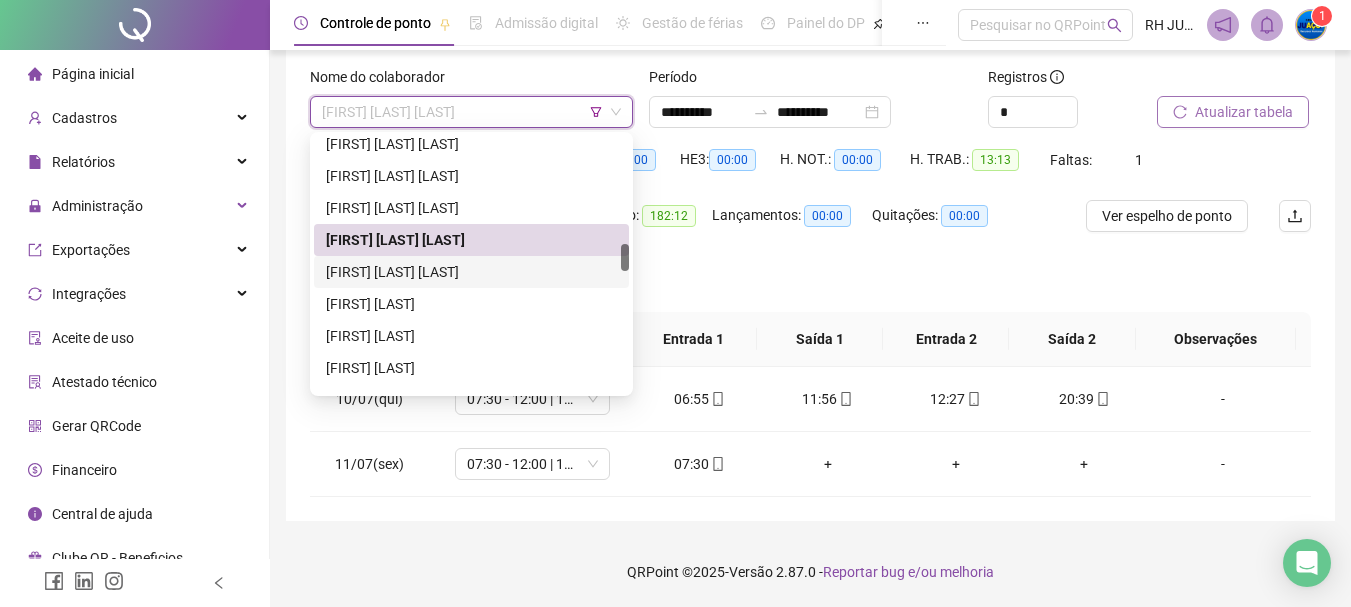 click on "[FIRST] [LAST] [LAST]" at bounding box center [471, 272] 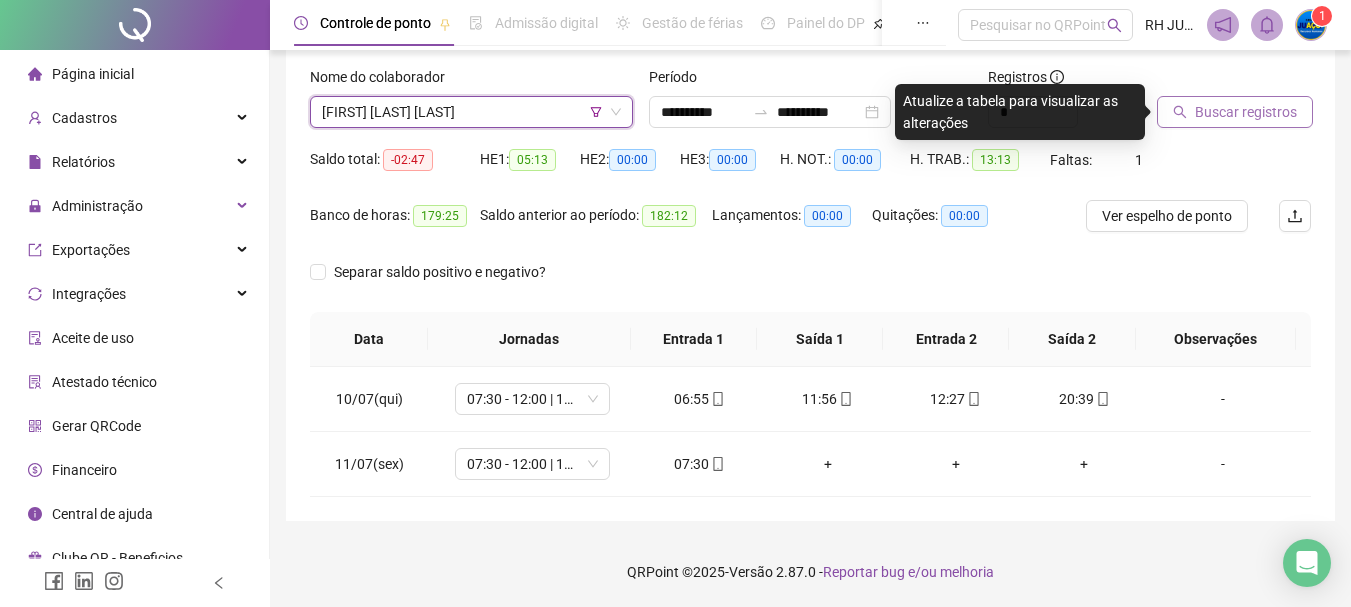 click on "Buscar registros" at bounding box center [1246, 112] 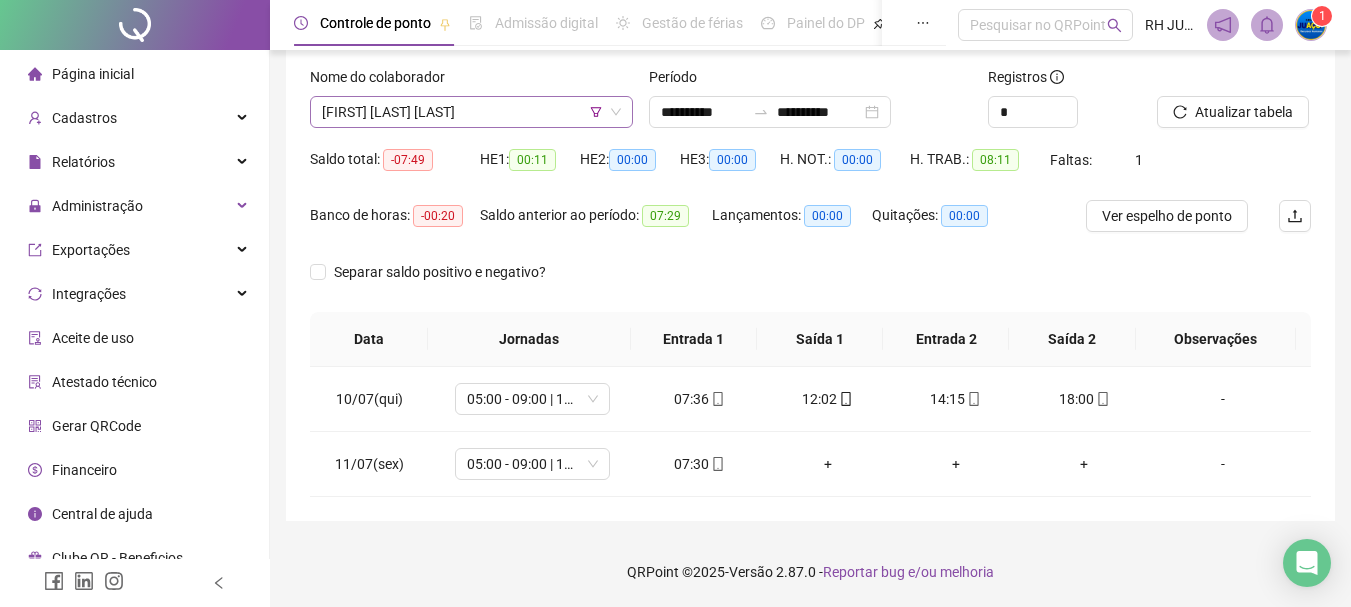 click on "[FIRST] [LAST] [LAST]" at bounding box center (471, 112) 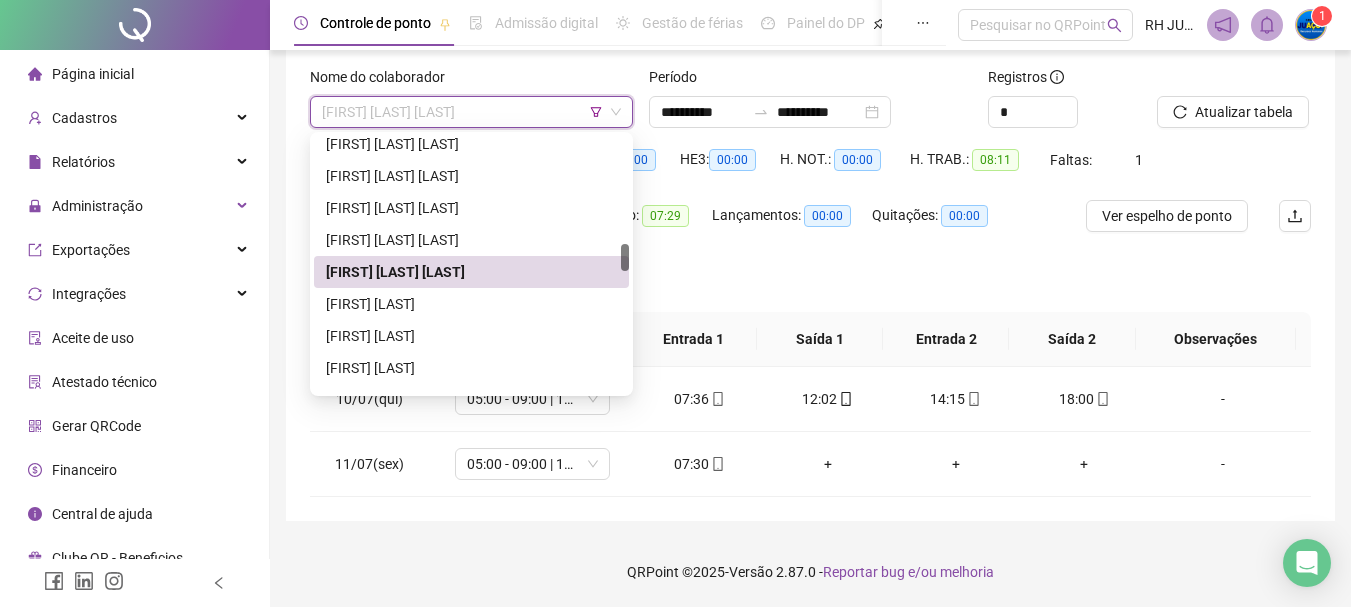 scroll, scrollTop: 1100, scrollLeft: 0, axis: vertical 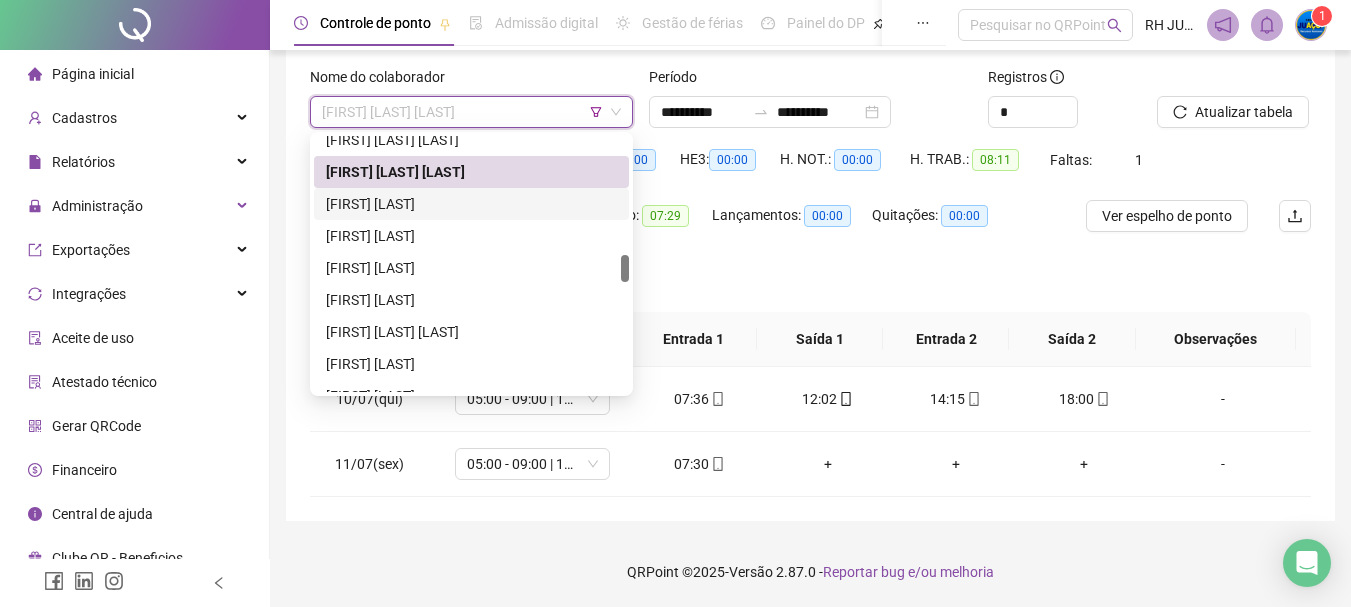 click on "[FIRST] [LAST]" at bounding box center (471, 204) 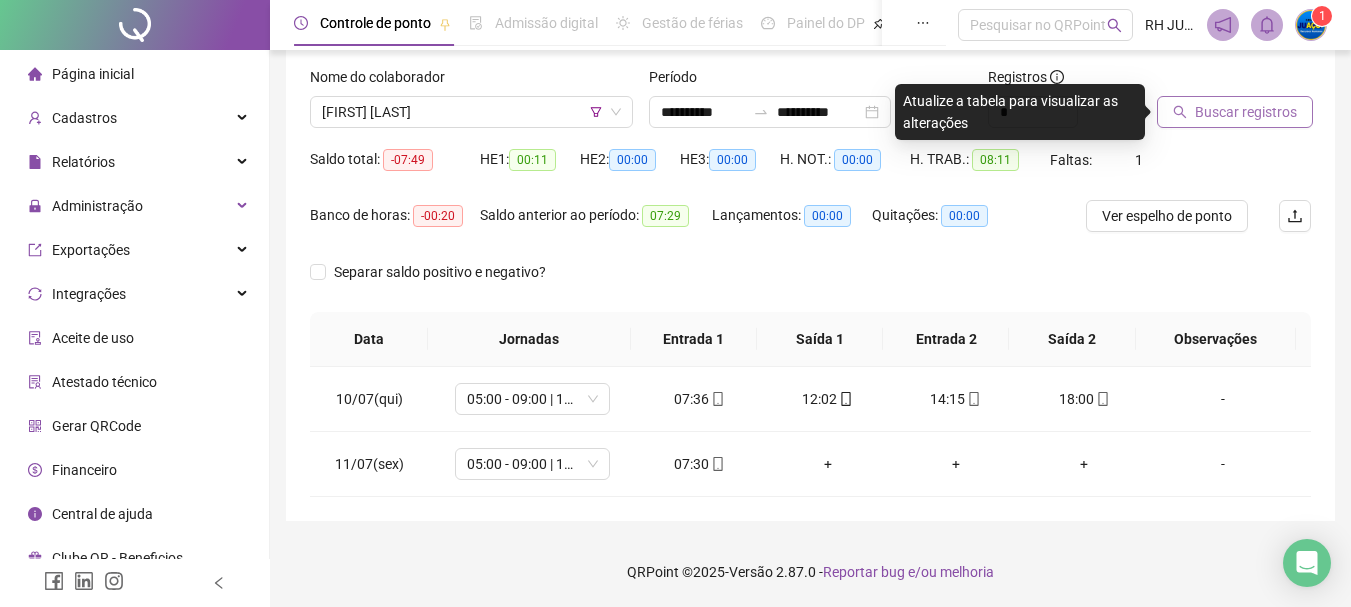 click on "Buscar registros" at bounding box center [1235, 112] 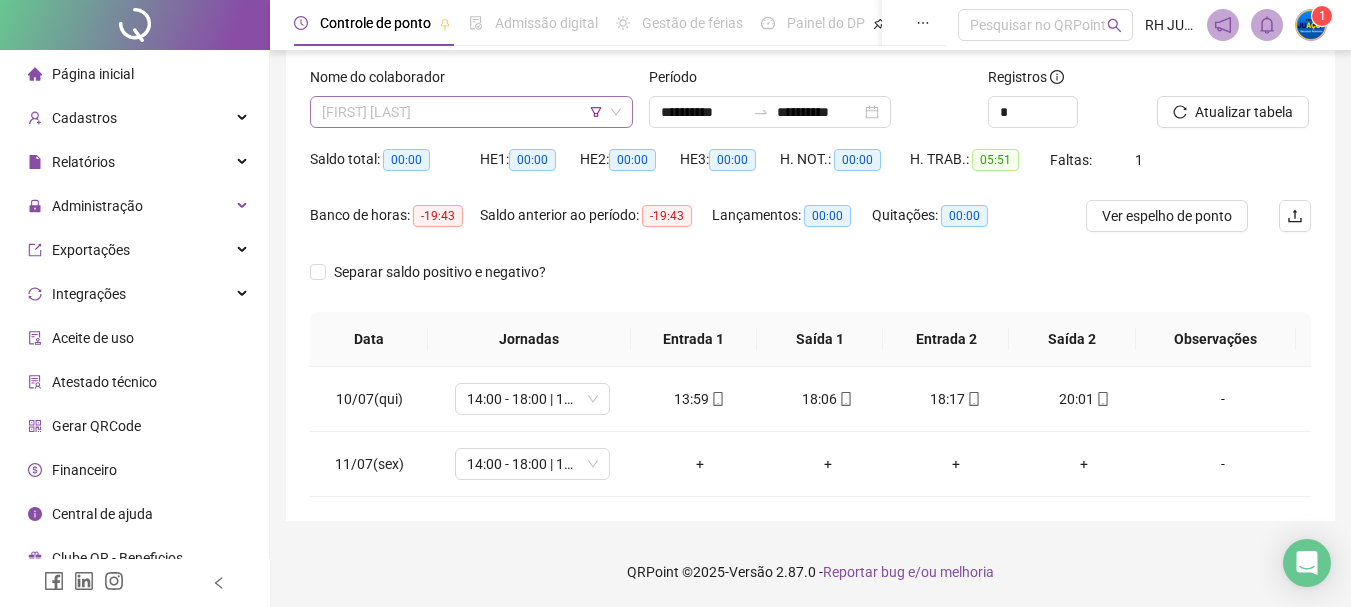click on "[FIRST] [LAST]" at bounding box center [471, 112] 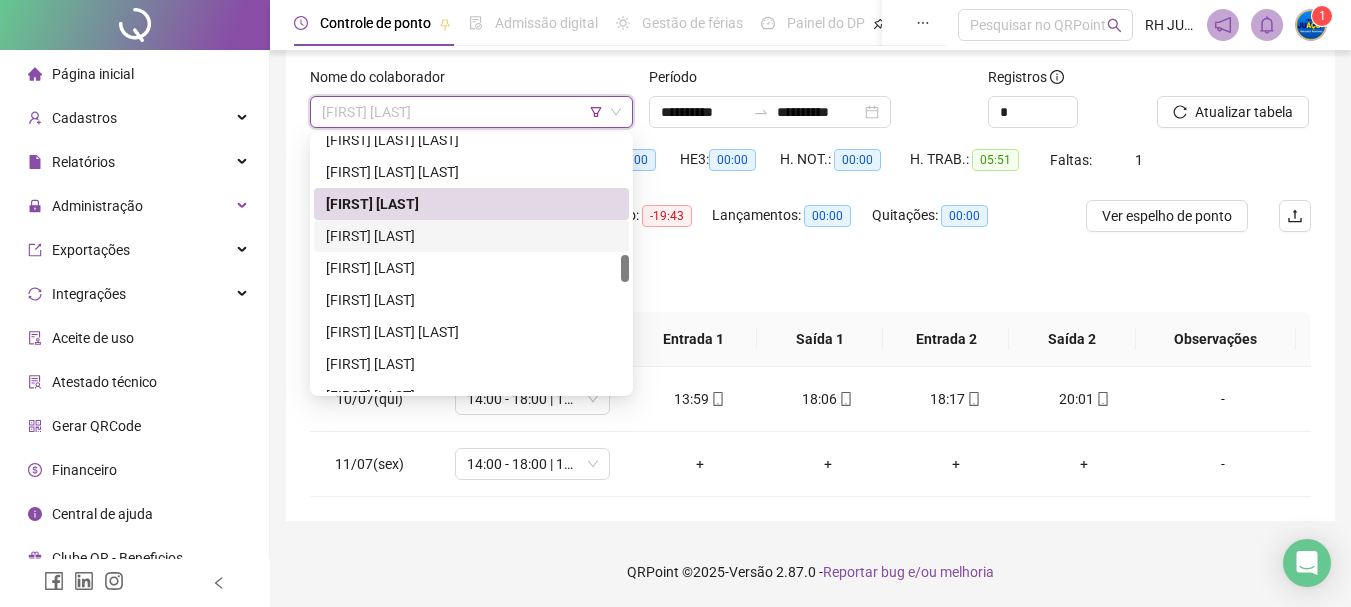 click on "[FIRST] [LAST]" at bounding box center [471, 236] 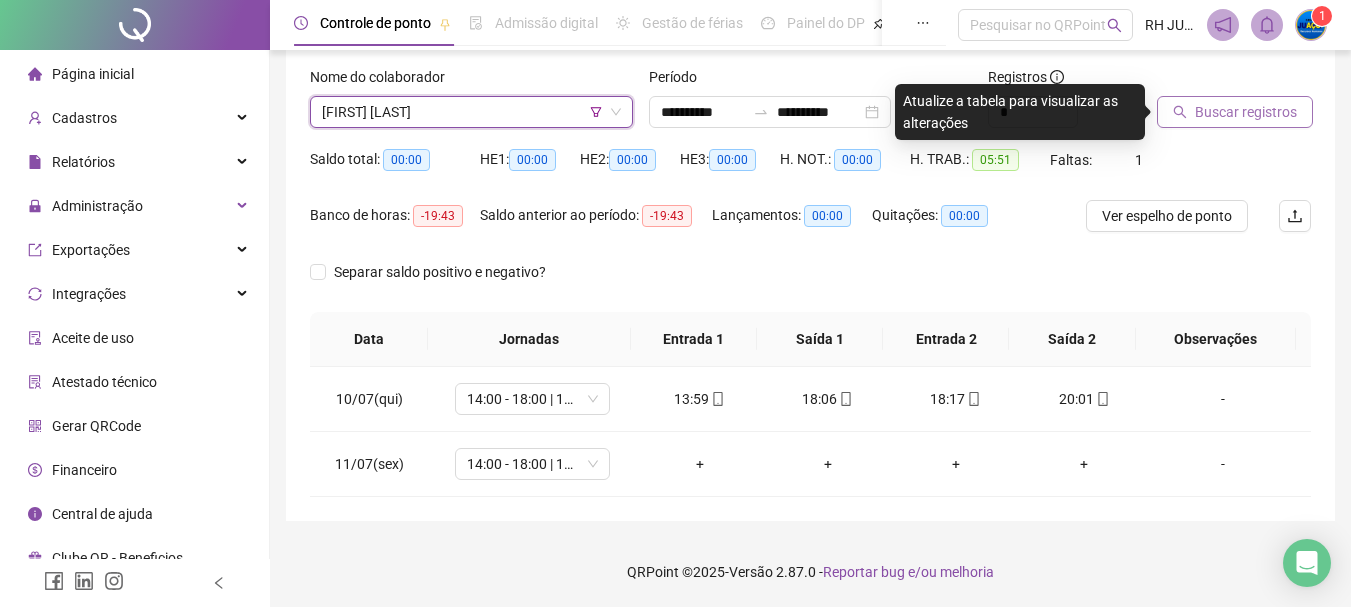 click on "Buscar registros" at bounding box center (1246, 112) 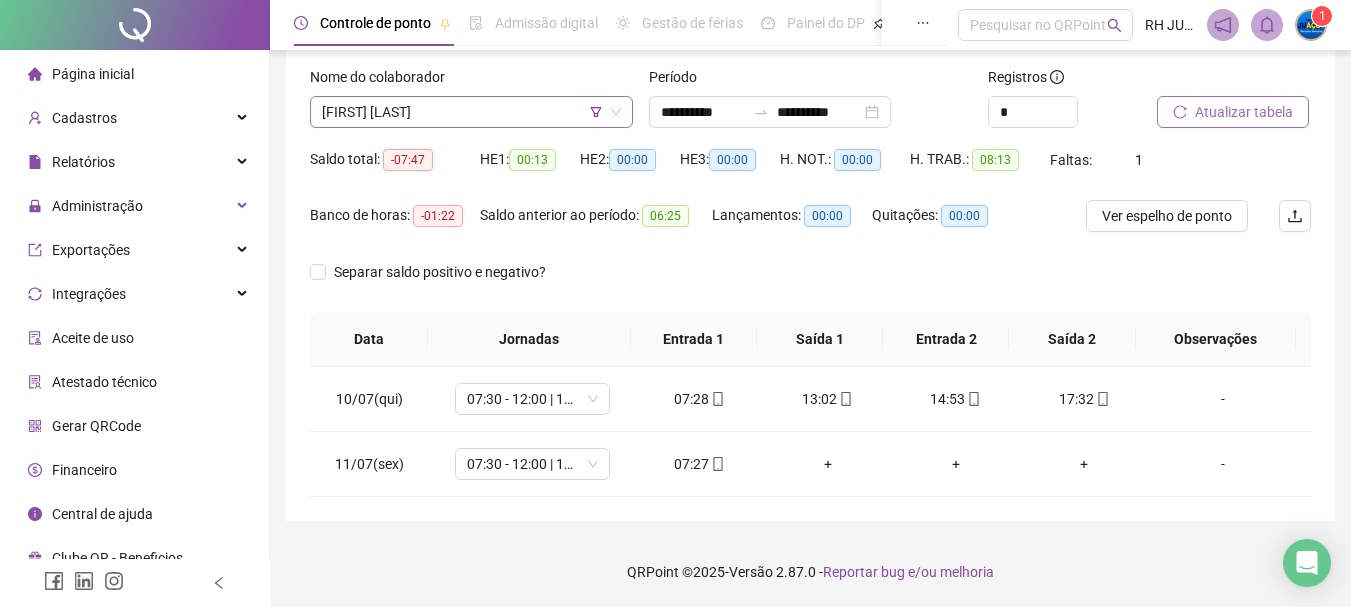 click on "[FIRST] [LAST]" at bounding box center (471, 112) 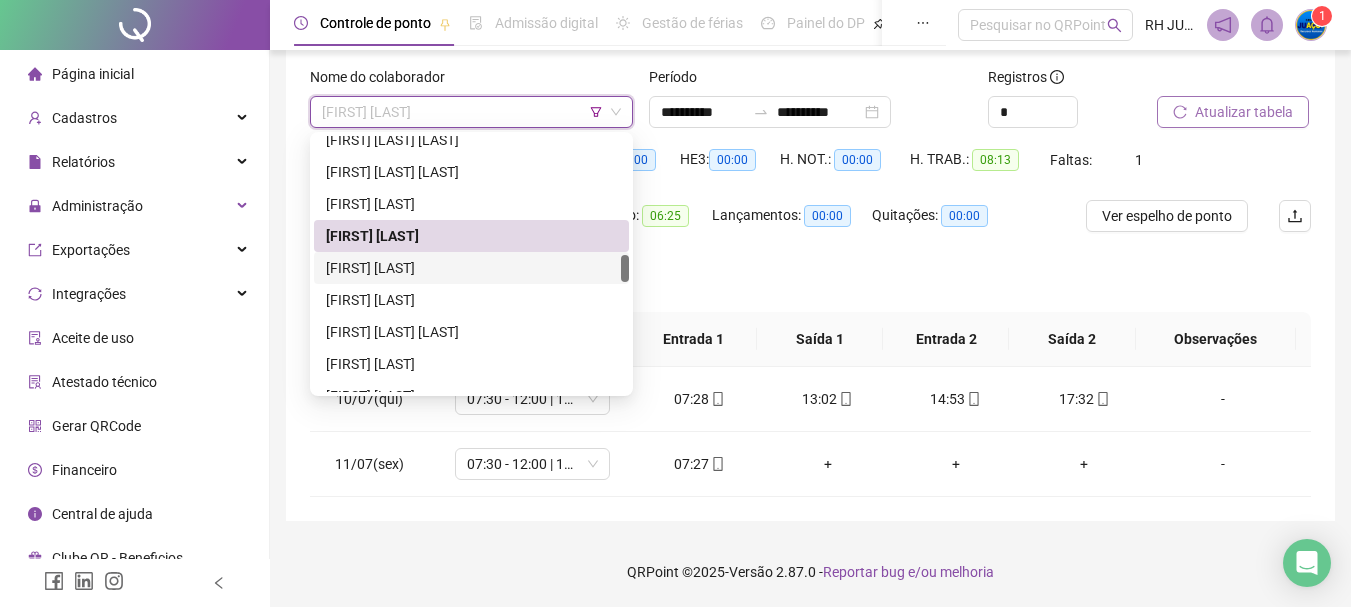 click on "[FIRST] [LAST]" at bounding box center (471, 268) 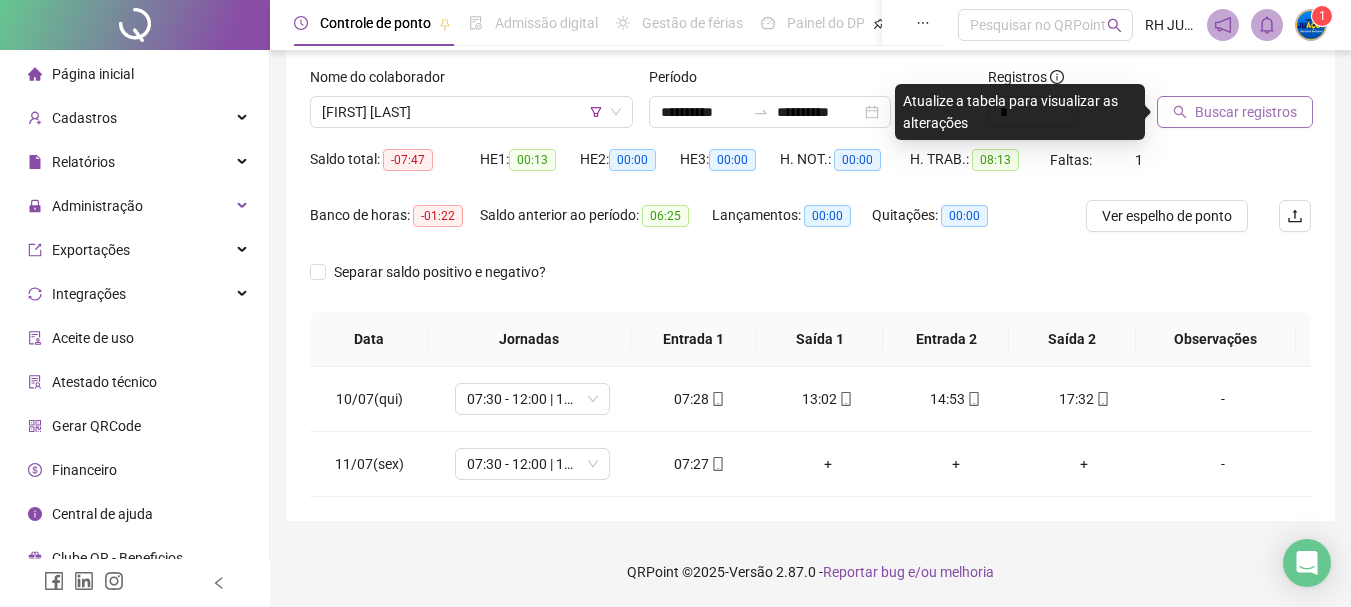 click on "Buscar registros" at bounding box center [1246, 112] 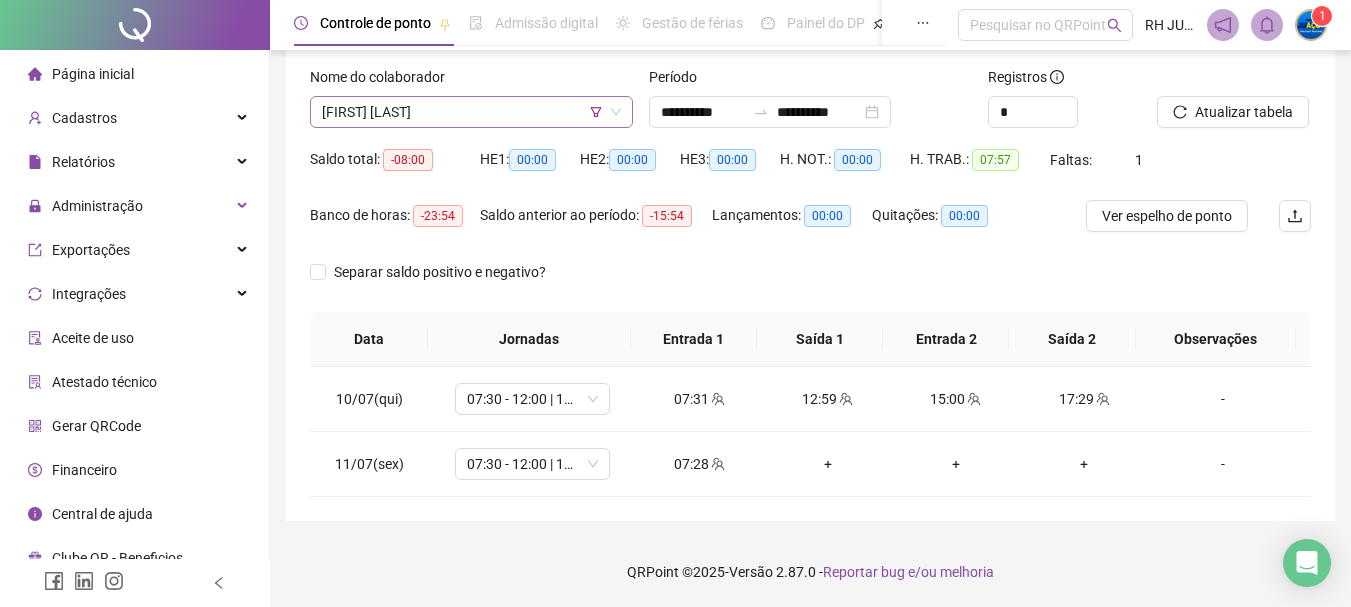 click on "[FIRST] [LAST]" at bounding box center [471, 112] 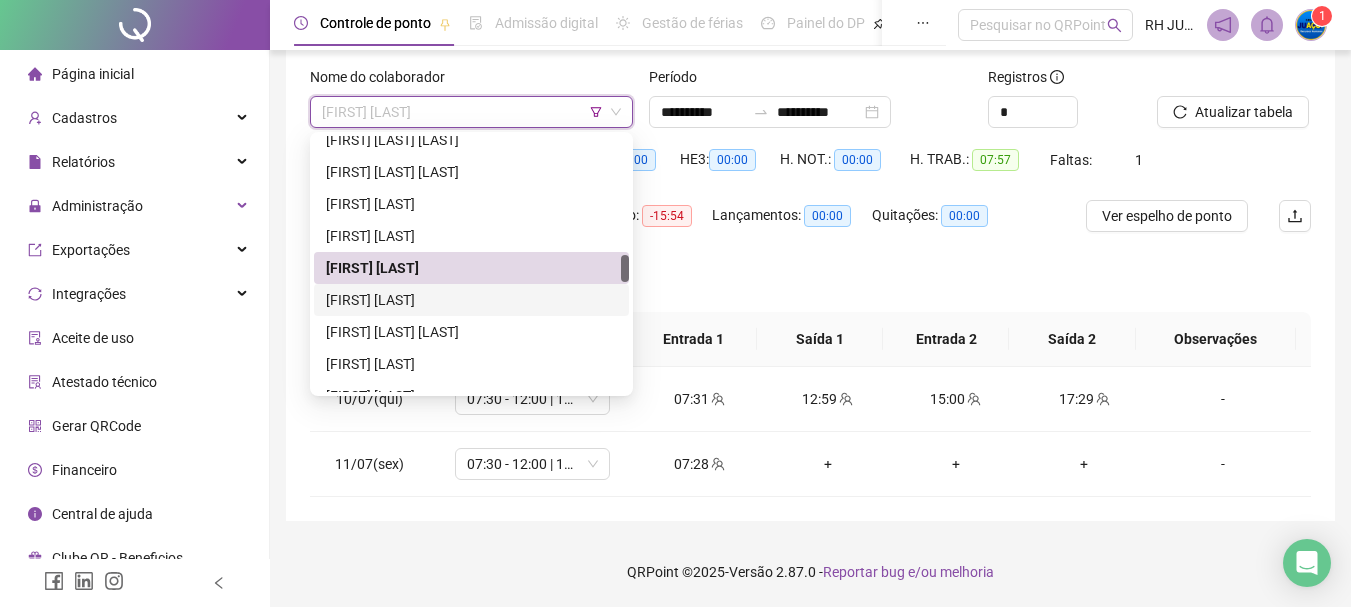 click on "[FIRST] [LAST]" at bounding box center (471, 300) 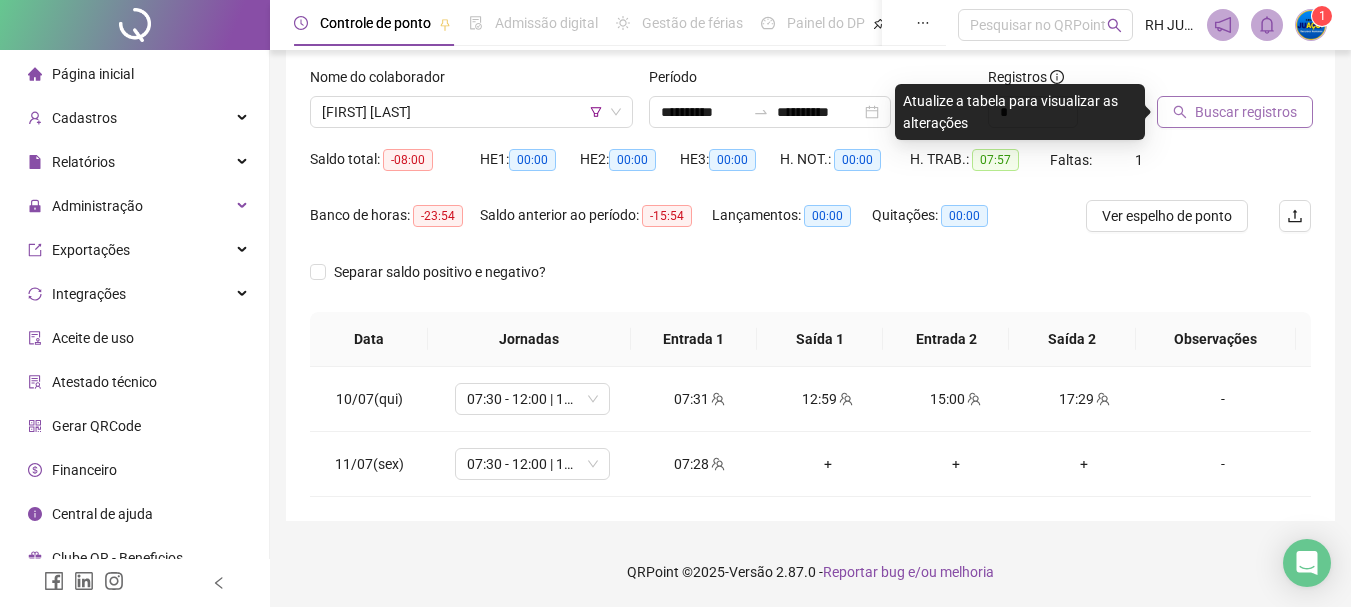 click on "Buscar registros" at bounding box center (1235, 112) 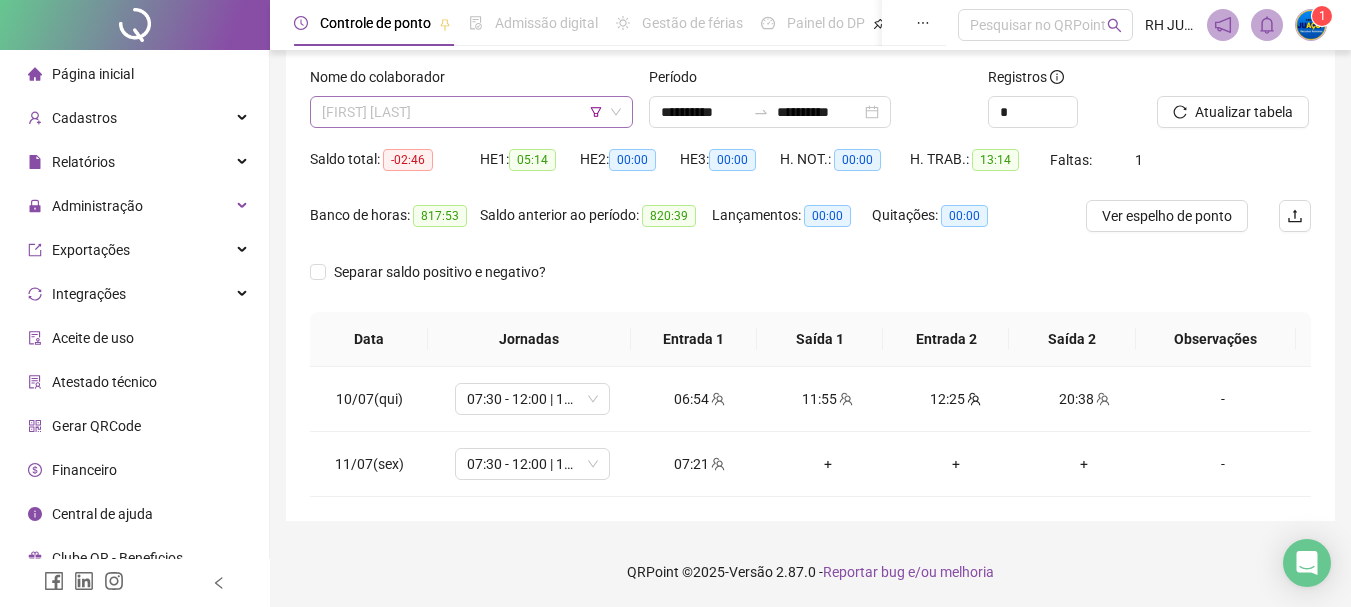 click on "[FIRST] [LAST]" at bounding box center (471, 112) 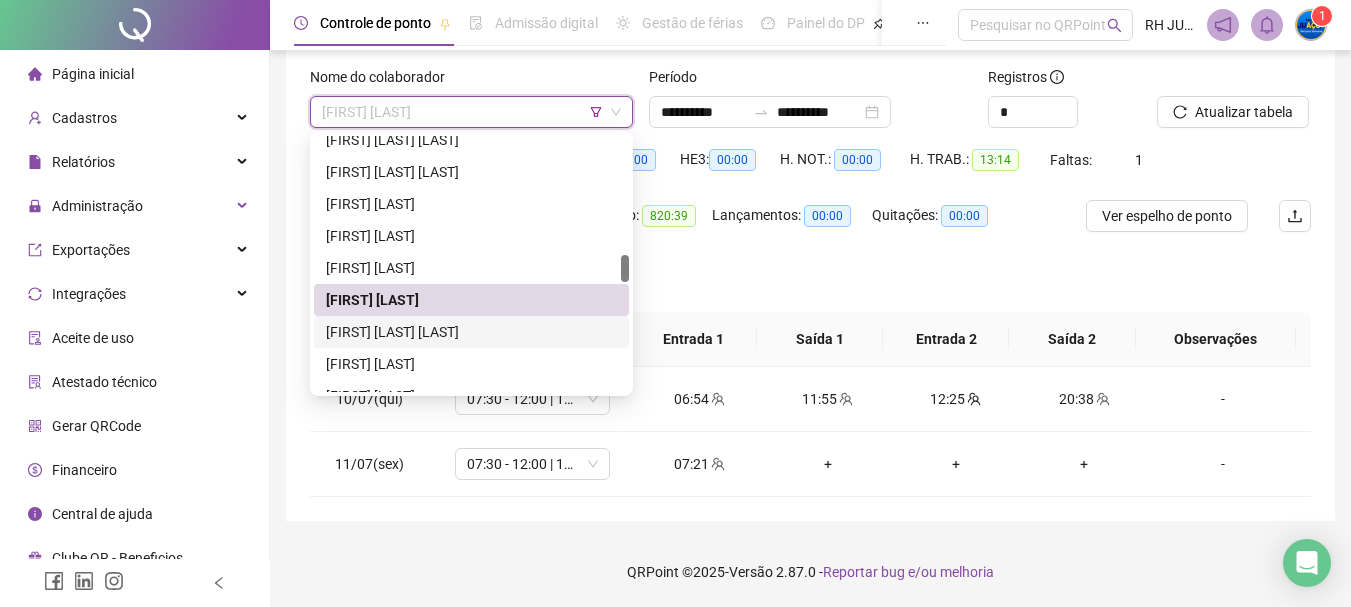 click on "[FIRST] [LAST] [LAST]" at bounding box center [471, 332] 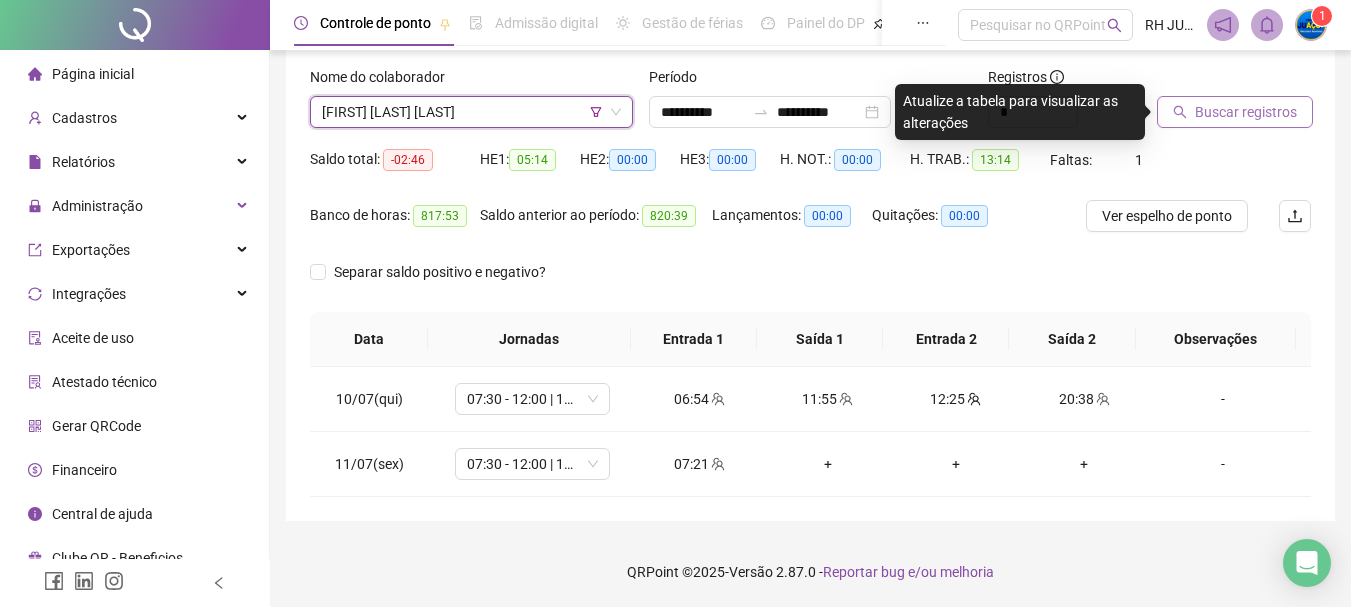 click on "Buscar registros" at bounding box center [1246, 112] 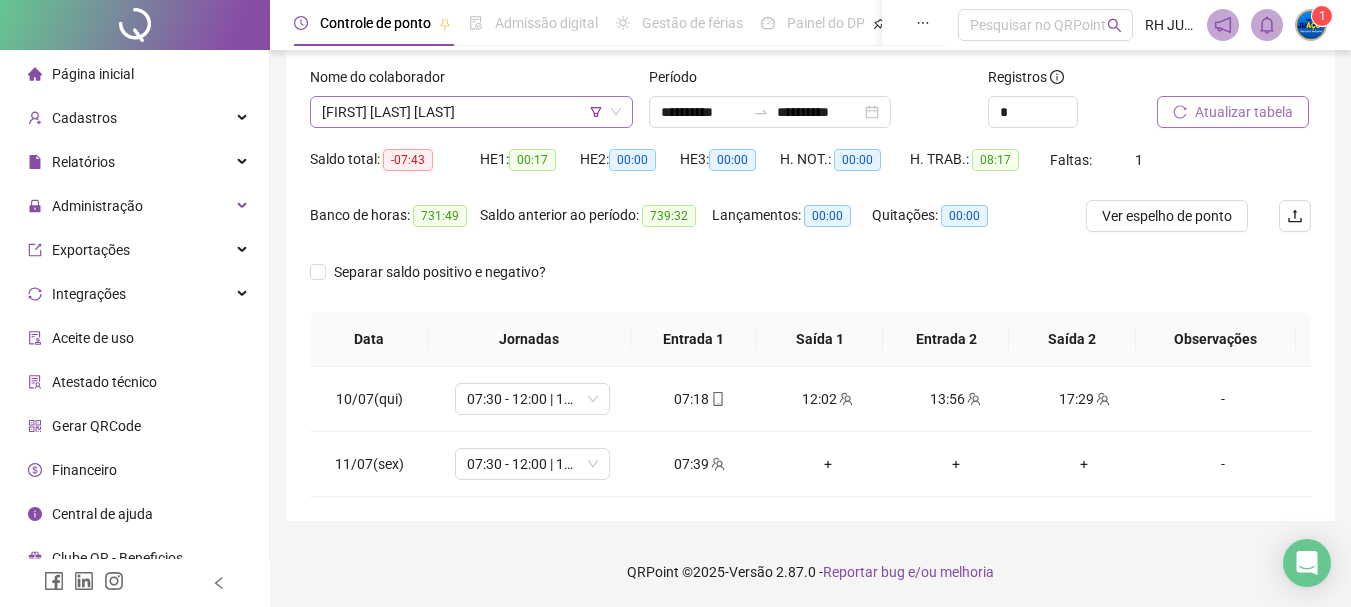 drag, startPoint x: 338, startPoint y: 110, endPoint x: 327, endPoint y: 107, distance: 11.401754 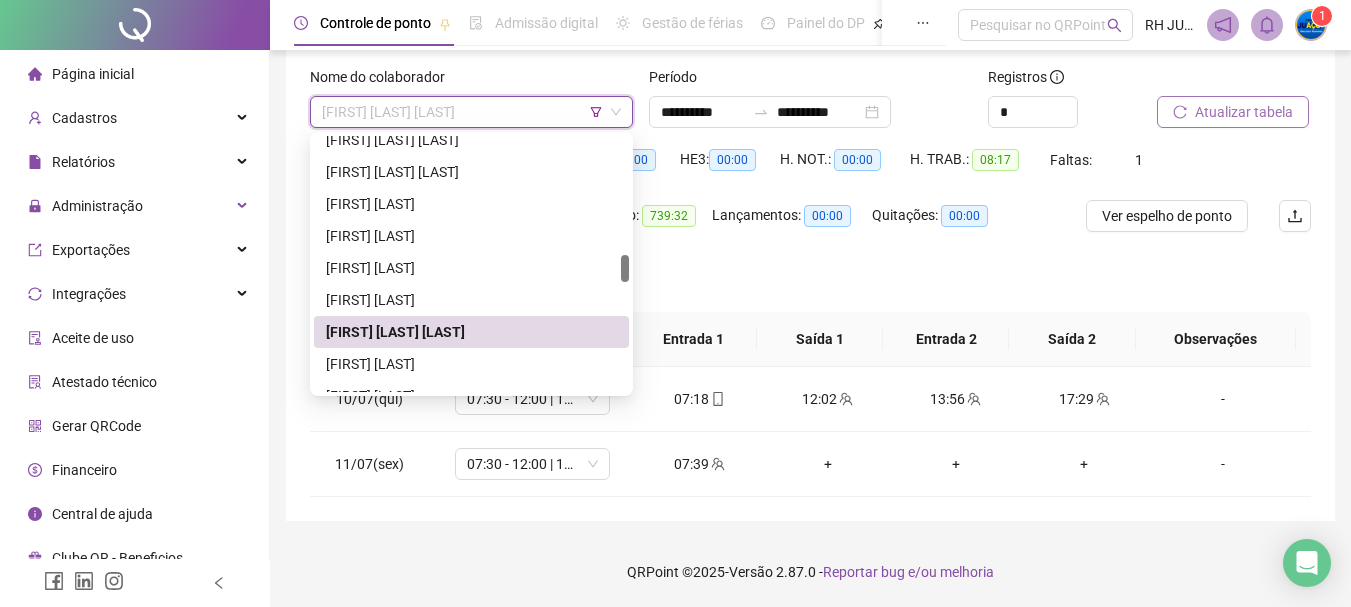 scroll, scrollTop: 1200, scrollLeft: 0, axis: vertical 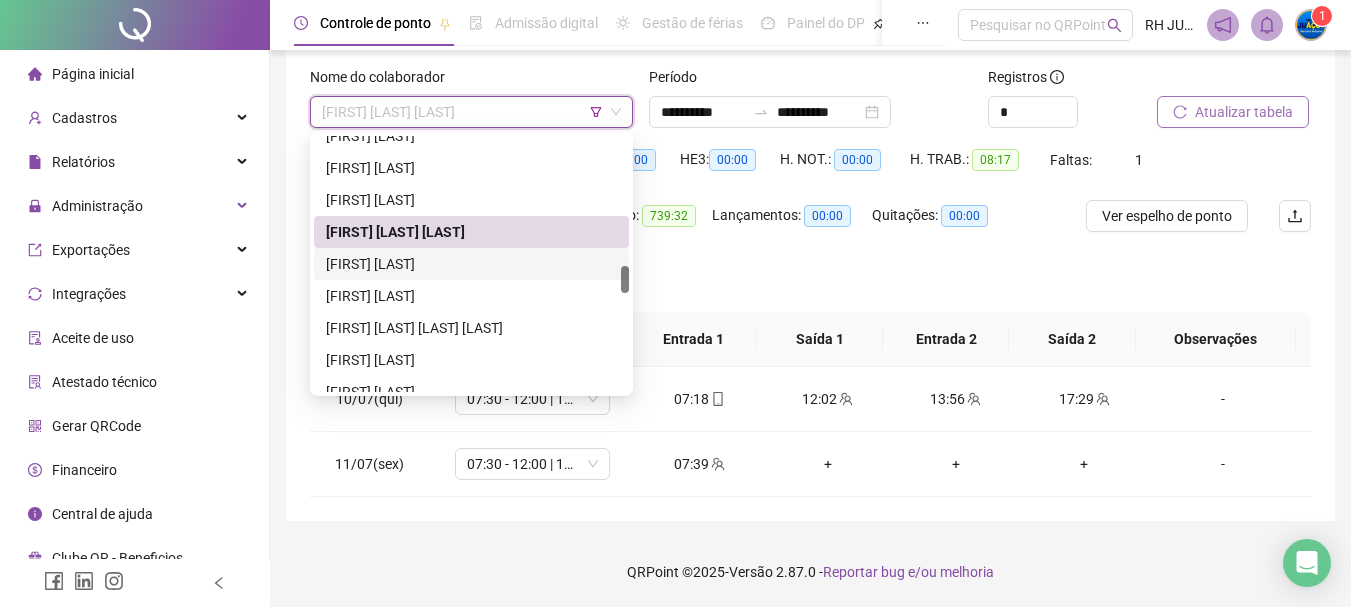 click on "[FIRST] [LAST]" at bounding box center (471, 264) 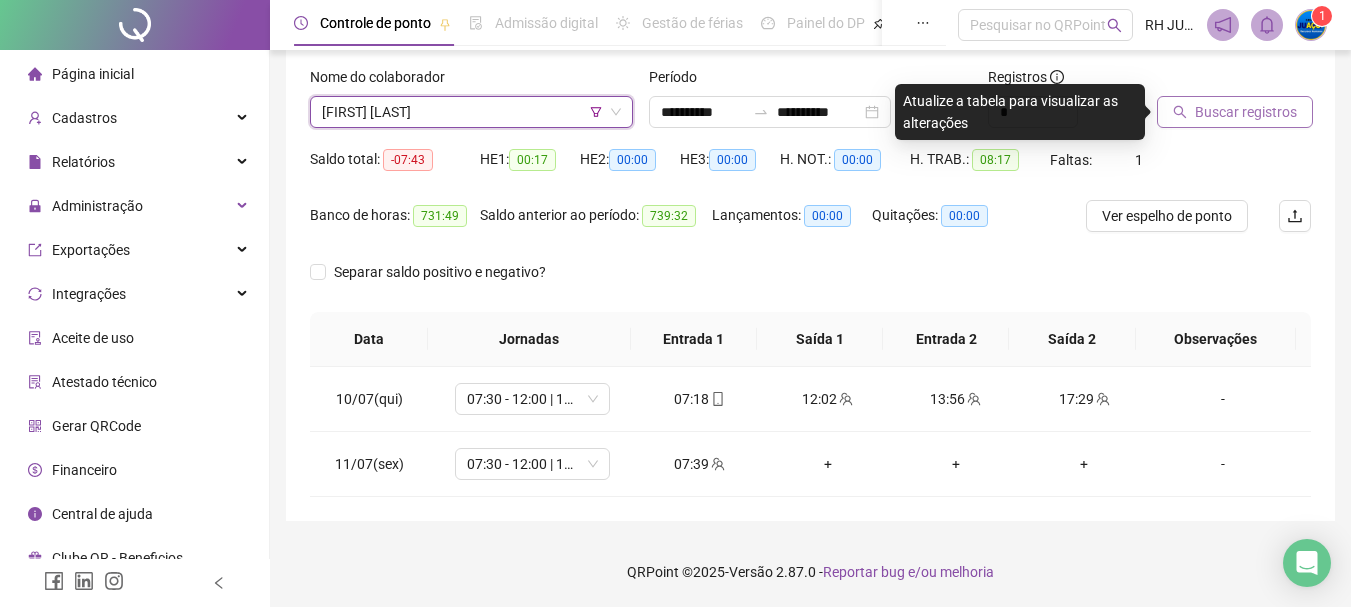 click on "Buscar registros" at bounding box center (1246, 112) 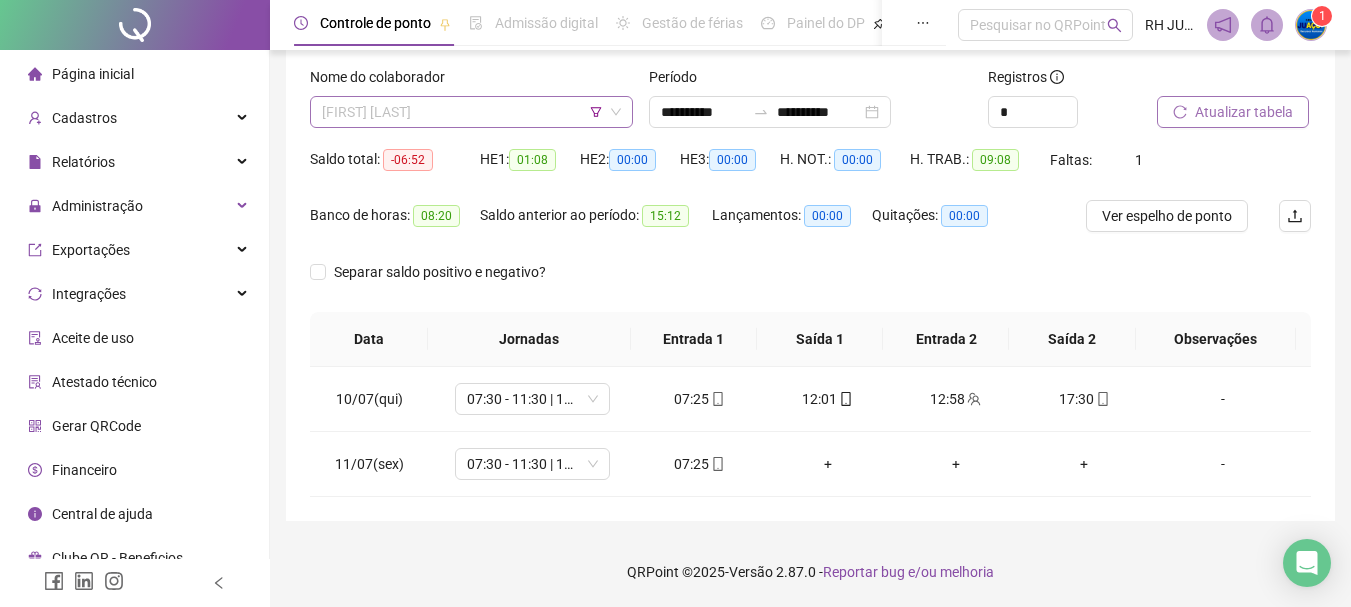 click on "[FIRST] [LAST]" at bounding box center [471, 112] 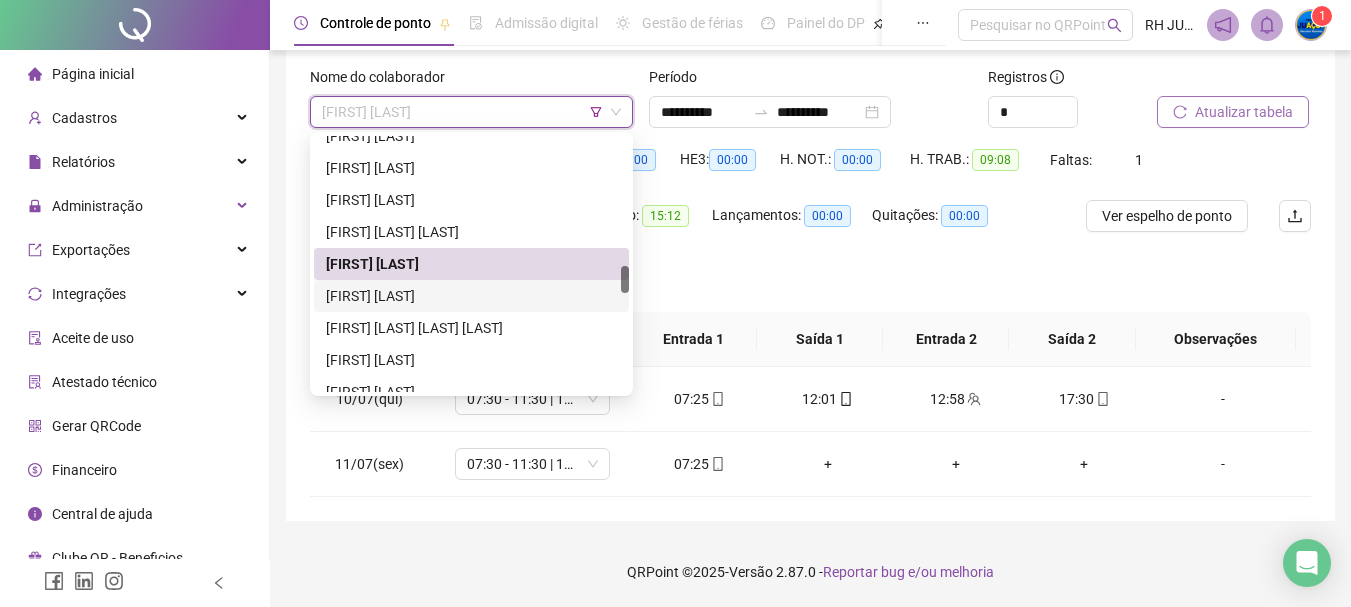 click on "[FIRST] [LAST]" at bounding box center (471, 296) 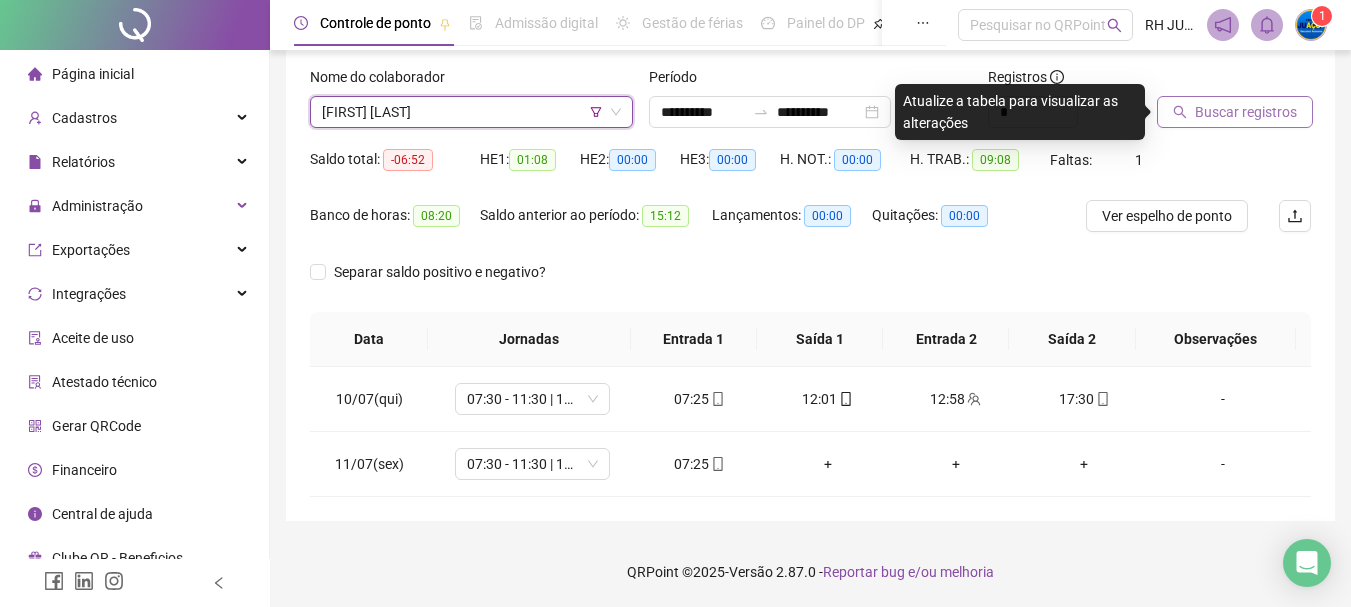 click on "Buscar registros" at bounding box center (1246, 112) 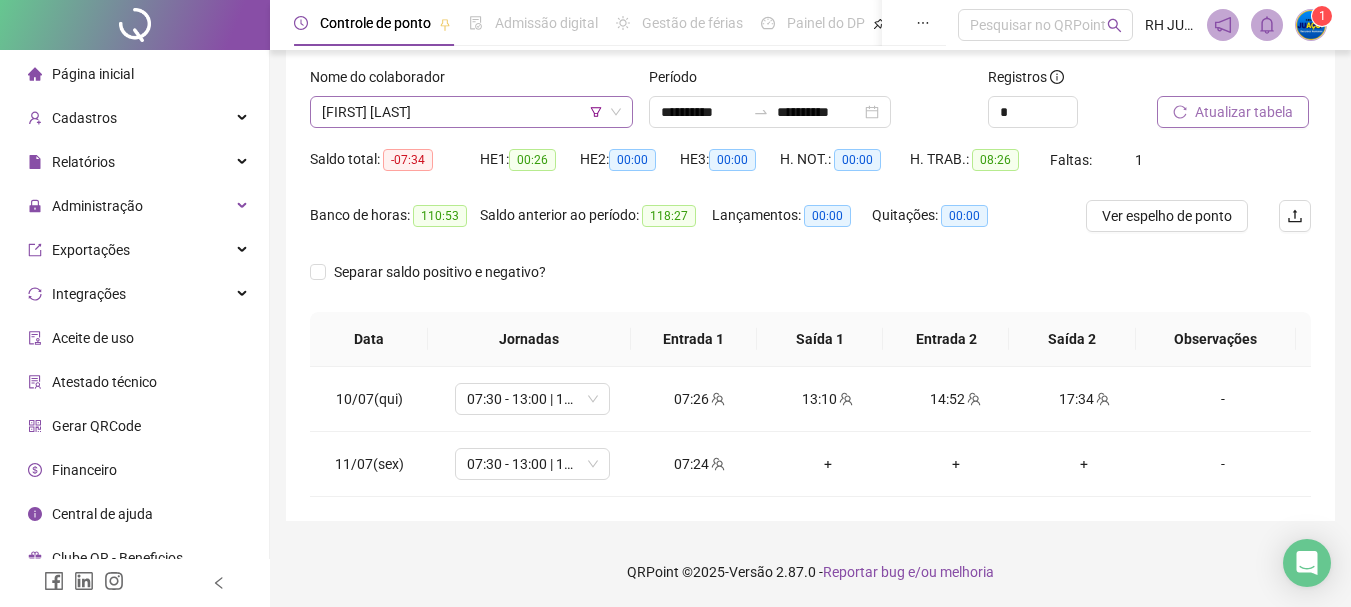 click on "[FIRST] [LAST]" at bounding box center [471, 112] 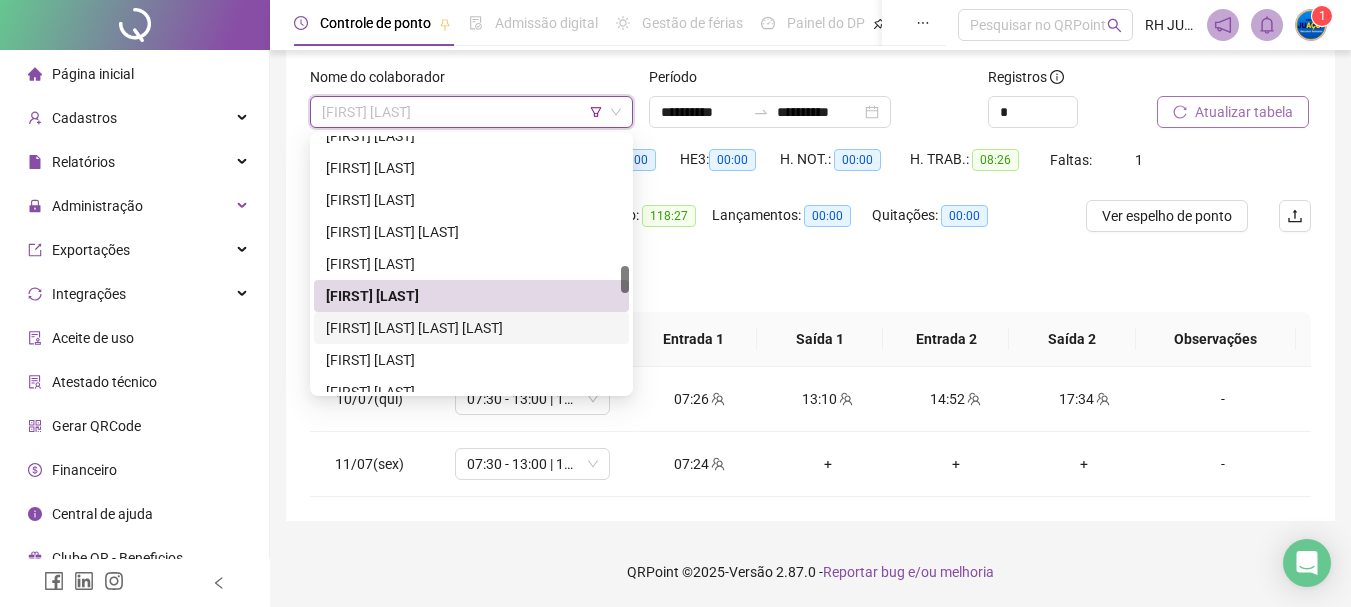 click on "[FIRST] [LAST] [LAST] [LAST]" at bounding box center (471, 328) 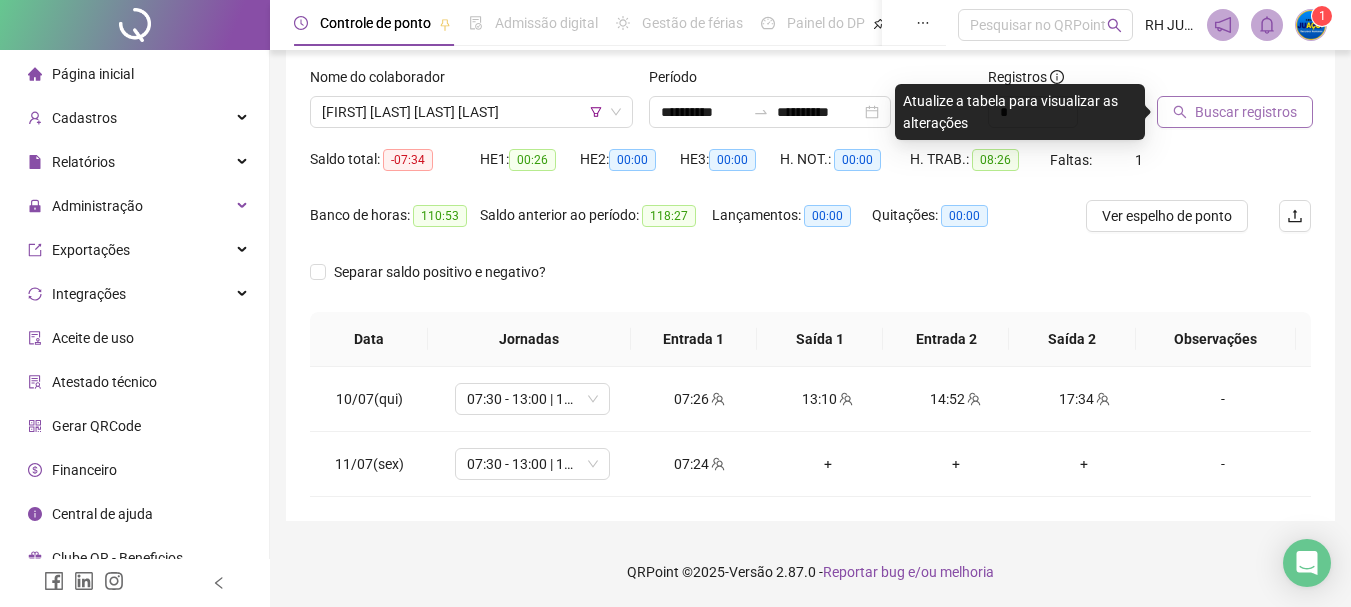 click on "Buscar registros" at bounding box center (1235, 112) 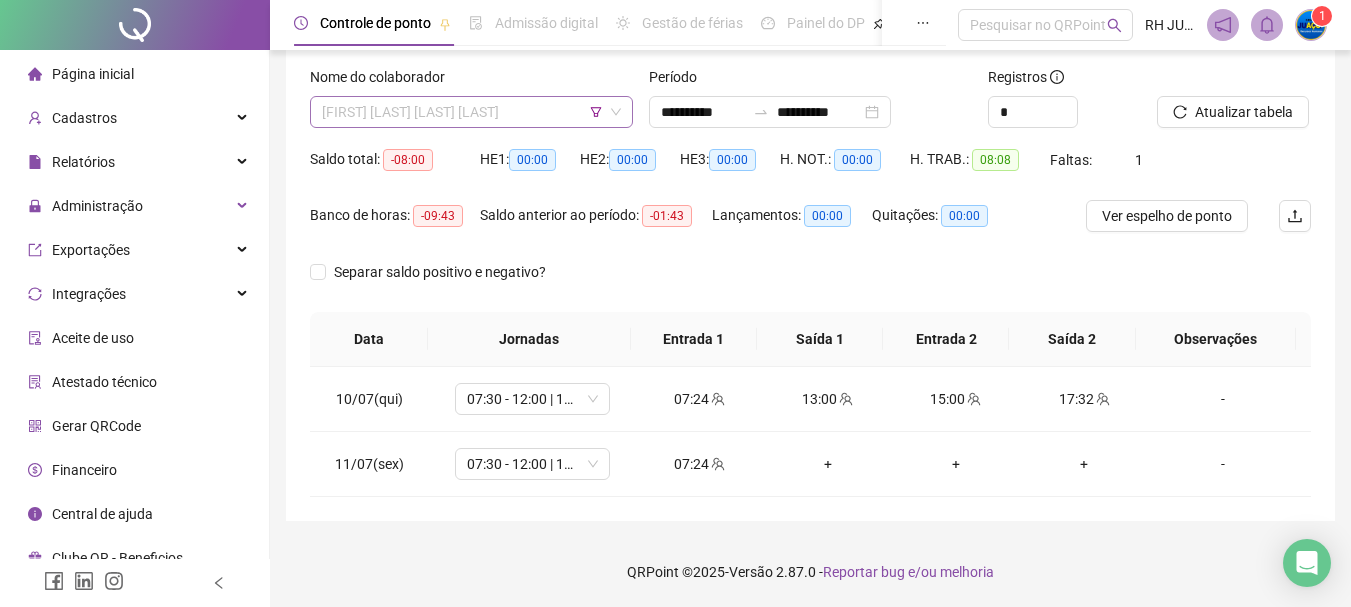 click on "[FIRST] [LAST] [LAST] [LAST]" at bounding box center (471, 112) 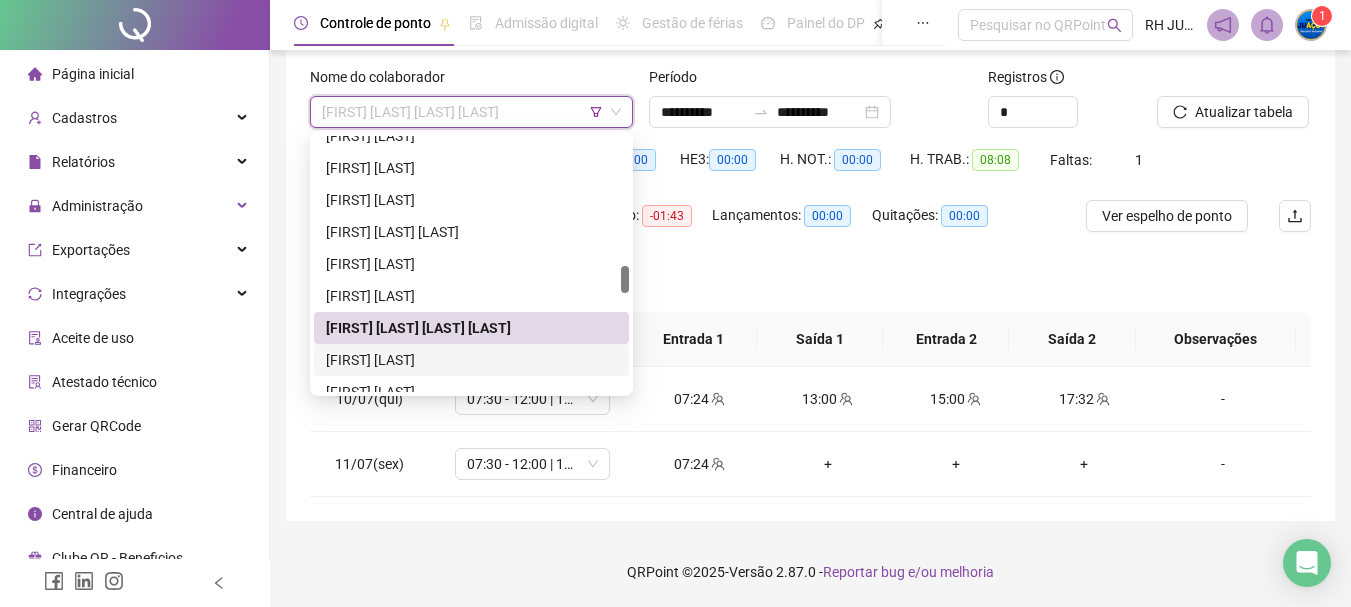 click on "[FIRST] [LAST]" at bounding box center [471, 360] 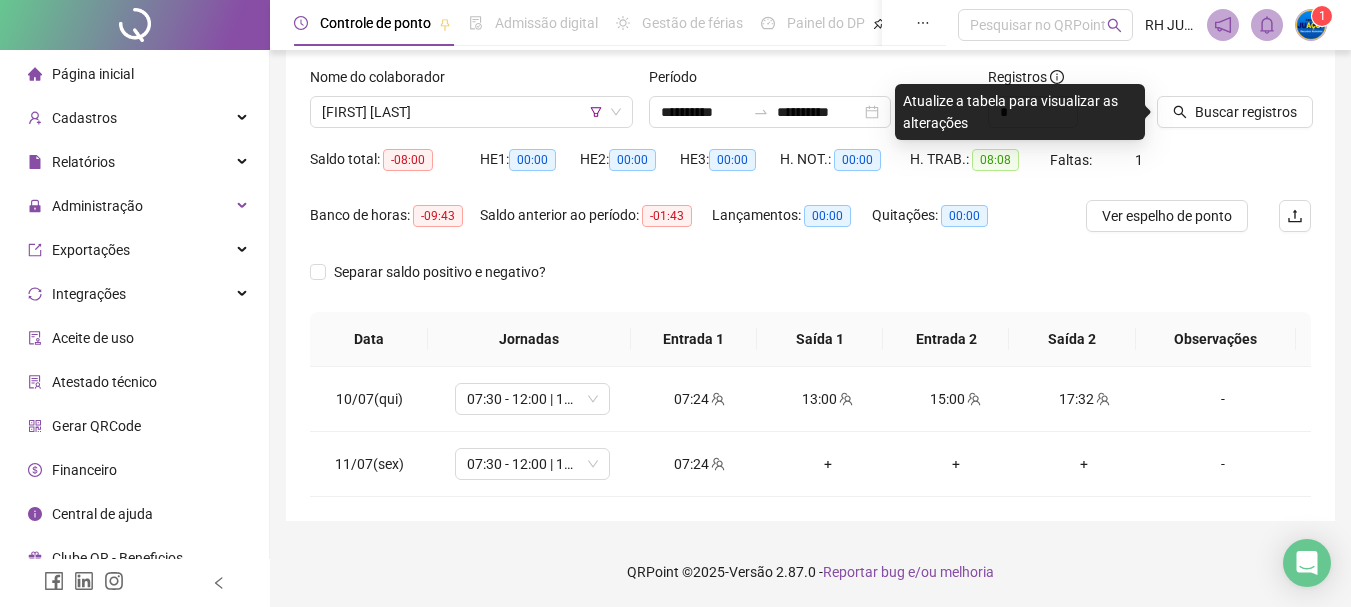 click on "Buscar registros" at bounding box center (1234, 105) 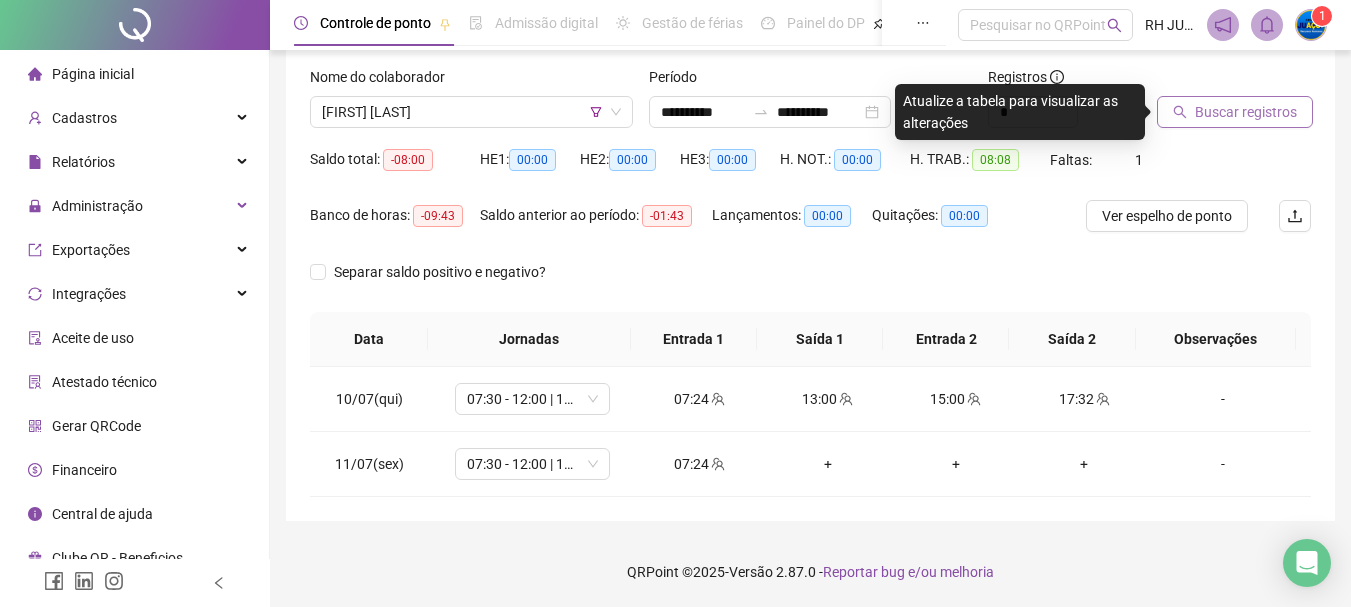 click 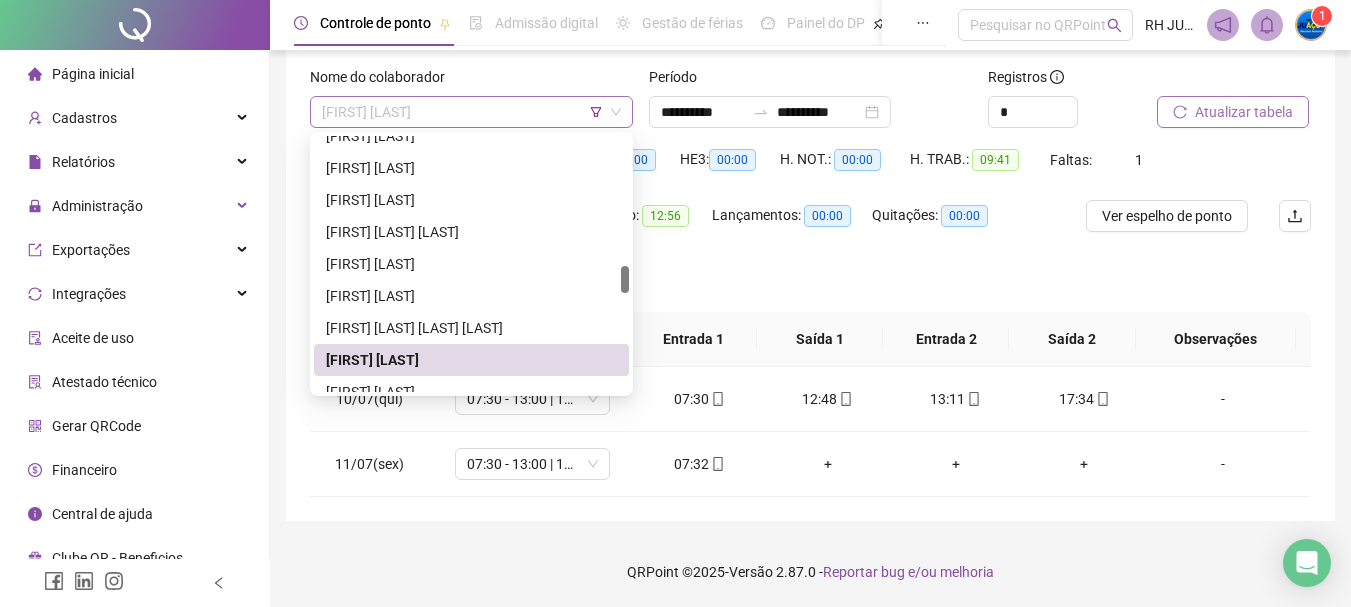 click on "[FIRST] [LAST]" at bounding box center (471, 112) 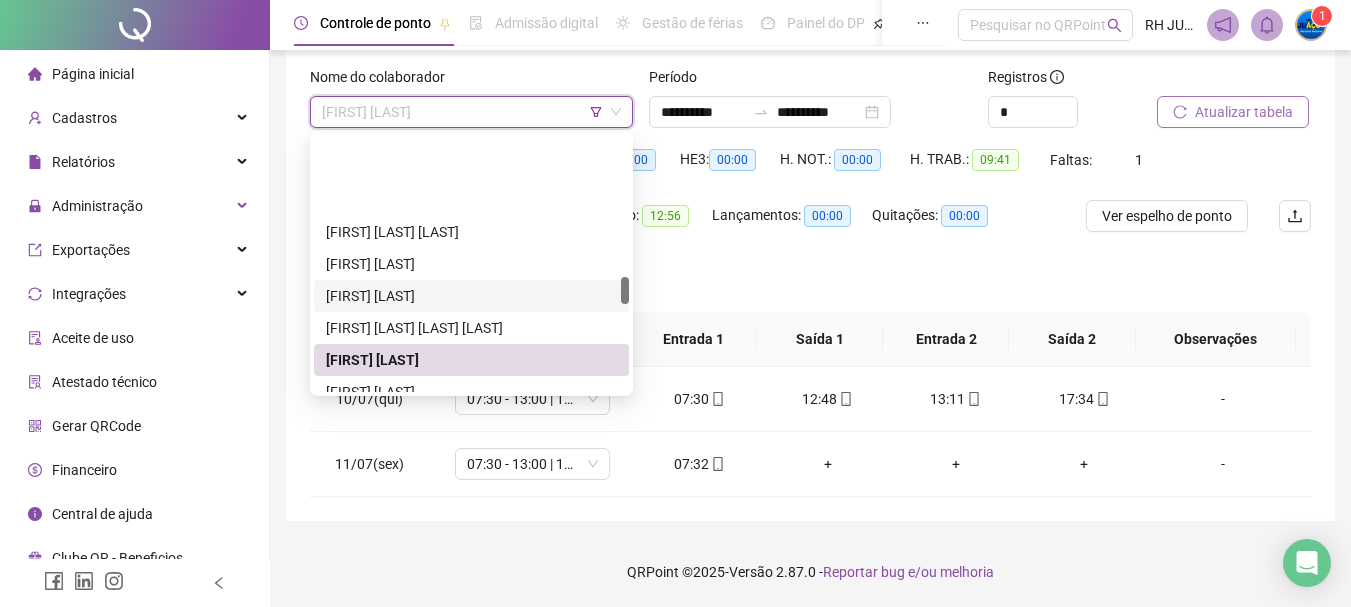 scroll, scrollTop: 1300, scrollLeft: 0, axis: vertical 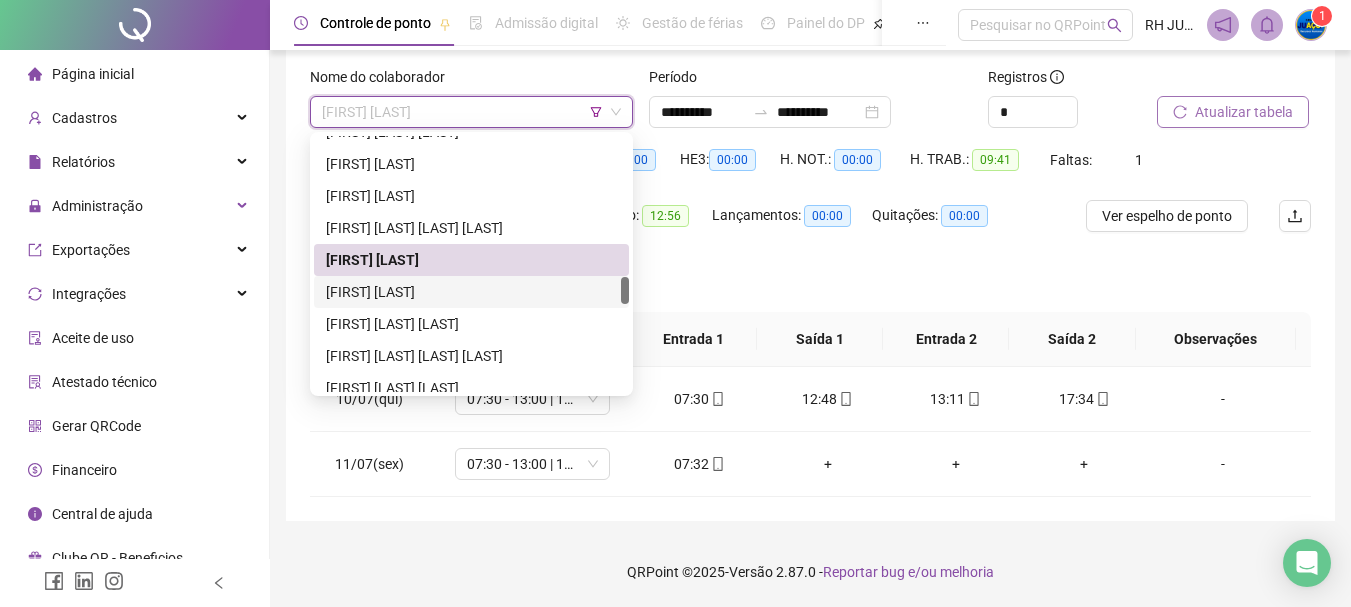 click on "[FIRST] [LAST]" at bounding box center (471, 292) 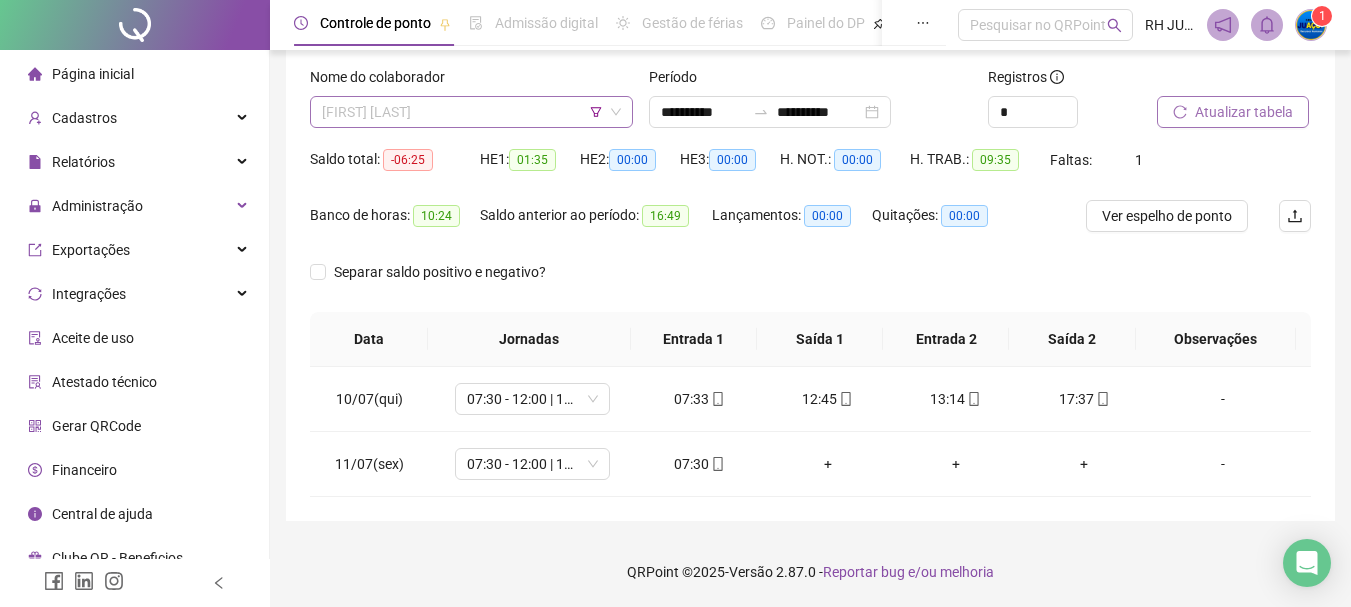 click on "[FIRST] [LAST]" at bounding box center [471, 112] 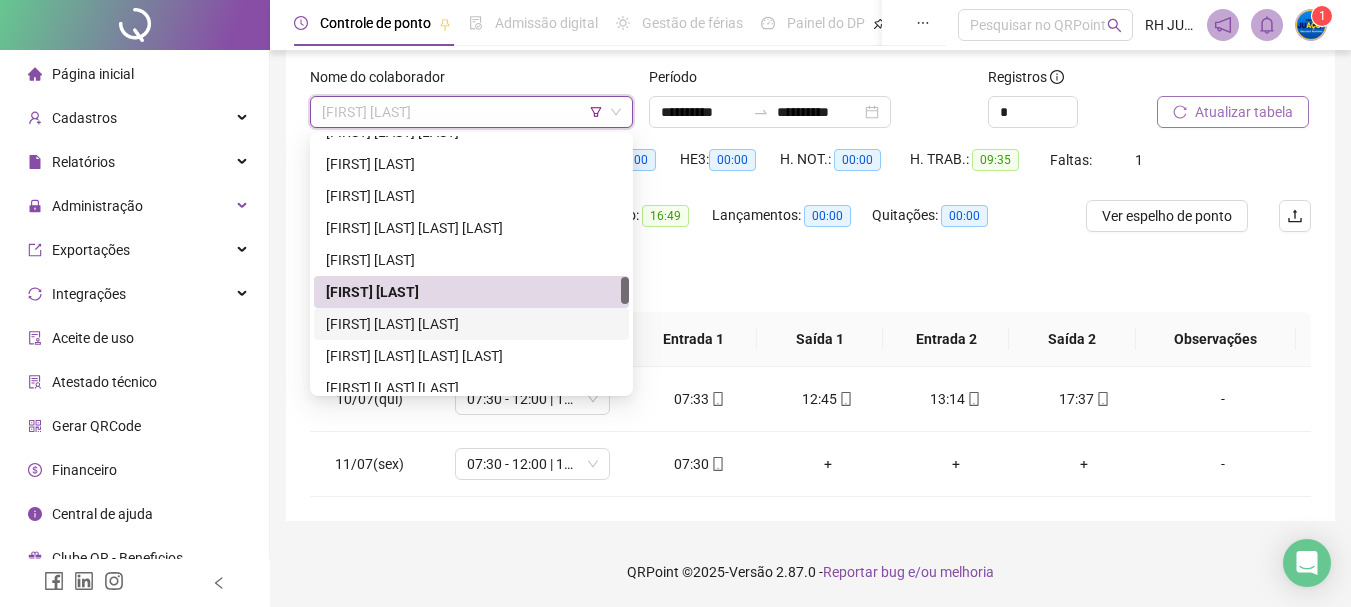 drag, startPoint x: 361, startPoint y: 333, endPoint x: 358, endPoint y: 318, distance: 15.297058 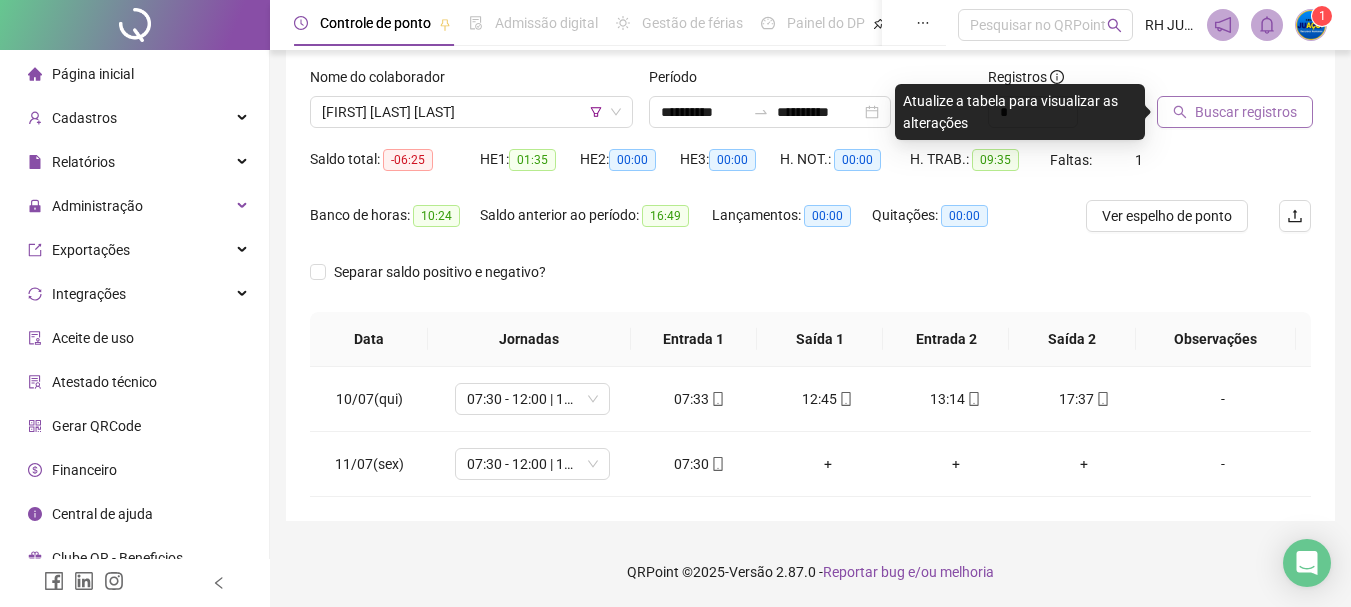 click on "Buscar registros" at bounding box center (1246, 112) 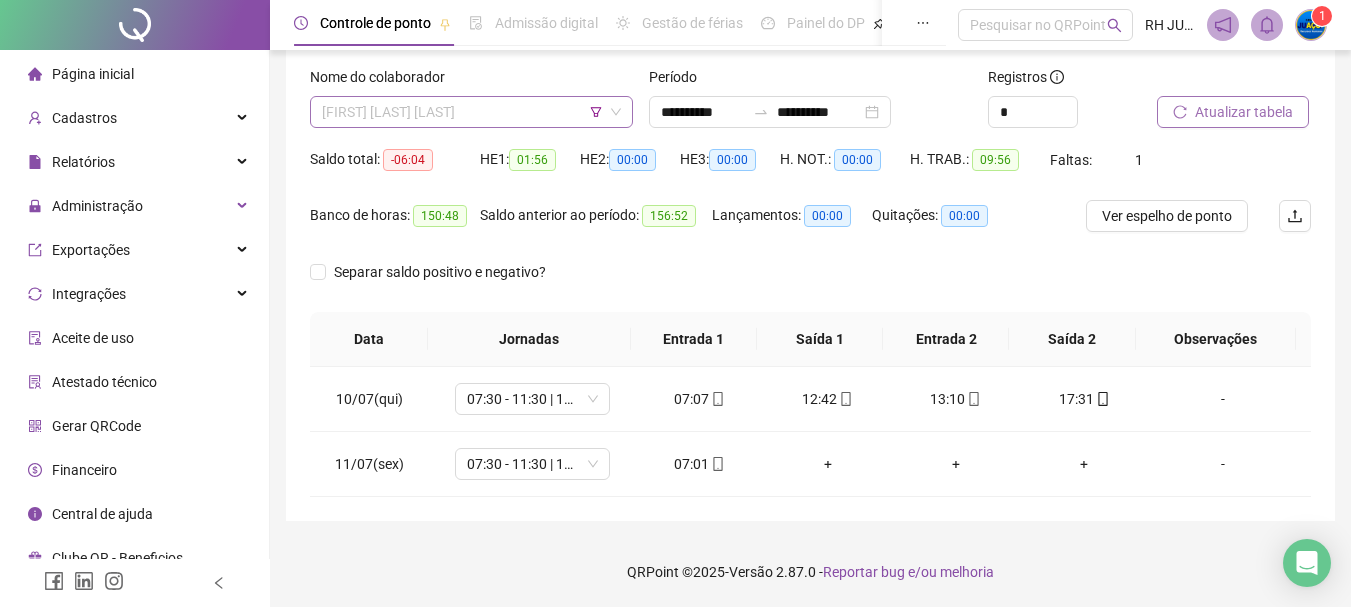 click on "[FIRST] [LAST] [LAST]" at bounding box center [471, 112] 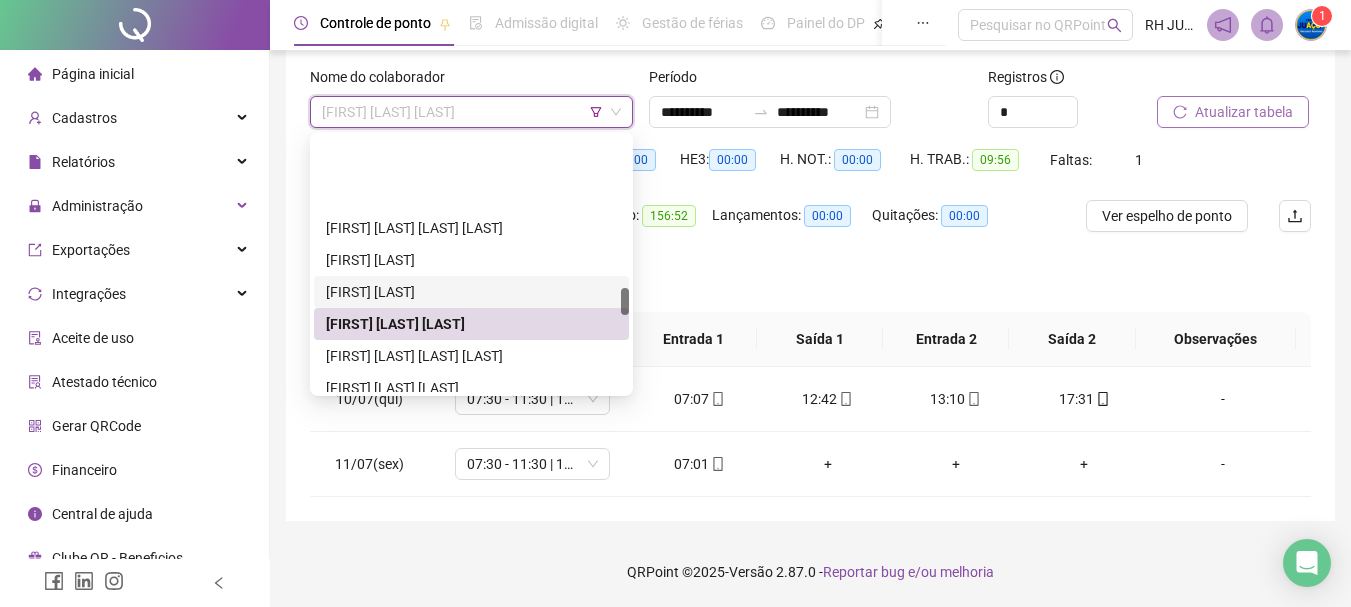 scroll, scrollTop: 1400, scrollLeft: 0, axis: vertical 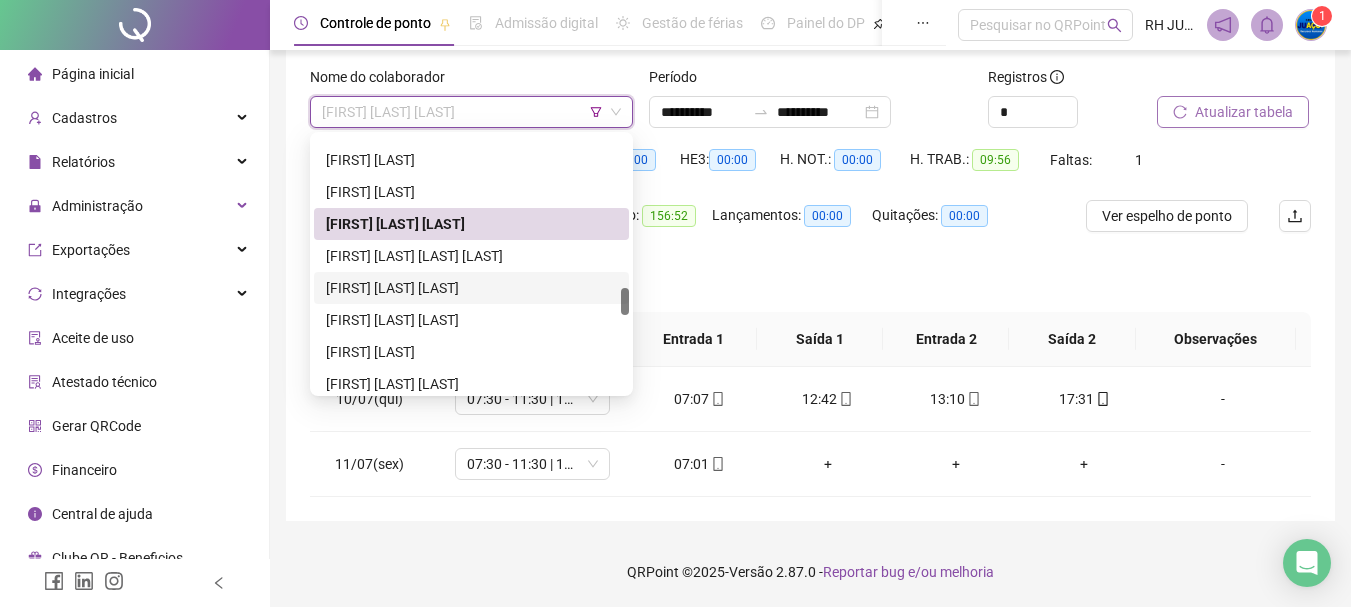 click on "[FIRST] [LAST] [LAST]" at bounding box center [471, 288] 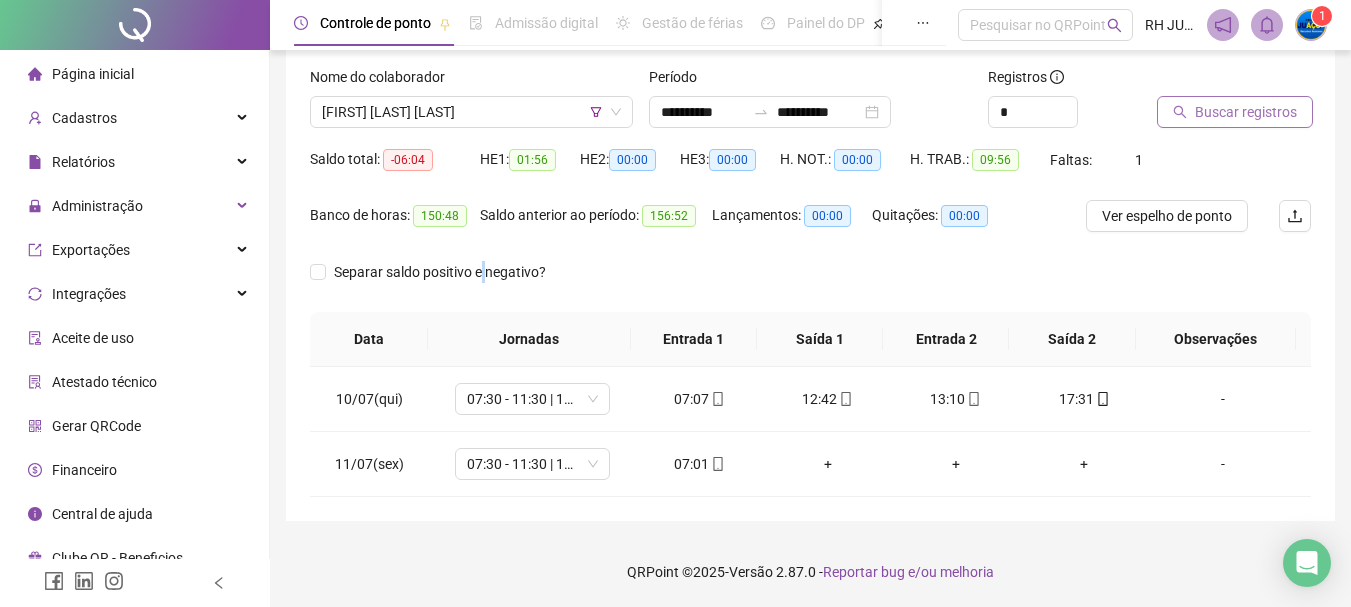 click on "Separar saldo positivo e negativo?" at bounding box center (440, 272) 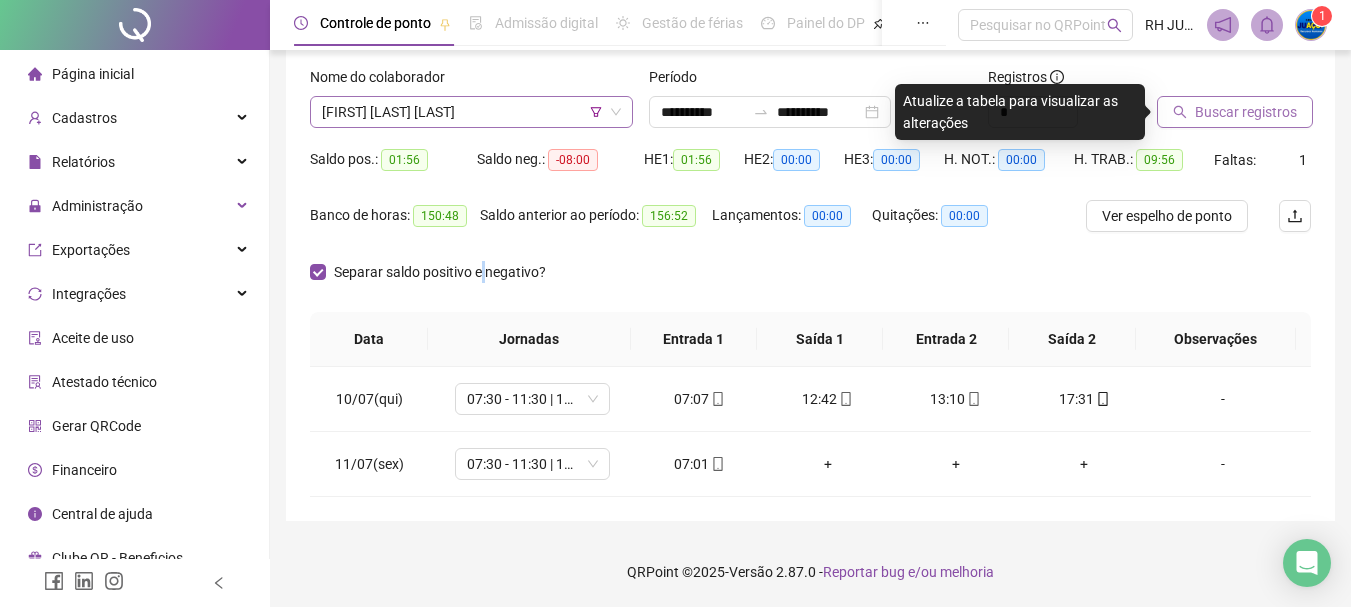 click on "[FIRST] [LAST] [LAST]" at bounding box center [471, 112] 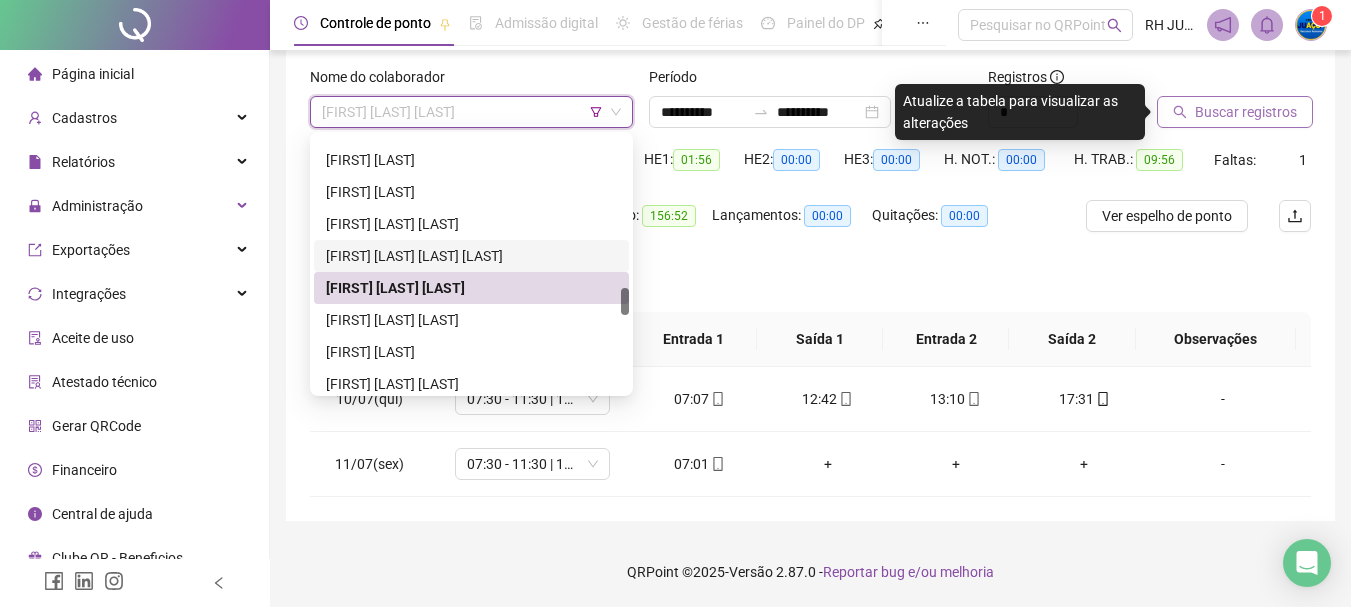 click on "[FIRST] [LAST] [LAST] [LAST]" at bounding box center [471, 256] 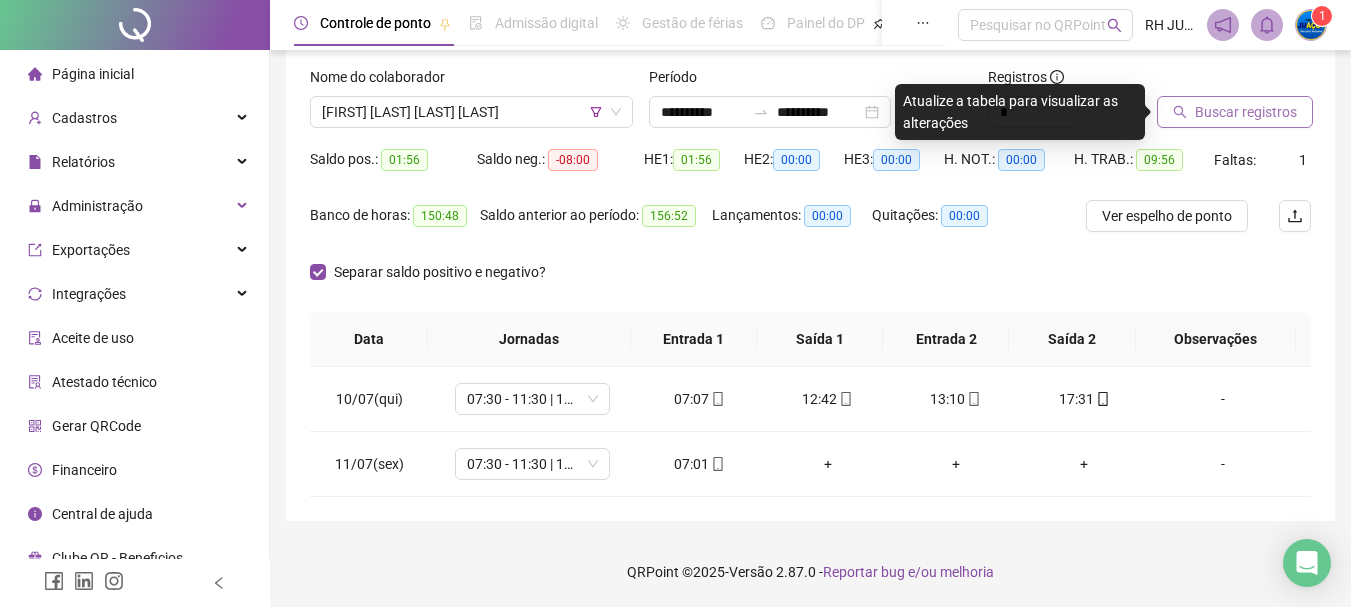 click on "Buscar registros" at bounding box center (1246, 112) 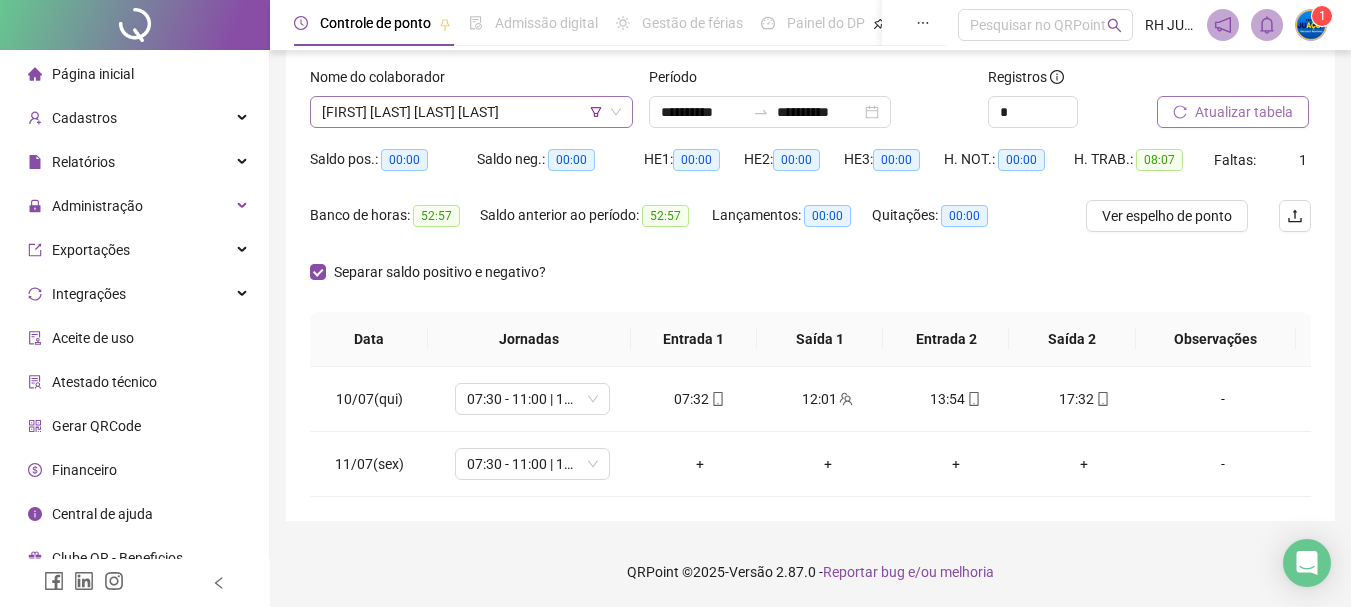 click on "[FIRST] [LAST] [LAST] [LAST]" at bounding box center [471, 112] 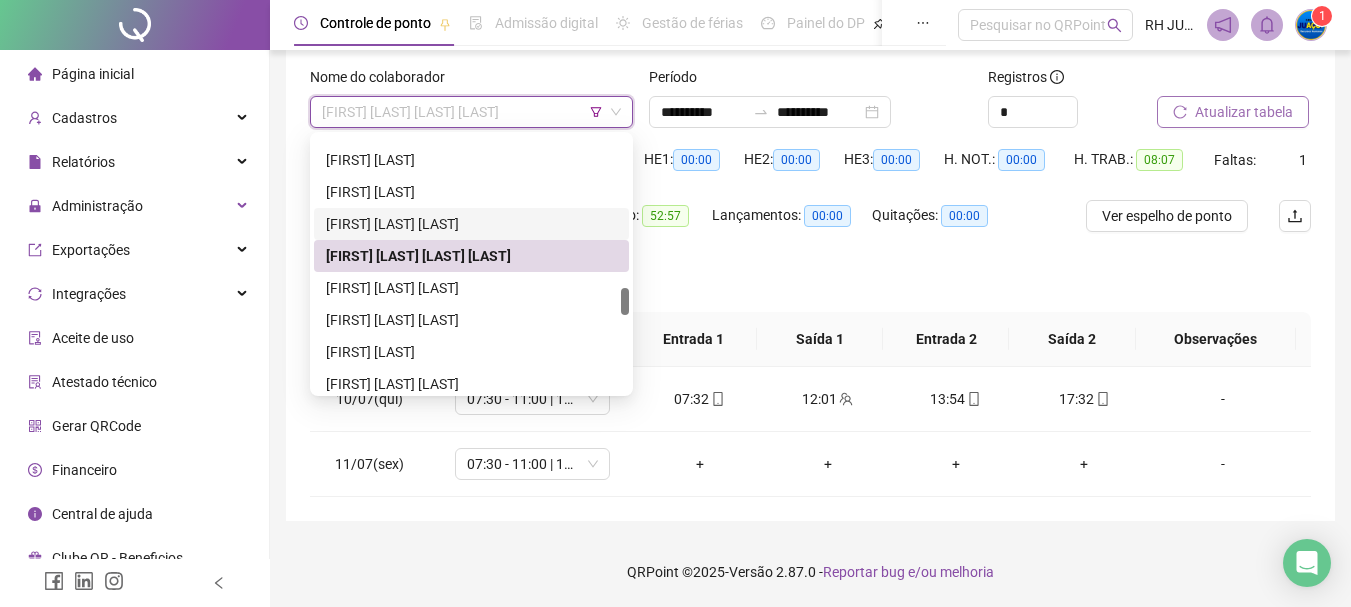 click on "[FIRST] [LAST] [LAST]" at bounding box center (471, 224) 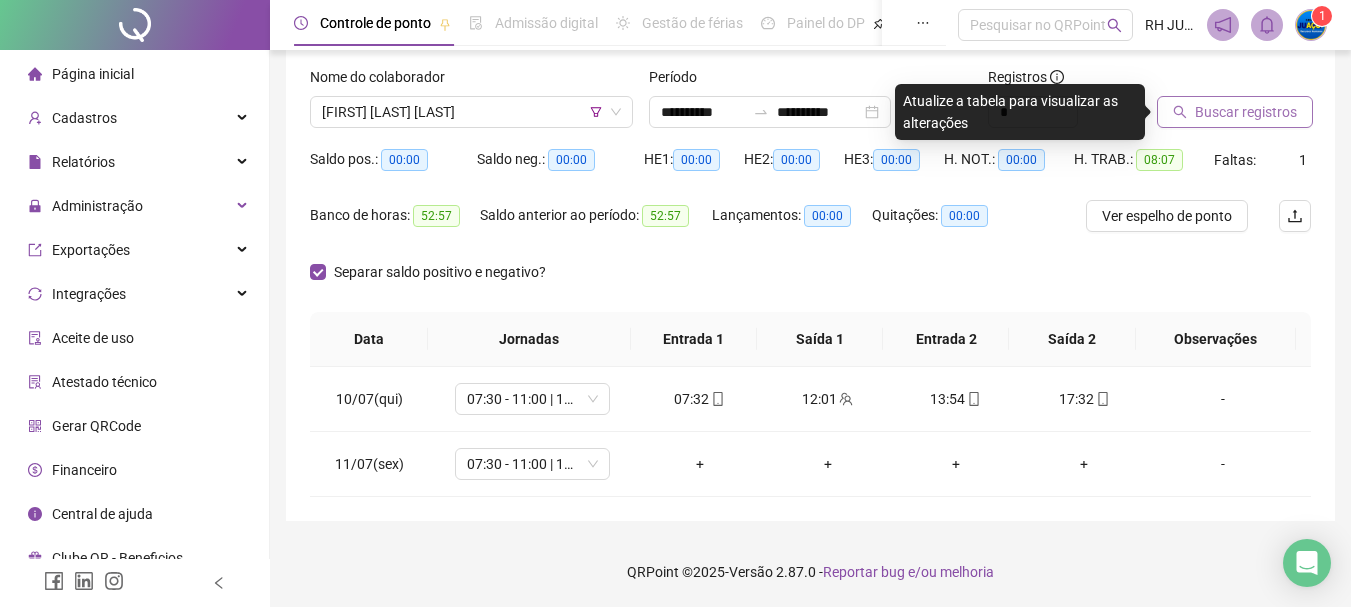 click on "Buscar registros" at bounding box center (1246, 112) 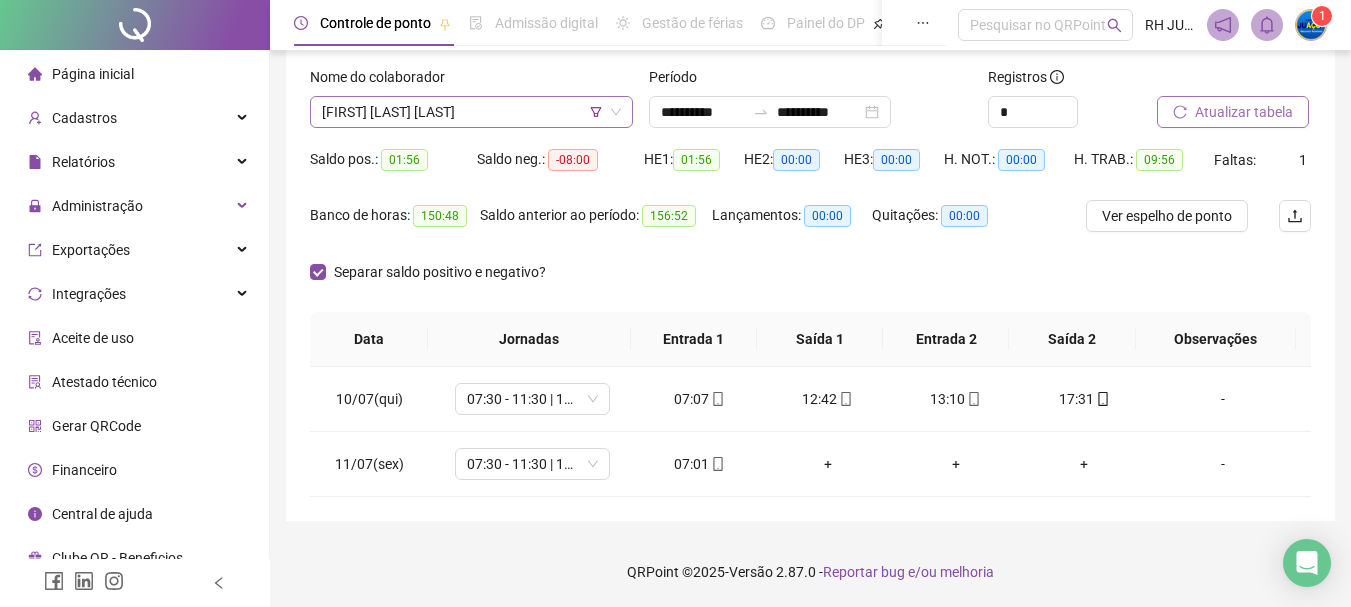 click on "[FIRST] [LAST] [LAST]" at bounding box center (471, 112) 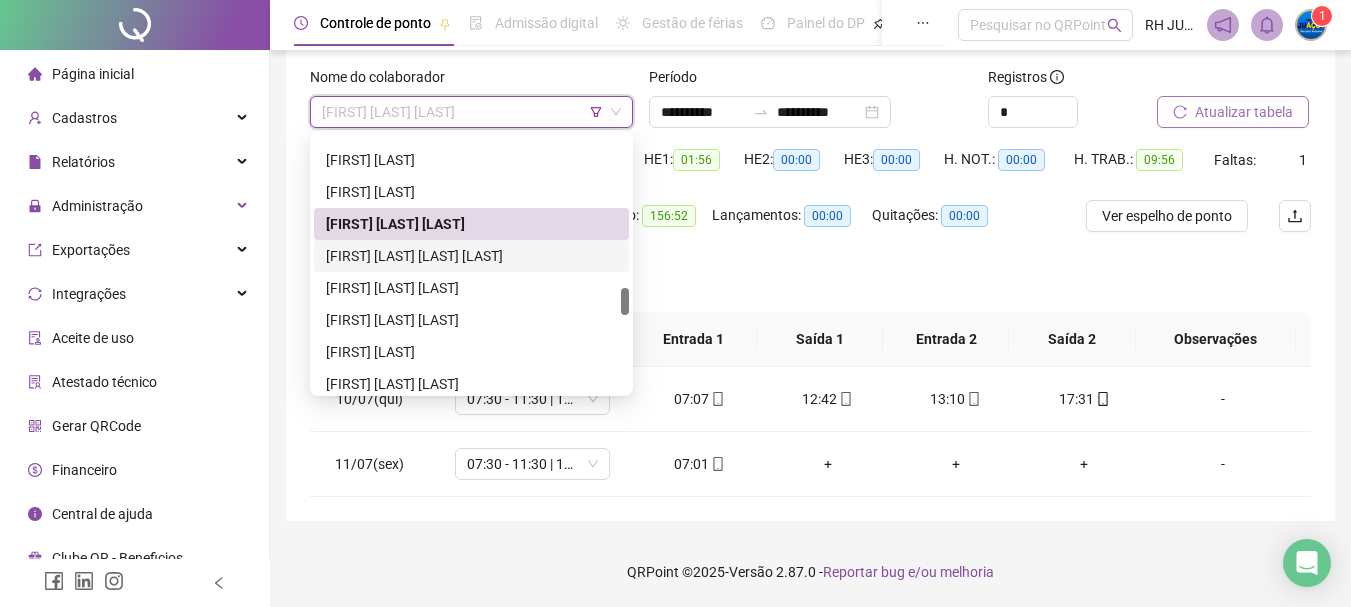 drag, startPoint x: 357, startPoint y: 245, endPoint x: 420, endPoint y: 235, distance: 63.788715 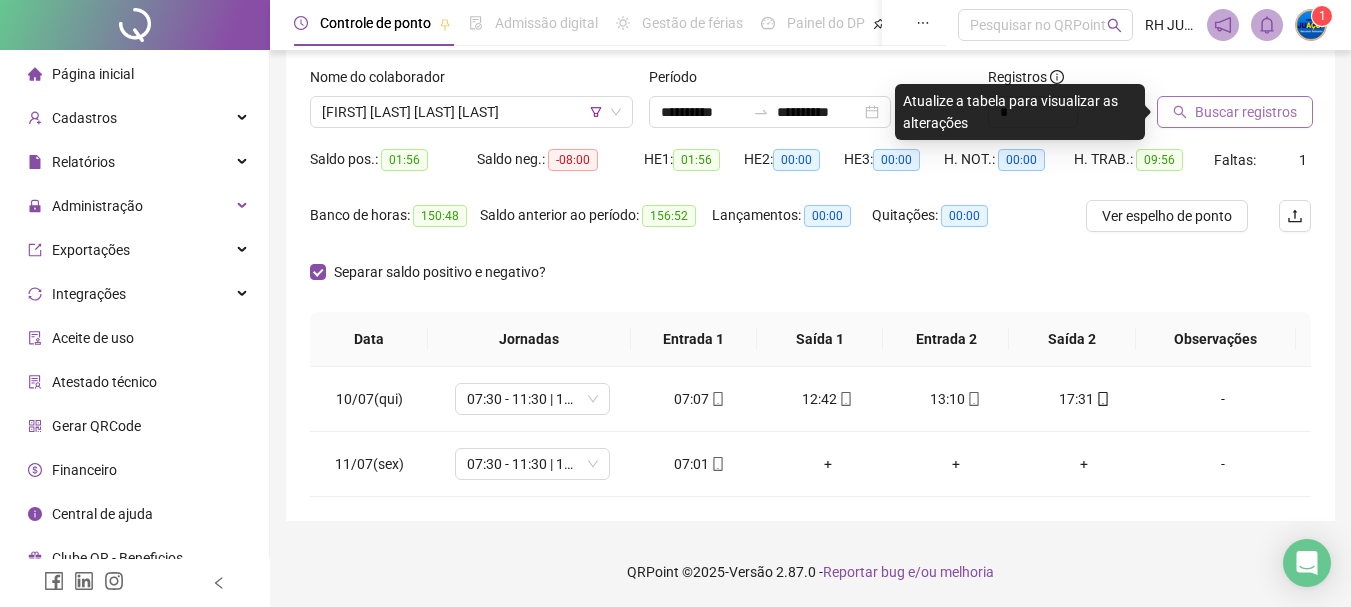 click on "Buscar registros" at bounding box center (1246, 112) 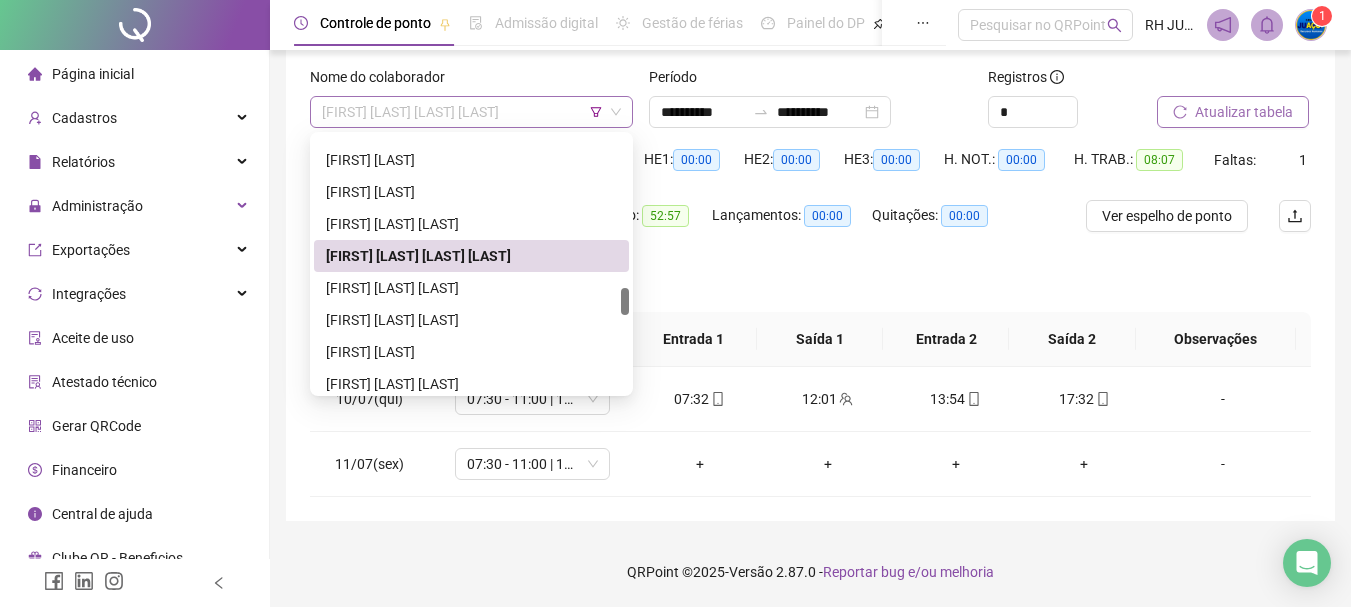 click on "[FIRST] [LAST] [LAST] [LAST]" at bounding box center [471, 112] 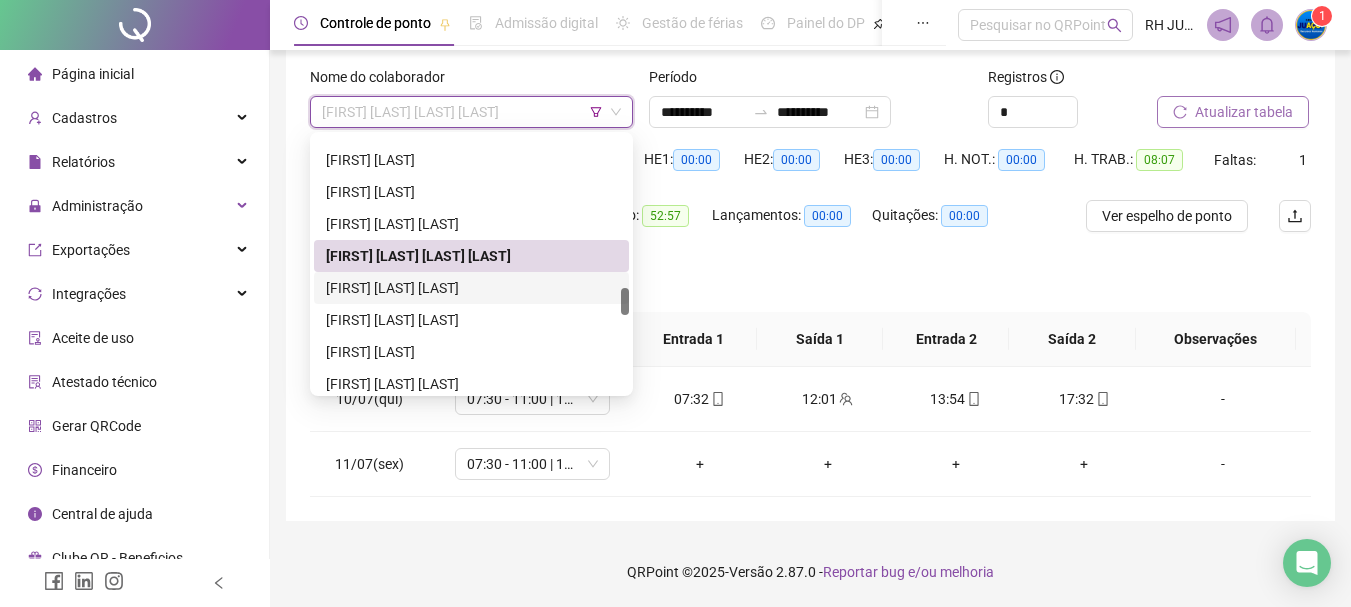 click on "[FIRST] [LAST] [LAST]" at bounding box center (471, 288) 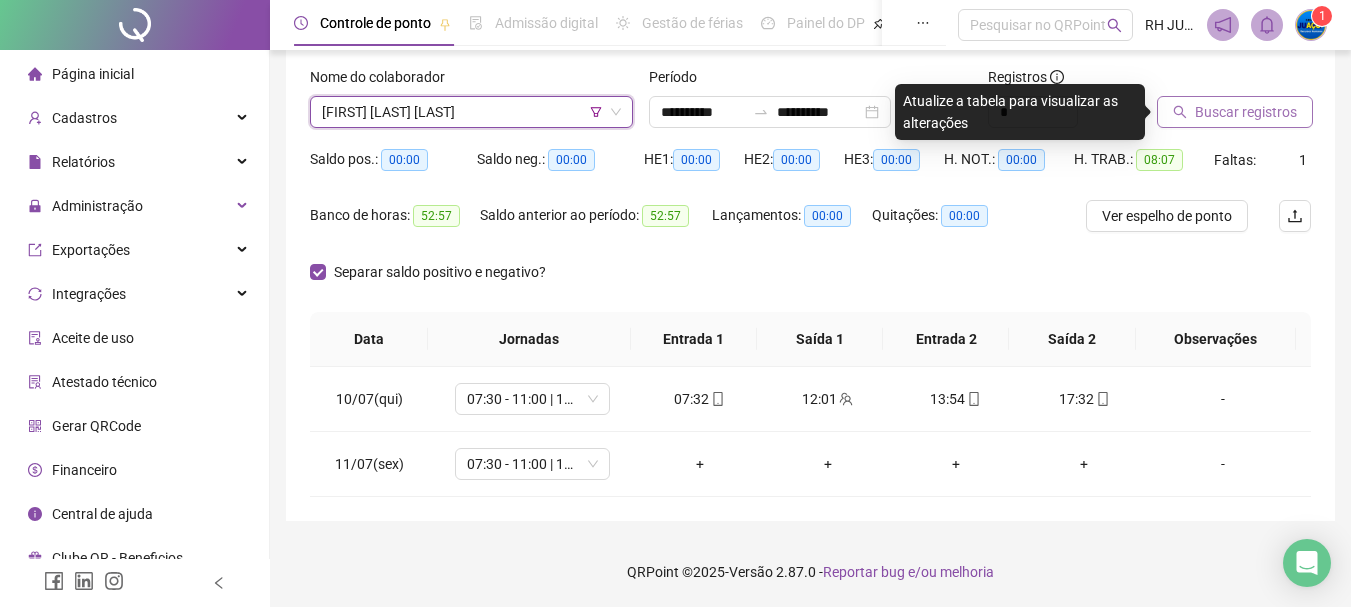 click on "Buscar registros" at bounding box center (1235, 112) 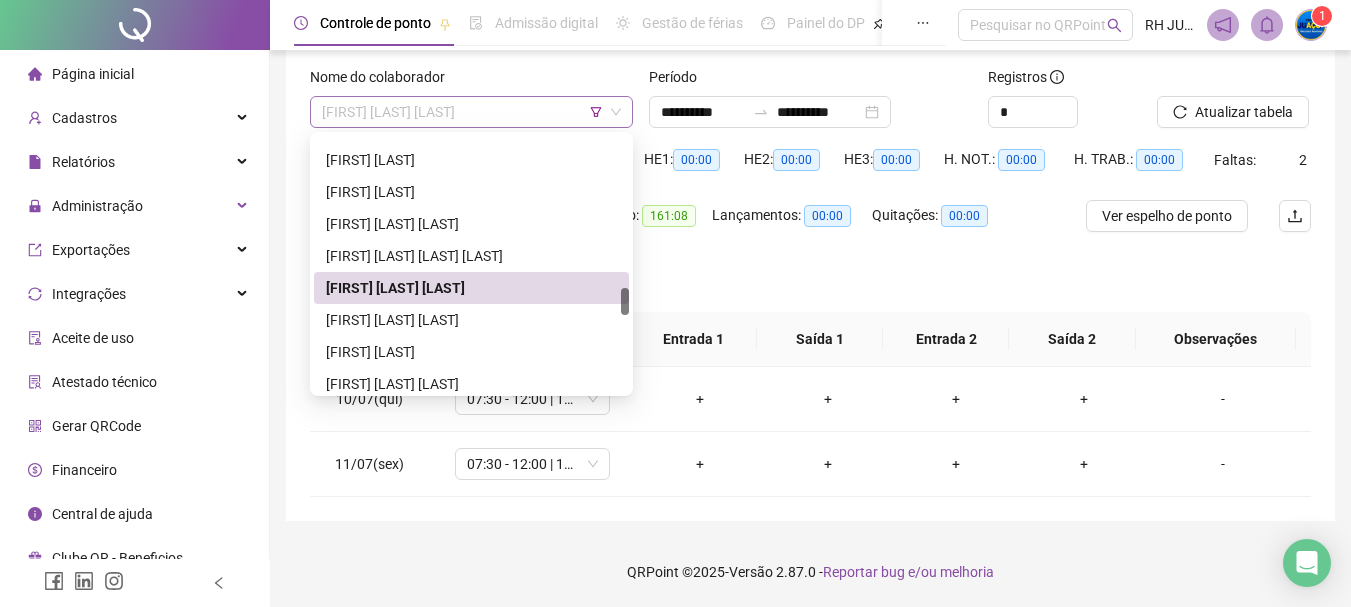 click on "[FIRST] [LAST] [LAST]" at bounding box center (471, 112) 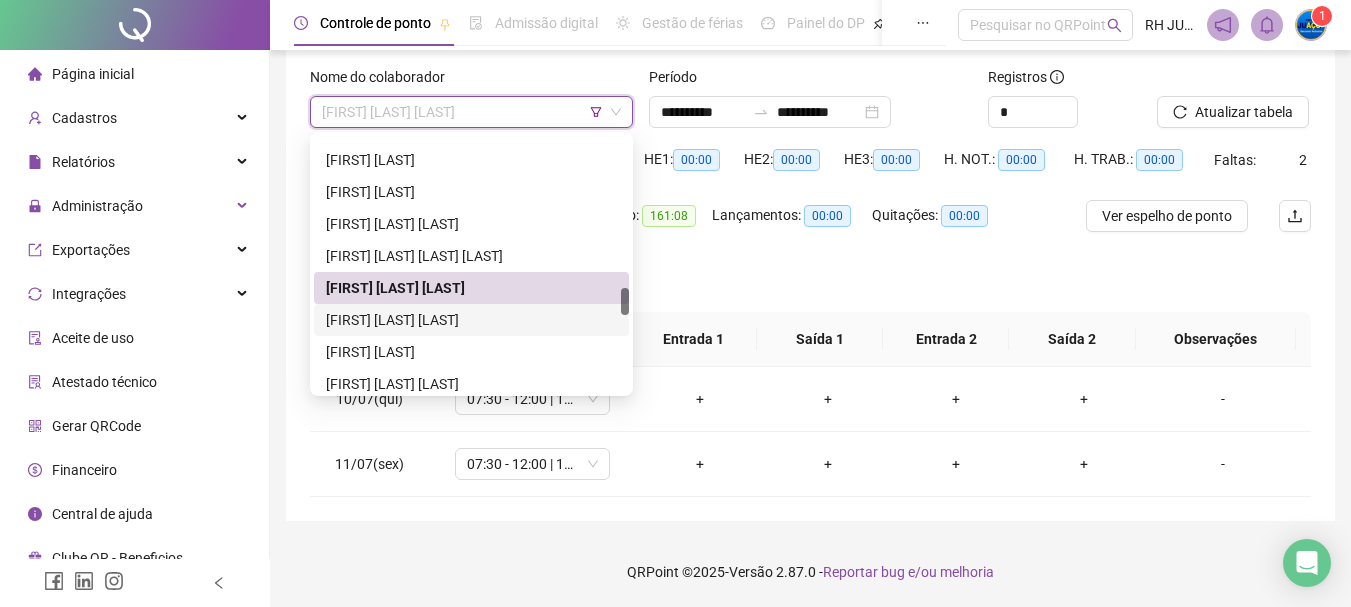 click on "[FIRST] [LAST] [LAST]" at bounding box center (471, 320) 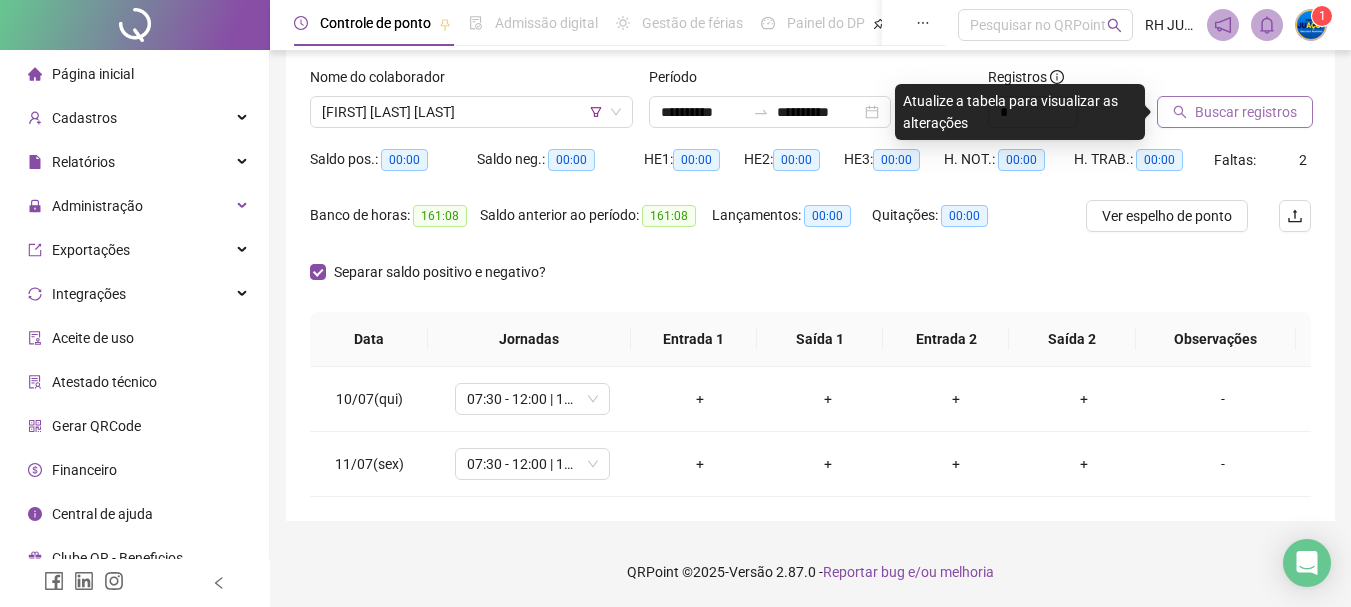 click on "Buscar registros" at bounding box center [1246, 112] 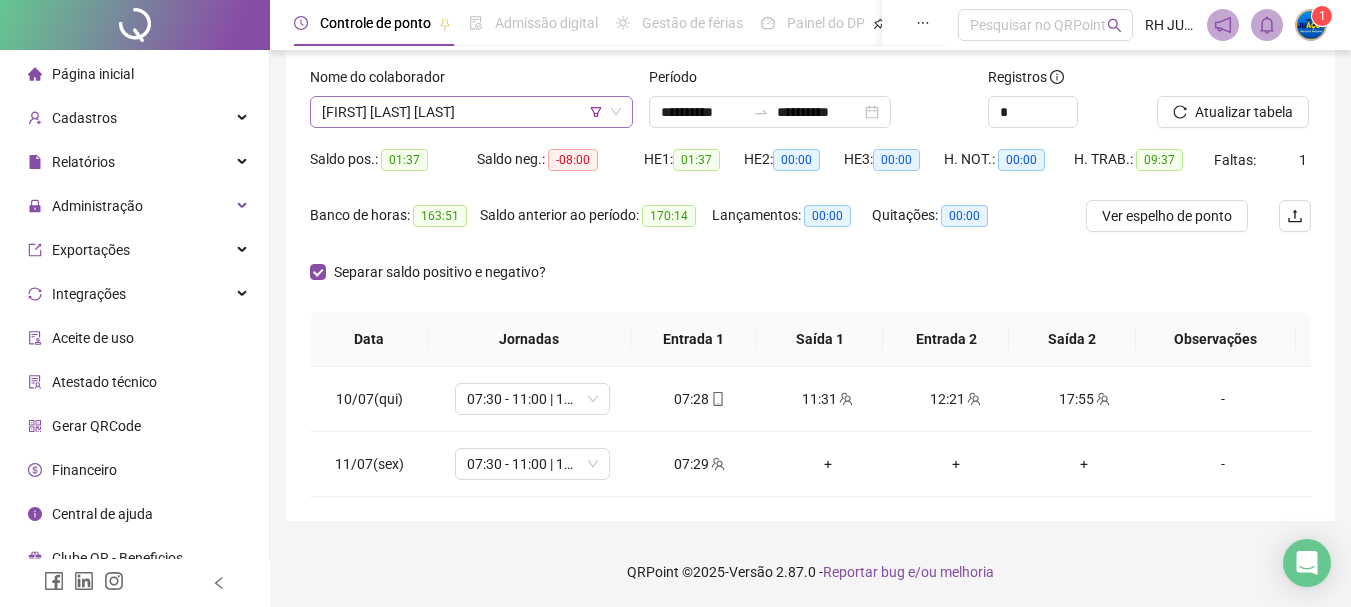 click on "[FIRST] [LAST] [LAST]" at bounding box center [471, 112] 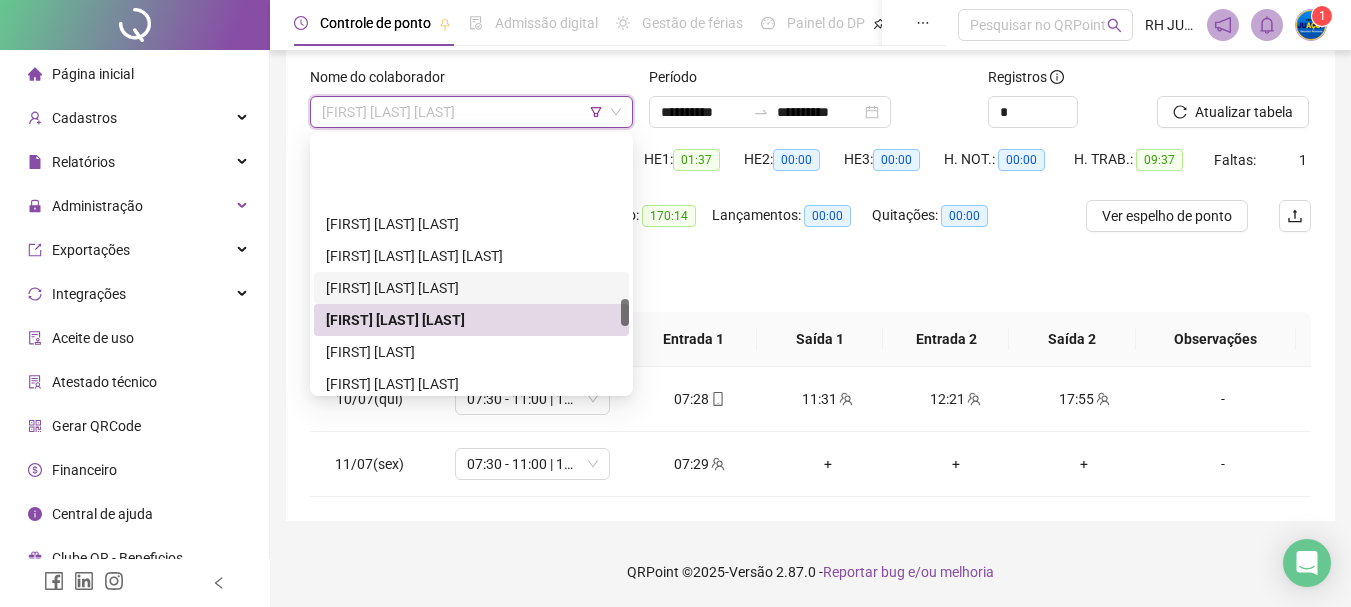 scroll, scrollTop: 1500, scrollLeft: 0, axis: vertical 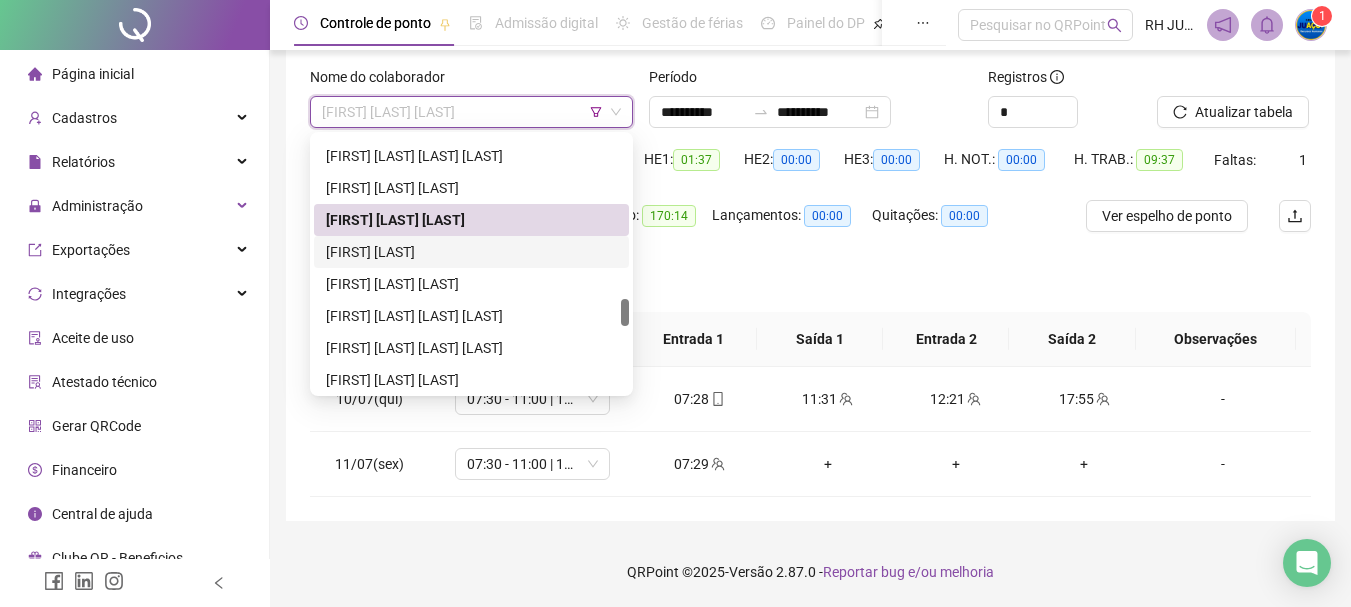 click on "[FIRST] [LAST]" at bounding box center [471, 252] 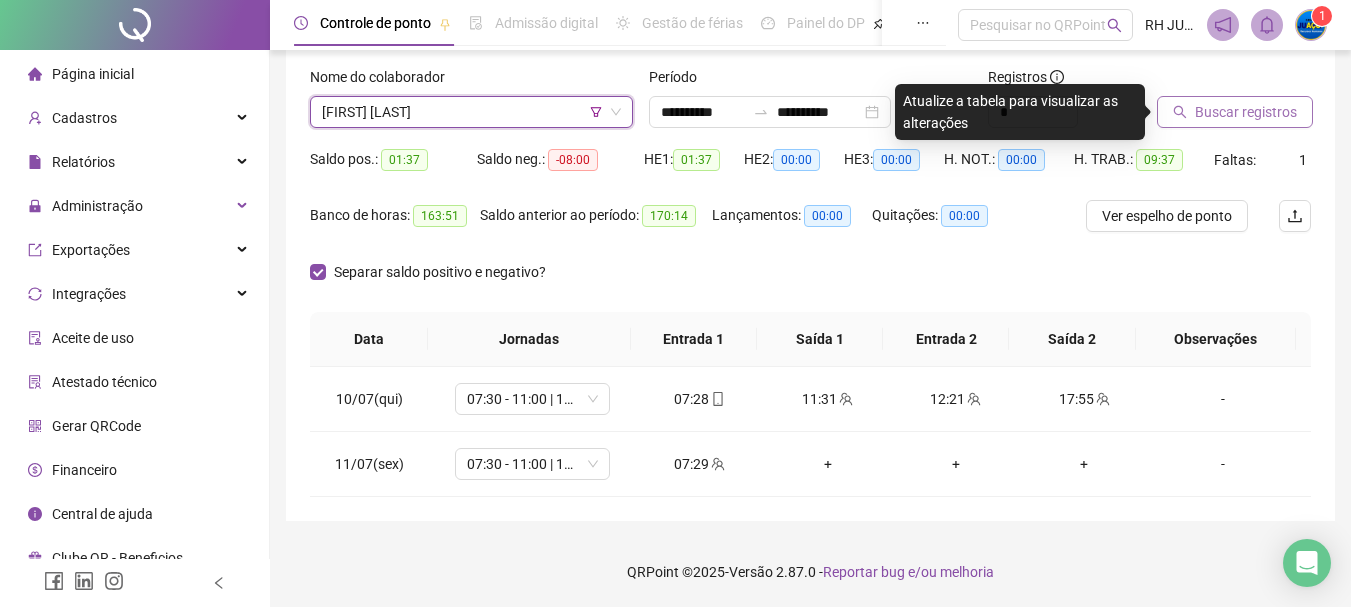 click on "Buscar registros" at bounding box center (1246, 112) 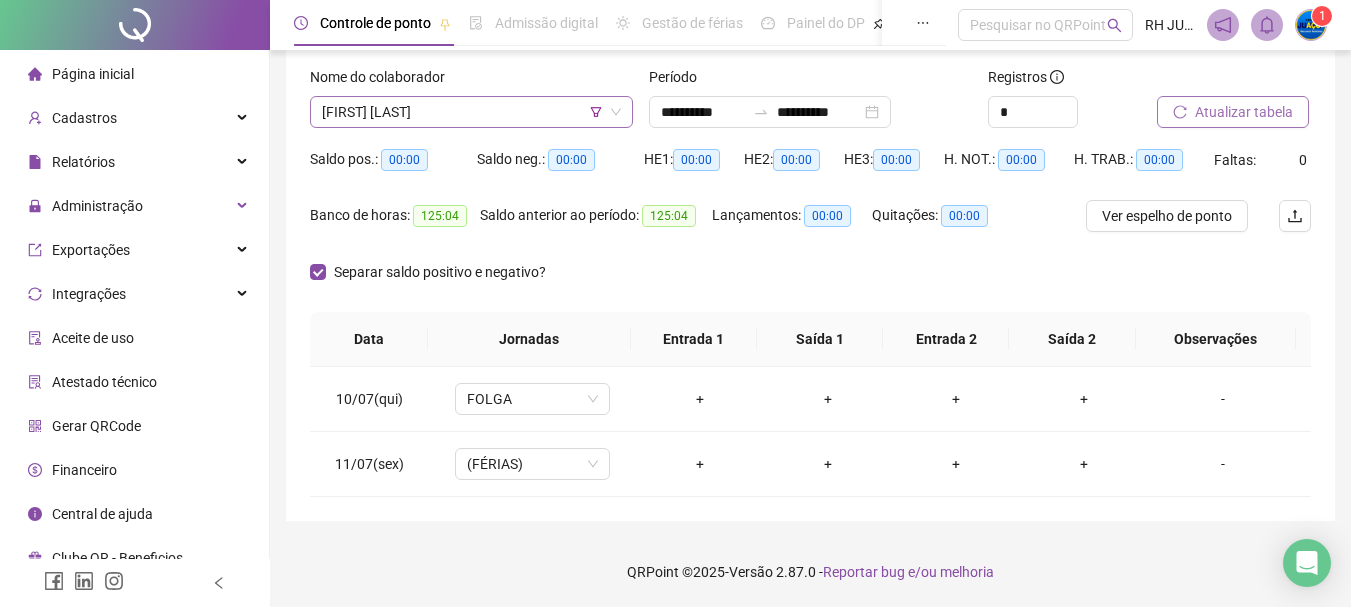 click on "[FIRST] [LAST]" at bounding box center [471, 112] 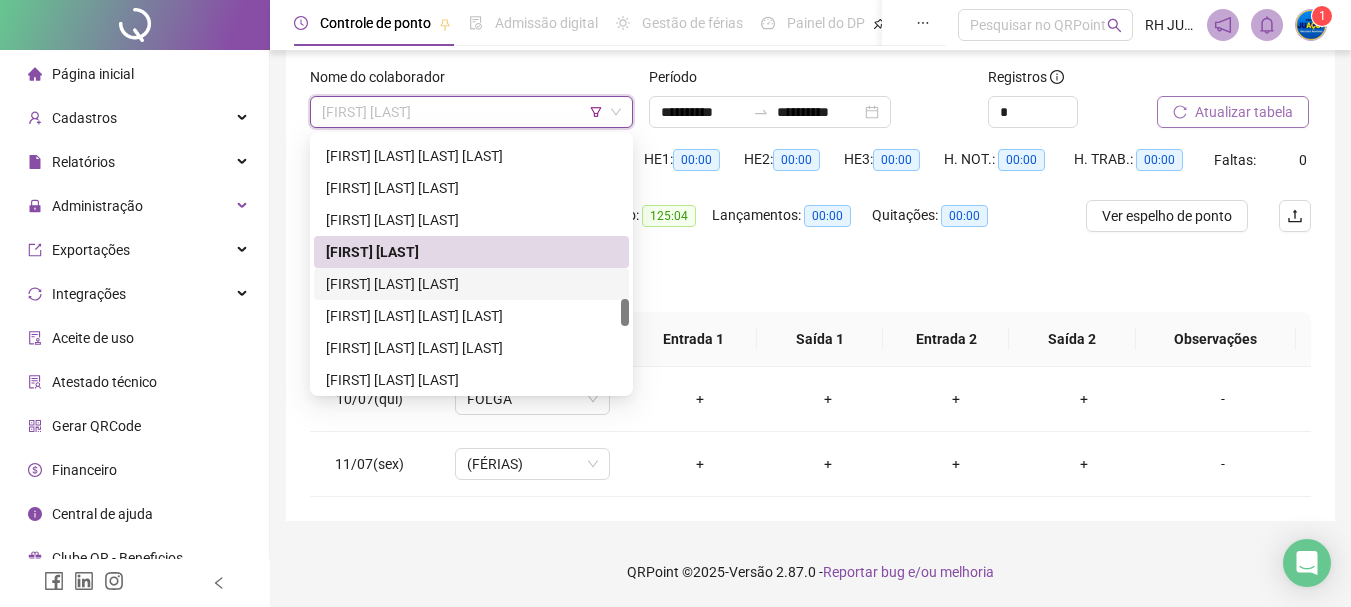 click on "[FIRST] [LAST] [LAST]" at bounding box center [471, 284] 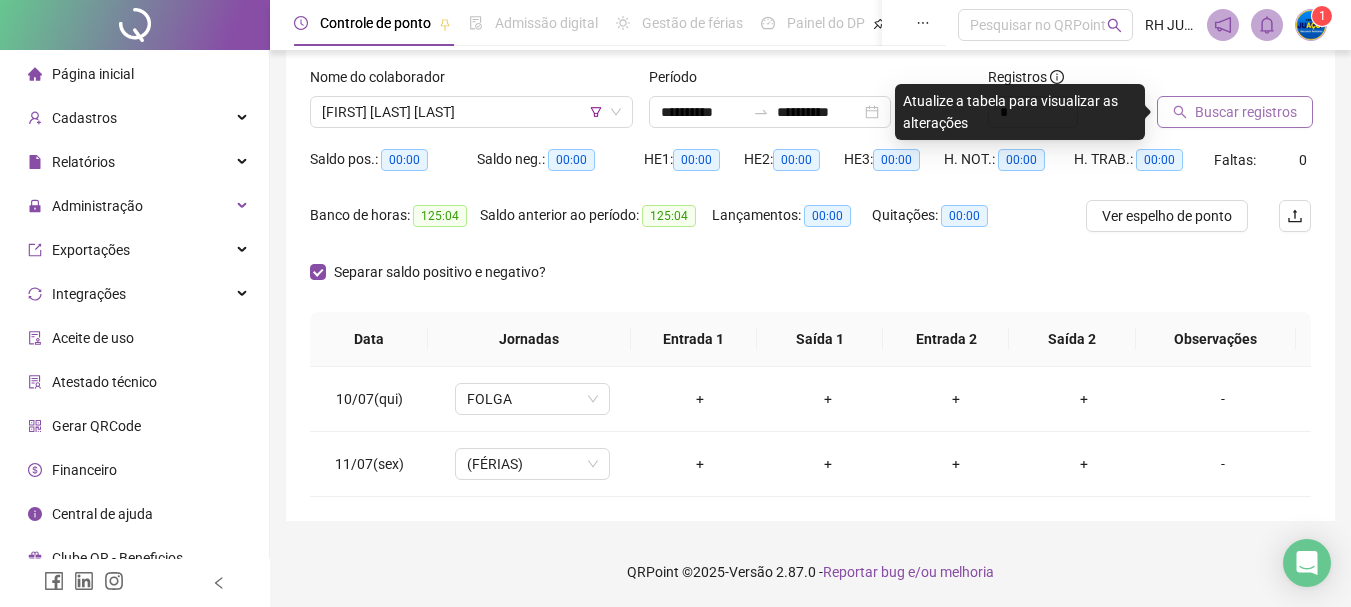 click on "Buscar registros" at bounding box center (1235, 112) 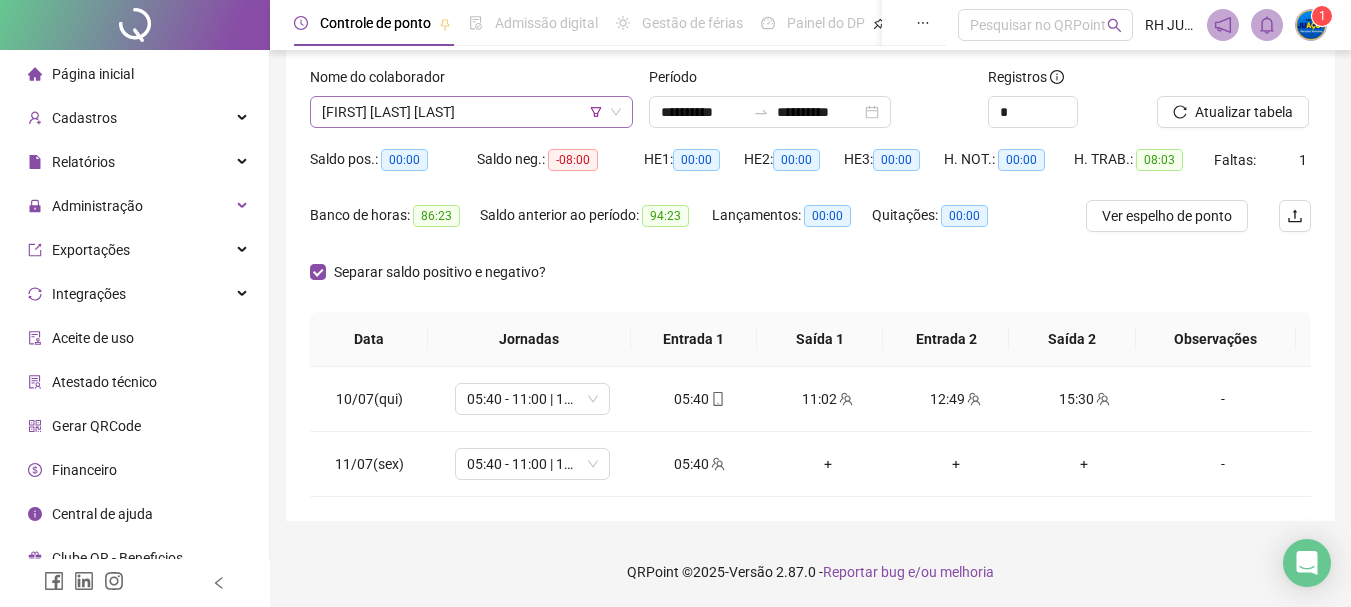 click on "[FIRST] [LAST] [LAST]" at bounding box center (471, 112) 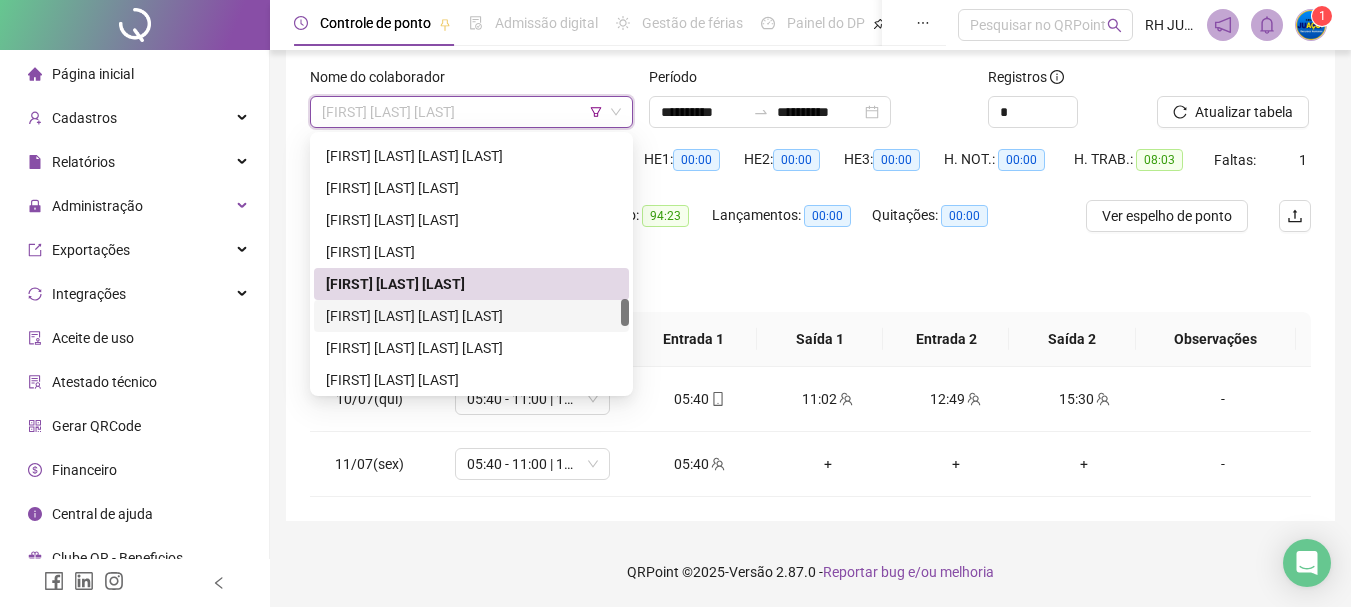 drag, startPoint x: 359, startPoint y: 318, endPoint x: 360, endPoint y: 306, distance: 12.0415945 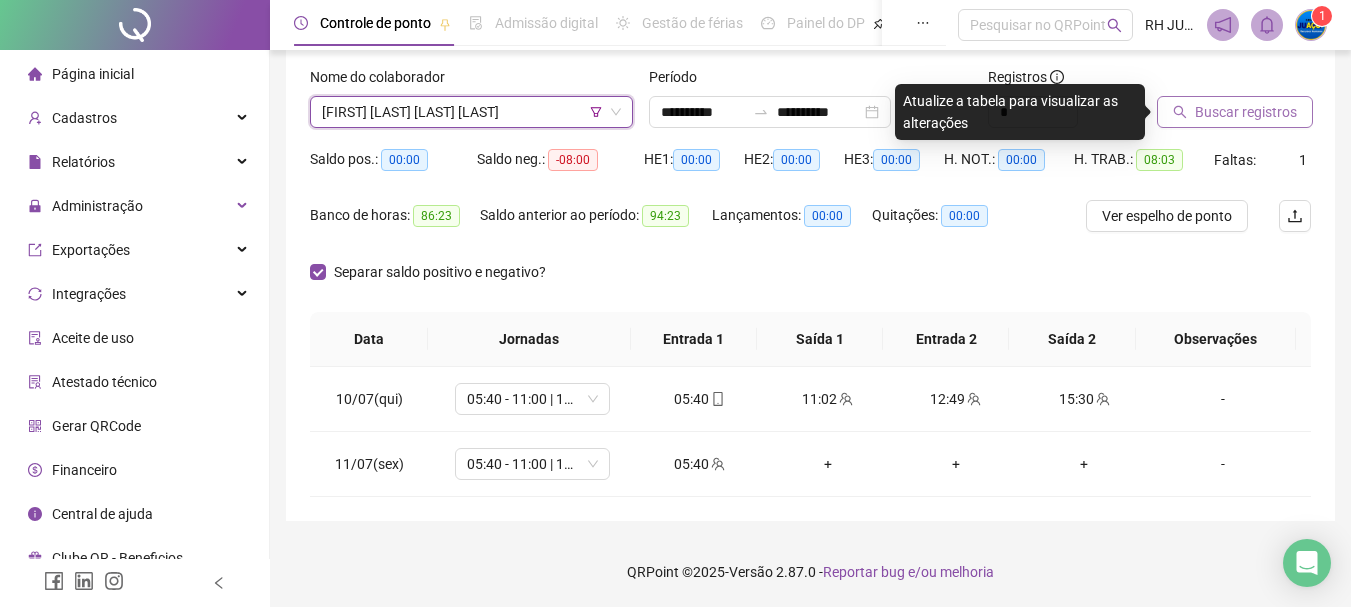 click on "Buscar registros" at bounding box center (1235, 112) 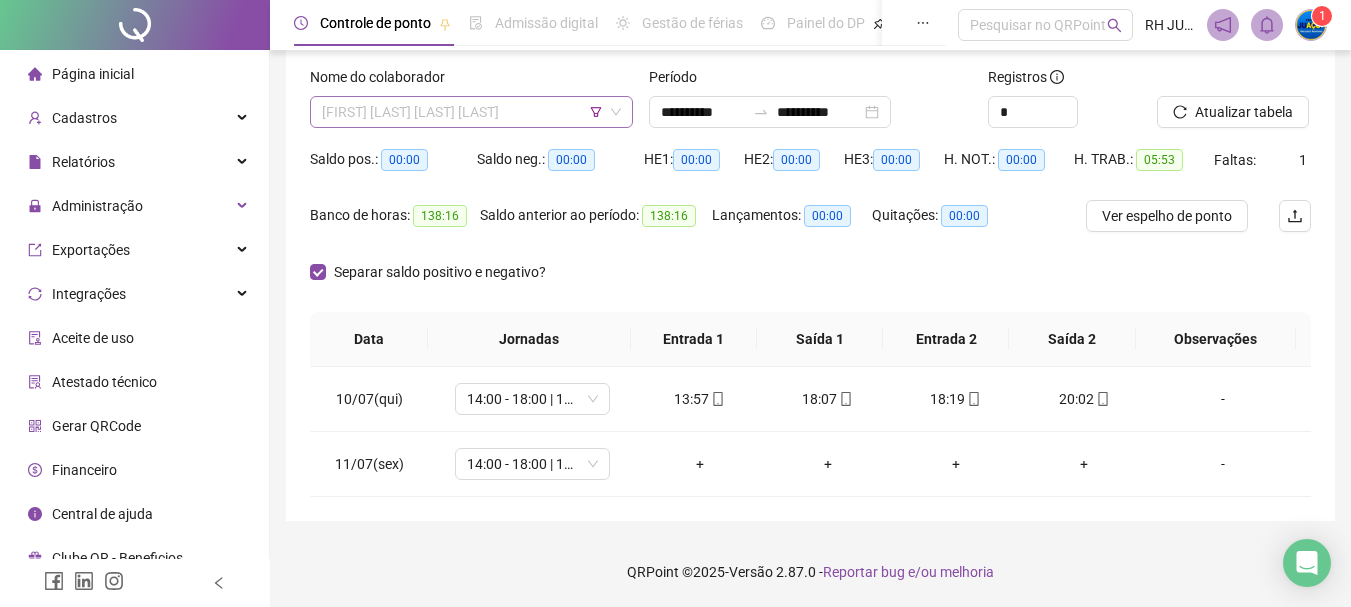 click on "[FIRST] [LAST] [LAST] [LAST]" at bounding box center [471, 112] 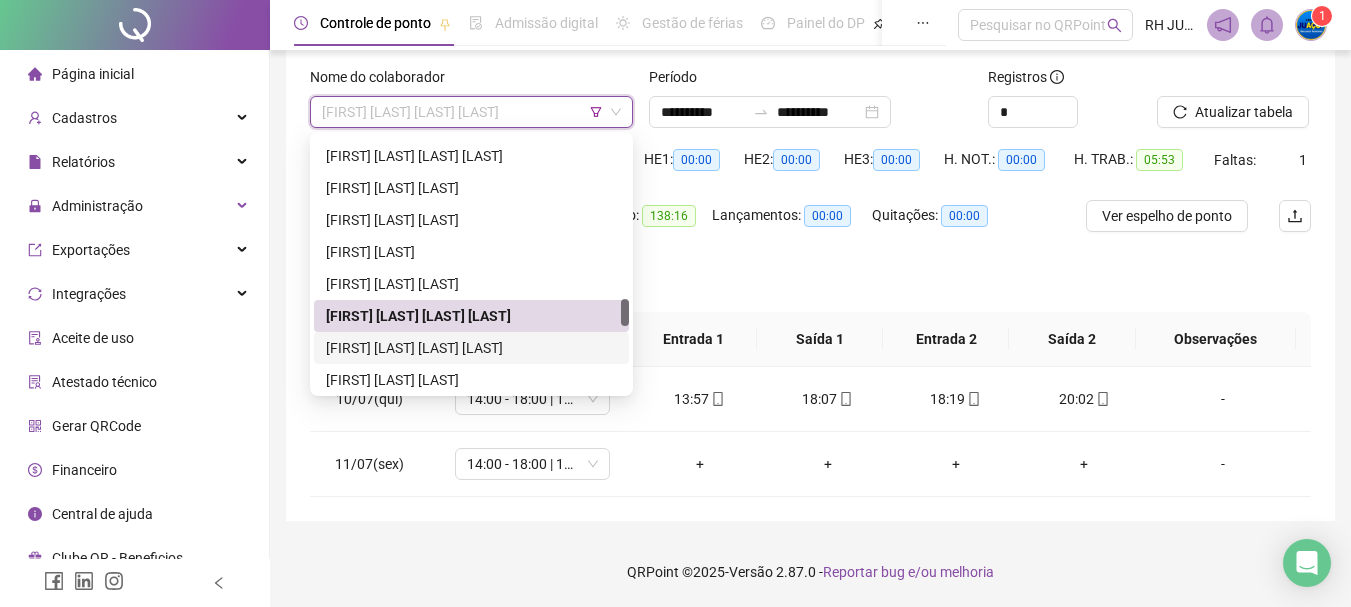 click on "[FIRST] [LAST] [LAST] [LAST]" at bounding box center (471, 348) 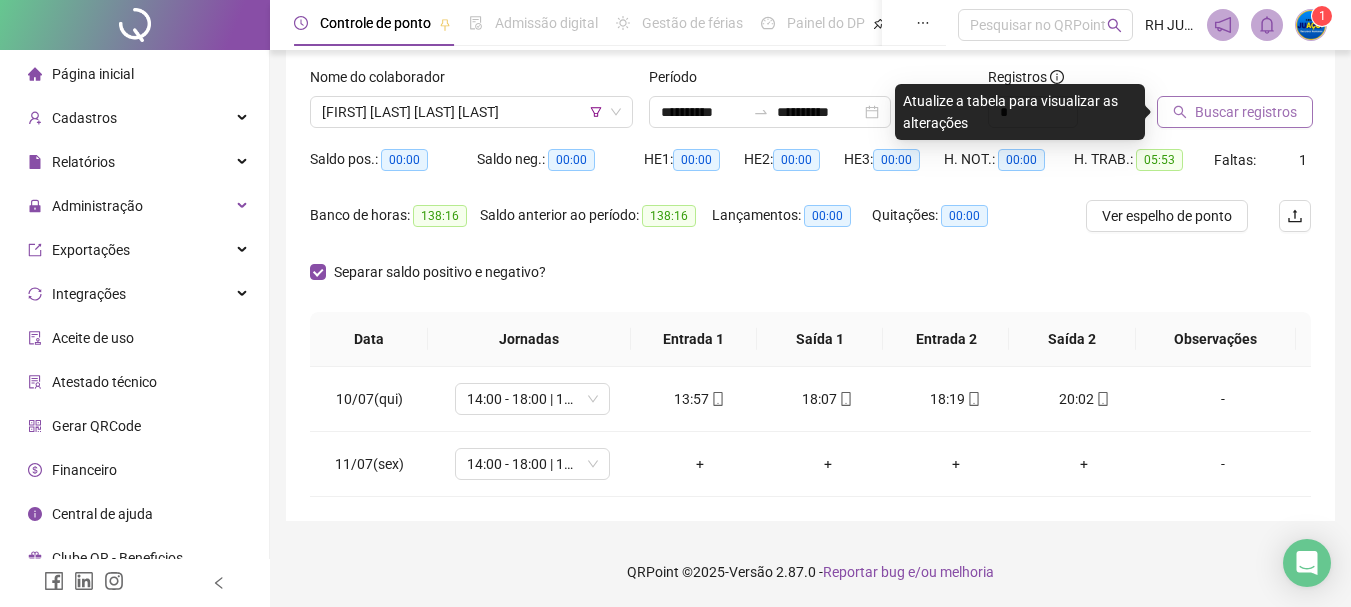 click on "Buscar registros" at bounding box center (1235, 112) 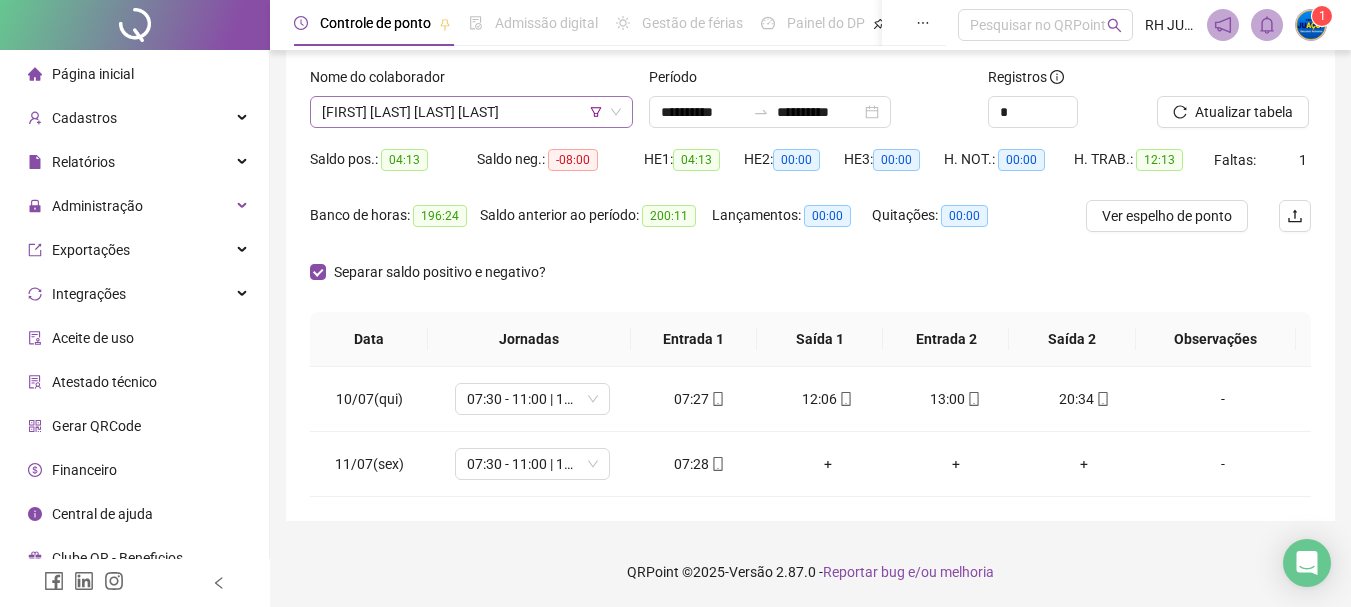 click on "[FIRST] [LAST] [LAST] [LAST]" at bounding box center [471, 112] 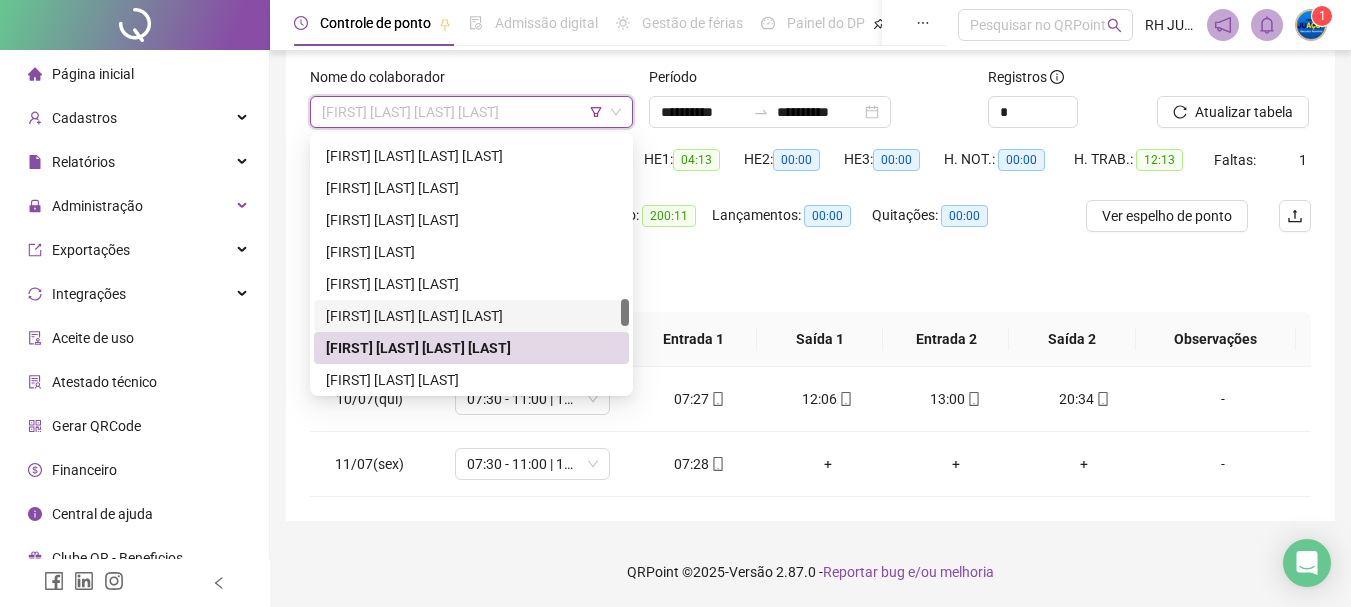scroll, scrollTop: 1600, scrollLeft: 0, axis: vertical 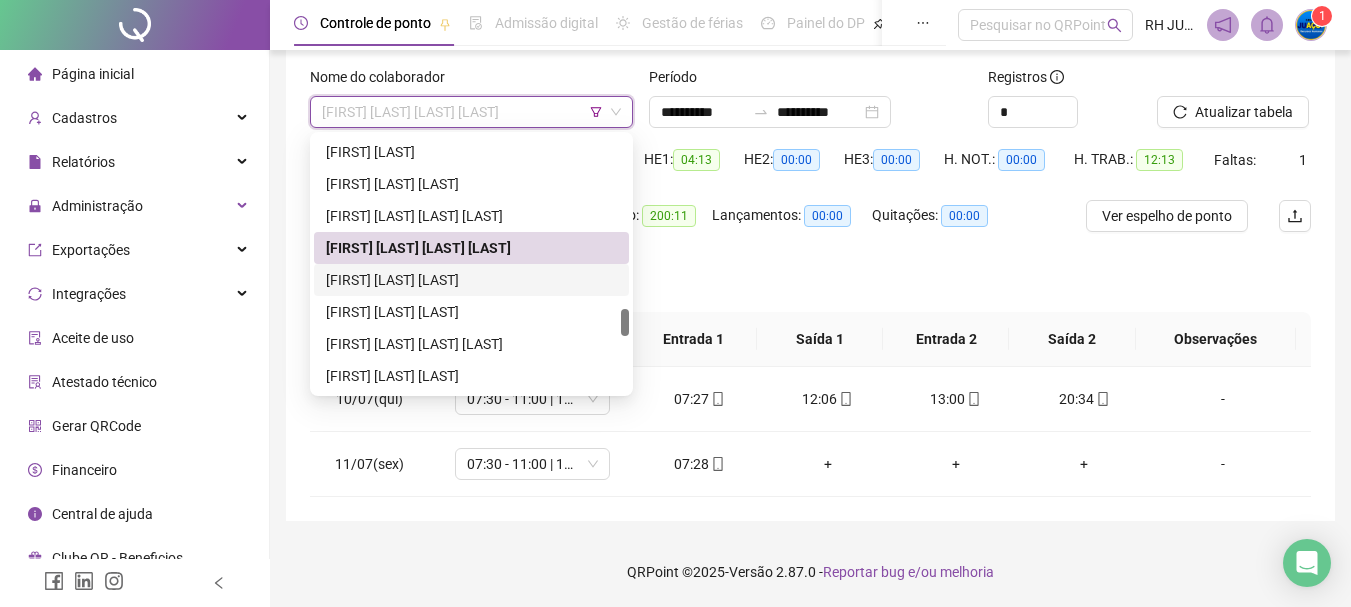 click on "[FIRST] [LAST] [LAST]" at bounding box center [471, 280] 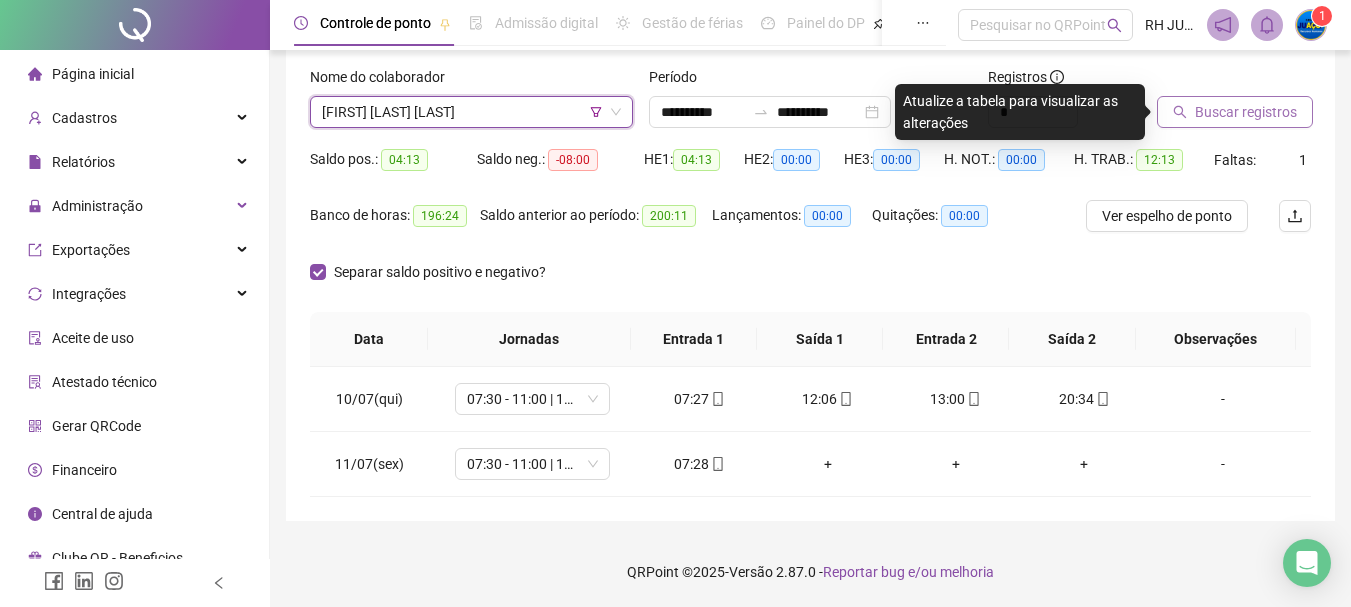 click on "Buscar registros" at bounding box center (1246, 112) 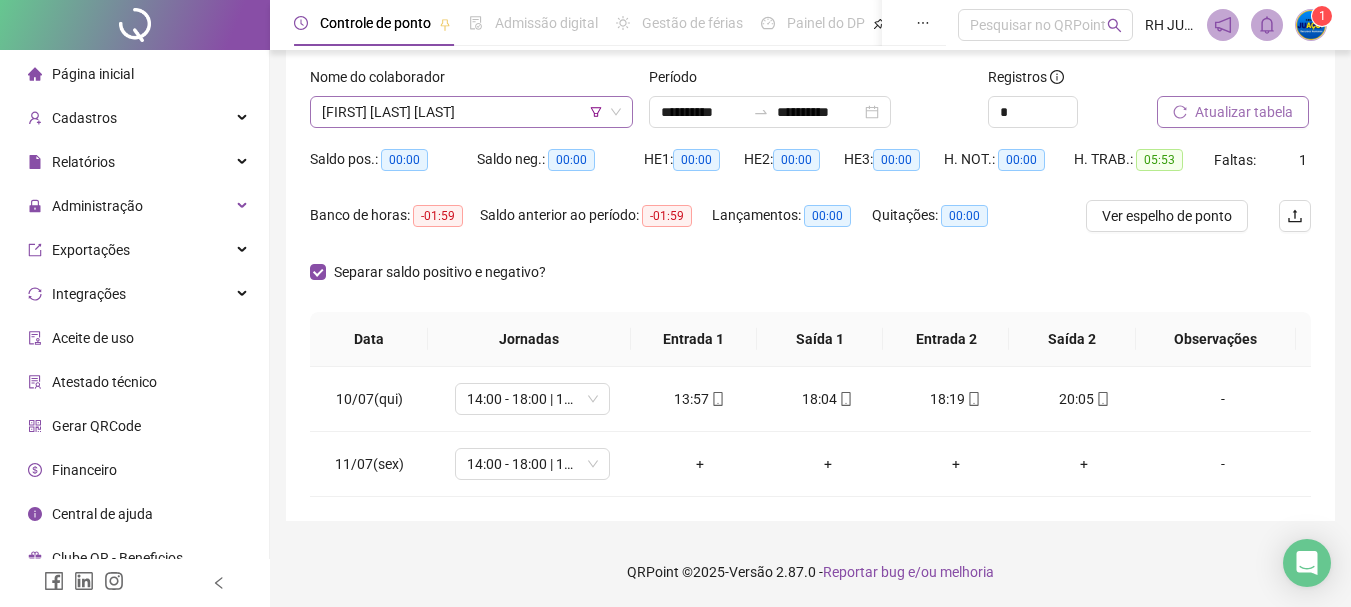 click on "[FIRST] [LAST] [LAST]" at bounding box center [471, 112] 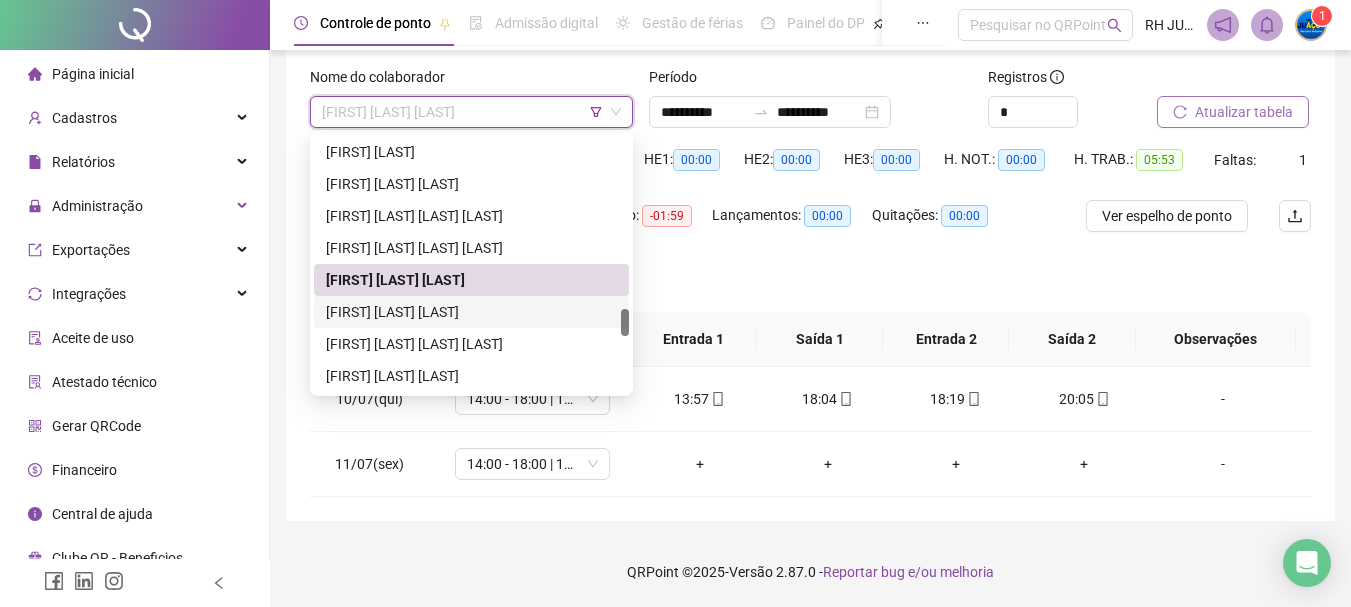 click on "[FIRST] [LAST] [LAST]" at bounding box center (471, 312) 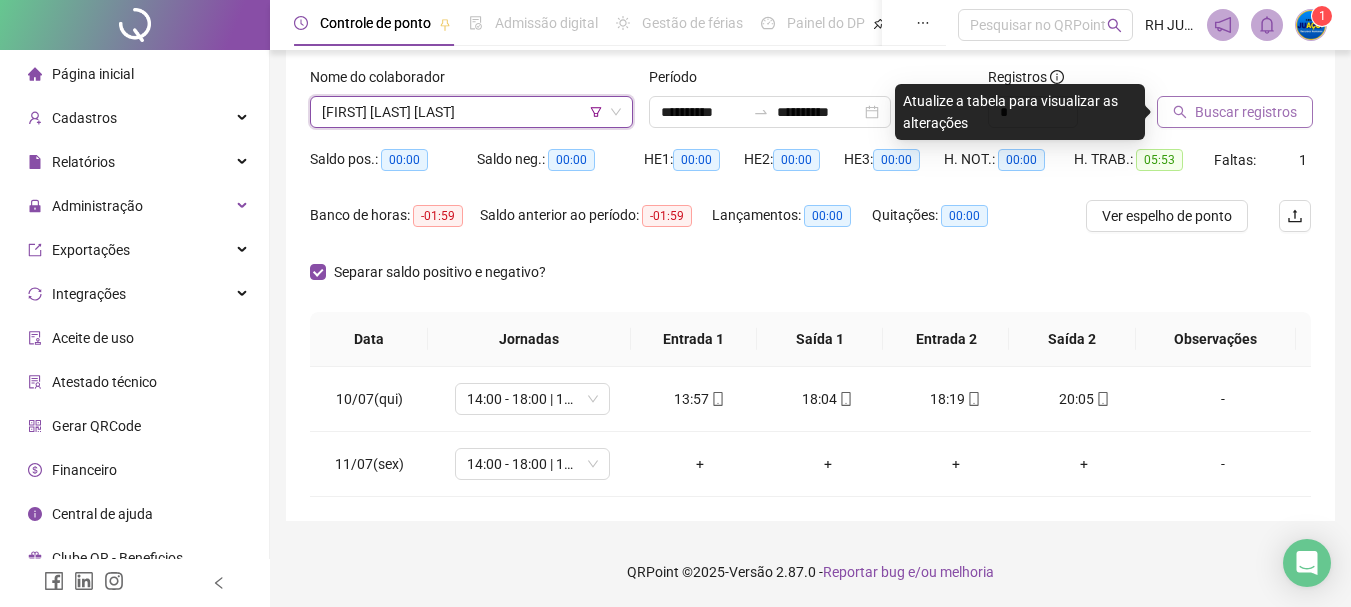 click on "Buscar registros" at bounding box center [1246, 112] 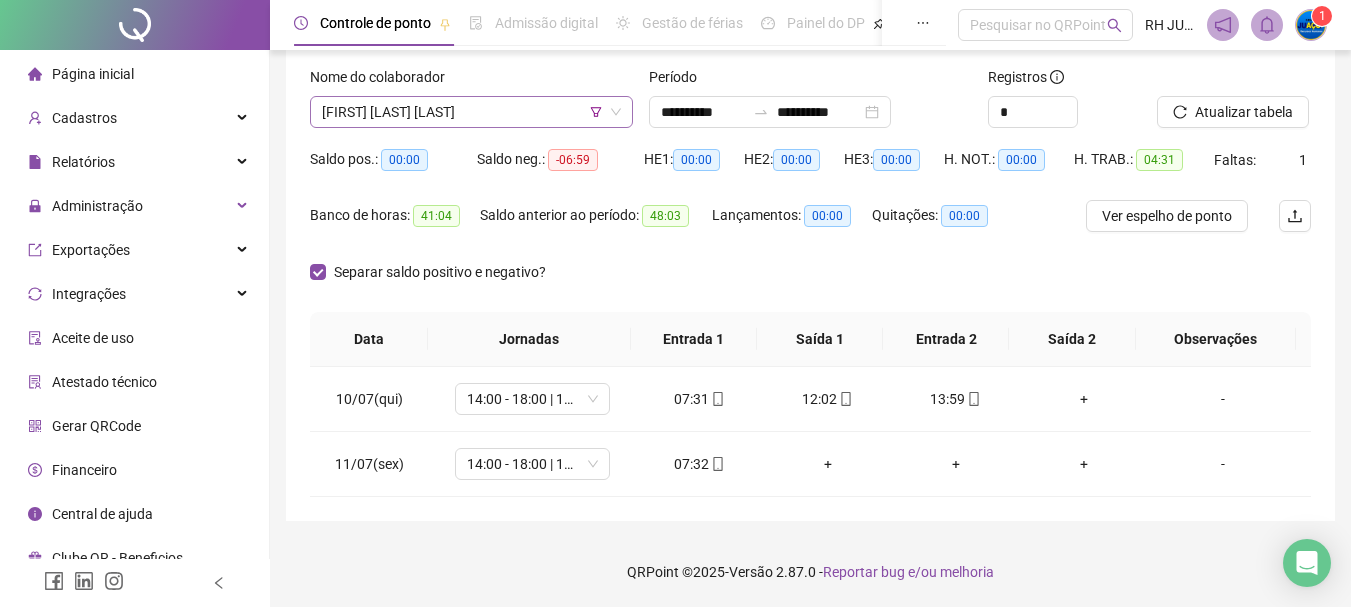 drag, startPoint x: 406, startPoint y: 115, endPoint x: 390, endPoint y: 107, distance: 17.888544 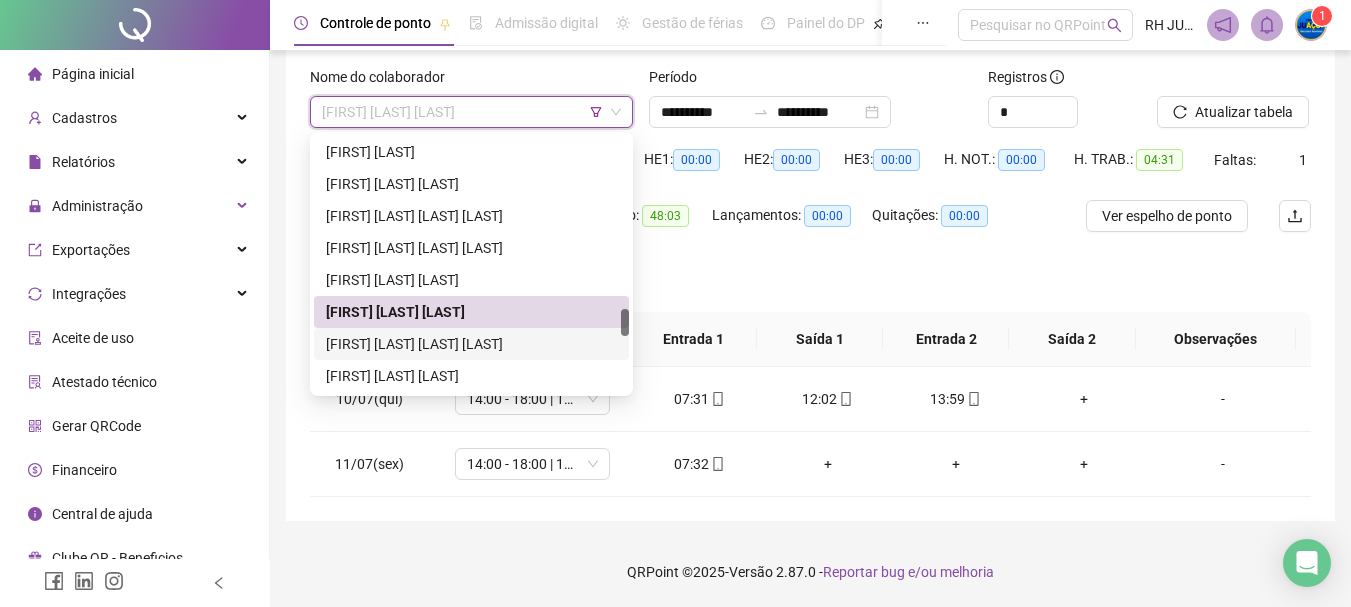 click on "[FIRST] [LAST] [LAST] [LAST]" at bounding box center [471, 344] 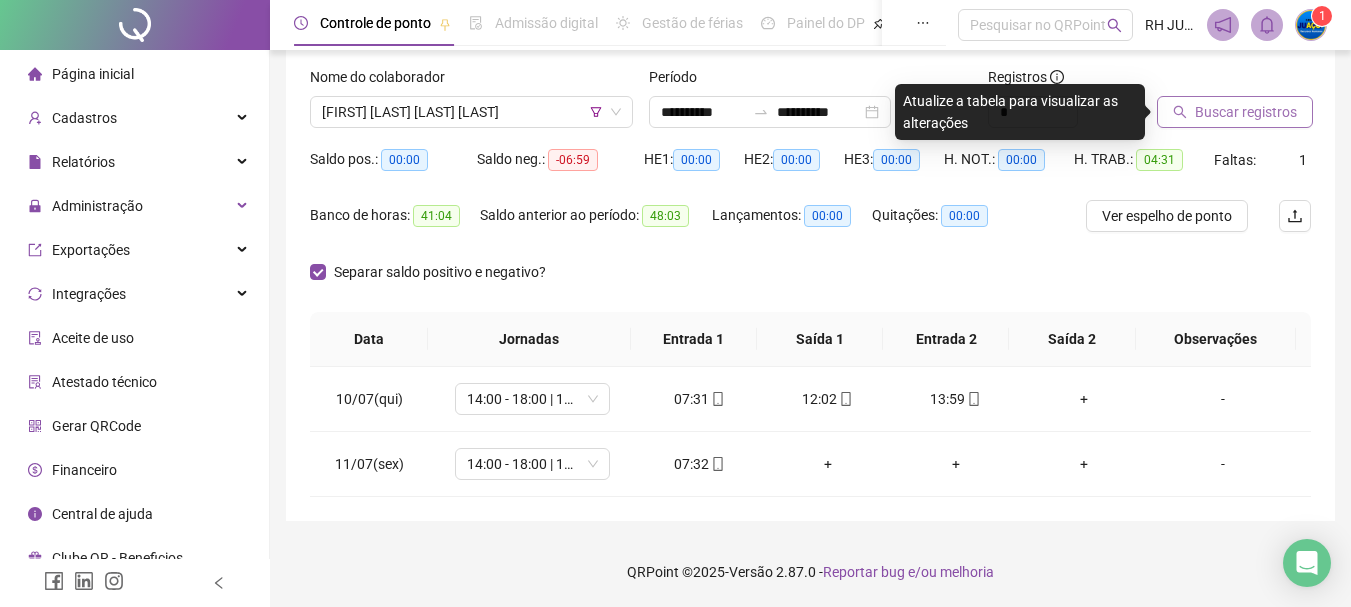 click on "Buscar registros" at bounding box center (1246, 112) 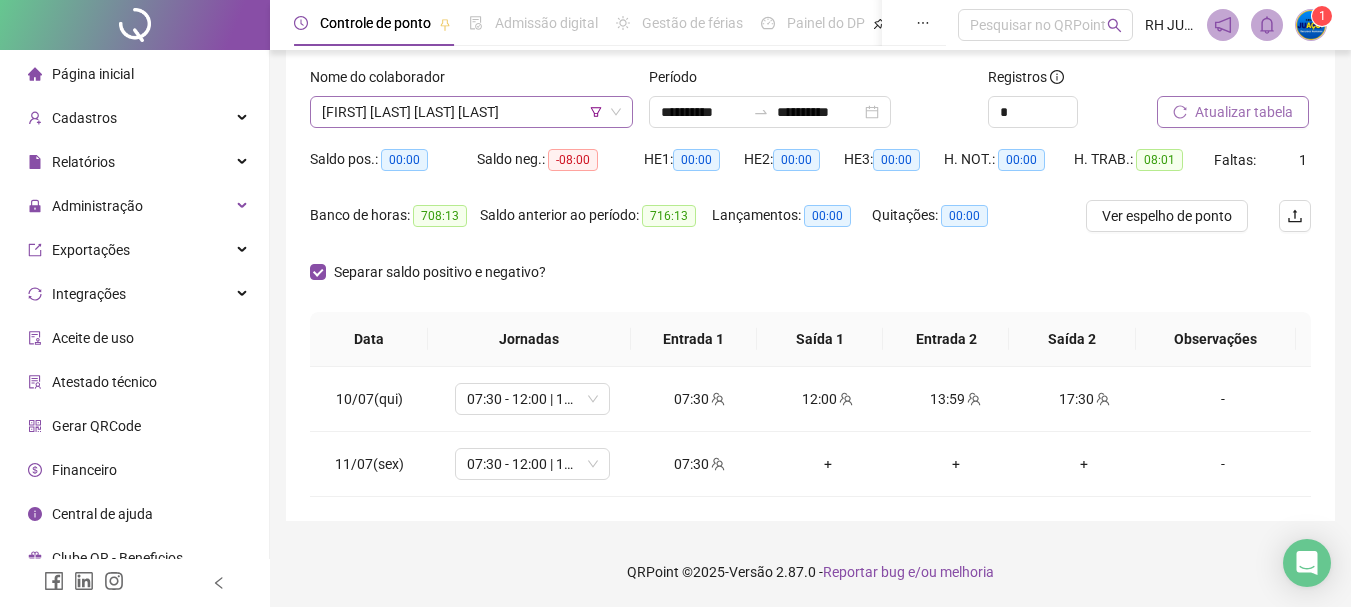 click on "[FIRST] [LAST] [LAST] [LAST]" at bounding box center [471, 112] 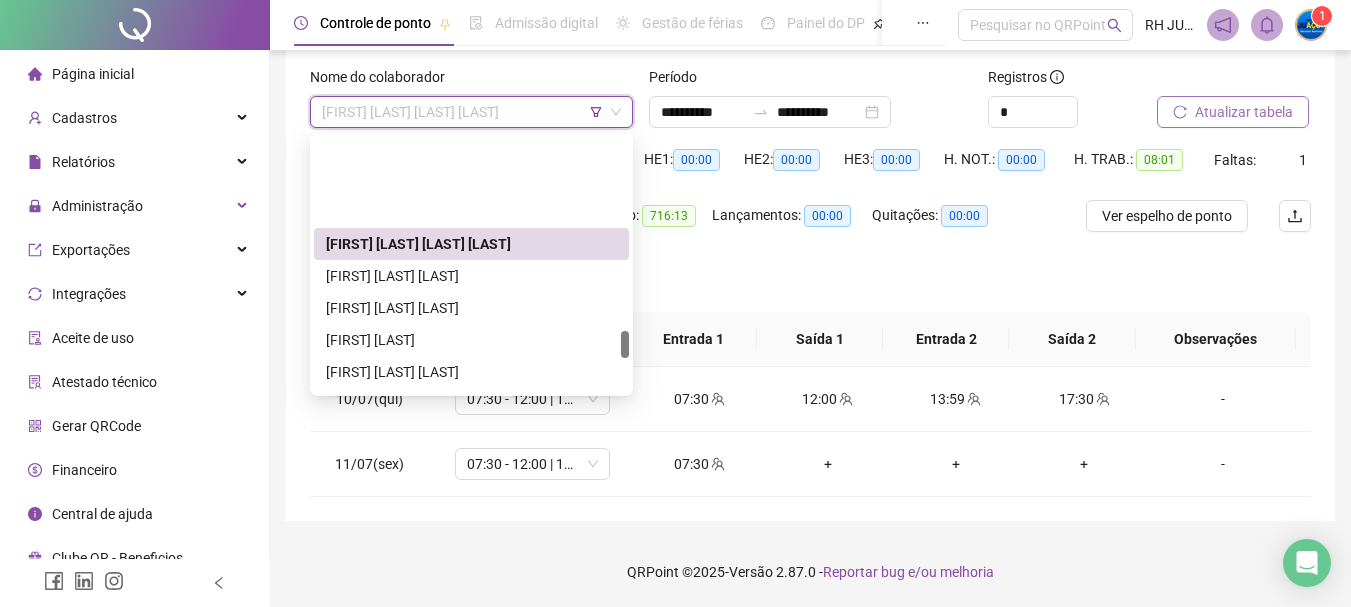 scroll, scrollTop: 1800, scrollLeft: 0, axis: vertical 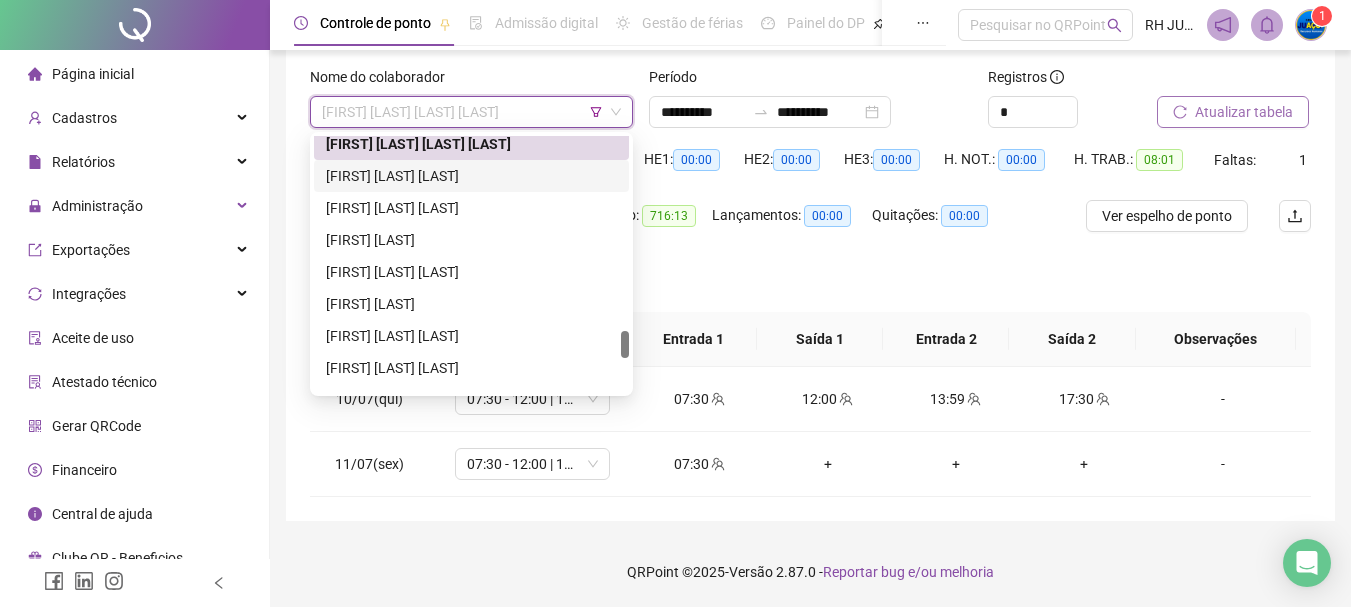 click on "[FIRST] [LAST] [LAST]" at bounding box center [471, 176] 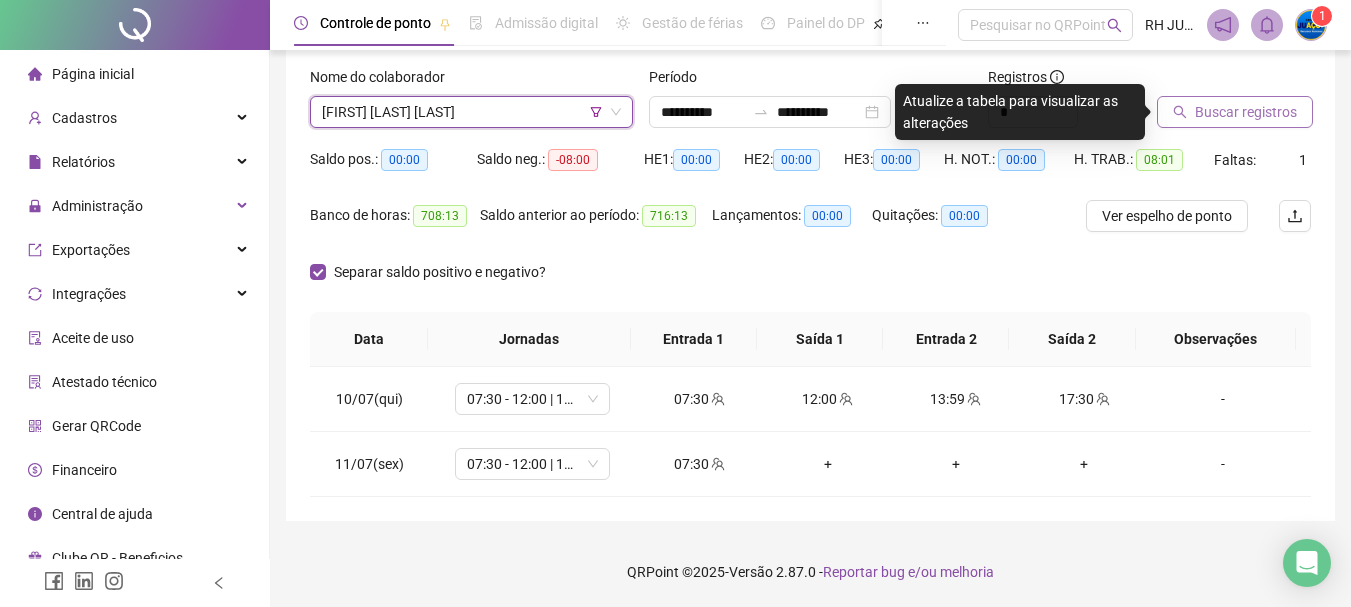 click on "Buscar registros" at bounding box center (1235, 112) 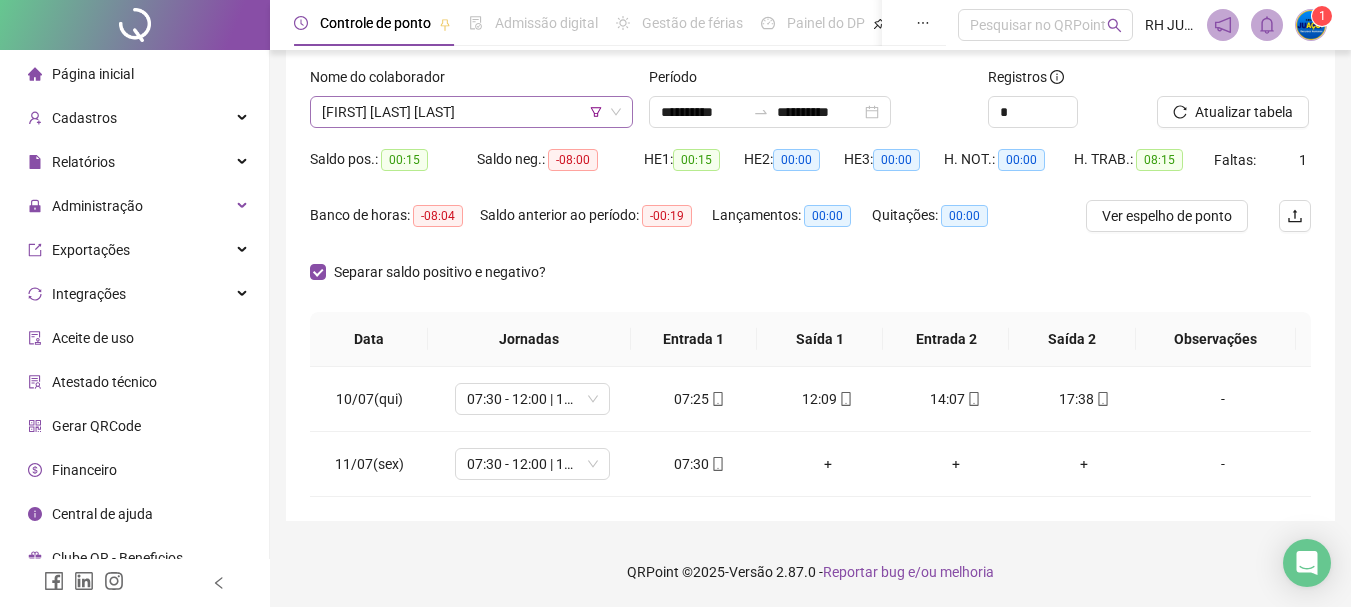 click on "[FIRST] [LAST] [LAST]" at bounding box center (471, 112) 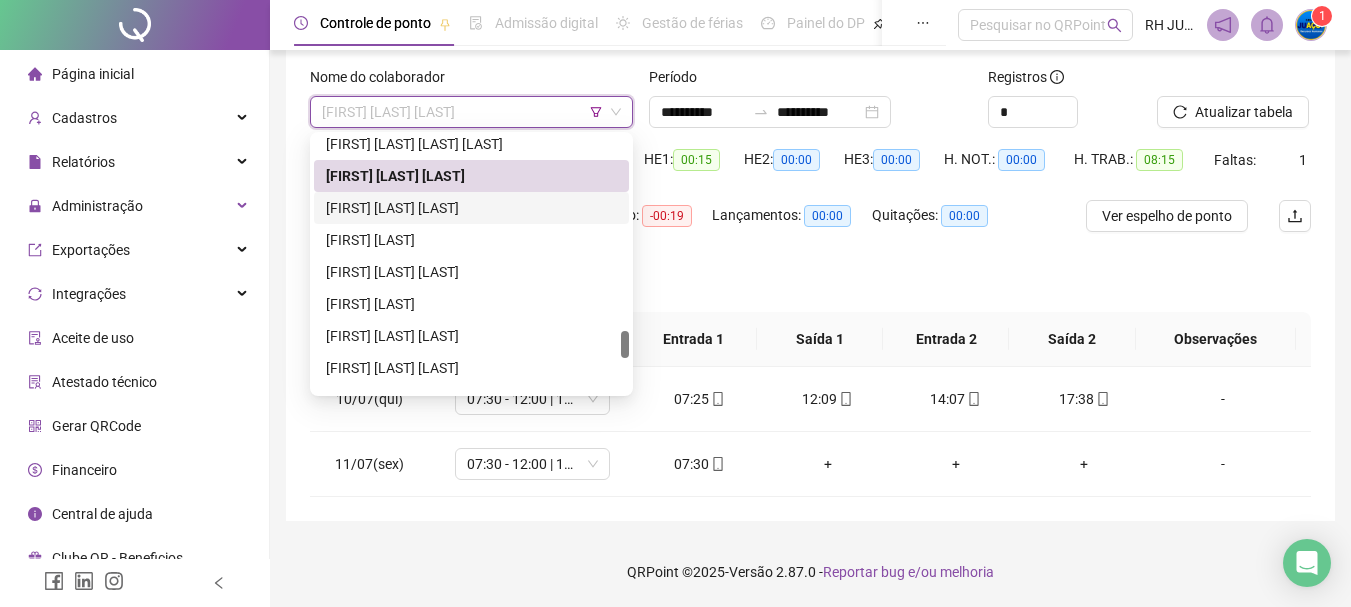 click on "[FIRST] [LAST] [LAST]" at bounding box center (471, 208) 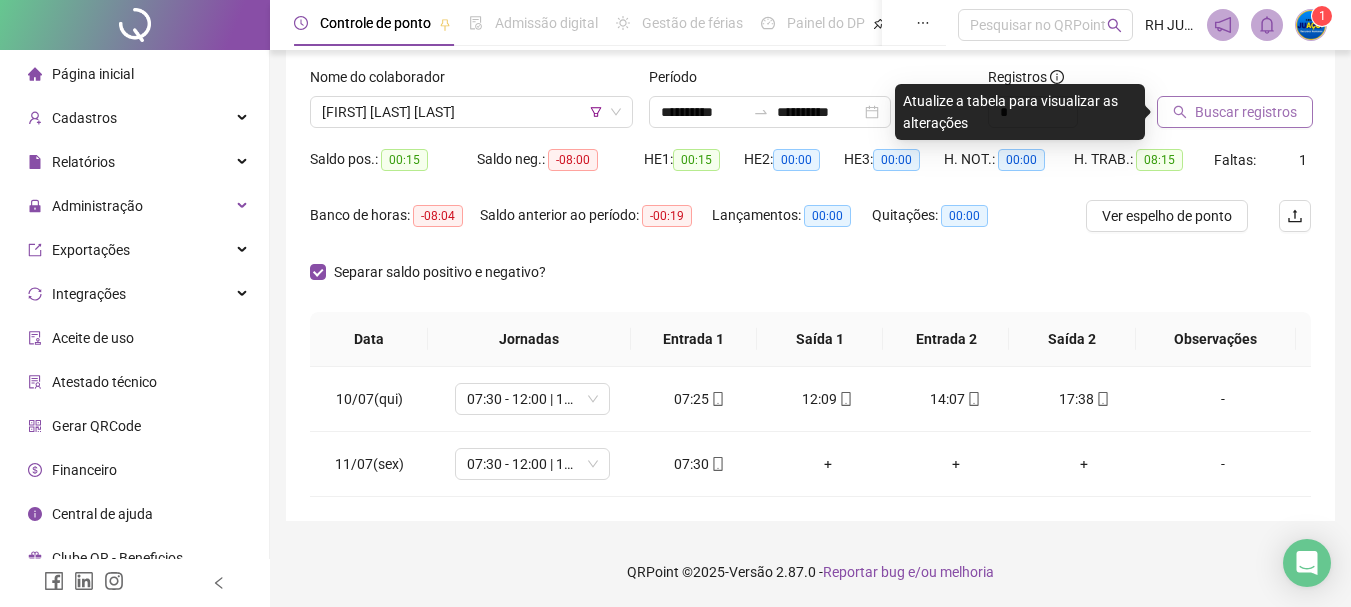 click on "Buscar registros" at bounding box center (1235, 112) 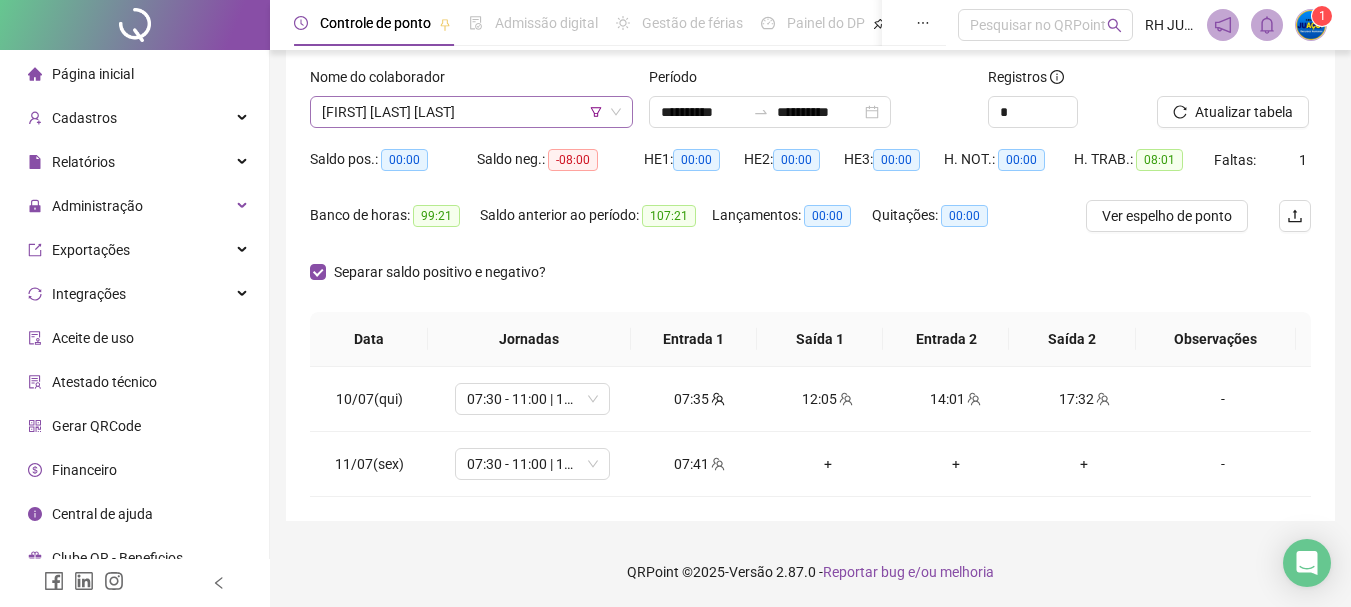 click on "[FIRST] [LAST] [LAST]" at bounding box center (471, 112) 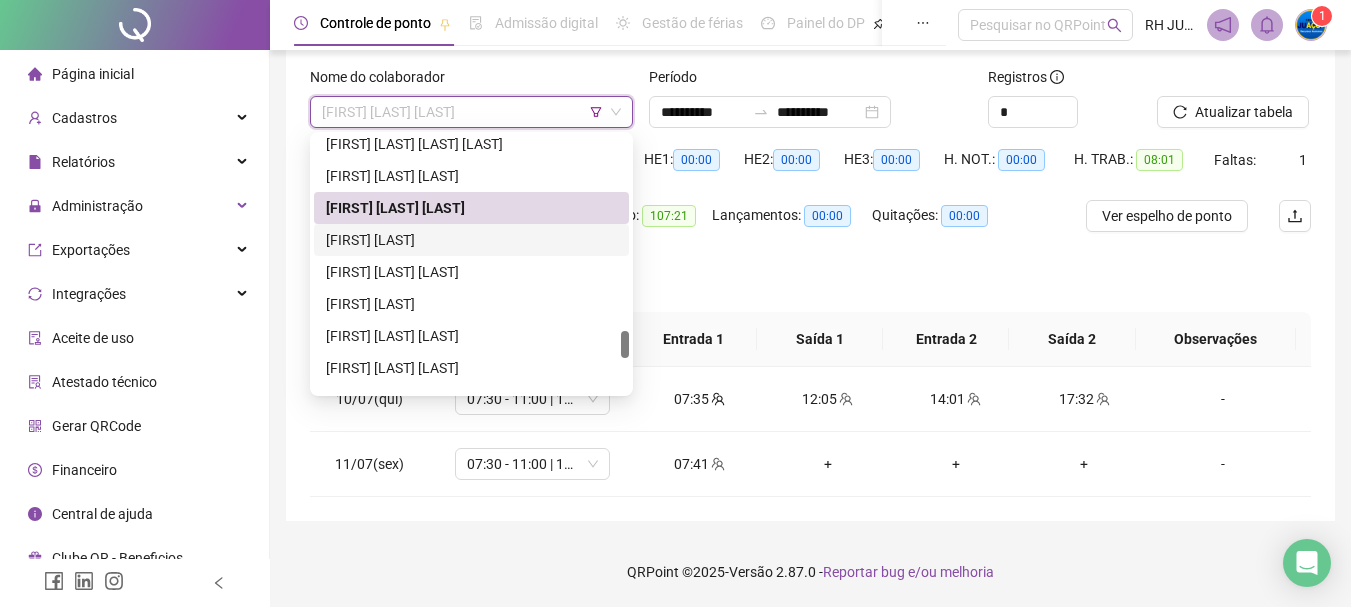 click on "[FIRST] [LAST]" at bounding box center [471, 240] 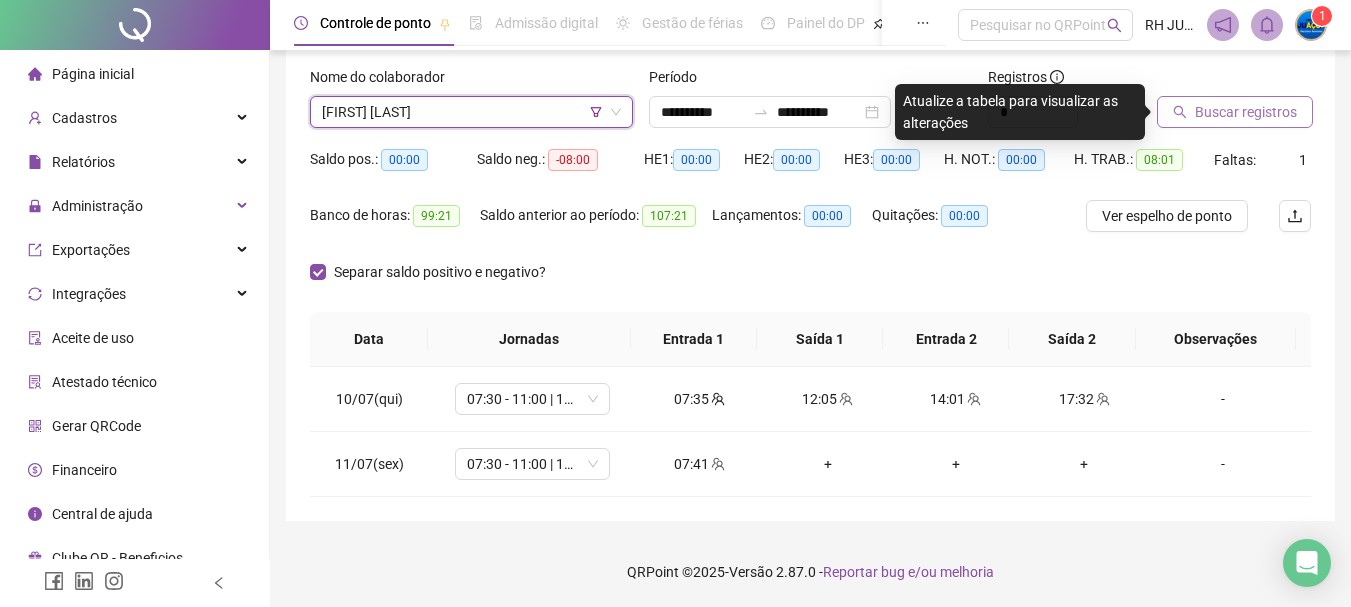 click on "Buscar registros" at bounding box center (1235, 112) 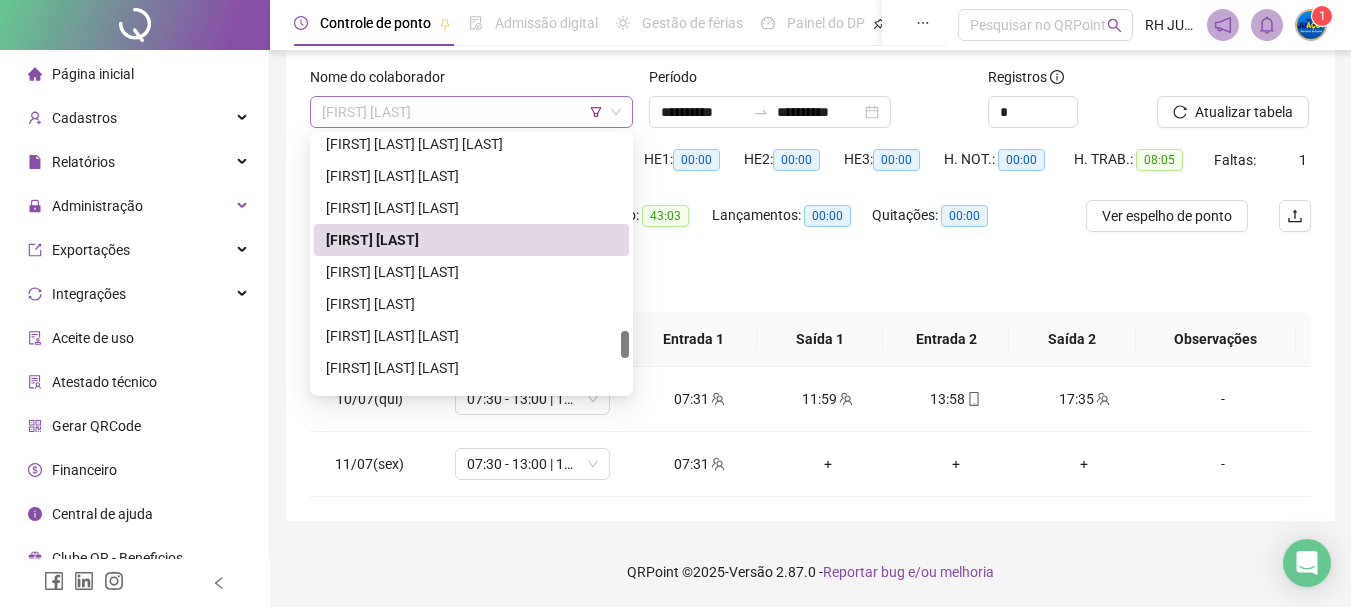 click on "[FIRST] [LAST]" at bounding box center (471, 112) 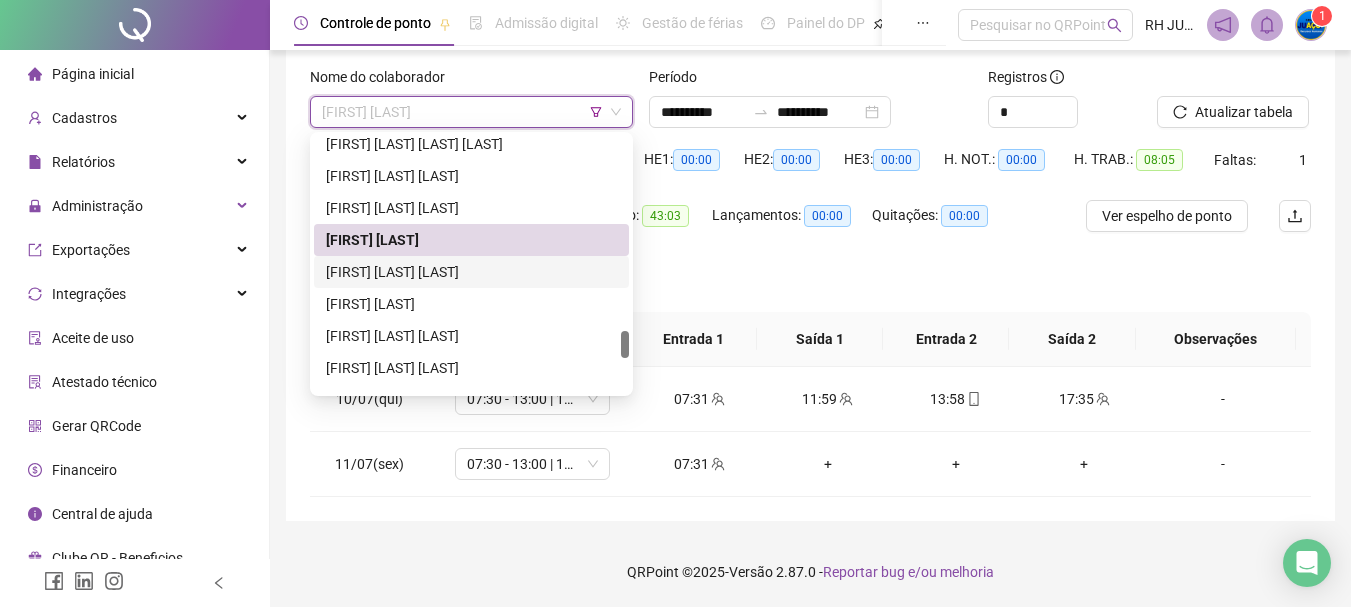 drag, startPoint x: 371, startPoint y: 272, endPoint x: 386, endPoint y: 254, distance: 23.43075 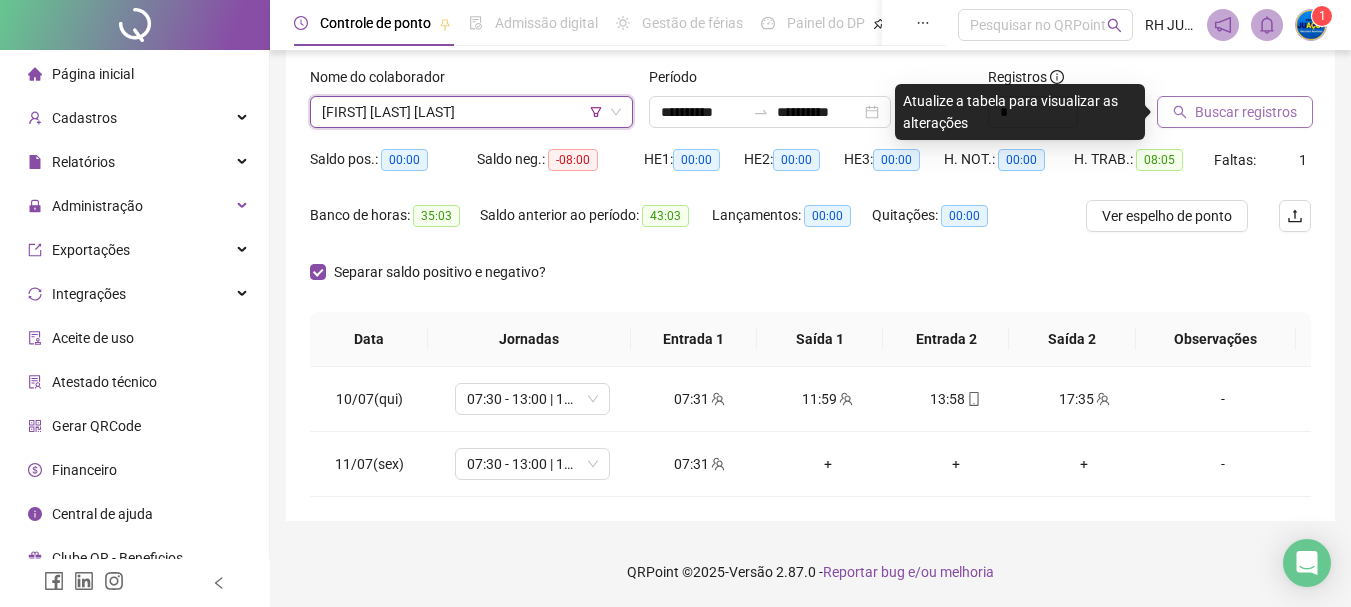 click on "Buscar registros" at bounding box center (1246, 112) 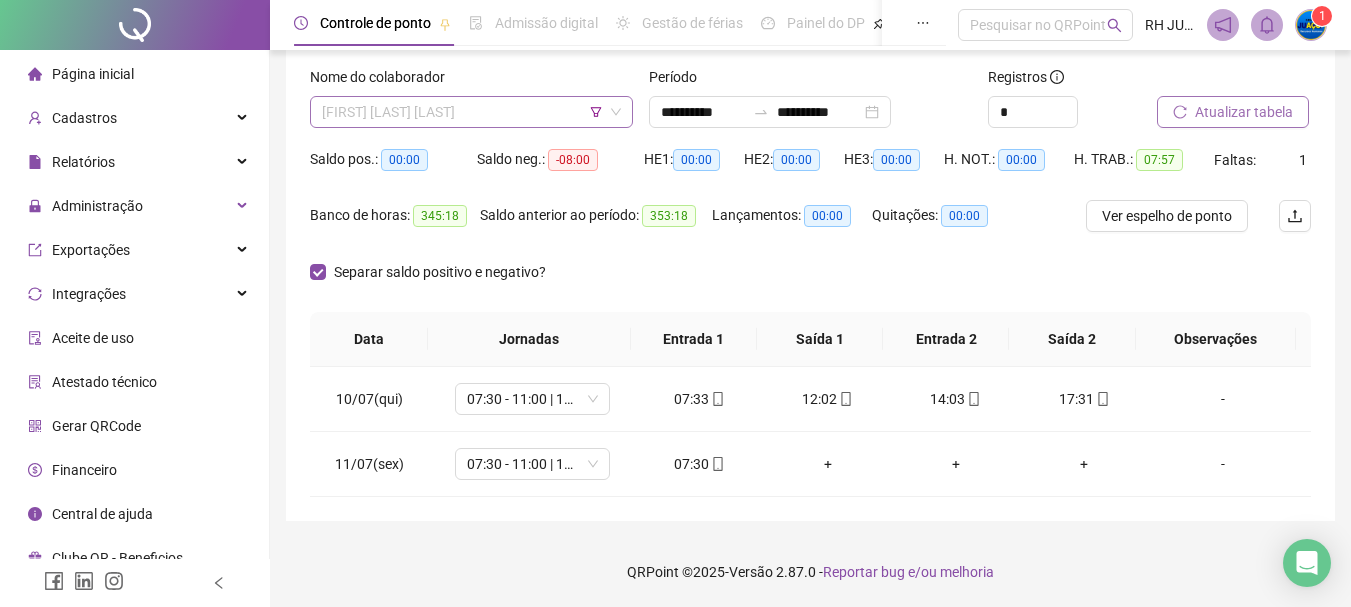 click on "[FIRST] [LAST] [LAST]" at bounding box center (471, 112) 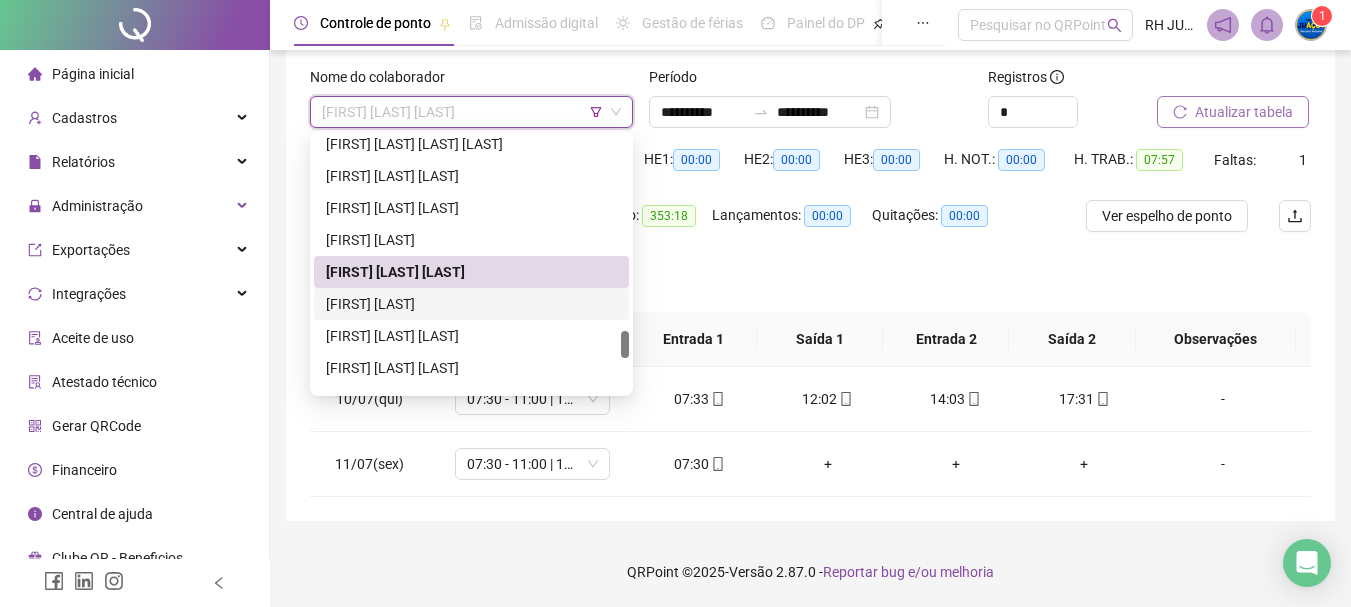 click on "[FIRST] [LAST]" at bounding box center (471, 304) 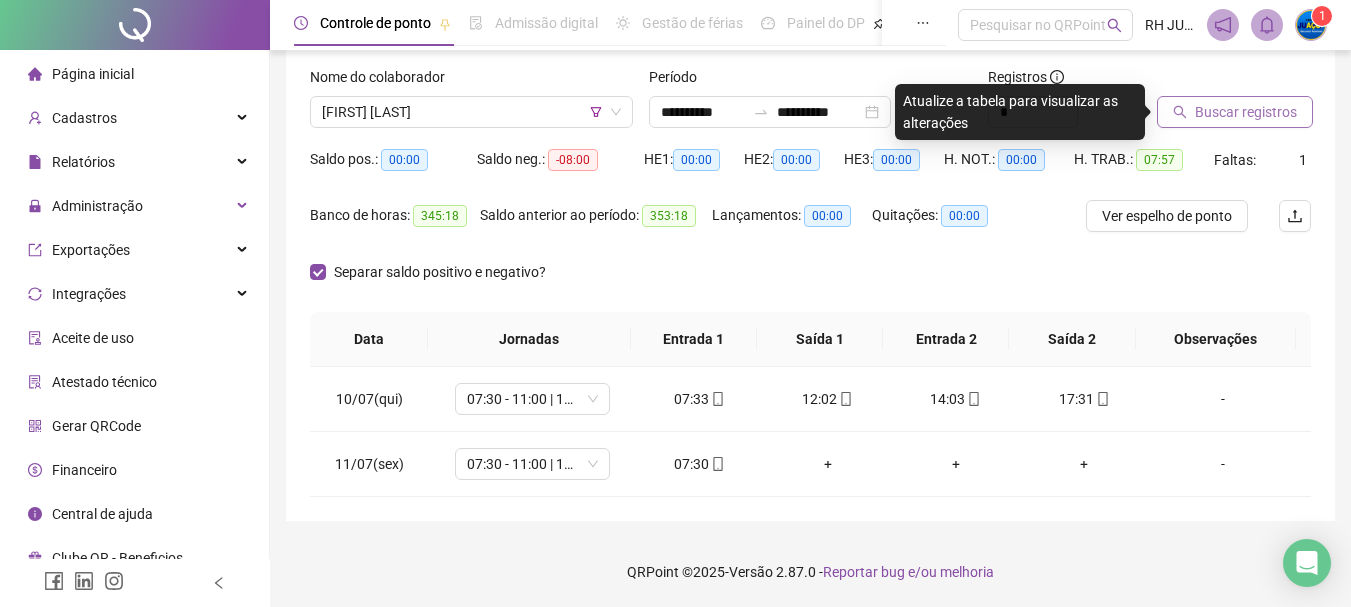 click on "Buscar registros" at bounding box center [1246, 112] 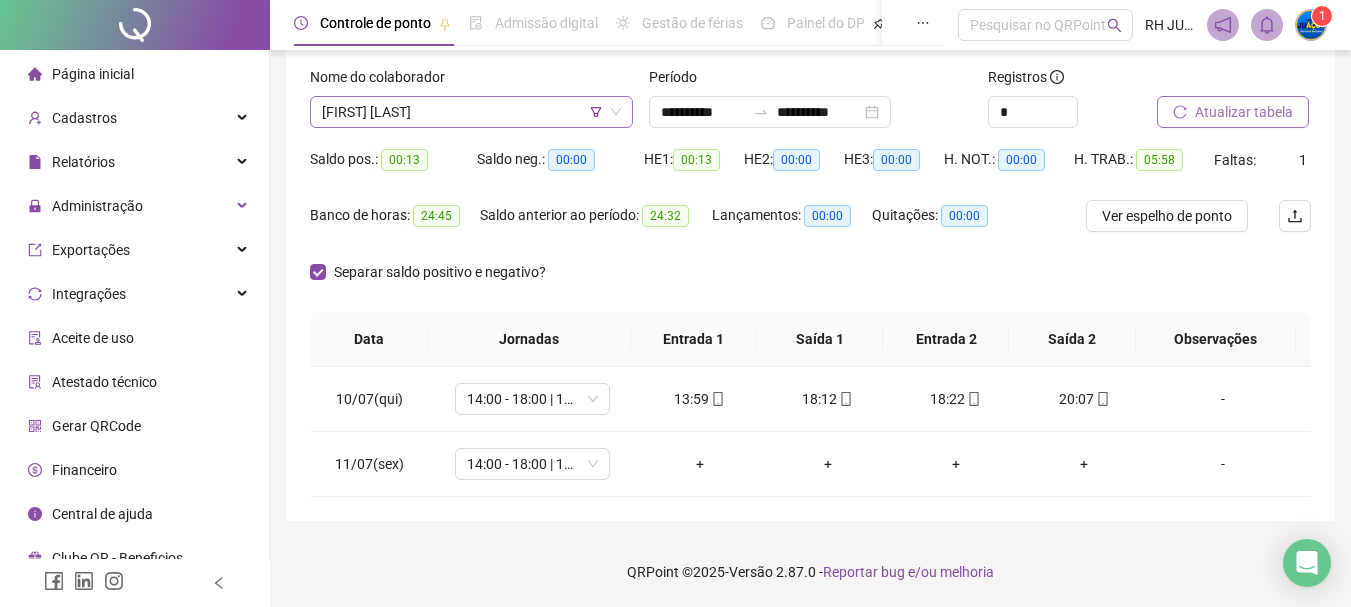 click on "[FIRST] [LAST]" at bounding box center (471, 112) 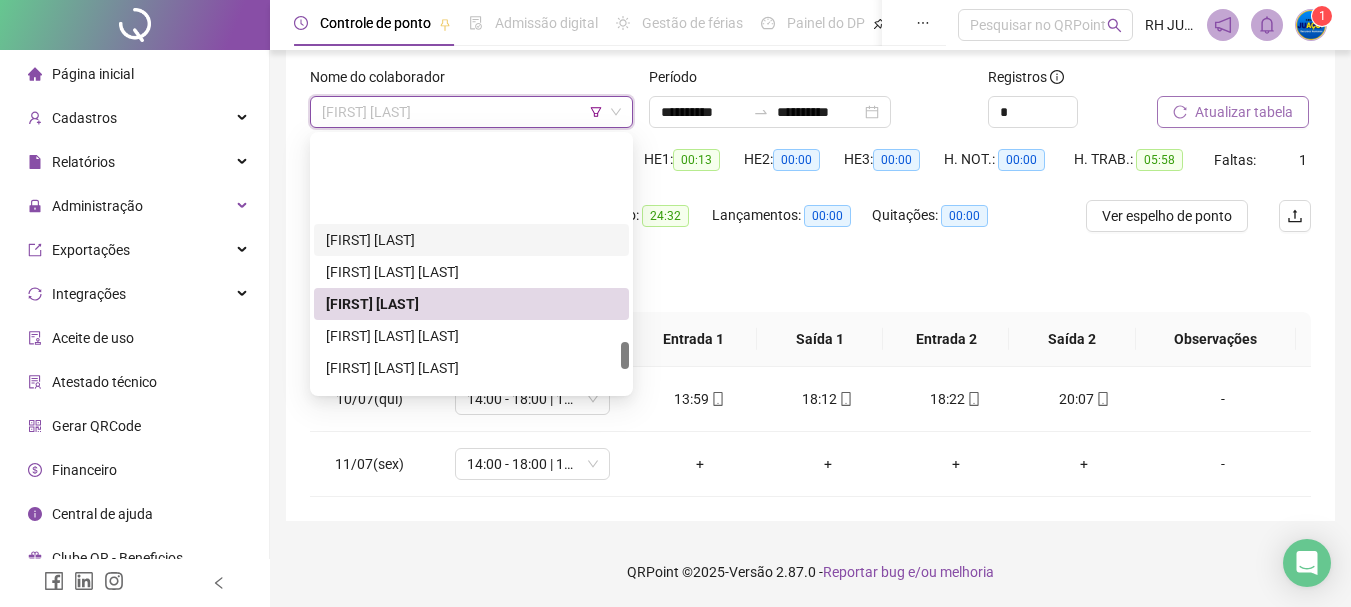 scroll, scrollTop: 1900, scrollLeft: 0, axis: vertical 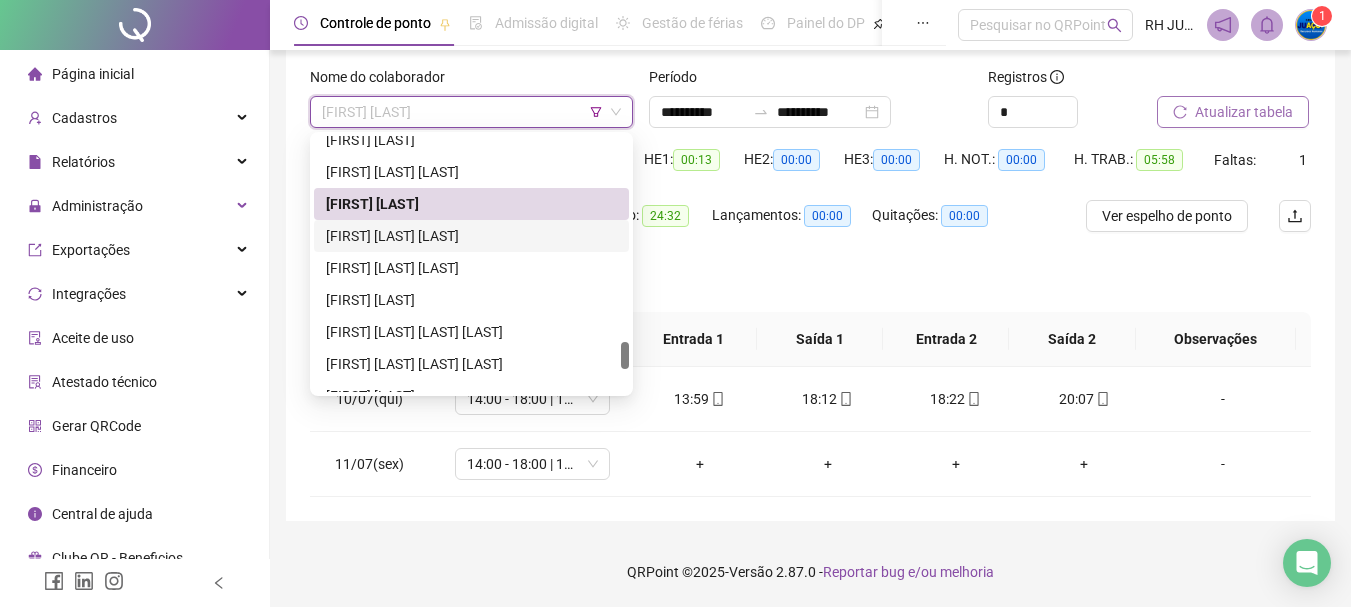 click on "[FIRST] [LAST] [LAST]" at bounding box center [471, 236] 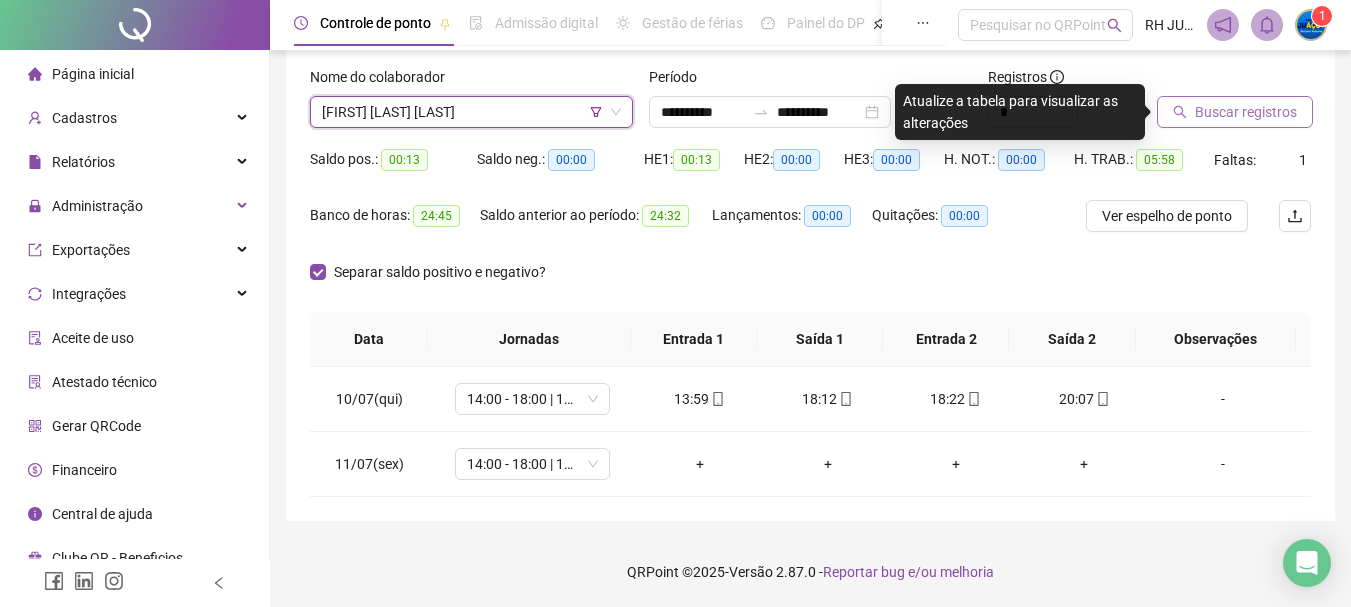 click on "Buscar registros" at bounding box center (1246, 112) 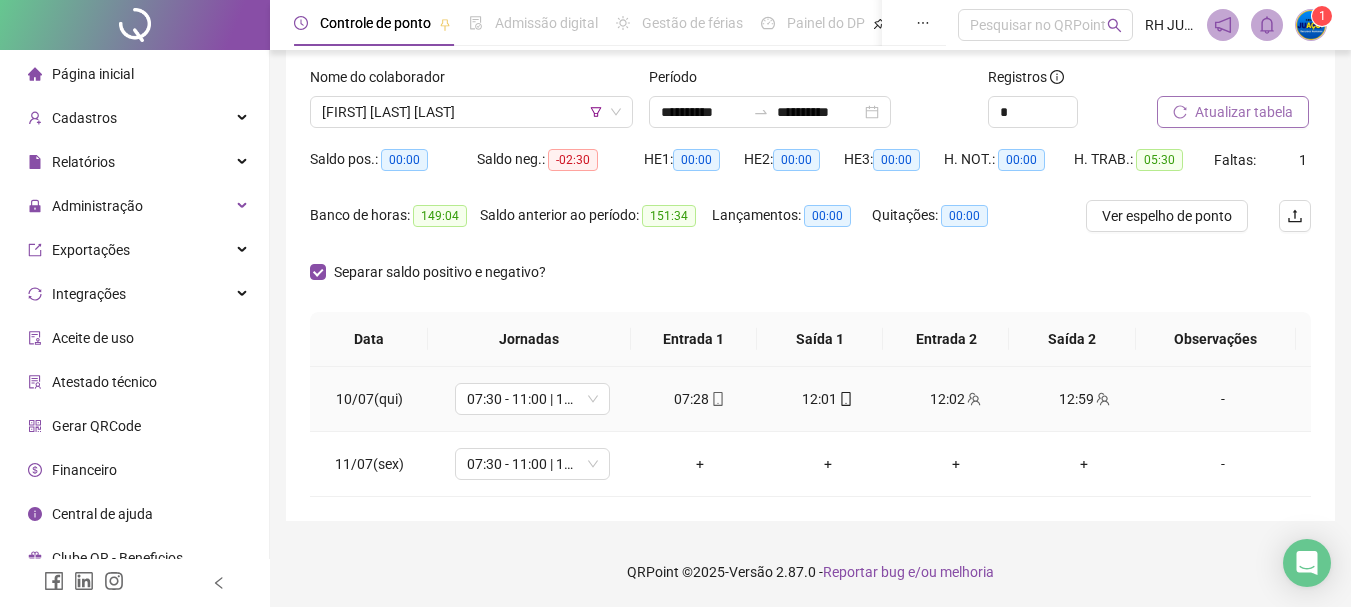 click on "12:02" at bounding box center (956, 399) 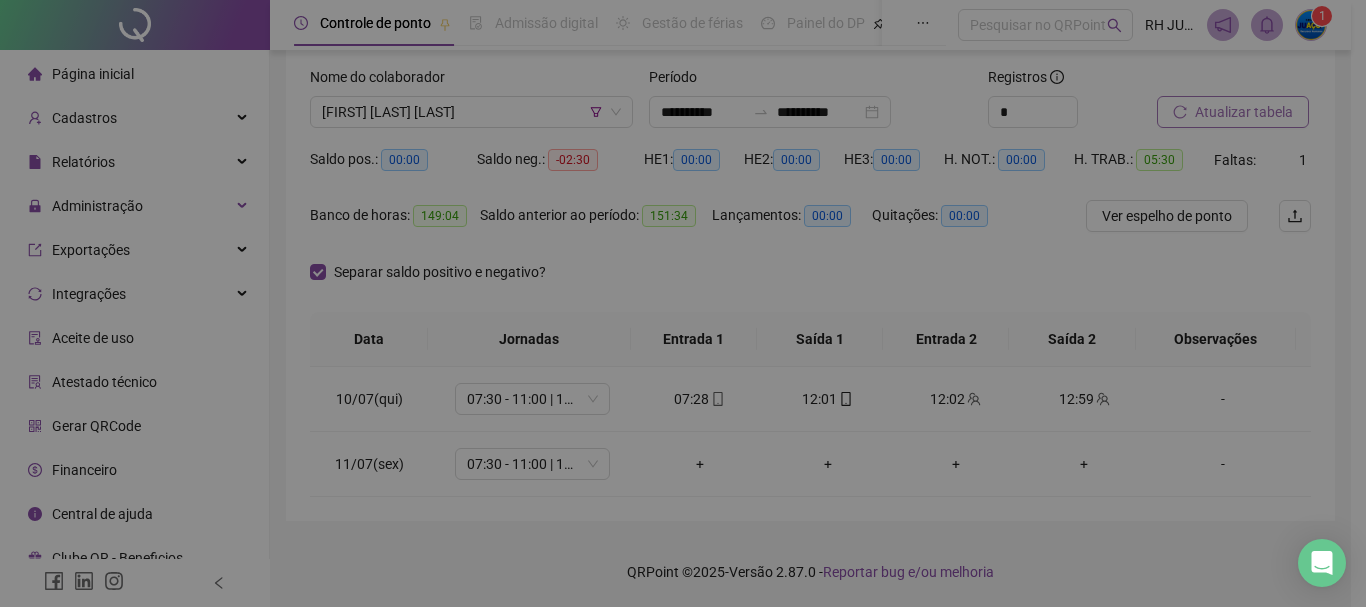 type on "**********" 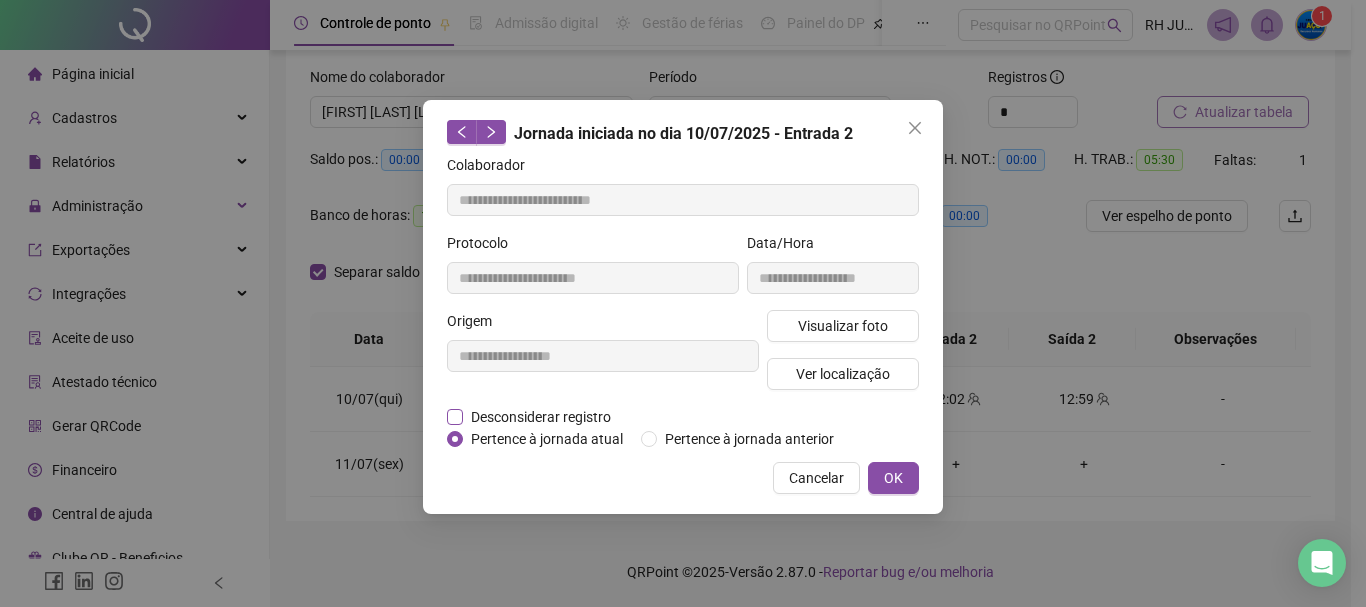 click on "Desconsiderar registro" at bounding box center (541, 417) 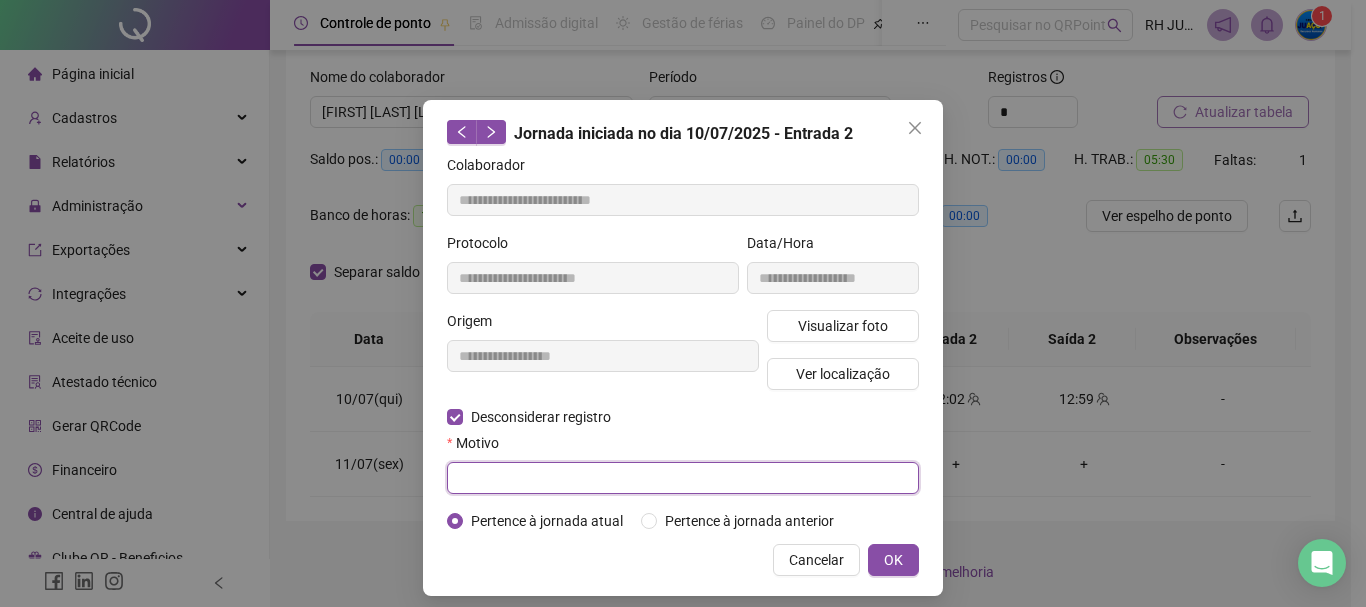 drag, startPoint x: 471, startPoint y: 462, endPoint x: 480, endPoint y: 457, distance: 10.29563 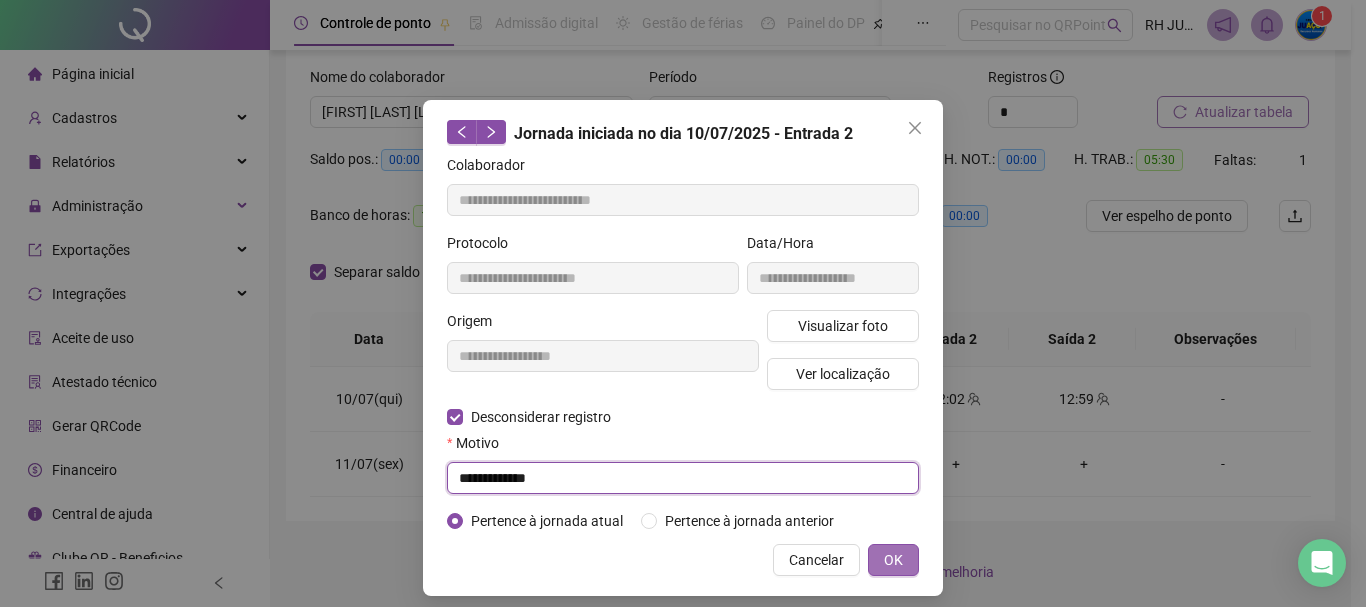 type on "**********" 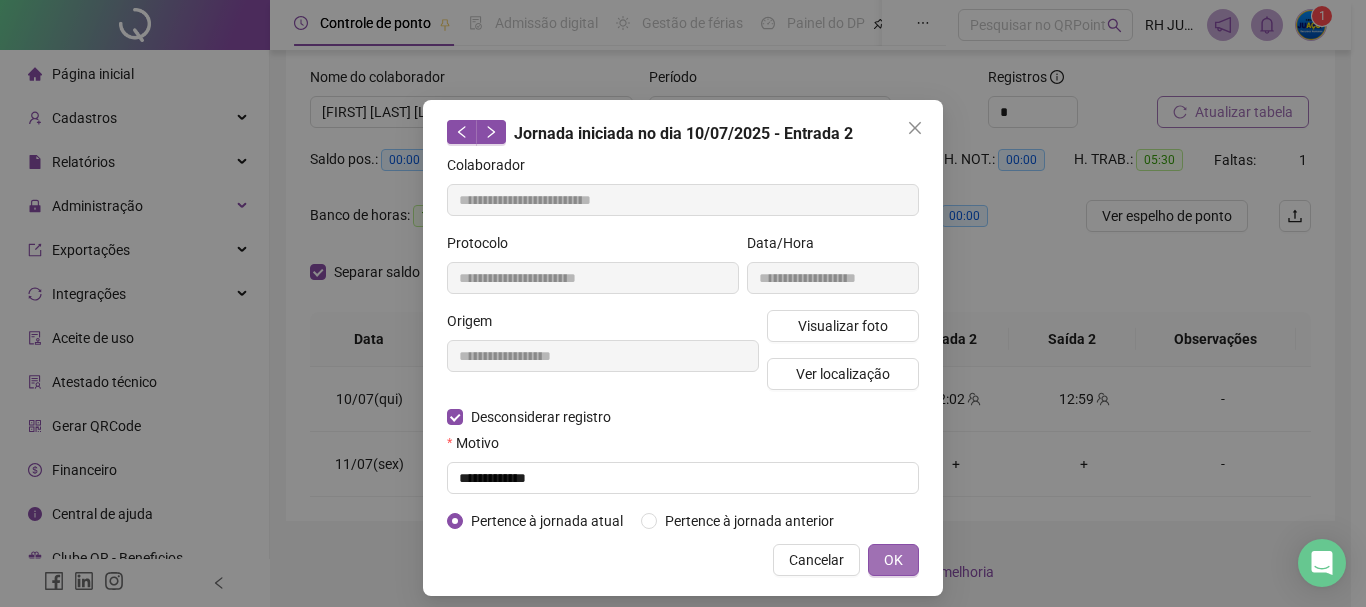 click on "OK" at bounding box center [893, 560] 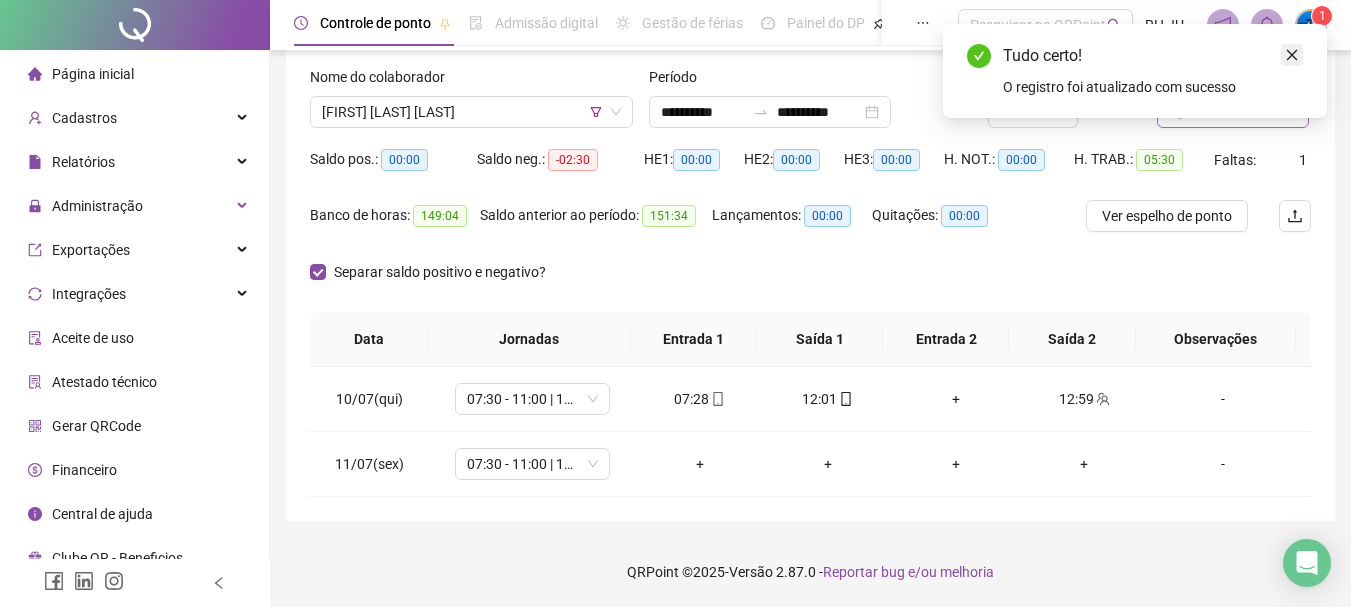 click 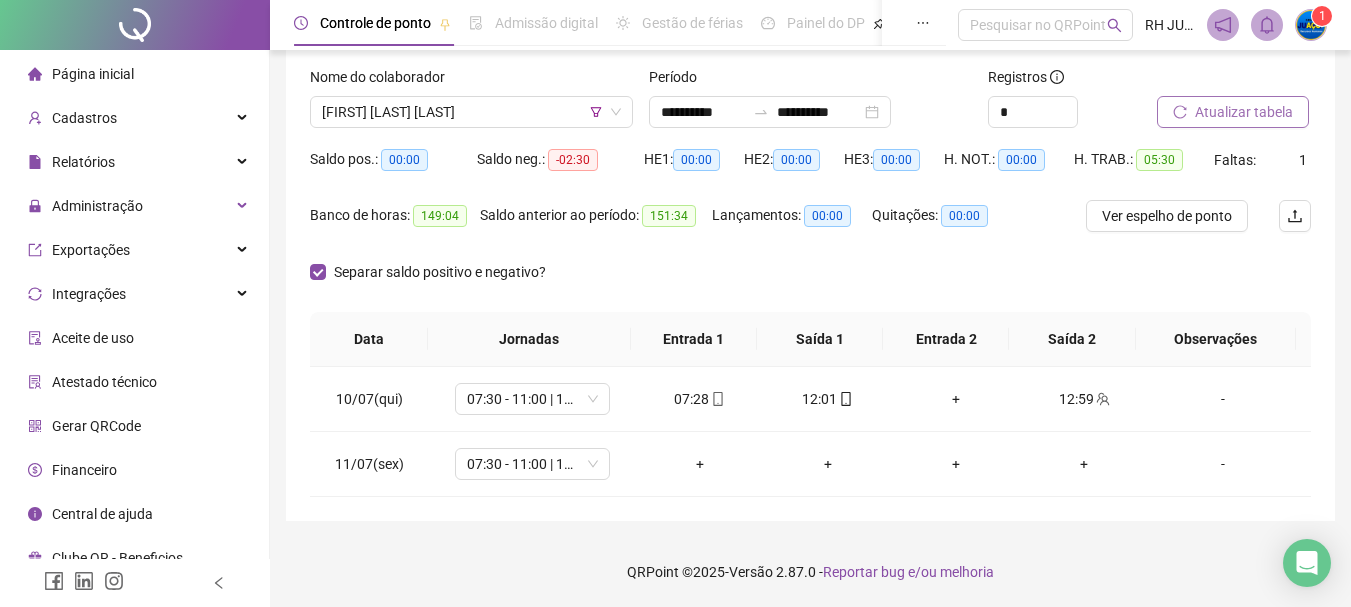 click on "Atualizar tabela" at bounding box center (1244, 112) 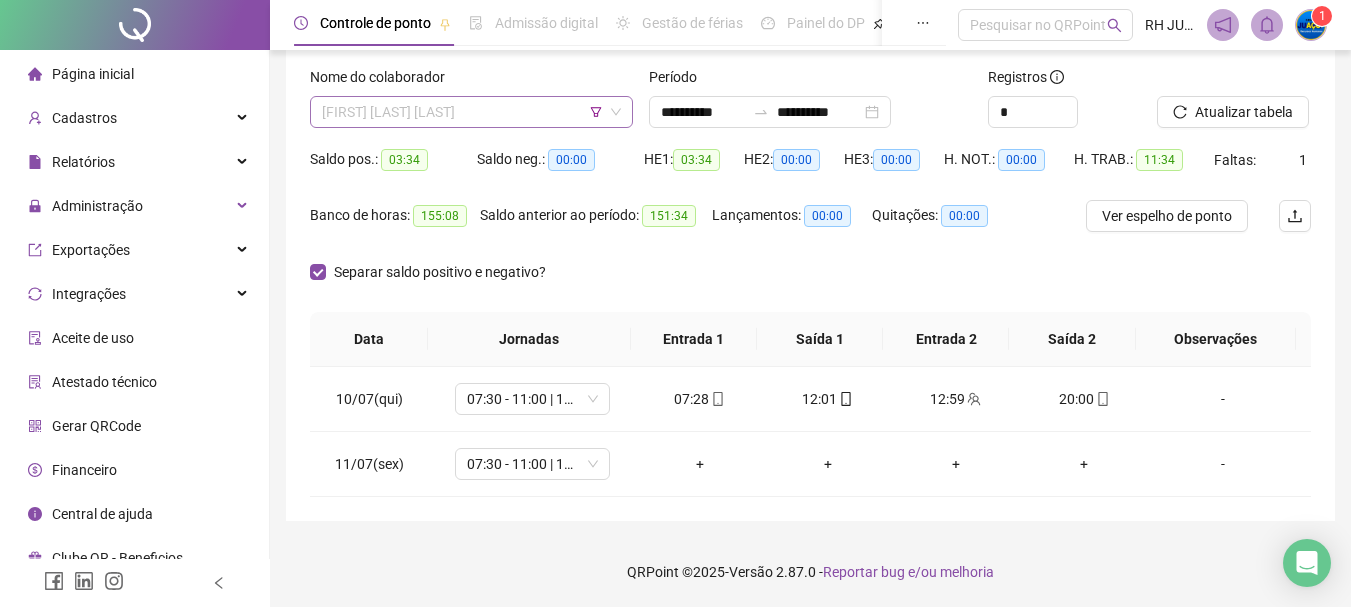 click on "[FIRST] [LAST] [LAST]" at bounding box center (471, 112) 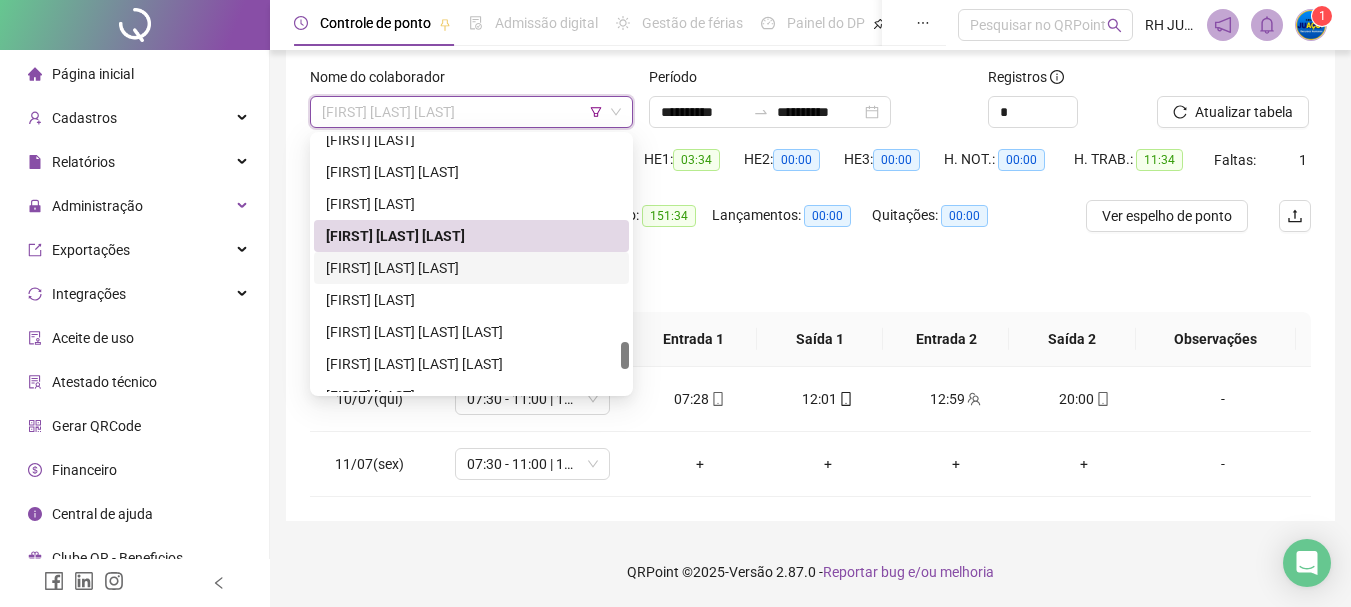 click on "[FIRST] [LAST] [LAST]" at bounding box center [471, 268] 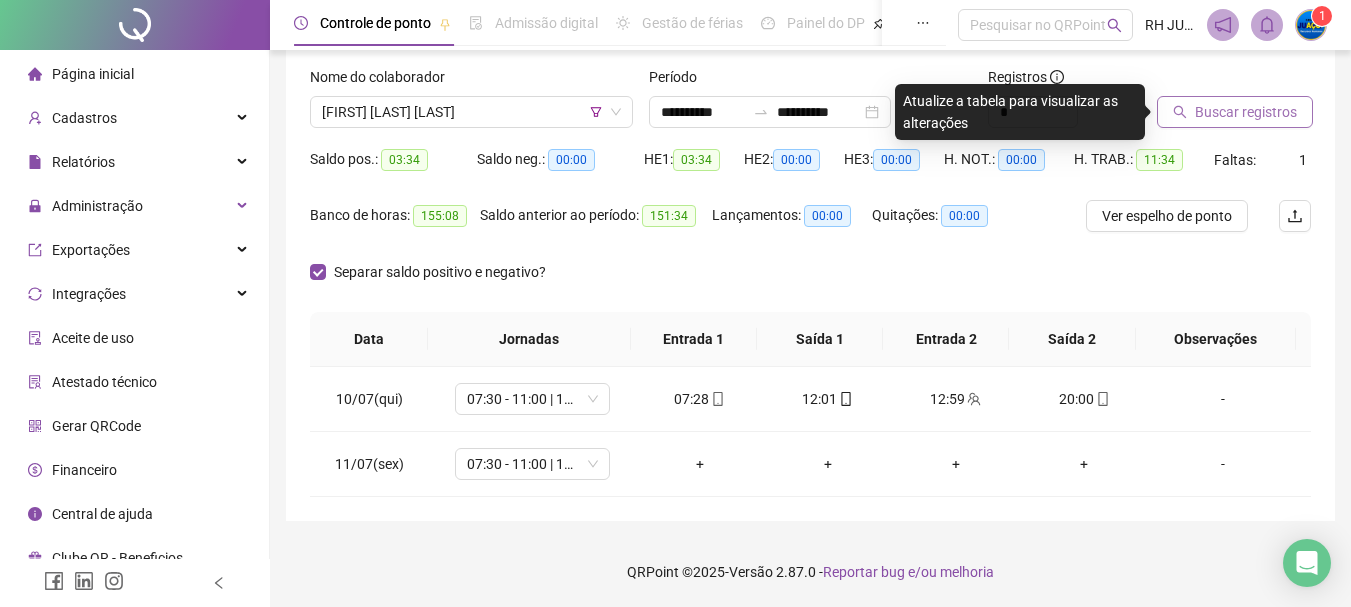 click on "Buscar registros" at bounding box center [1235, 112] 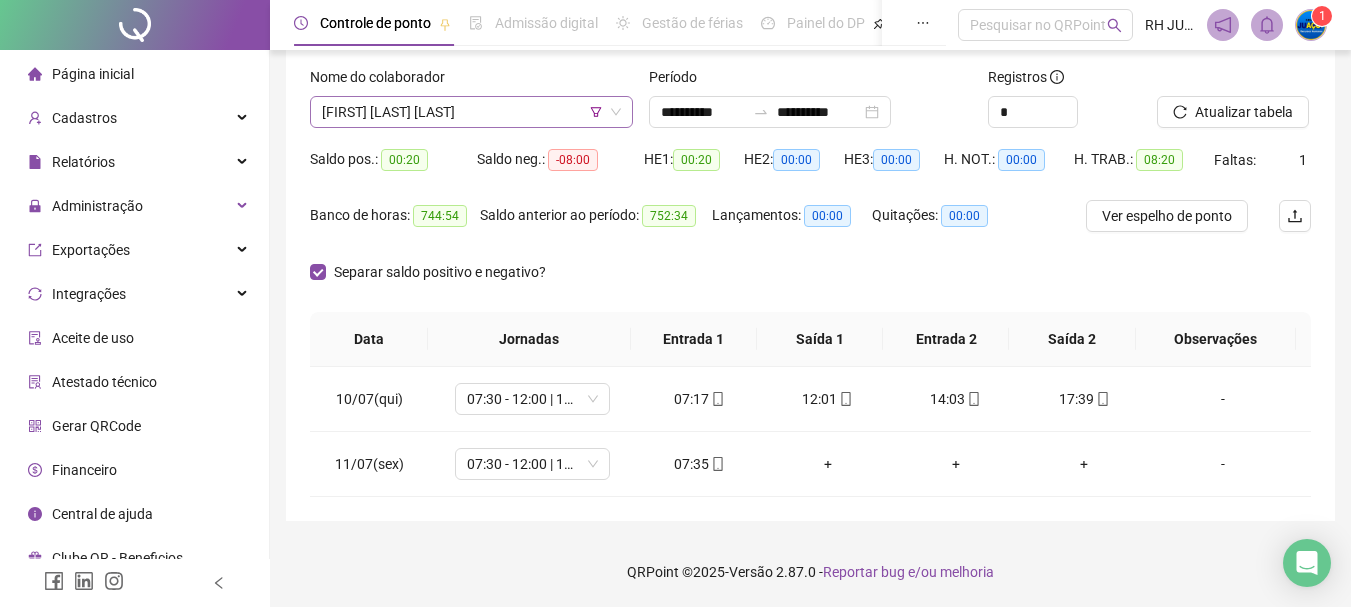 click on "[FIRST] [LAST] [LAST]" at bounding box center (471, 112) 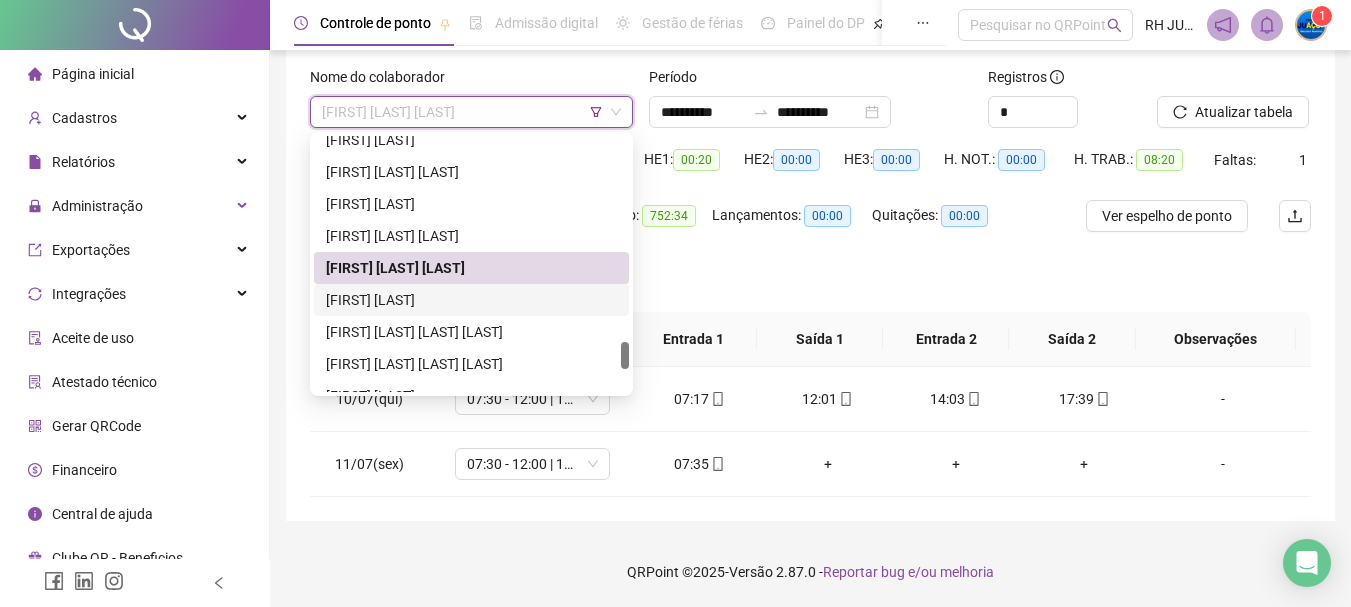 click on "[FIRST] [LAST]" at bounding box center (471, 300) 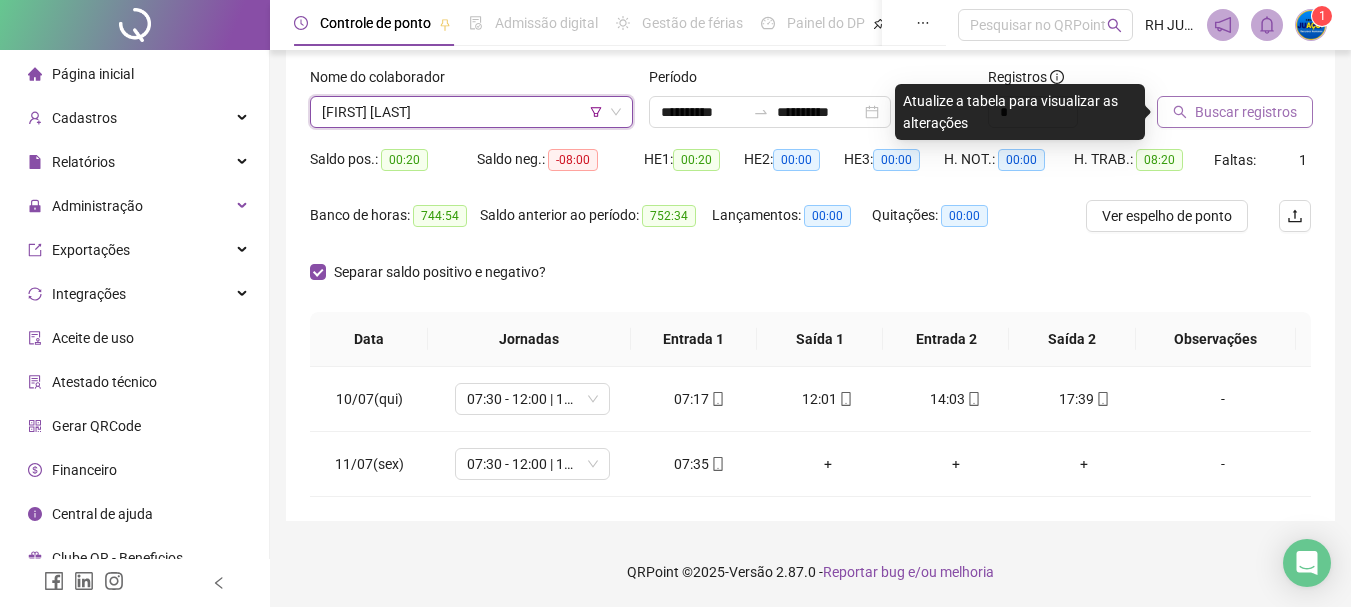 click on "Buscar registros" at bounding box center [1235, 112] 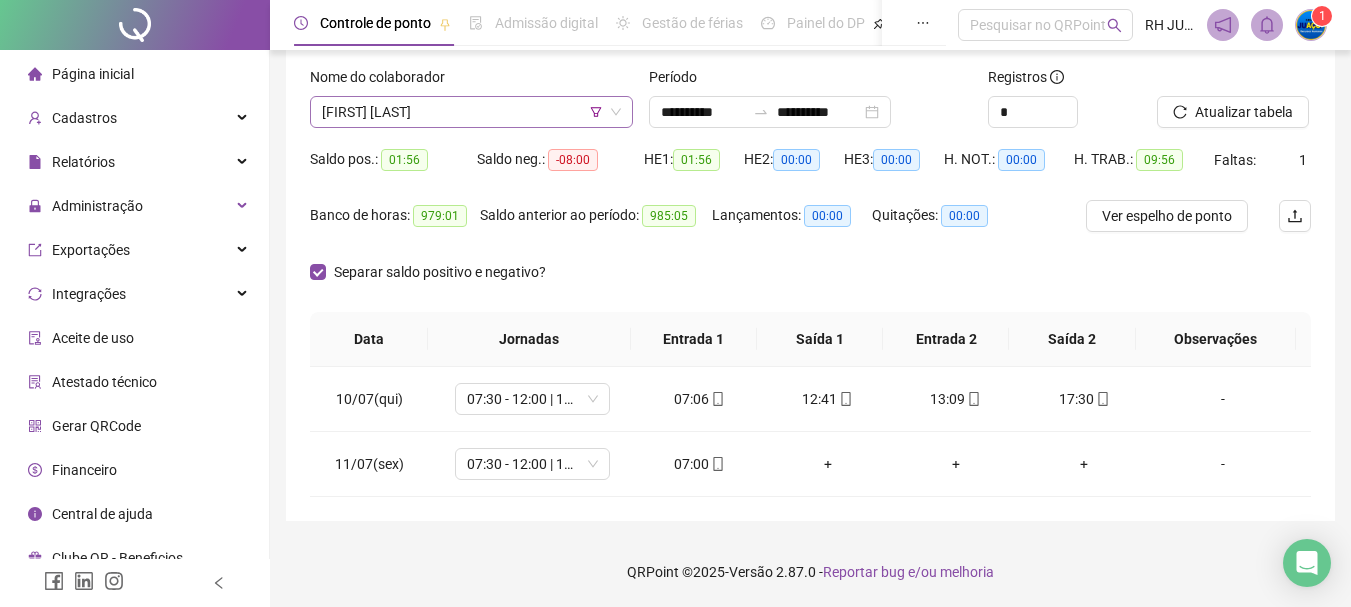 click on "[FIRST] [LAST]" at bounding box center [471, 112] 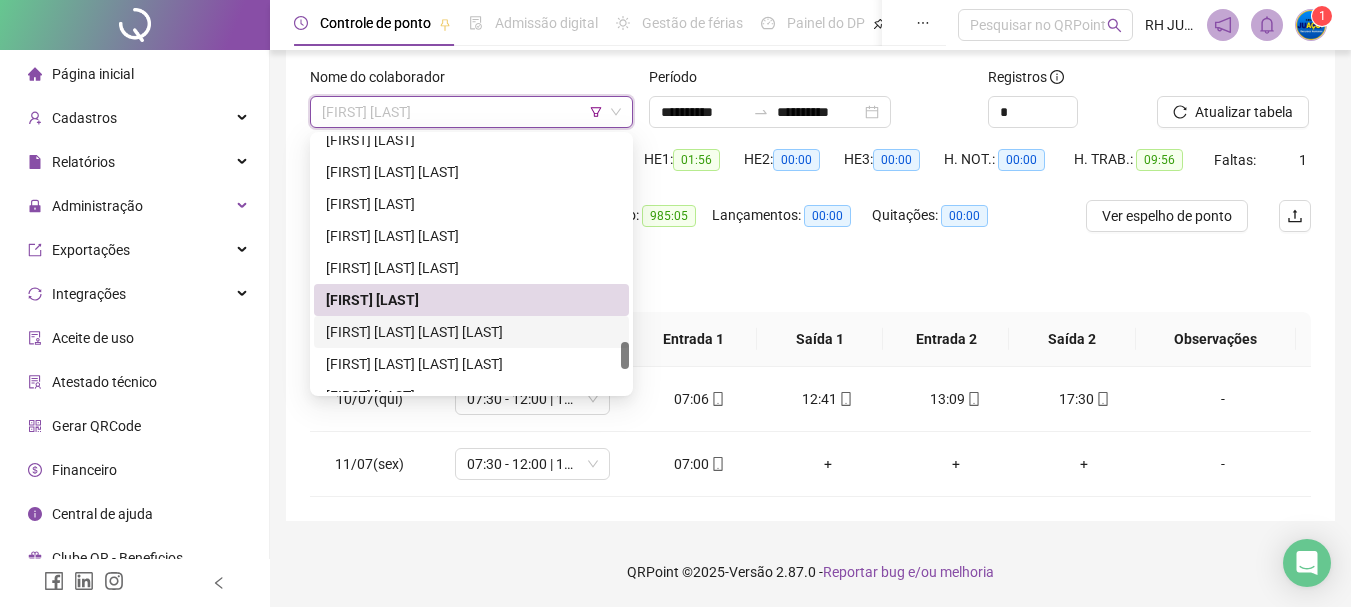click on "[FIRST] [LAST] [LAST] [LAST]" at bounding box center (471, 332) 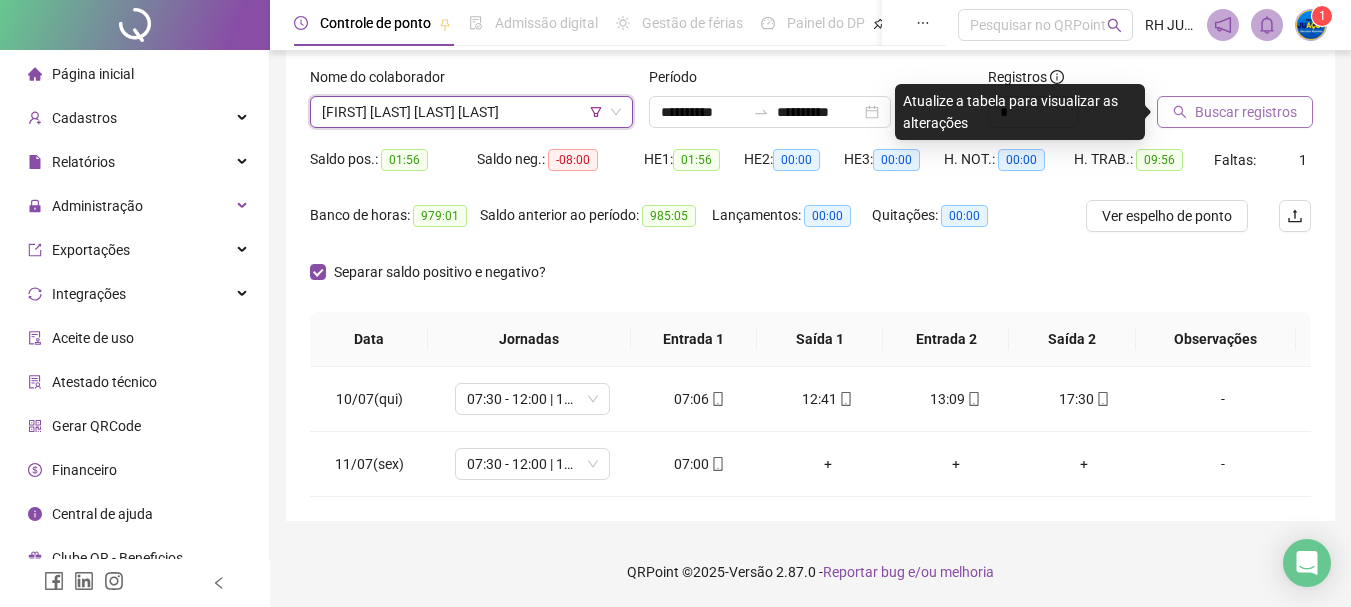click on "Buscar registros" at bounding box center (1235, 112) 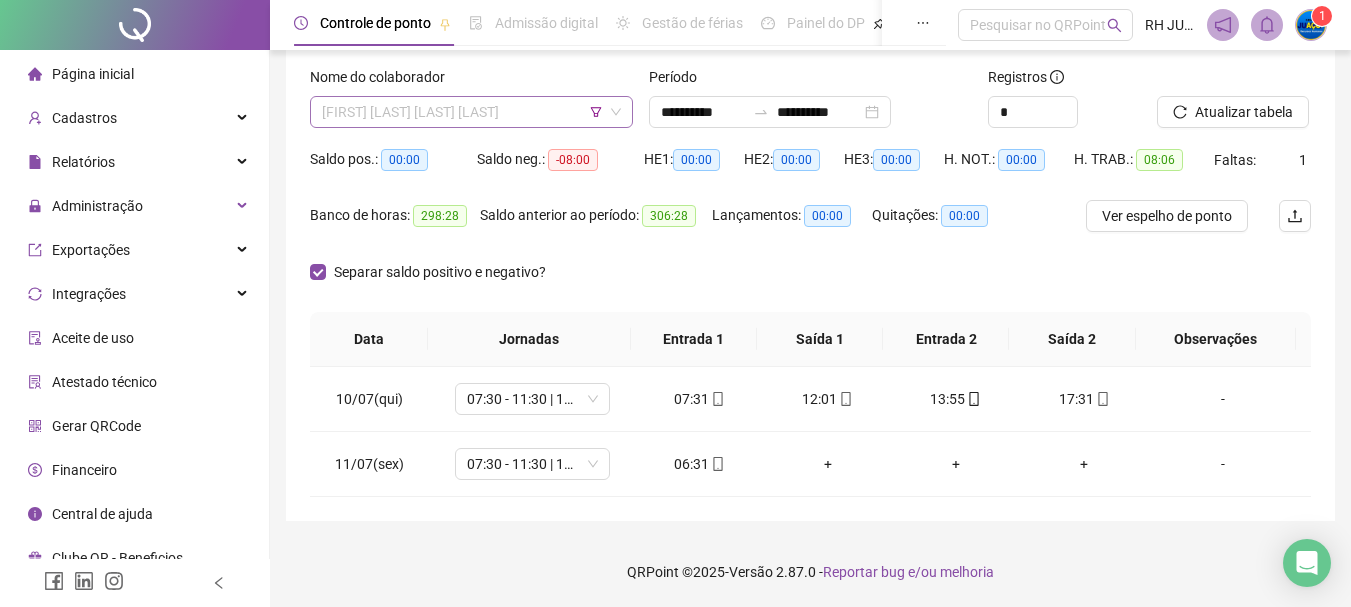 drag, startPoint x: 518, startPoint y: 115, endPoint x: 499, endPoint y: 175, distance: 62.936478 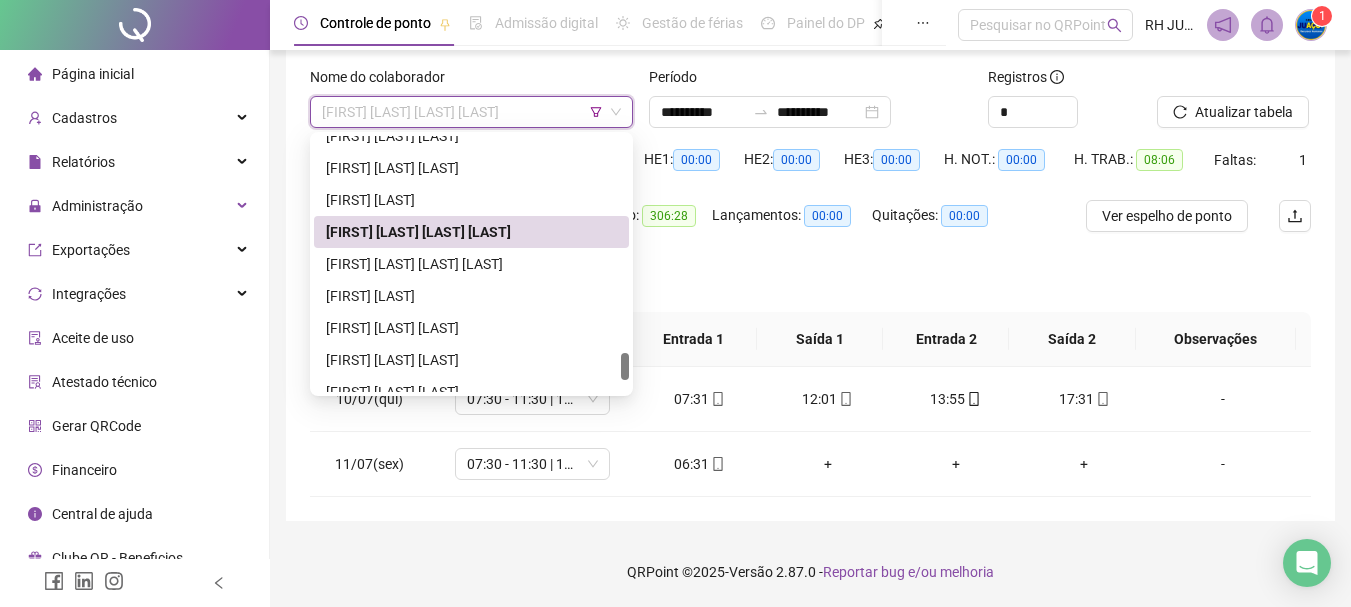 scroll, scrollTop: 2100, scrollLeft: 0, axis: vertical 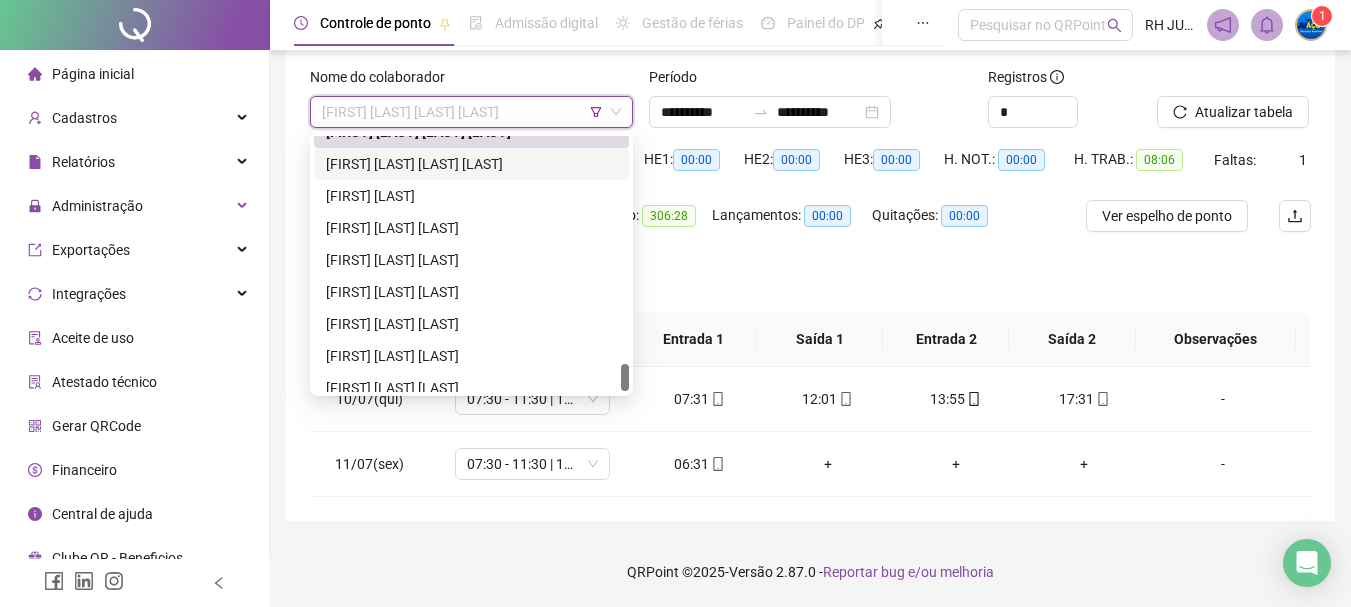 click on "[FIRST] [LAST] [LAST] [LAST]" at bounding box center (471, 164) 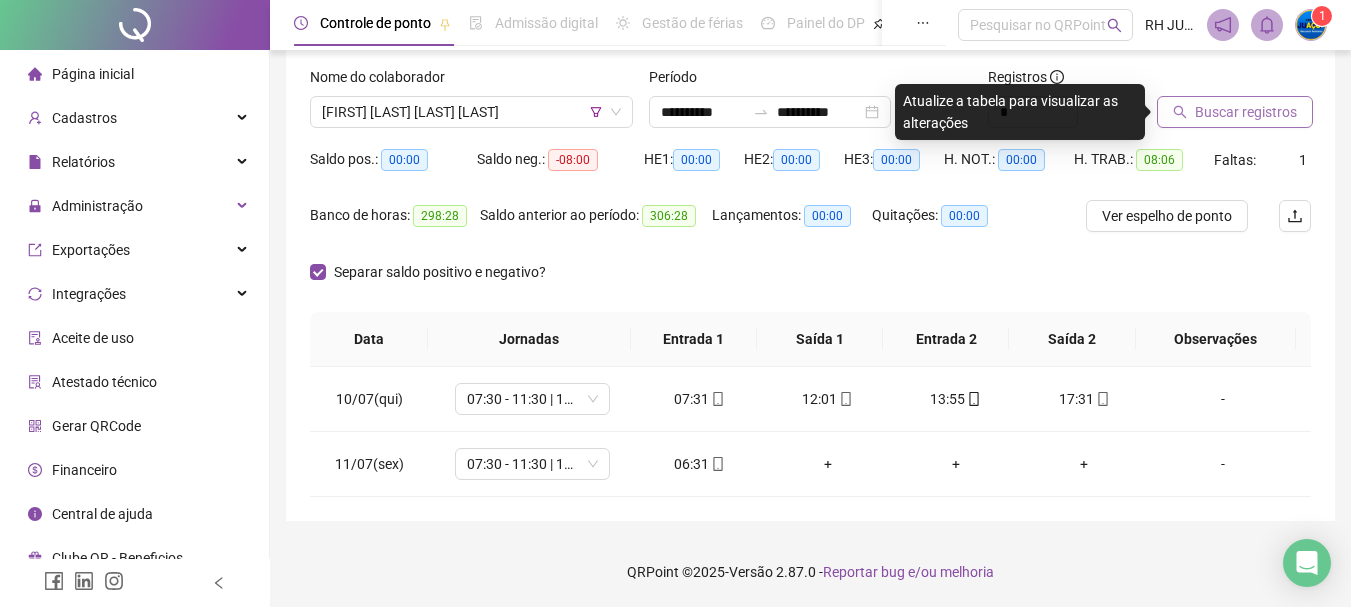 click on "Buscar registros" at bounding box center (1246, 112) 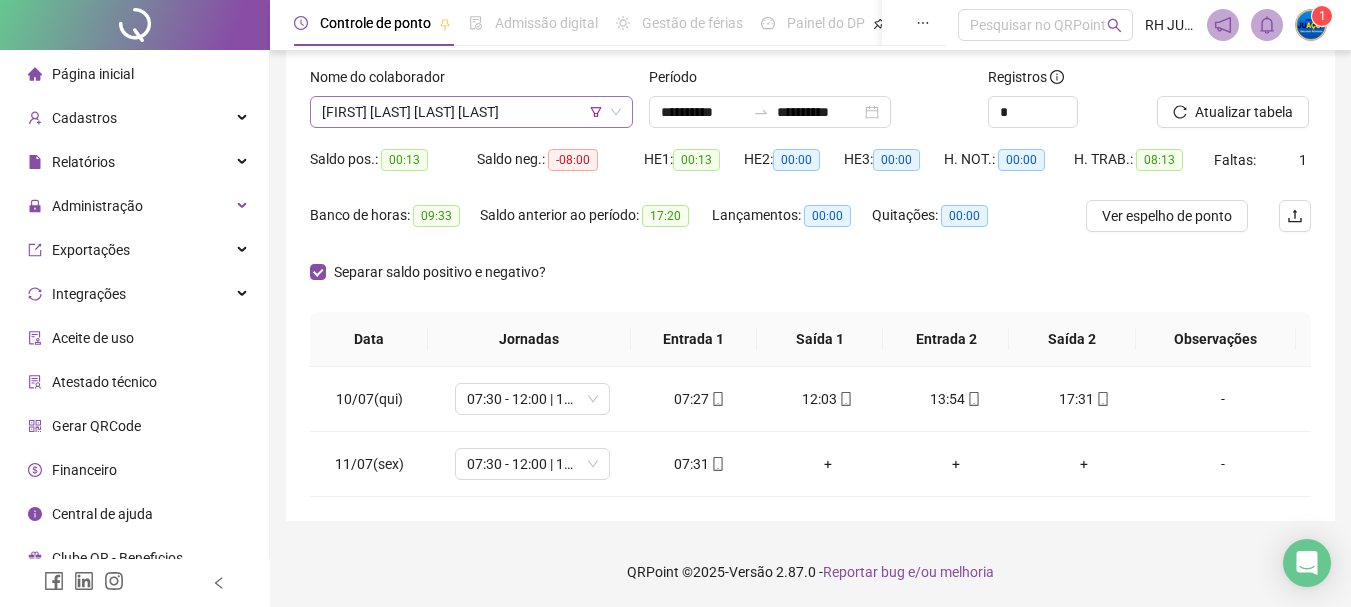 click on "[FIRST] [LAST] [LAST] [LAST]" at bounding box center [471, 112] 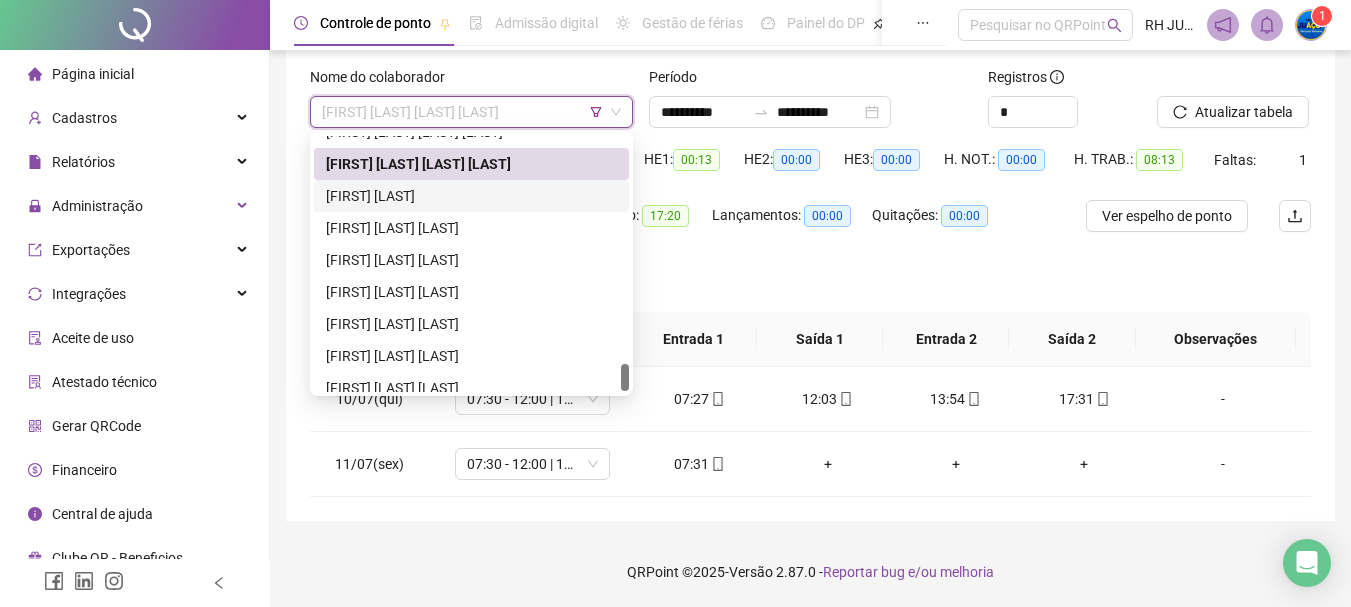 click on "[FIRST] [LAST]" at bounding box center (471, 196) 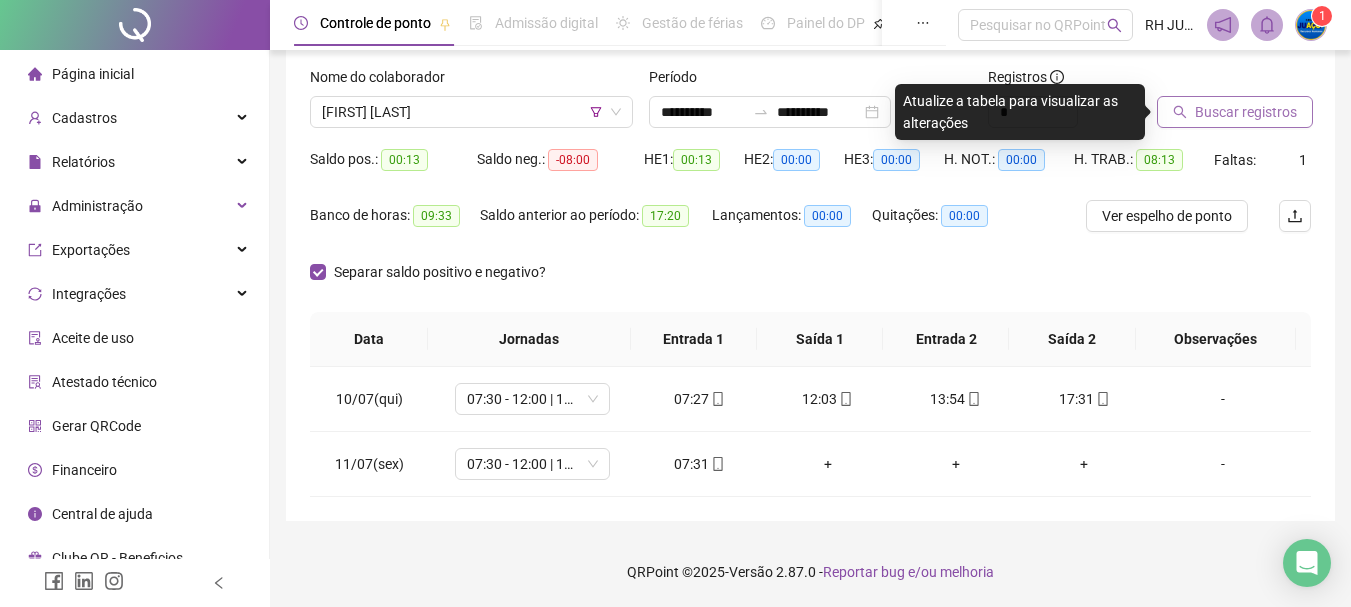 click on "Buscar registros" at bounding box center [1246, 112] 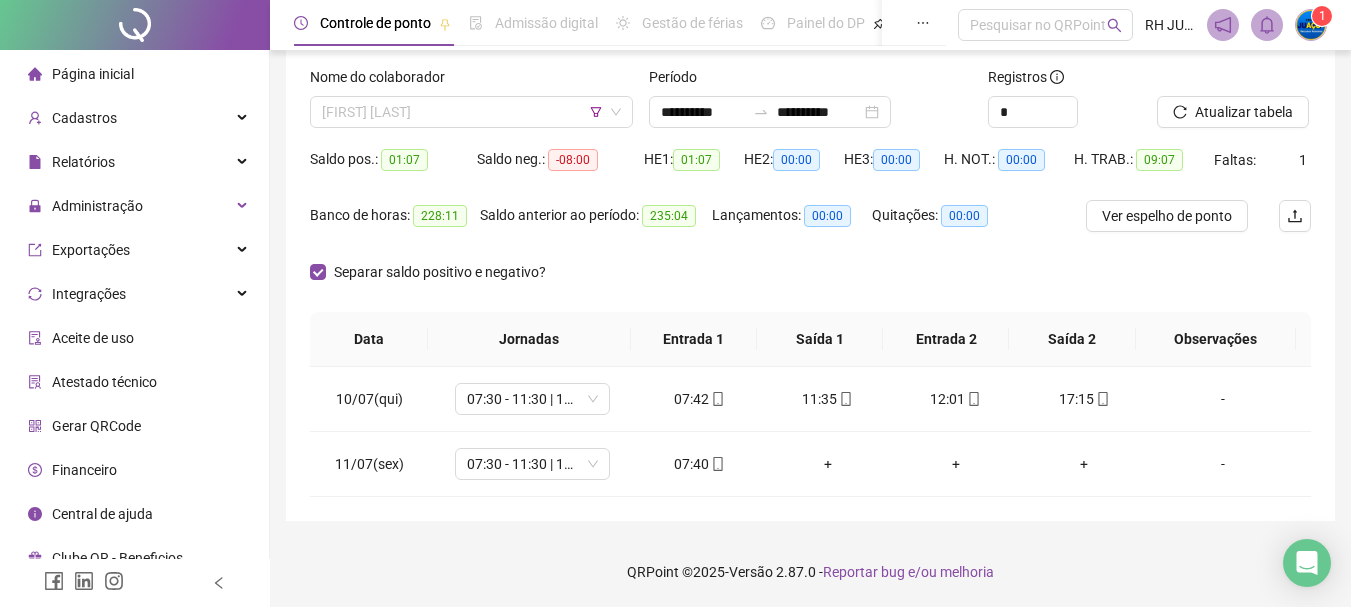 drag, startPoint x: 531, startPoint y: 116, endPoint x: 534, endPoint y: 141, distance: 25.179358 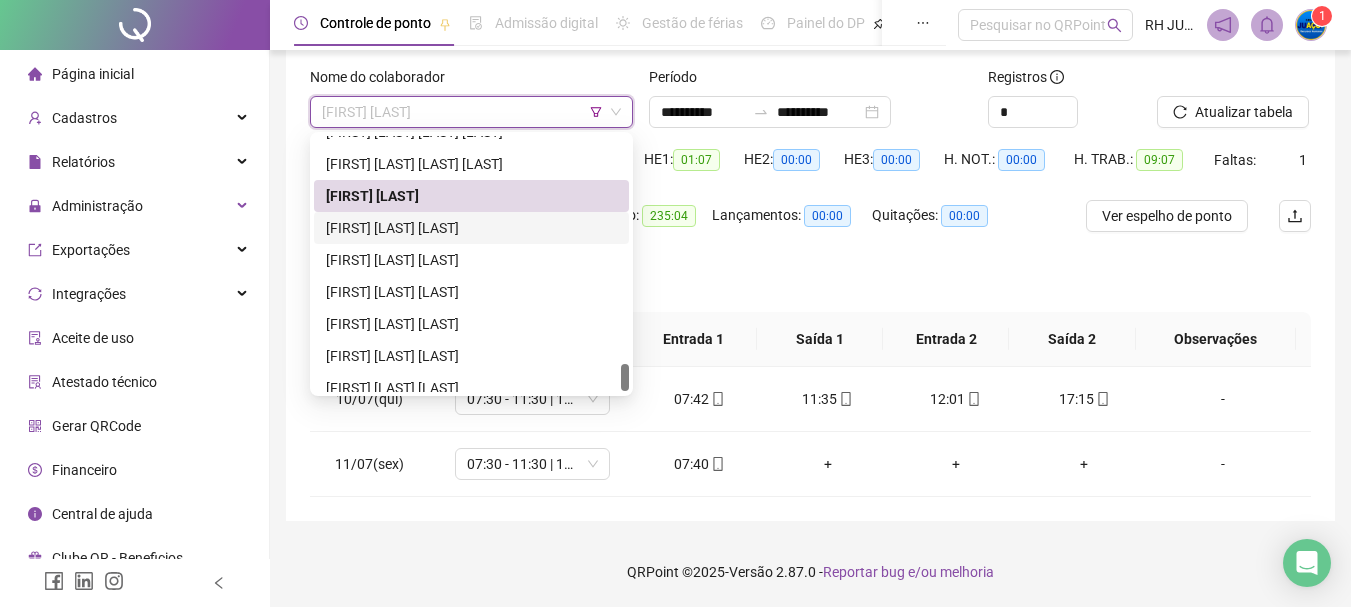 click on "[FIRST] [LAST] [LAST]" at bounding box center (471, 228) 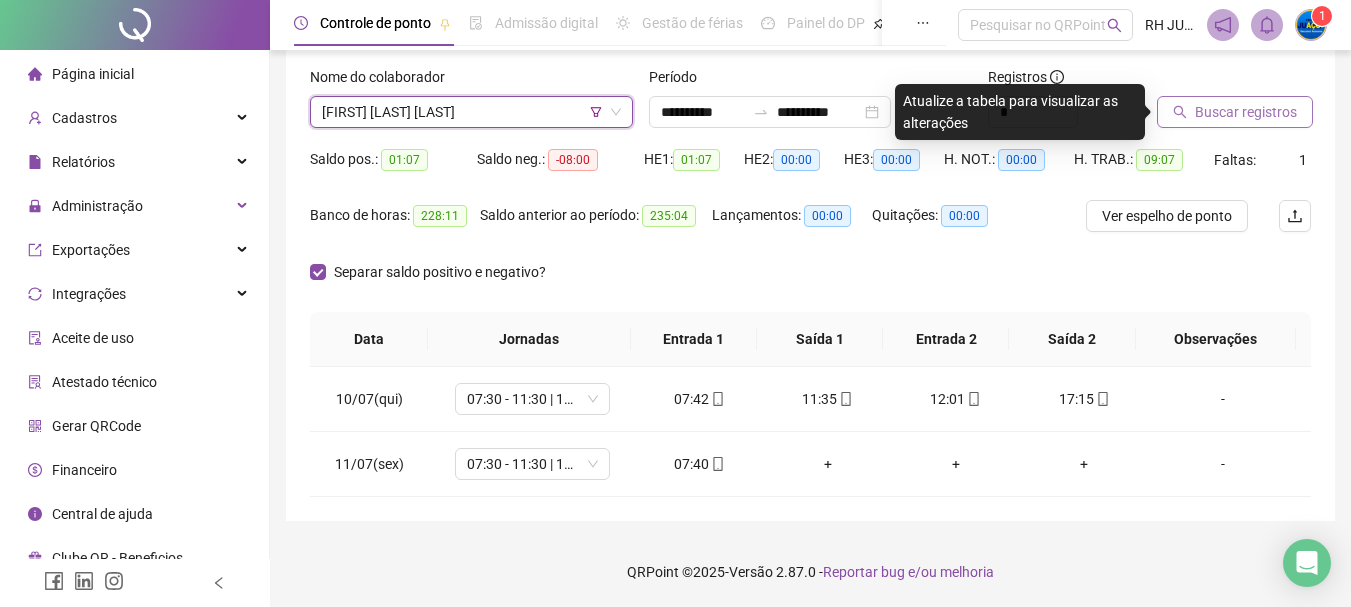 click on "Buscar registros" at bounding box center [1246, 112] 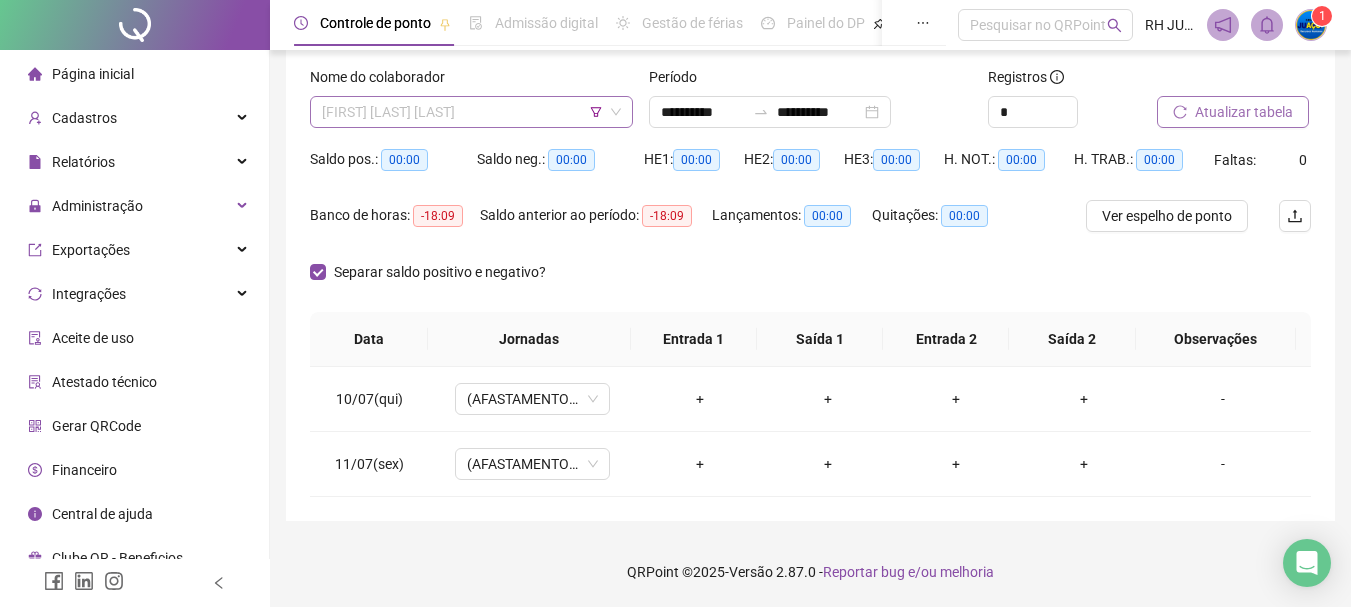 click on "[FIRST] [LAST] [LAST]" at bounding box center [471, 112] 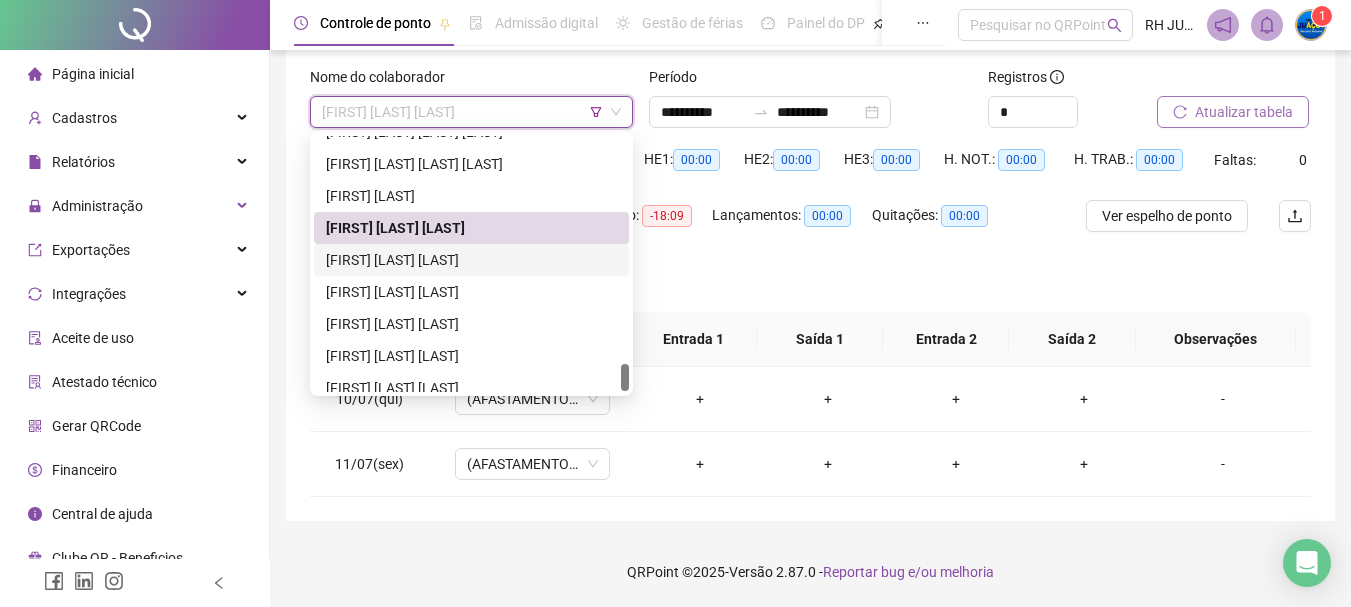 drag, startPoint x: 493, startPoint y: 259, endPoint x: 546, endPoint y: 258, distance: 53.009434 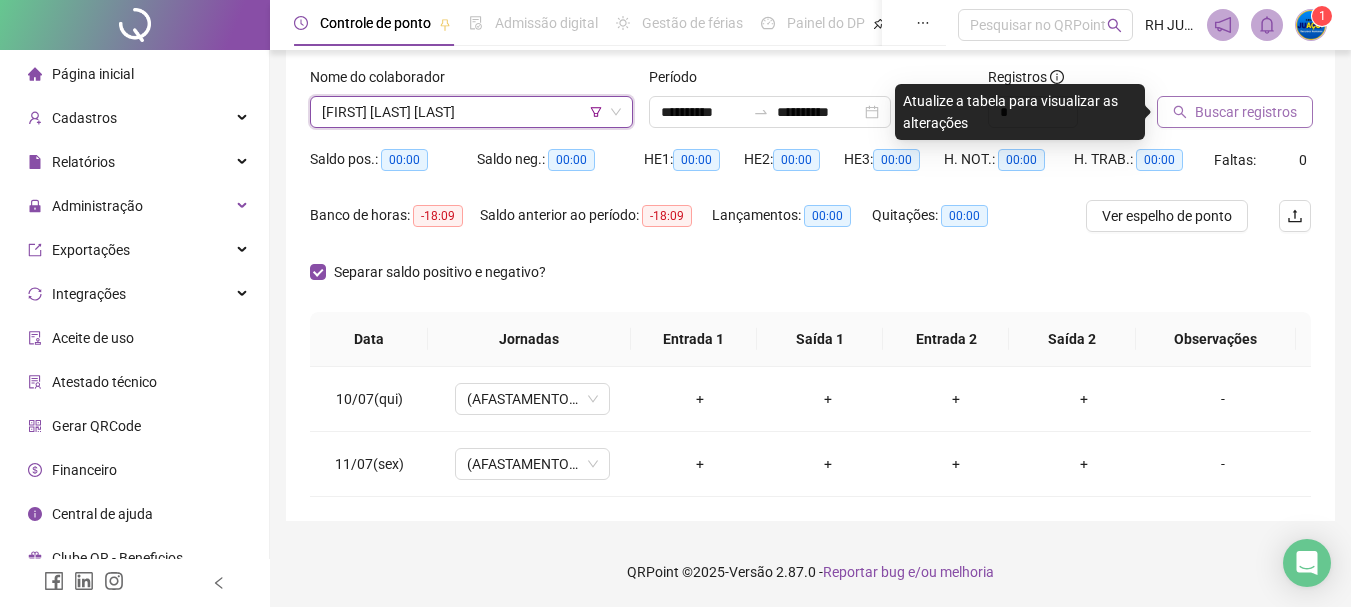 click on "Buscar registros" at bounding box center (1246, 112) 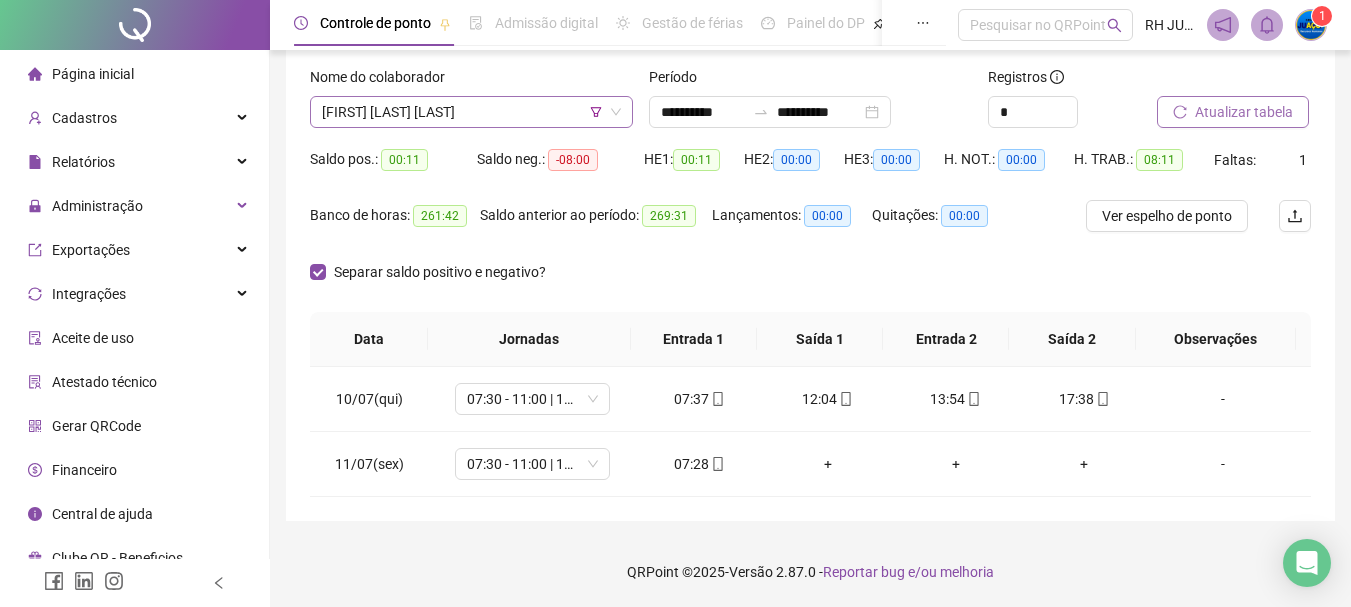 click on "[FIRST] [LAST] [LAST]" at bounding box center [471, 112] 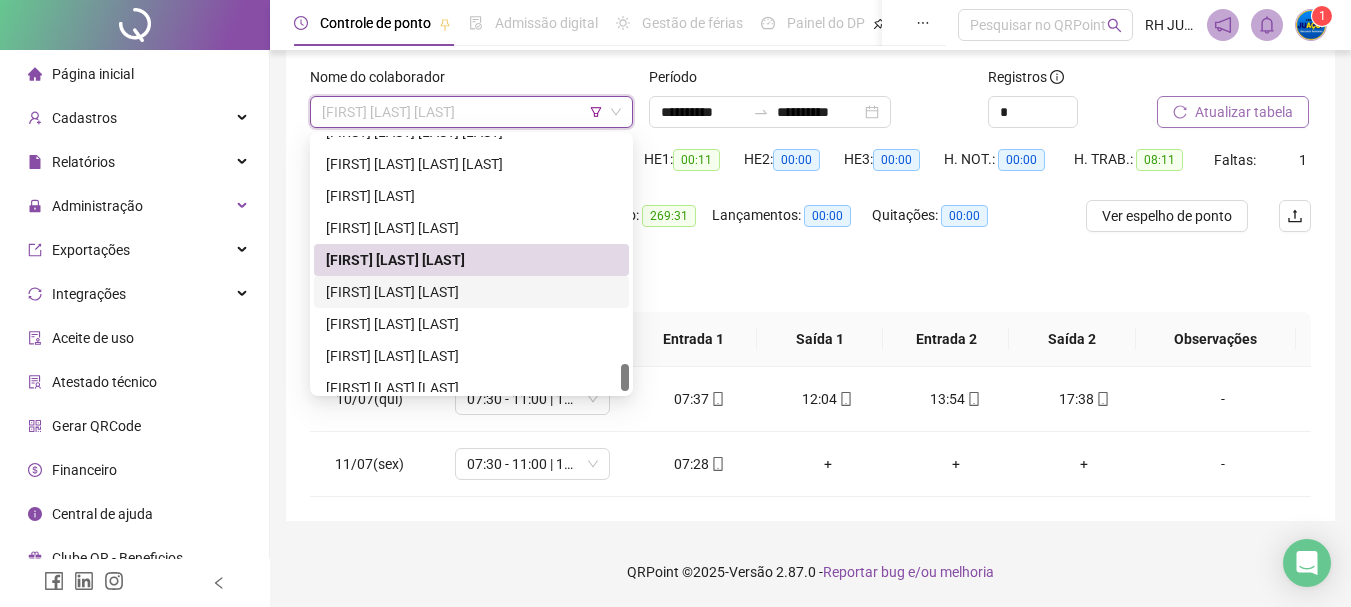 click on "[FIRST] [LAST] [LAST]" at bounding box center (471, 292) 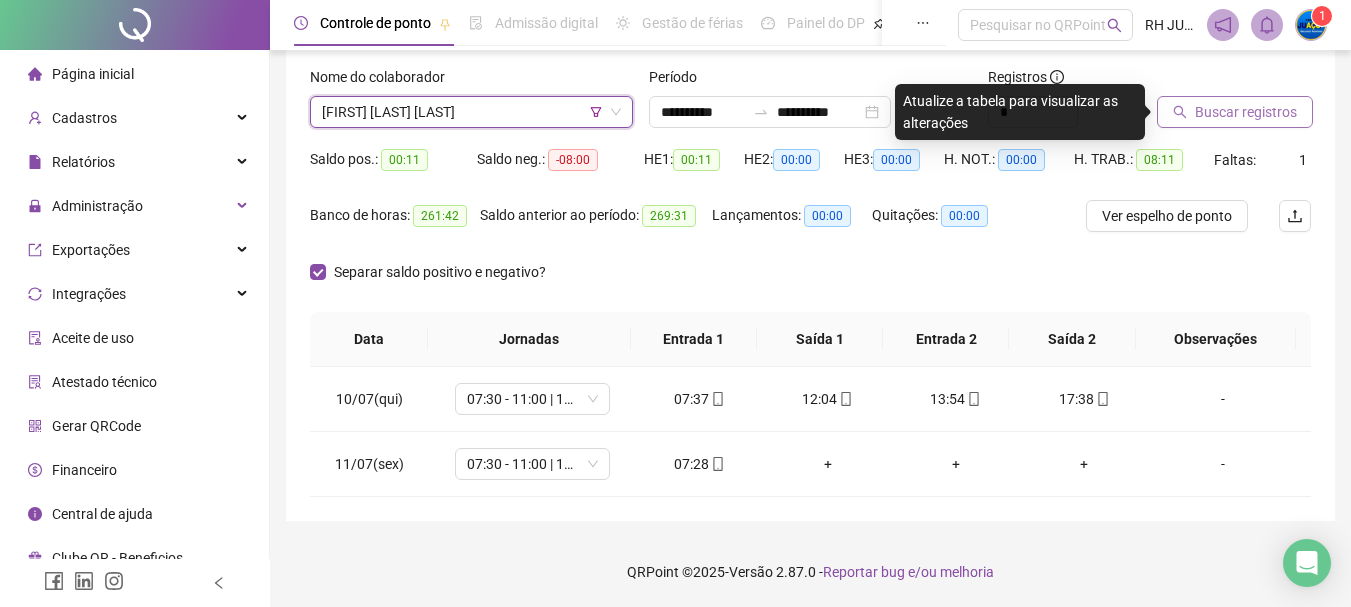 click on "Buscar registros" at bounding box center (1235, 112) 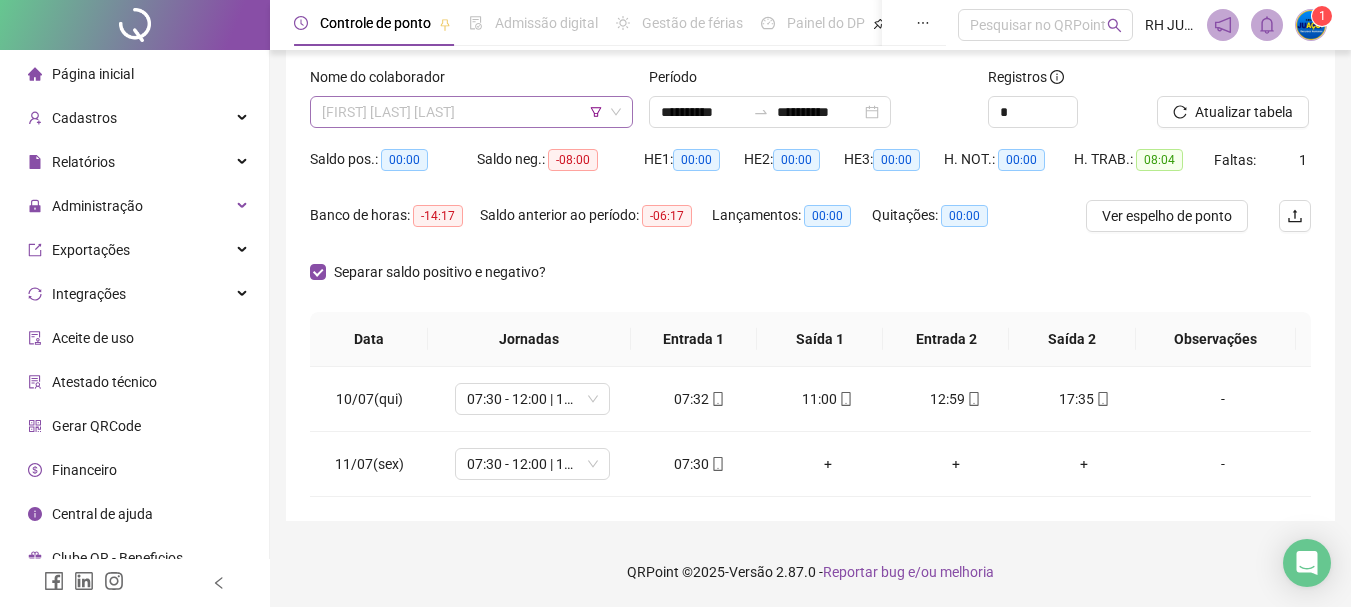 click on "[FIRST] [LAST] [LAST]" at bounding box center [471, 112] 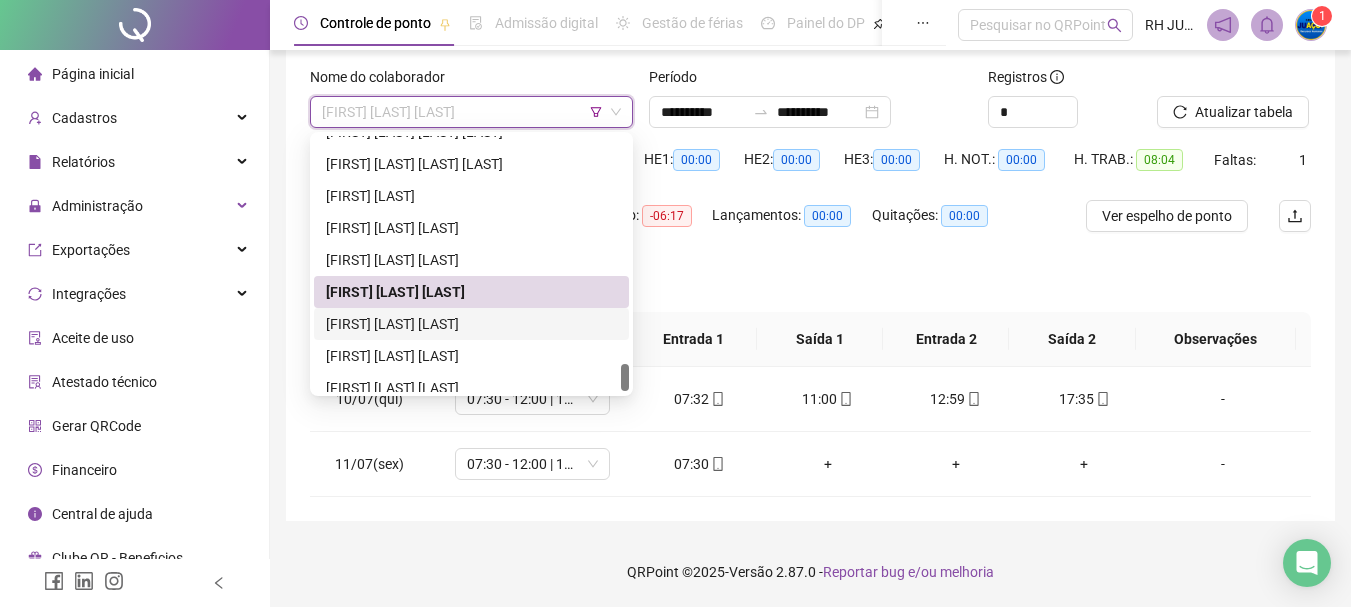 click on "[FIRST] [LAST] [LAST]" at bounding box center (471, 324) 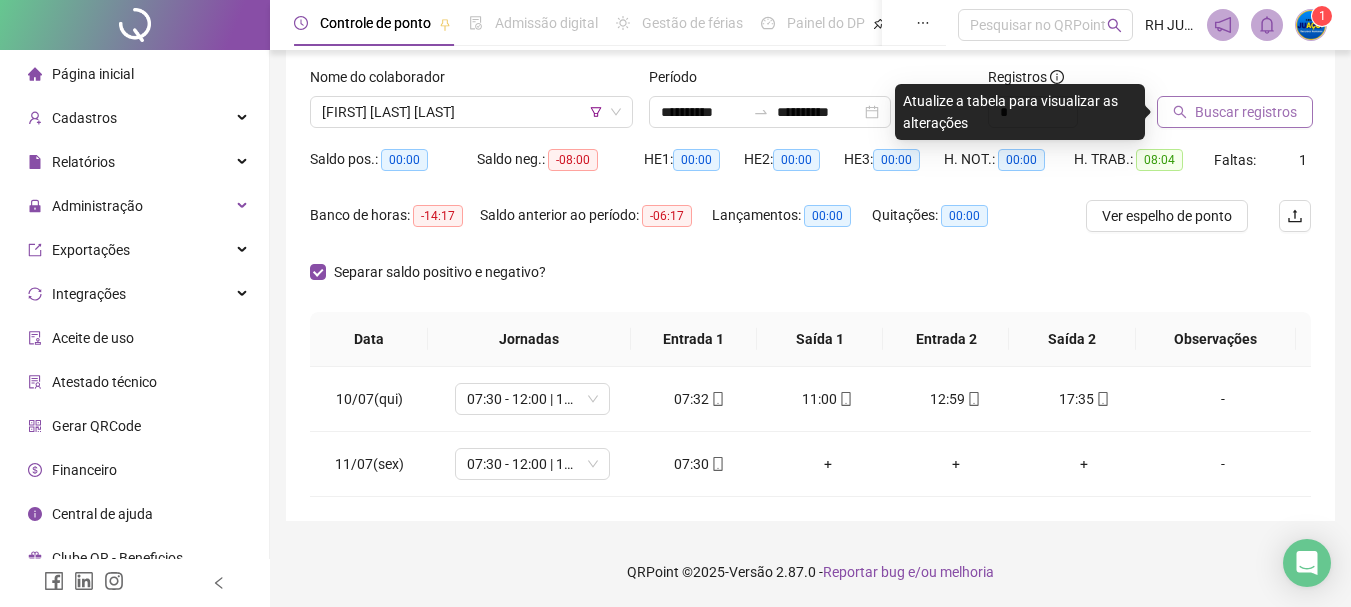 click on "Buscar registros" at bounding box center [1235, 112] 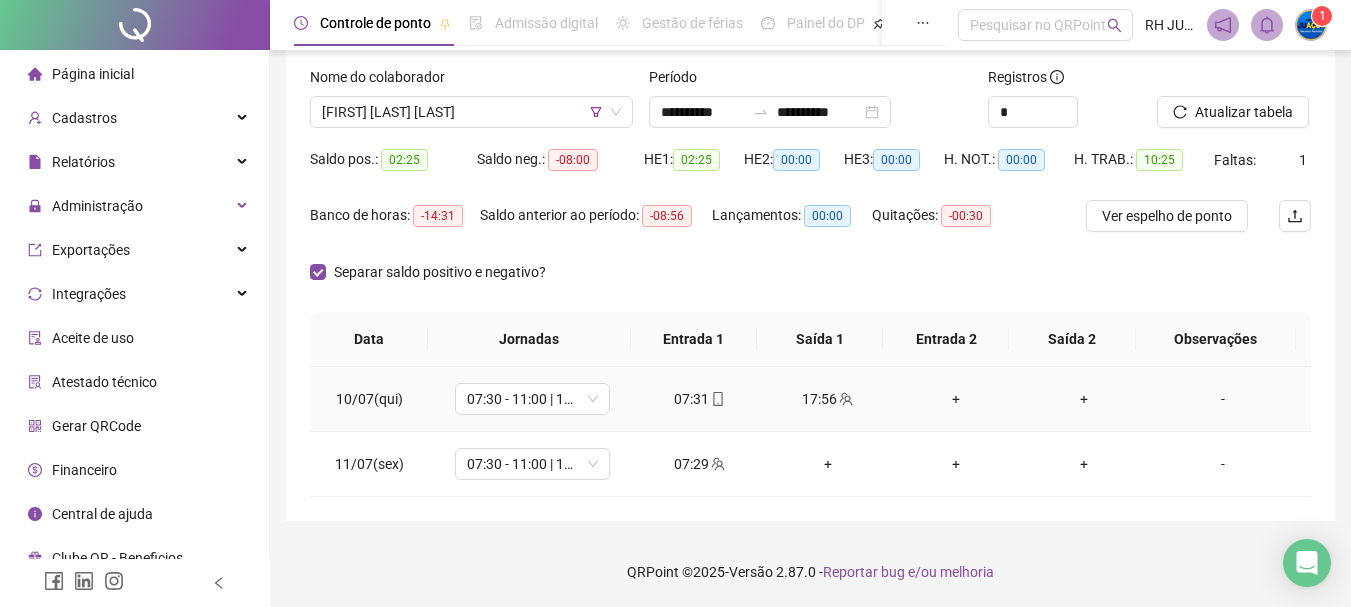 click on "-" at bounding box center [1223, 399] 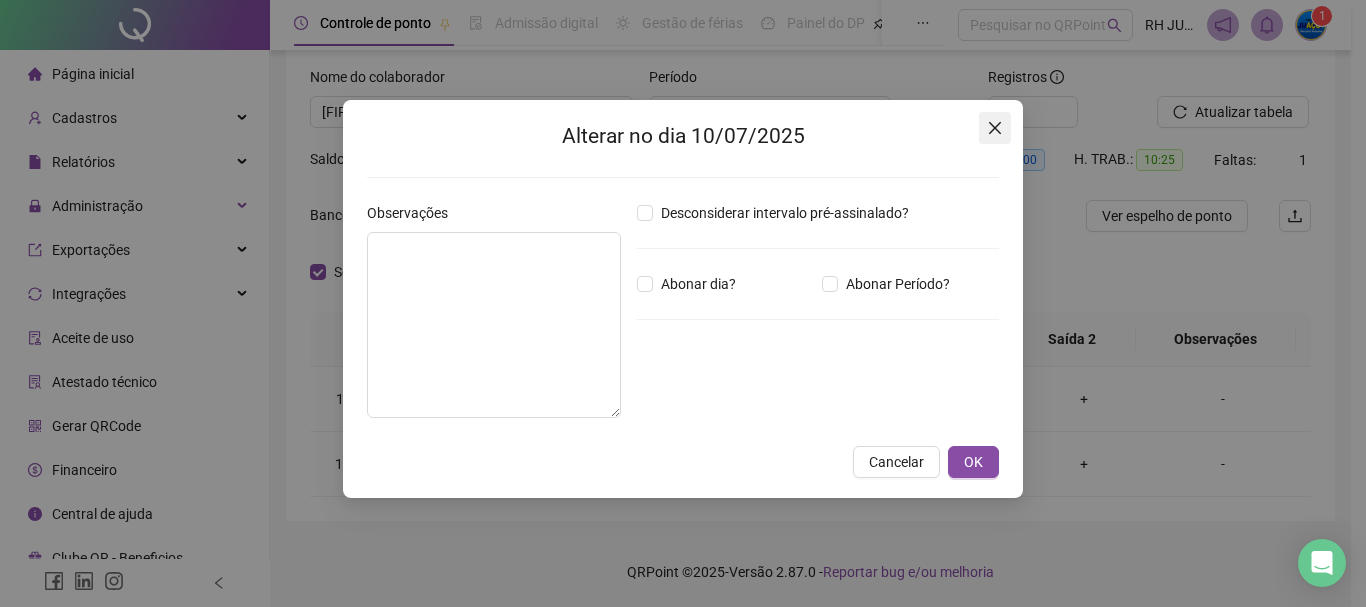 click at bounding box center (995, 128) 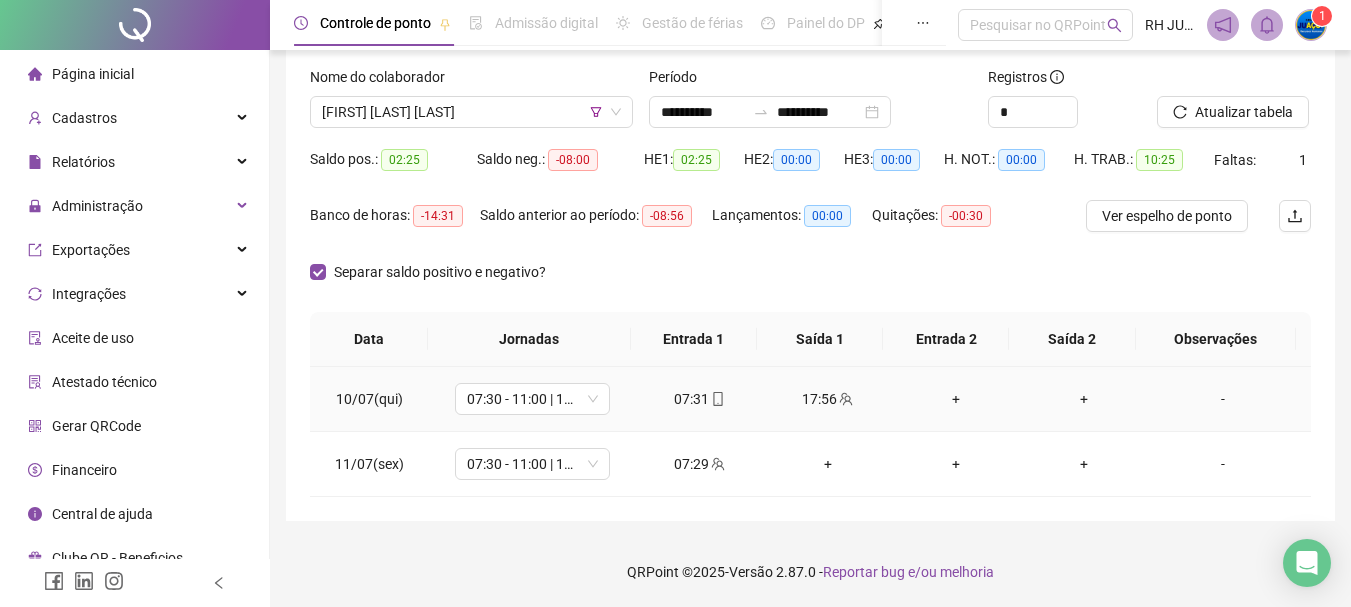 click on "+" at bounding box center [956, 399] 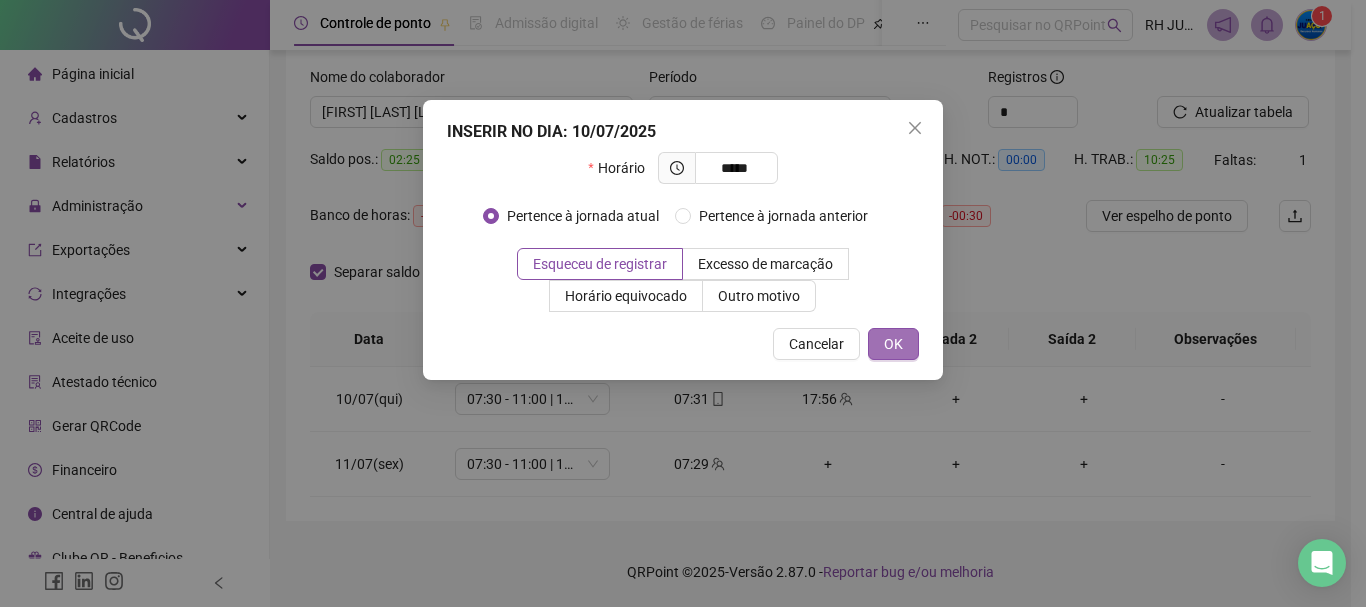 type on "*****" 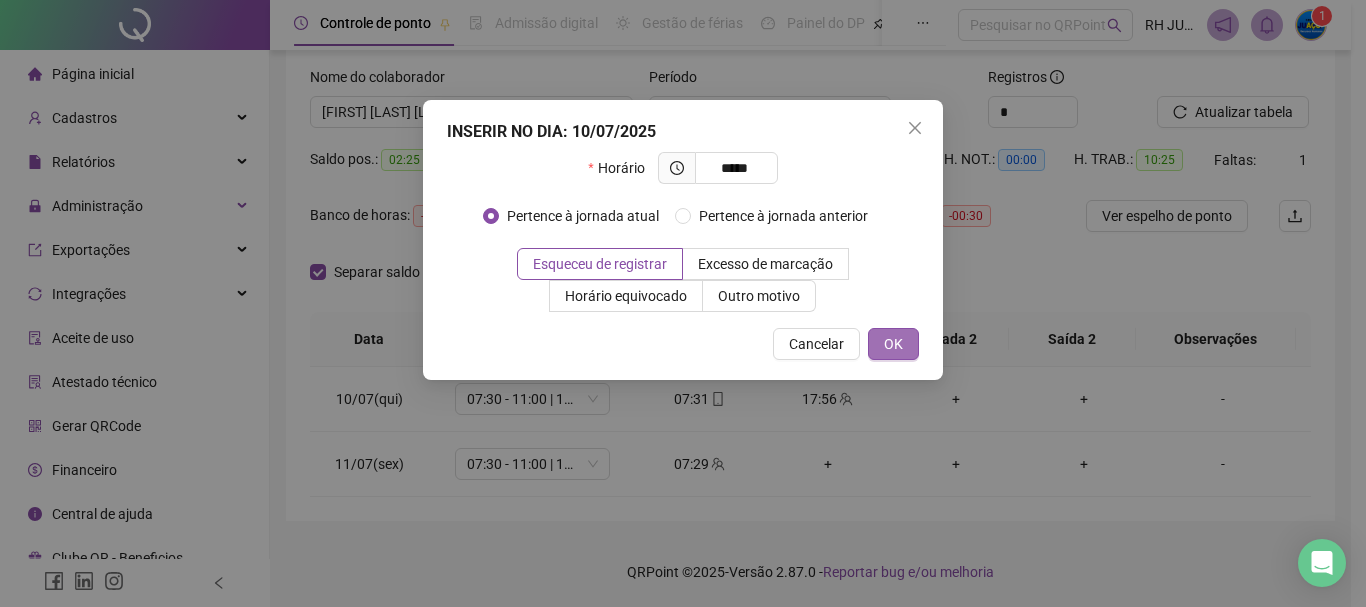 click on "OK" at bounding box center (893, 344) 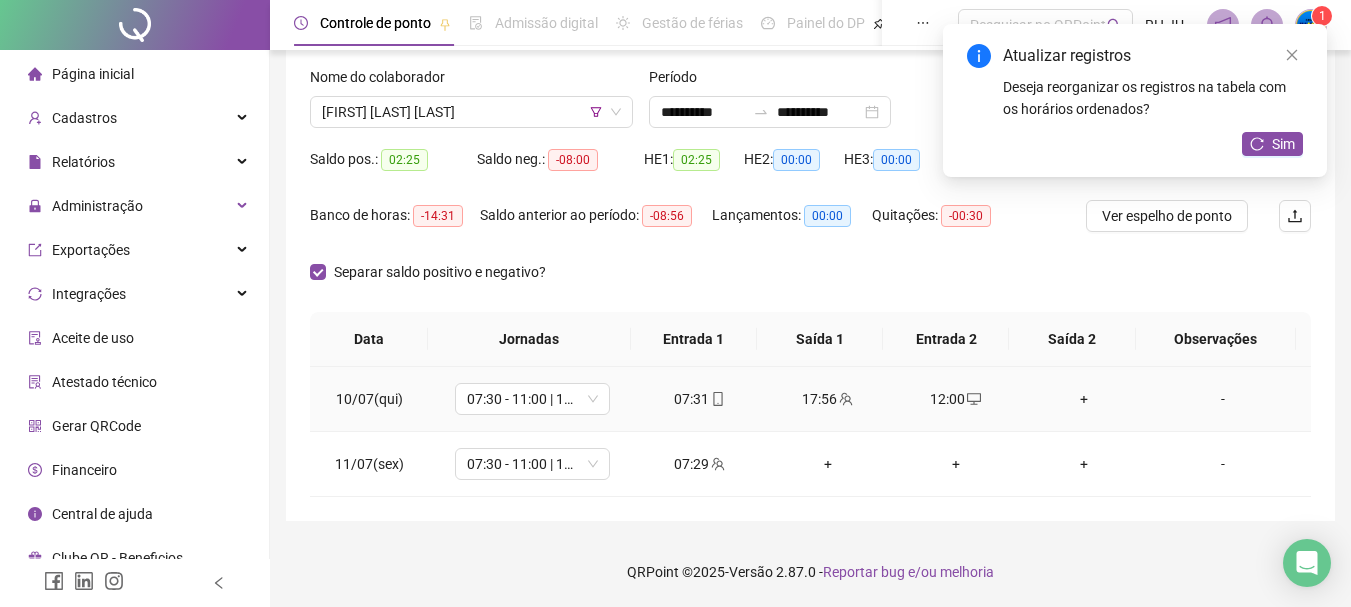 click on "+" at bounding box center (1084, 399) 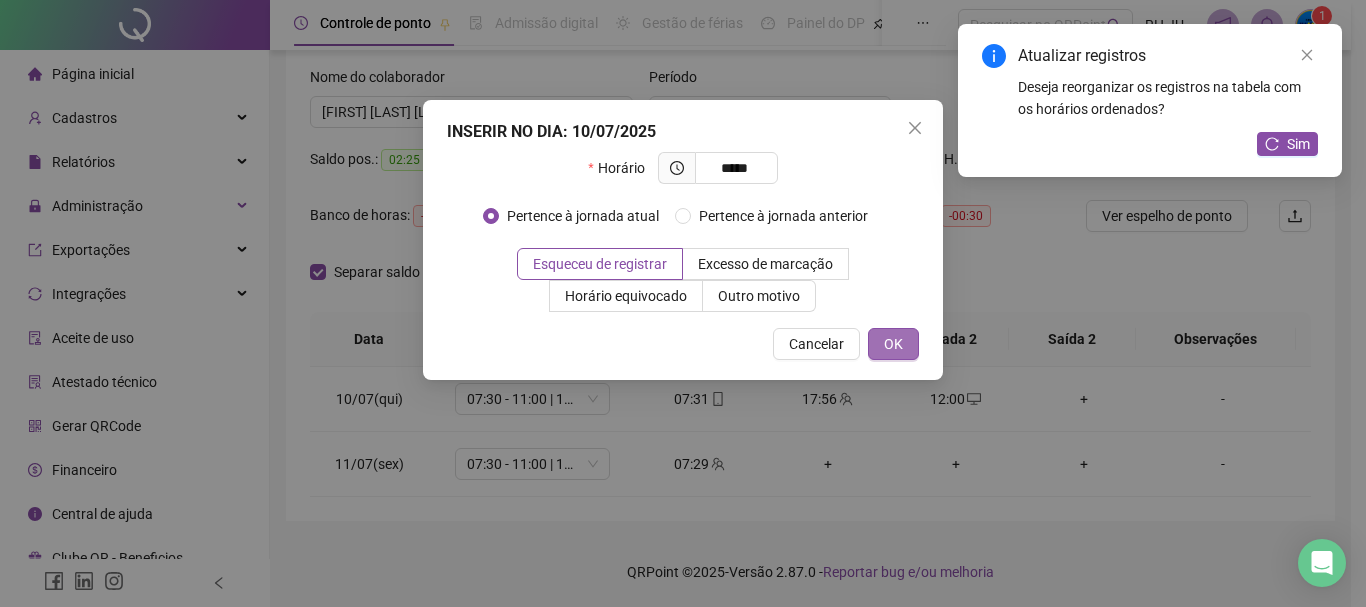 type on "*****" 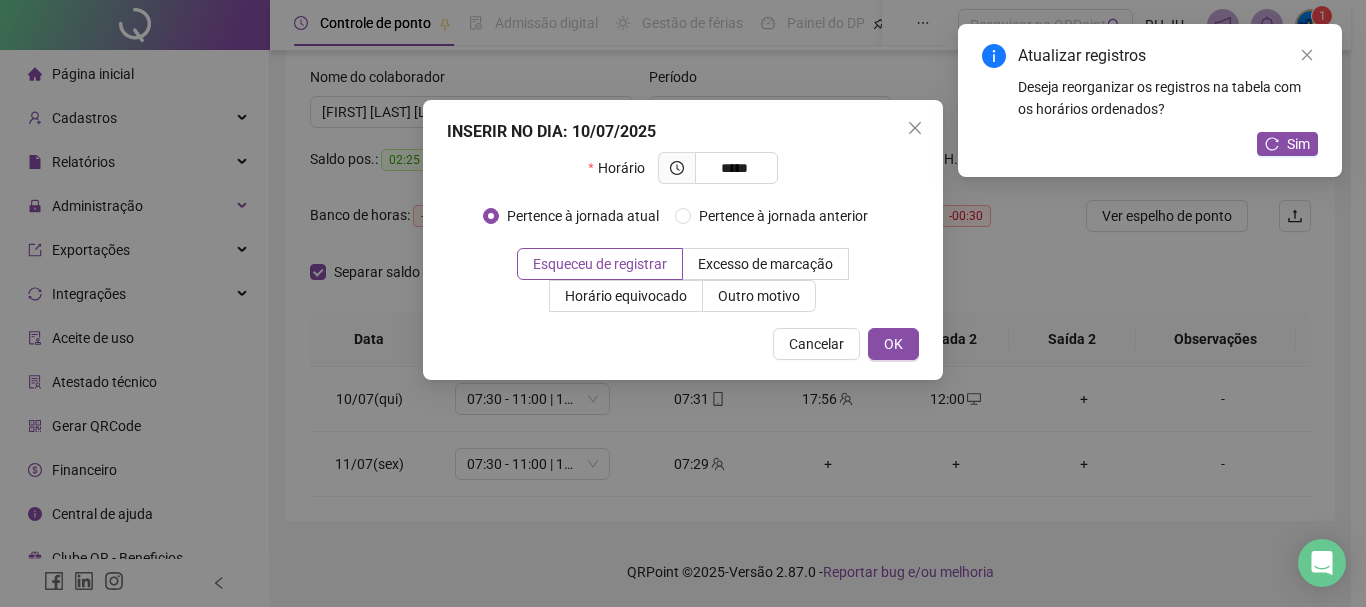 drag, startPoint x: 882, startPoint y: 337, endPoint x: 925, endPoint y: 338, distance: 43.011627 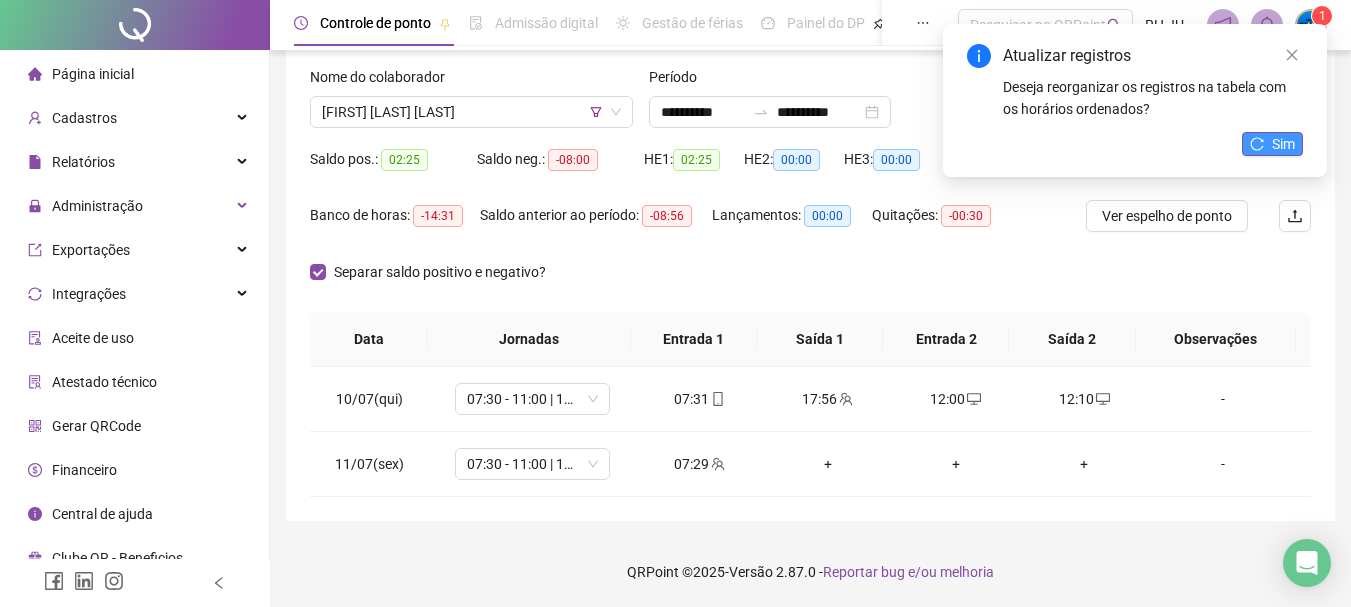 click on "Sim" at bounding box center (1272, 144) 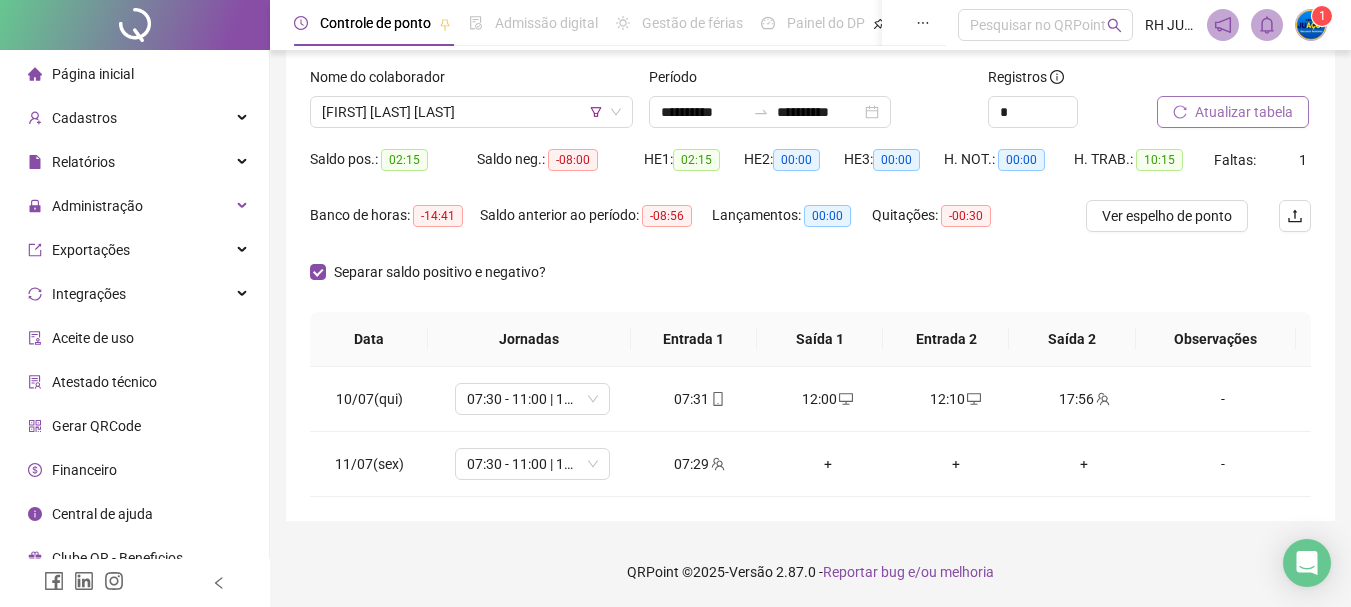 click on "Atualizar tabela" at bounding box center [1244, 112] 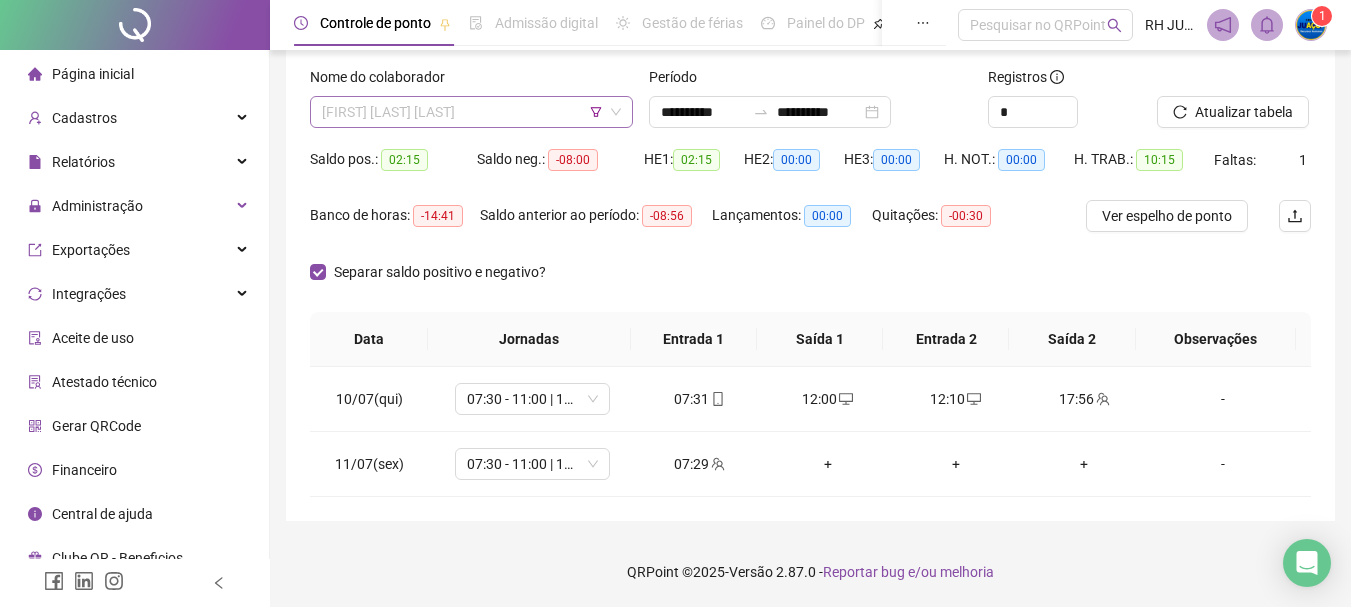 click on "[FIRST] [LAST] [LAST]" at bounding box center [471, 112] 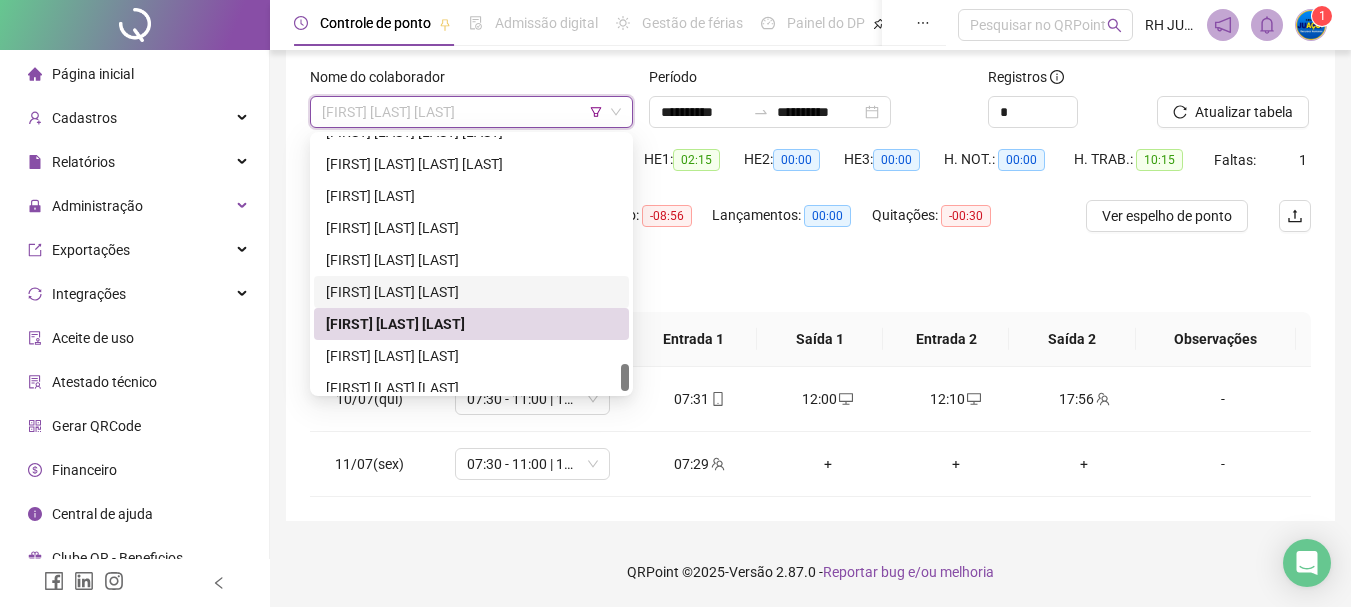 click on "[FIRST] [LAST] [LAST]" at bounding box center [471, 292] 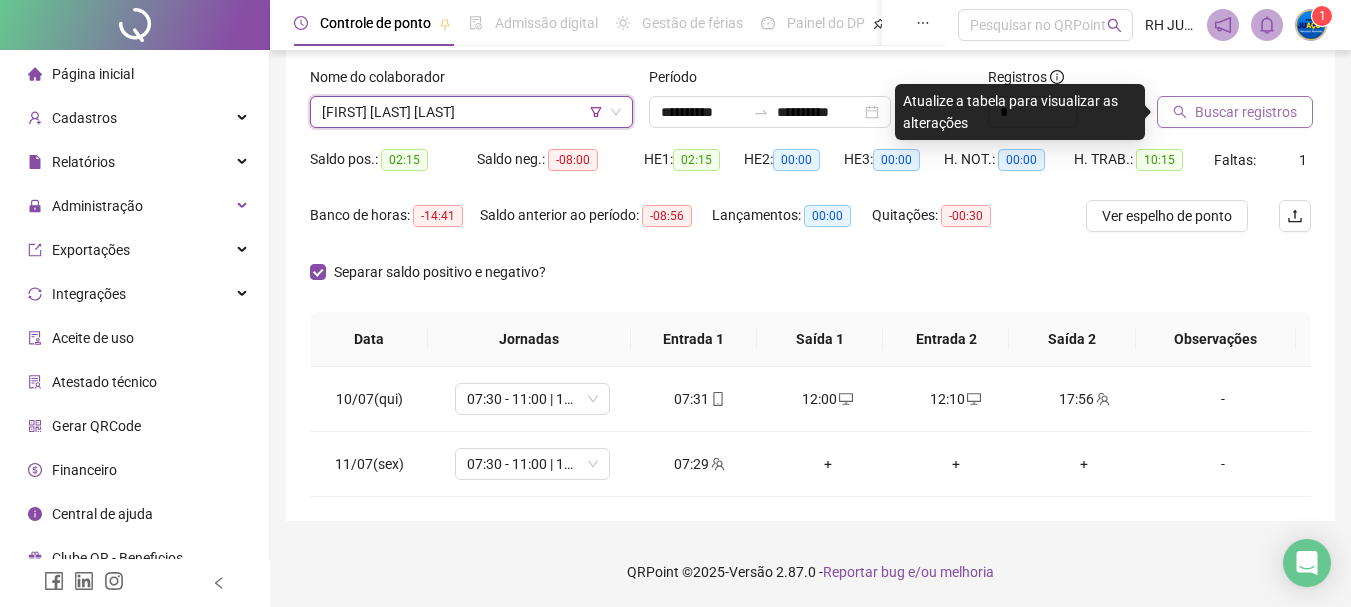 click on "Buscar registros" at bounding box center [1246, 112] 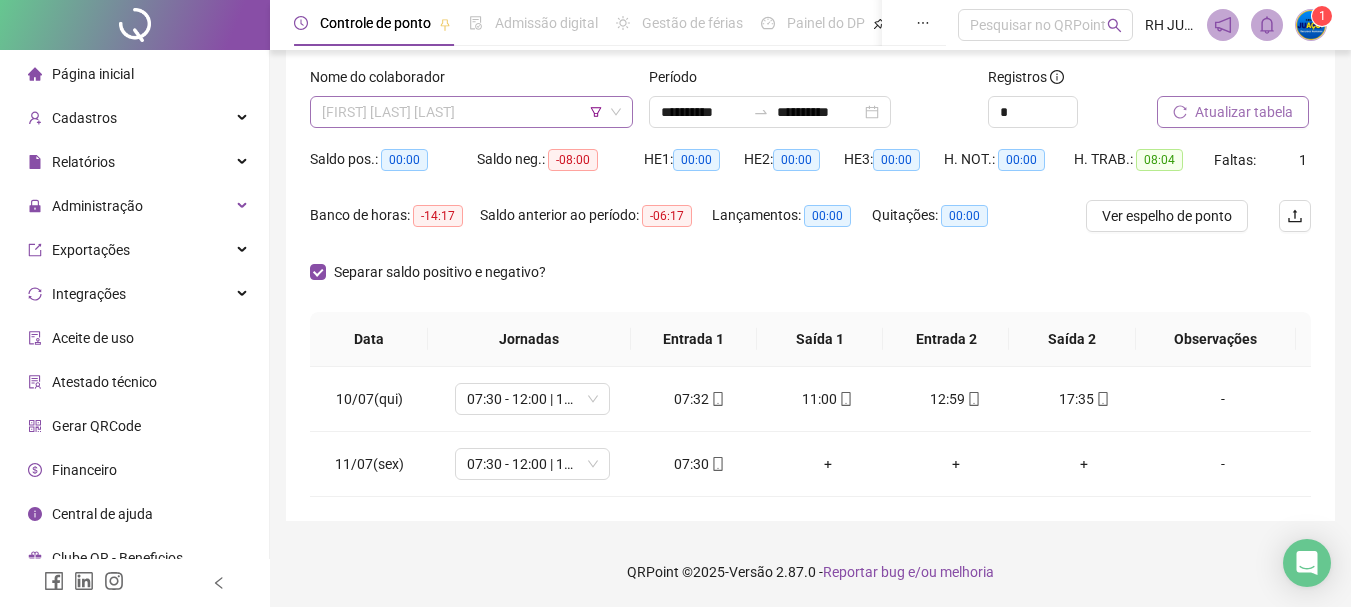 click on "[FIRST] [LAST] [LAST]" at bounding box center (471, 112) 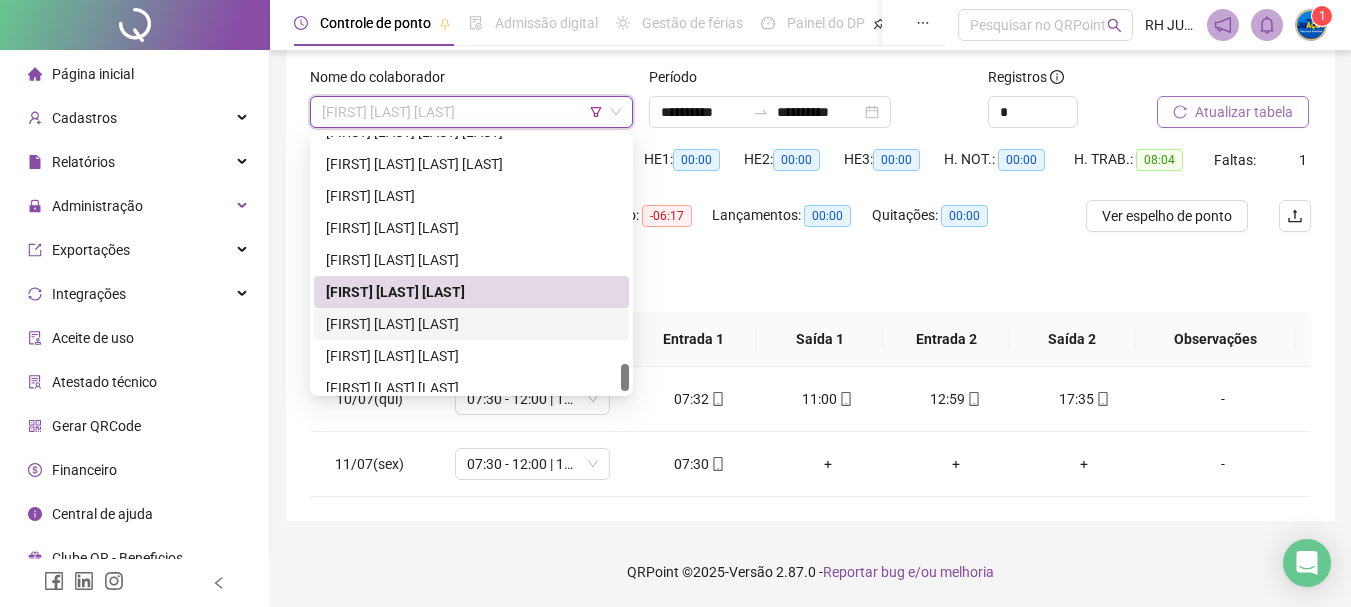 drag, startPoint x: 500, startPoint y: 329, endPoint x: 575, endPoint y: 303, distance: 79.37884 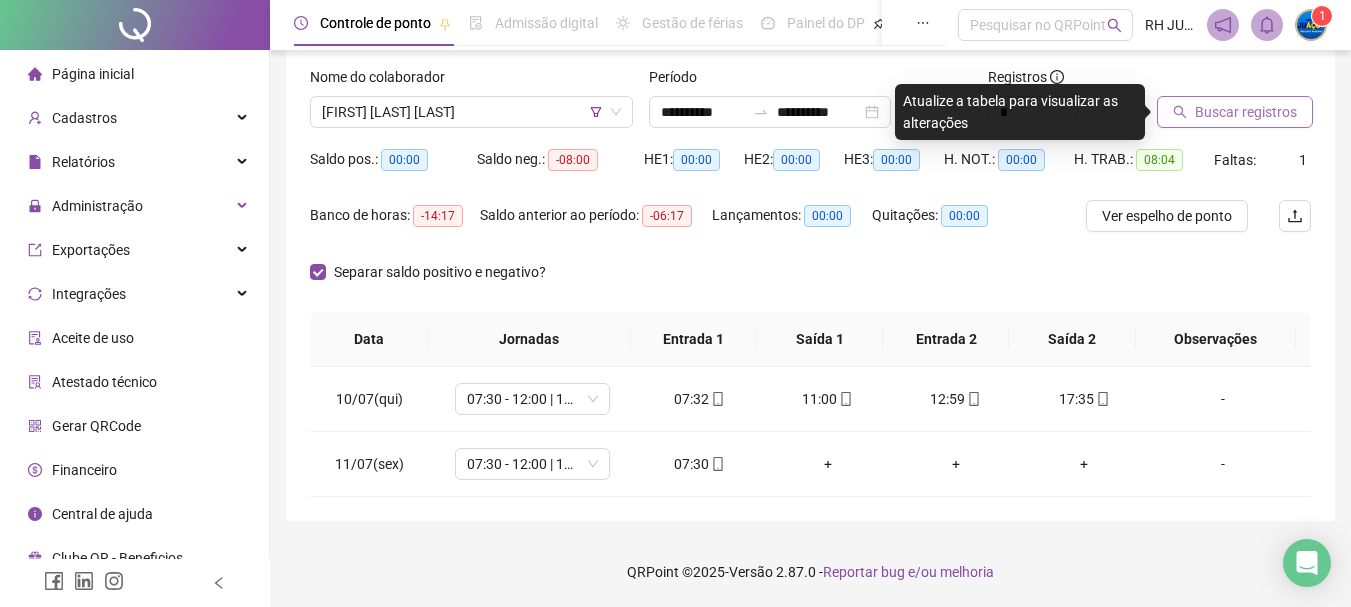 click on "Buscar registros" at bounding box center (1246, 112) 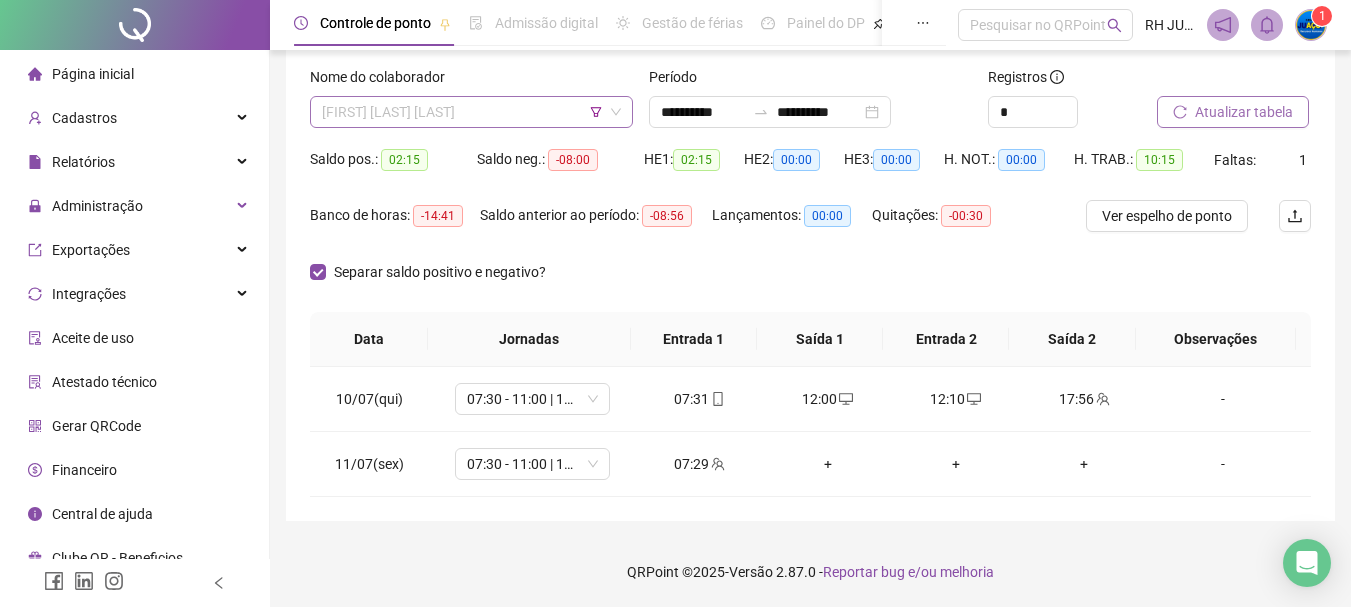 click on "[FIRST] [LAST] [LAST]" at bounding box center (471, 112) 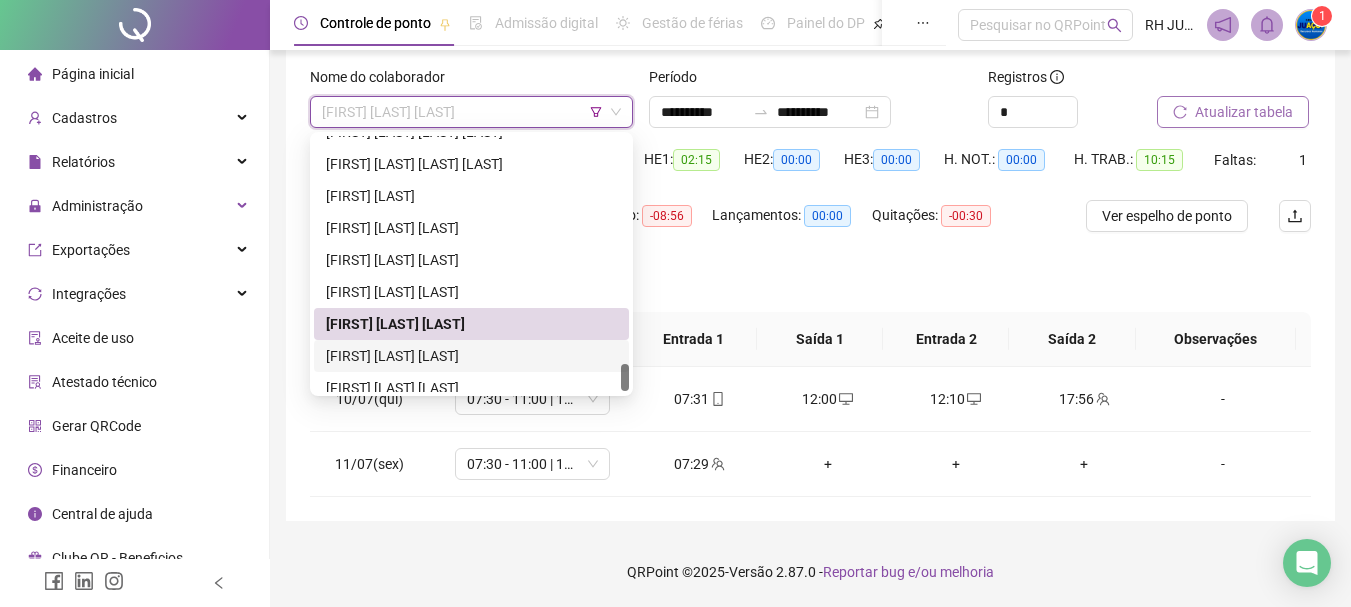 click on "[FIRST] [LAST] [LAST]" at bounding box center [471, 356] 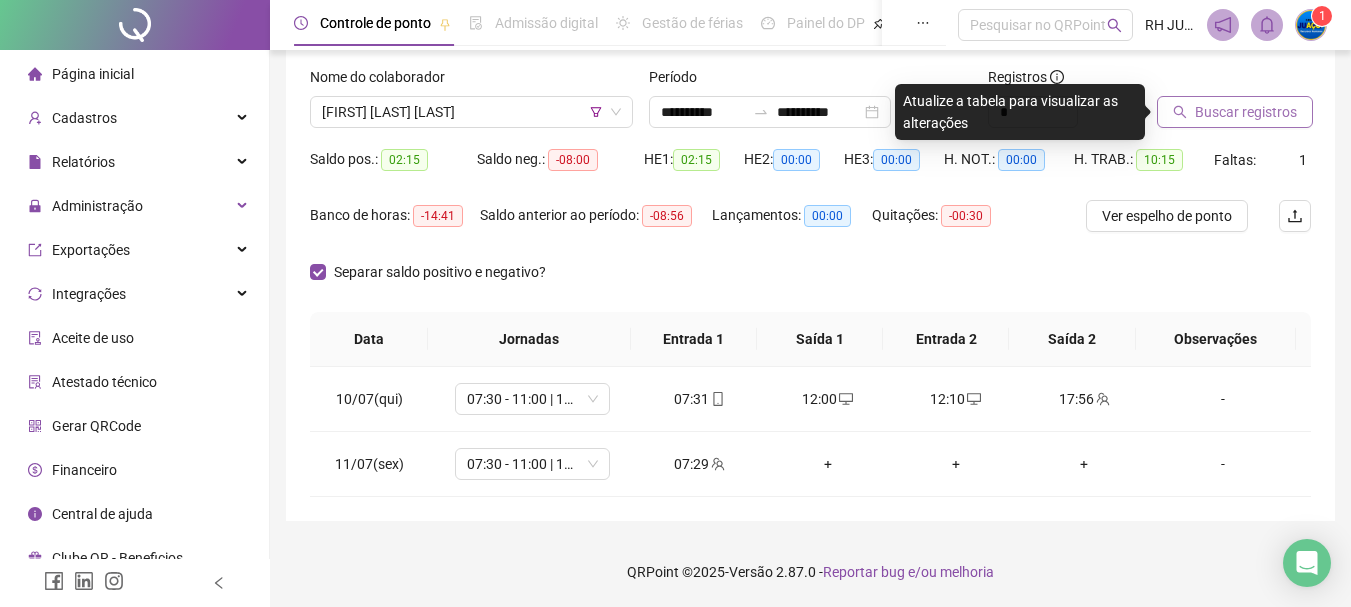 click on "Buscar registros" at bounding box center [1246, 112] 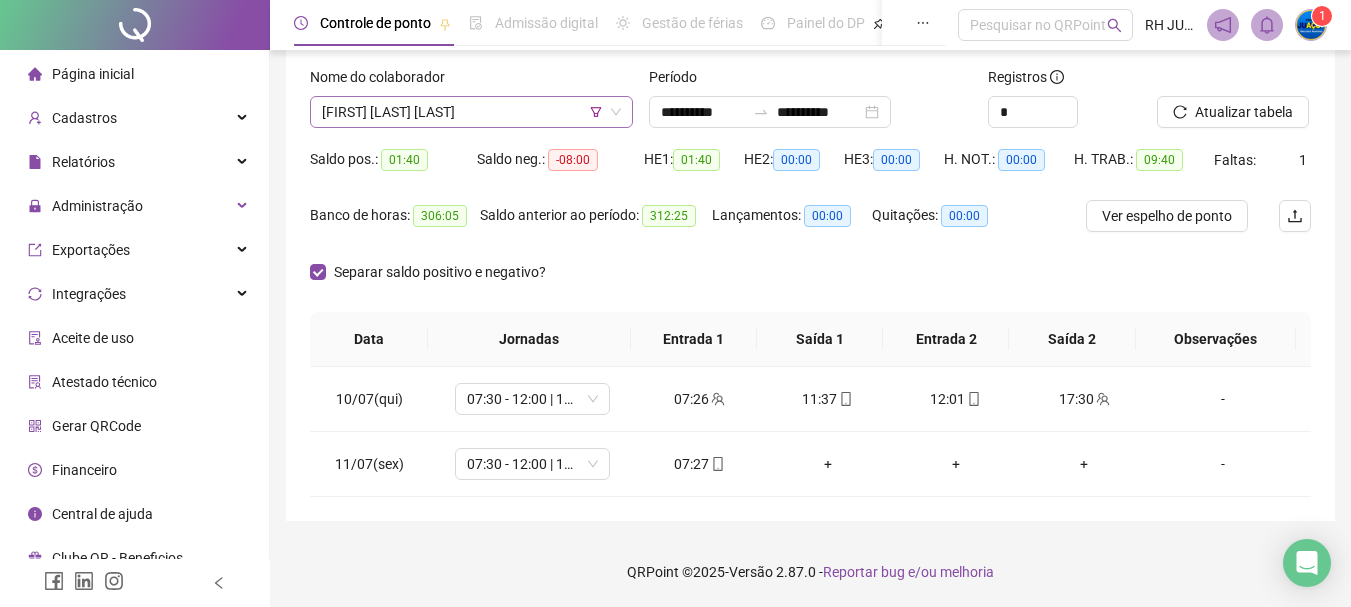 click on "[FIRST] [LAST] [LAST]" at bounding box center (471, 112) 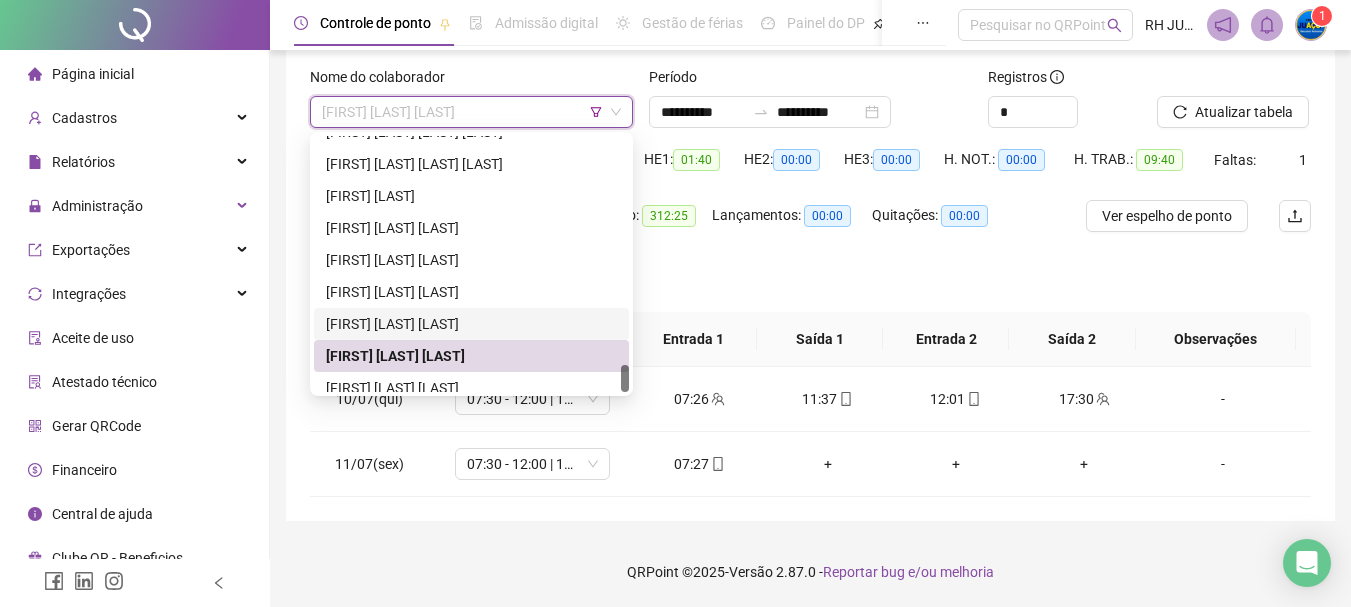 scroll, scrollTop: 2112, scrollLeft: 0, axis: vertical 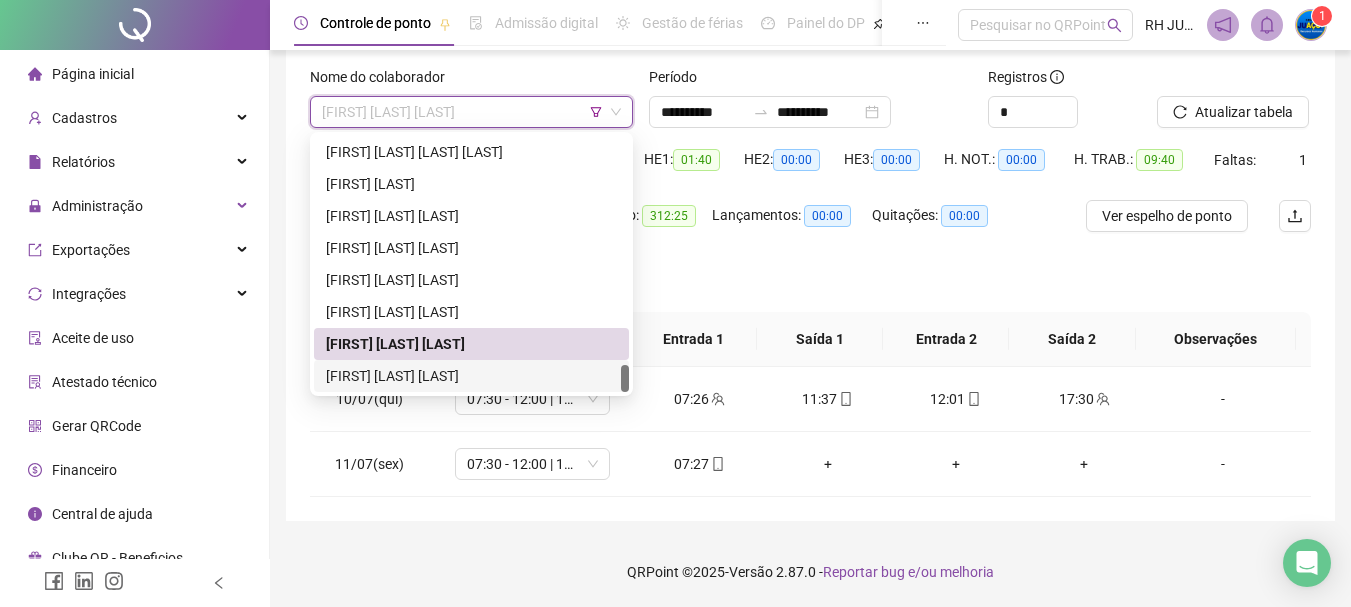 click on "[FIRST] [LAST] [LAST]" at bounding box center (471, 376) 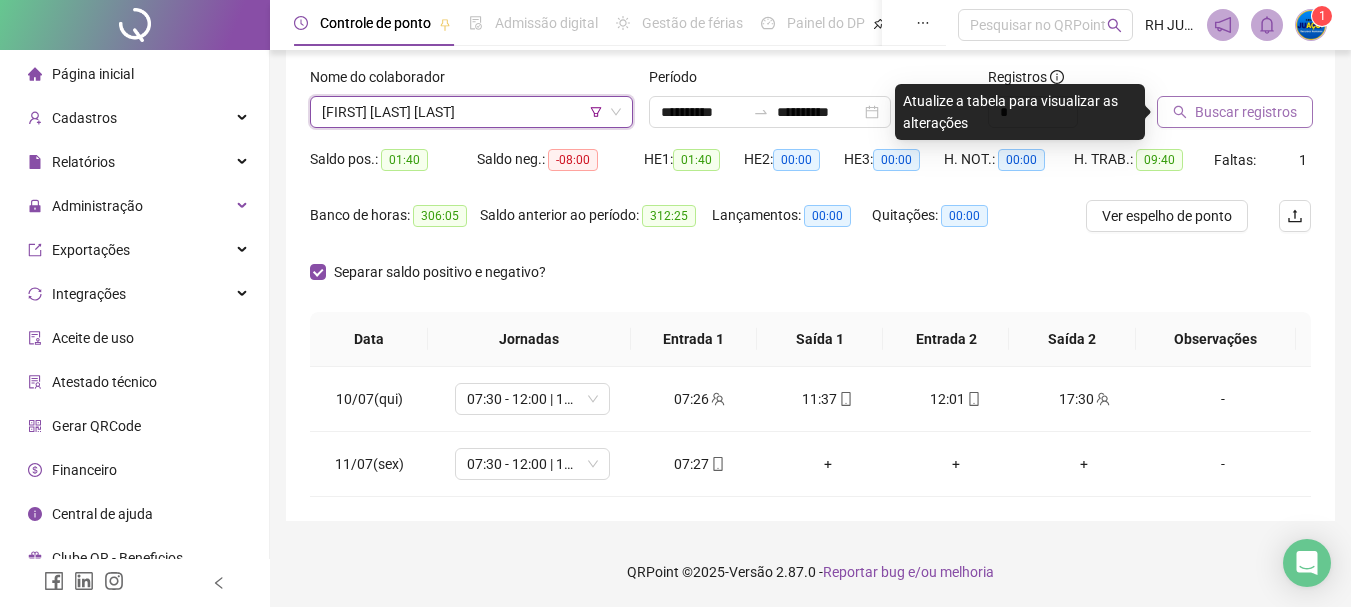 click on "Buscar registros" at bounding box center (1246, 112) 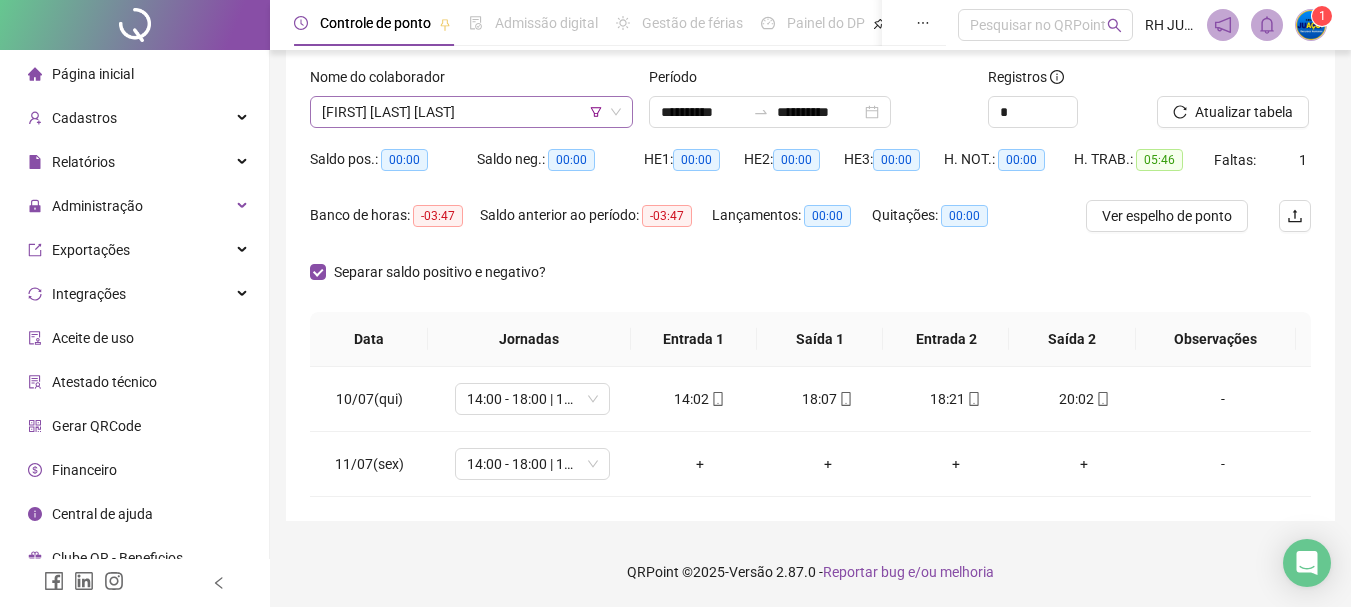 click 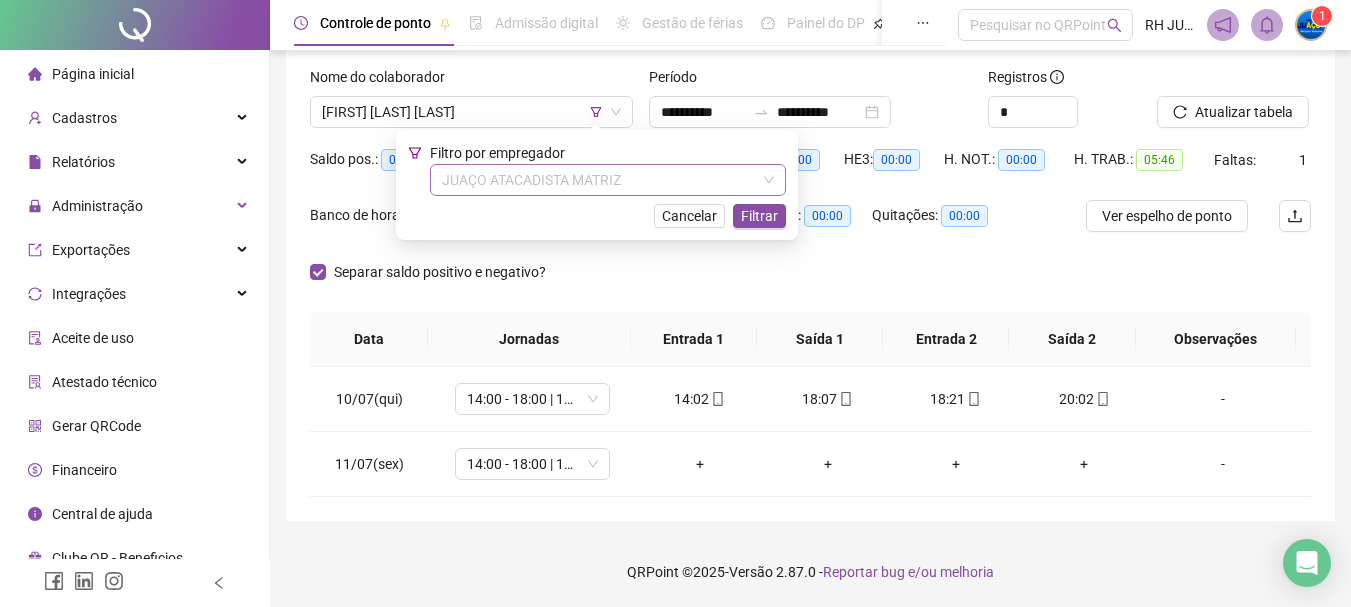 click on "JUAÇO ATACADISTA MATRIZ" at bounding box center (608, 180) 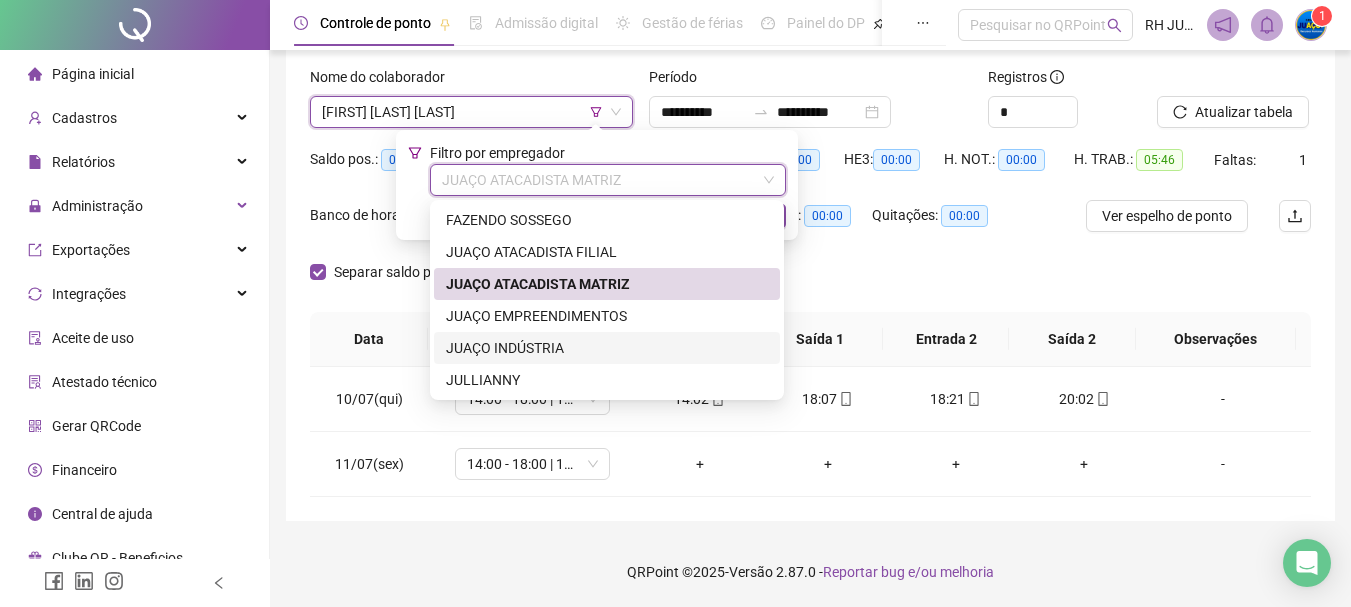 click on "JUAÇO INDÚSTRIA" at bounding box center [607, 348] 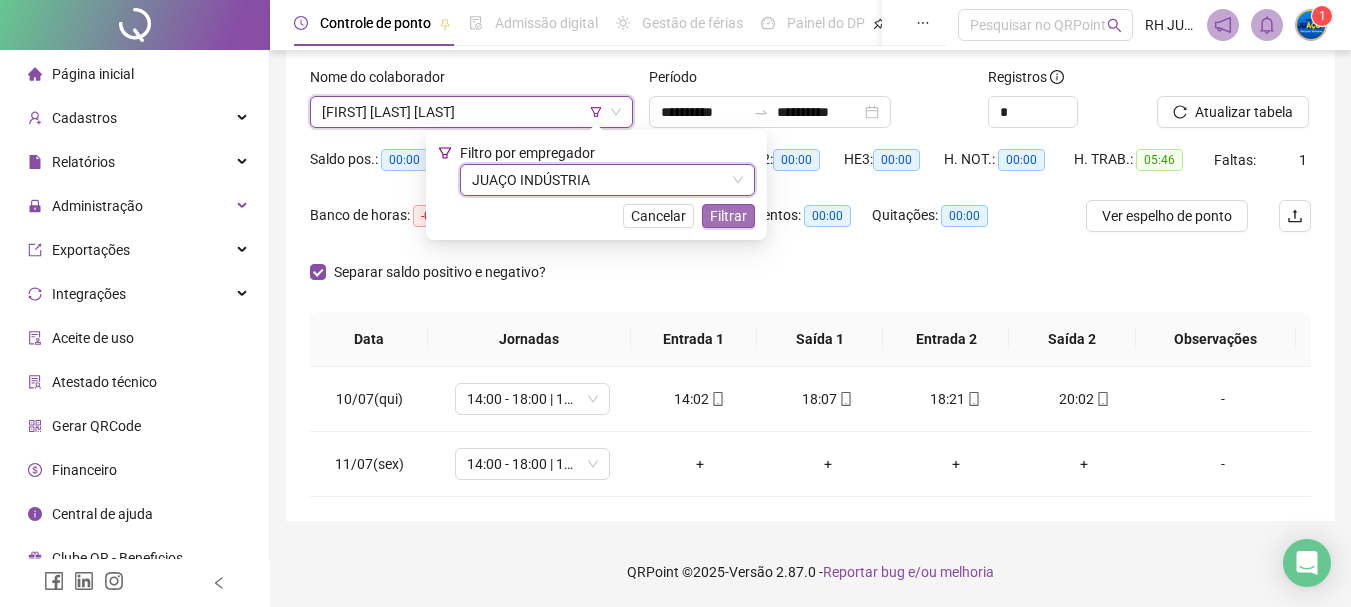 click on "Filtrar" at bounding box center (728, 216) 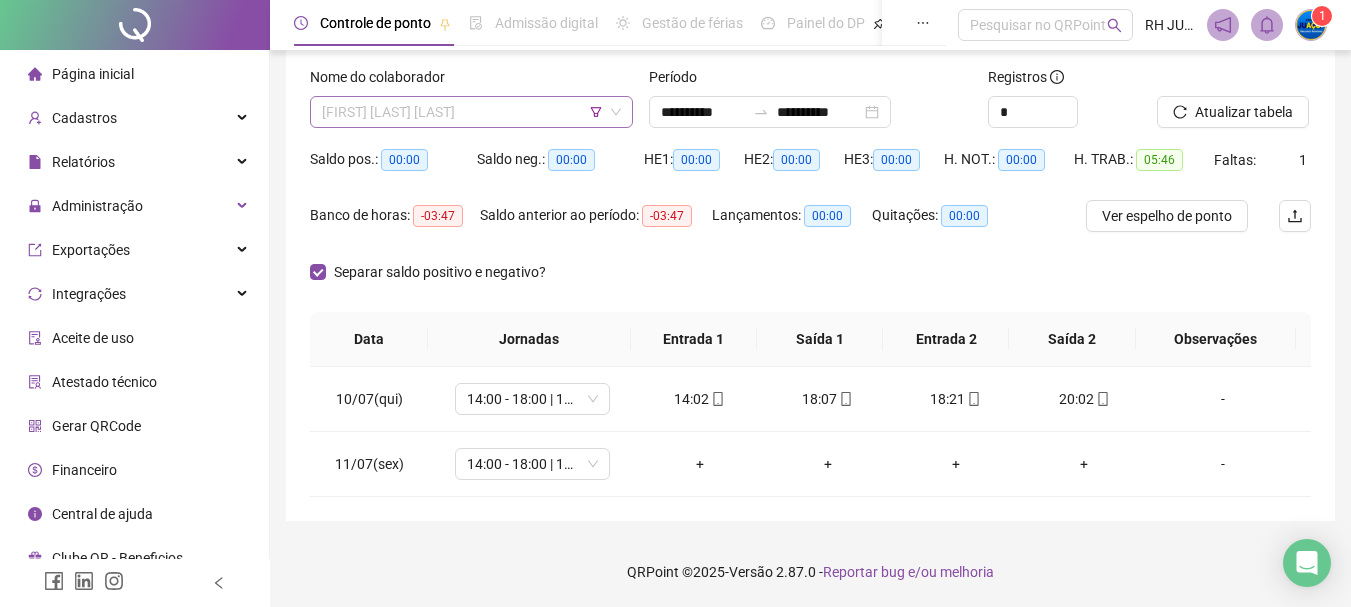 click on "[FIRST] [LAST] [LAST]" at bounding box center [471, 112] 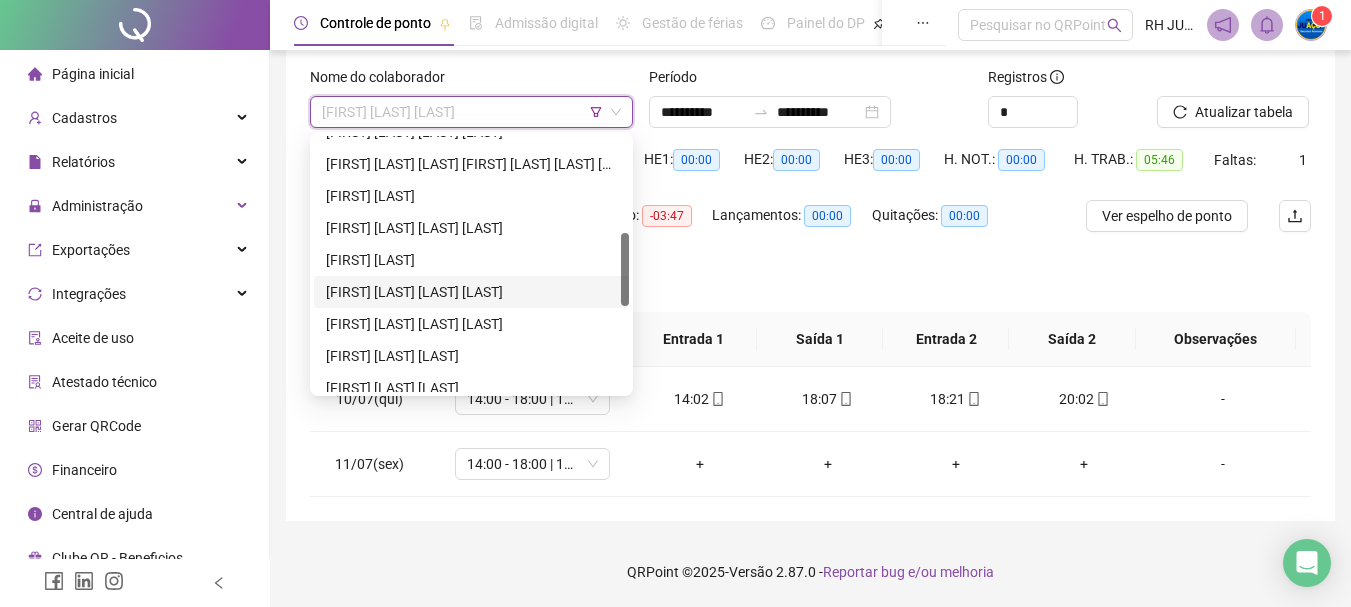 scroll, scrollTop: 0, scrollLeft: 0, axis: both 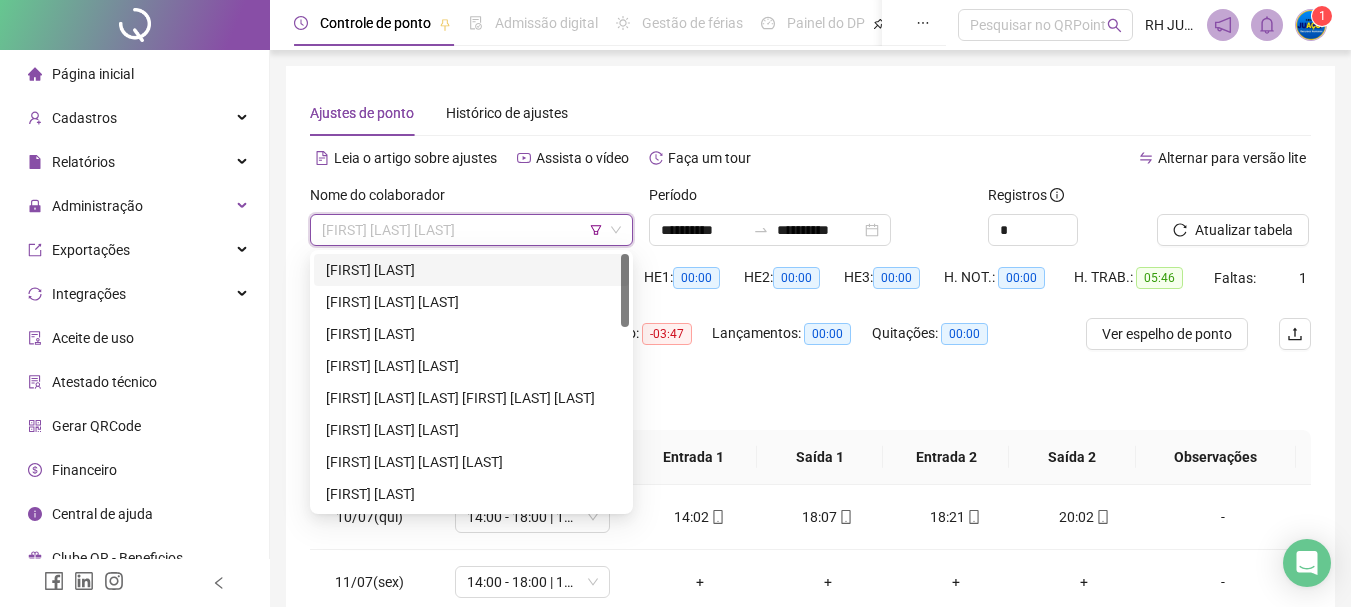 click on "[FIRST] [LAST]" at bounding box center [471, 270] 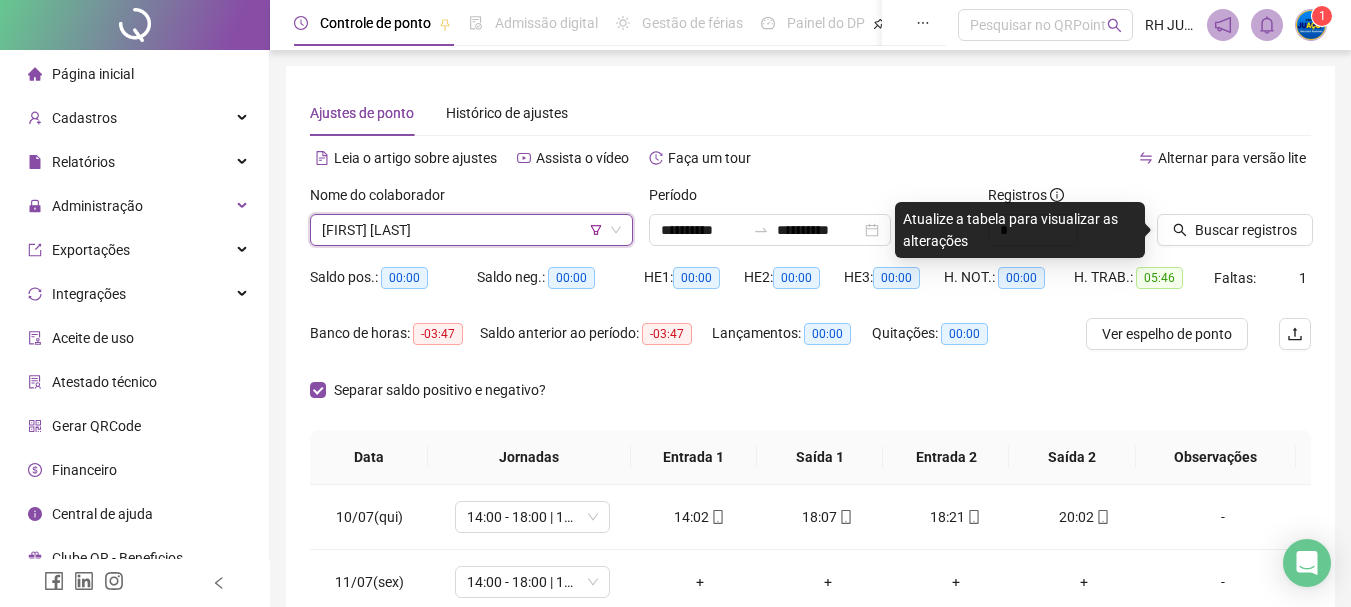 scroll, scrollTop: 100, scrollLeft: 0, axis: vertical 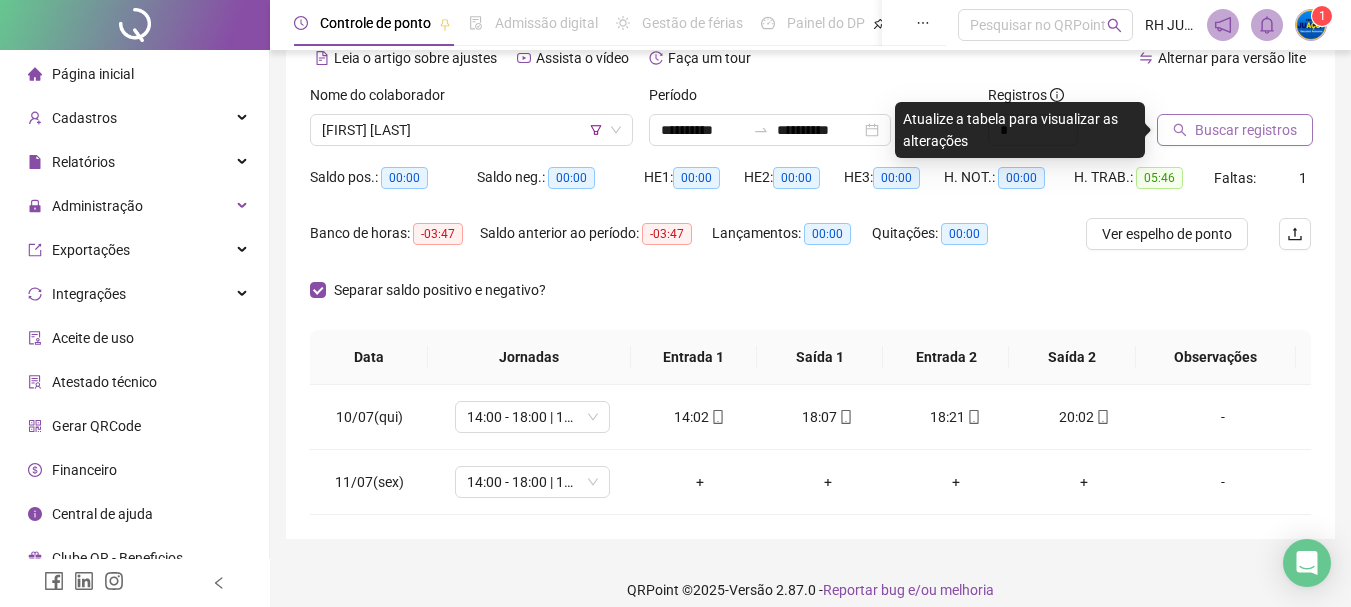 click on "Buscar registros" at bounding box center [1246, 130] 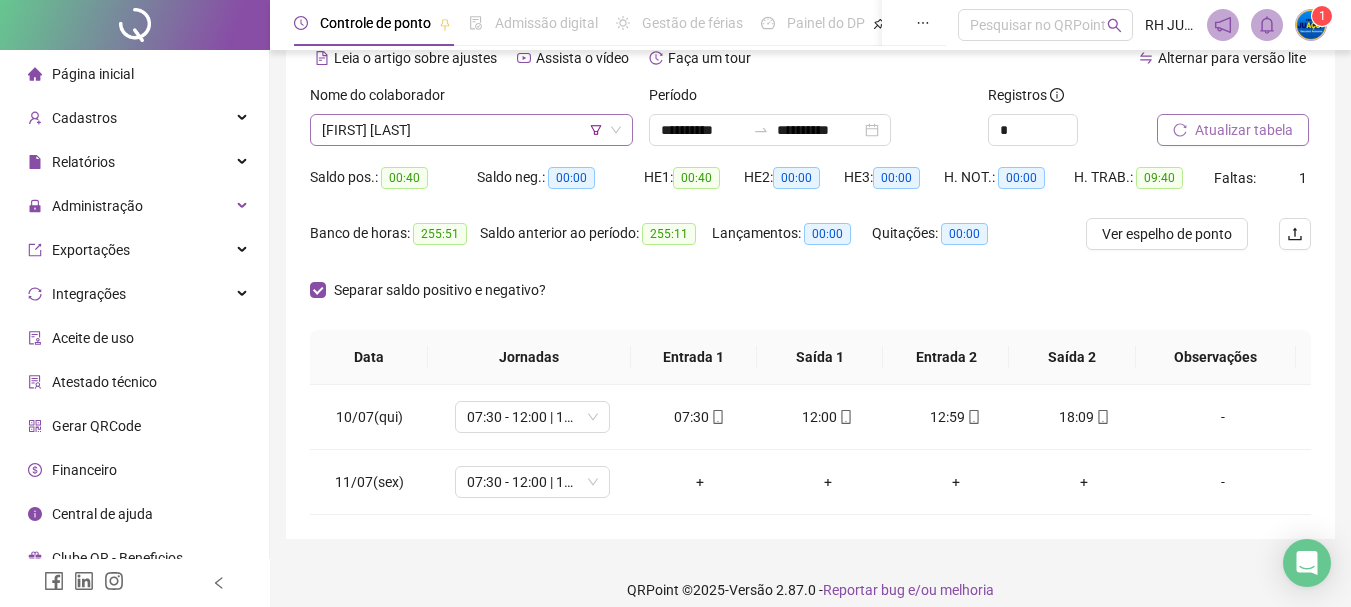 click on "[FIRST] [LAST]" at bounding box center (471, 130) 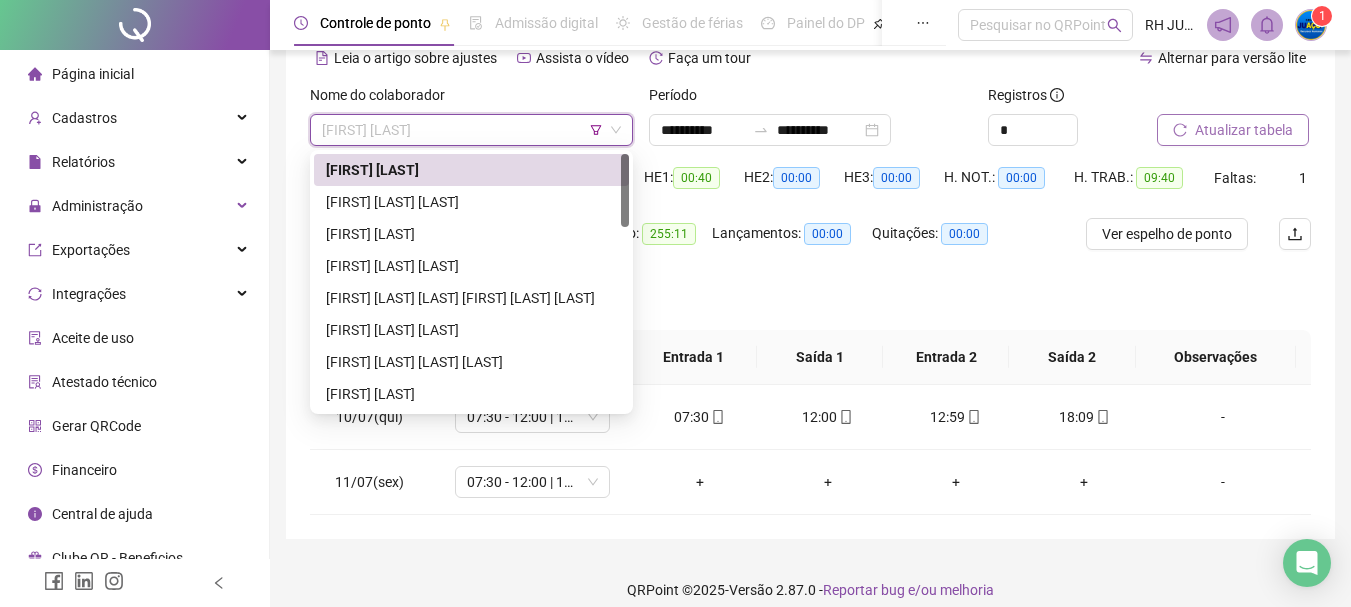 click on "[FIRST] [LAST]" at bounding box center [471, 170] 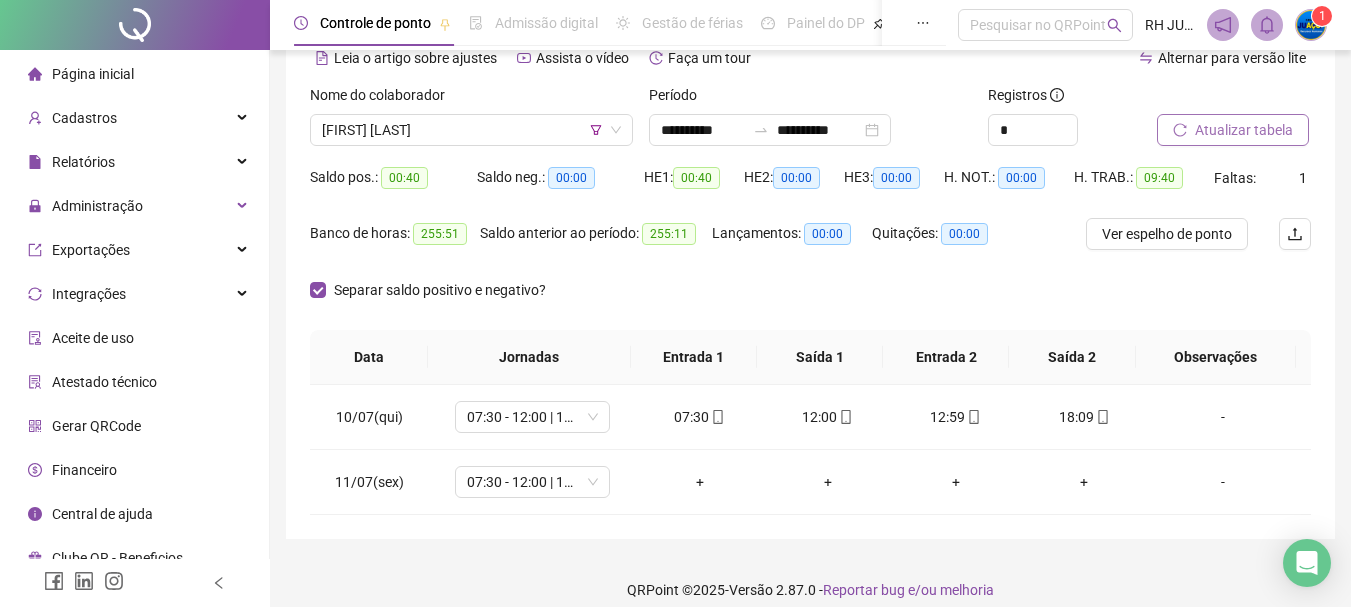 drag, startPoint x: 1156, startPoint y: 120, endPoint x: 1219, endPoint y: 131, distance: 63.953106 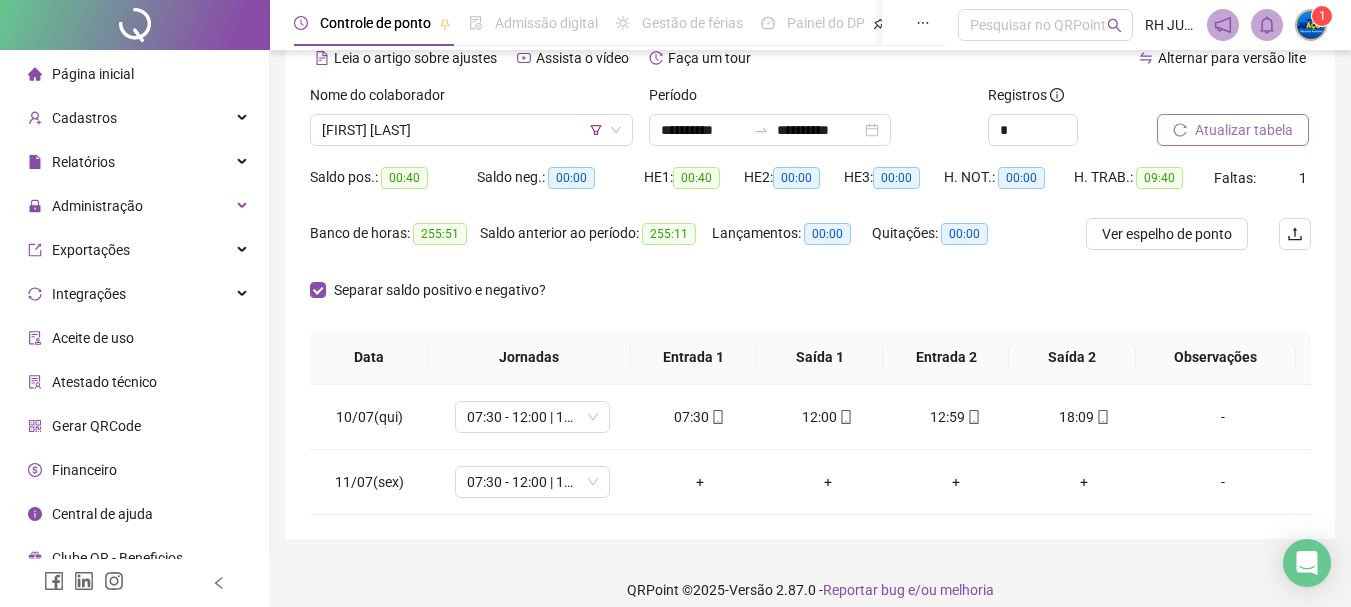 click on "Atualizar tabela" at bounding box center (1244, 130) 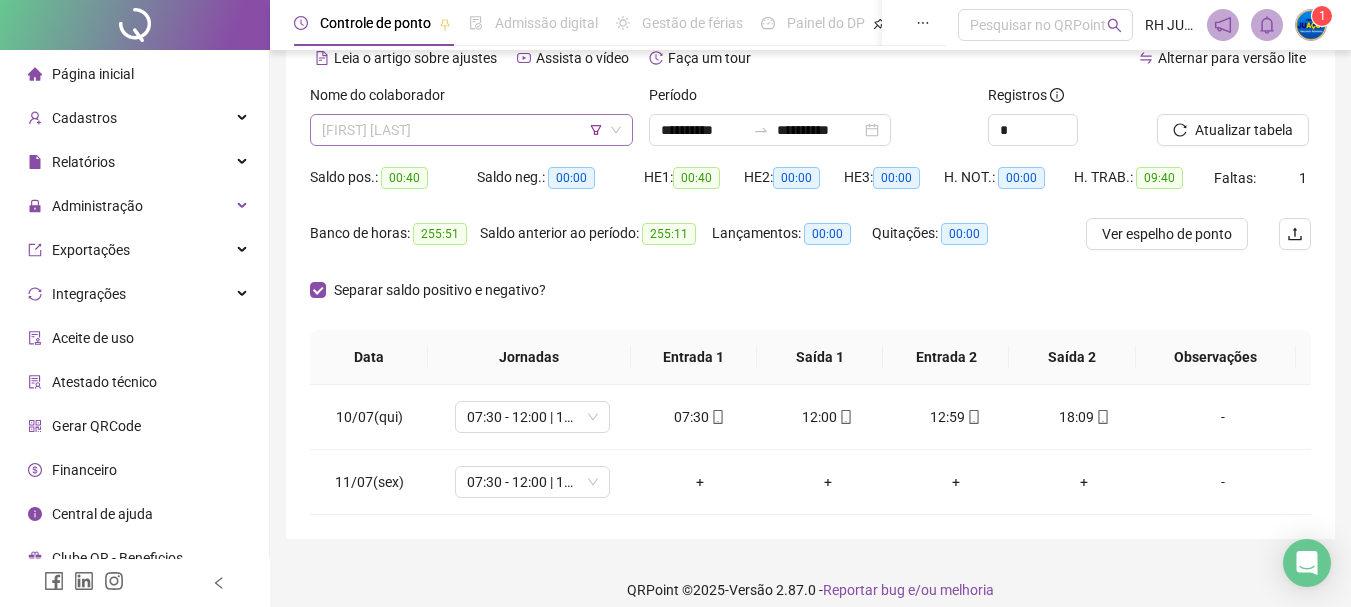 click on "[FIRST] [LAST]" at bounding box center (471, 130) 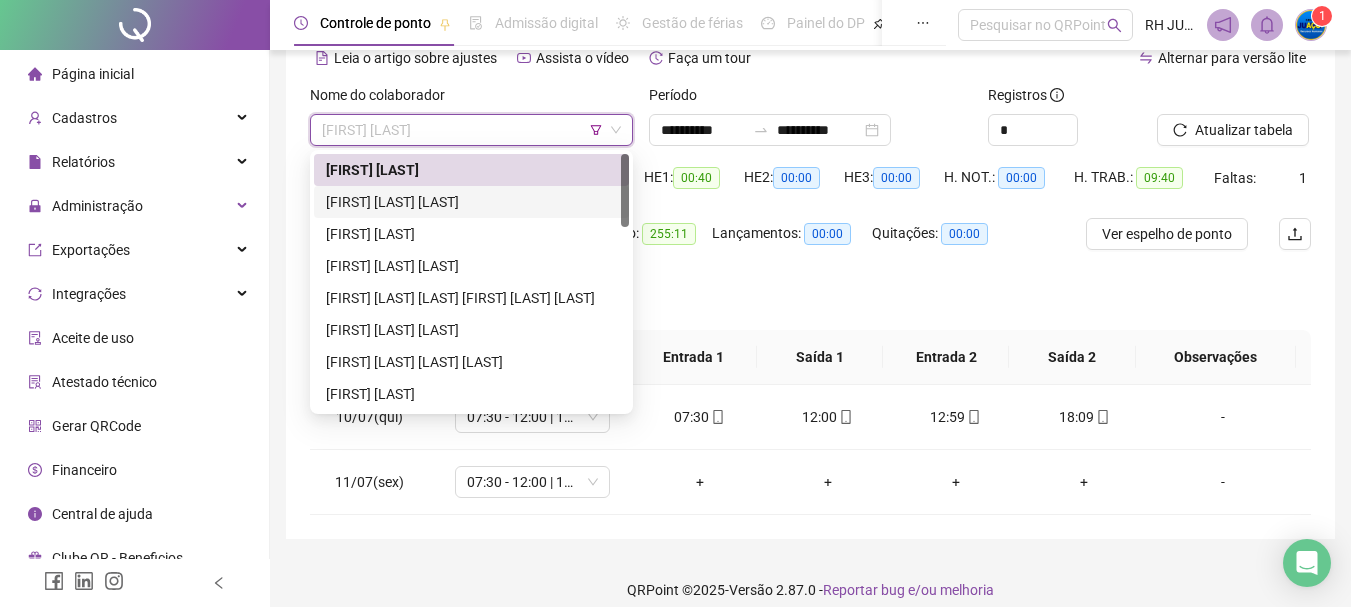 click on "[FIRST] [LAST] [LAST]" at bounding box center (471, 202) 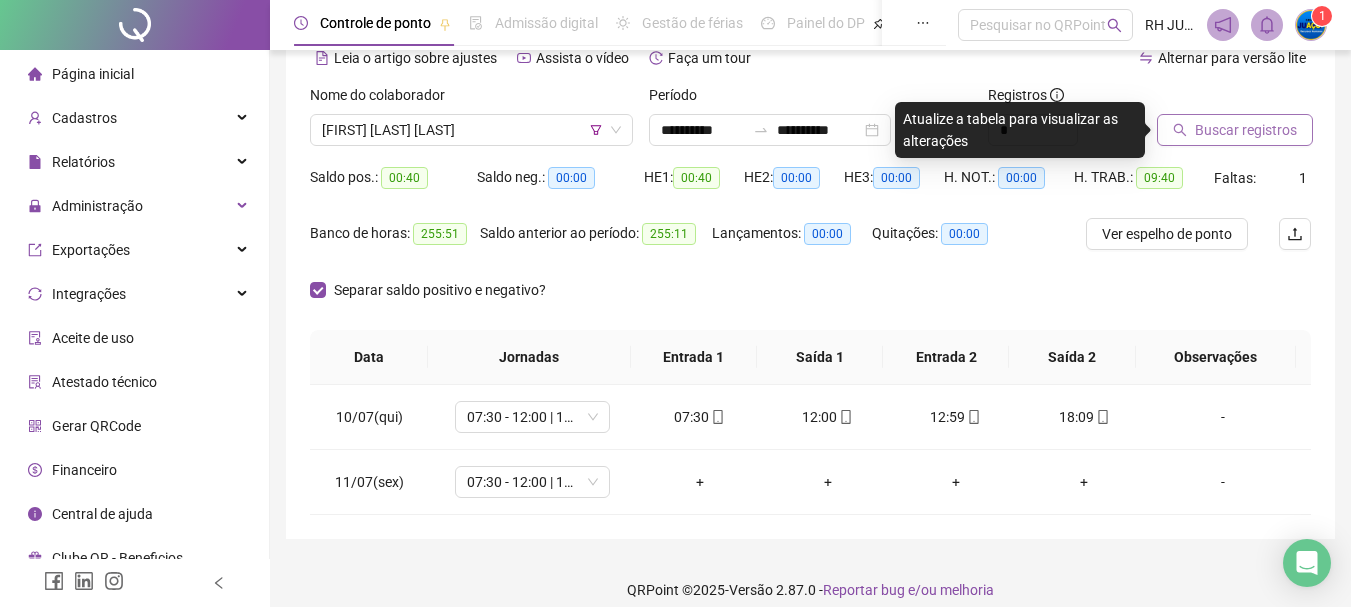 click on "Buscar registros" at bounding box center (1246, 130) 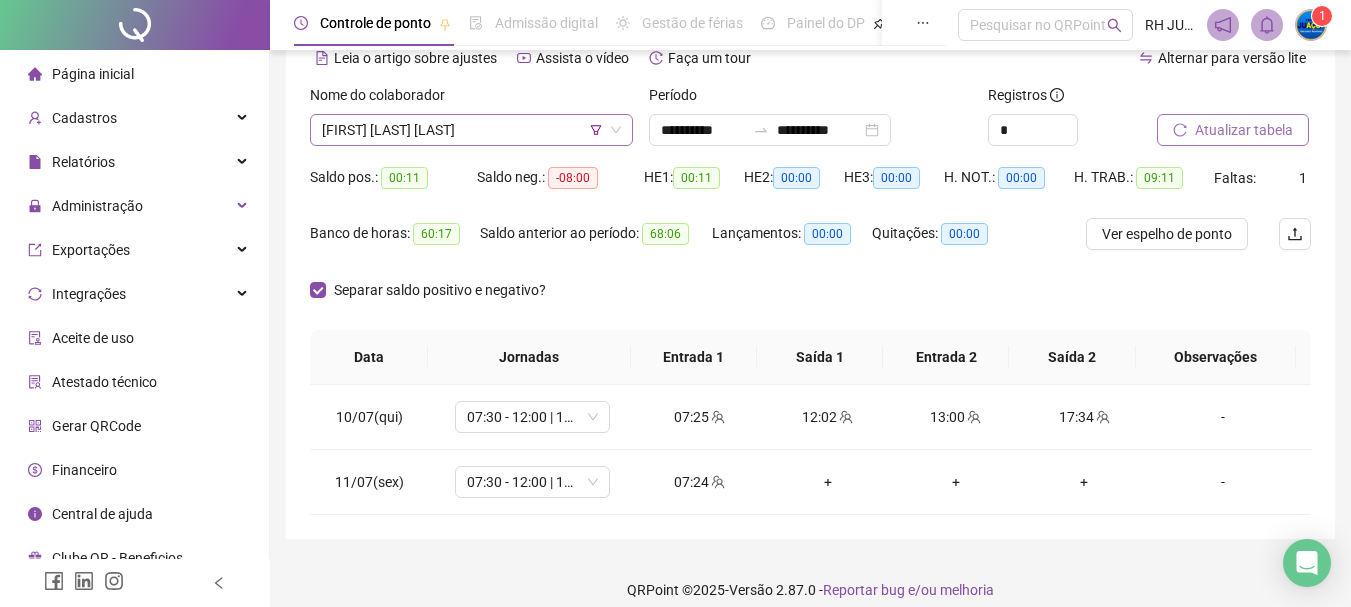 click on "[FIRST] [LAST] [LAST]" at bounding box center [471, 130] 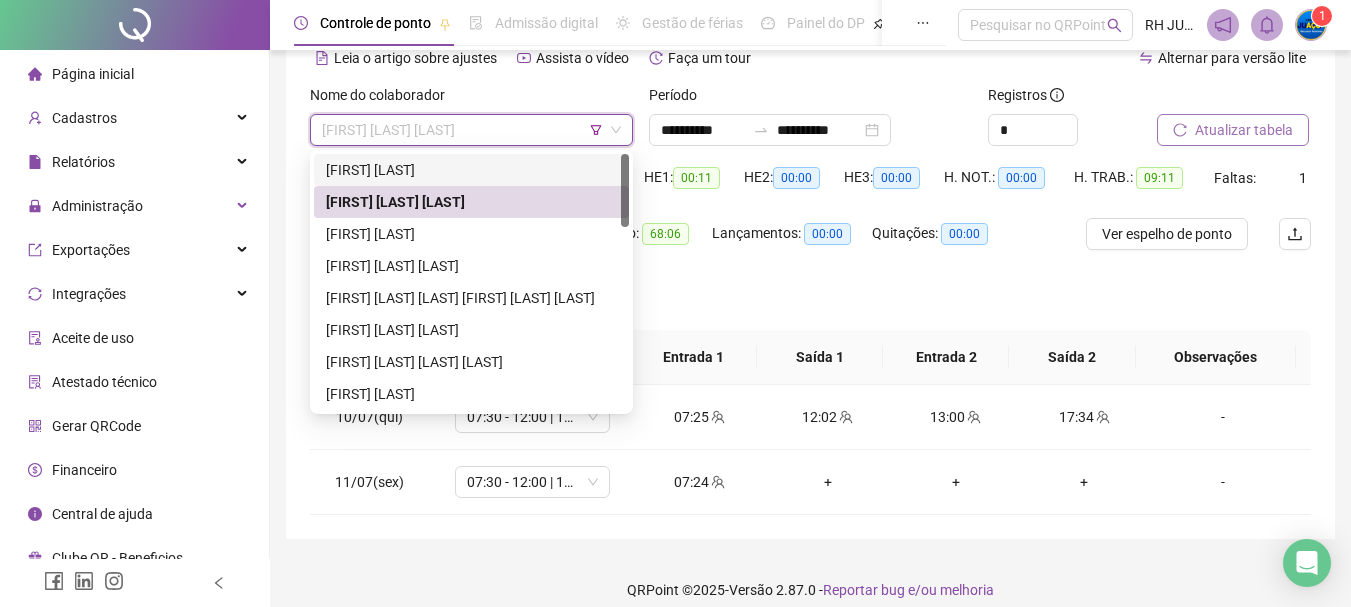 click on "[FIRST] [LAST]" at bounding box center [471, 170] 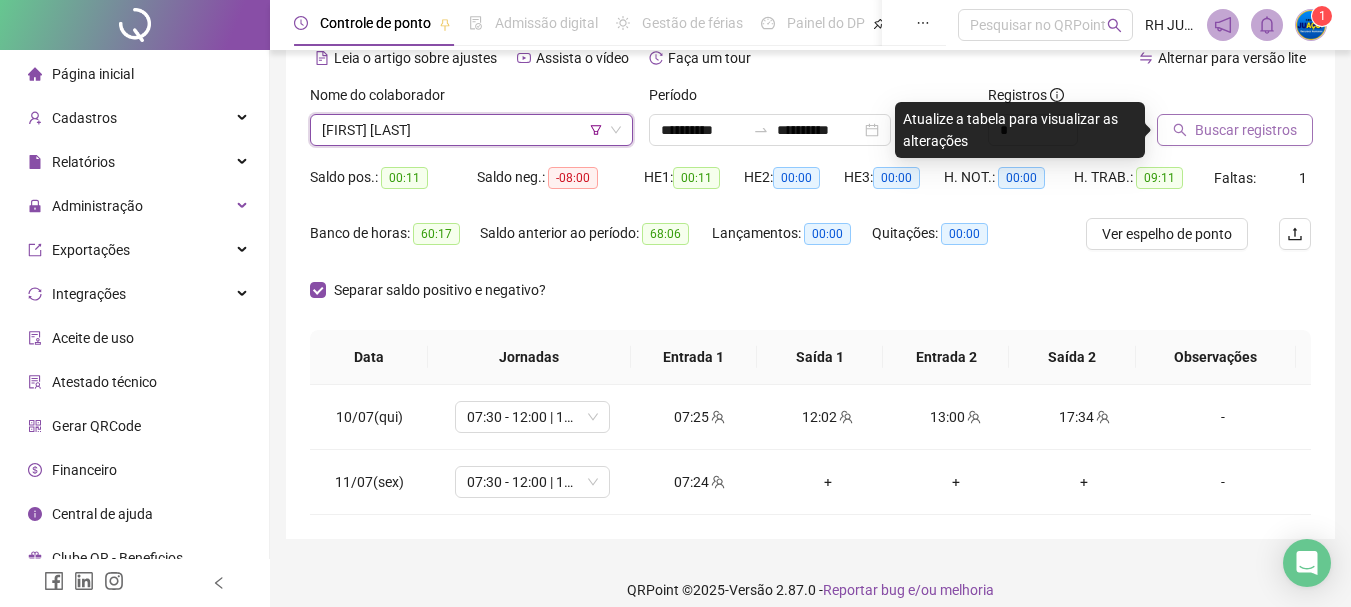 click on "Buscar registros" at bounding box center (1246, 130) 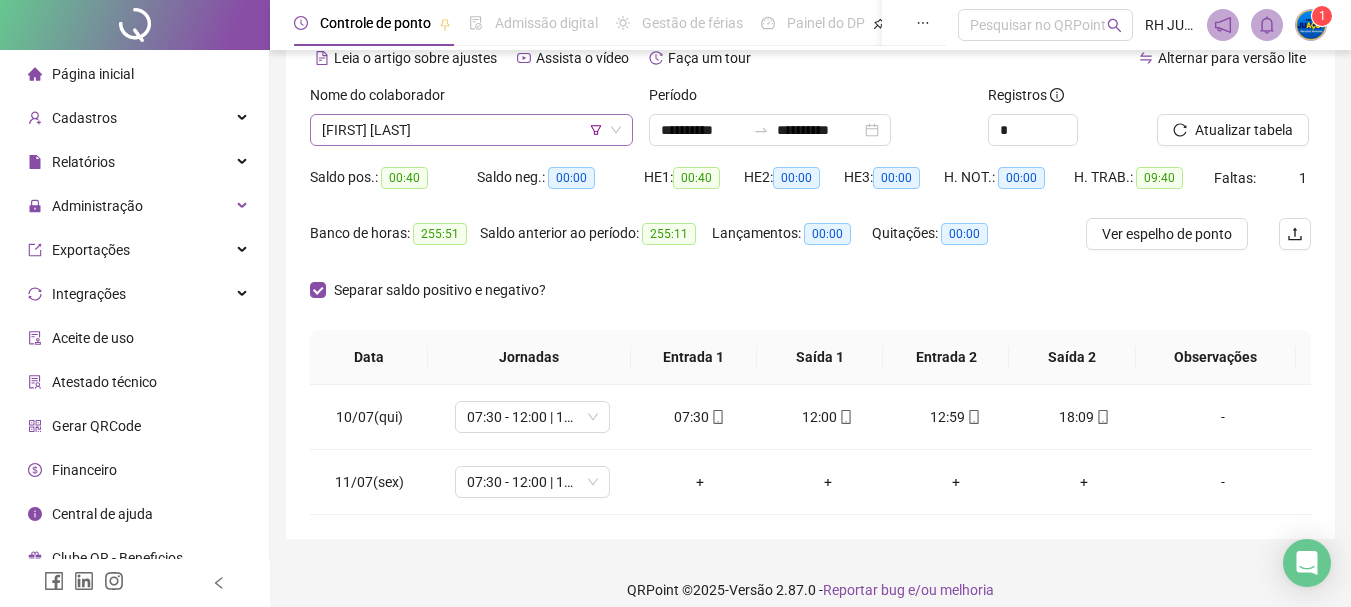 click on "[FIRST] [LAST]" at bounding box center (471, 130) 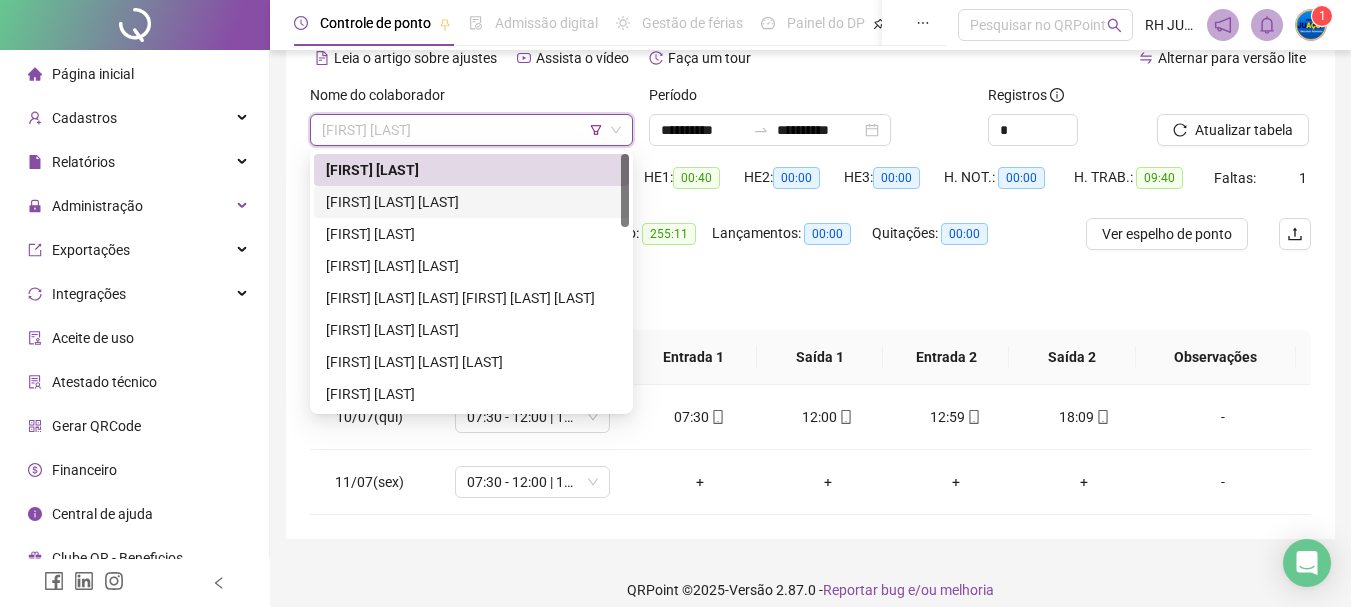 click on "[FIRST] [LAST] [LAST]" at bounding box center (471, 202) 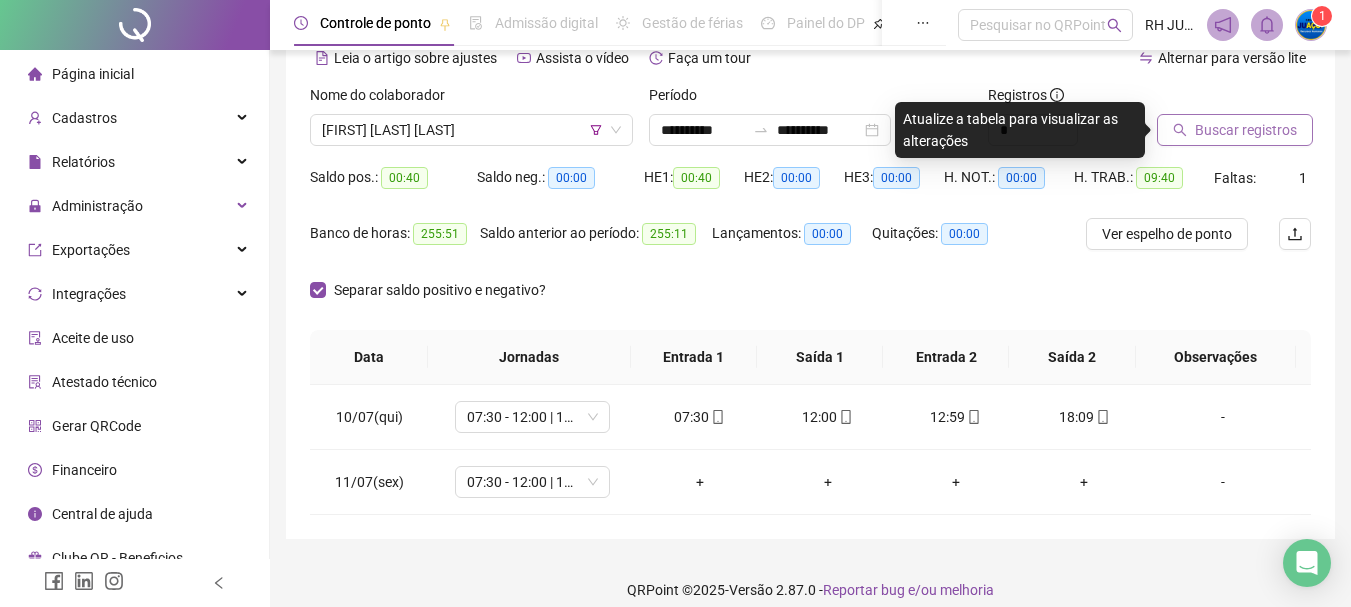 click on "Buscar registros" at bounding box center (1246, 130) 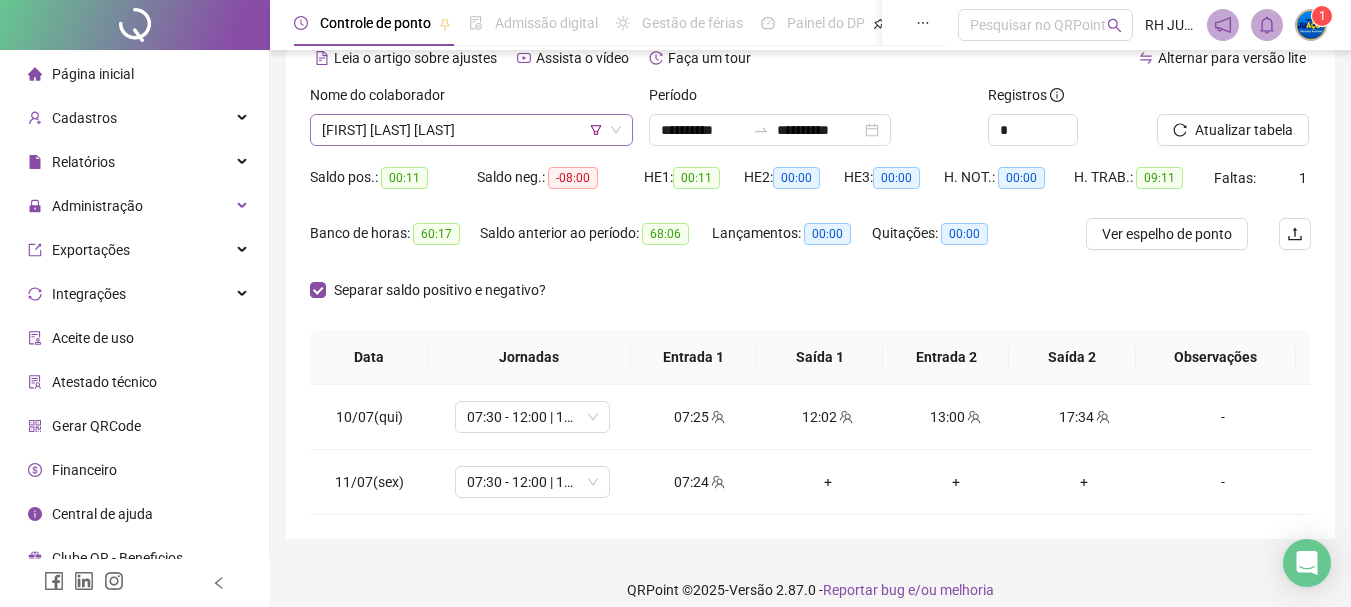 click on "[FIRST] [LAST] [LAST]" at bounding box center [471, 130] 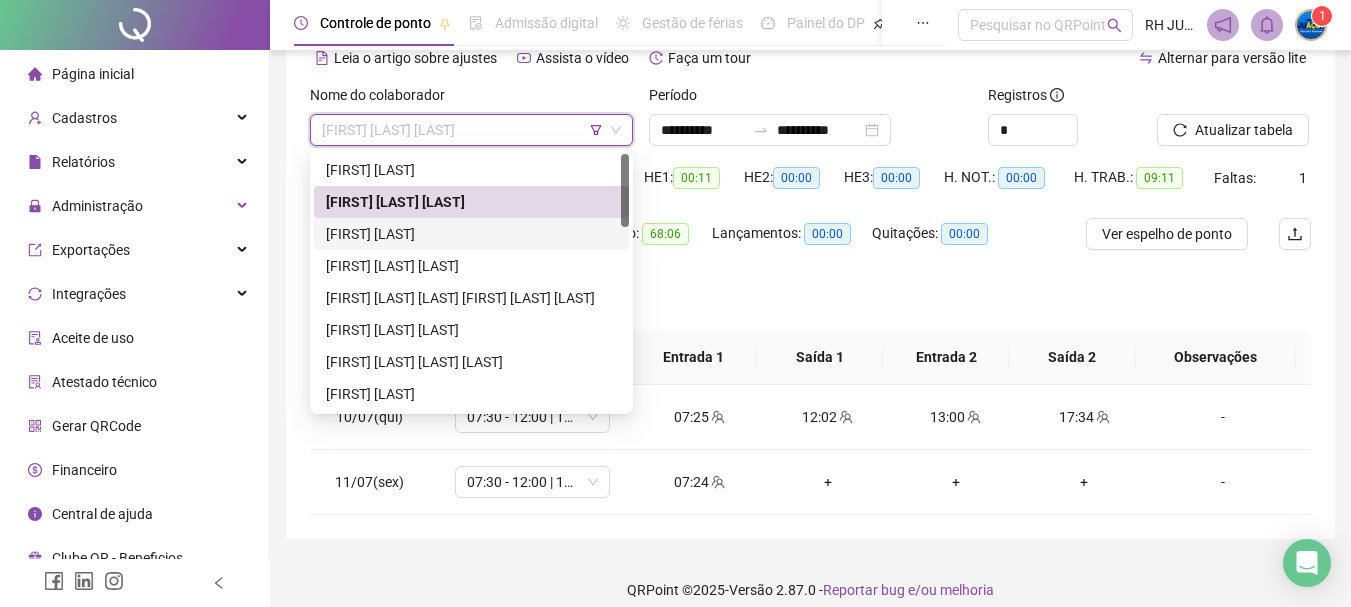 click on "[FIRST] [LAST]" at bounding box center [471, 234] 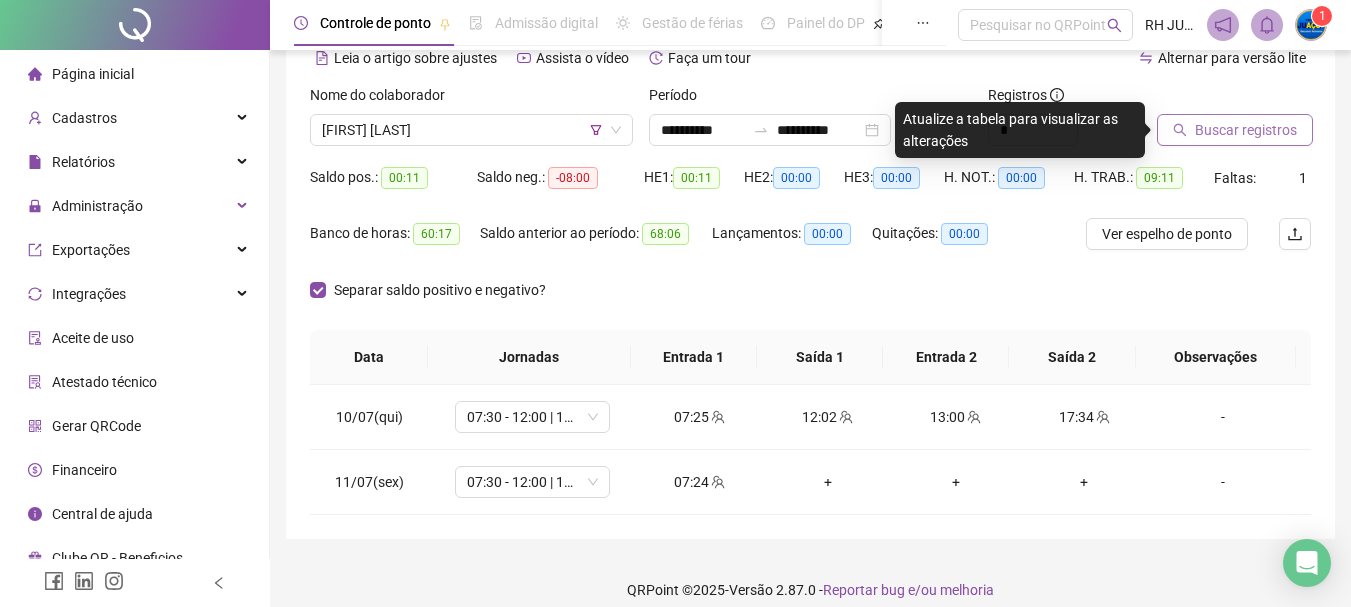 click on "Buscar registros" at bounding box center [1246, 130] 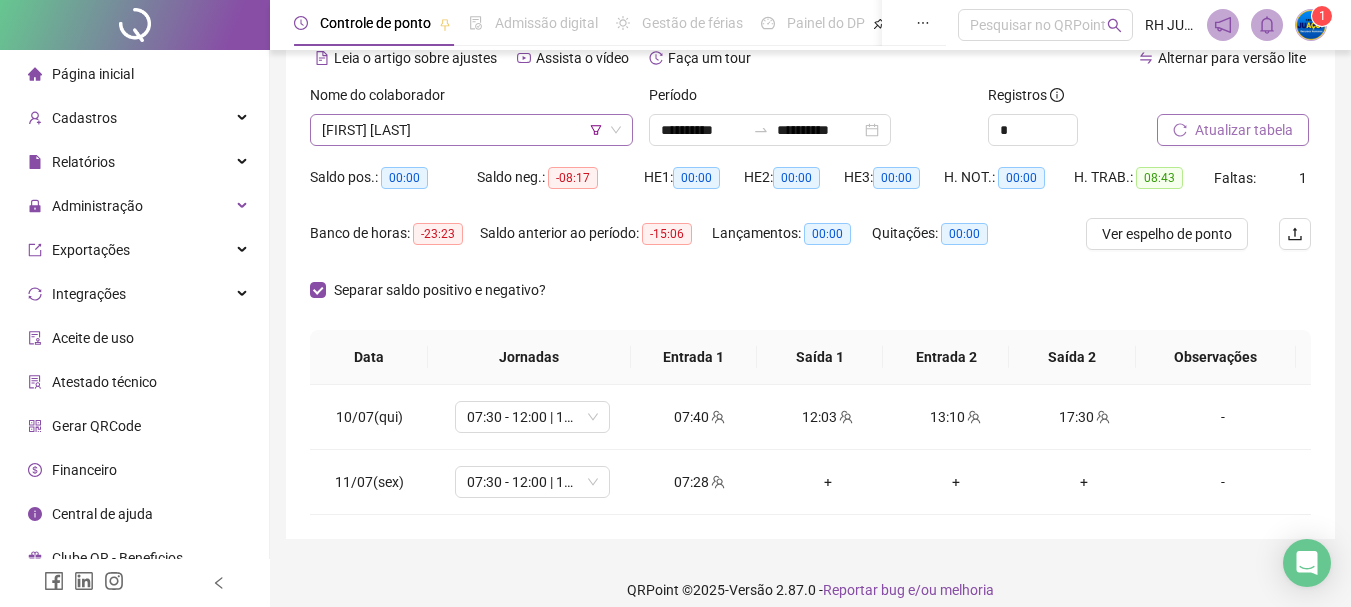 click on "[FIRST] [LAST]" at bounding box center (471, 130) 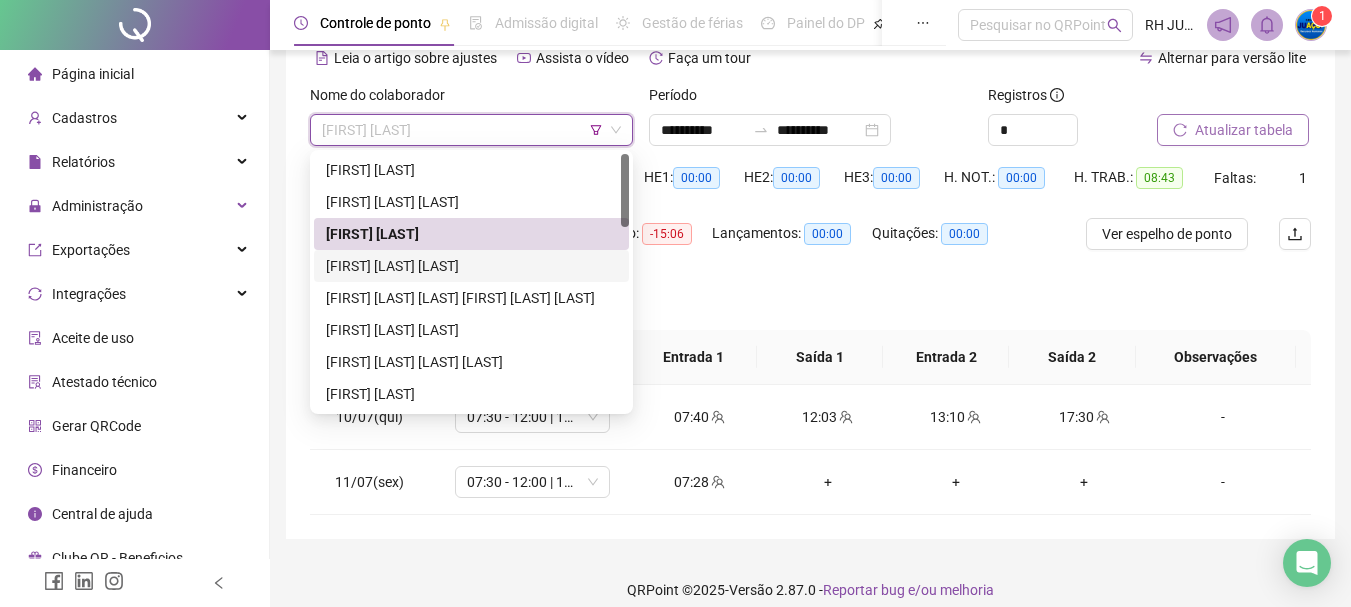 click on "[FIRST] [LAST] [LAST]" at bounding box center [471, 266] 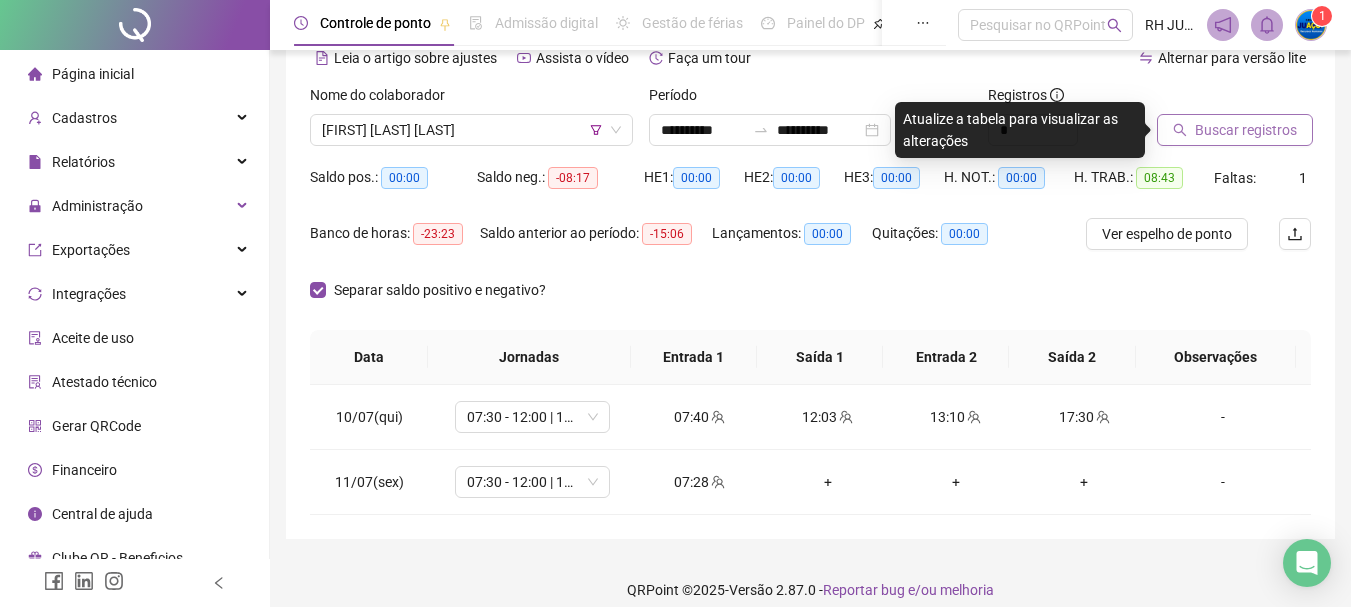 click on "Buscar registros" at bounding box center [1246, 130] 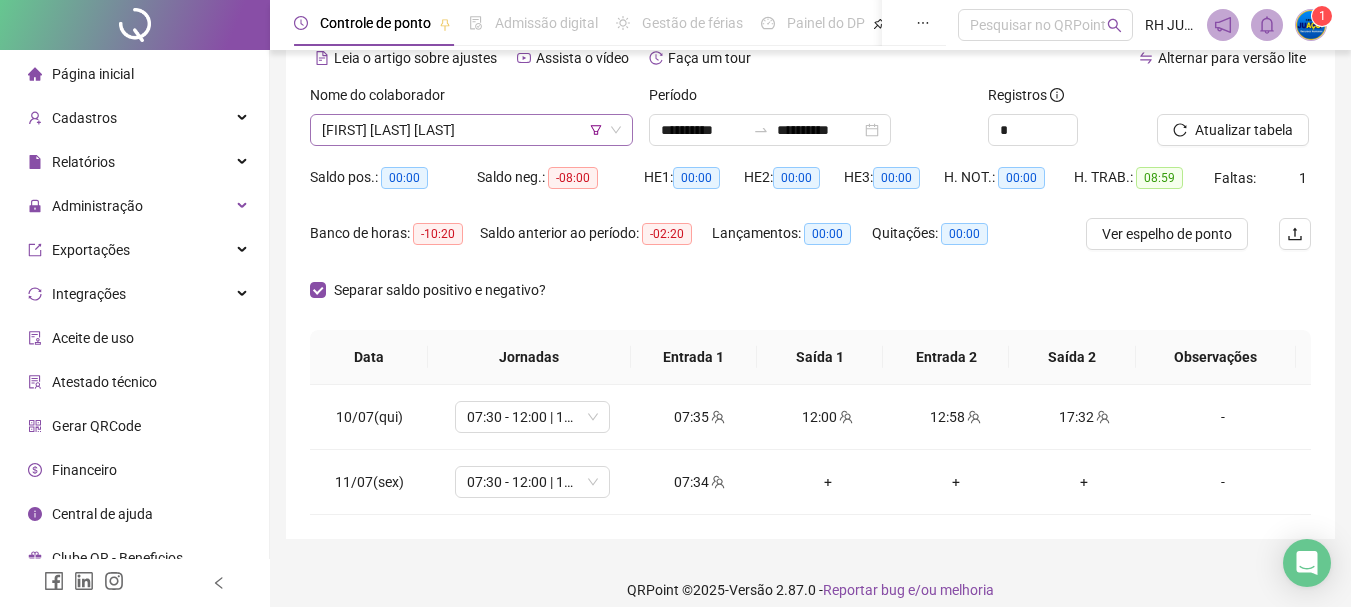 click on "[FIRST] [LAST] [LAST]" at bounding box center [471, 130] 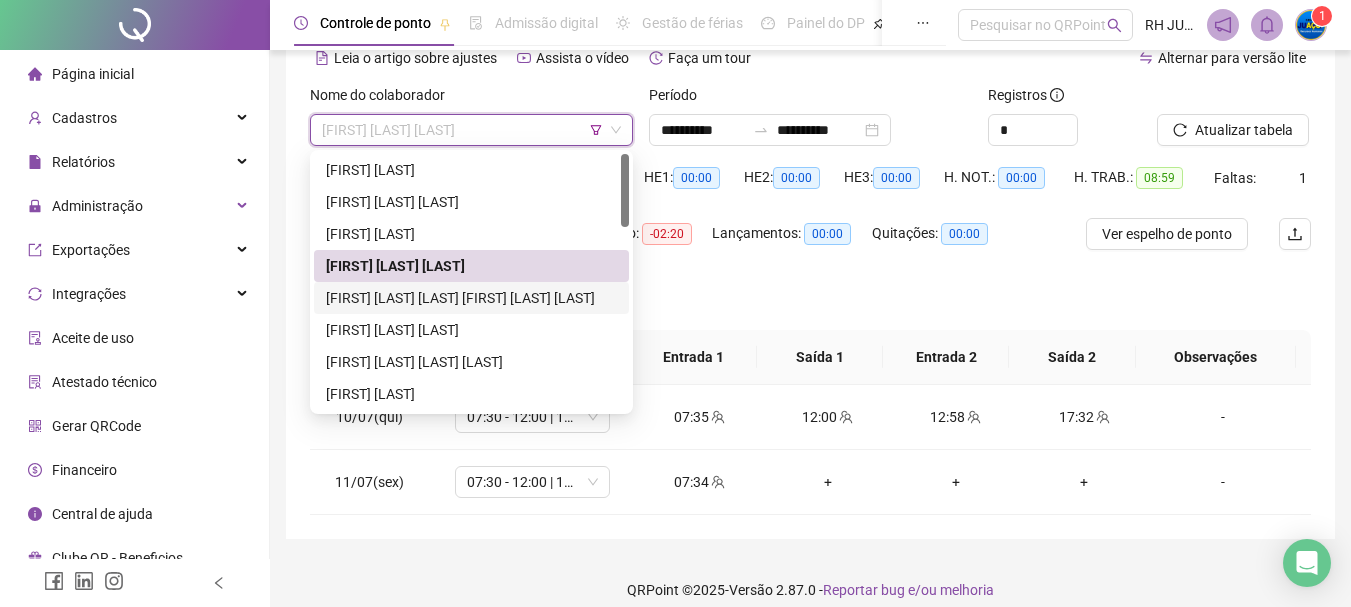 drag, startPoint x: 465, startPoint y: 298, endPoint x: 567, endPoint y: 270, distance: 105.773346 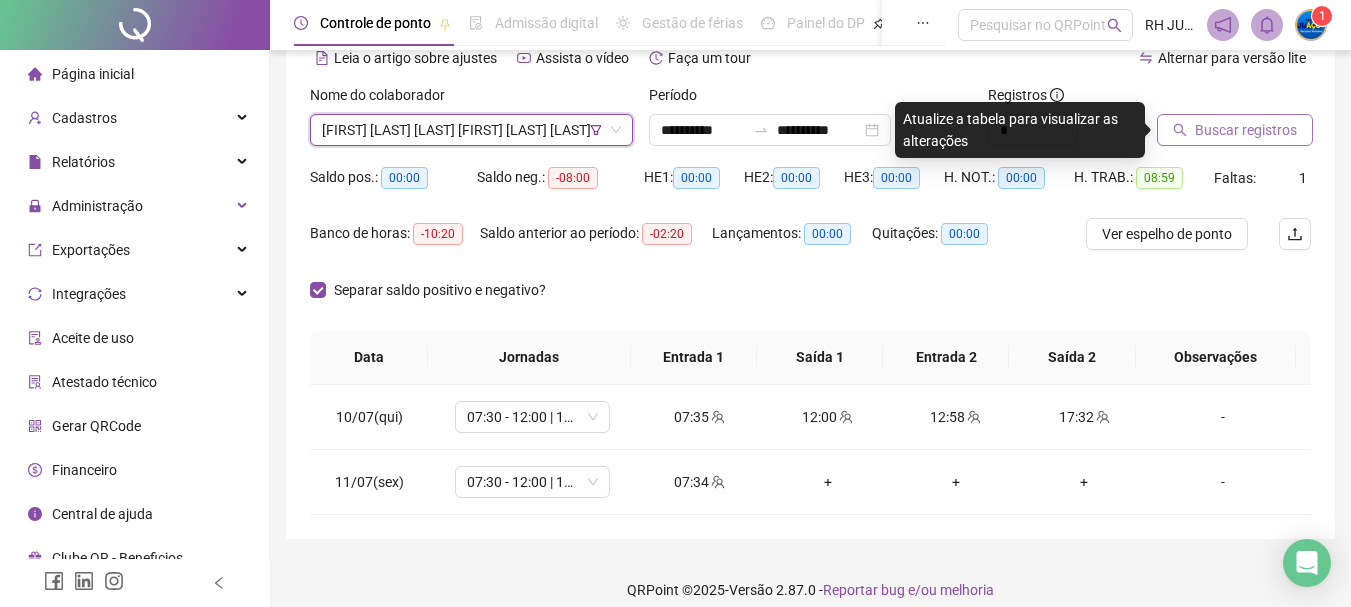 click on "Buscar registros" at bounding box center [1235, 130] 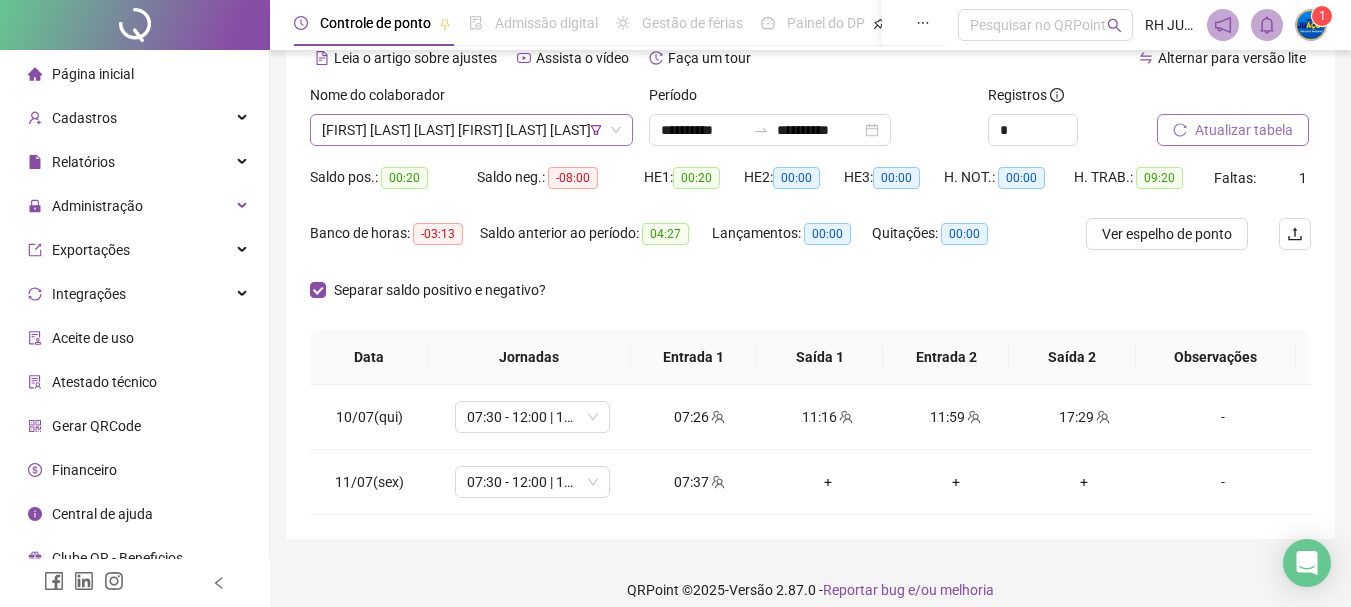 click on "[FIRST] [LAST] [LAST] [FIRST] [LAST] [LAST]" at bounding box center [471, 130] 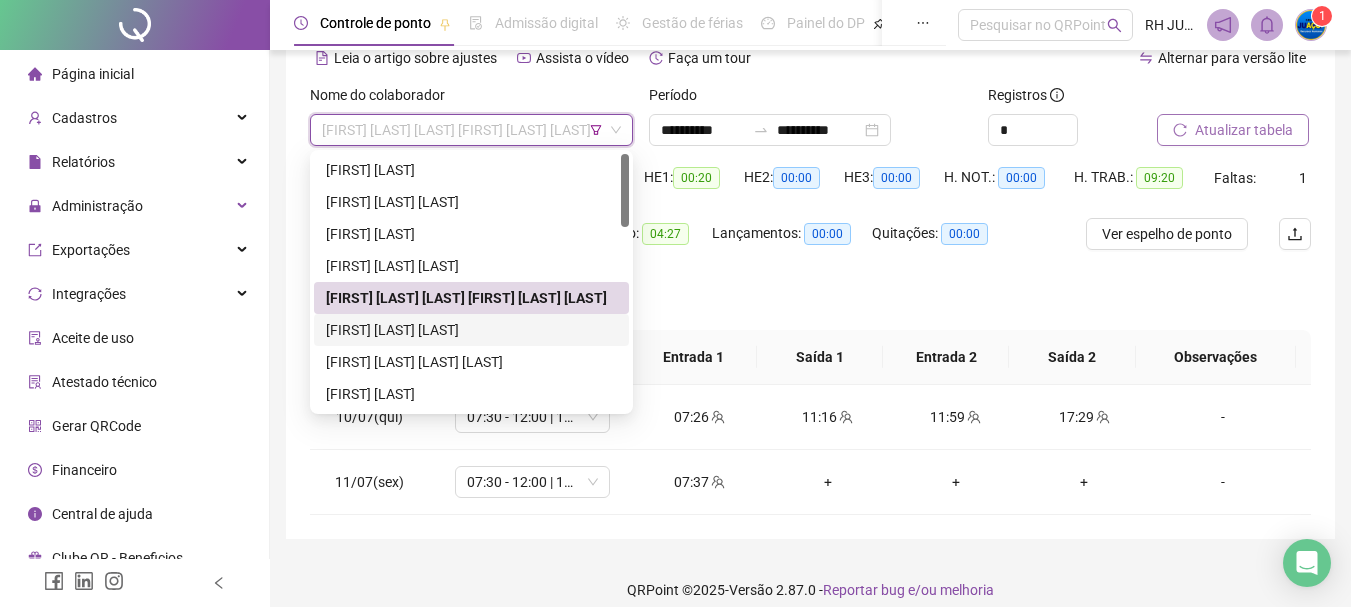 click on "[FIRST] [LAST] [LAST]" at bounding box center [471, 330] 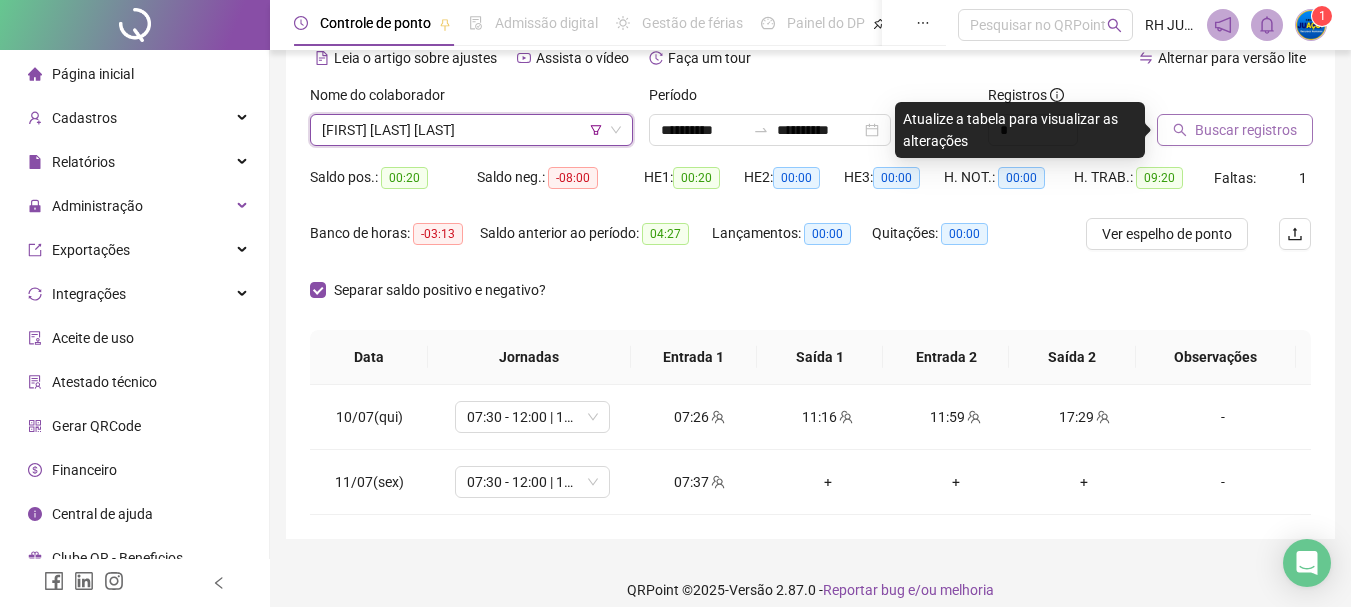 click 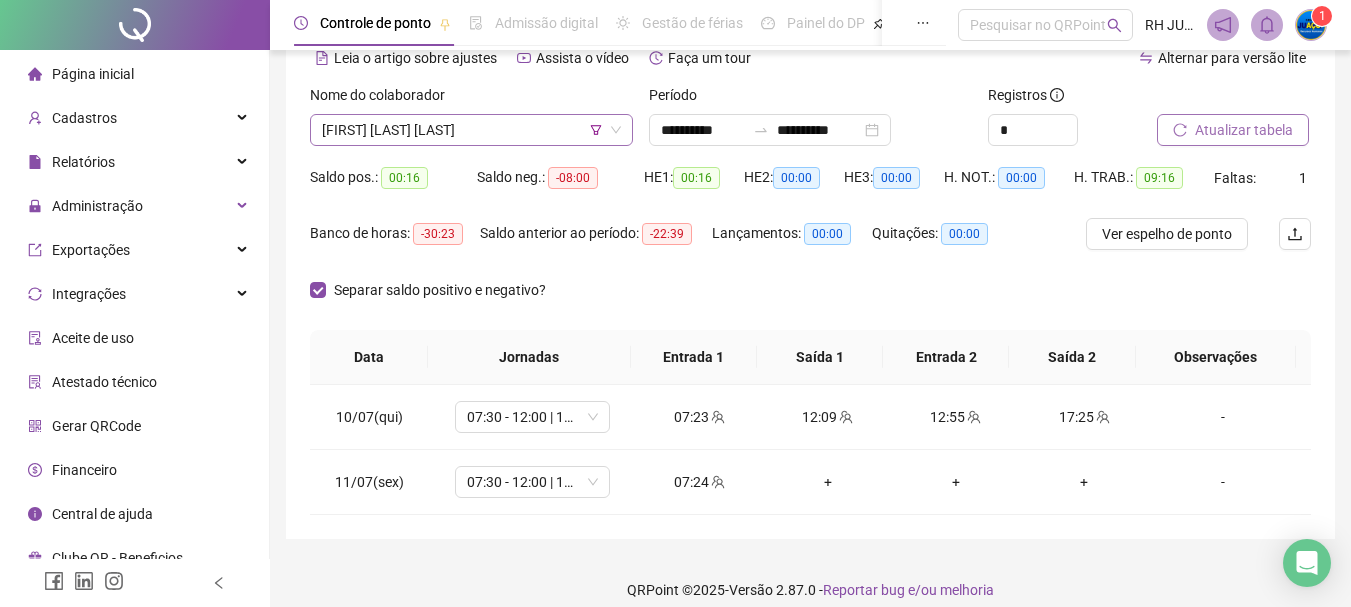 click on "[FIRST] [LAST] [LAST]" at bounding box center [471, 130] 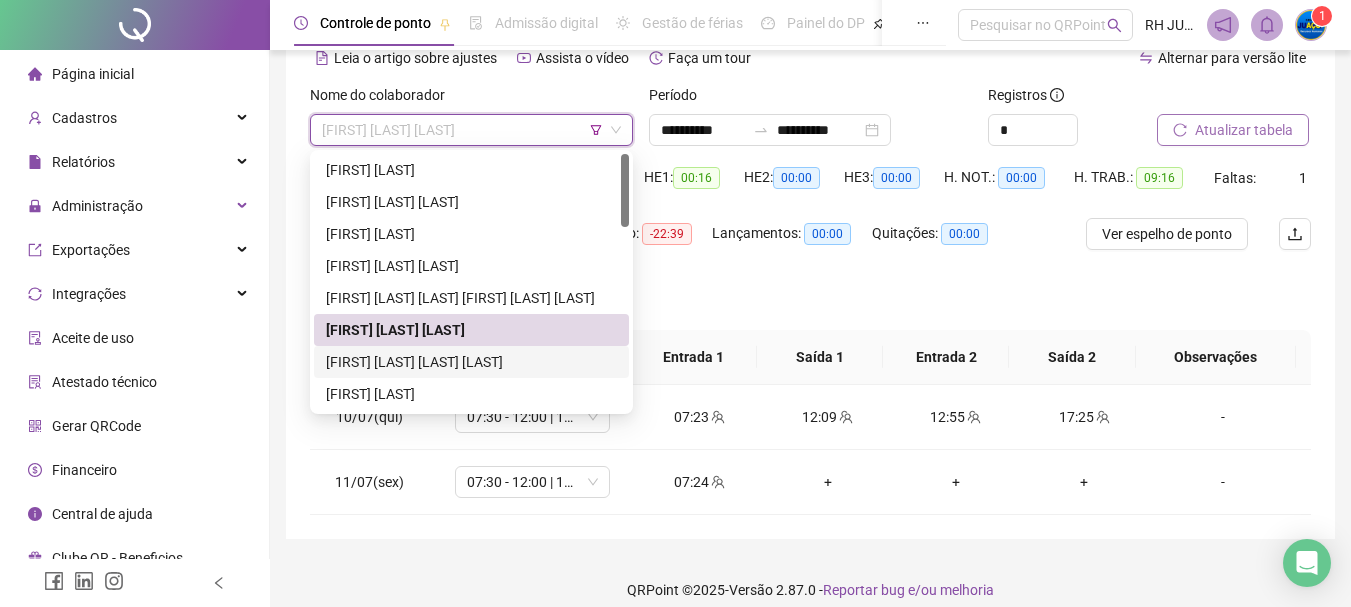 drag, startPoint x: 484, startPoint y: 359, endPoint x: 494, endPoint y: 343, distance: 18.867962 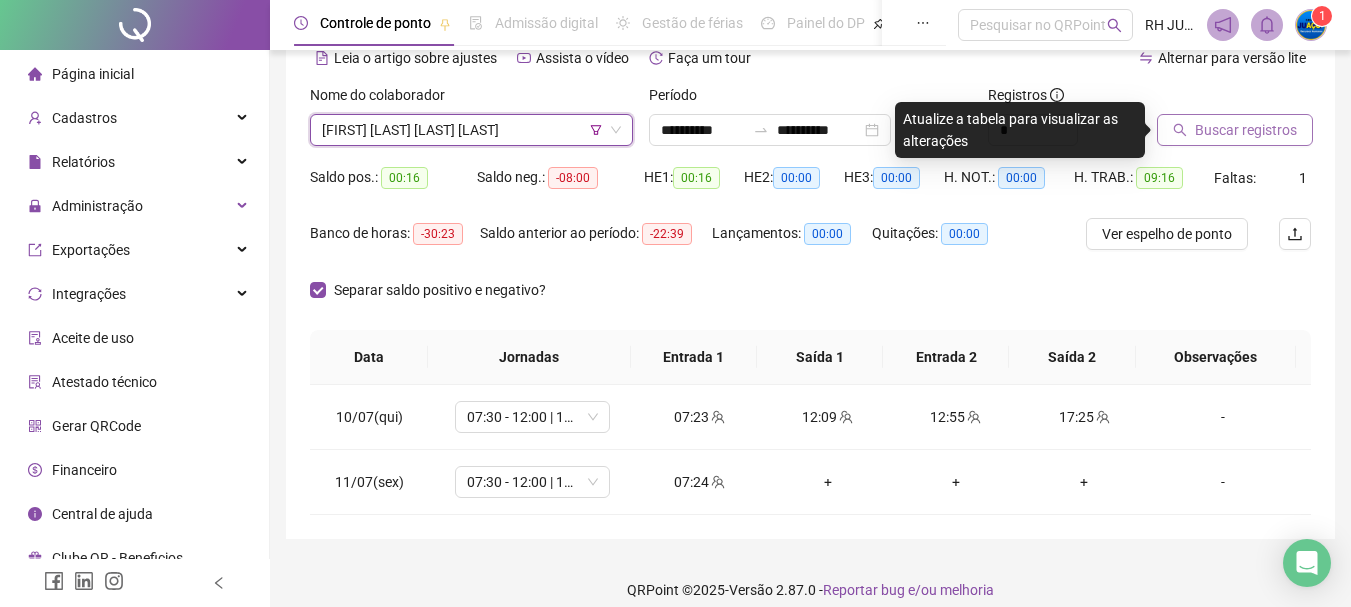 click on "Buscar registros" at bounding box center [1246, 130] 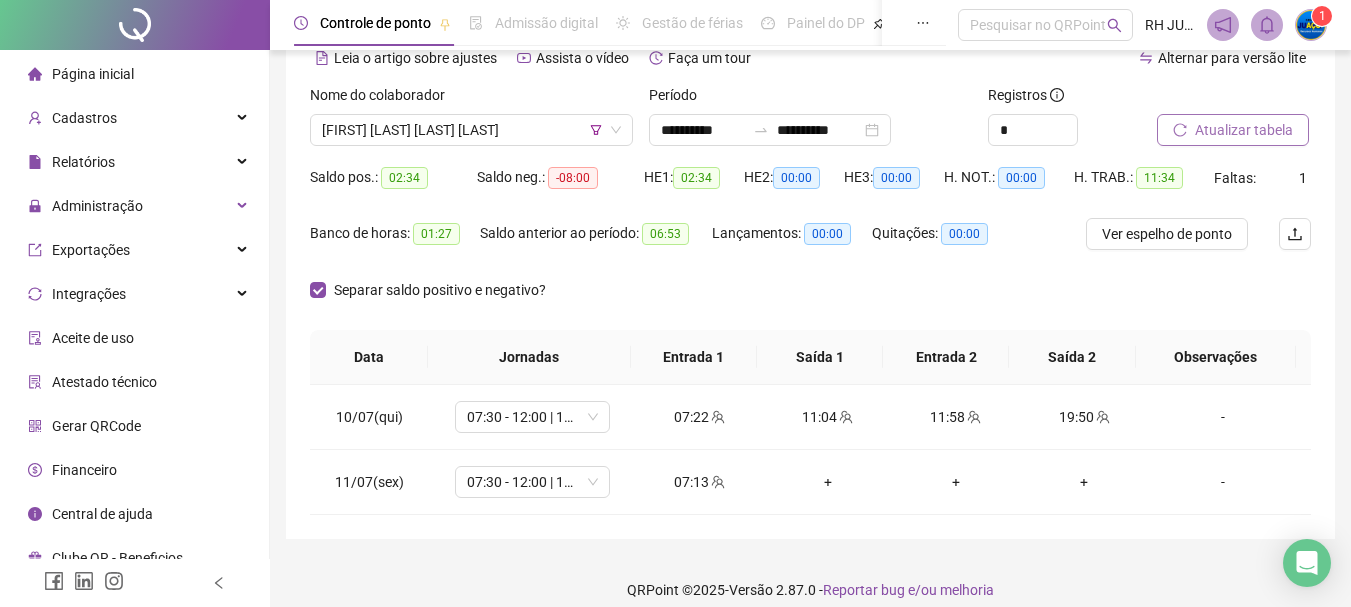 click on "Atualizar tabela" at bounding box center [1244, 130] 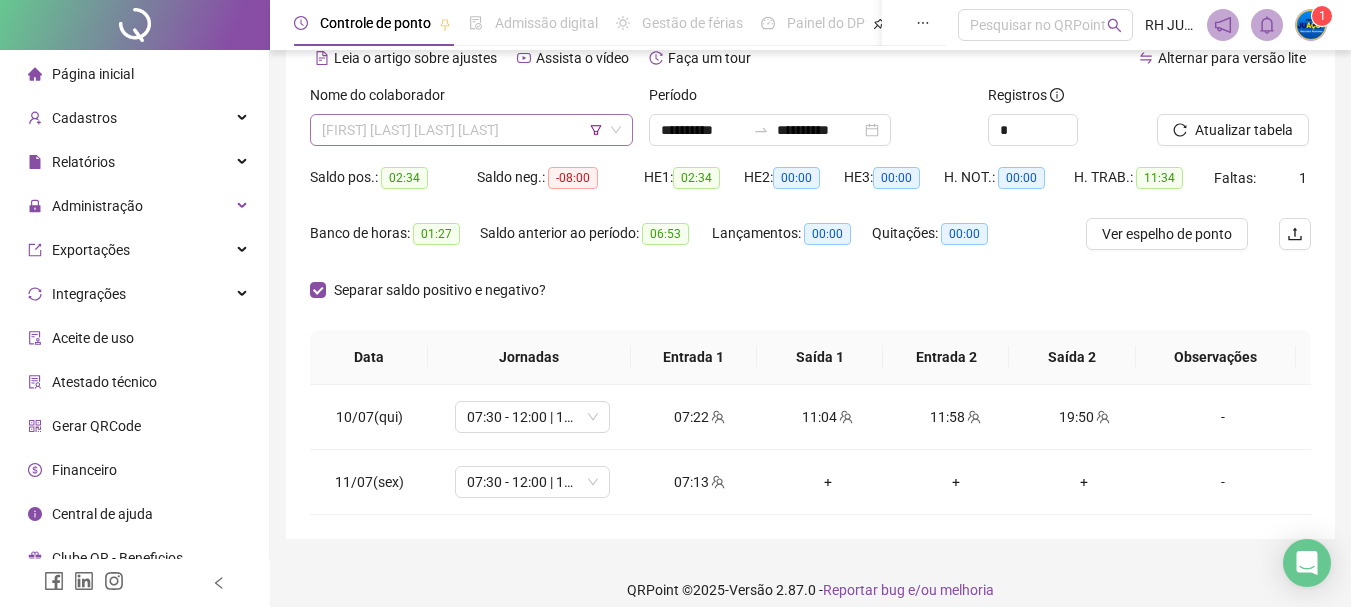 click on "[FIRST] [LAST] [LAST] [LAST]" at bounding box center [471, 130] 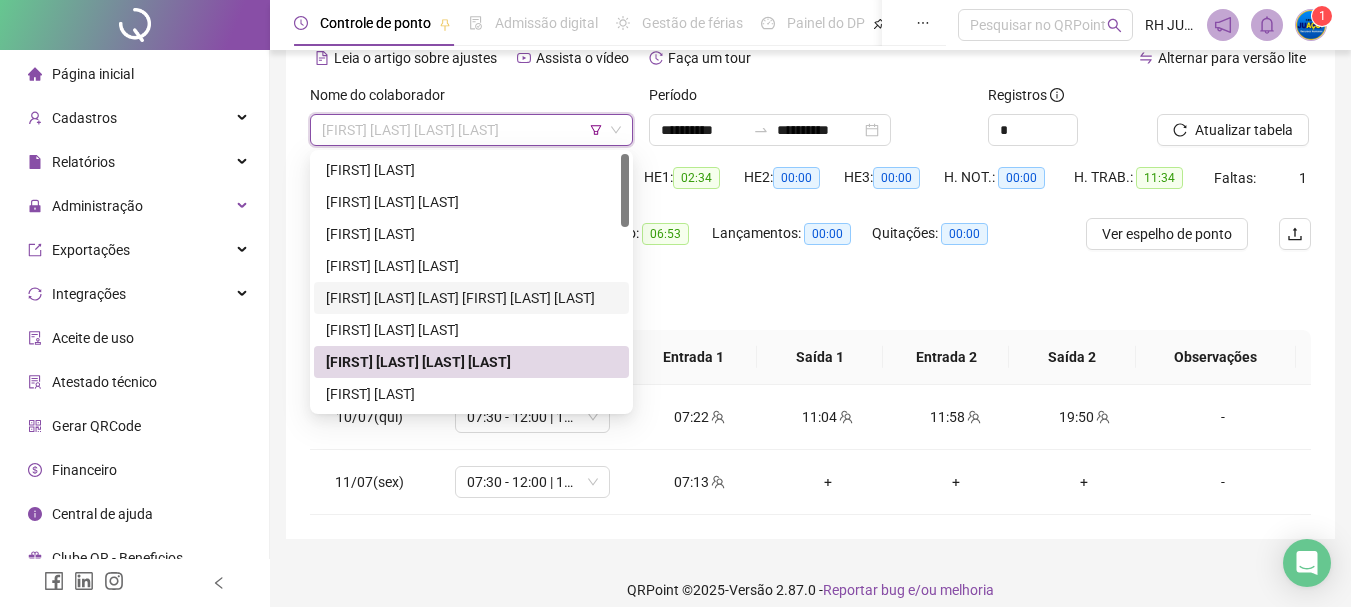 scroll, scrollTop: 100, scrollLeft: 0, axis: vertical 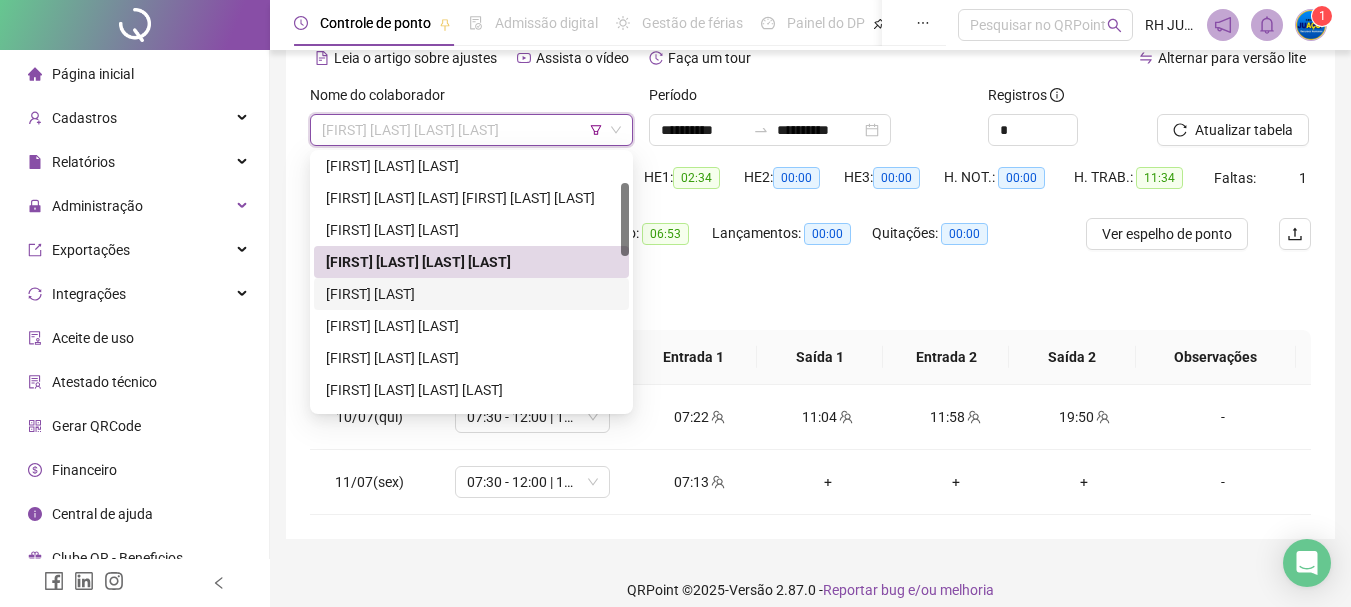 click on "[FIRST] [LAST]" at bounding box center [471, 294] 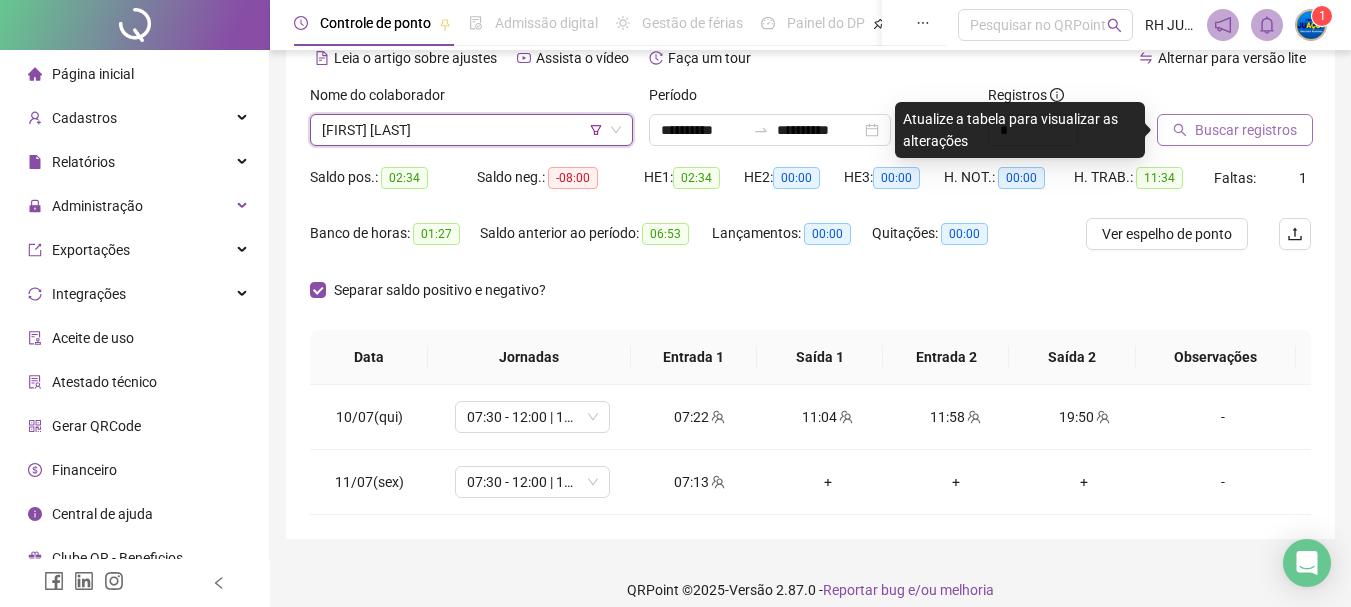 click on "Buscar registros" at bounding box center (1246, 130) 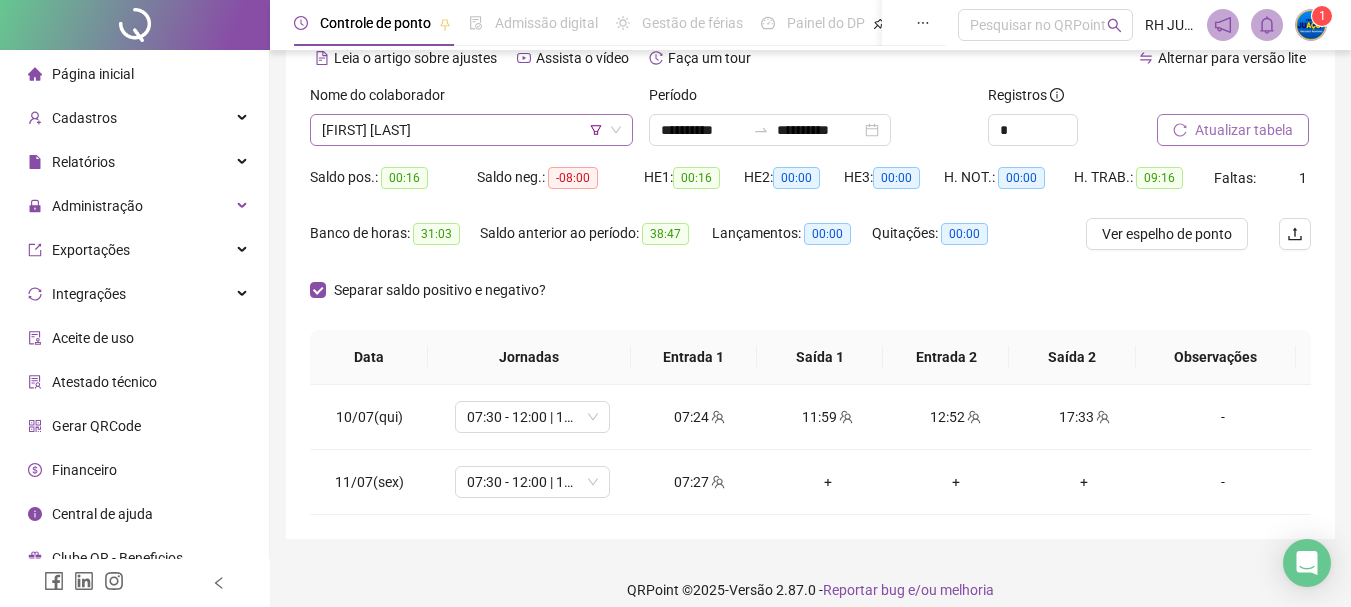 click on "[FIRST] [LAST]" at bounding box center [471, 130] 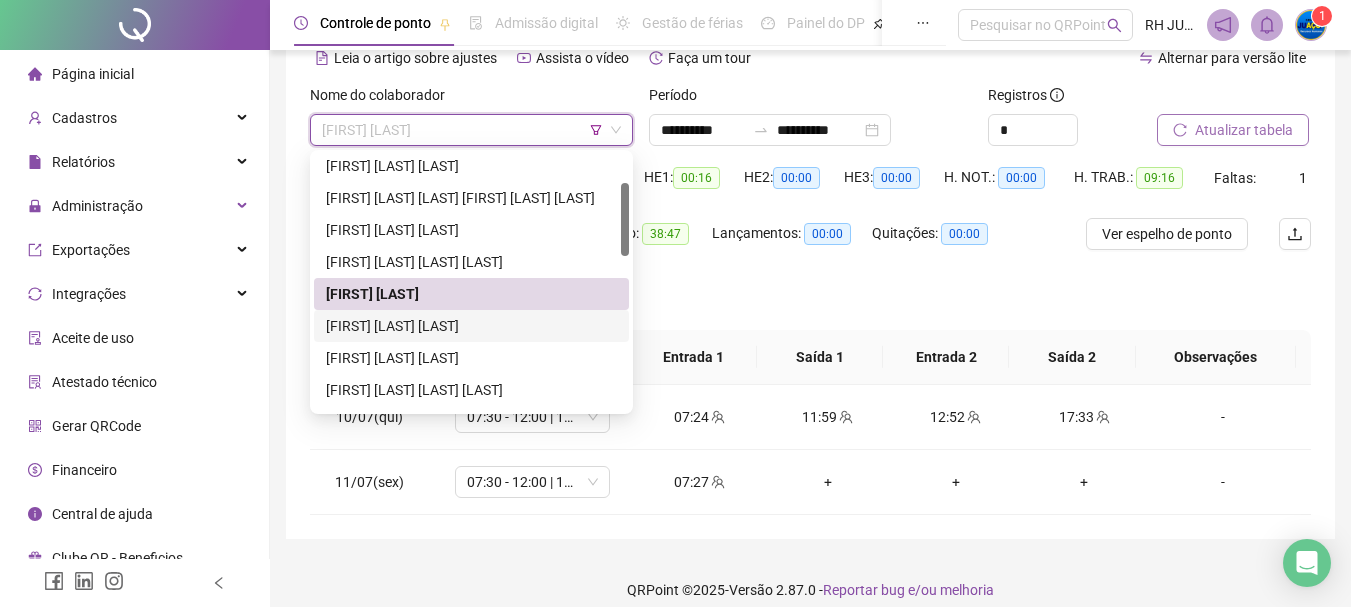 click on "[FIRST] [LAST] [LAST]" at bounding box center [471, 326] 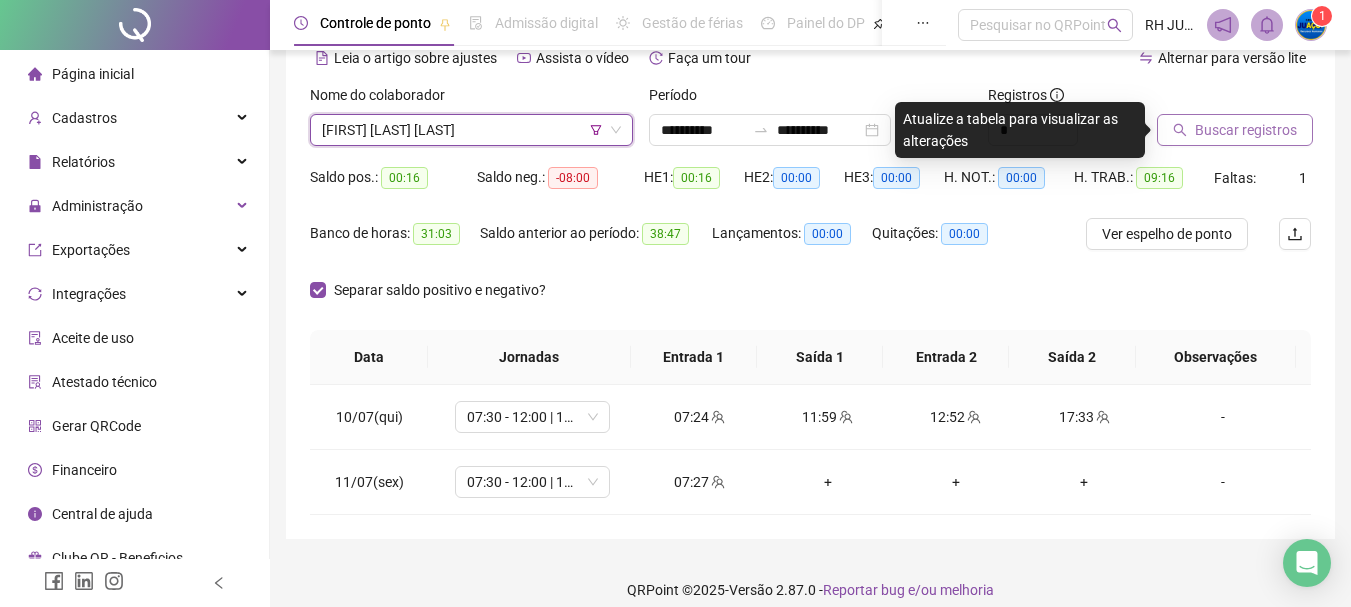 click on "Buscar registros" at bounding box center (1246, 130) 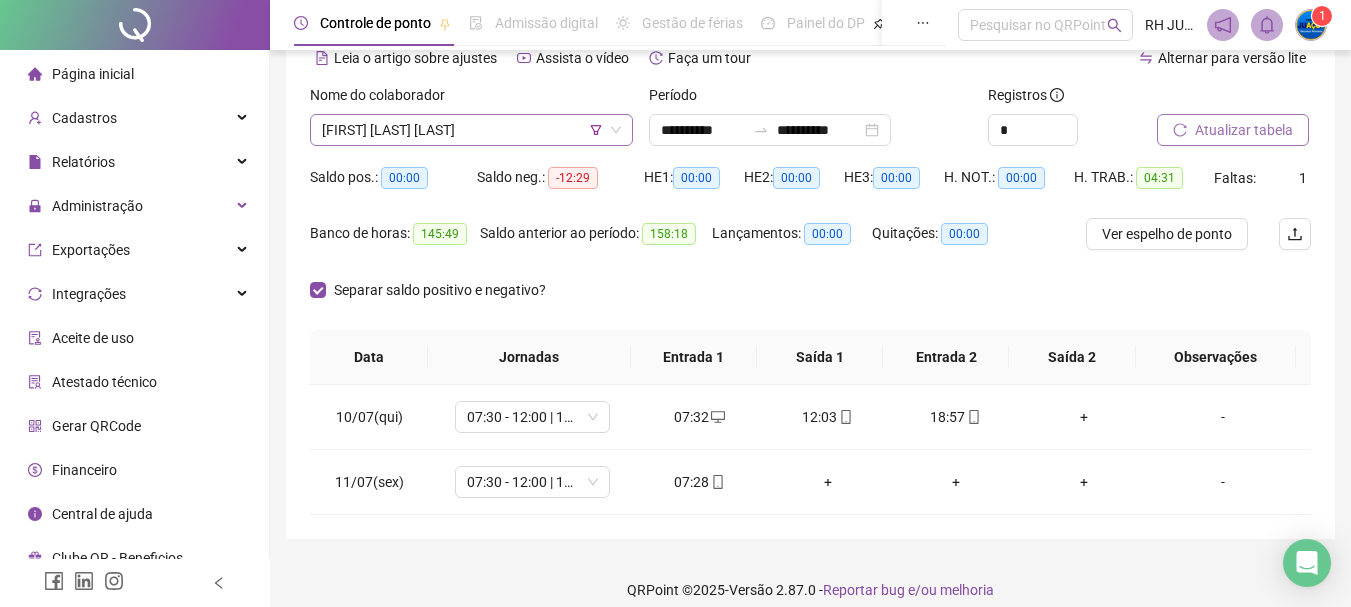 click on "[FIRST] [LAST] [LAST]" at bounding box center (471, 130) 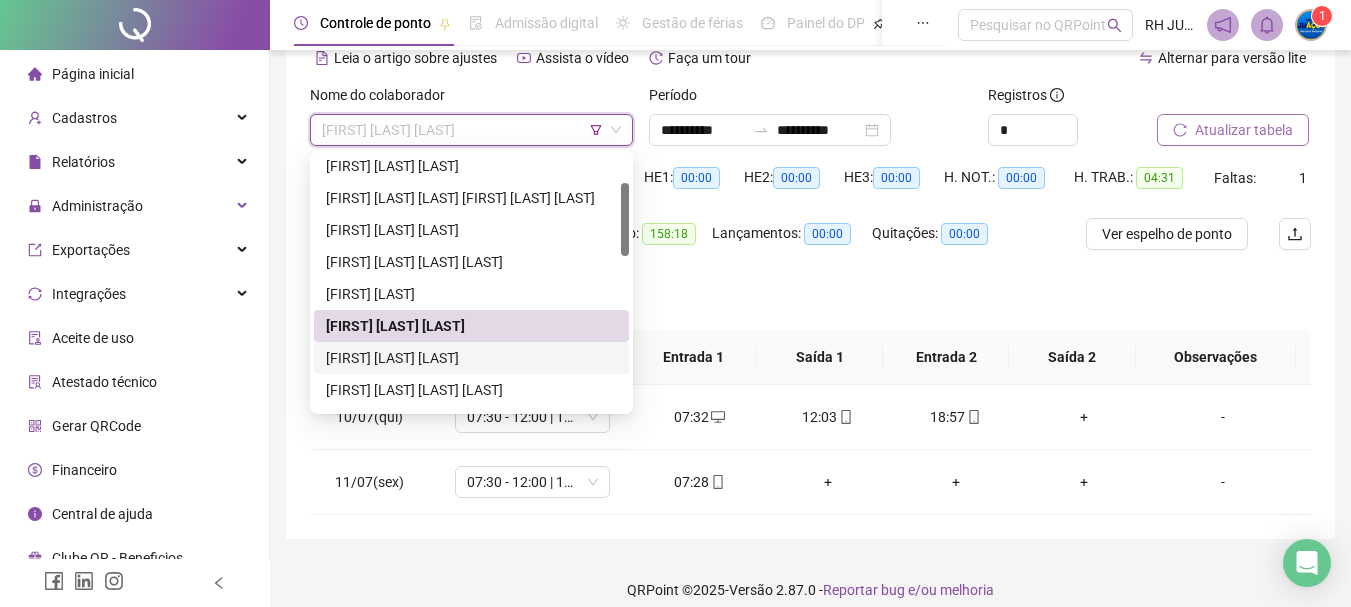 click on "[FIRST] [LAST] [LAST]" at bounding box center [471, 358] 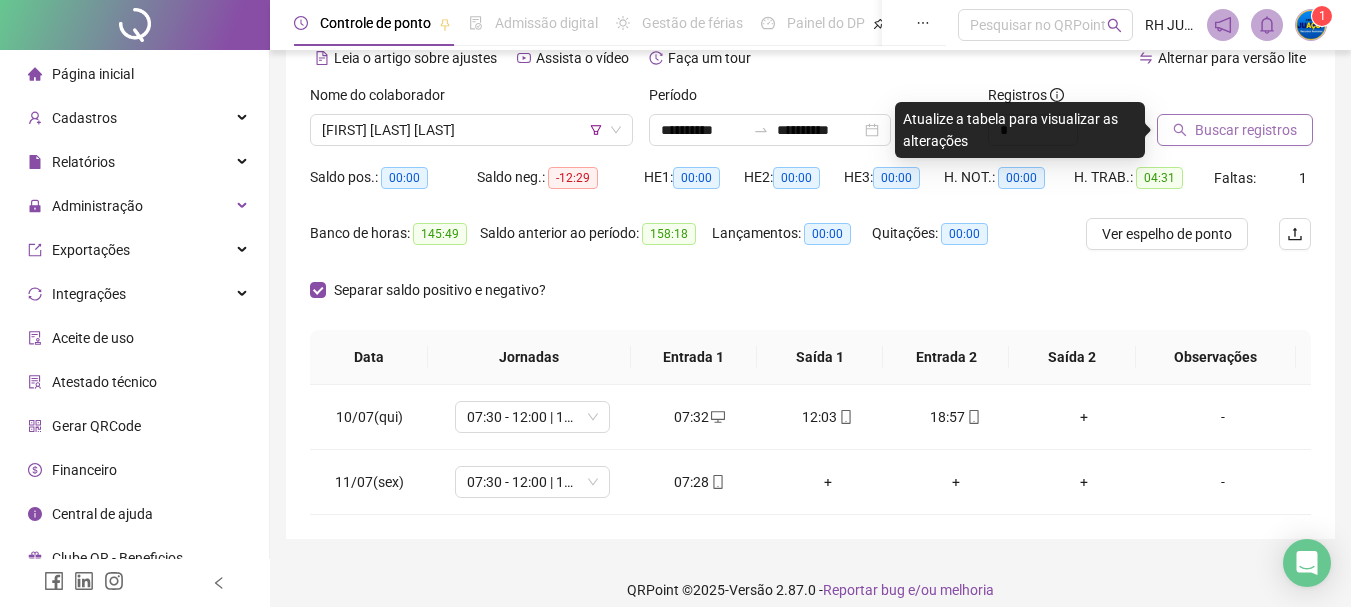 click on "Buscar registros" at bounding box center [1246, 130] 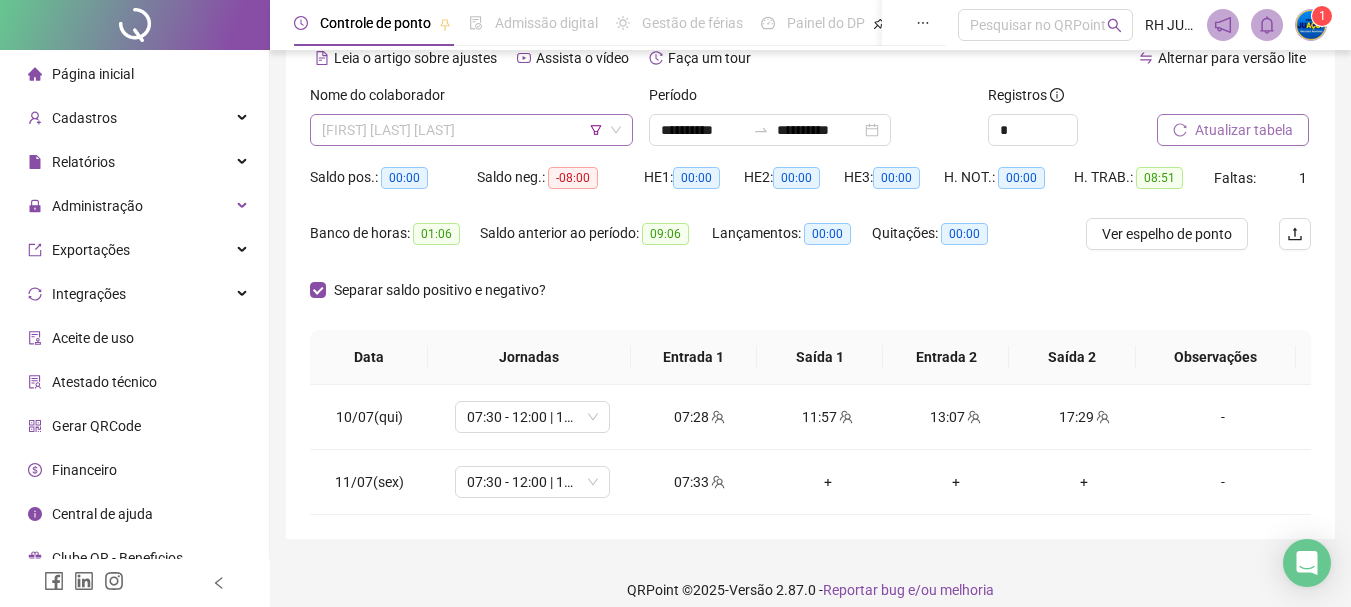 click on "[FIRST] [LAST] [LAST]" at bounding box center [471, 130] 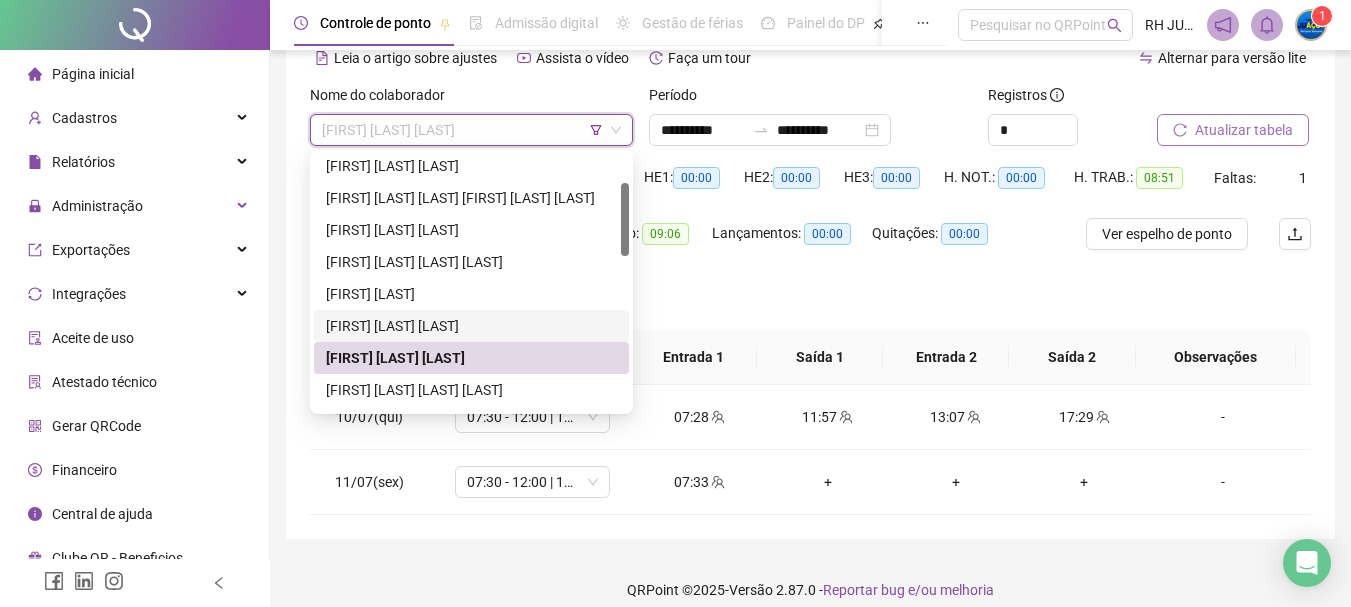 scroll, scrollTop: 200, scrollLeft: 0, axis: vertical 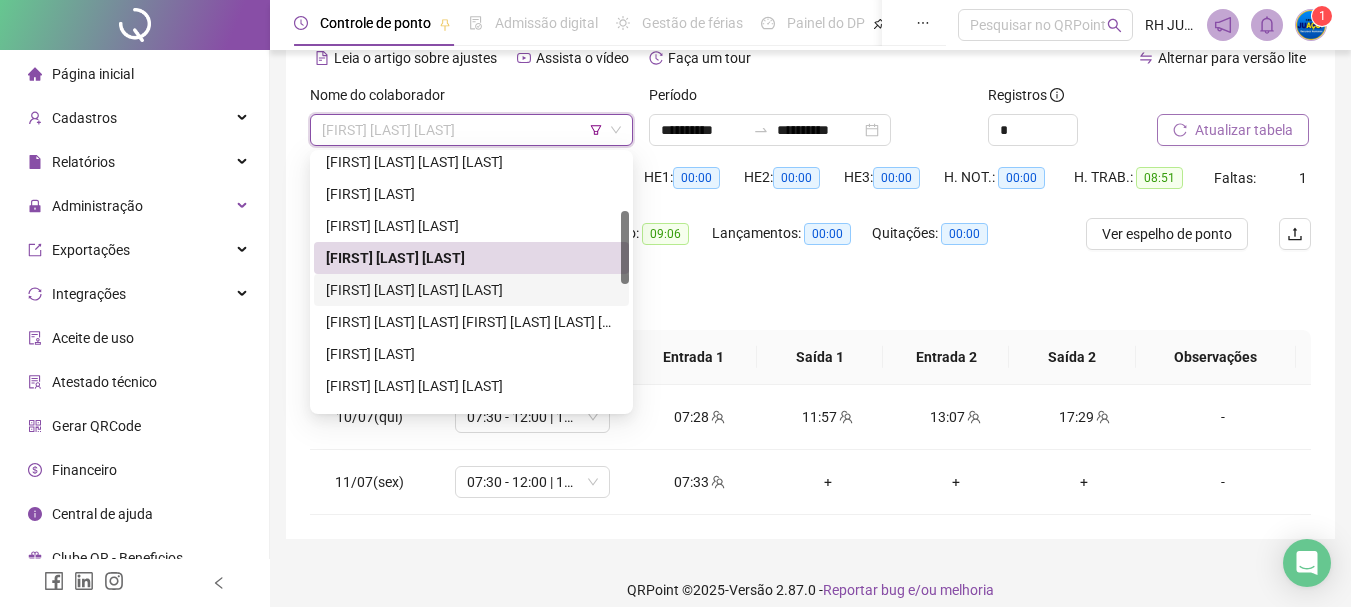 click on "[FIRST] [LAST] [LAST] [LAST]" at bounding box center (471, 290) 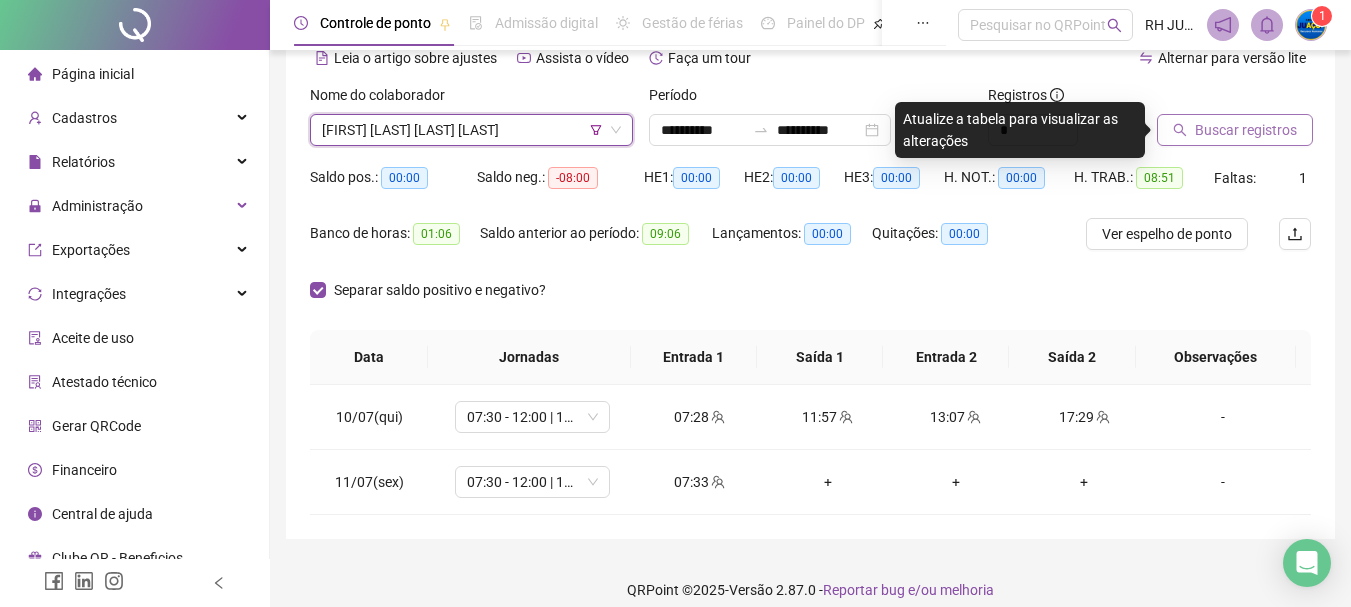 click on "Buscar registros" at bounding box center [1246, 130] 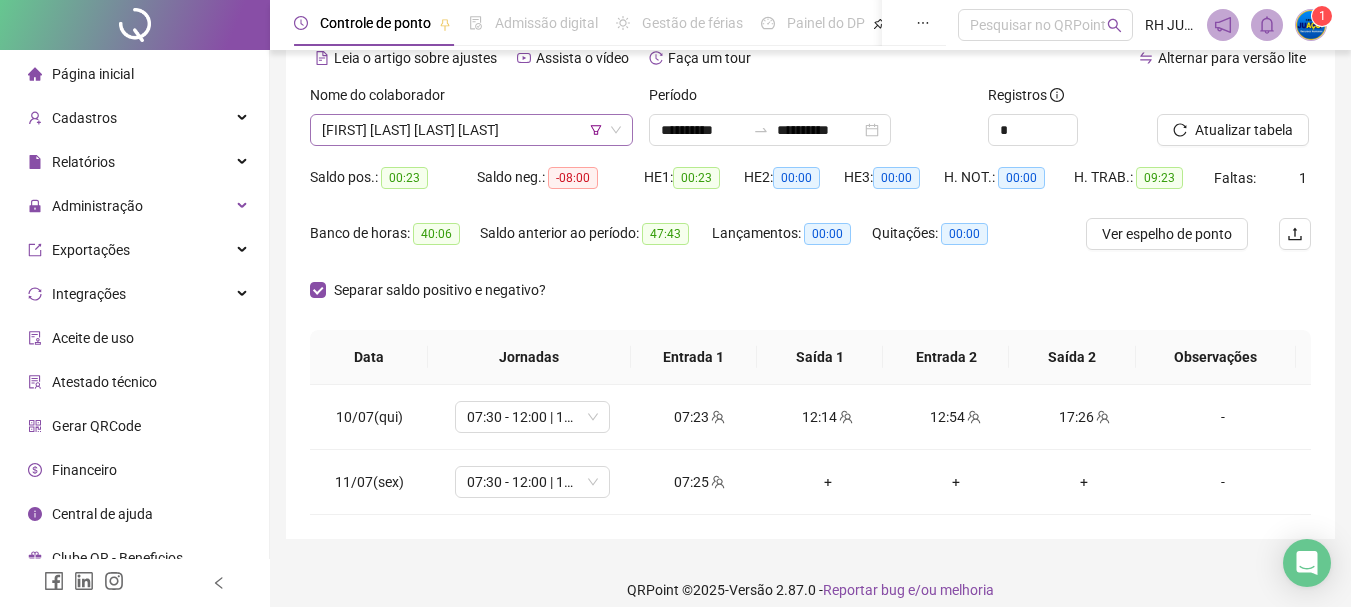 click on "[FIRST] [LAST] [LAST] [LAST]" at bounding box center [471, 130] 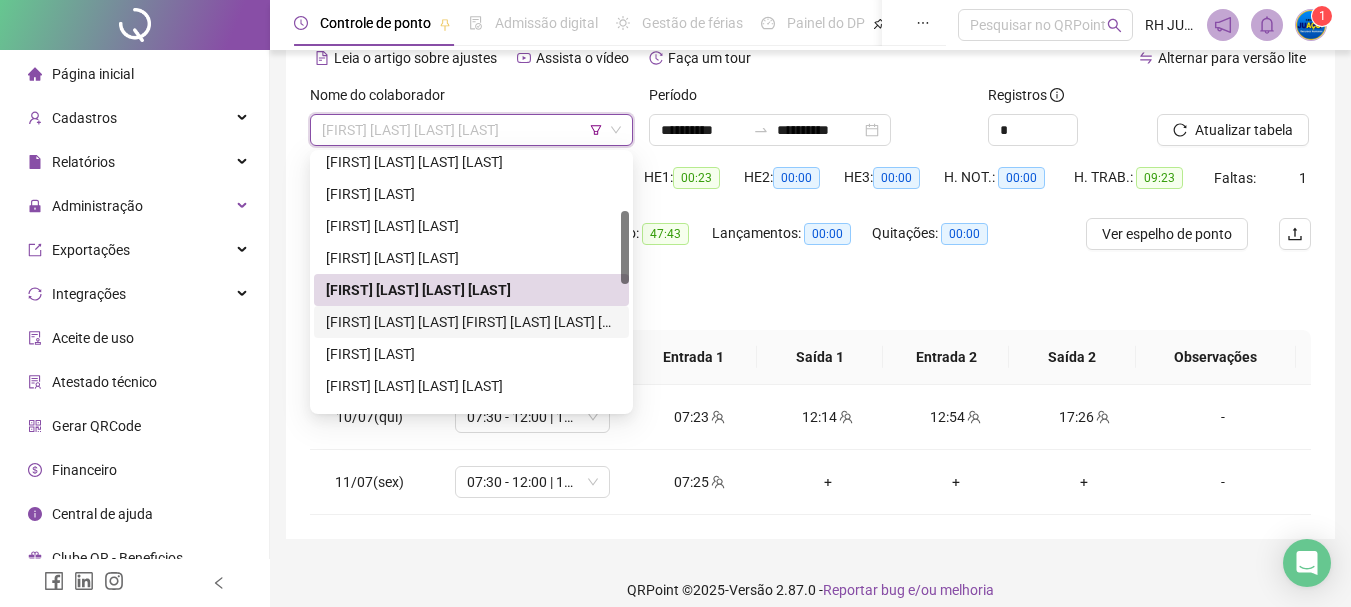 click on "[FIRST] [LAST] [LAST] [FIRST] [LAST] [LAST] [FIRST] [LAST] [LAST] [FIRST] [LAST] [LAST] [FIRST] [LAST] [LAST] [FIRST] [LAST] [LAST] [FIRST] [LAST] [LAST] [FIRST] [LAST] [LAST]" at bounding box center (471, 322) 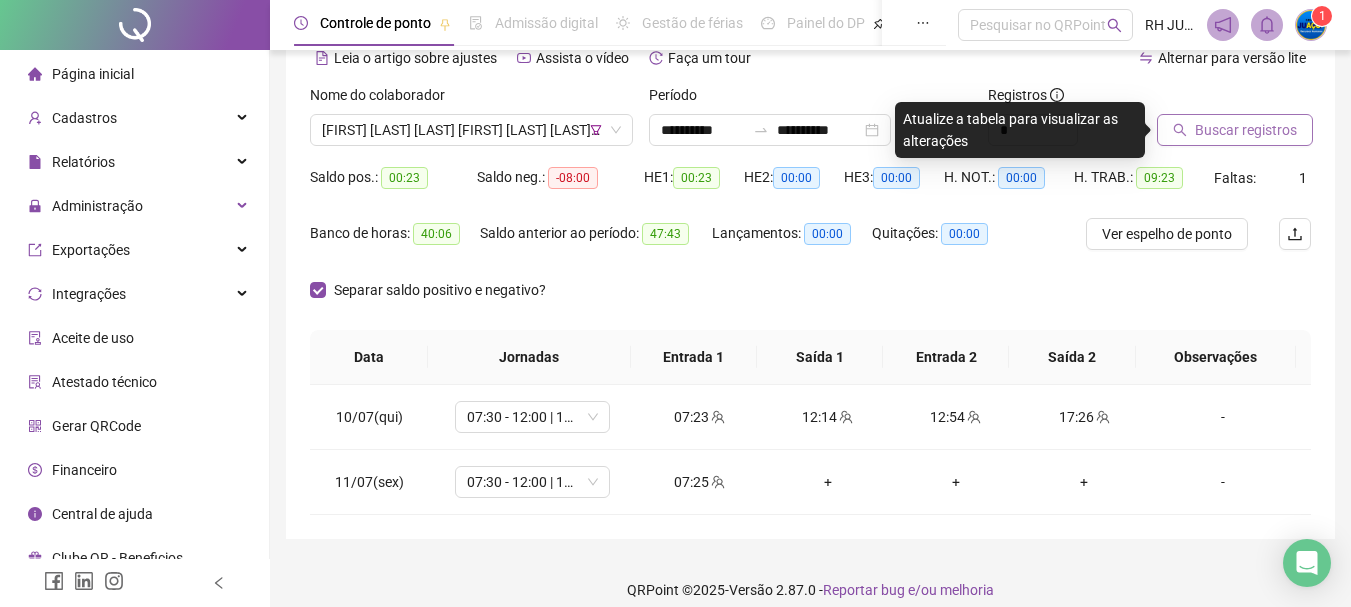 click on "Buscar registros" at bounding box center [1235, 130] 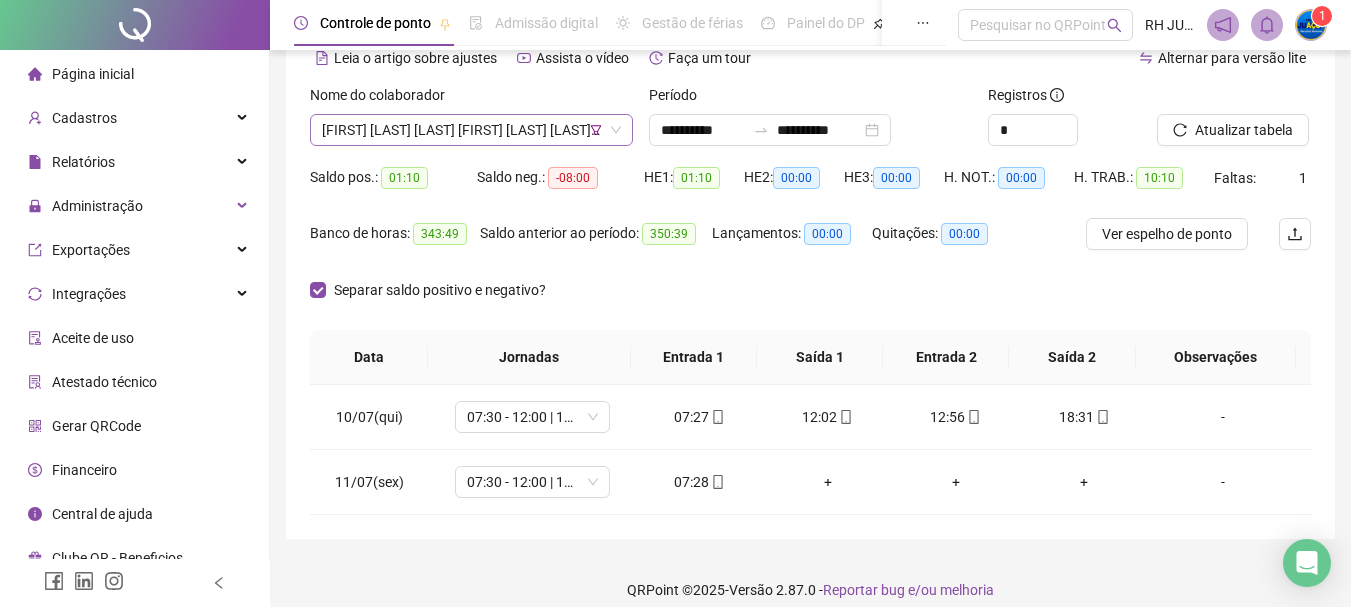 click on "[FIRST] [LAST] [LAST] [FIRST] [LAST] [LAST] [FIRST] [LAST] [LAST] [FIRST] [LAST] [LAST] [FIRST] [LAST] [LAST] [FIRST] [LAST] [LAST] [FIRST] [LAST] [LAST] [FIRST] [LAST] [LAST]" at bounding box center (471, 130) 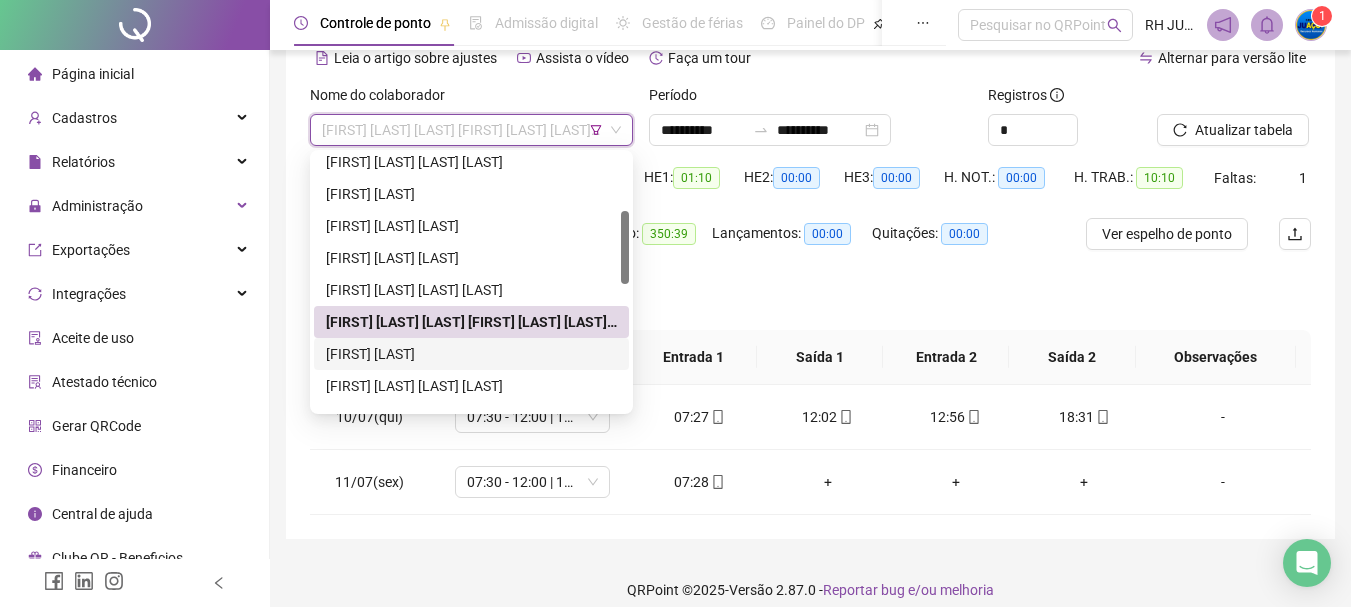 click on "[FIRST] [LAST]" at bounding box center (471, 354) 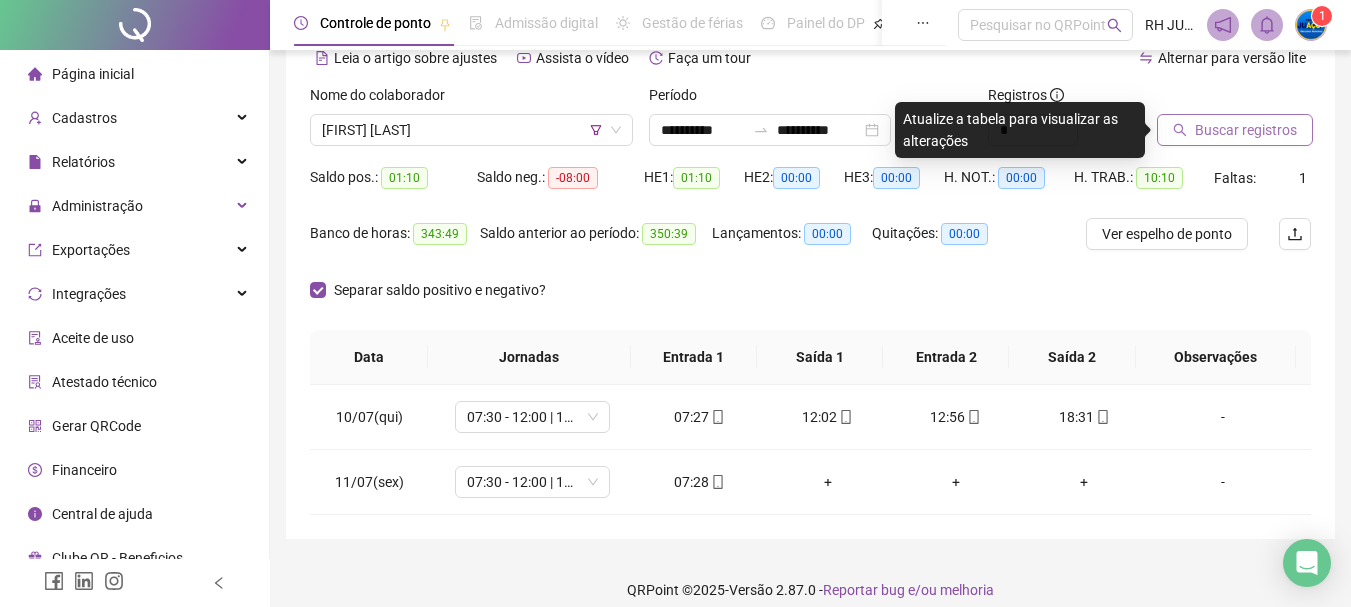click on "Buscar registros" at bounding box center (1246, 130) 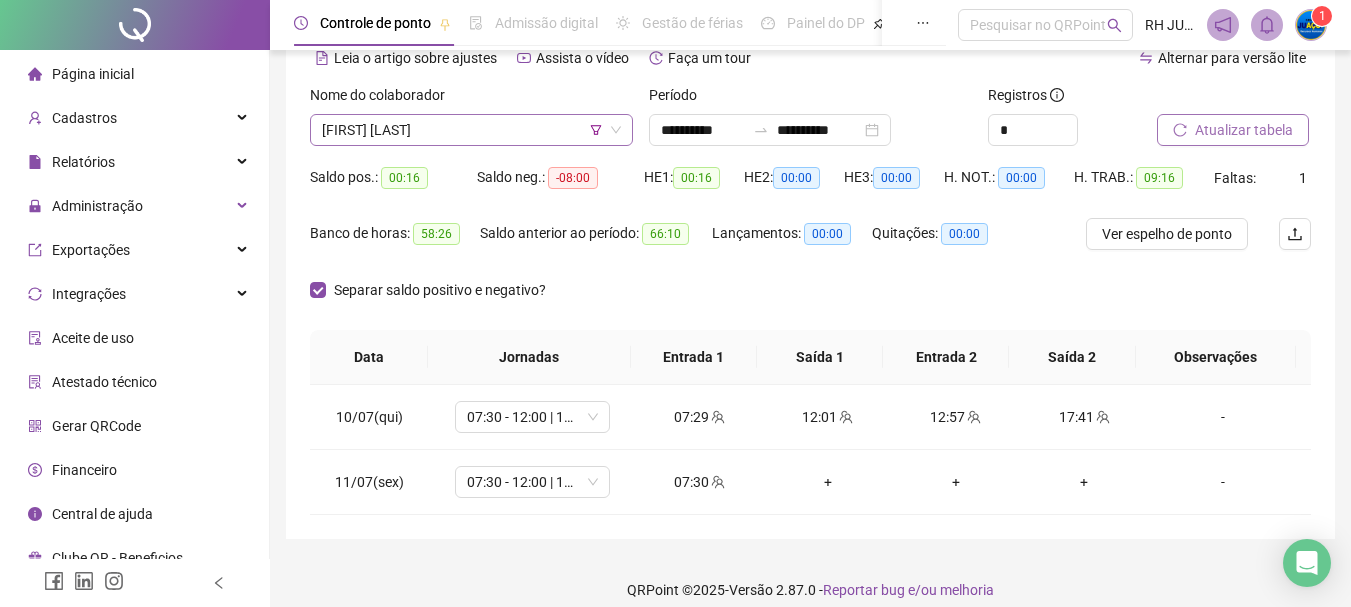 click on "[FIRST] [LAST]" at bounding box center [471, 130] 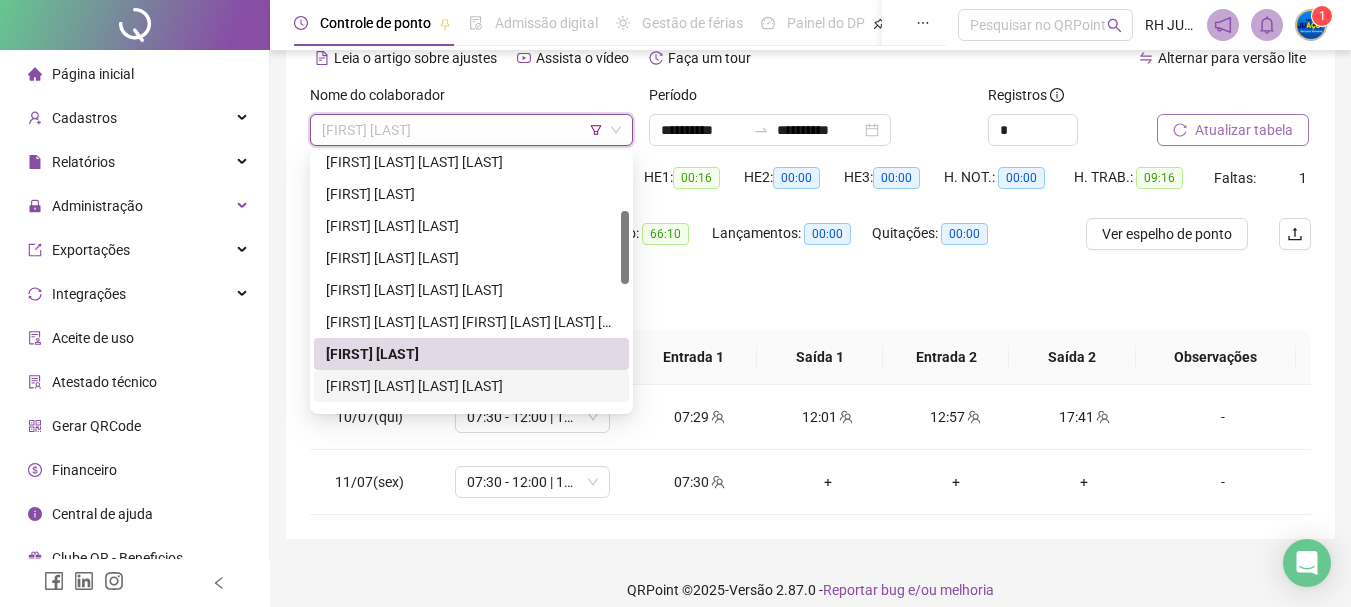 click on "[FIRST] [LAST] [LAST] [LAST]" at bounding box center [471, 386] 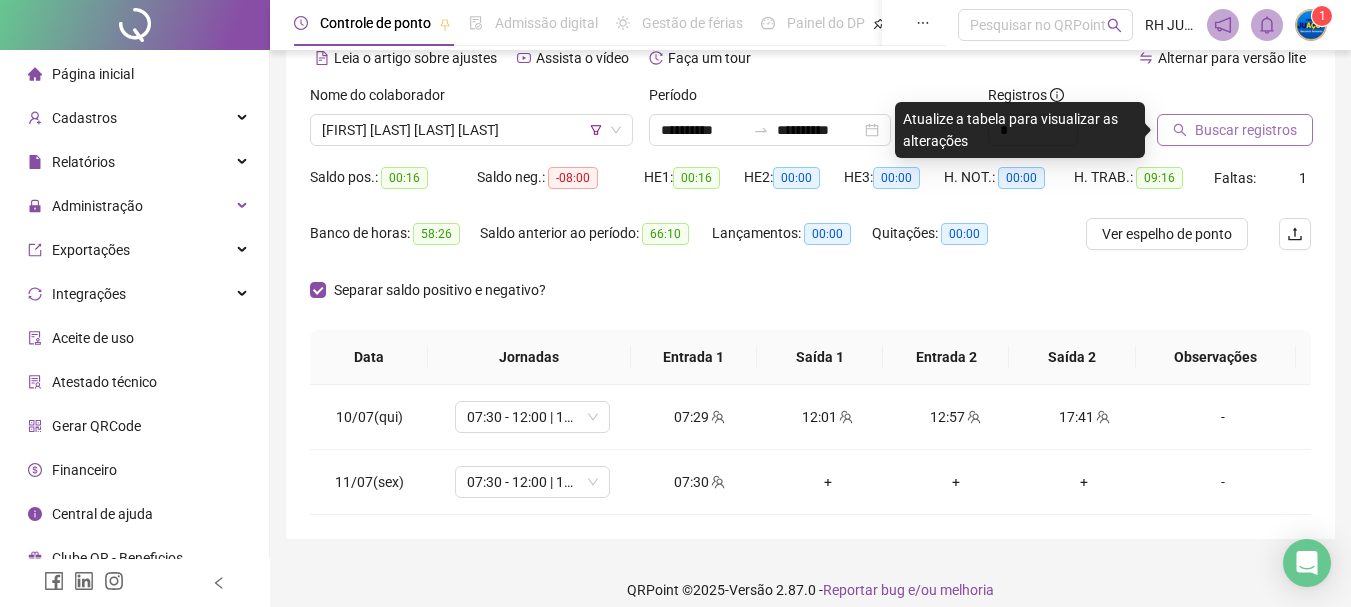 click on "Buscar registros" at bounding box center (1246, 130) 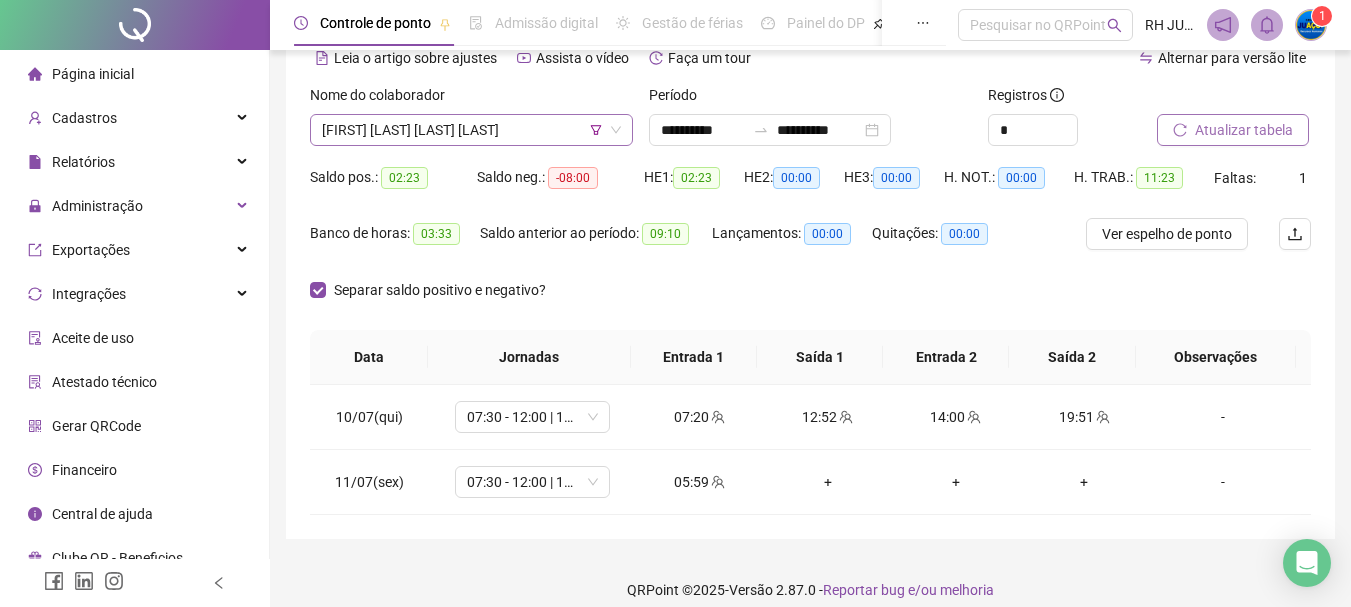 click on "[FIRST] [LAST] [LAST] [LAST]" at bounding box center (471, 130) 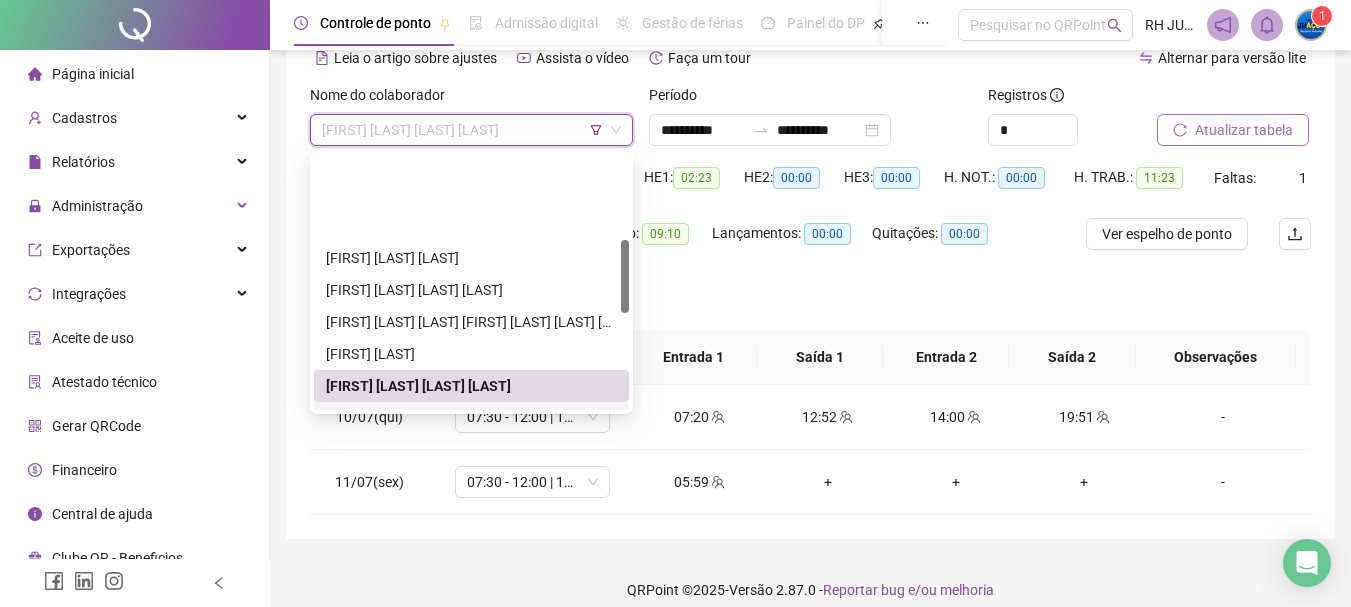 scroll, scrollTop: 300, scrollLeft: 0, axis: vertical 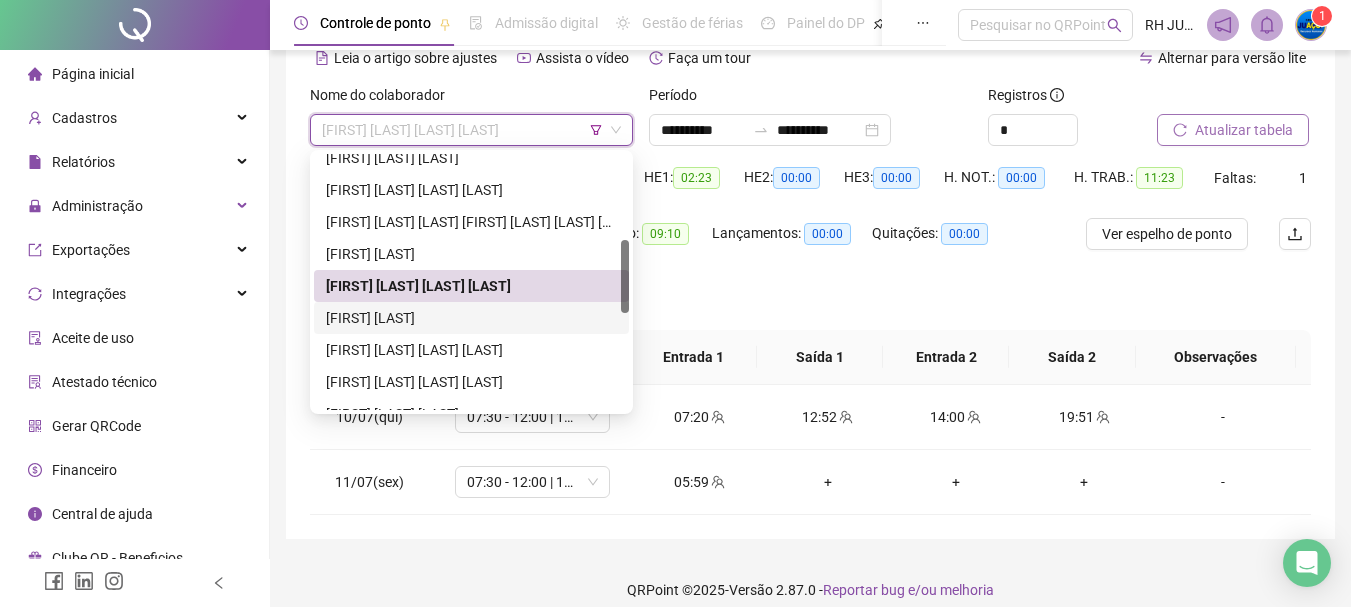 click on "[FIRST] [LAST]" at bounding box center (471, 318) 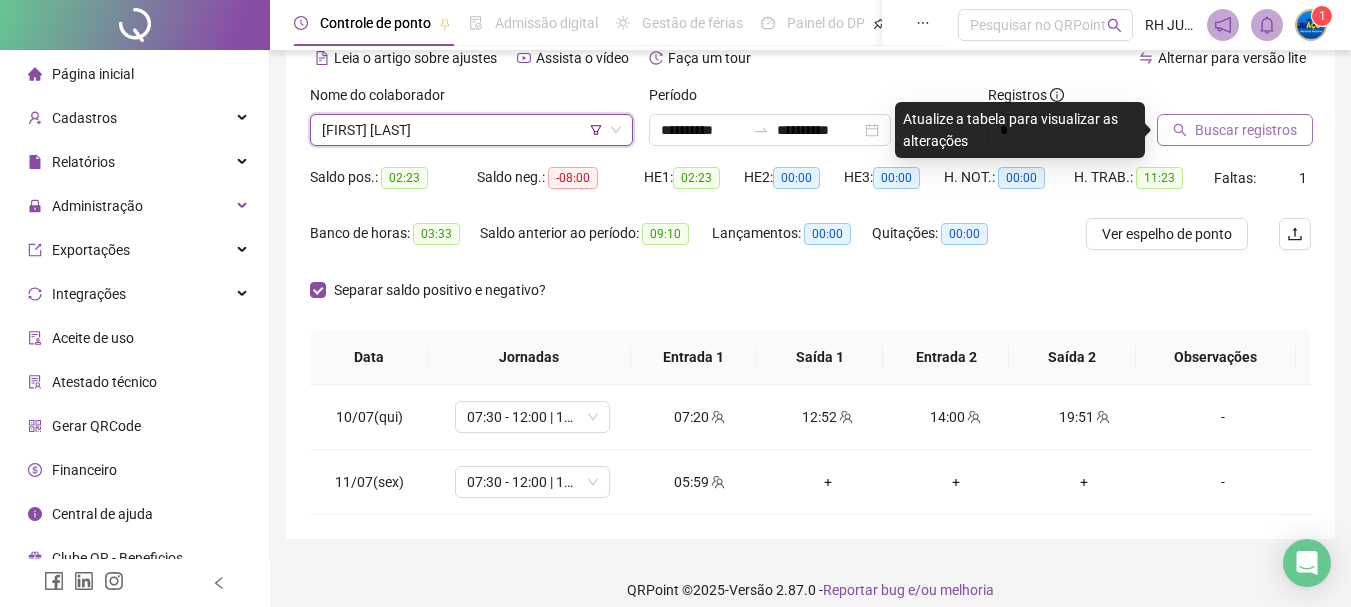 click 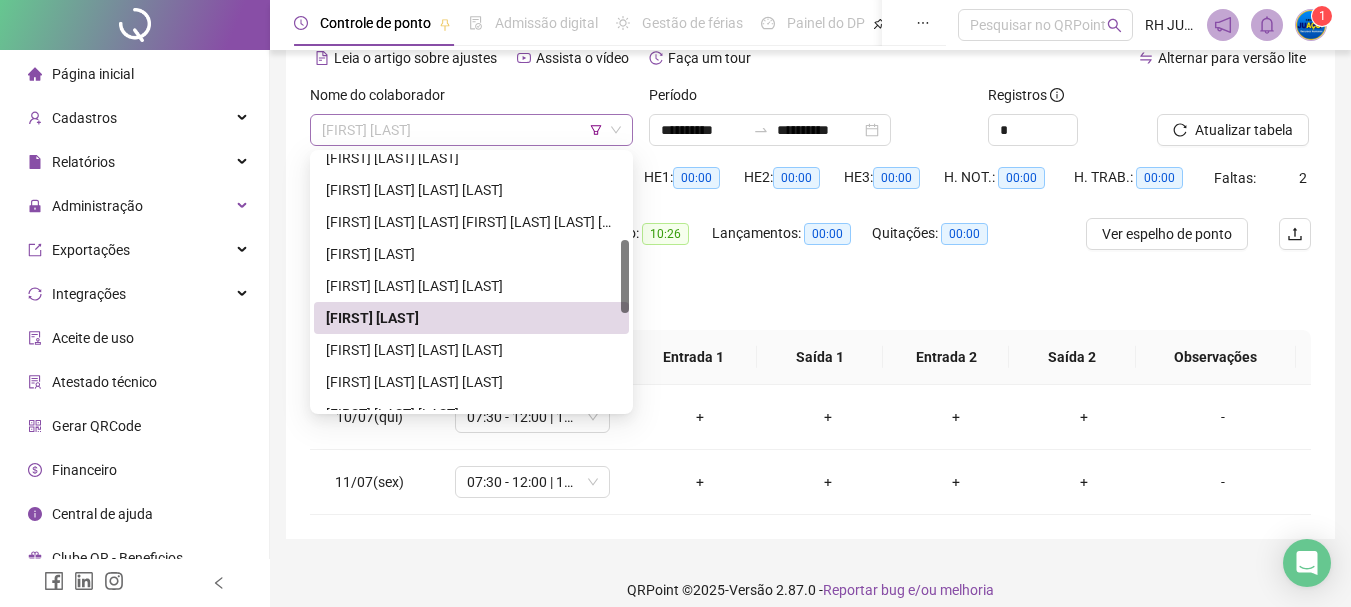 click on "[FIRST] [LAST]" at bounding box center [471, 130] 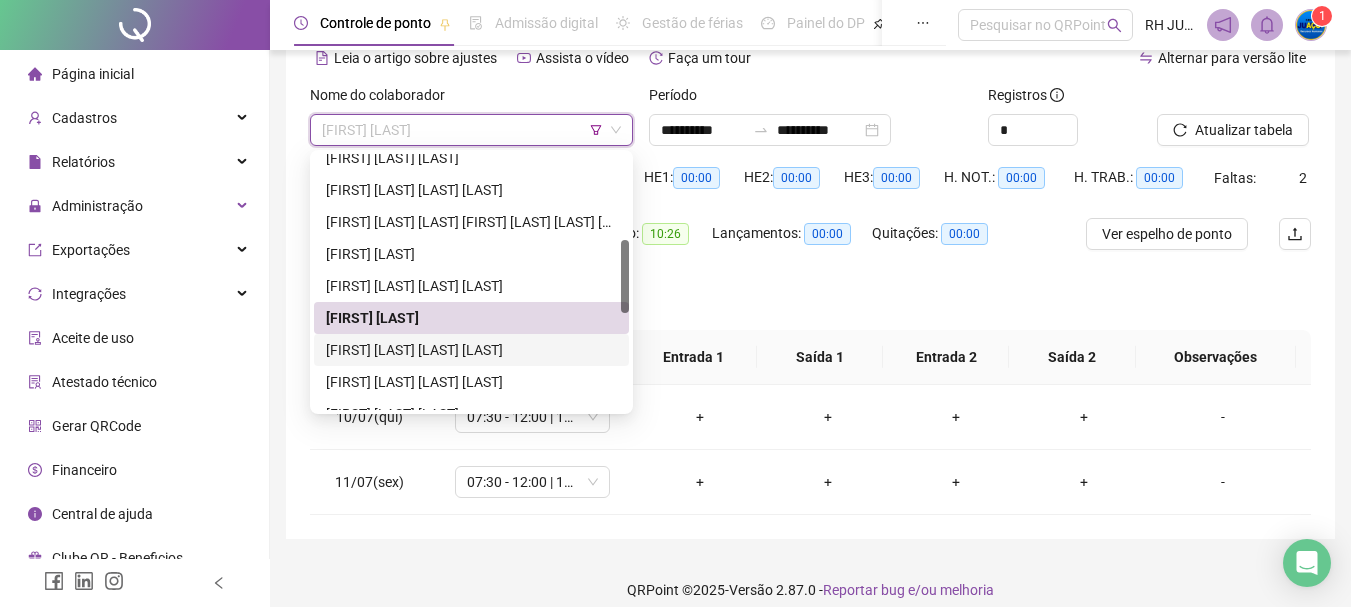 click on "[FIRST] [LAST] [LAST] [LAST]" at bounding box center (471, 350) 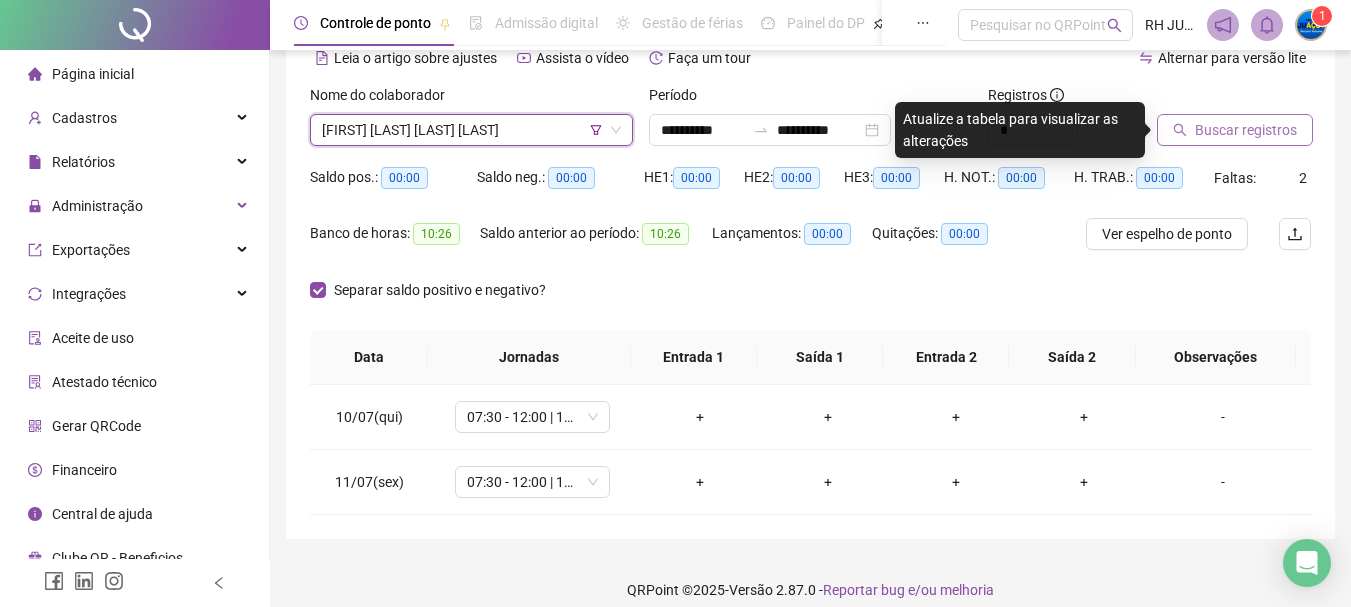click on "Buscar registros" at bounding box center (1246, 130) 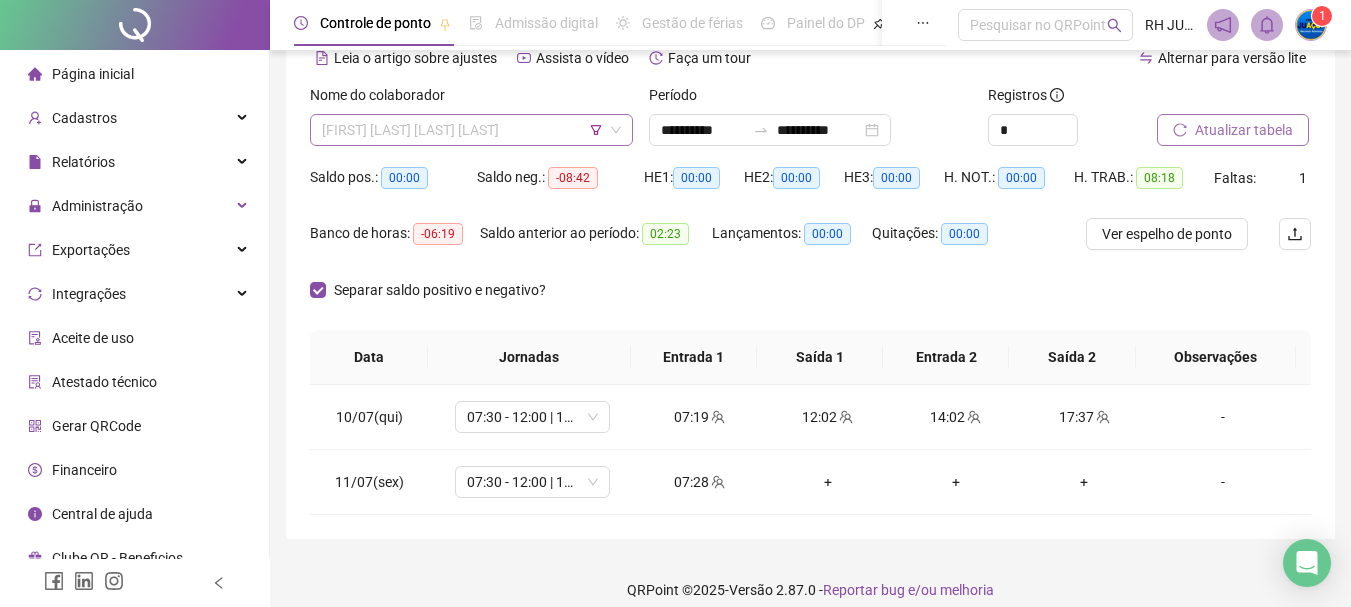 click on "[FIRST] [LAST] [LAST] [LAST]" at bounding box center [471, 130] 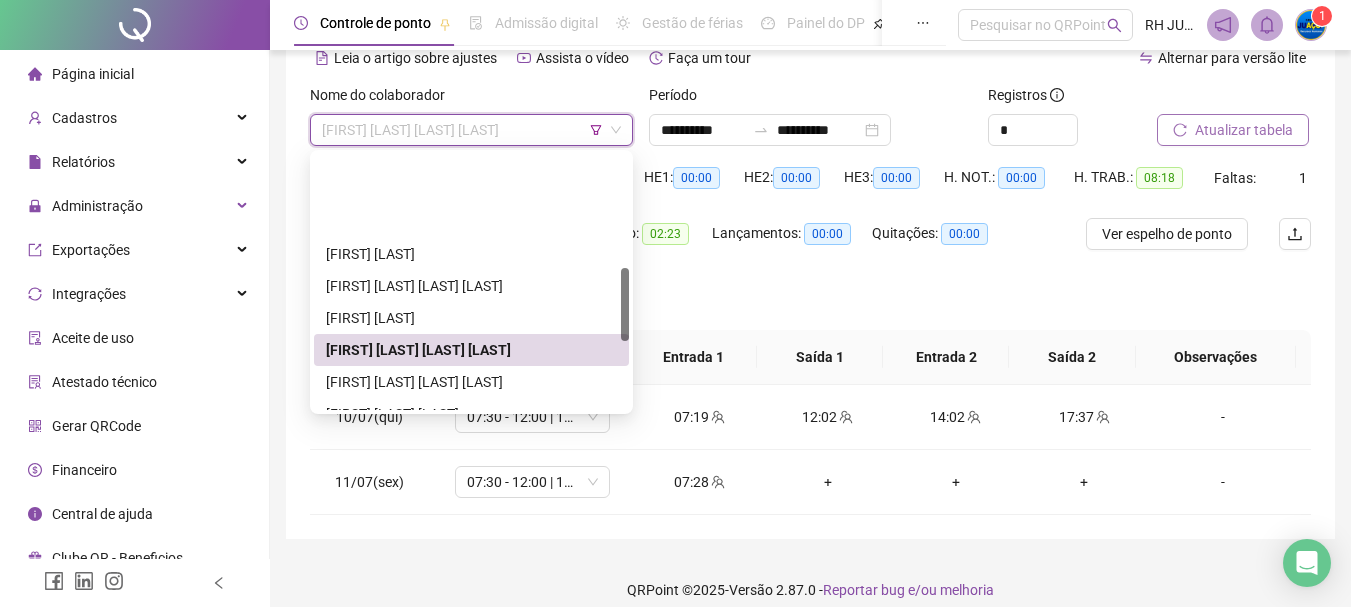 scroll, scrollTop: 500, scrollLeft: 0, axis: vertical 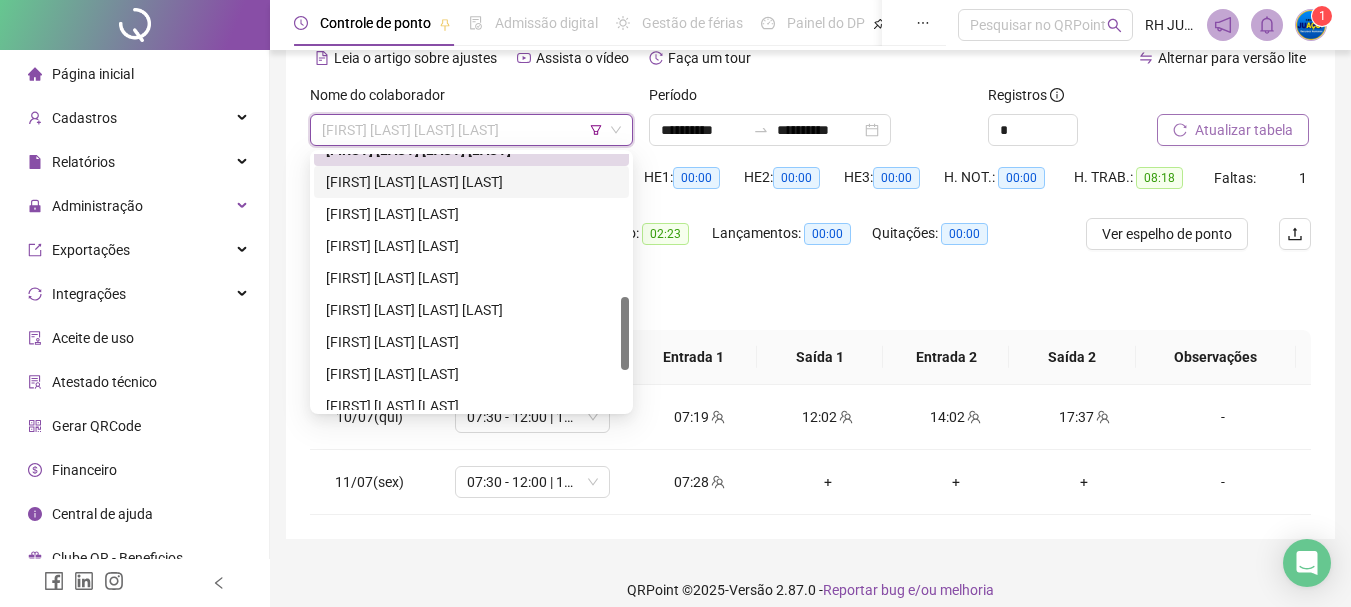 click on "[FIRST] [LAST] [LAST] [LAST]" at bounding box center [471, 182] 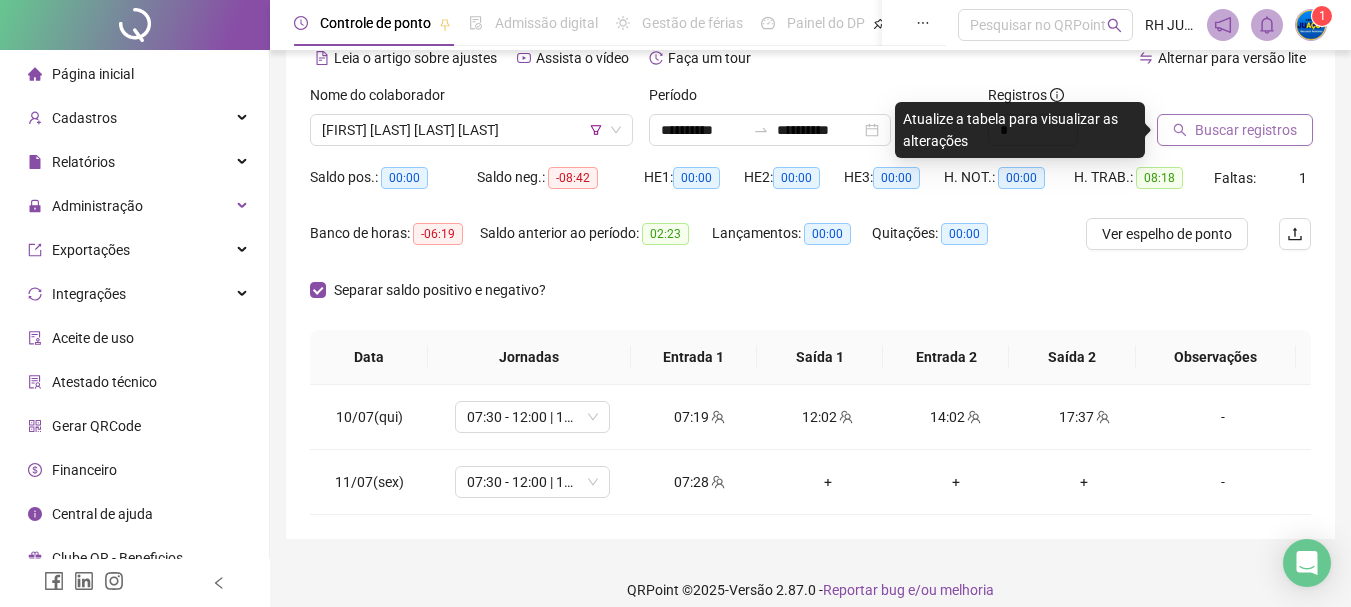 click on "Buscar registros" at bounding box center [1246, 130] 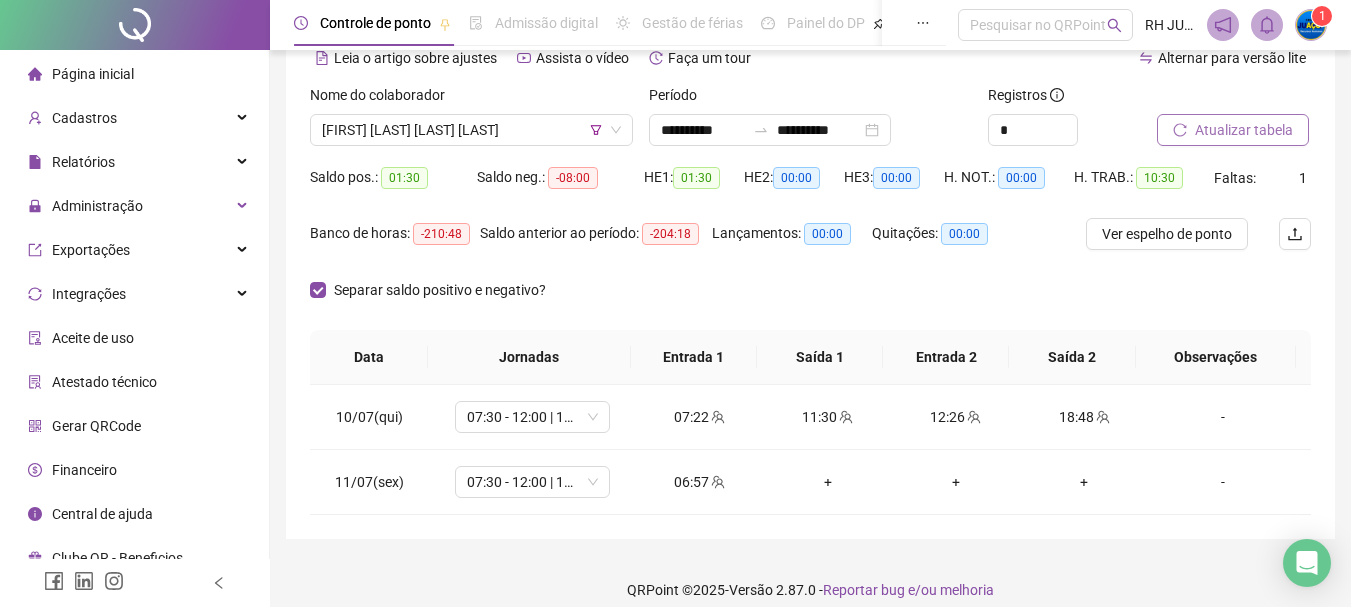 click on "Atualizar tabela" at bounding box center [1233, 130] 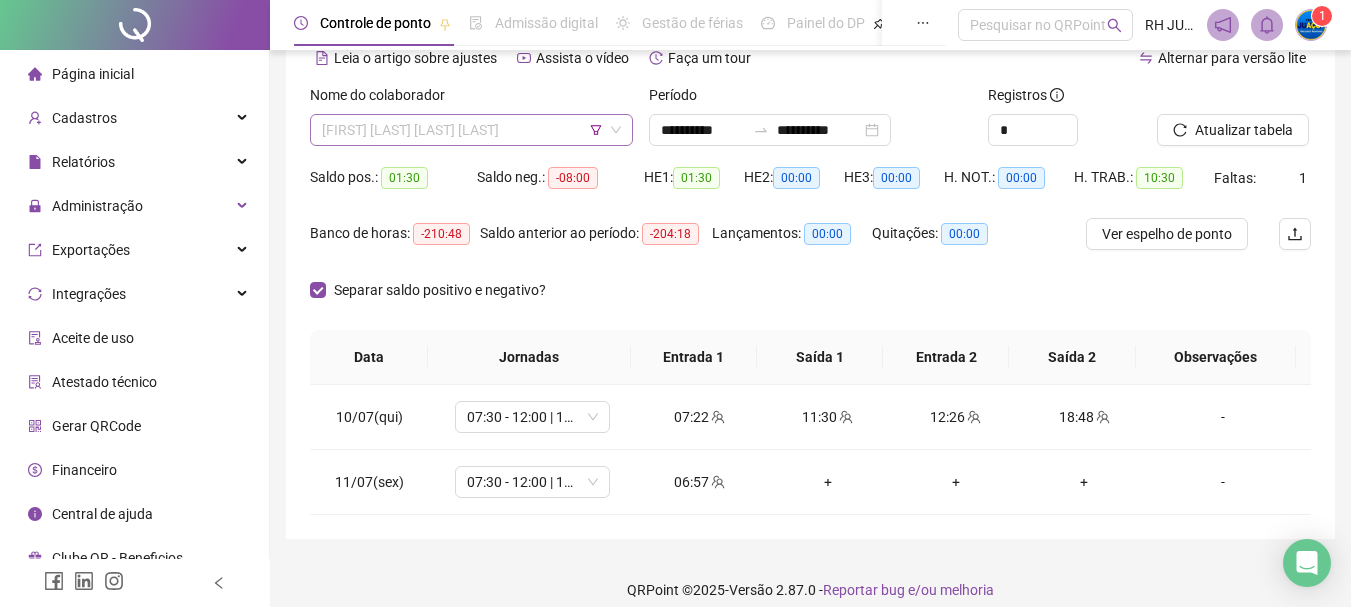 click on "[FIRST] [LAST] [LAST] [LAST]" at bounding box center (471, 130) 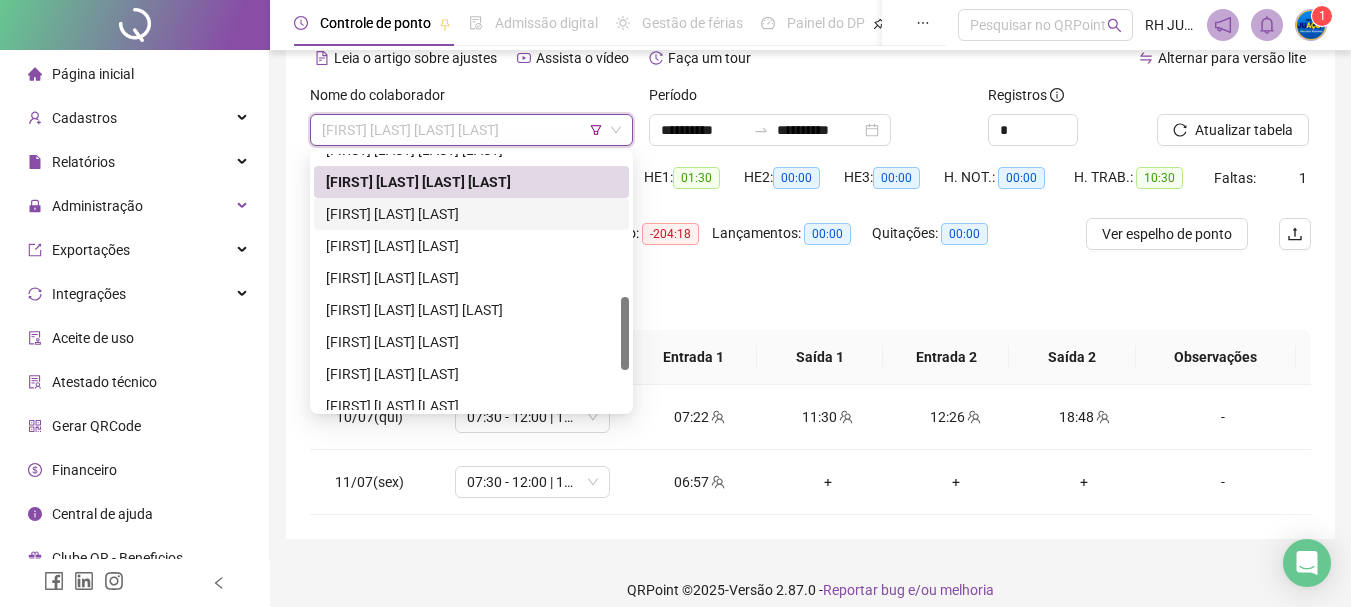 click on "[FIRST] [LAST] [LAST]" at bounding box center [471, 214] 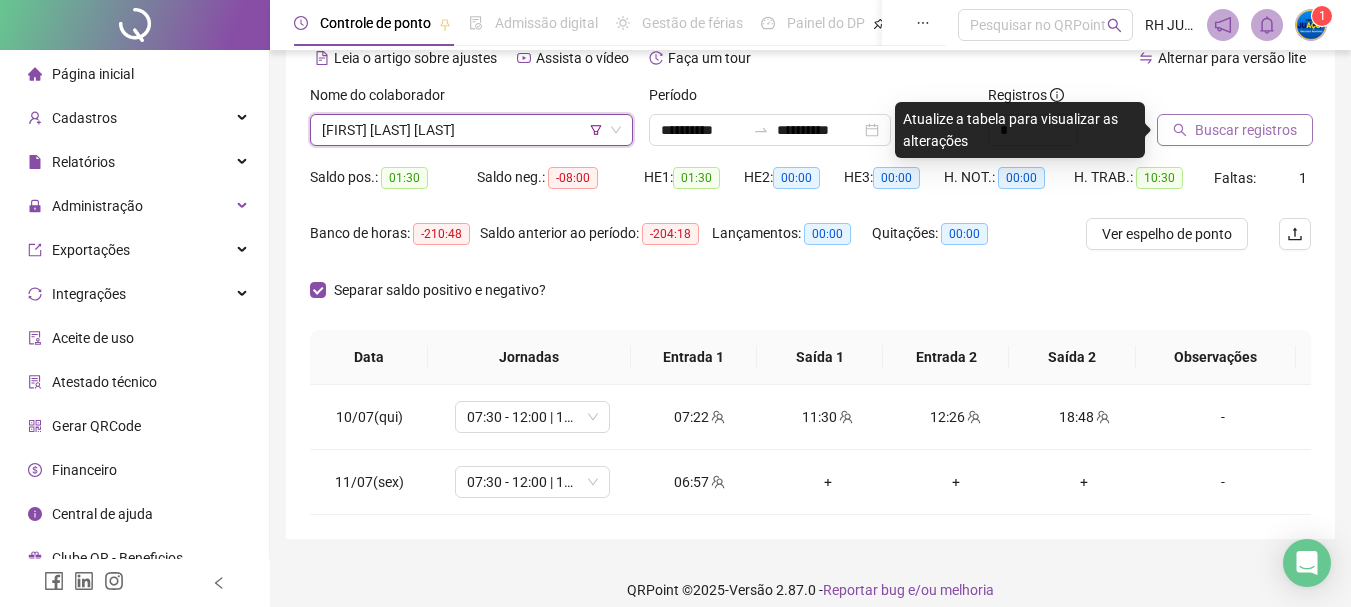 drag, startPoint x: 1226, startPoint y: 134, endPoint x: 1210, endPoint y: 119, distance: 21.931713 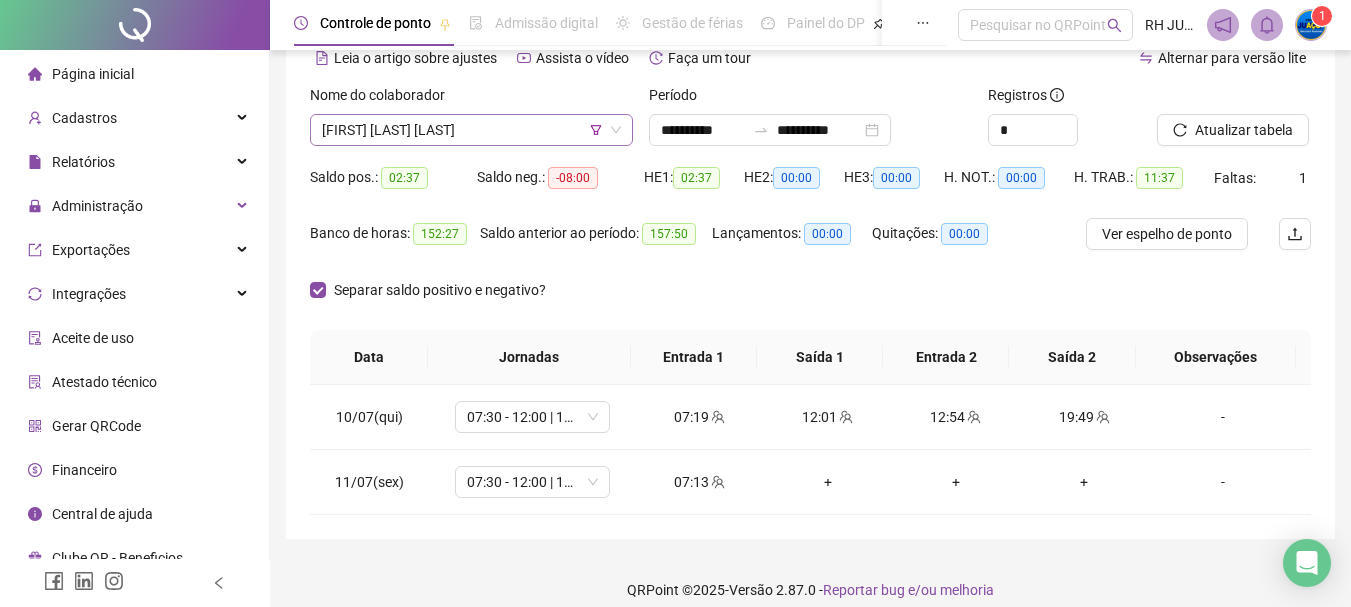 click on "[FIRST] [LAST] [LAST]" at bounding box center (471, 130) 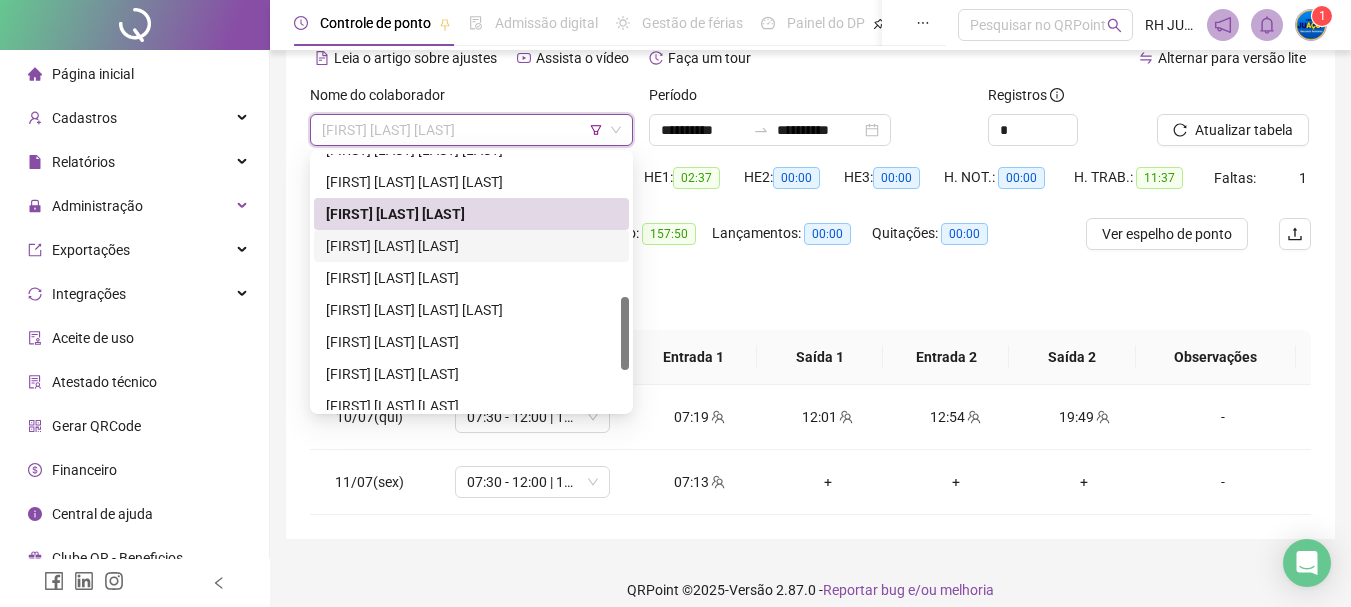 click on "[FIRST] [LAST] [LAST]" at bounding box center (471, 246) 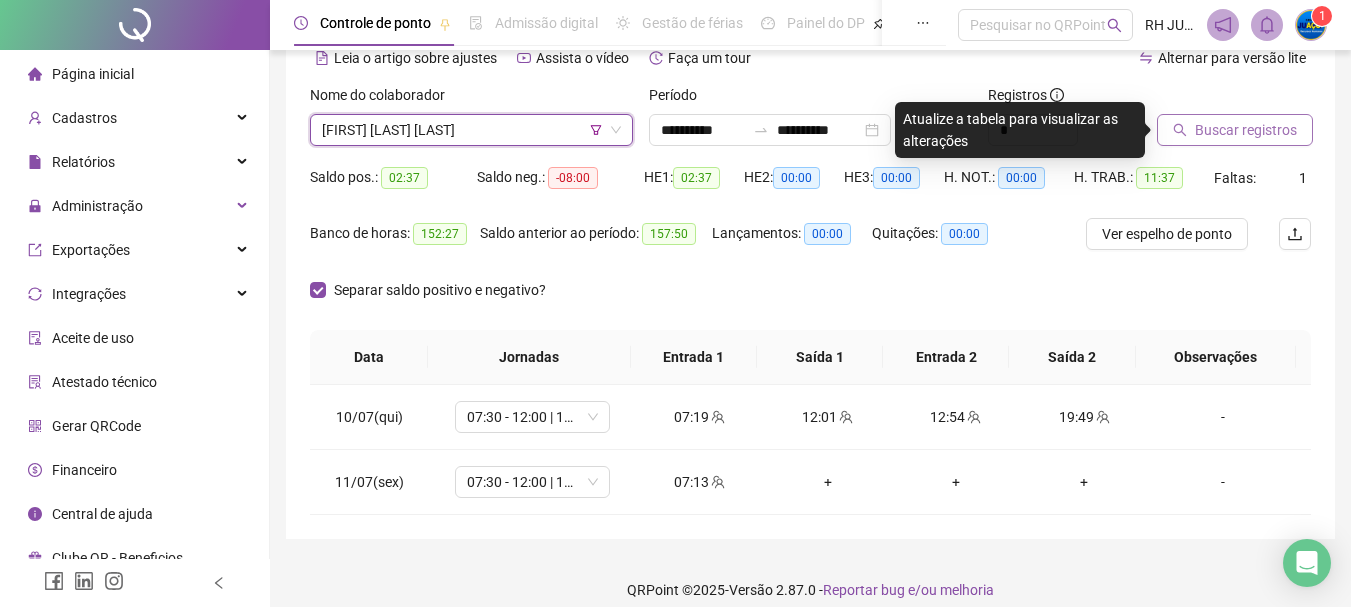click on "Buscar registros" at bounding box center [1235, 130] 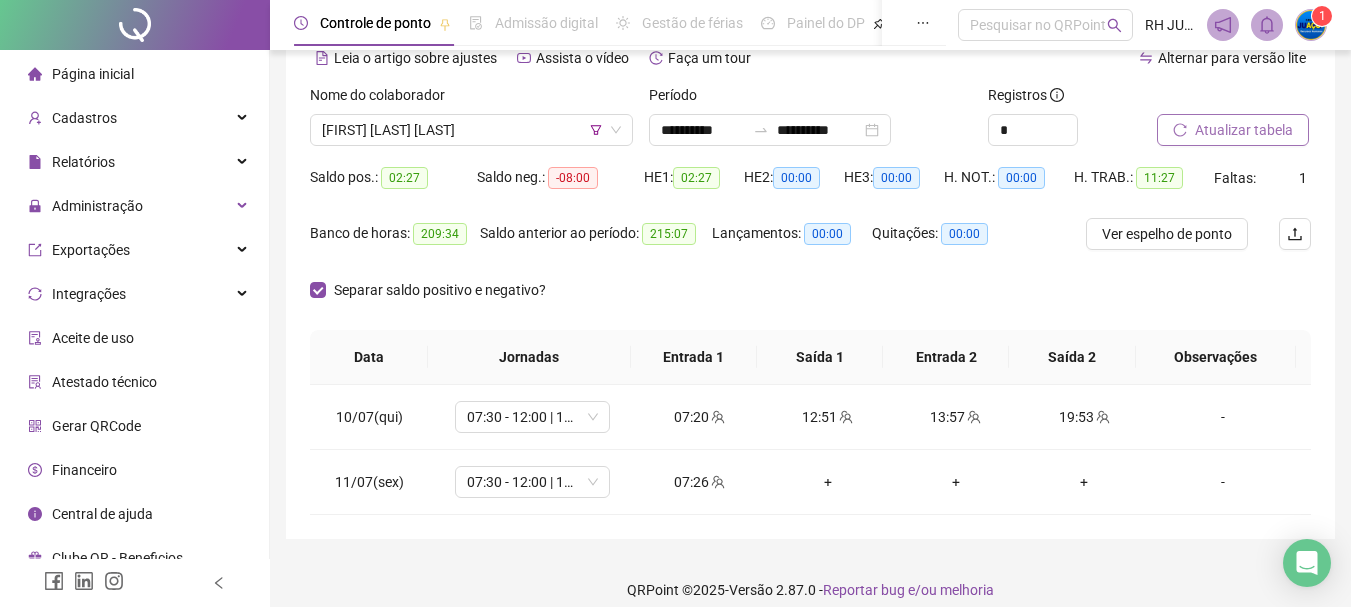 click on "Atualizar tabela" at bounding box center (1244, 130) 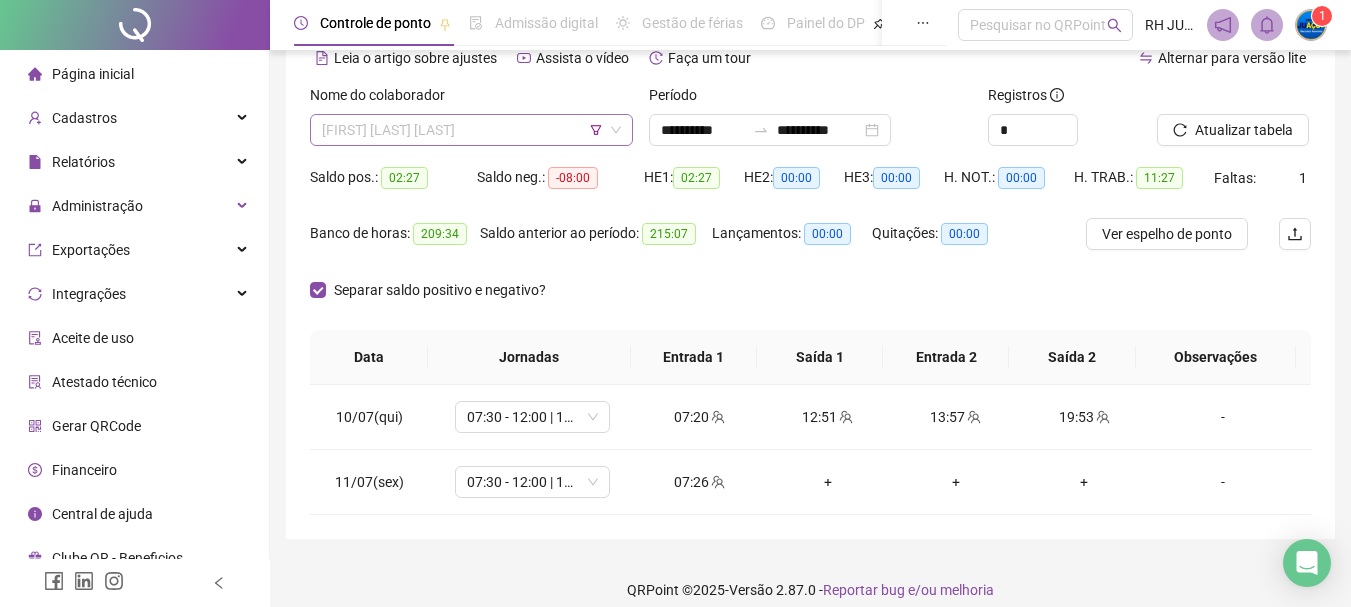 click on "[FIRST] [LAST] [LAST]" at bounding box center (471, 130) 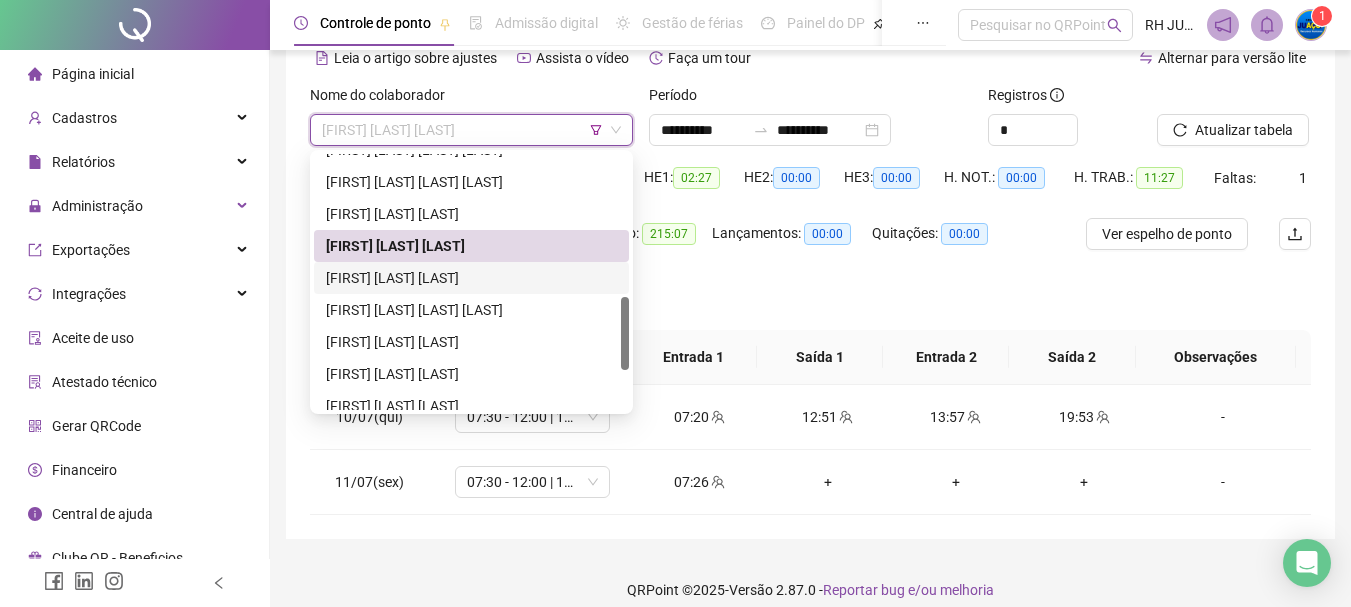click on "[FIRST] [LAST] [LAST]" at bounding box center (471, 278) 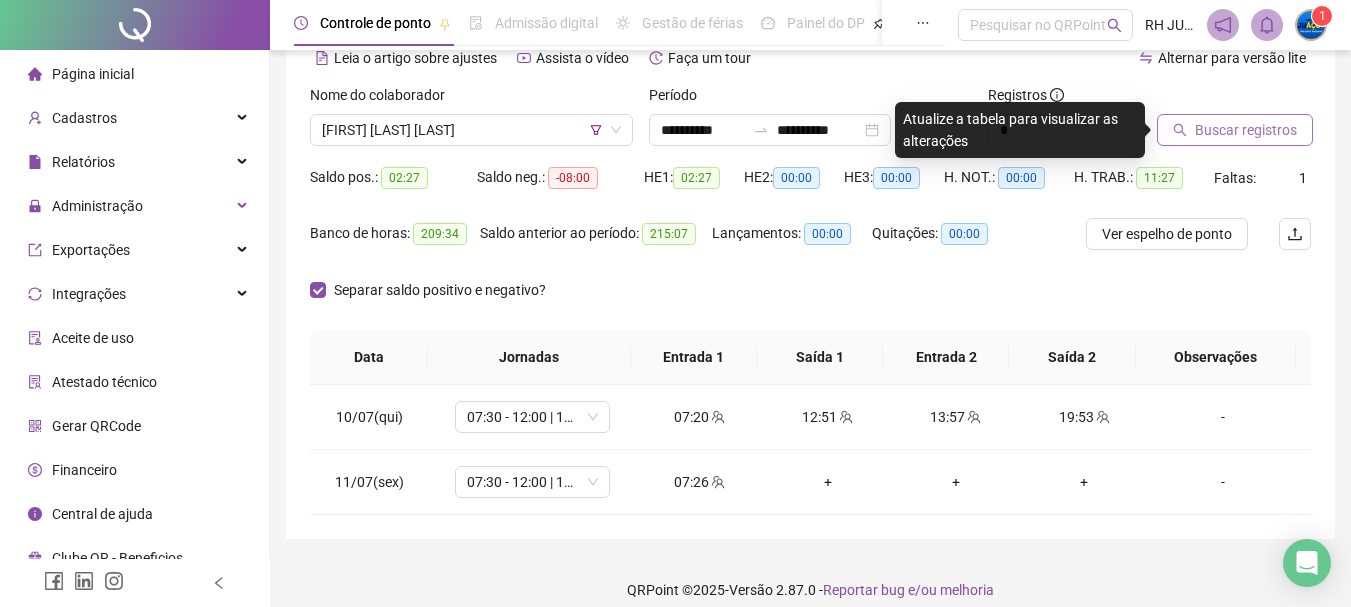 click on "Buscar registros" at bounding box center [1246, 130] 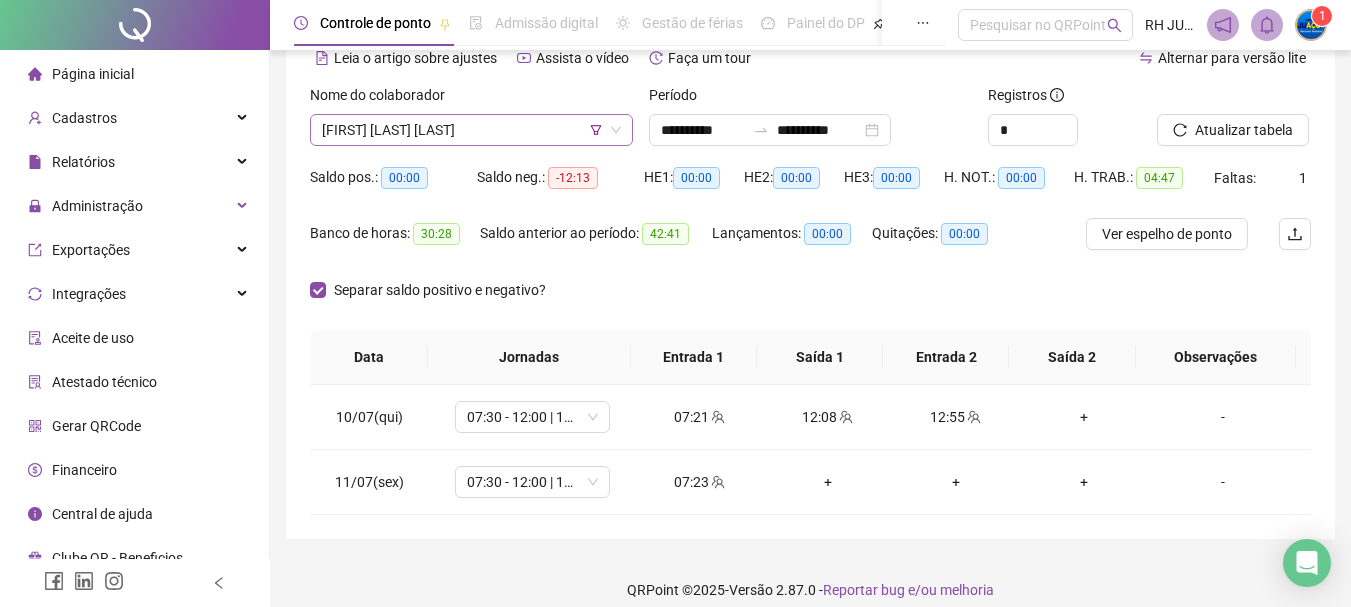 click on "[FIRST] [LAST] [LAST]" at bounding box center (471, 130) 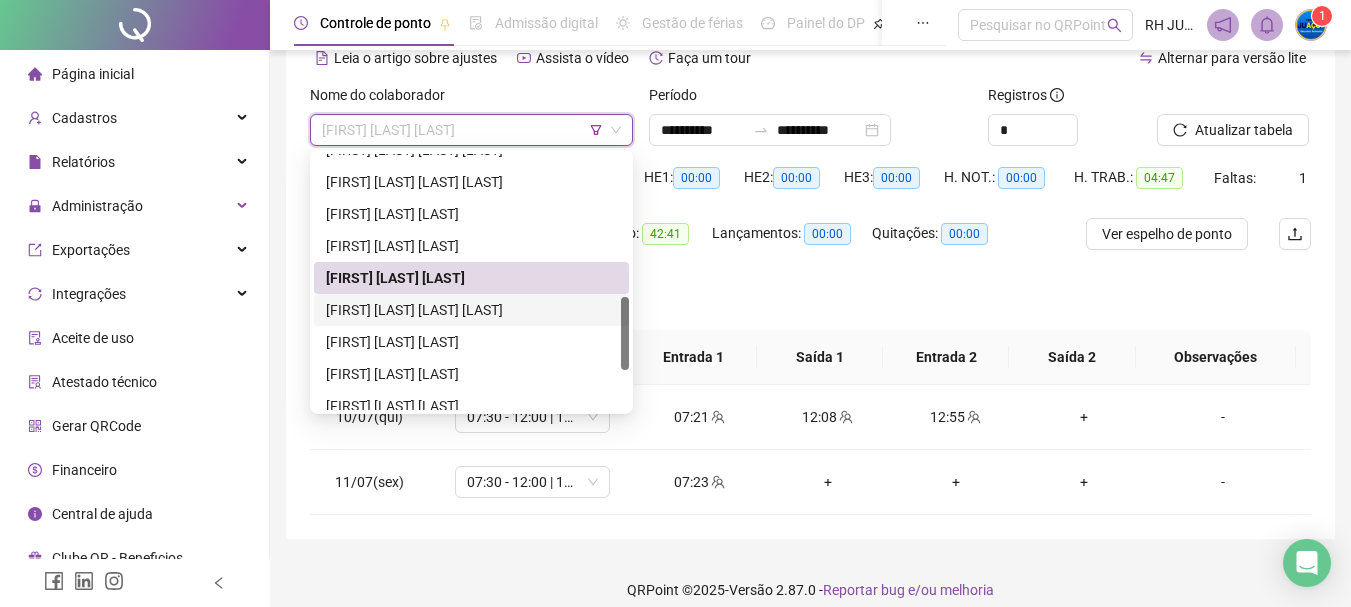 click on "[FIRST] [LAST] [LAST] [LAST]" at bounding box center [471, 310] 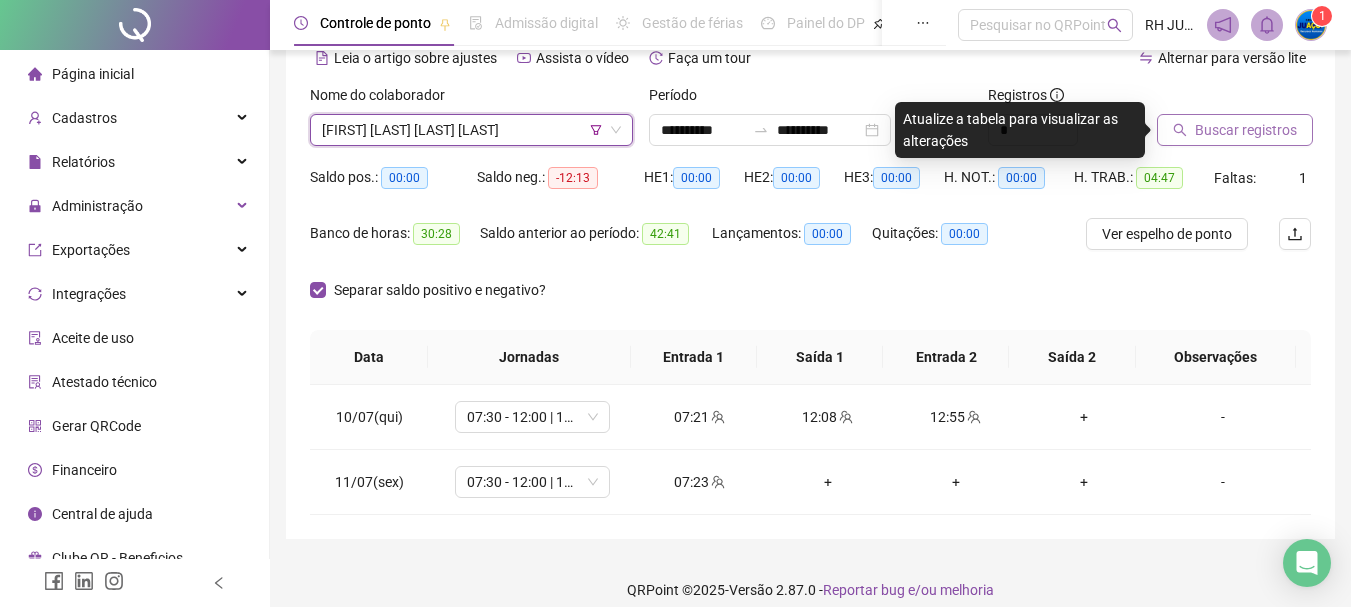click on "Buscar registros" at bounding box center [1246, 130] 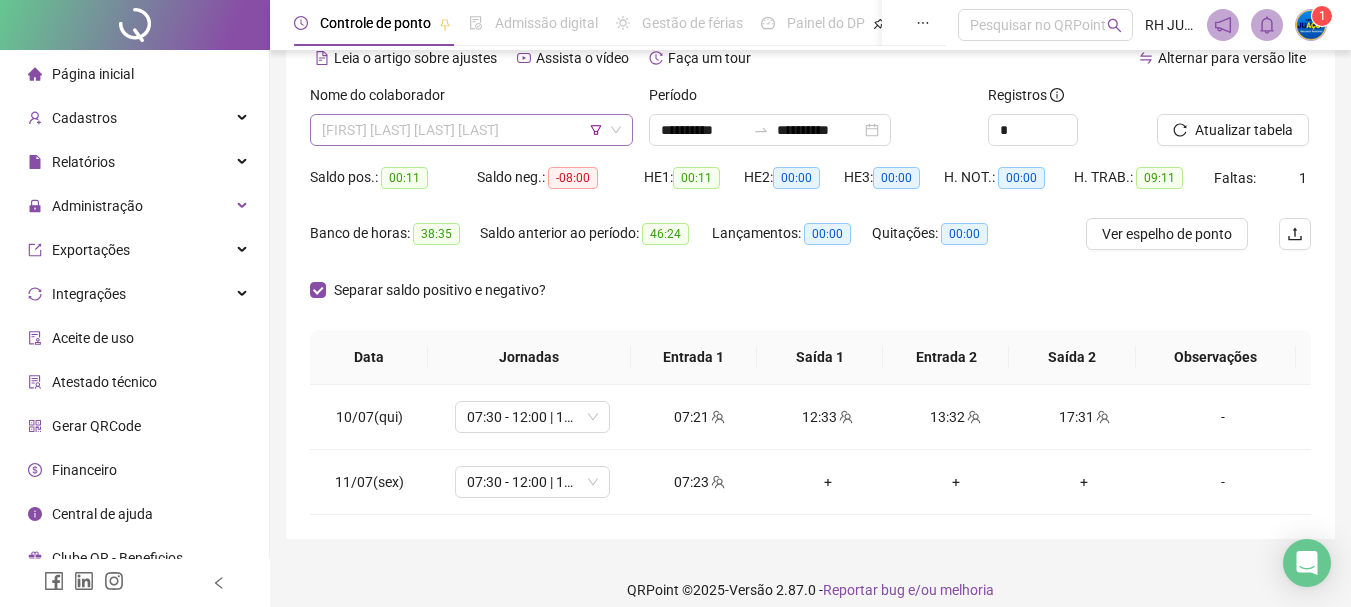 click on "[FIRST] [LAST] [LAST] [LAST]" at bounding box center (471, 130) 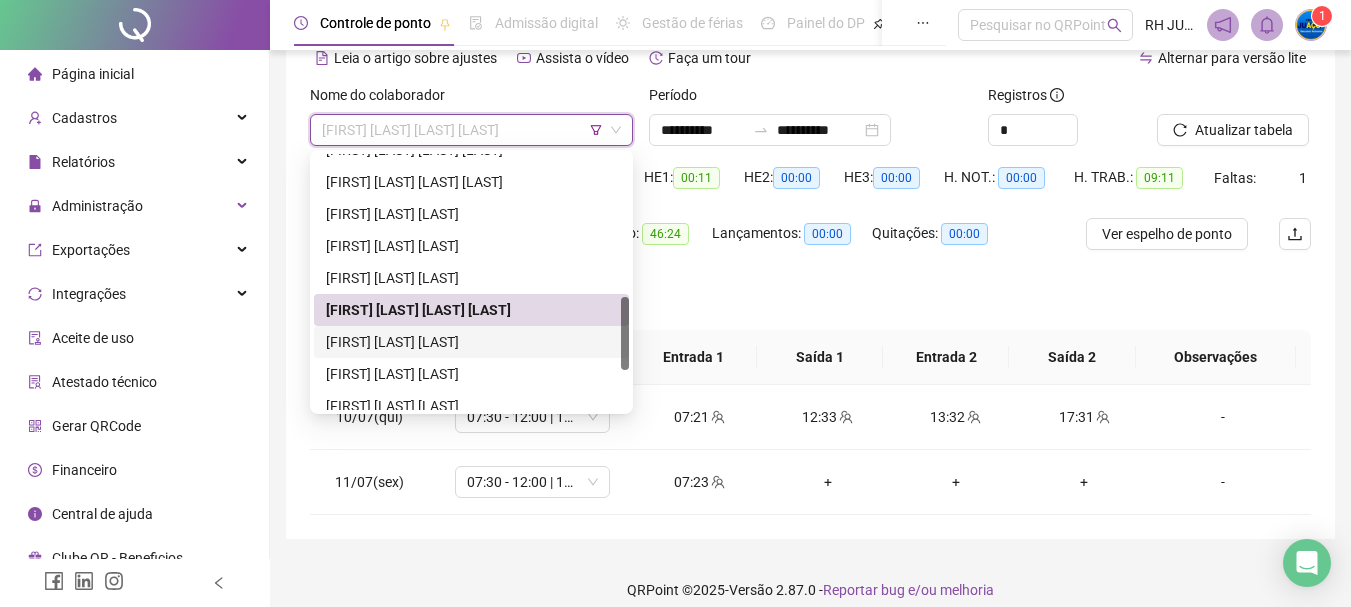 click on "[FIRST] [LAST] [LAST]" at bounding box center (471, 342) 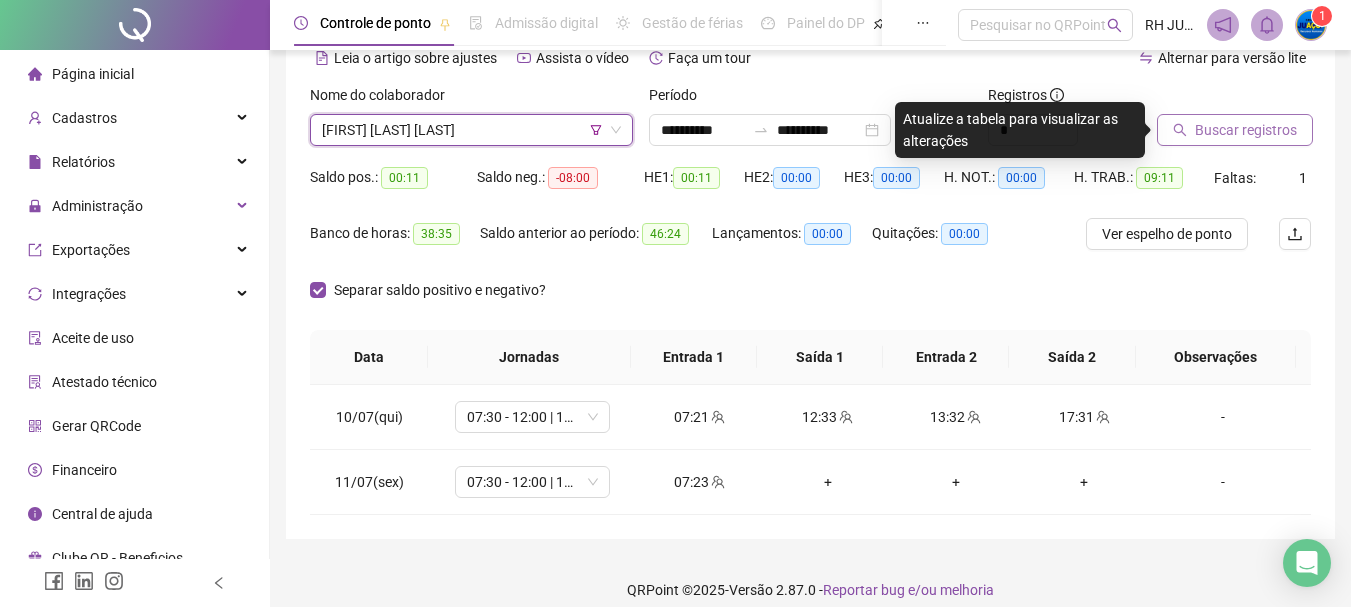 click on "Buscar registros" at bounding box center (1246, 130) 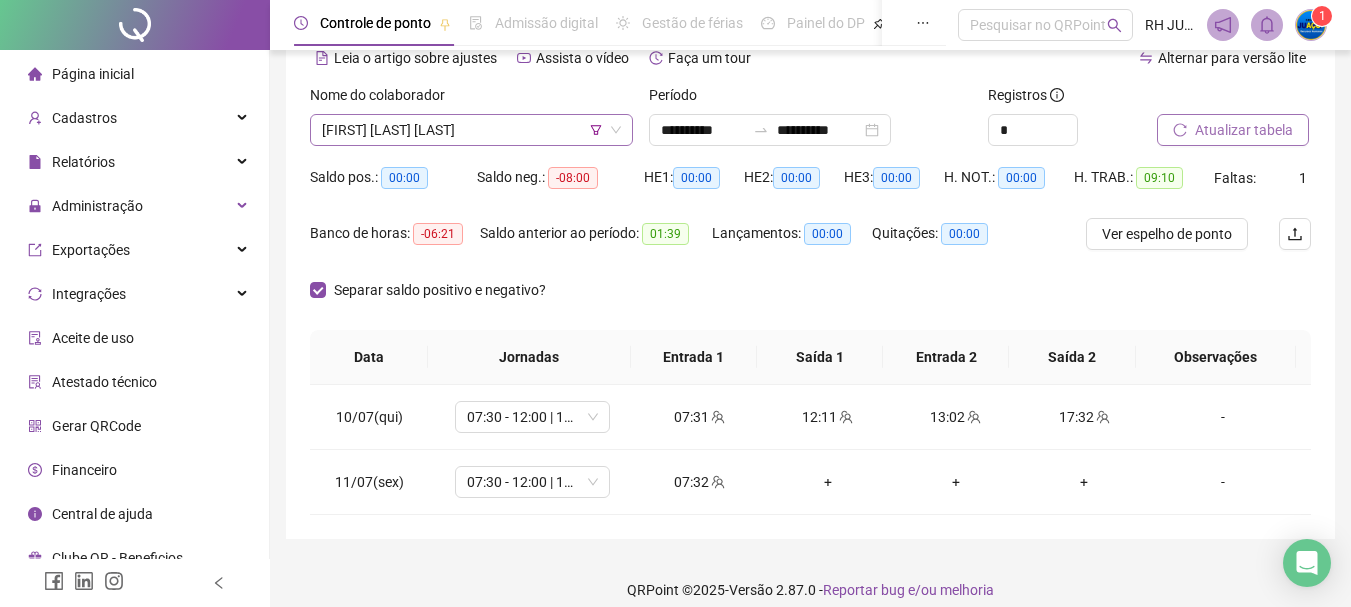 click on "[FIRST] [LAST] [LAST]" at bounding box center [471, 130] 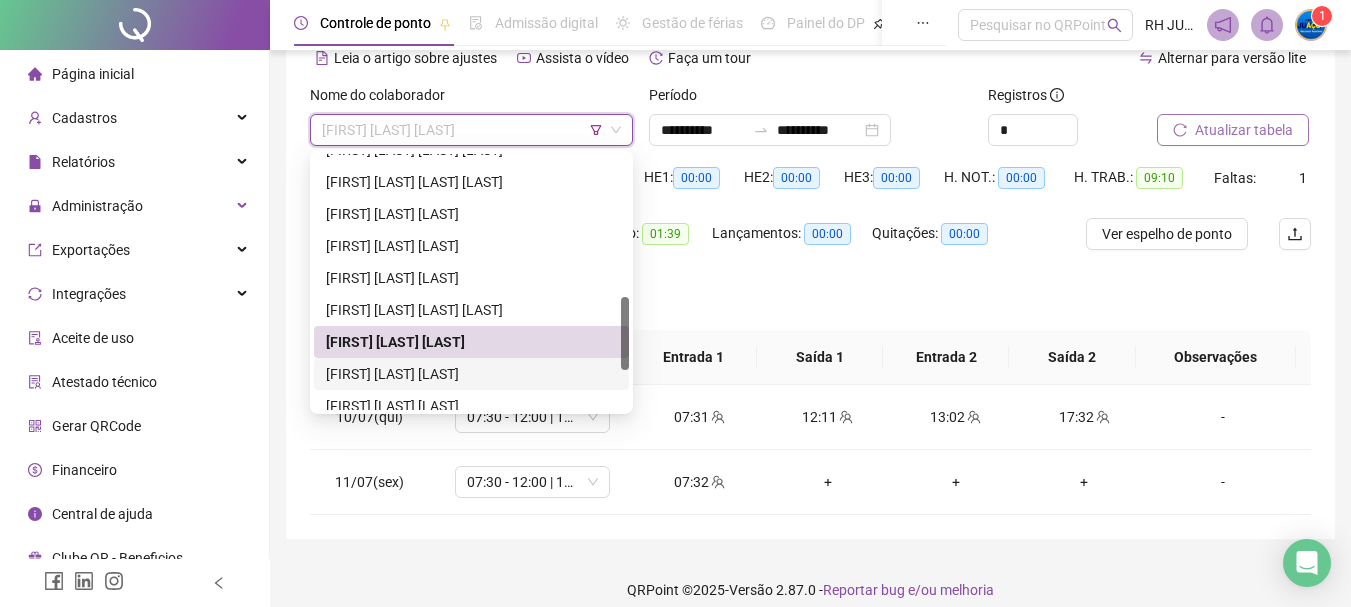drag, startPoint x: 512, startPoint y: 378, endPoint x: 750, endPoint y: 343, distance: 240.55977 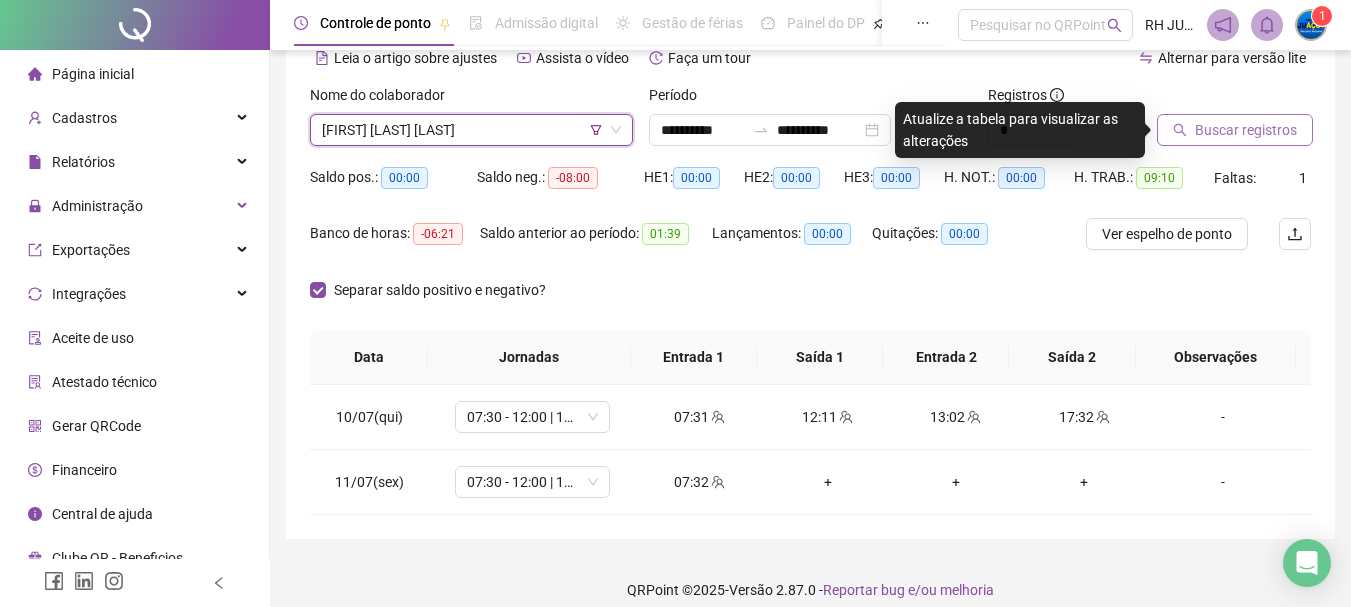 click on "Buscar registros" at bounding box center (1235, 130) 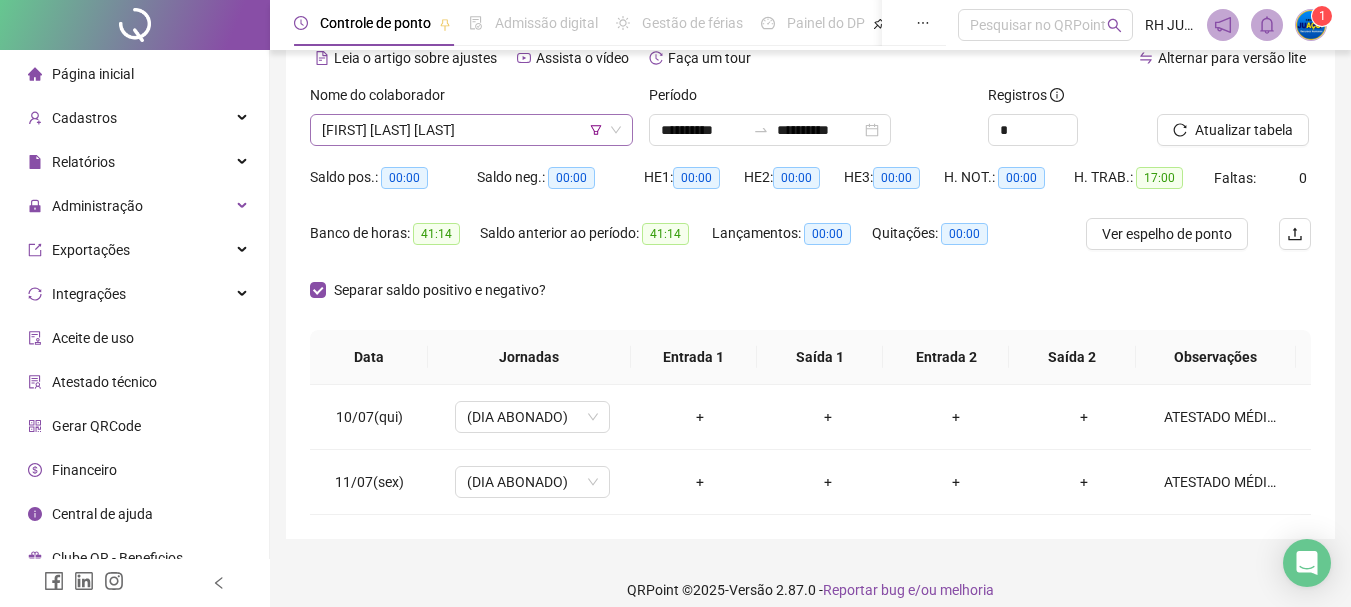 click on "[FIRST] [LAST] [LAST]" at bounding box center [471, 130] 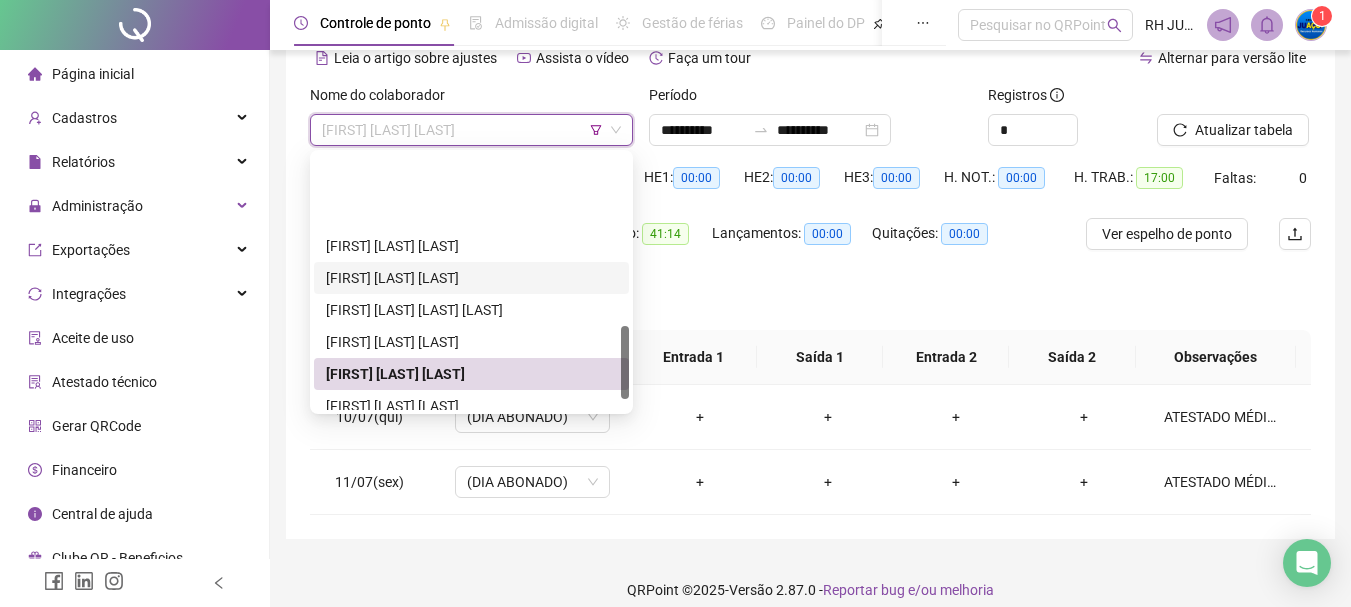 scroll, scrollTop: 600, scrollLeft: 0, axis: vertical 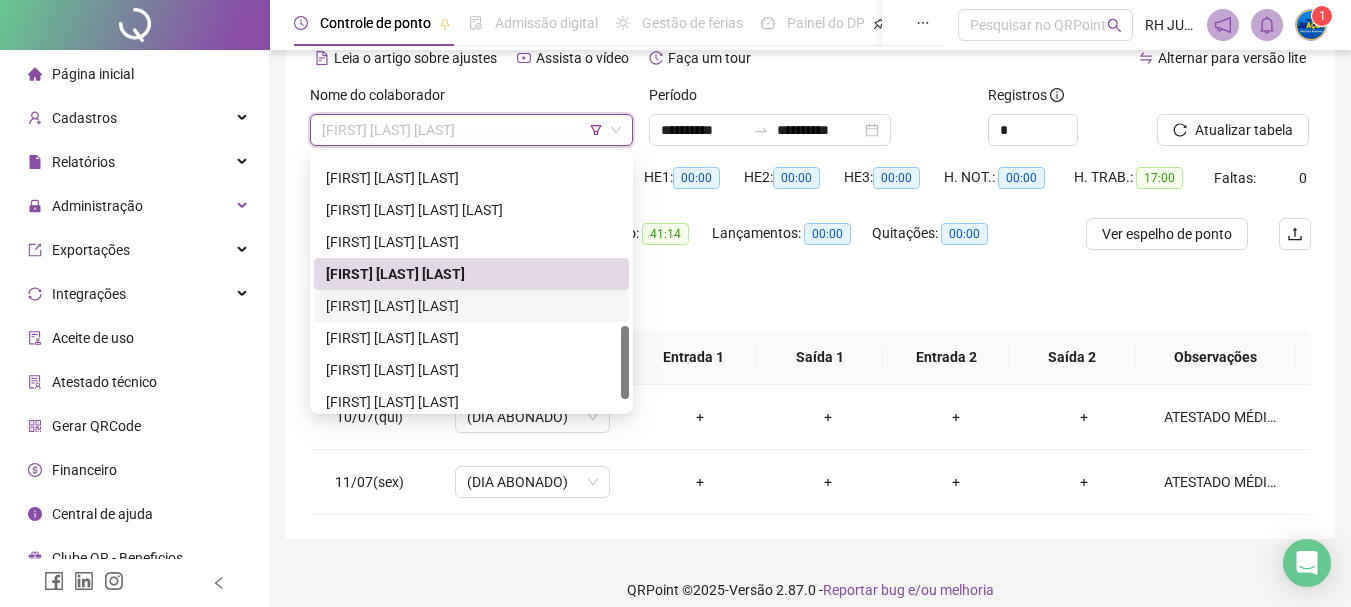 click on "[FIRST] [LAST] [LAST]" at bounding box center (471, 306) 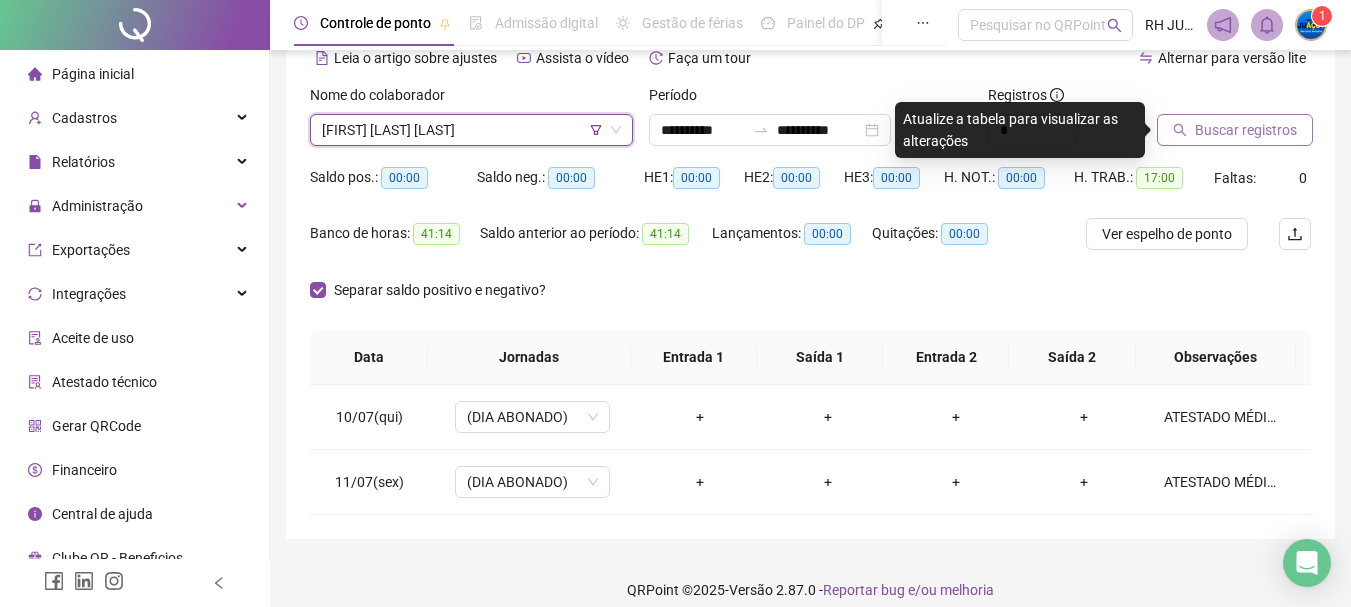 click on "Buscar registros" at bounding box center [1246, 130] 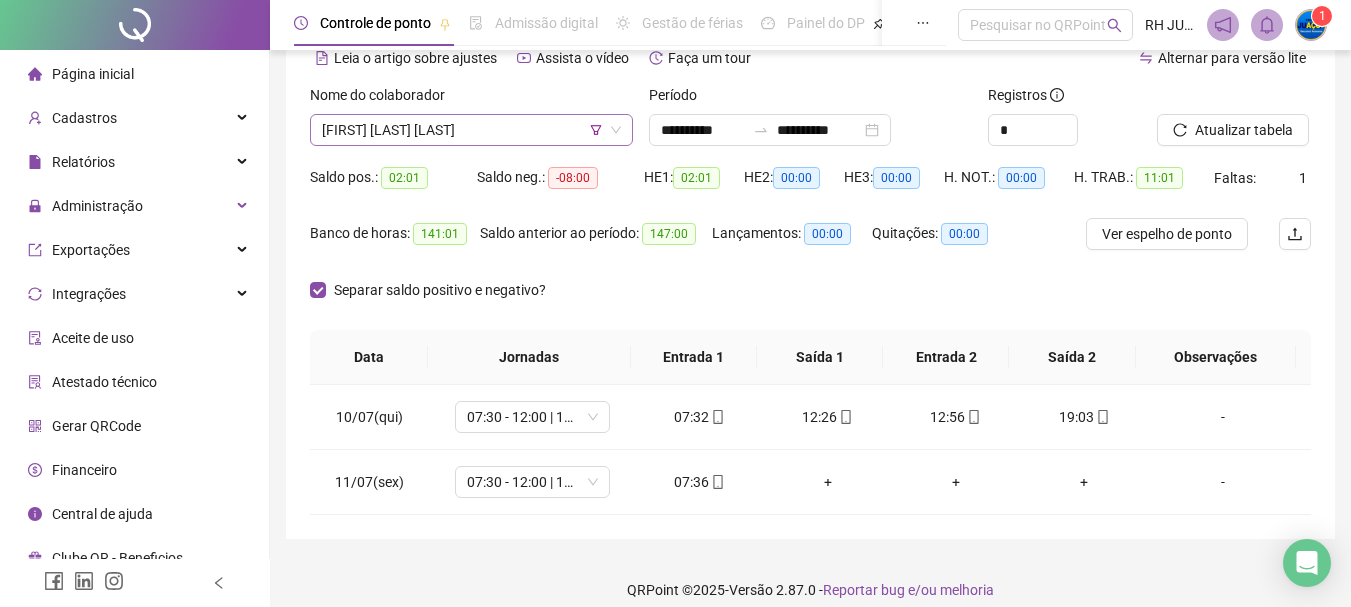 click on "[FIRST] [LAST] [LAST]" at bounding box center [471, 130] 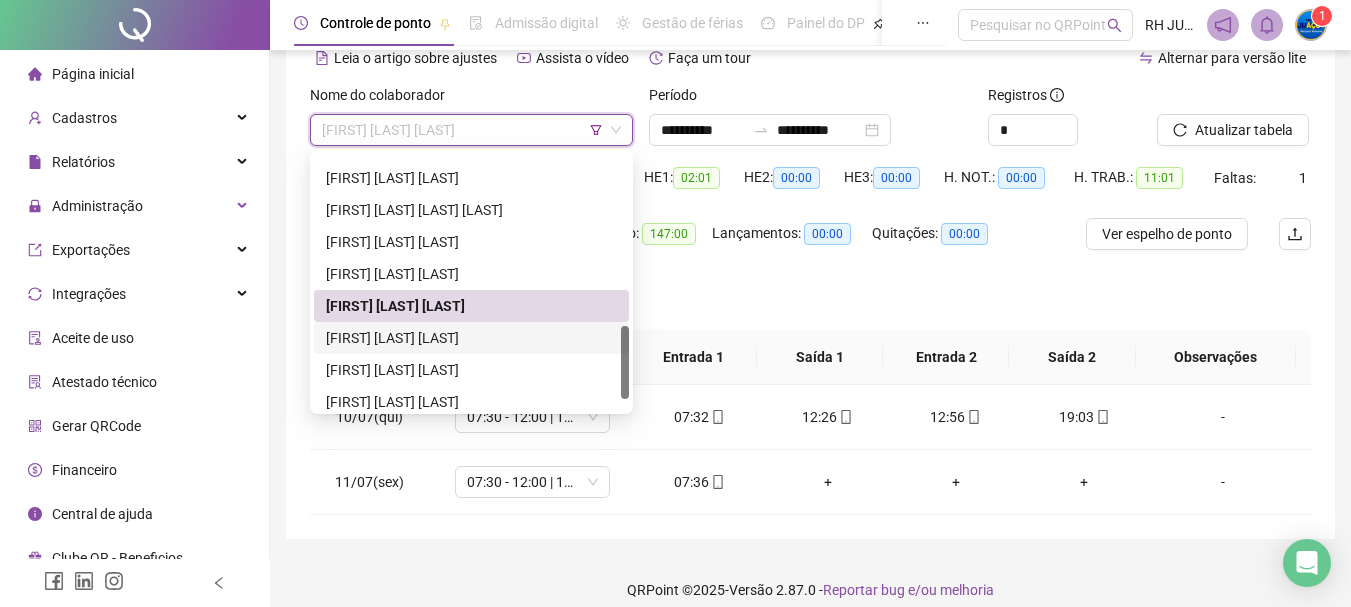 drag, startPoint x: 407, startPoint y: 351, endPoint x: 417, endPoint y: 346, distance: 11.18034 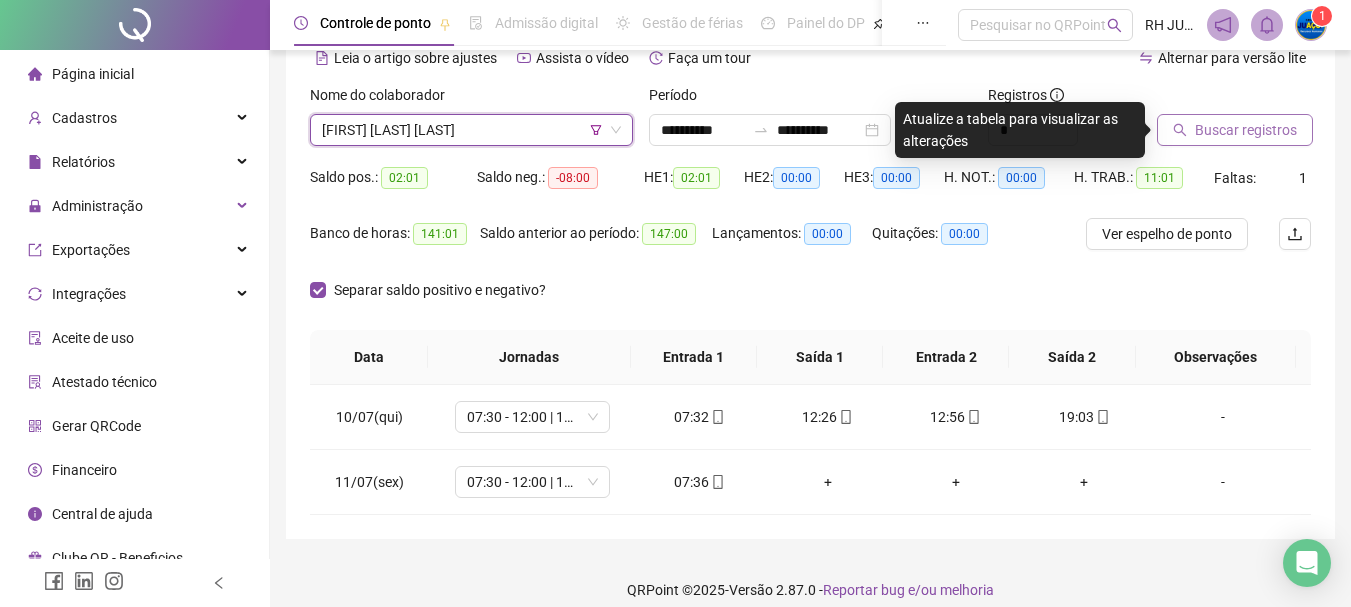 click on "Buscar registros" at bounding box center (1246, 130) 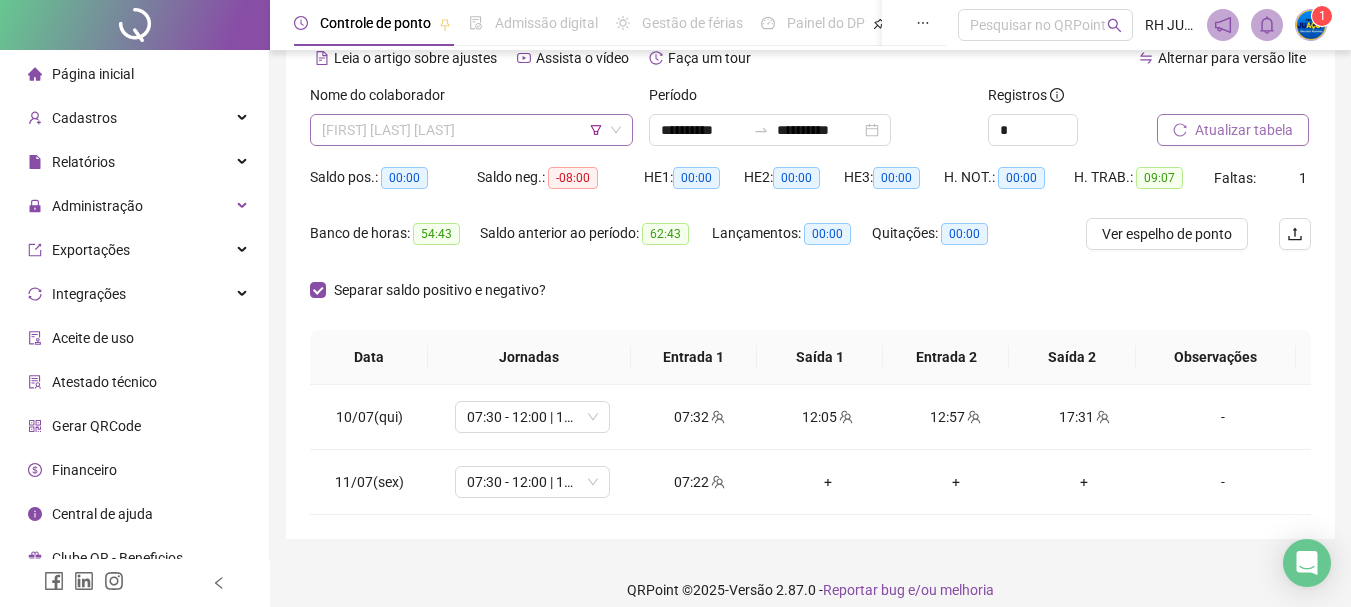 click on "[FIRST] [LAST] [LAST]" at bounding box center [471, 130] 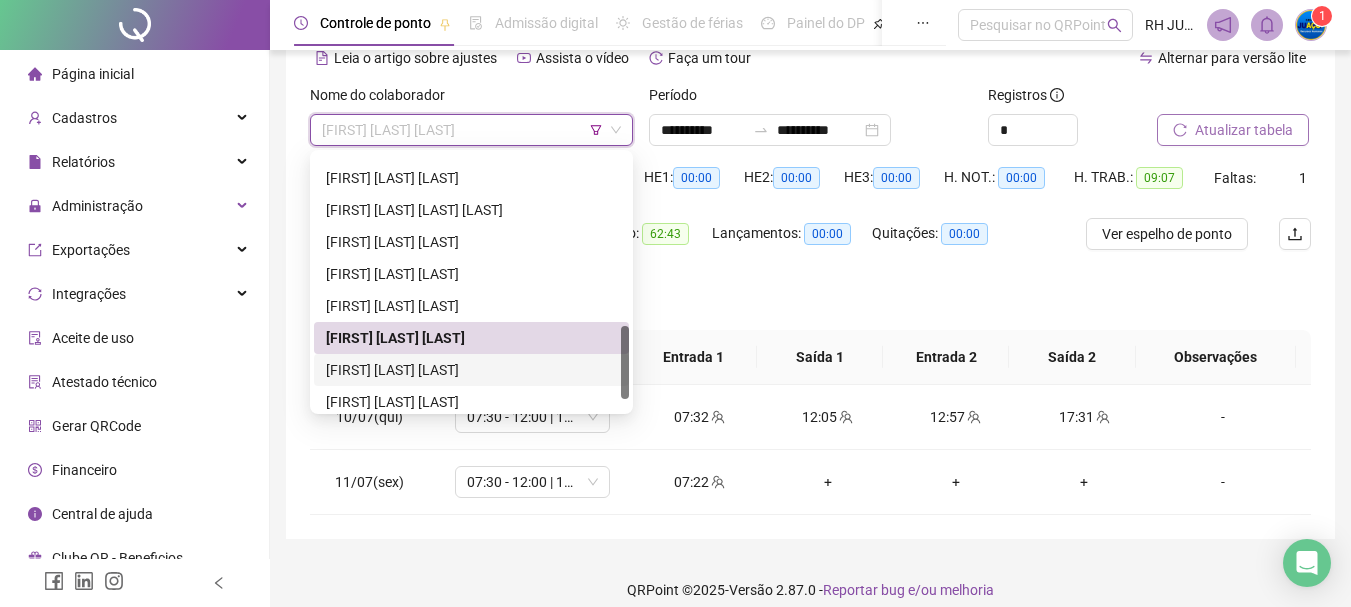 drag, startPoint x: 398, startPoint y: 384, endPoint x: 398, endPoint y: 370, distance: 14 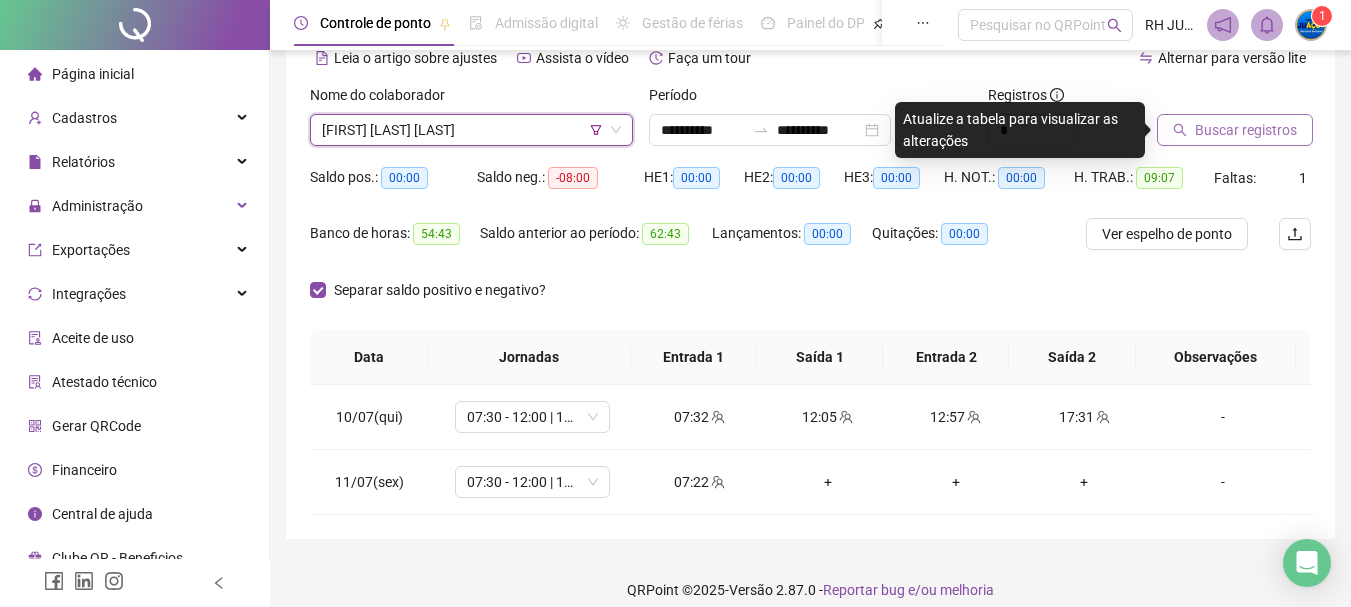 click on "Buscar registros" at bounding box center (1246, 130) 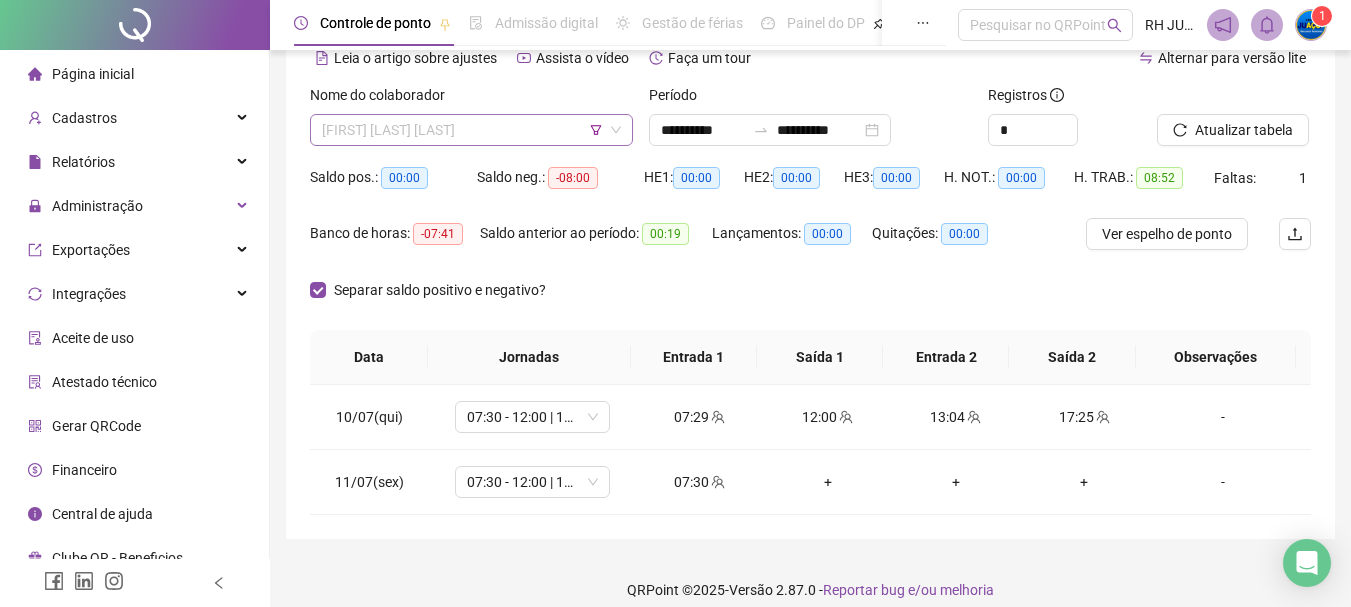 click on "[FIRST] [LAST] [LAST]" at bounding box center (471, 130) 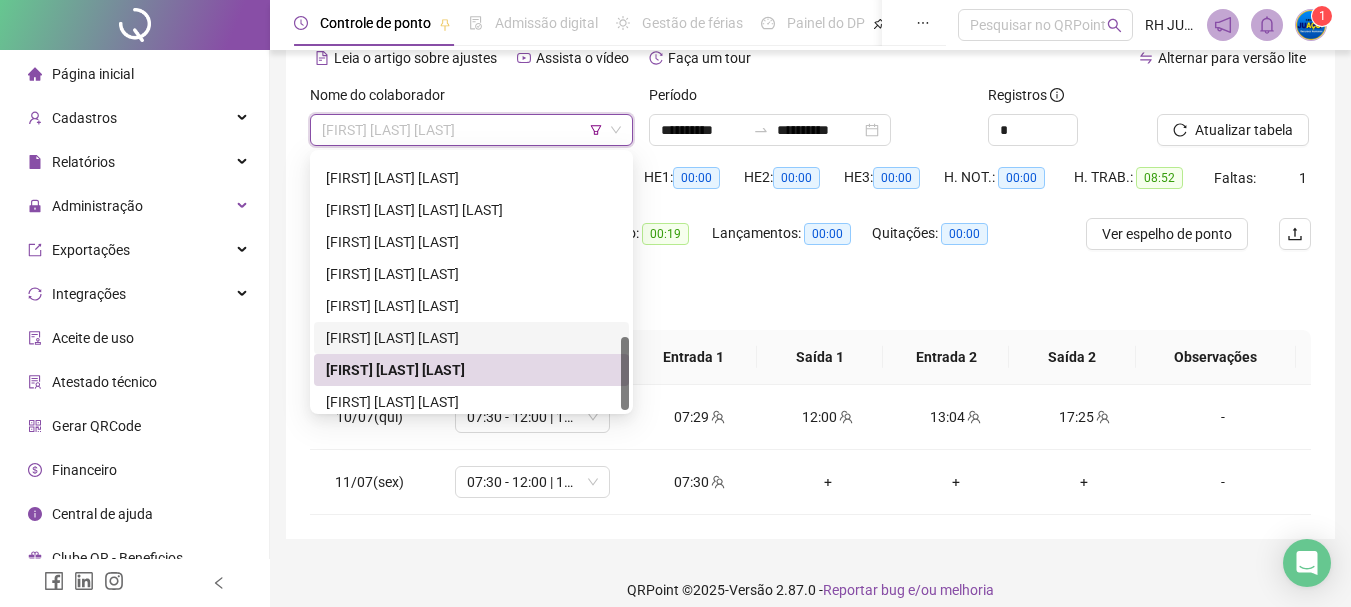 scroll, scrollTop: 640, scrollLeft: 0, axis: vertical 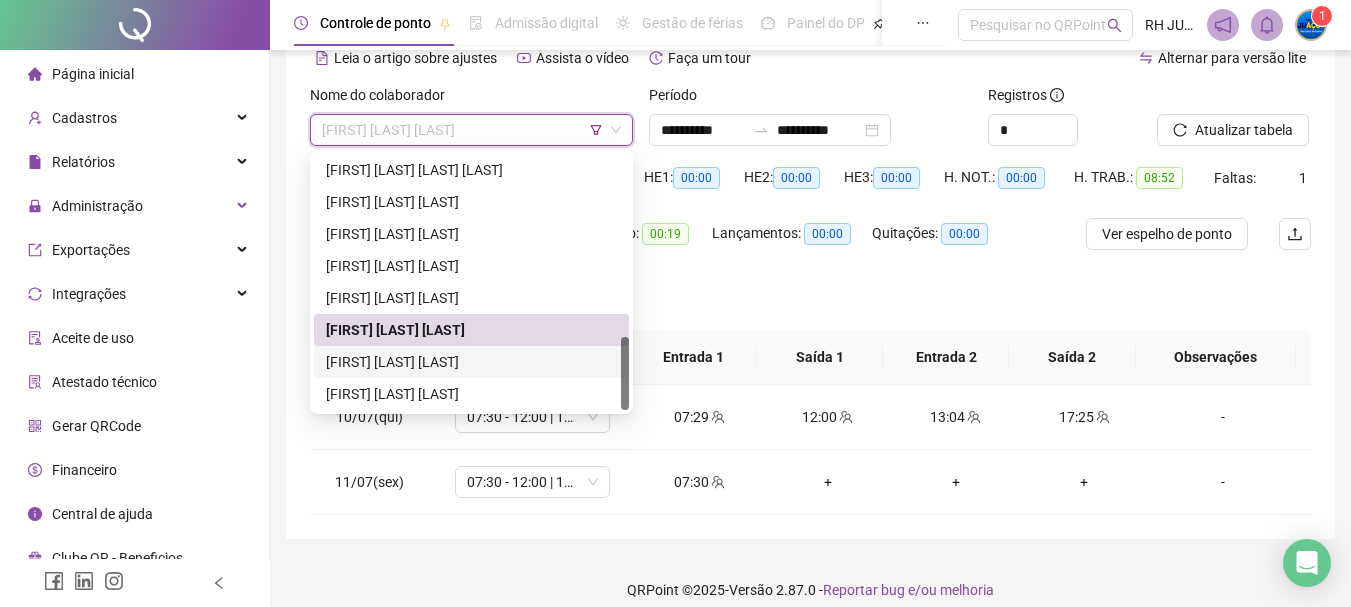 click on "[FIRST] [LAST] [LAST]" at bounding box center (471, 362) 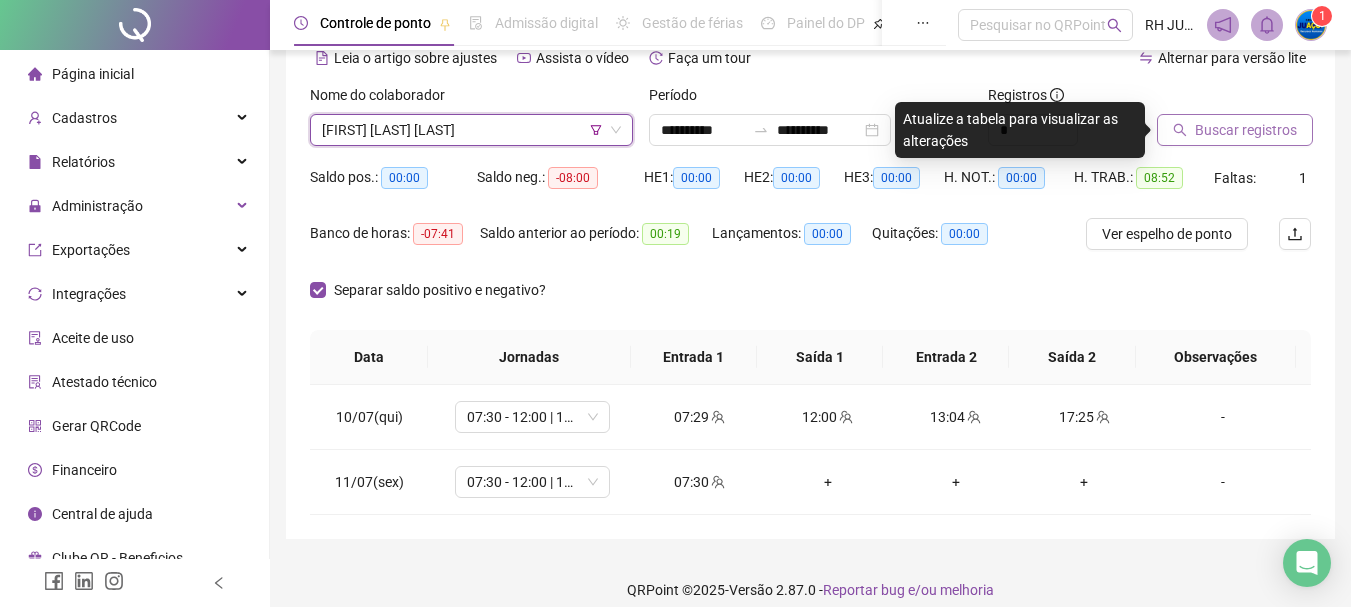 click on "Buscar registros" at bounding box center (1246, 130) 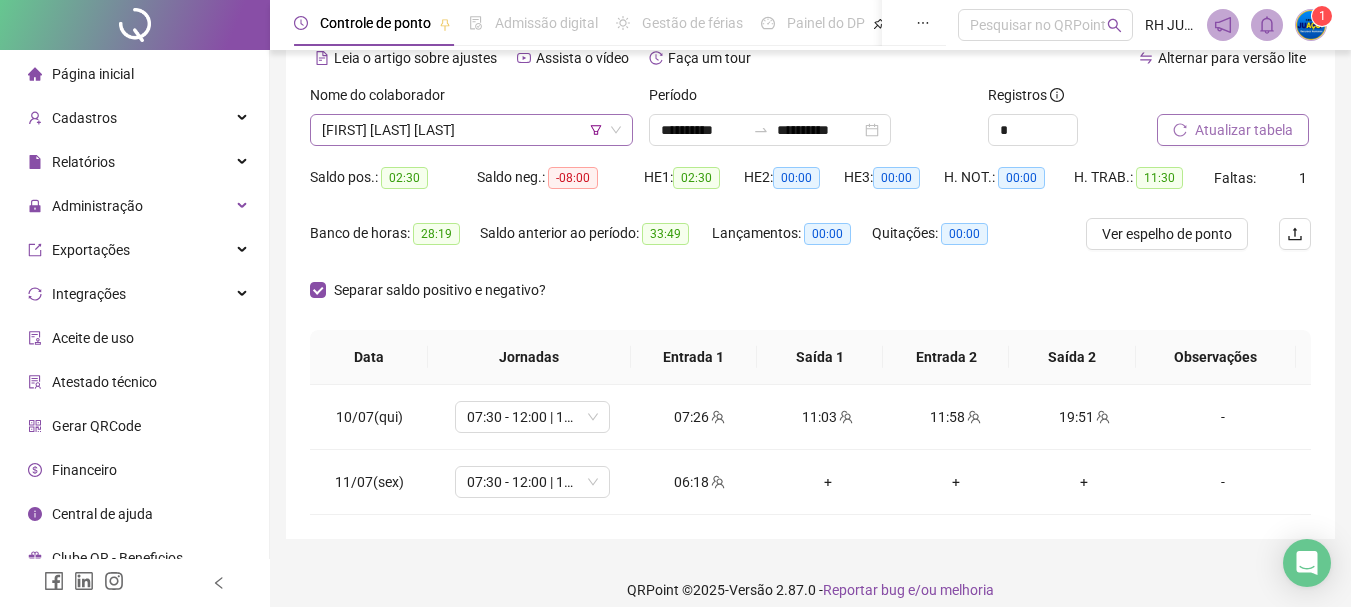 click on "[FIRST] [LAST] [LAST]" at bounding box center [471, 130] 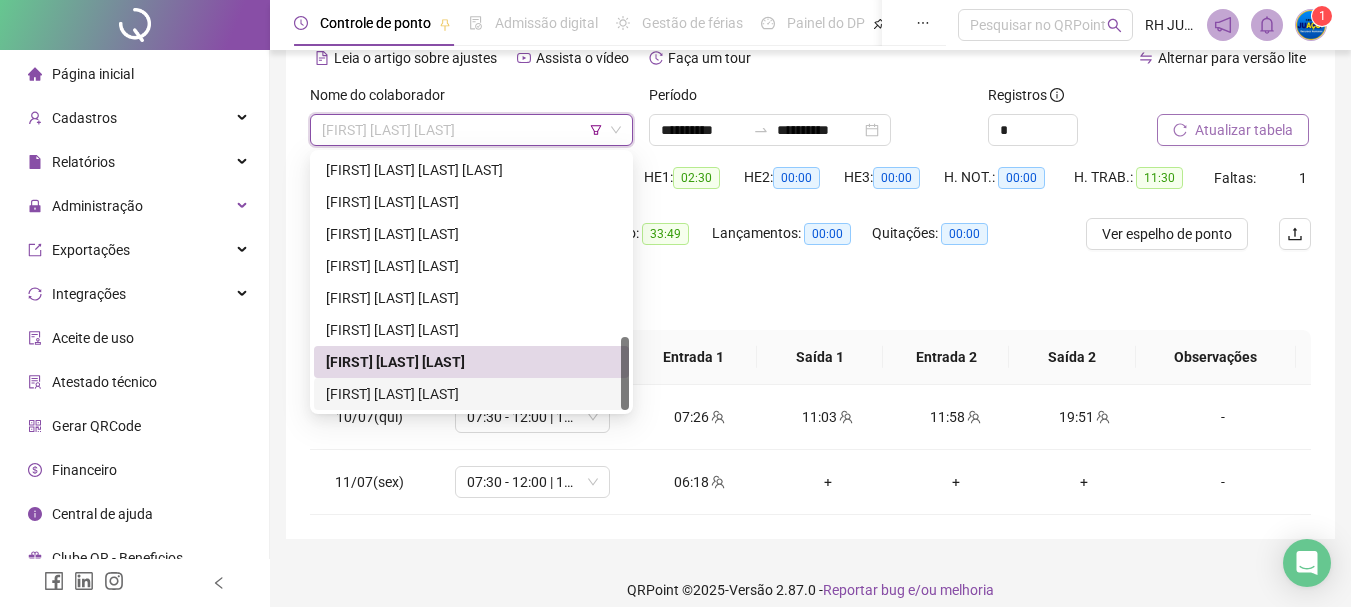 drag, startPoint x: 474, startPoint y: 389, endPoint x: 543, endPoint y: 370, distance: 71.568146 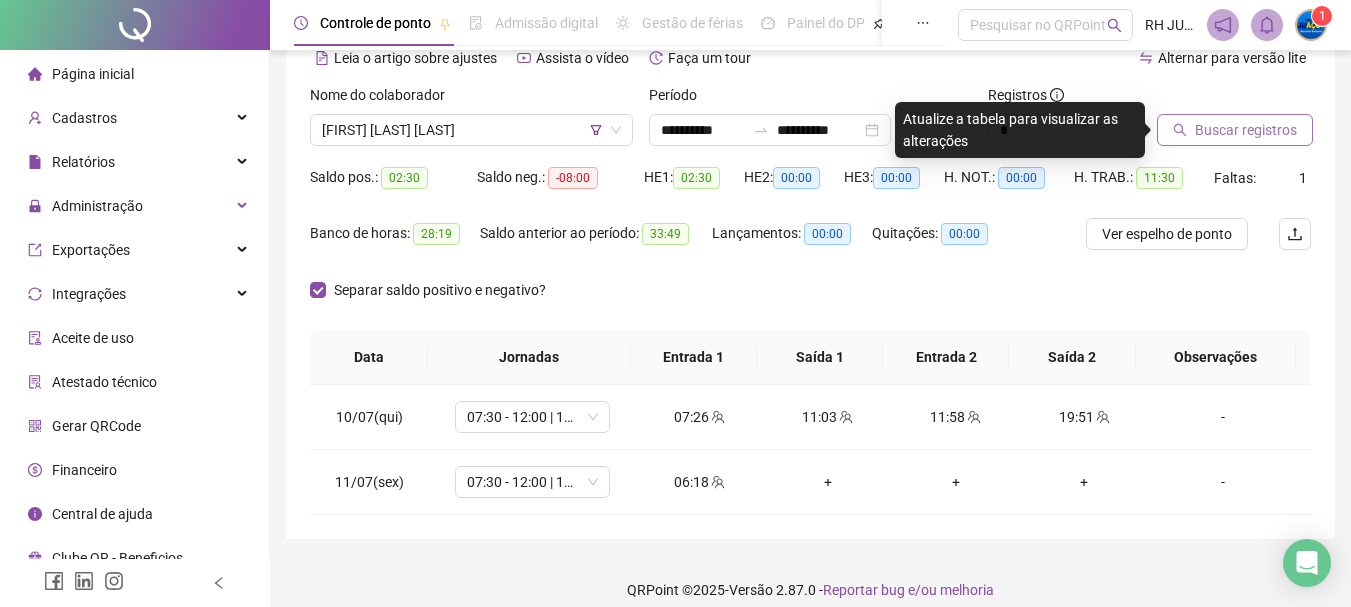 click on "Buscar registros" at bounding box center (1234, 115) 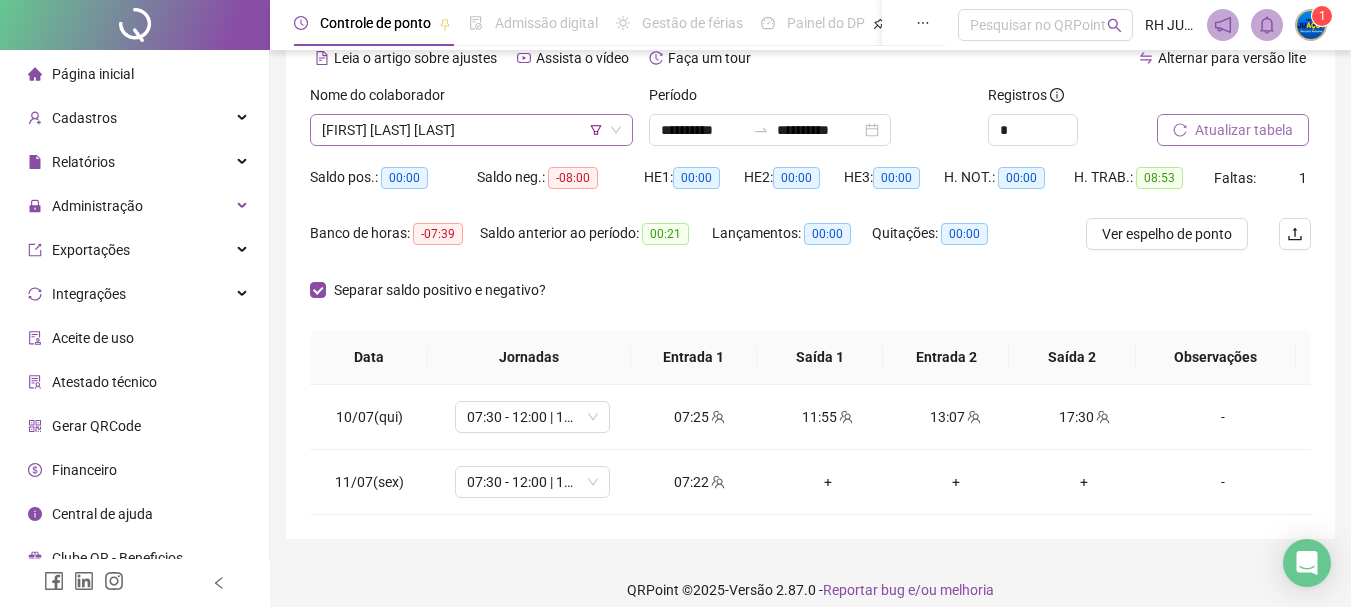 click on "[FIRST] [LAST] [LAST]" at bounding box center (471, 130) 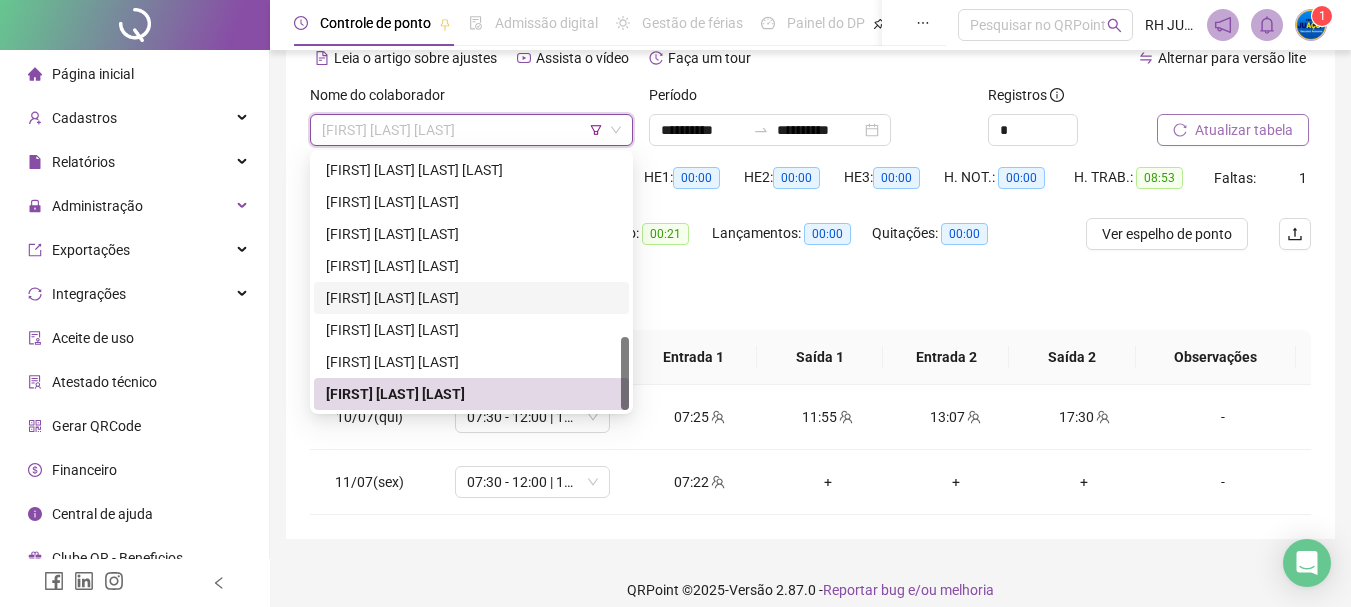 scroll, scrollTop: 118, scrollLeft: 0, axis: vertical 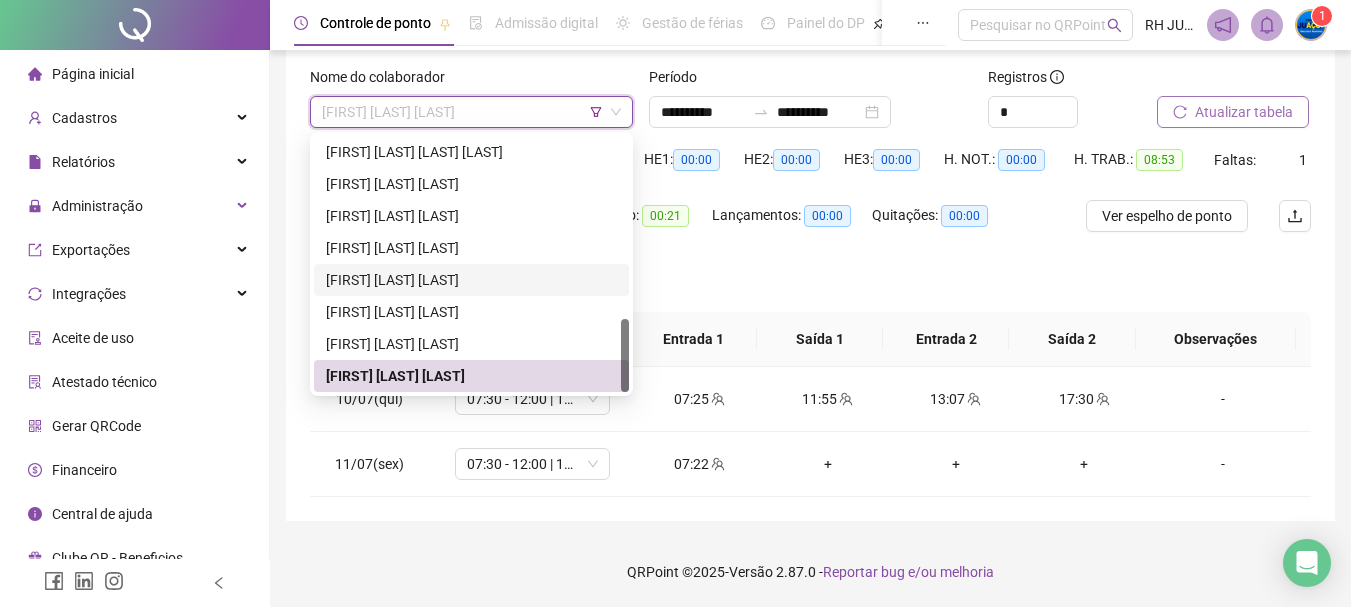 drag, startPoint x: 388, startPoint y: 282, endPoint x: 678, endPoint y: 307, distance: 291.0756 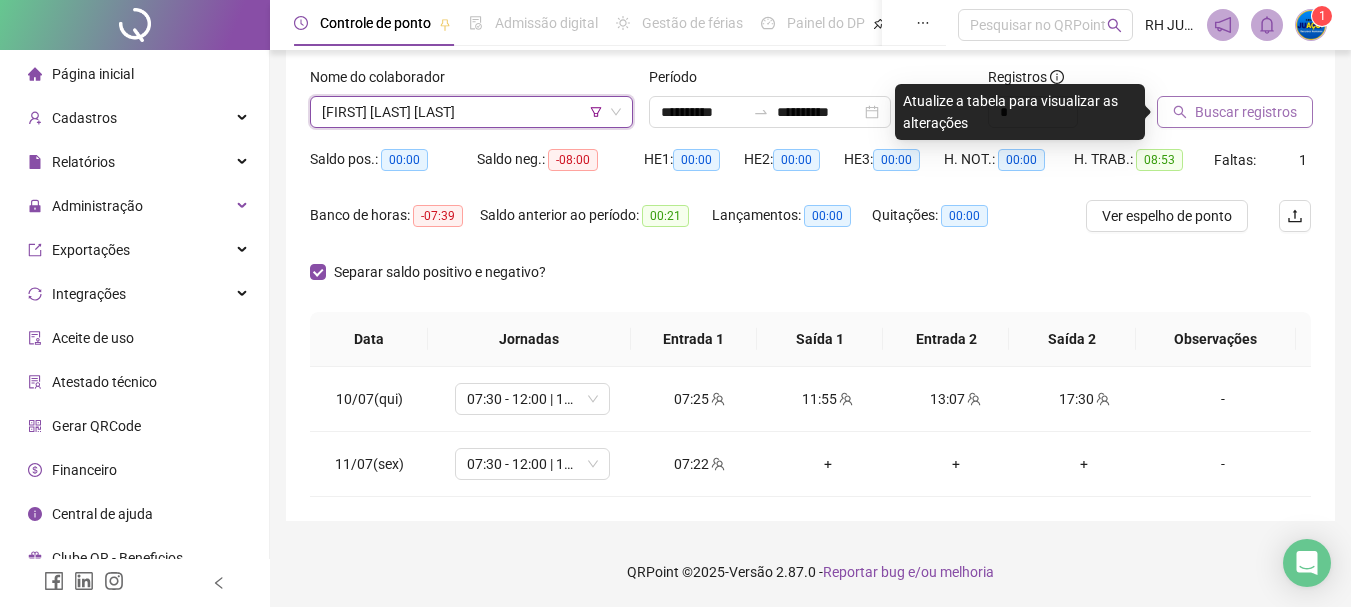 click on "Buscar registros" at bounding box center (1246, 112) 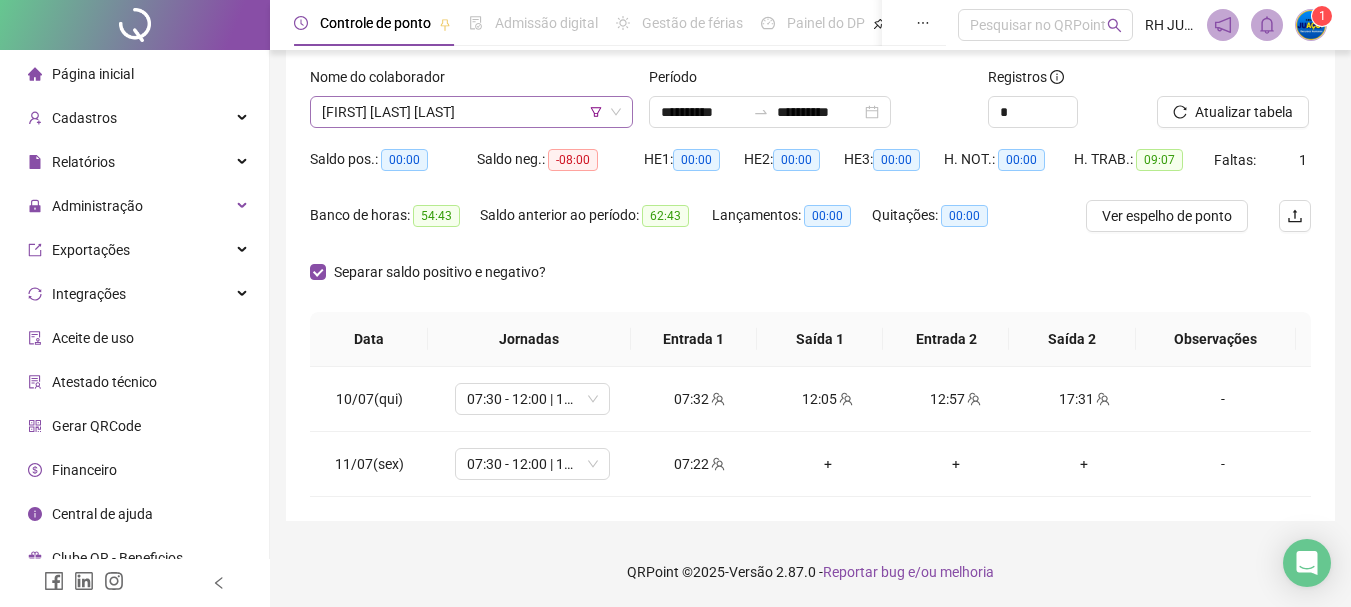 click on "[FIRST] [LAST] [LAST]" at bounding box center [471, 112] 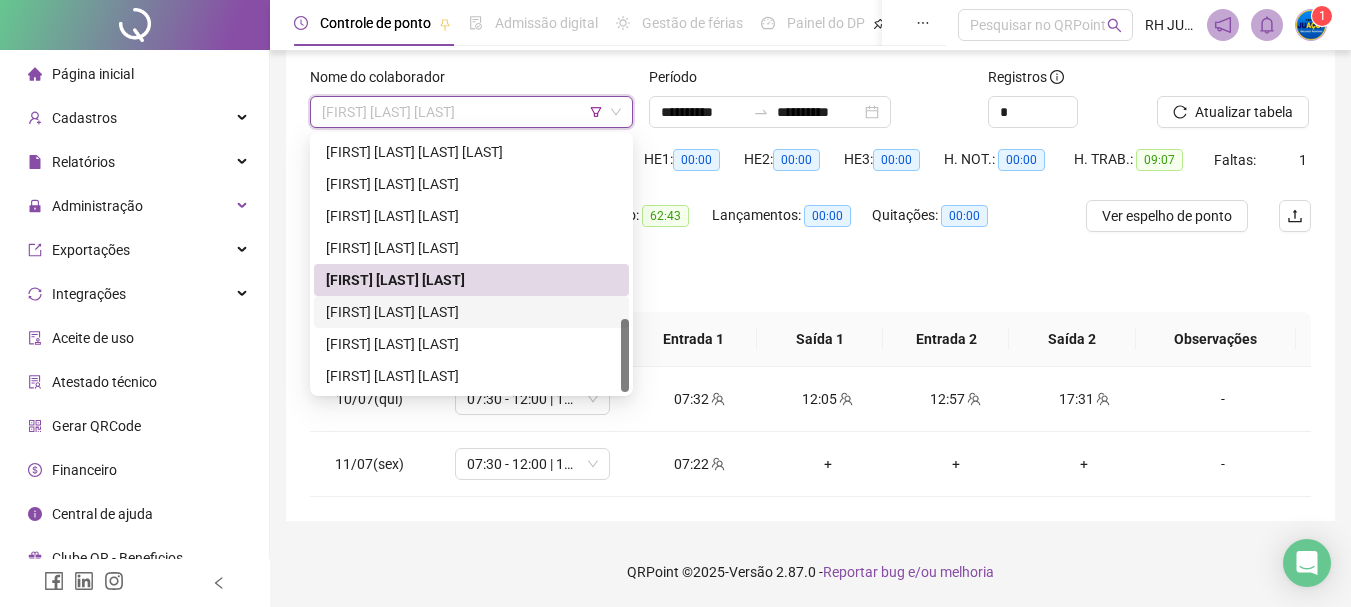 drag, startPoint x: 387, startPoint y: 308, endPoint x: 718, endPoint y: 340, distance: 332.54324 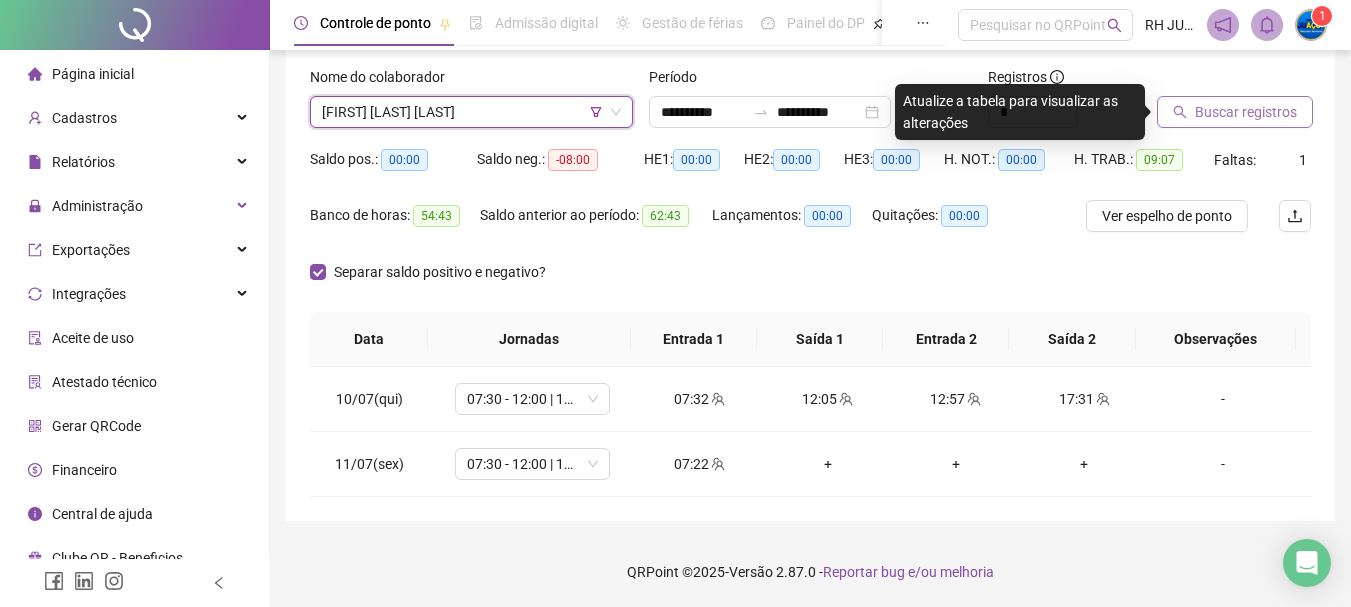 click on "Buscar registros" at bounding box center (1235, 112) 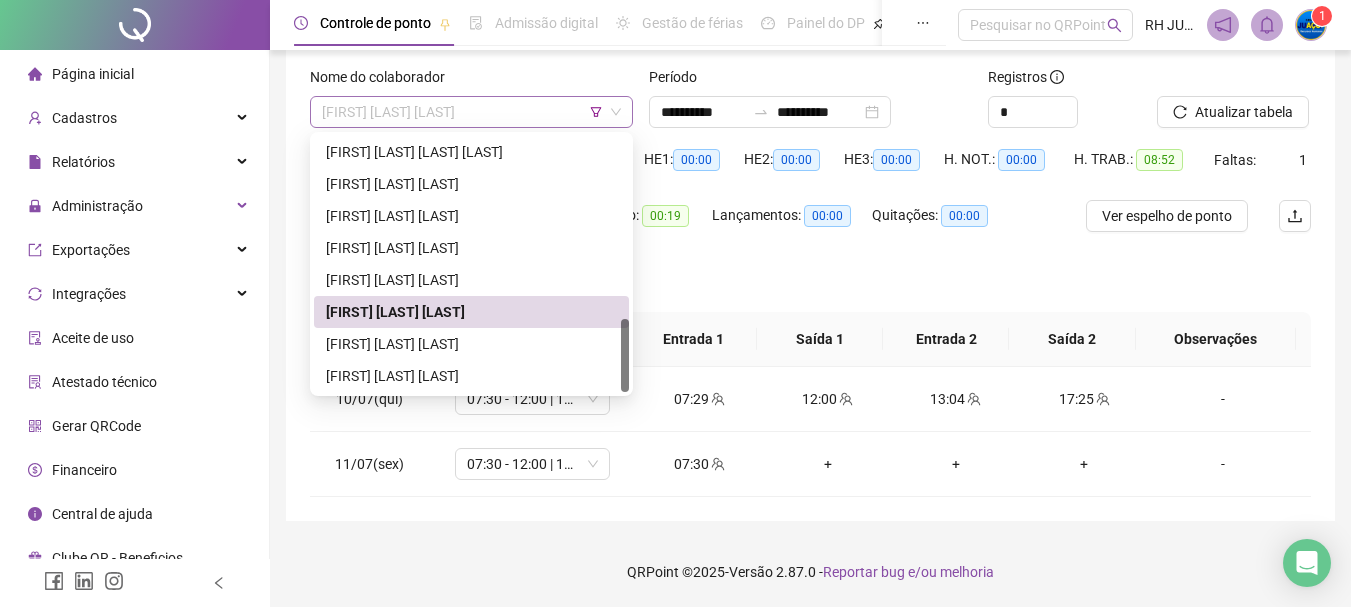 click on "[FIRST] [LAST] [LAST]" at bounding box center [471, 112] 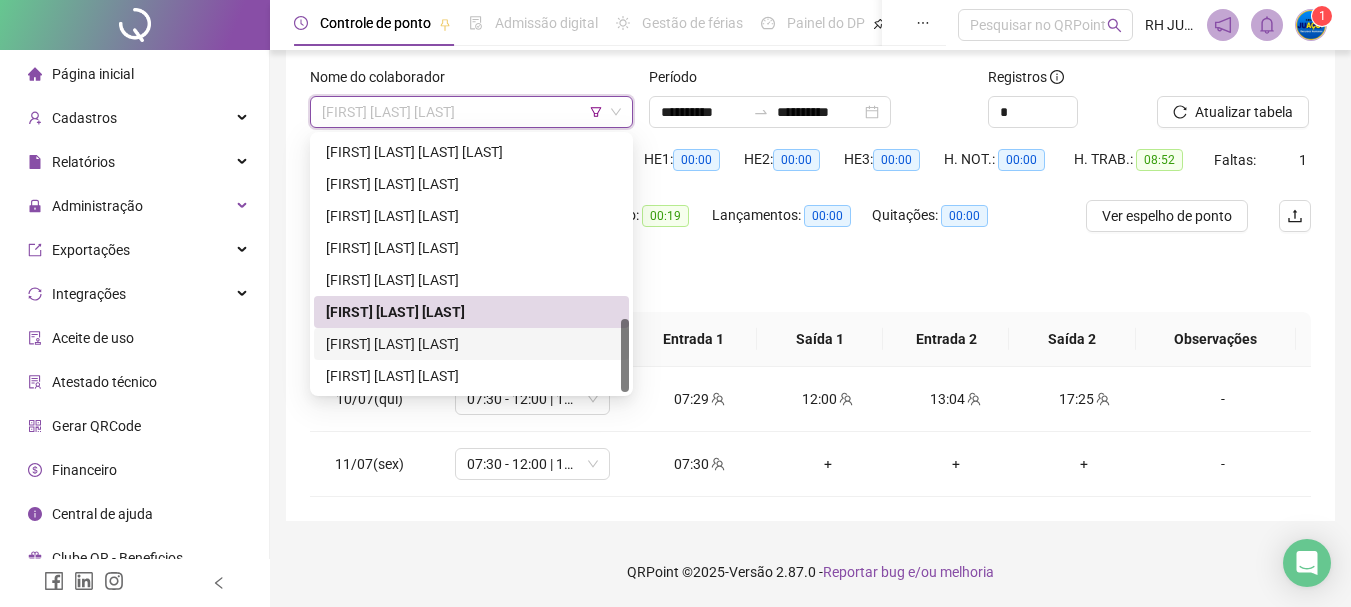 drag, startPoint x: 375, startPoint y: 345, endPoint x: 432, endPoint y: 346, distance: 57.00877 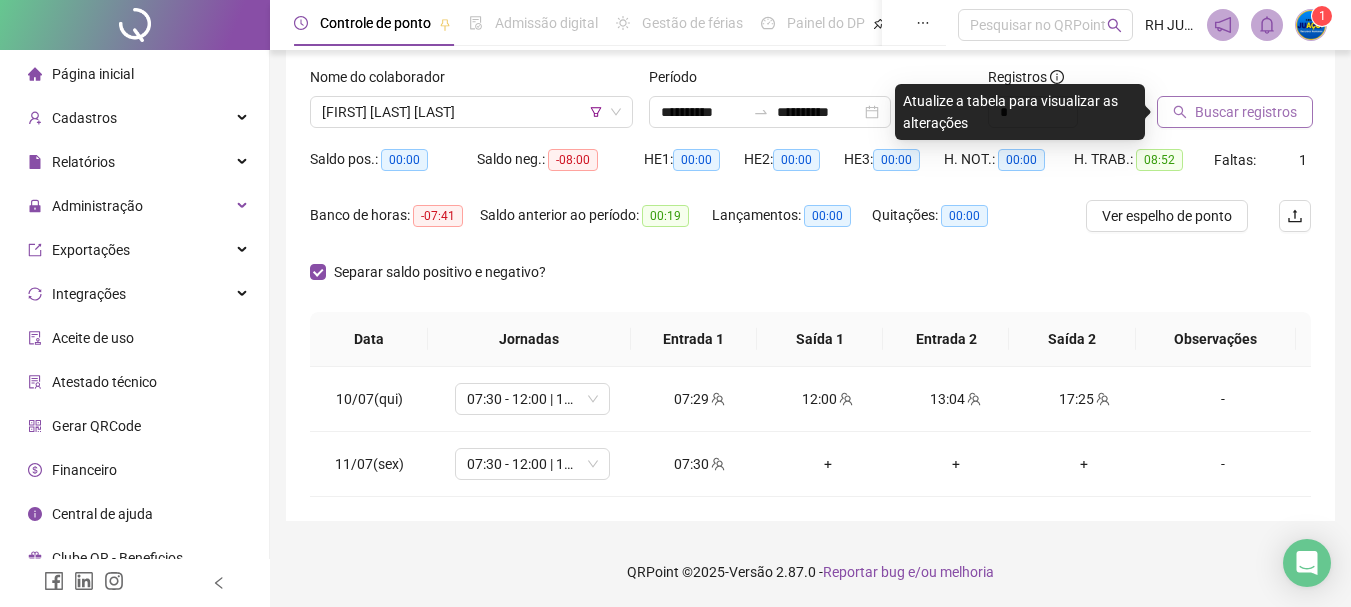 click 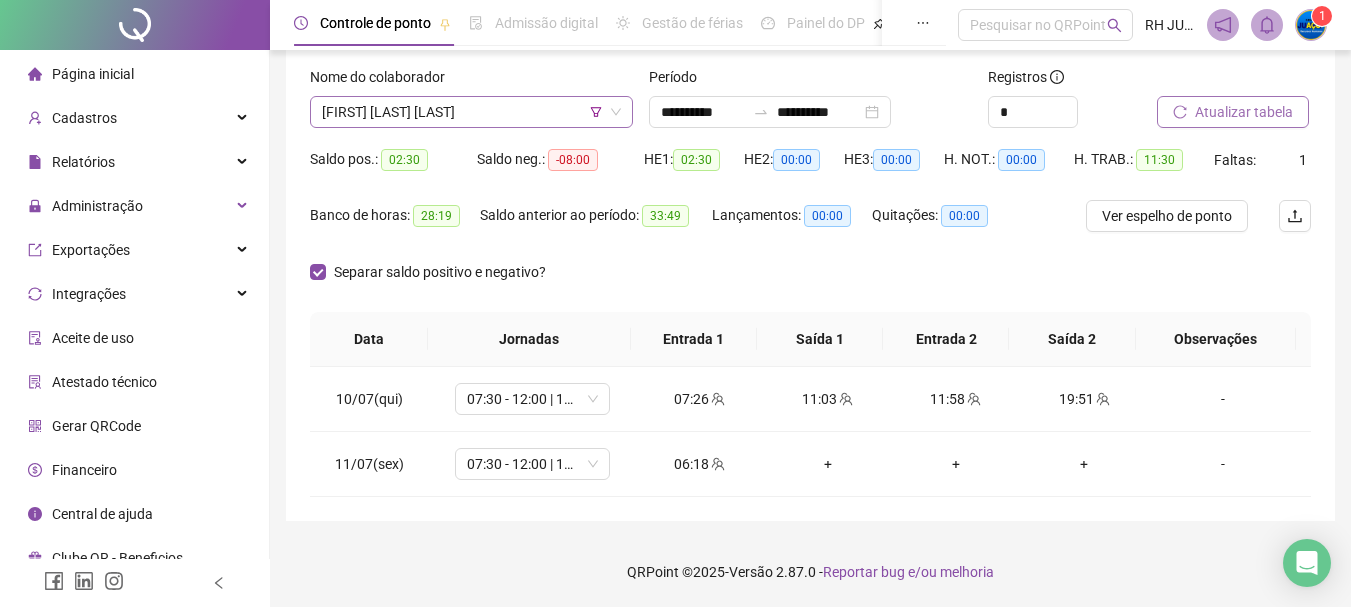 click on "[FIRST] [LAST] [LAST]" at bounding box center [471, 112] 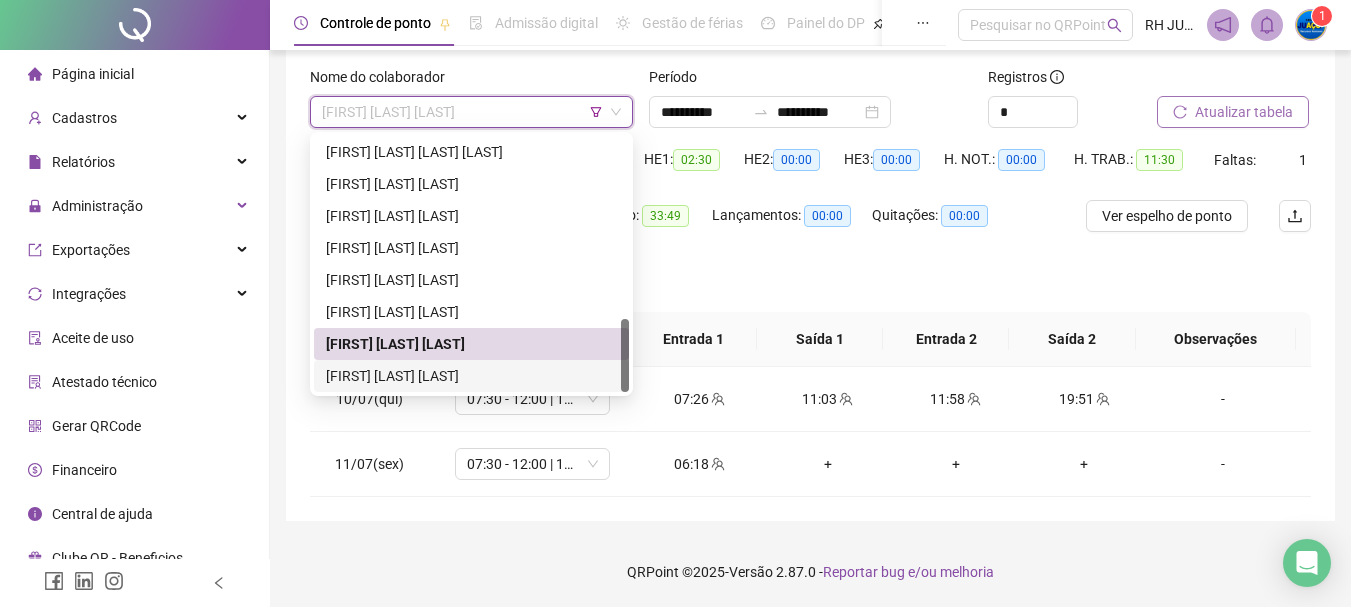 drag, startPoint x: 404, startPoint y: 371, endPoint x: 451, endPoint y: 359, distance: 48.507732 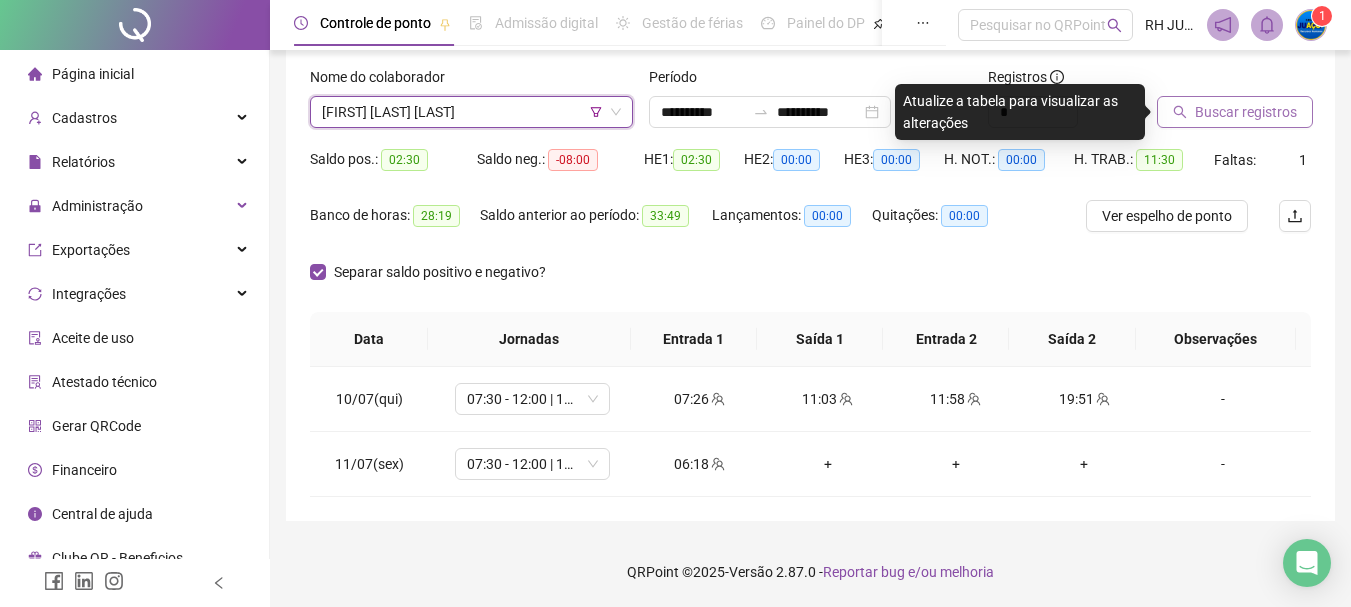 click on "Buscar registros" at bounding box center (1246, 112) 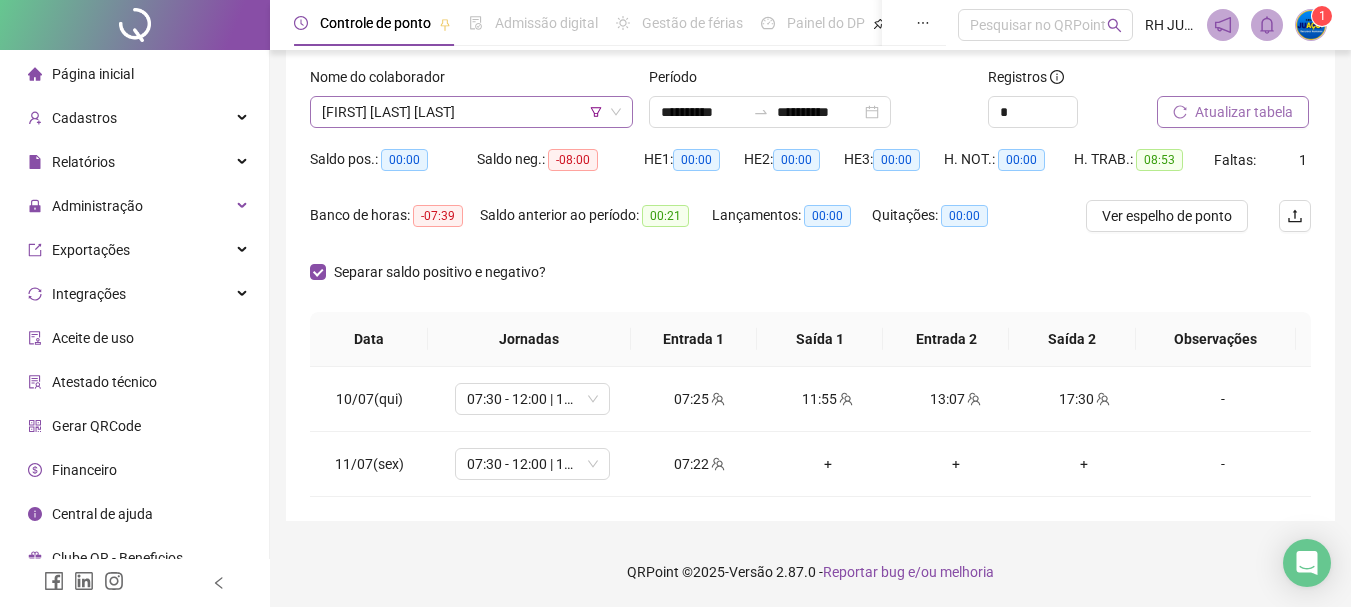 click on "[FIRST] [LAST] [LAST]" at bounding box center [471, 112] 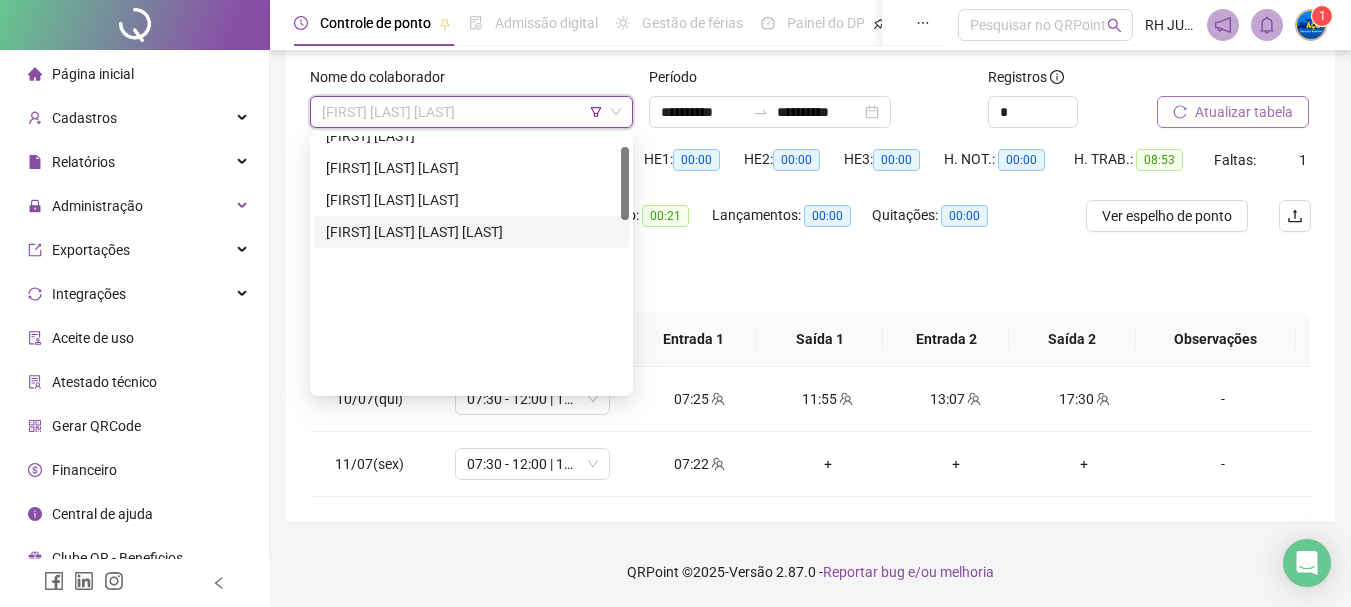 scroll, scrollTop: 0, scrollLeft: 0, axis: both 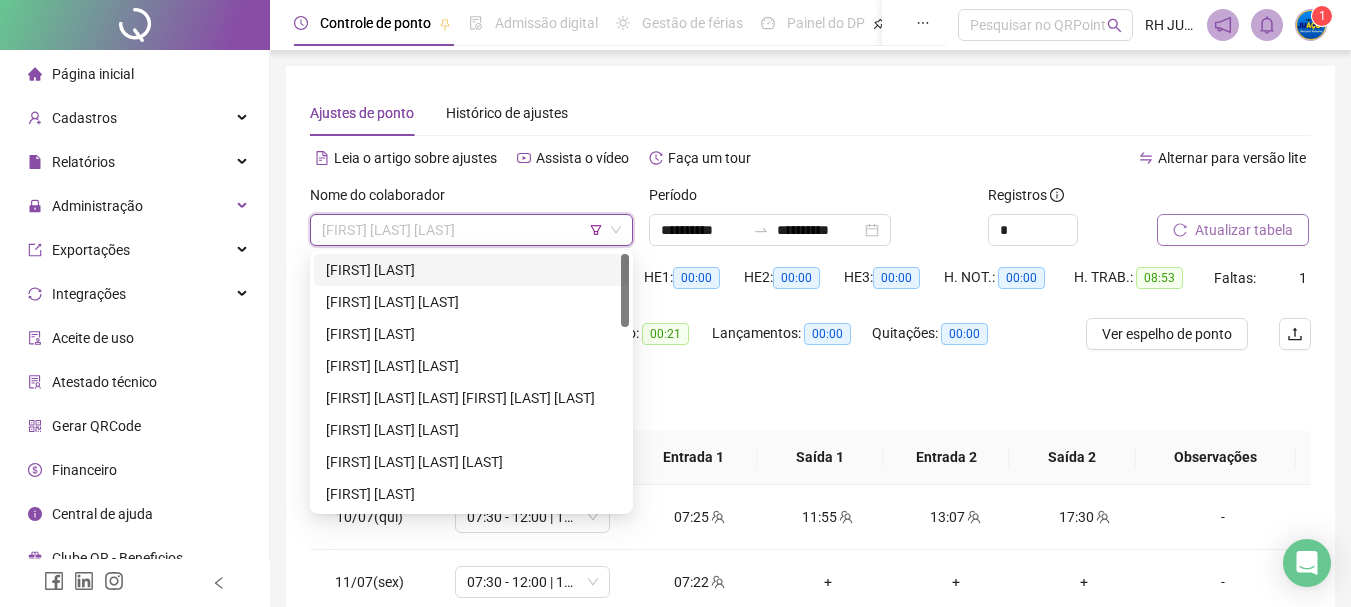 click on "[FIRST] [LAST]" at bounding box center [471, 270] 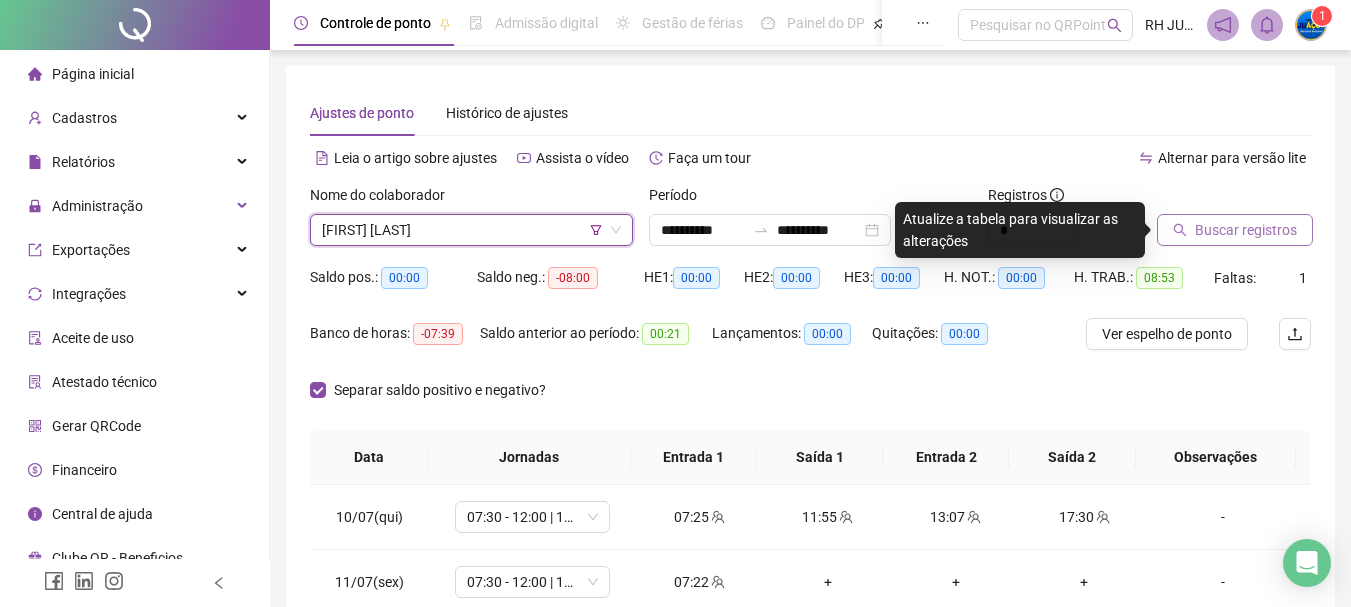 click on "Buscar registros" at bounding box center (1246, 230) 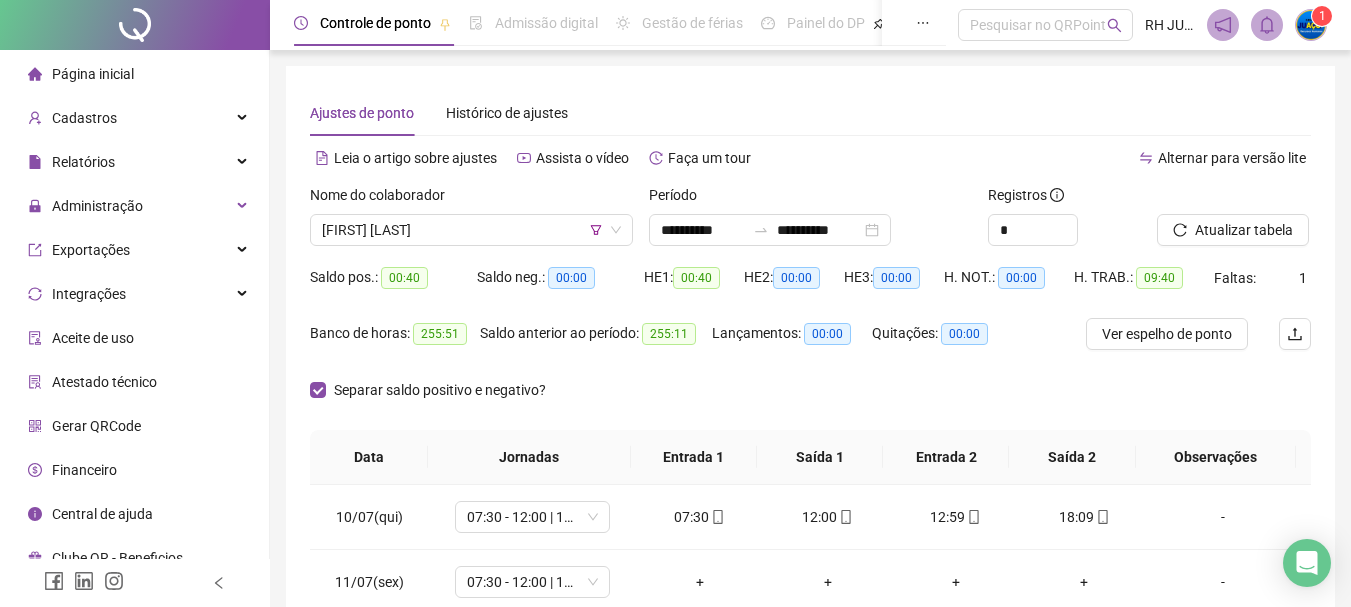 scroll, scrollTop: 100, scrollLeft: 0, axis: vertical 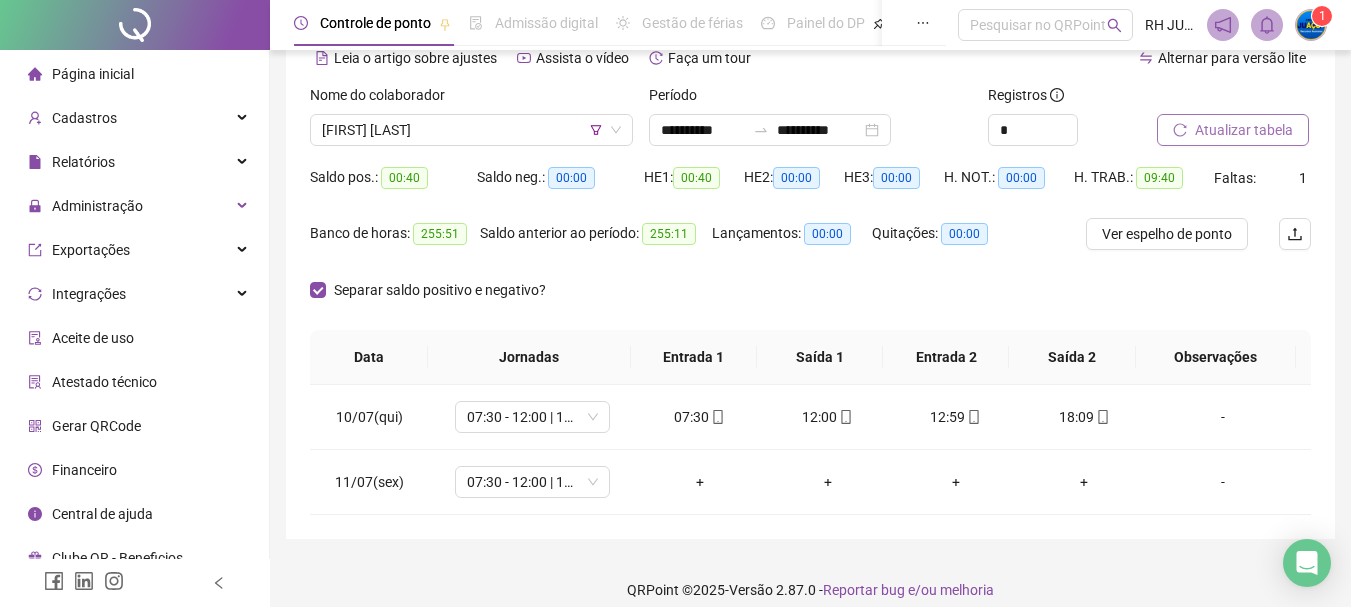 drag, startPoint x: 1217, startPoint y: 134, endPoint x: 1200, endPoint y: 145, distance: 20.248457 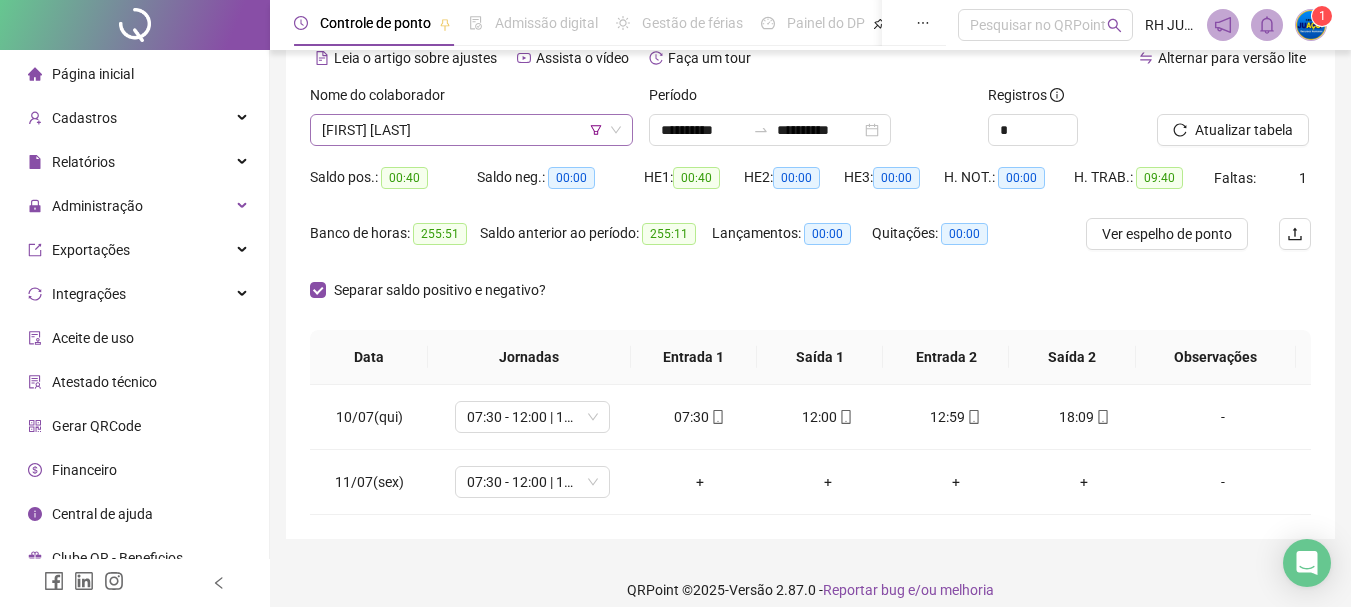 click on "[FIRST] [LAST]" at bounding box center (471, 130) 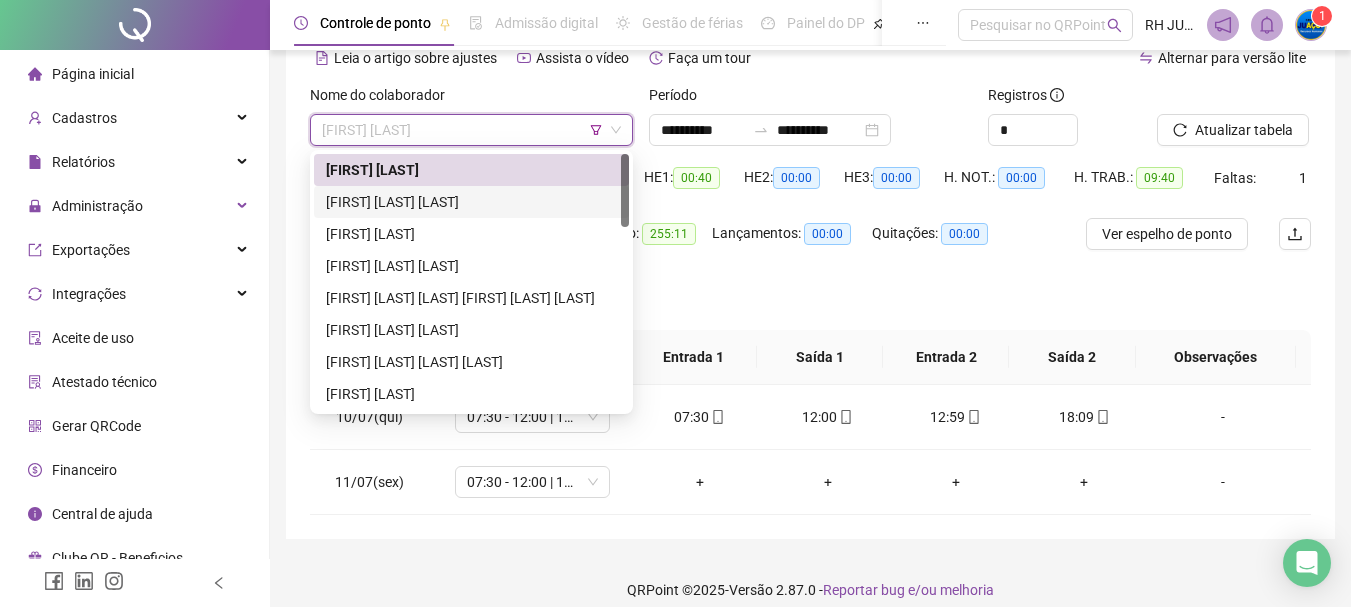 click on "[FIRST] [LAST] [LAST]" at bounding box center (471, 202) 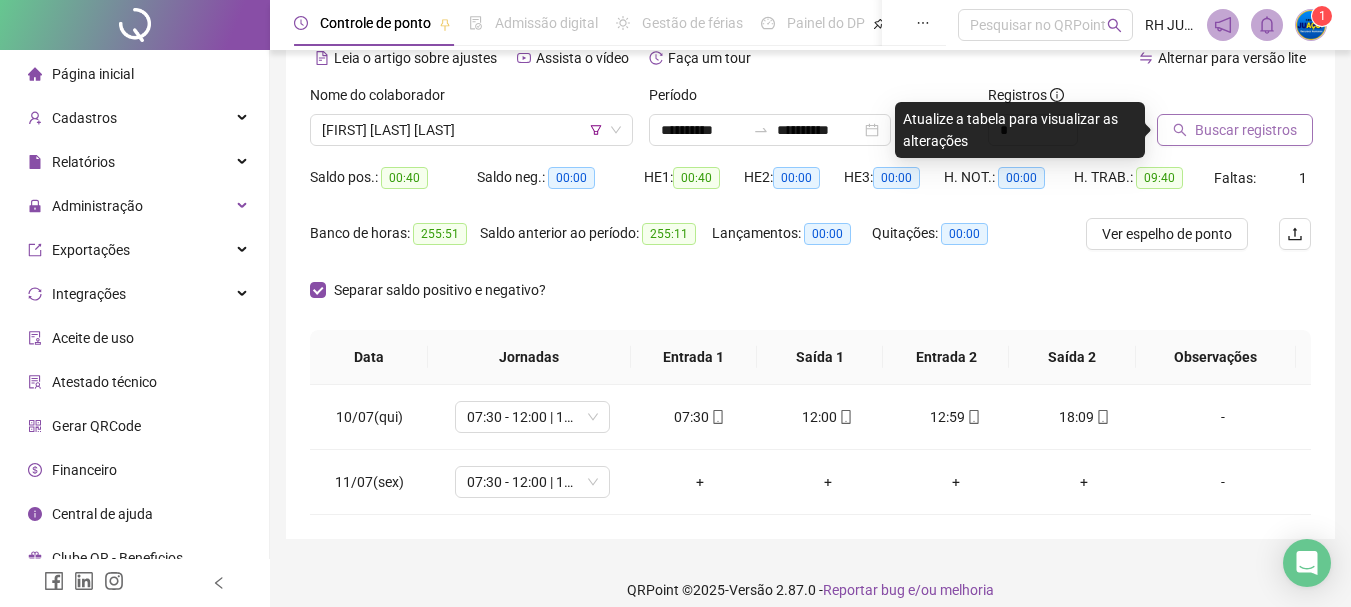 click on "Buscar registros" at bounding box center [1246, 130] 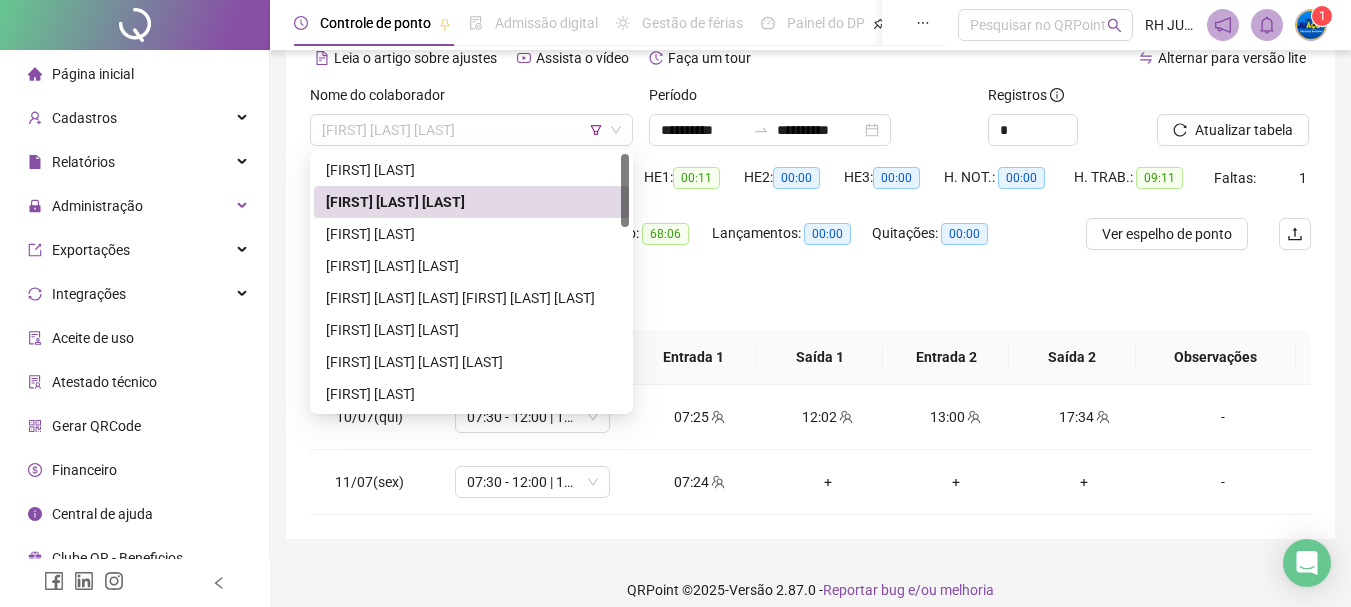 drag, startPoint x: 379, startPoint y: 121, endPoint x: 435, endPoint y: 193, distance: 91.214035 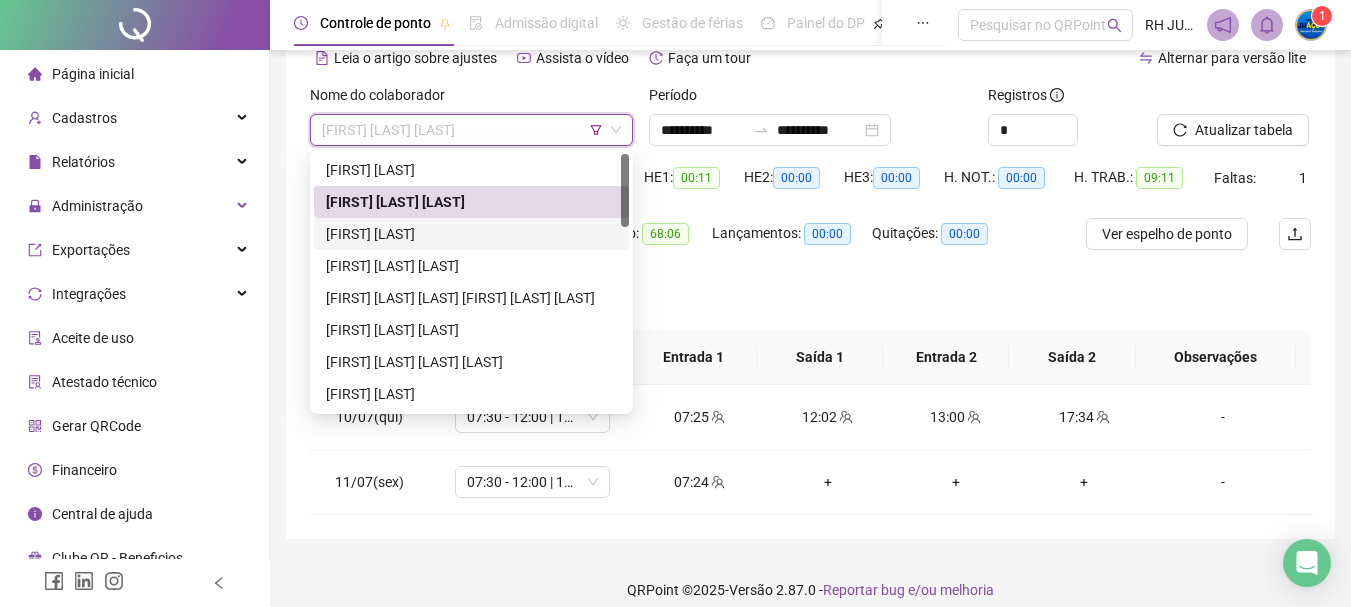 click on "[FIRST] [LAST]" at bounding box center (471, 234) 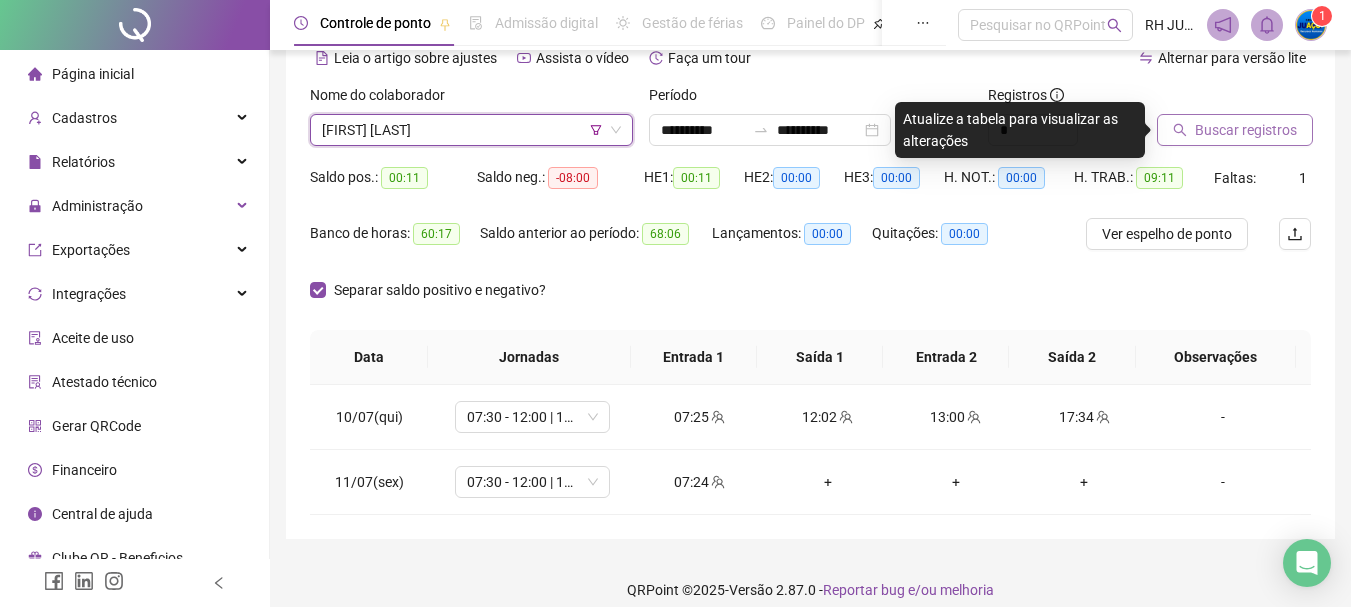 click on "Buscar registros" at bounding box center (1246, 130) 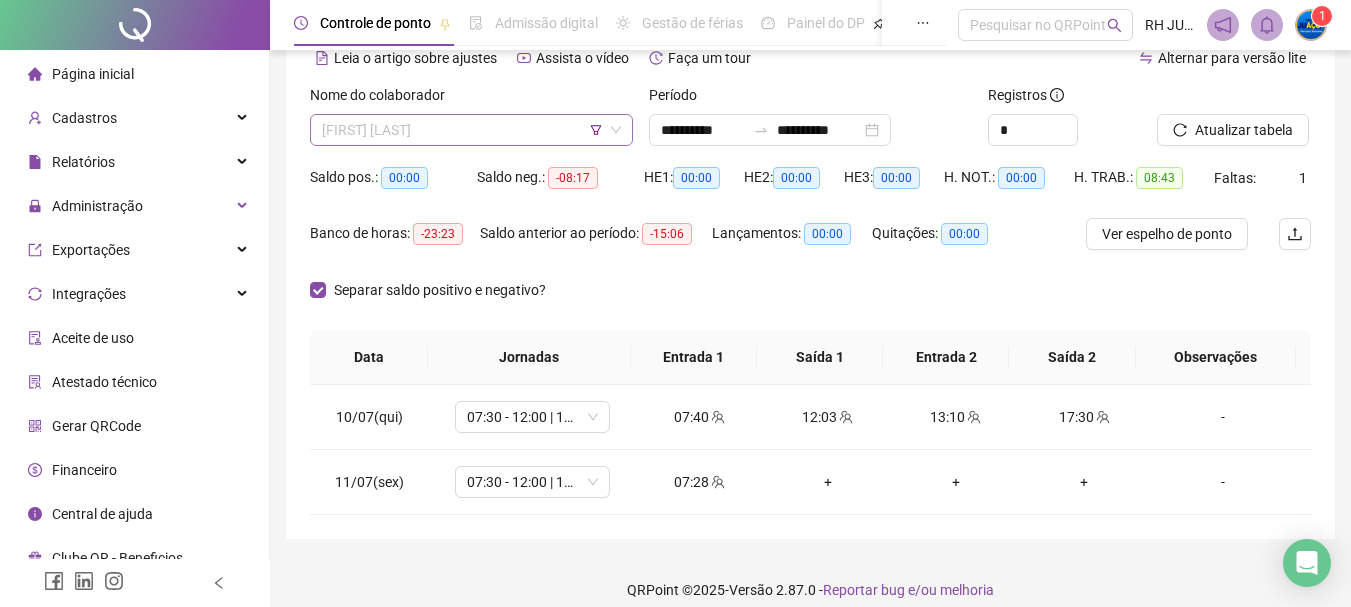 click on "[FIRST] [LAST]" at bounding box center [471, 130] 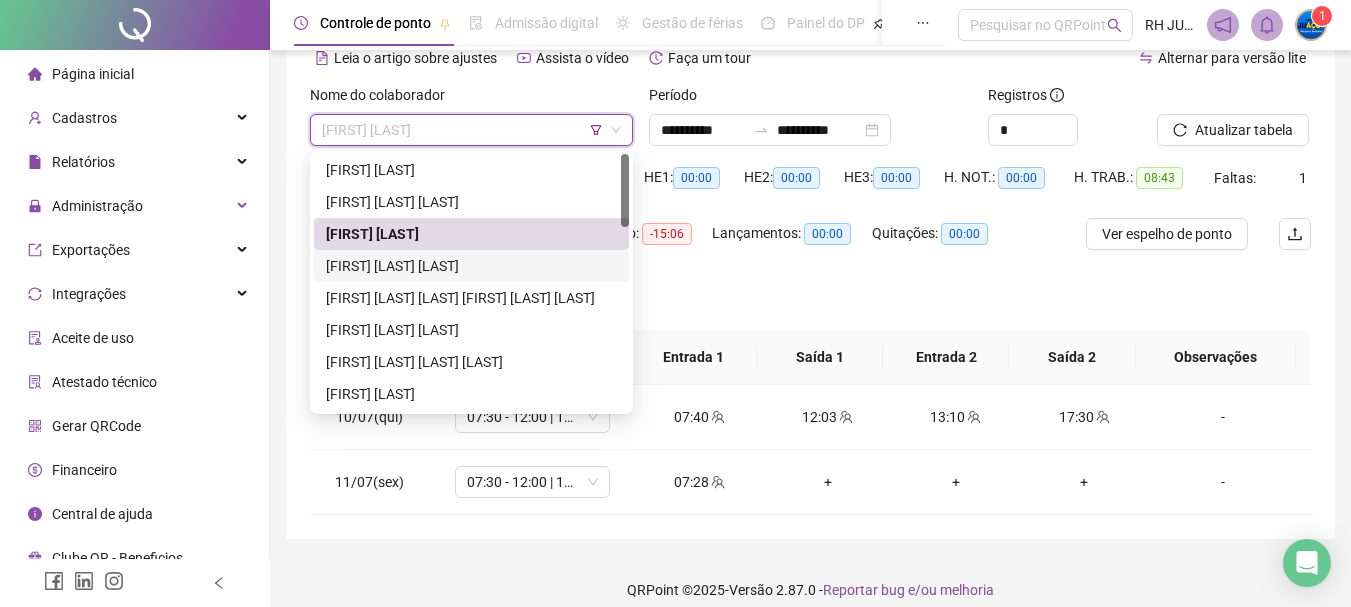 click on "[FIRST] [LAST] [LAST]" at bounding box center [471, 266] 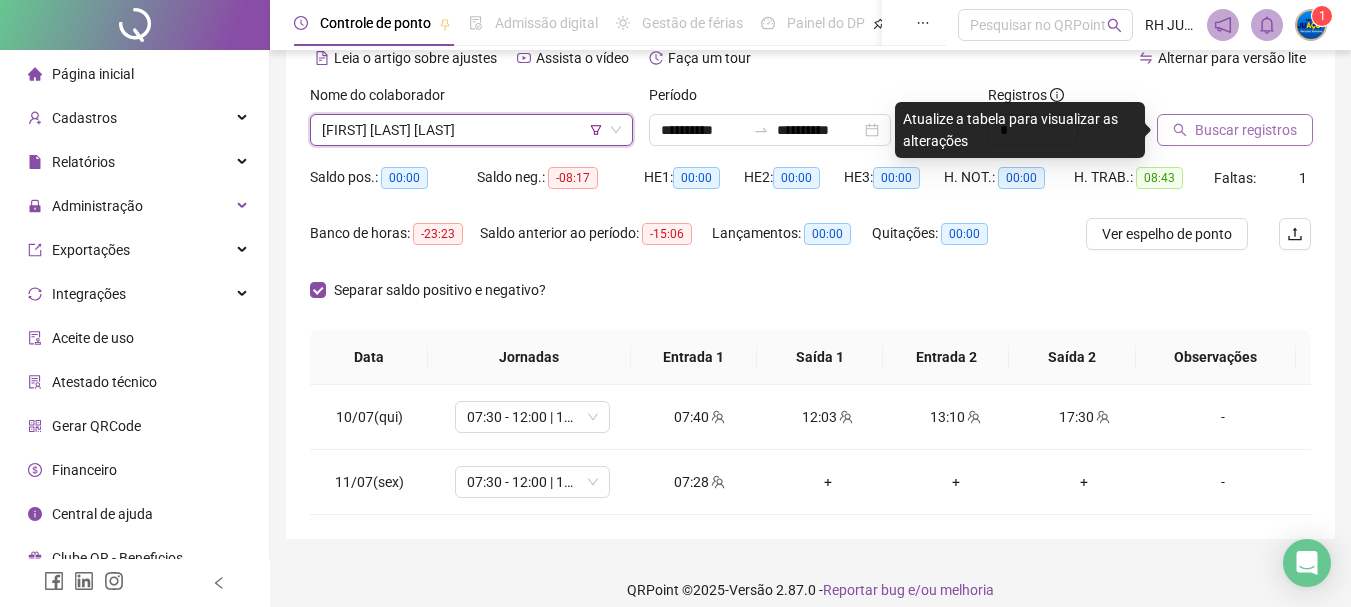 click on "Buscar registros" at bounding box center [1246, 130] 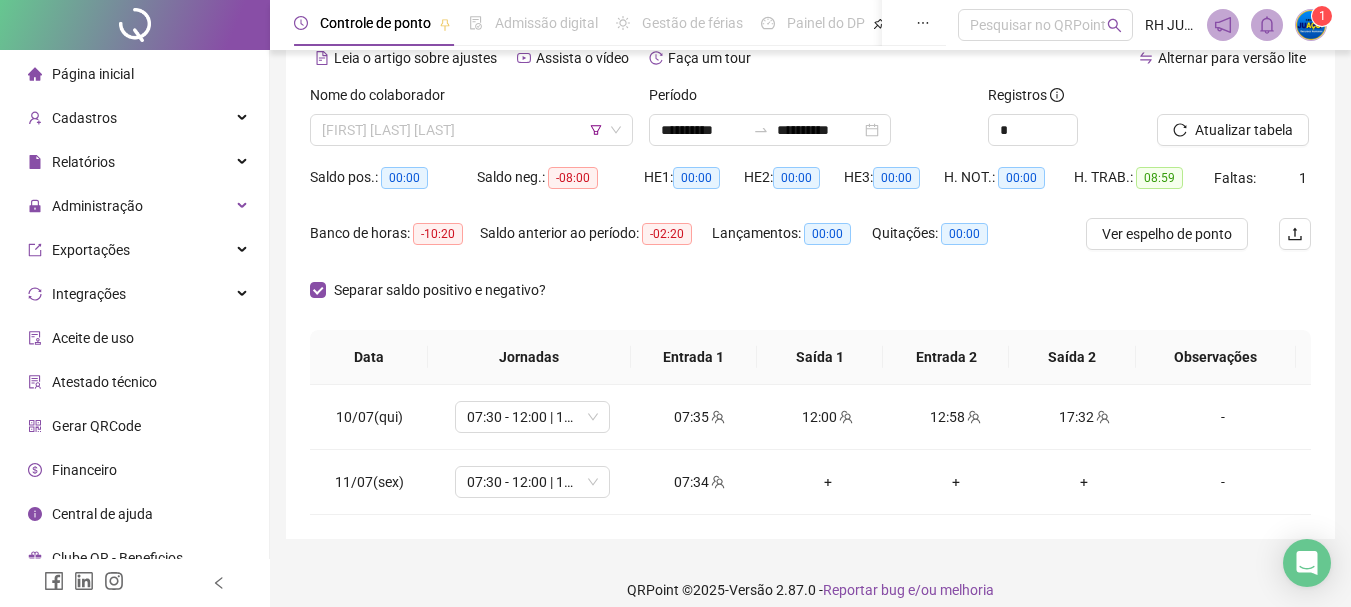 drag, startPoint x: 510, startPoint y: 123, endPoint x: 477, endPoint y: 156, distance: 46.66905 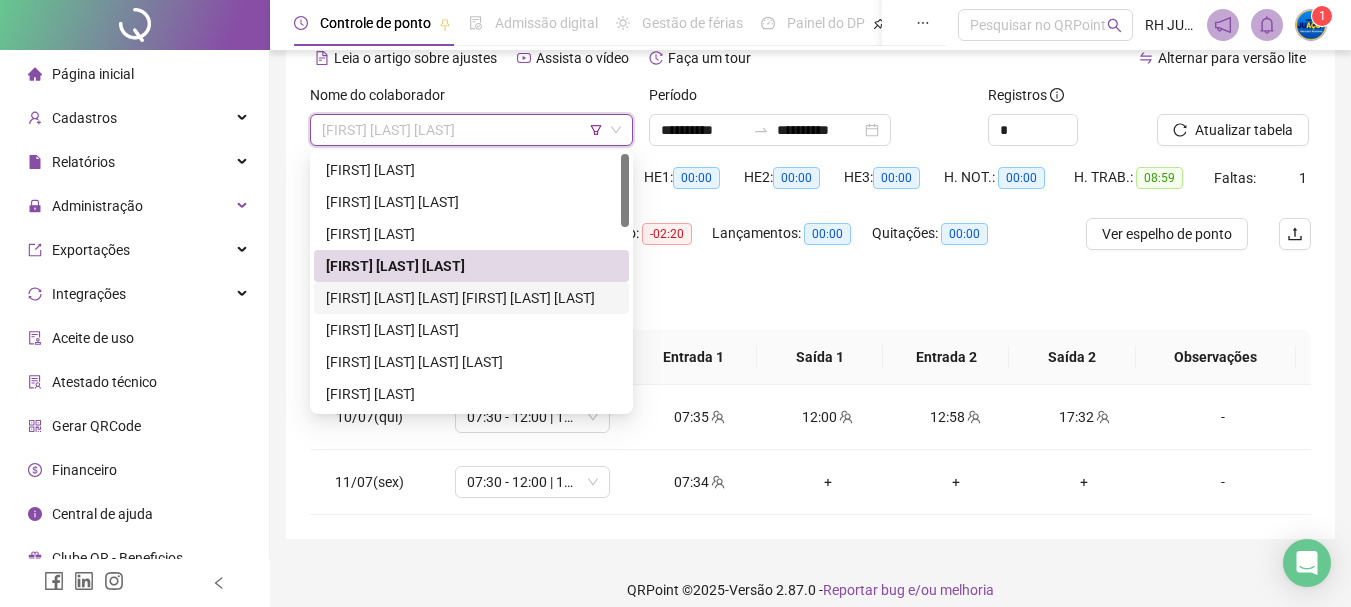 drag, startPoint x: 450, startPoint y: 291, endPoint x: 516, endPoint y: 295, distance: 66.1211 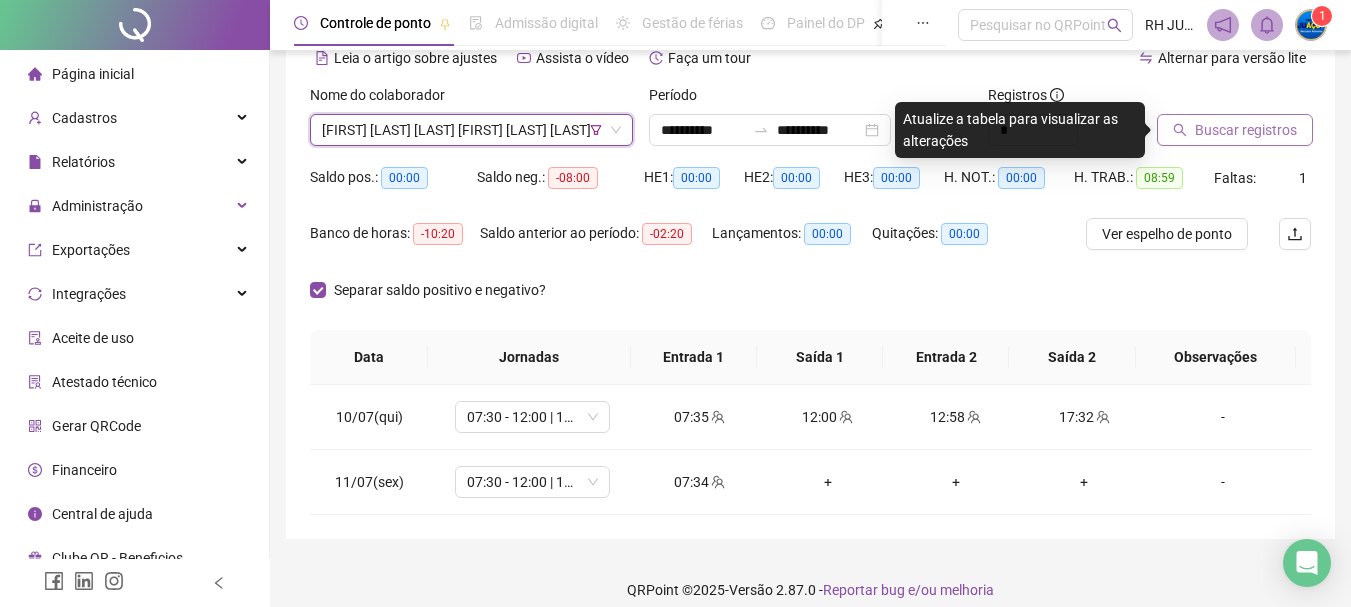 click on "Buscar registros" at bounding box center (1246, 130) 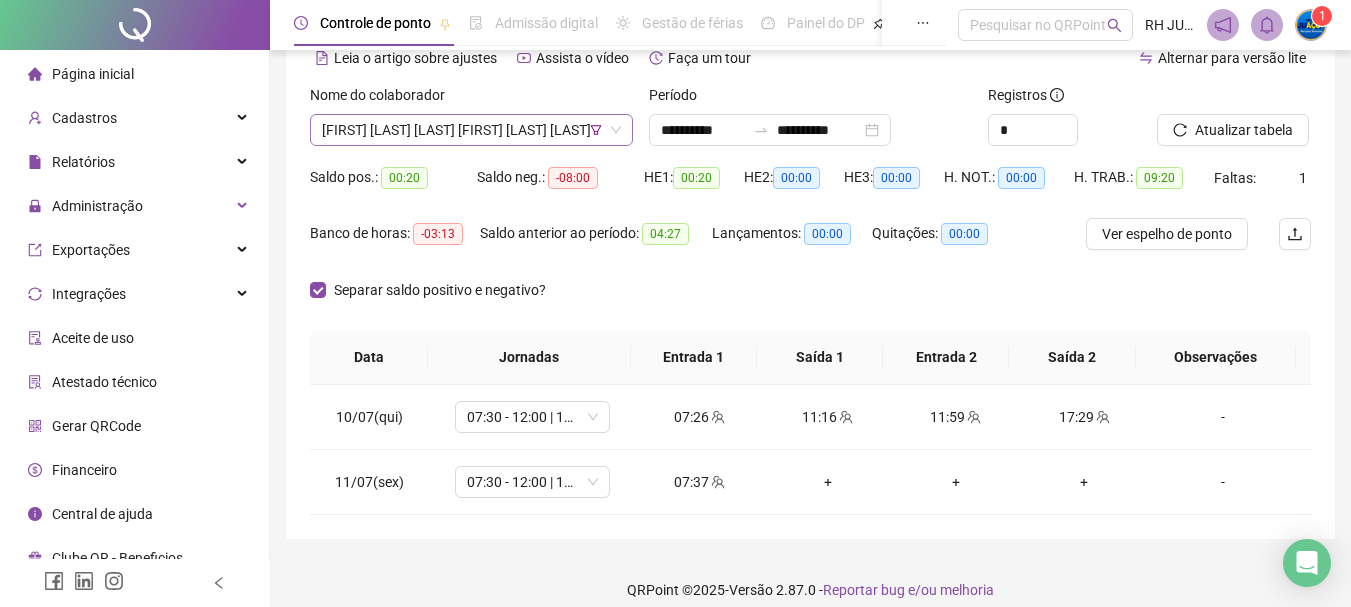 click on "[FIRST] [LAST] [LAST] [FIRST] [LAST] [LAST]" at bounding box center [471, 130] 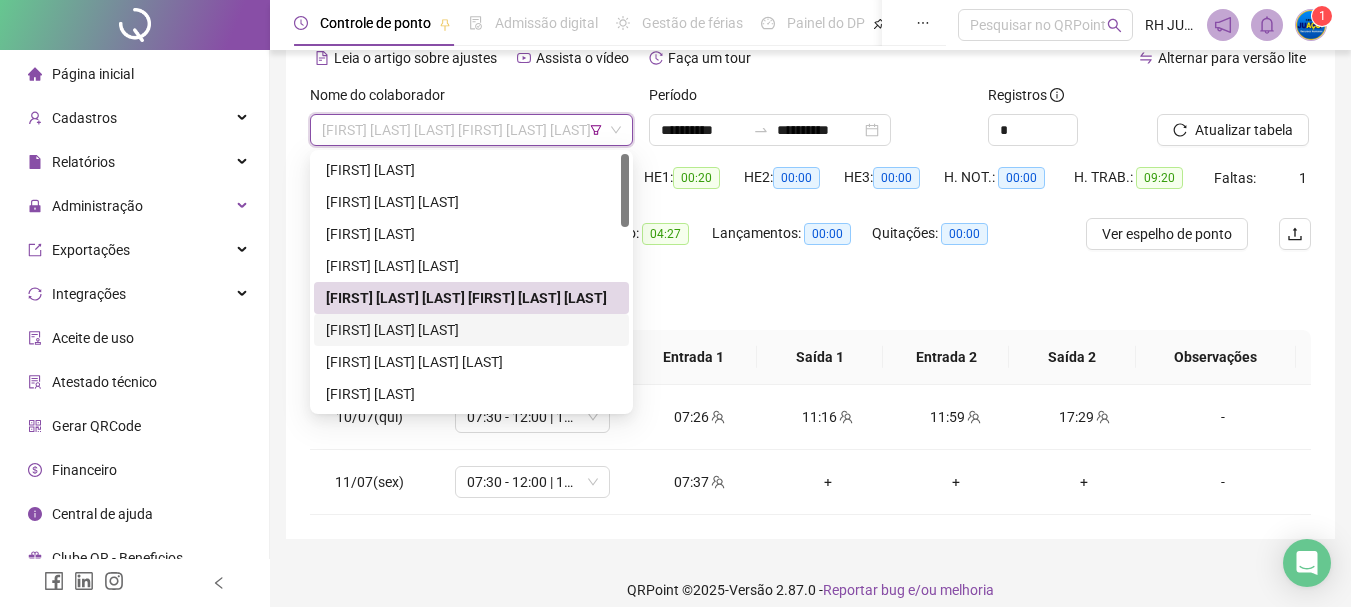 click on "[FIRST] [LAST] [LAST]" at bounding box center (471, 330) 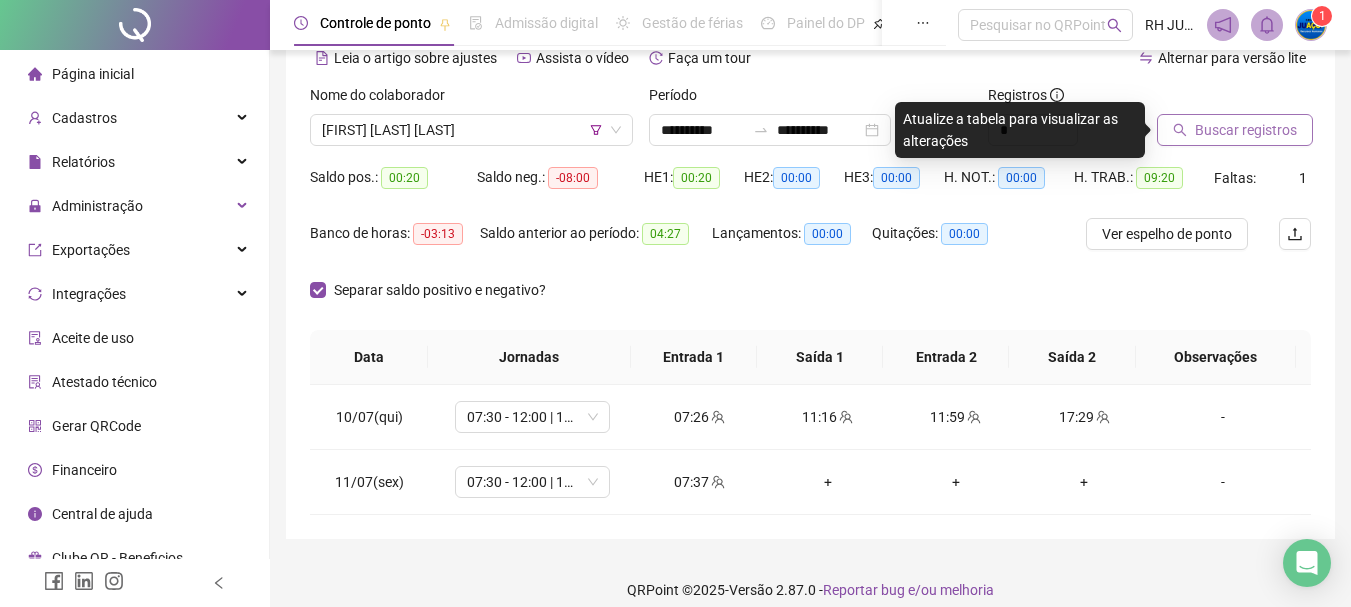 click on "Buscar registros" at bounding box center [1246, 130] 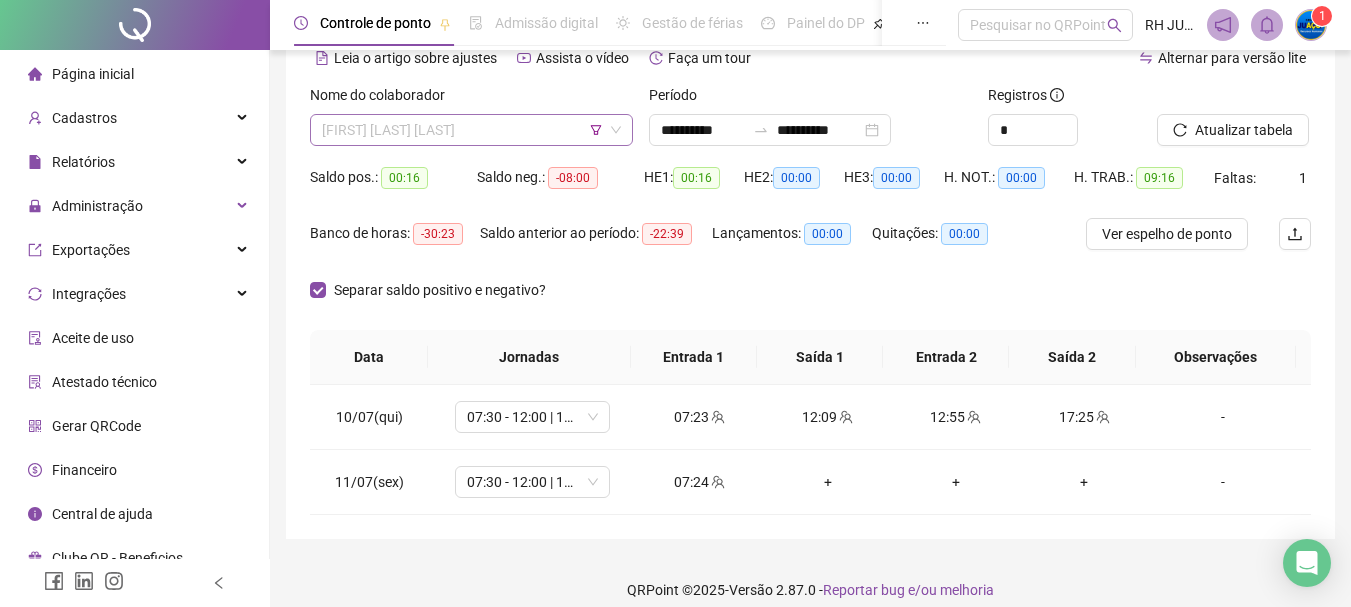 click on "[FIRST] [LAST] [LAST]" at bounding box center [471, 130] 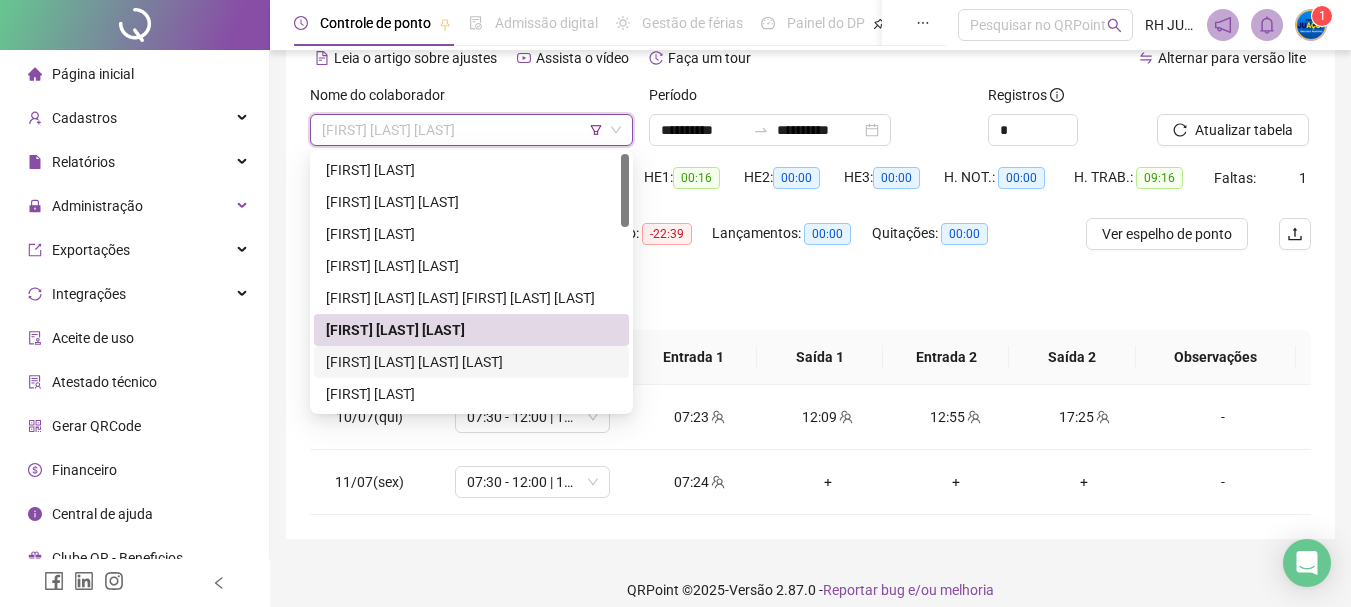 drag, startPoint x: 491, startPoint y: 363, endPoint x: 509, endPoint y: 354, distance: 20.12461 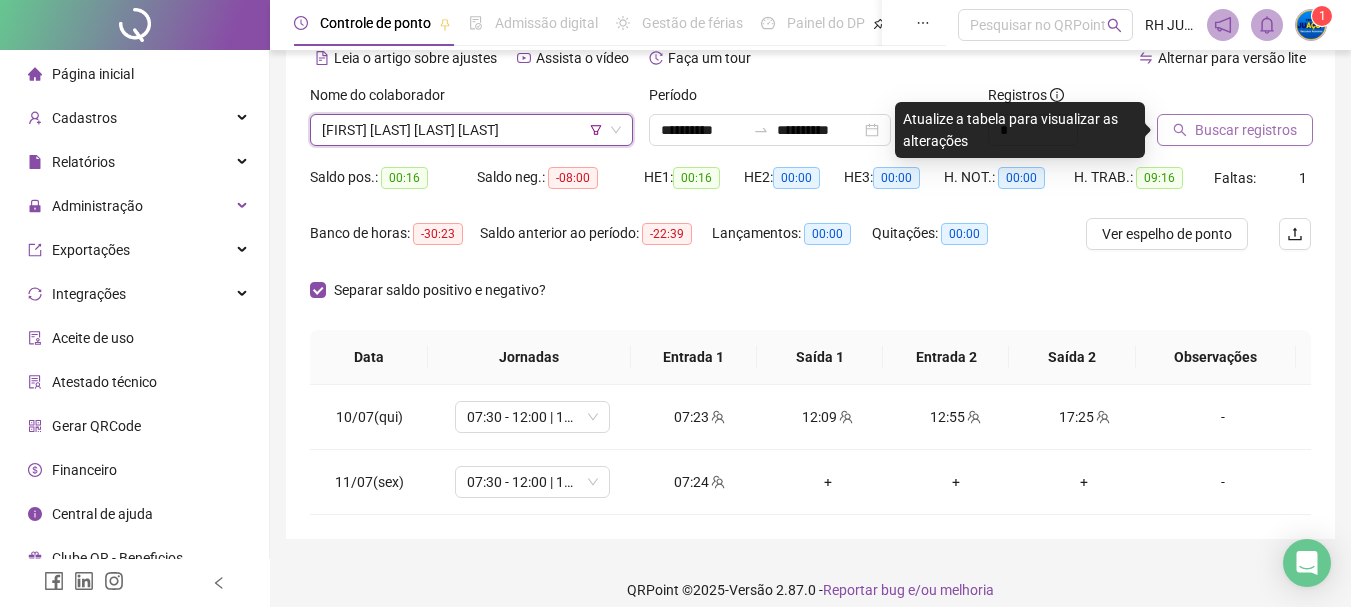 click on "Buscar registros" at bounding box center (1246, 130) 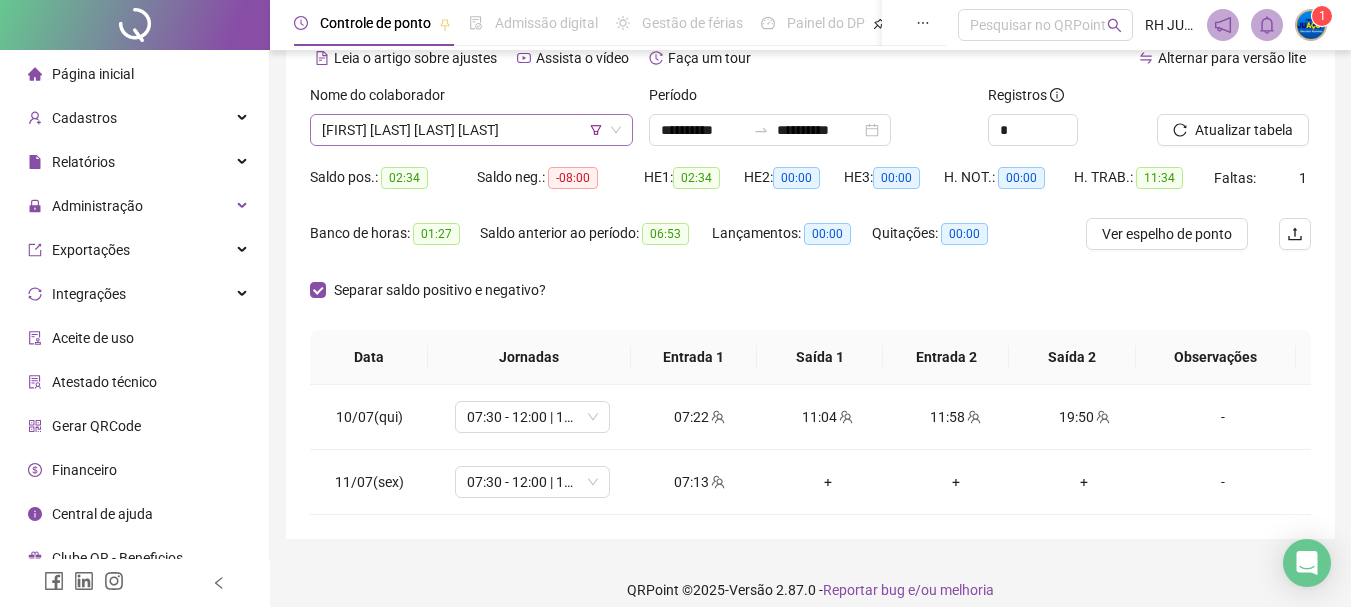 click on "[FIRST] [LAST] [LAST] [LAST]" at bounding box center (471, 130) 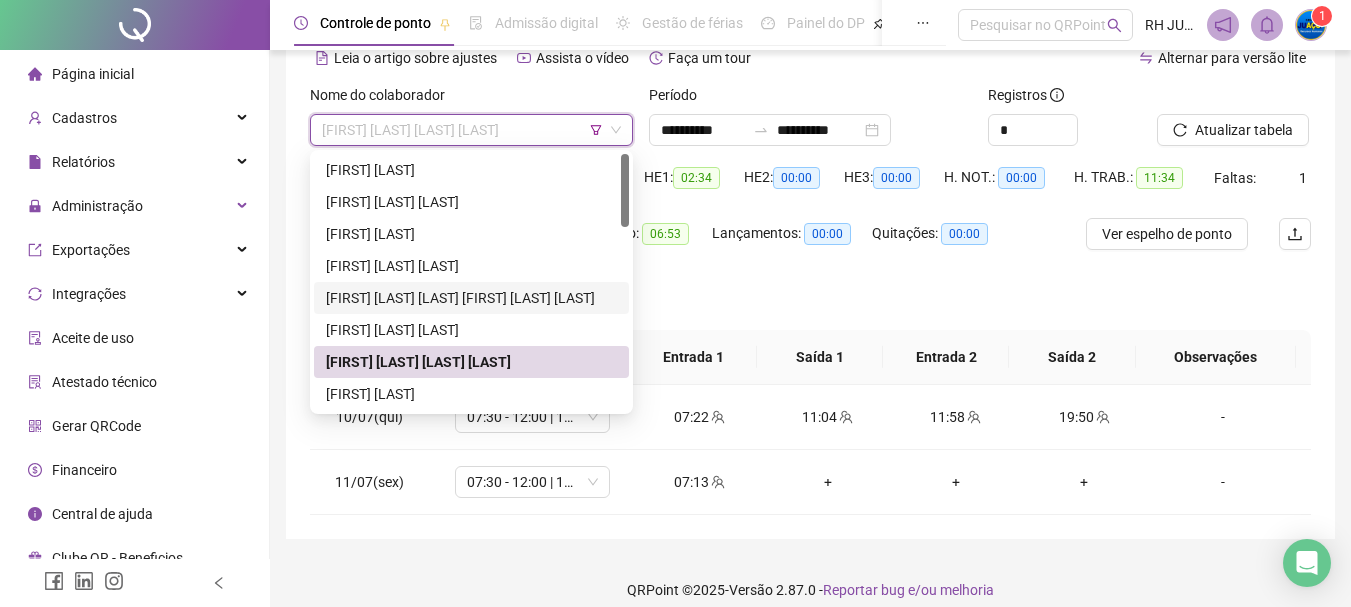 scroll, scrollTop: 100, scrollLeft: 0, axis: vertical 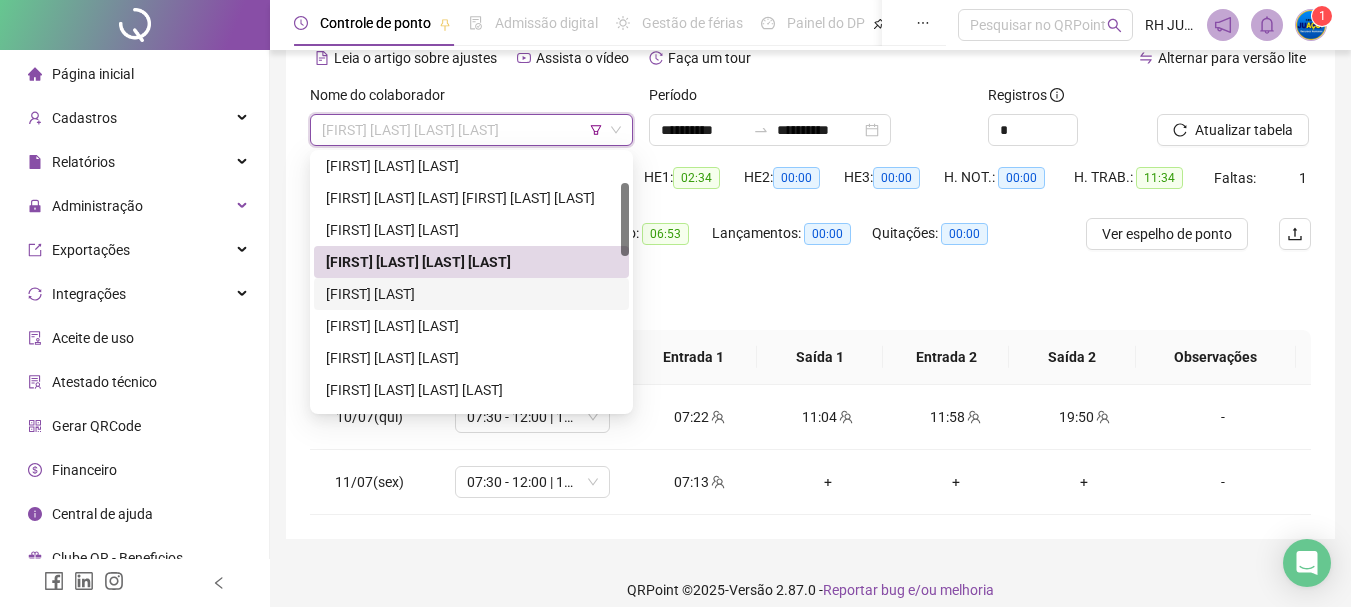 click on "[FIRST] [LAST]" at bounding box center [471, 294] 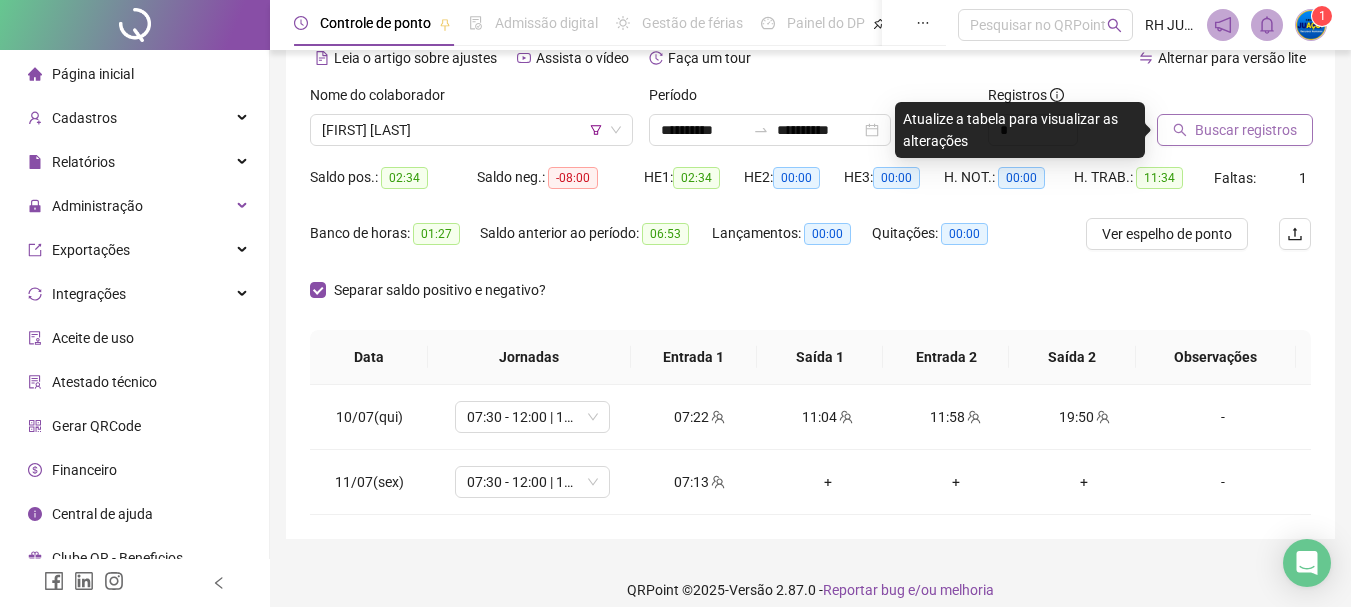 click on "Buscar registros" at bounding box center [1246, 130] 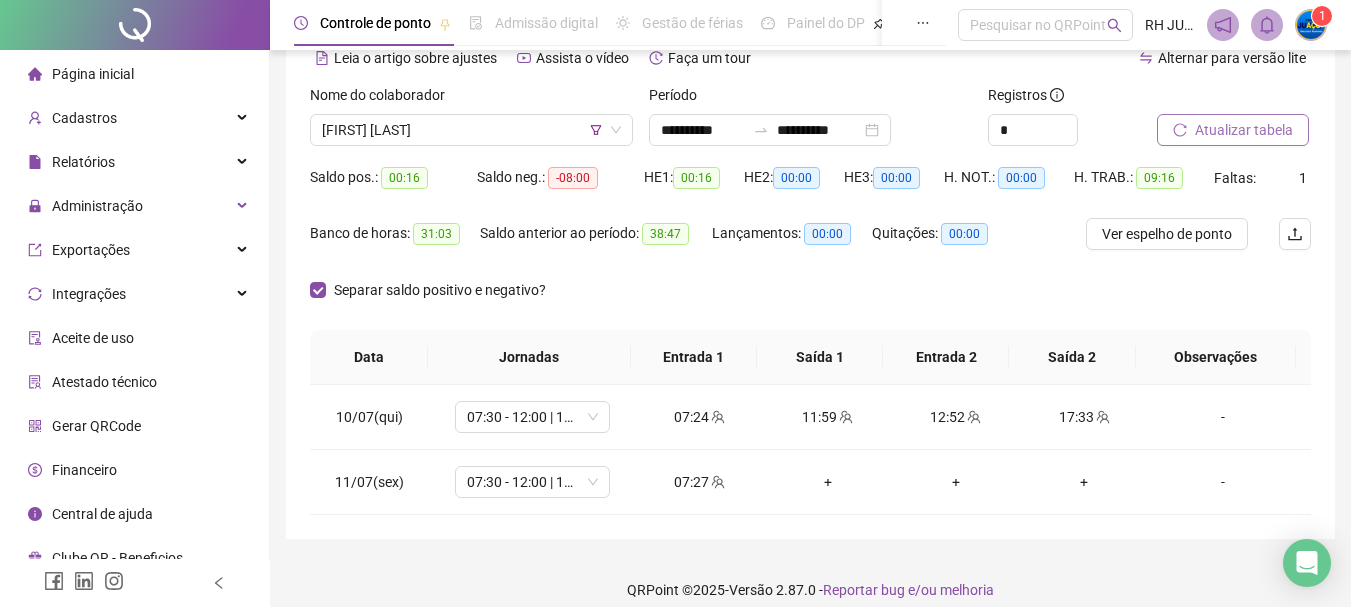 click on "Atualizar tabela" at bounding box center (1244, 130) 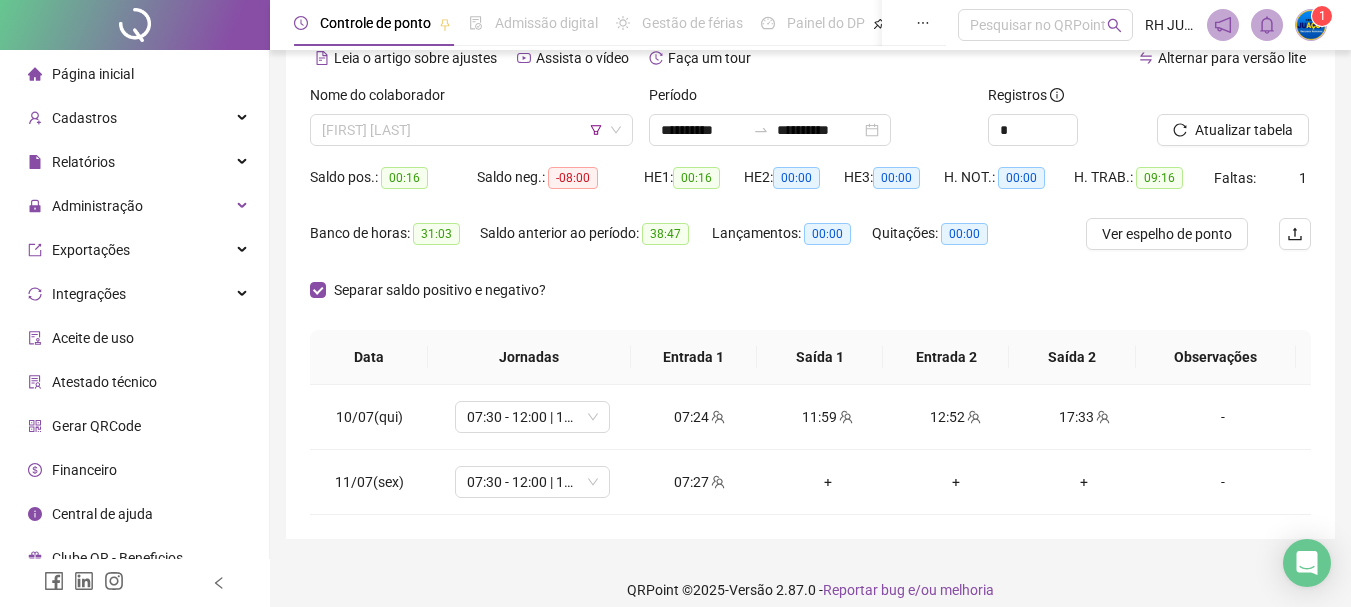 drag, startPoint x: 473, startPoint y: 120, endPoint x: 510, endPoint y: 201, distance: 89.050545 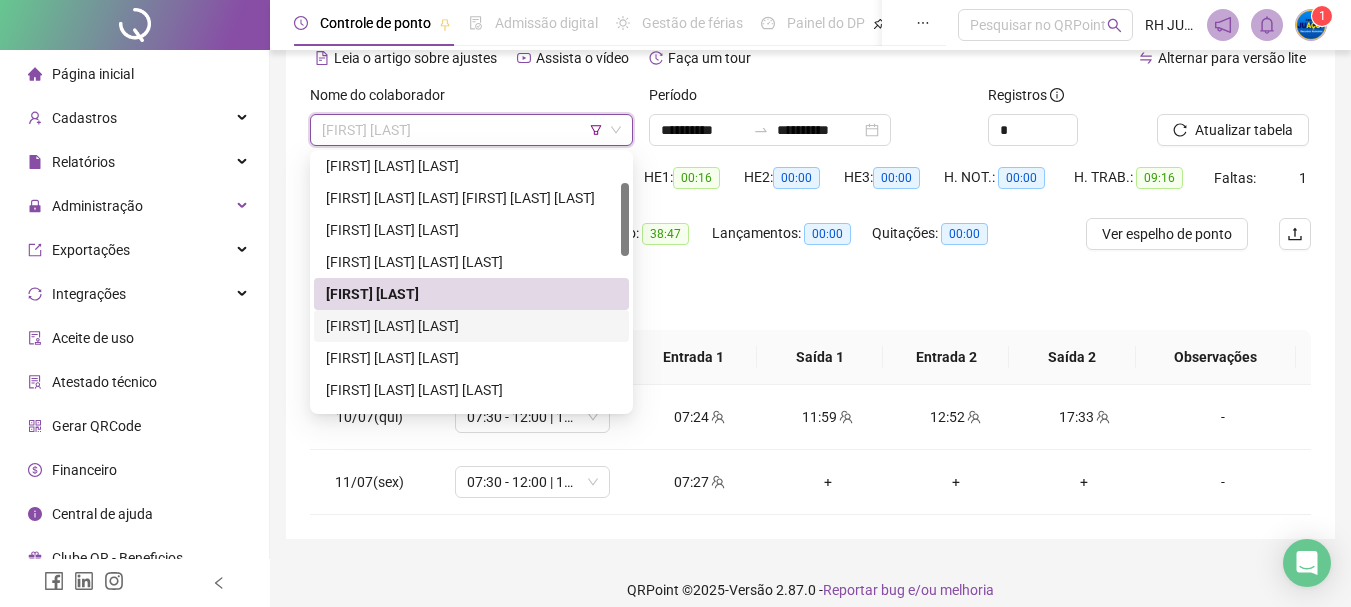 drag, startPoint x: 546, startPoint y: 337, endPoint x: 555, endPoint y: 303, distance: 35.17101 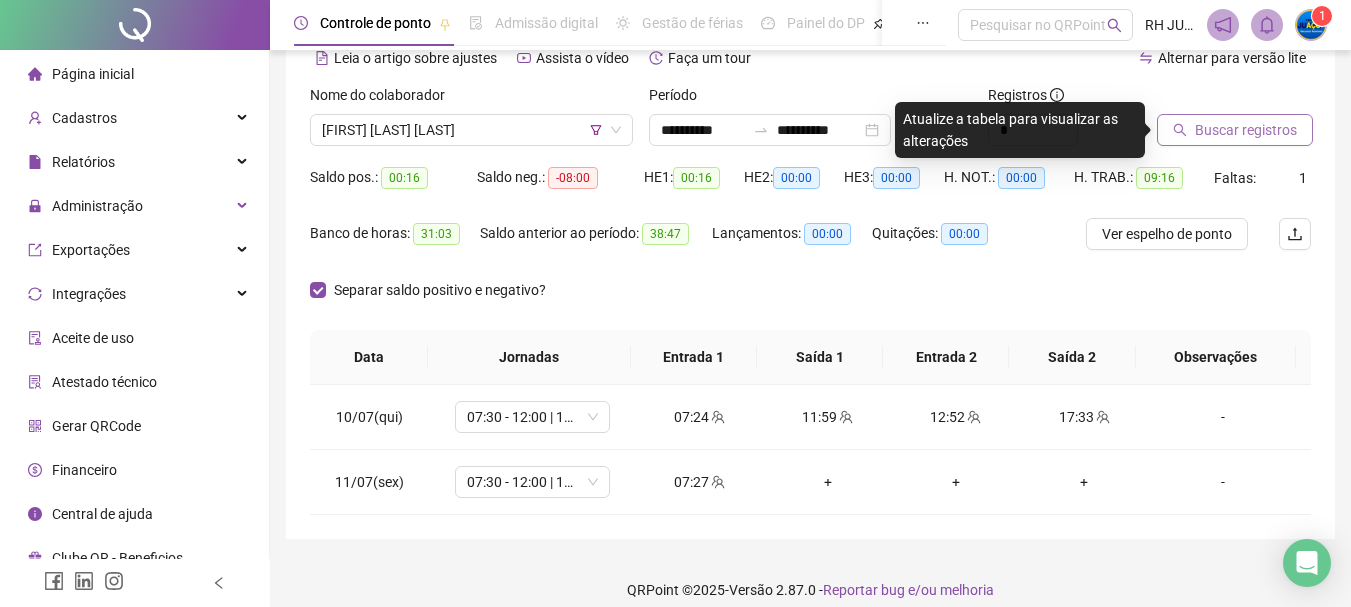click on "Buscar registros" at bounding box center [1246, 130] 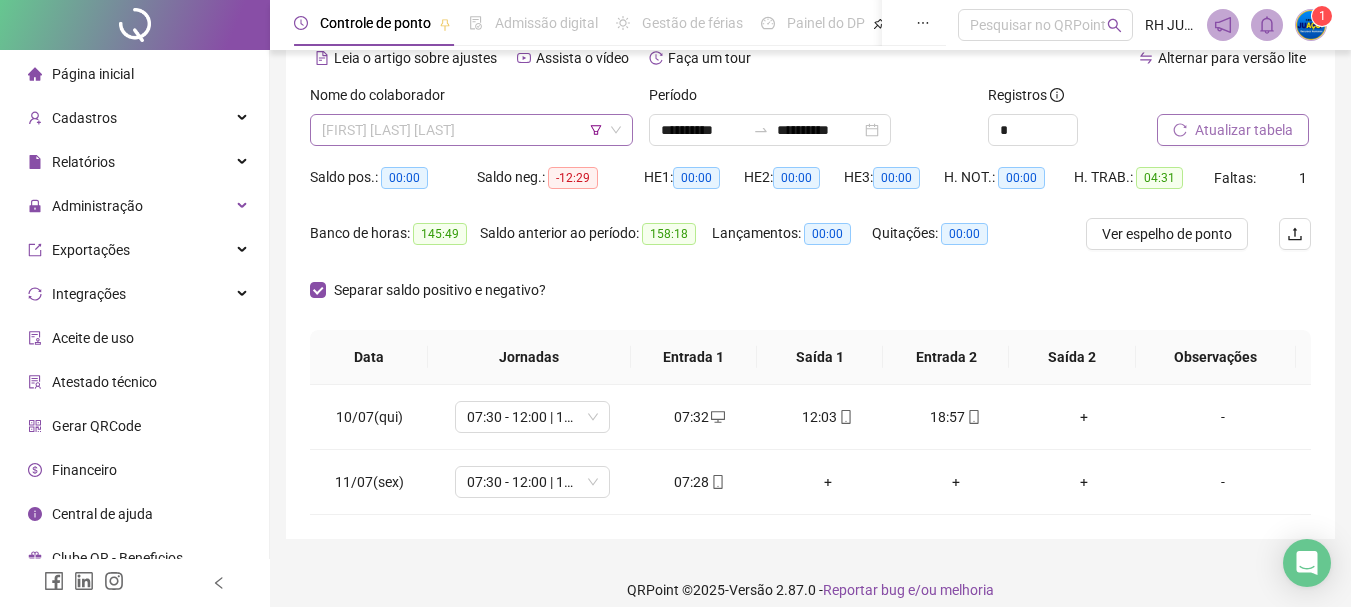 click on "[FIRST] [LAST] [LAST]" at bounding box center (471, 130) 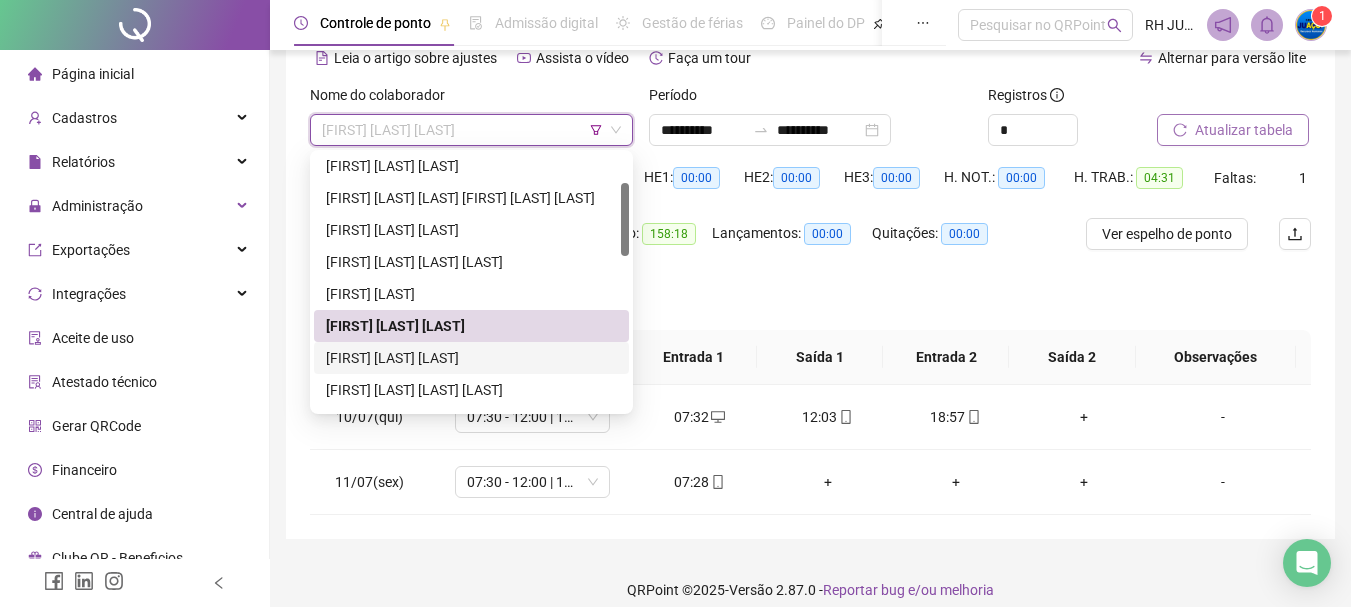 drag, startPoint x: 439, startPoint y: 365, endPoint x: 744, endPoint y: 335, distance: 306.47186 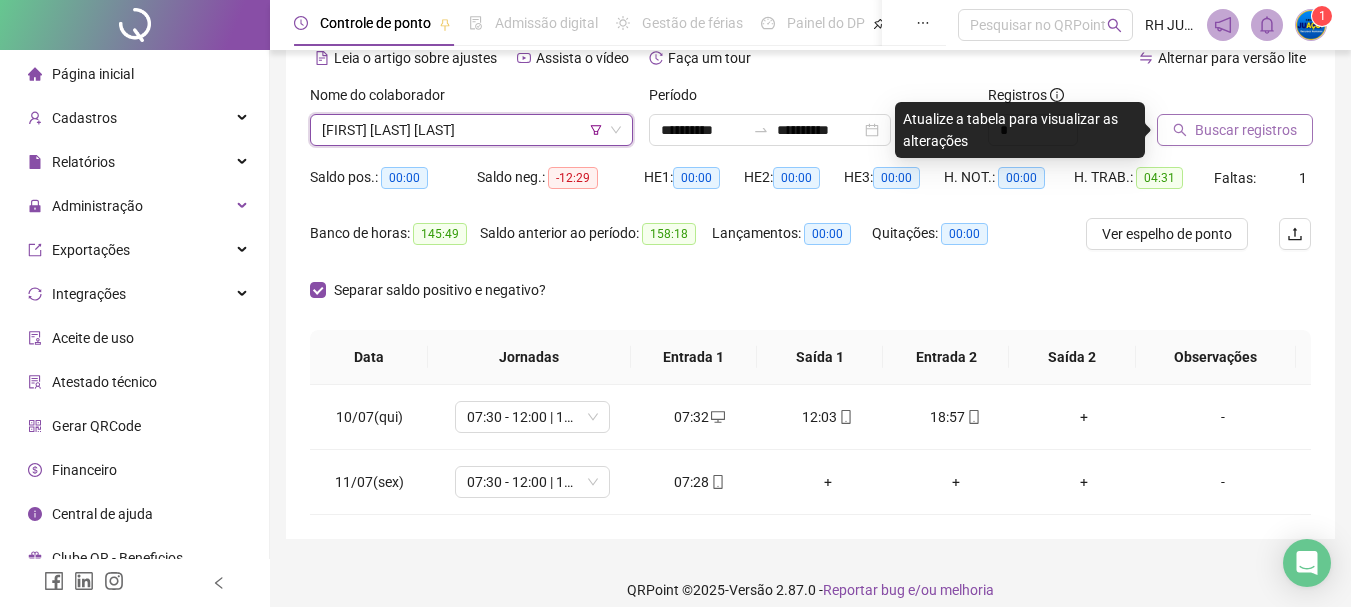 click on "Buscar registros" at bounding box center [1246, 130] 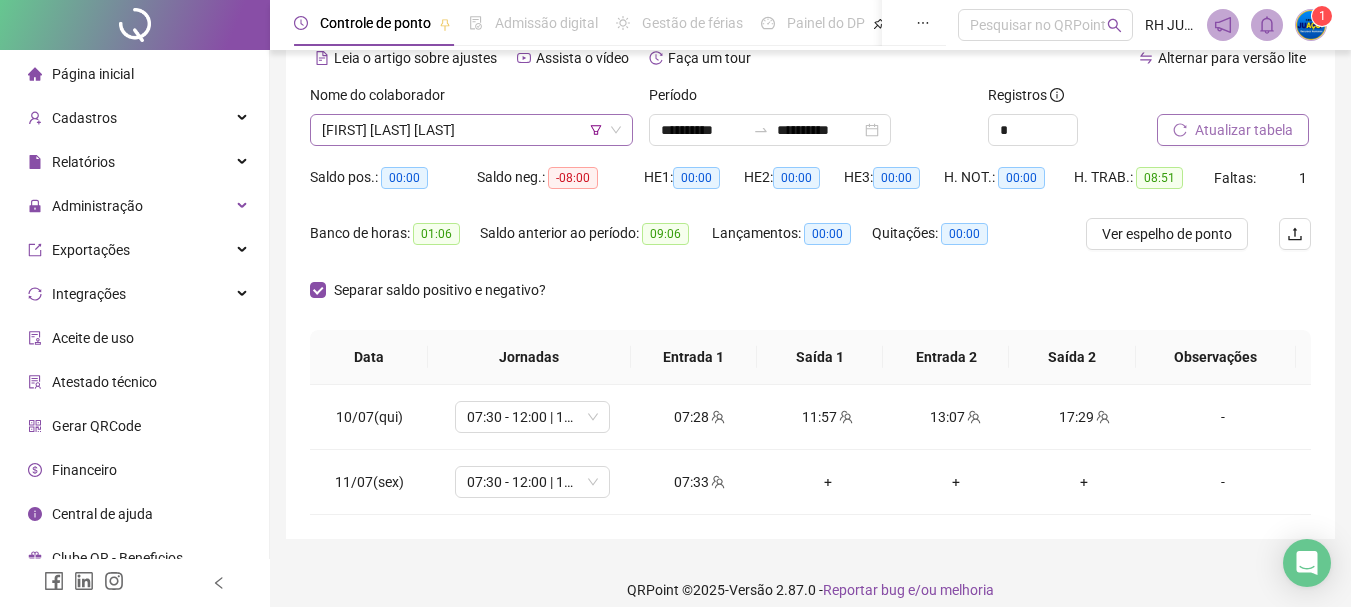 click on "[FIRST] [LAST] [LAST]" at bounding box center [471, 130] 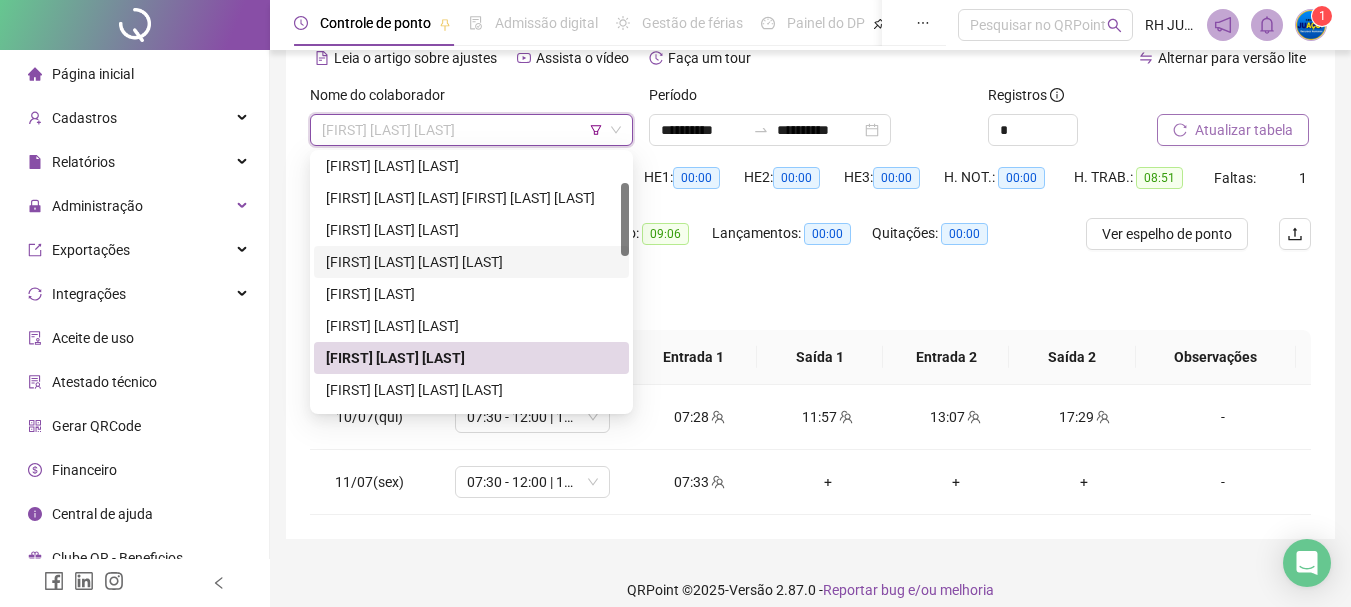 scroll, scrollTop: 200, scrollLeft: 0, axis: vertical 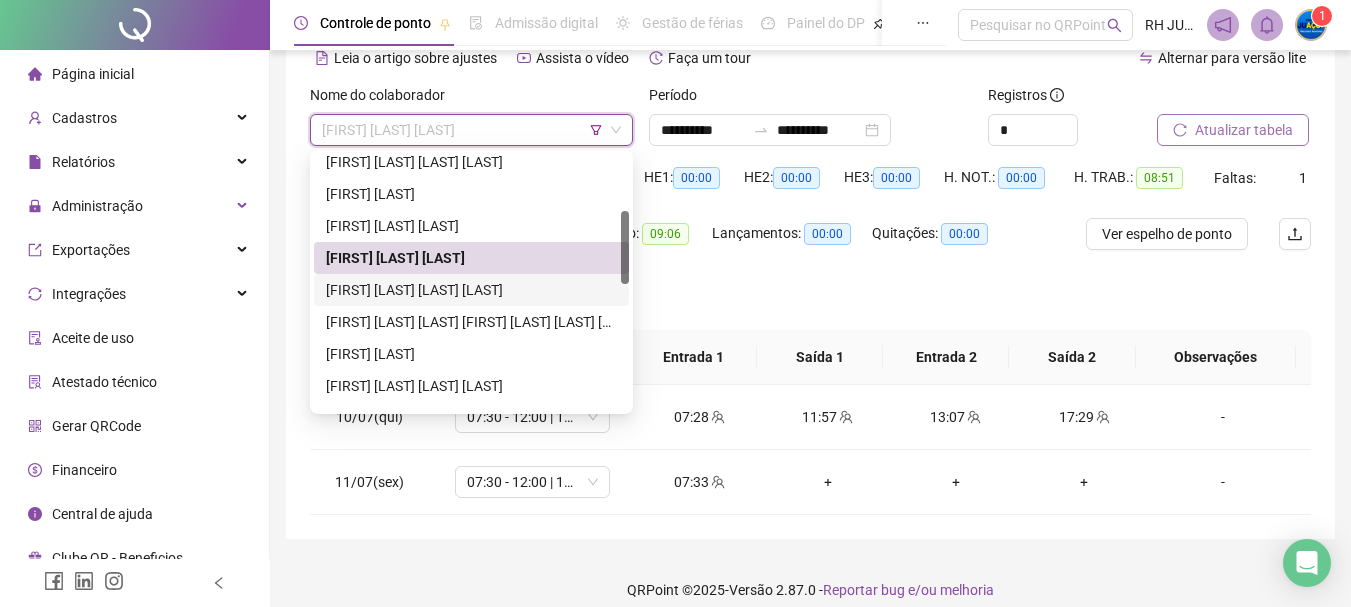 drag, startPoint x: 442, startPoint y: 294, endPoint x: 565, endPoint y: 268, distance: 125.71794 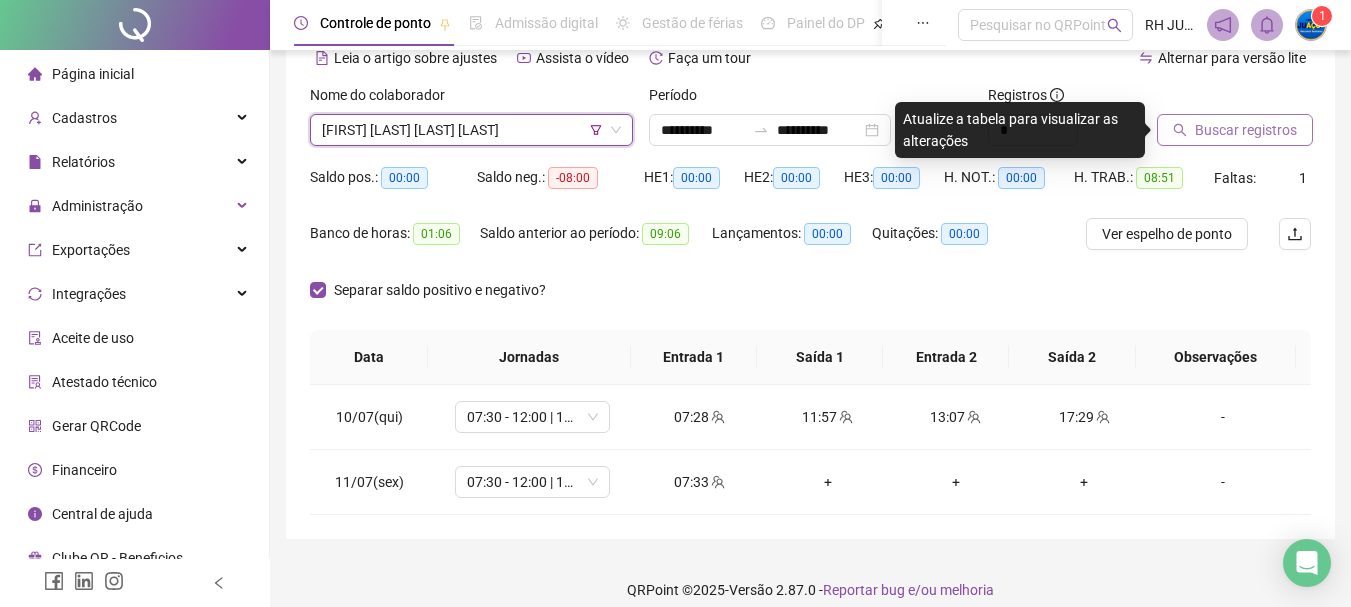 click on "Buscar registros" at bounding box center [1235, 130] 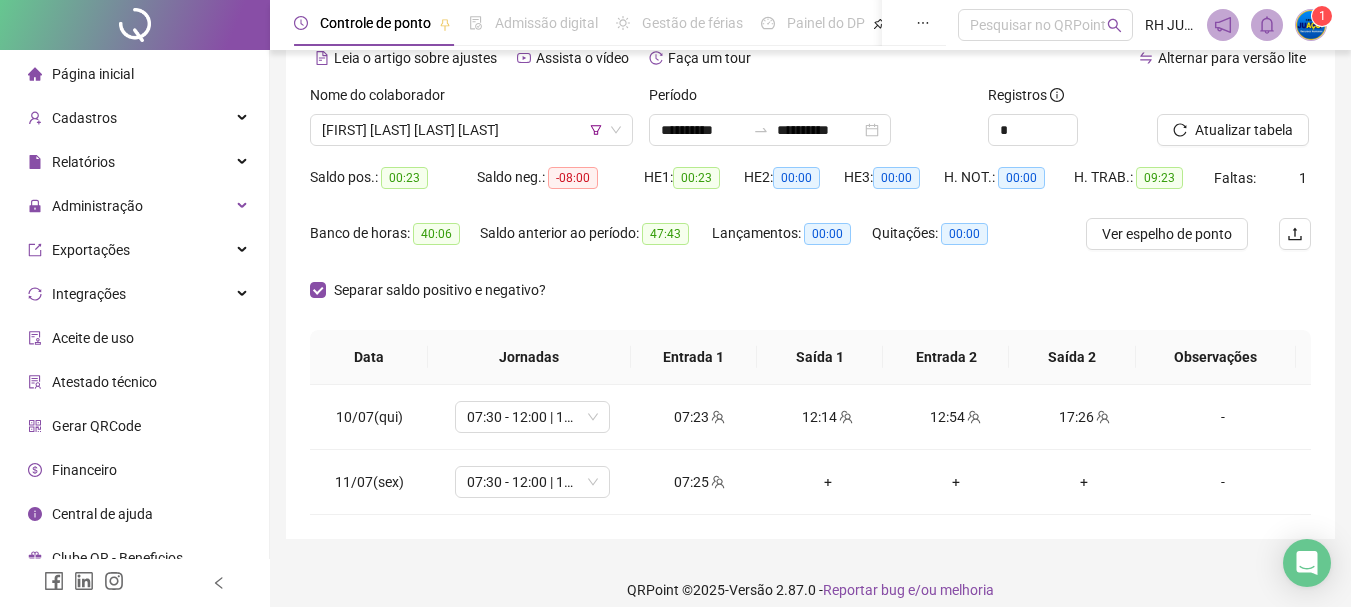 click on "Nome do colaborador" at bounding box center (471, 99) 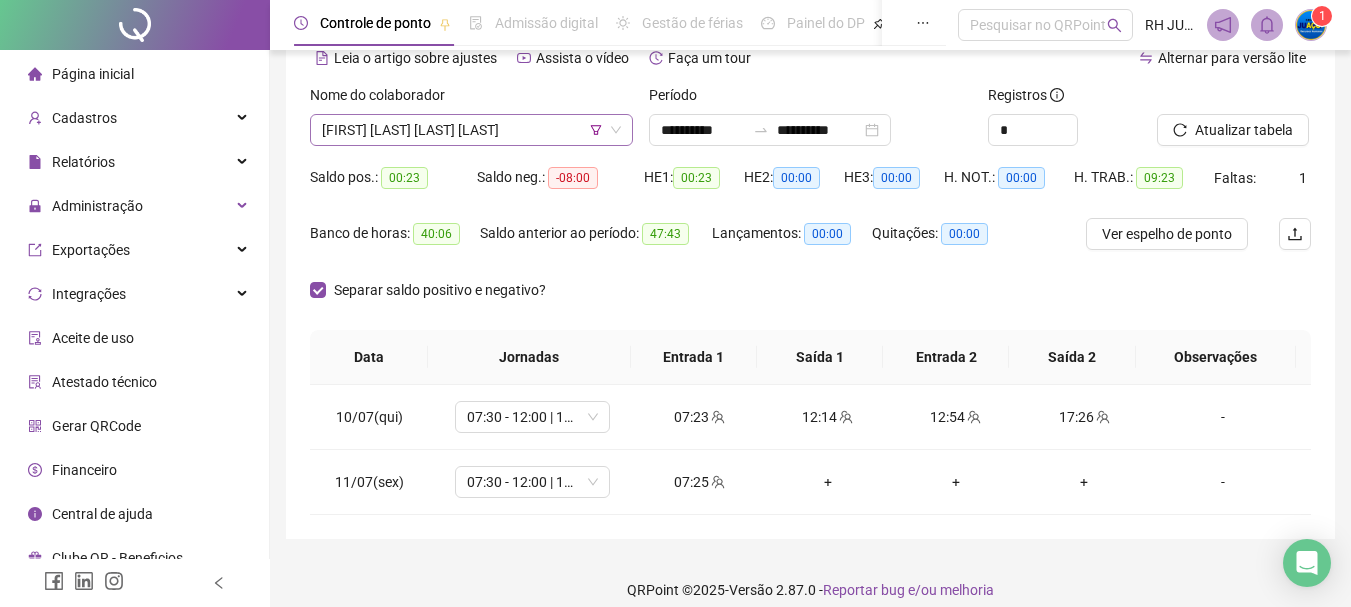 click on "[FIRST] [LAST] [LAST] [LAST]" at bounding box center (471, 130) 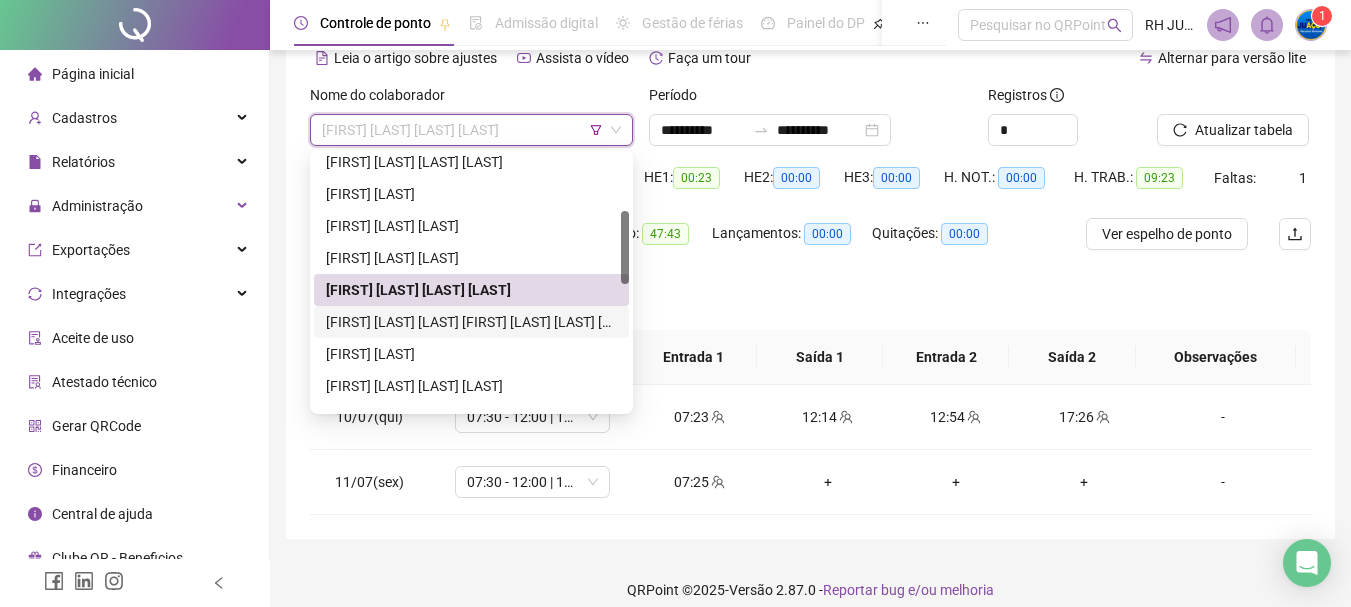 drag, startPoint x: 406, startPoint y: 322, endPoint x: 685, endPoint y: 267, distance: 284.36948 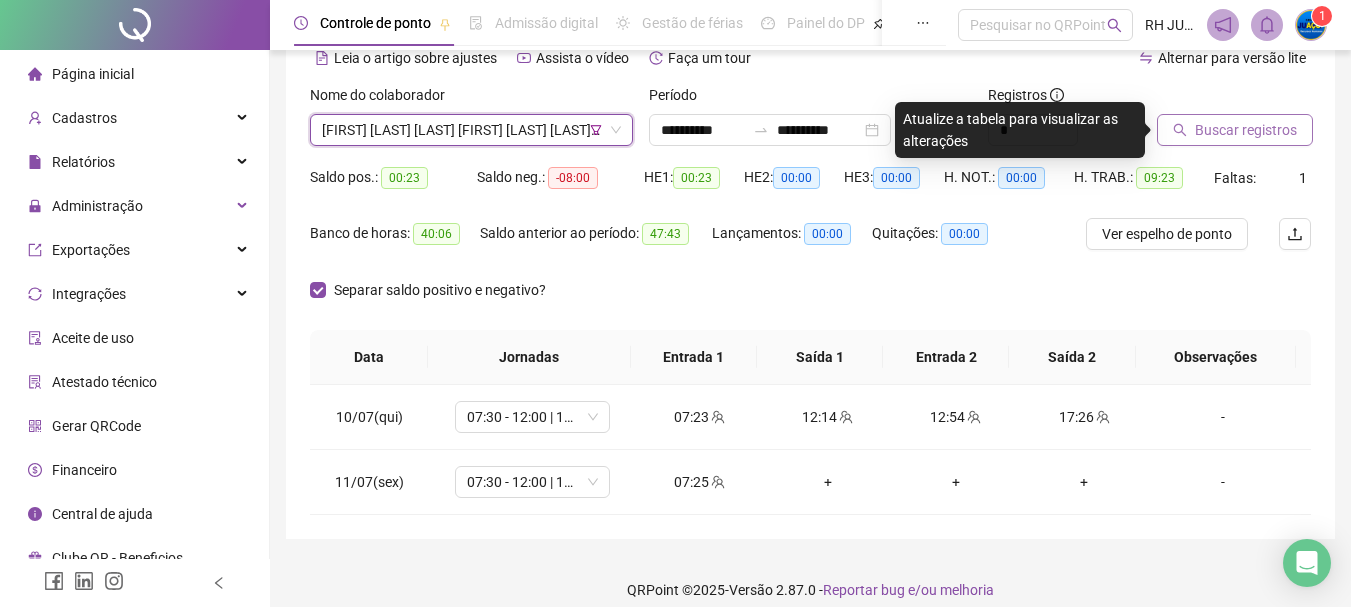 click on "Buscar registros" at bounding box center [1246, 130] 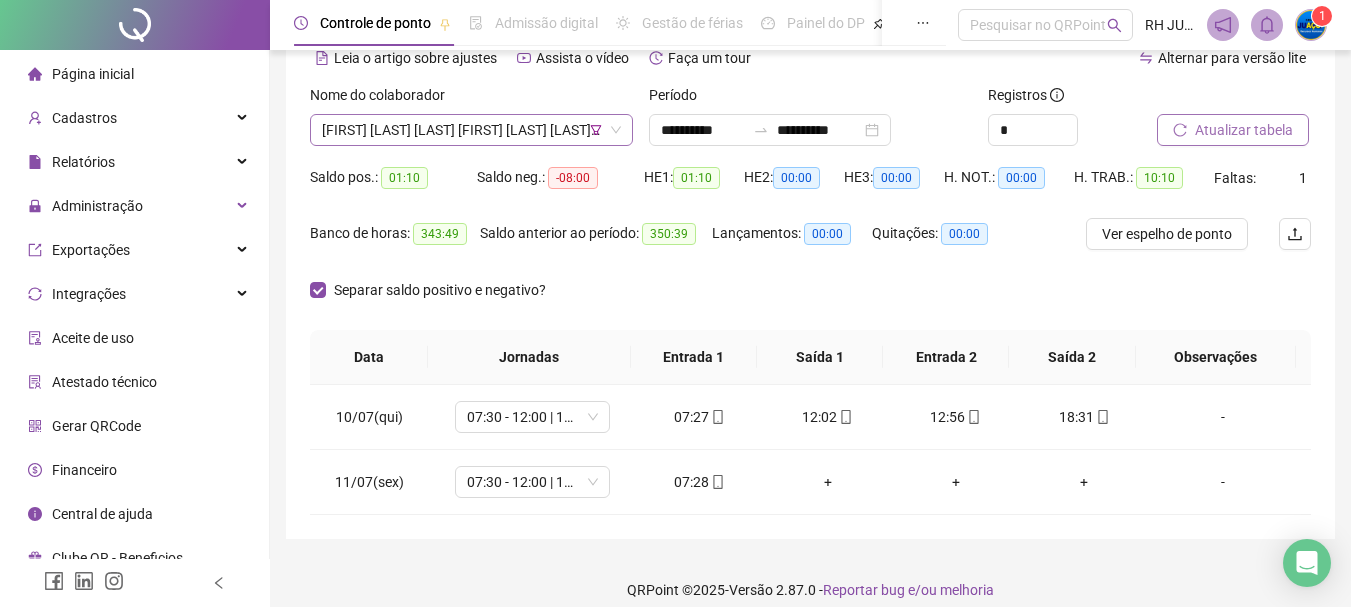 click on "[FIRST] [LAST] [LAST] [FIRST] [LAST] [LAST] [FIRST] [LAST] [LAST] [FIRST] [LAST] [LAST] [FIRST] [LAST] [LAST] [FIRST] [LAST] [LAST] [FIRST] [LAST] [LAST] [FIRST] [LAST] [LAST]" at bounding box center (471, 130) 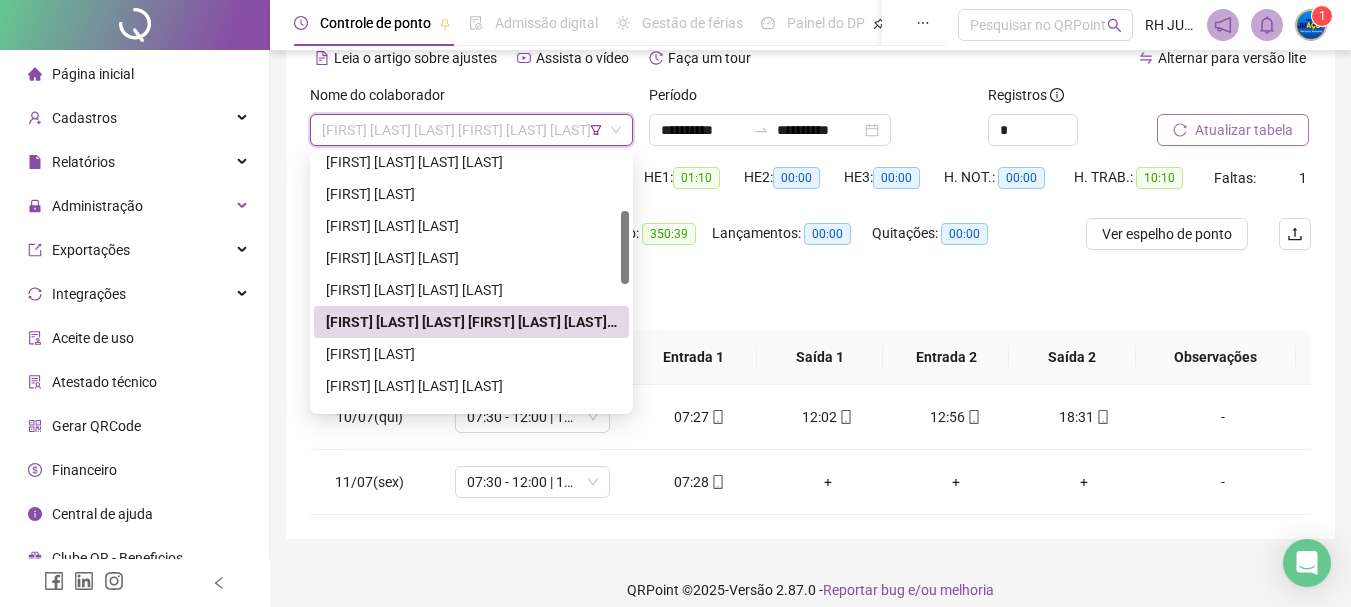 scroll, scrollTop: 300, scrollLeft: 0, axis: vertical 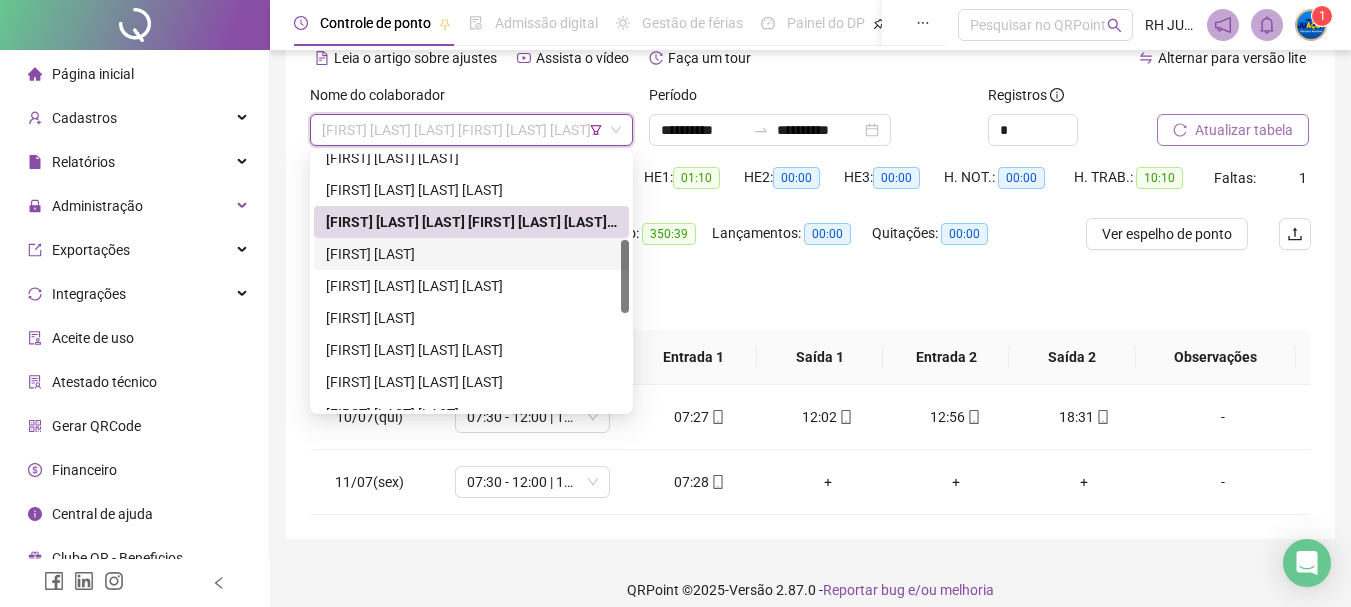 click on "[FIRST] [LAST]" at bounding box center (471, 254) 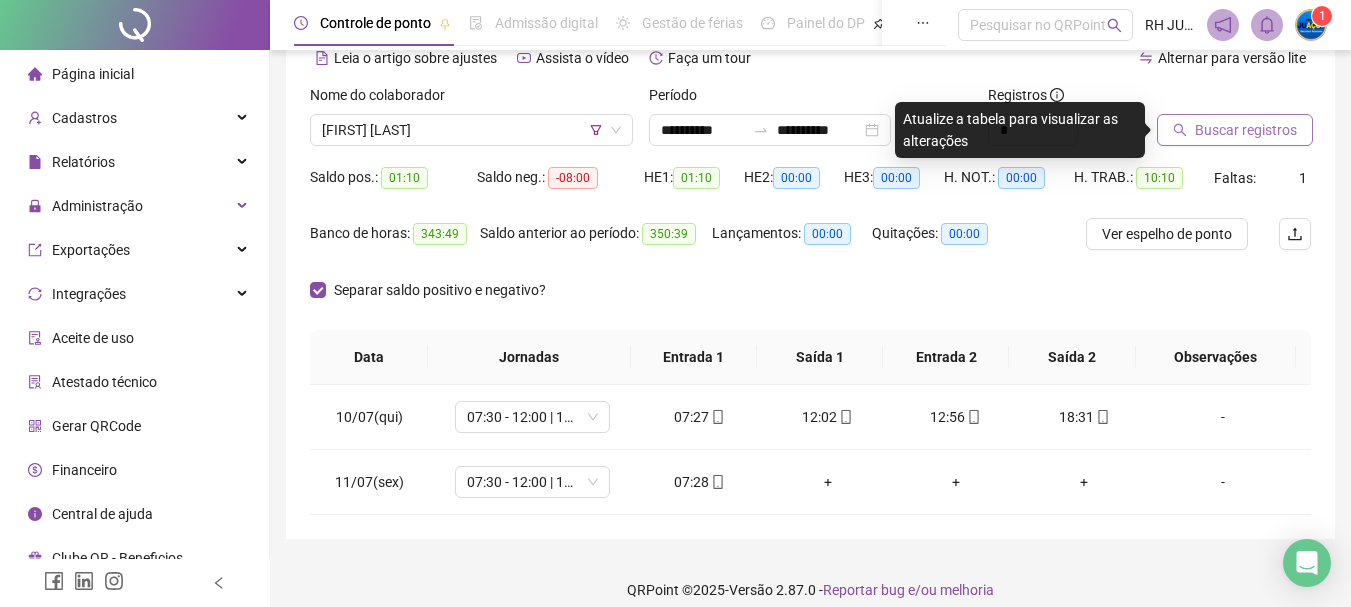 click on "Buscar registros" at bounding box center (1246, 130) 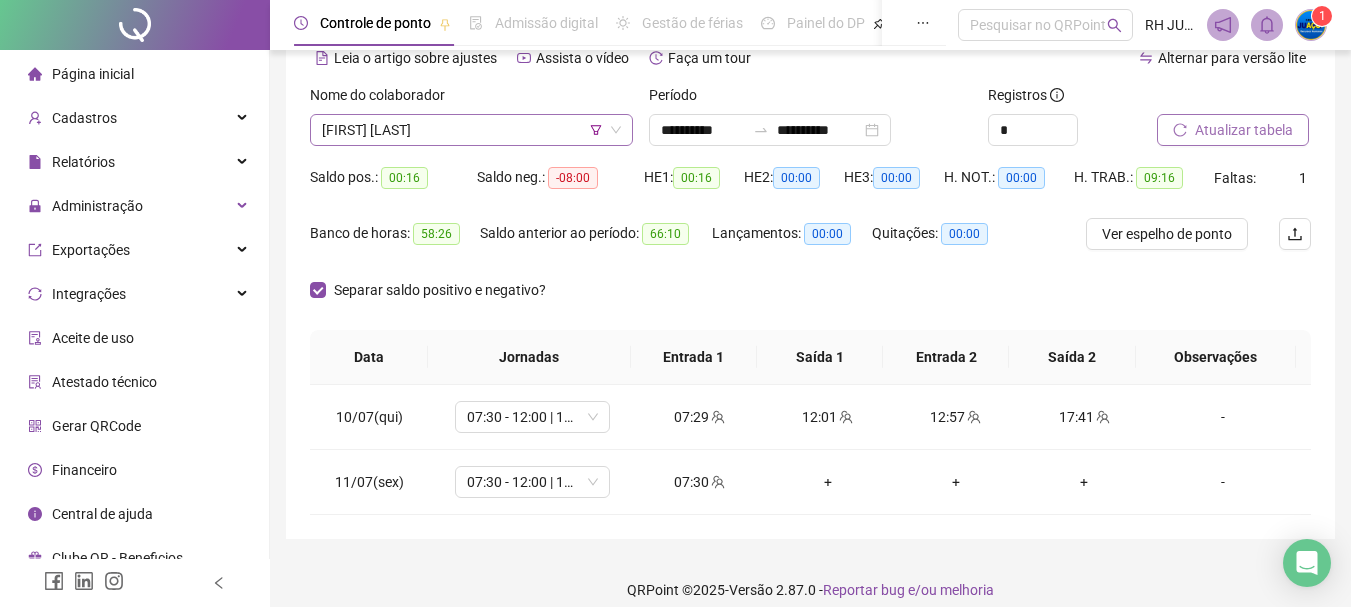 click on "[FIRST] [LAST]" at bounding box center (471, 130) 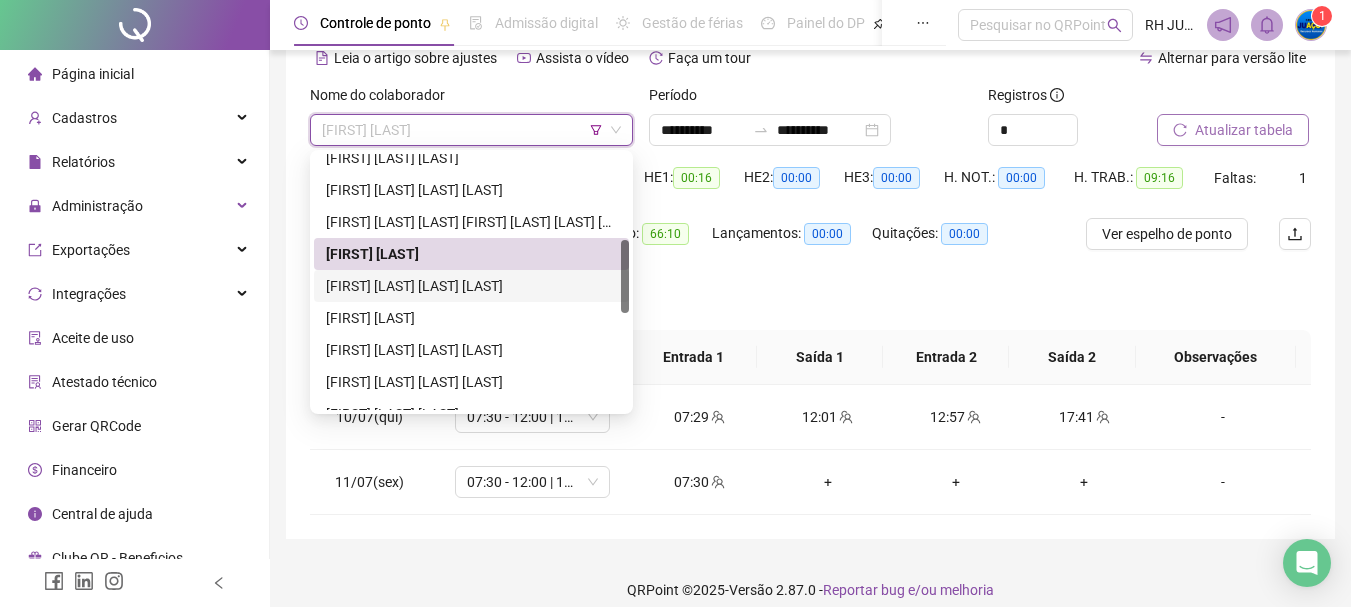 click on "[FIRST] [LAST] [LAST] [LAST]" at bounding box center [471, 286] 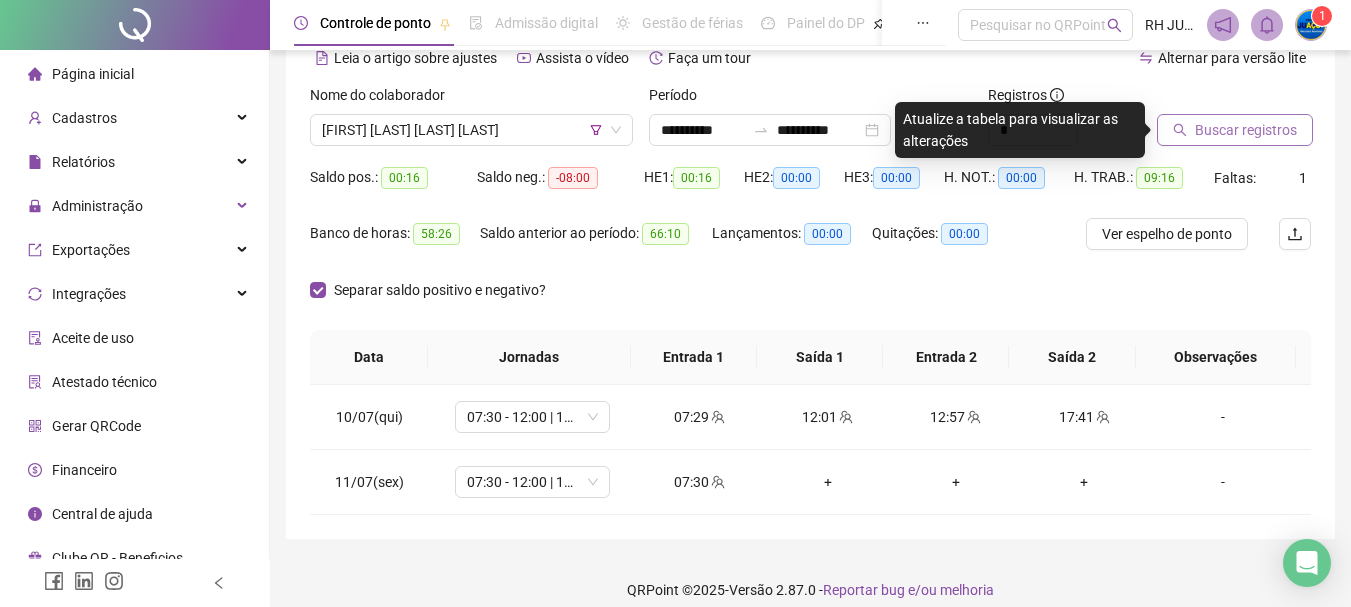 click on "Registros   *" at bounding box center [1065, 123] 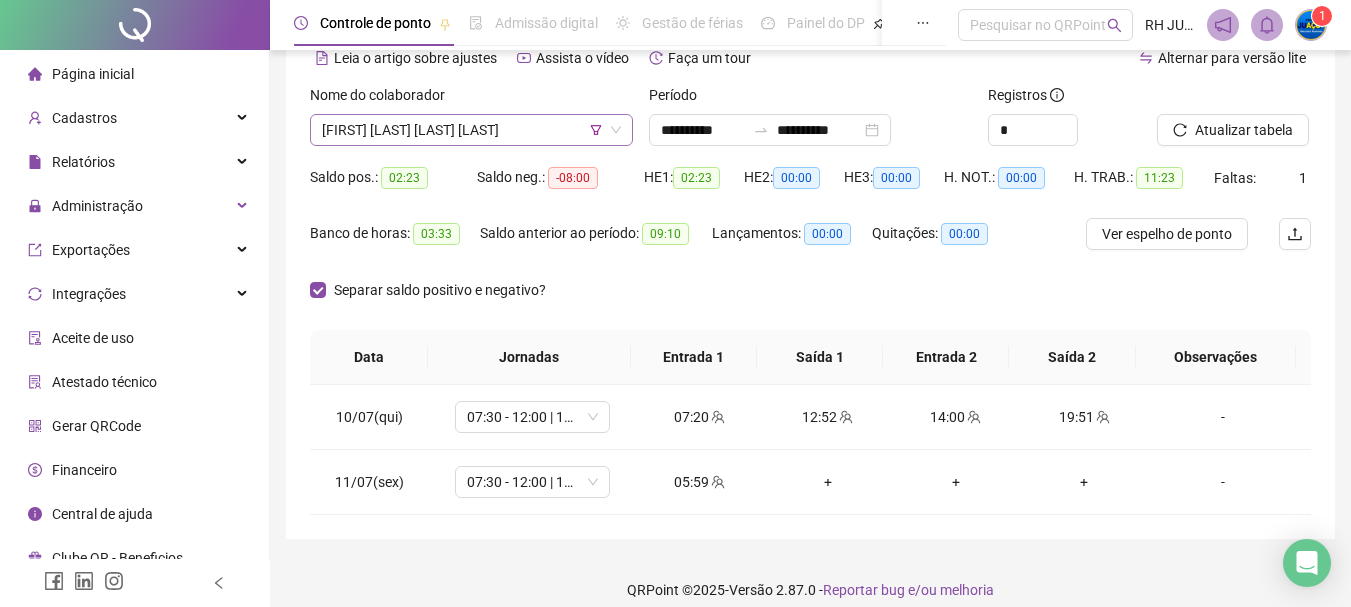 click on "[FIRST] [LAST] [LAST] [LAST]" at bounding box center [471, 130] 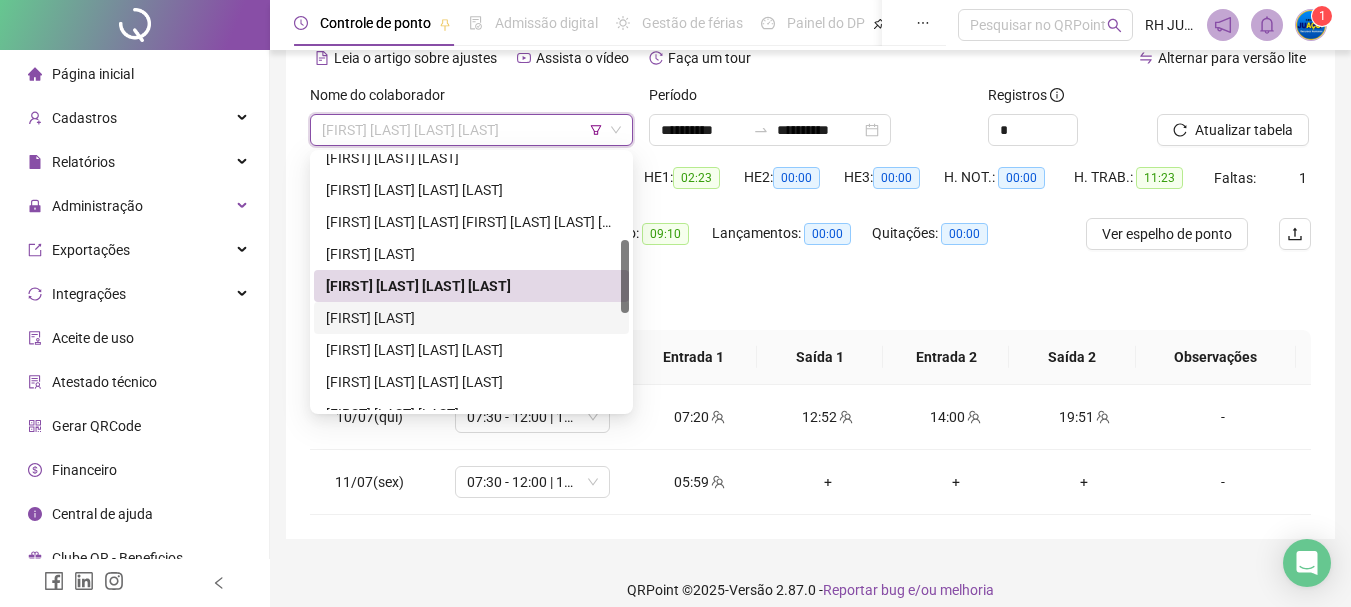 drag, startPoint x: 464, startPoint y: 307, endPoint x: 631, endPoint y: 289, distance: 167.96725 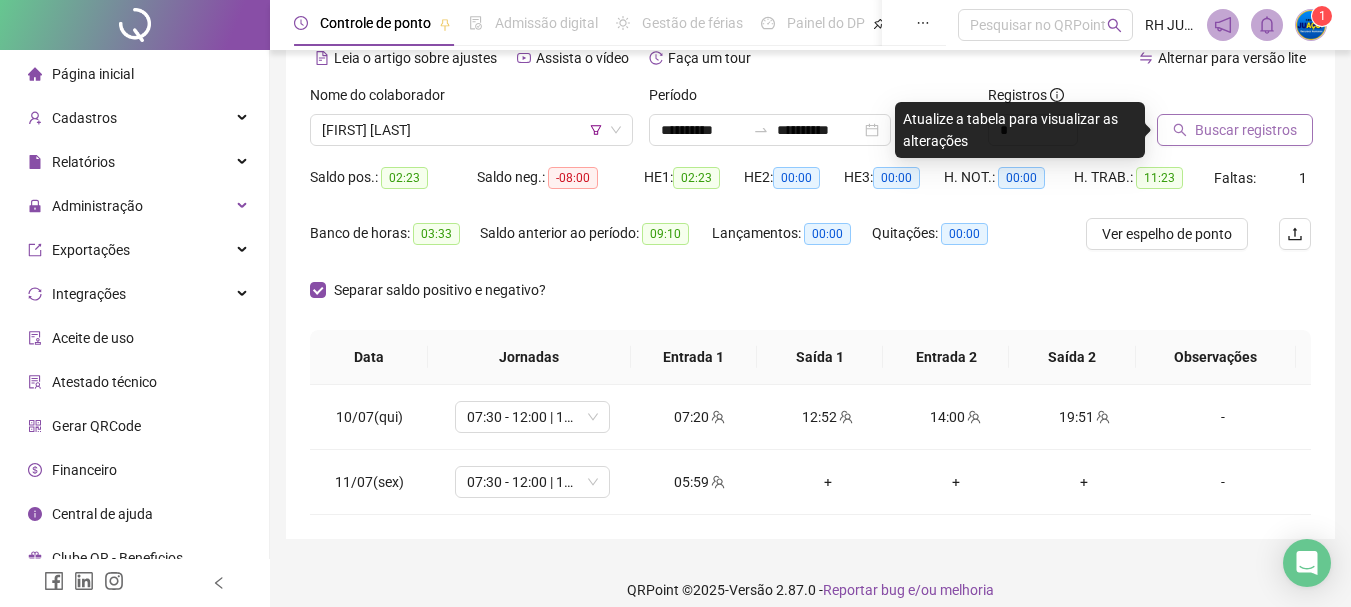 click on "Buscar registros" at bounding box center (1235, 130) 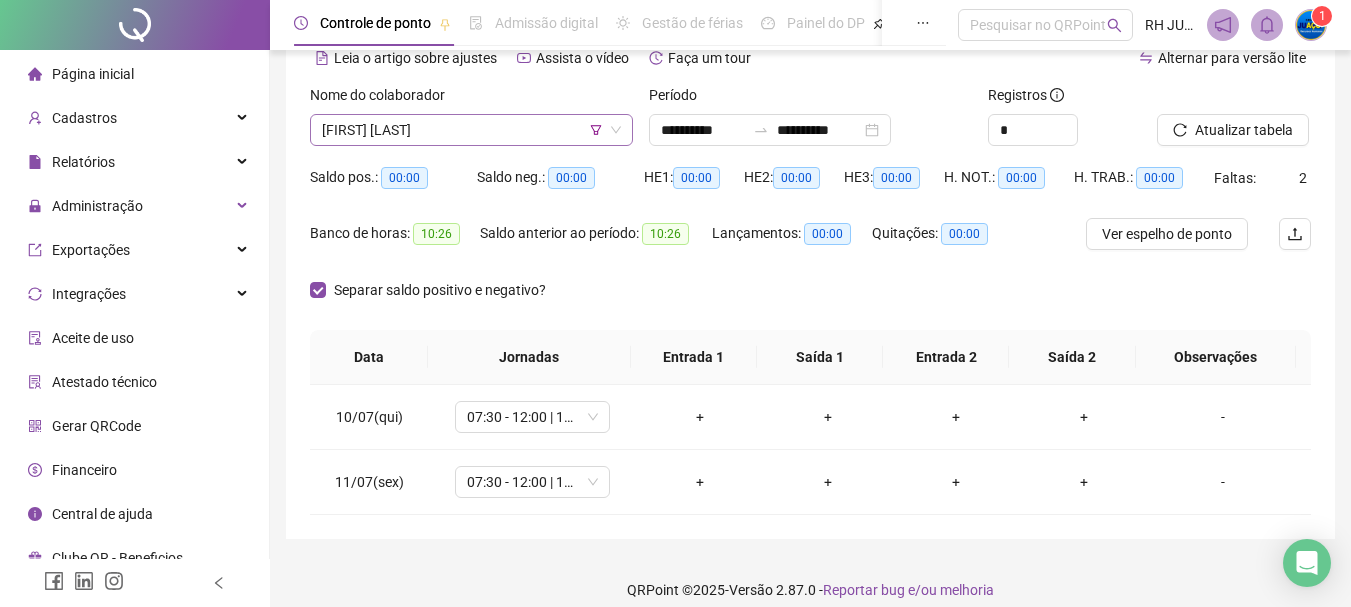 click on "[FIRST] [LAST]" at bounding box center (471, 130) 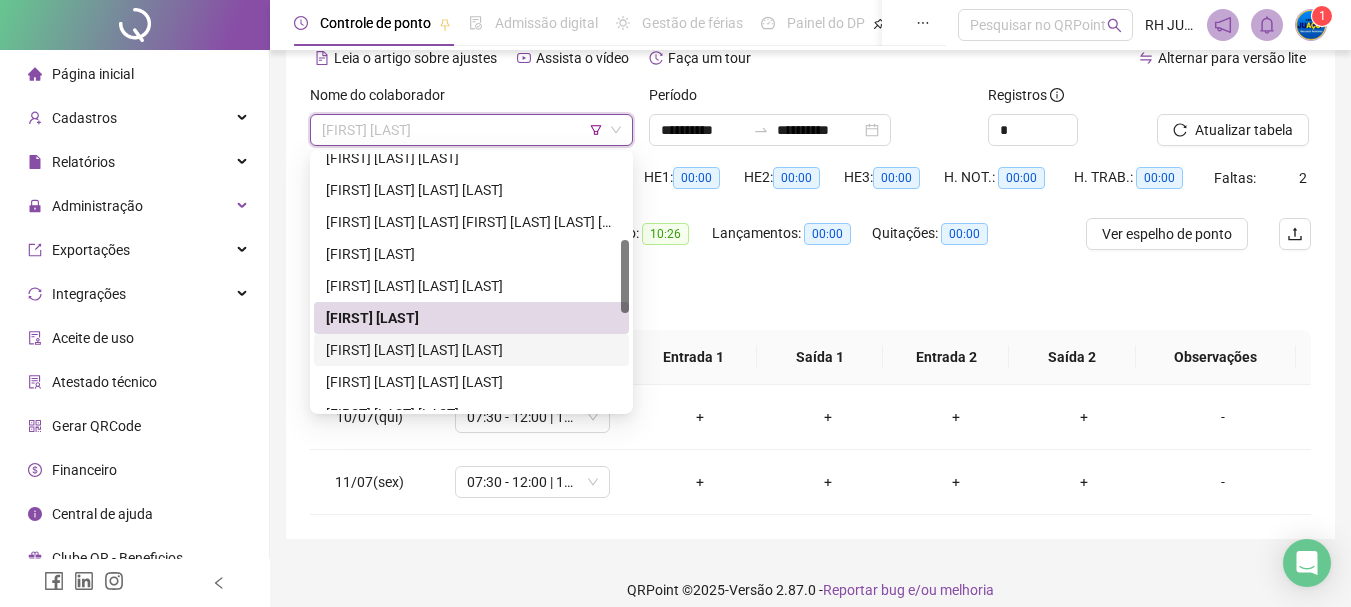 click on "[FIRST] [LAST] [LAST] [LAST]" at bounding box center [471, 350] 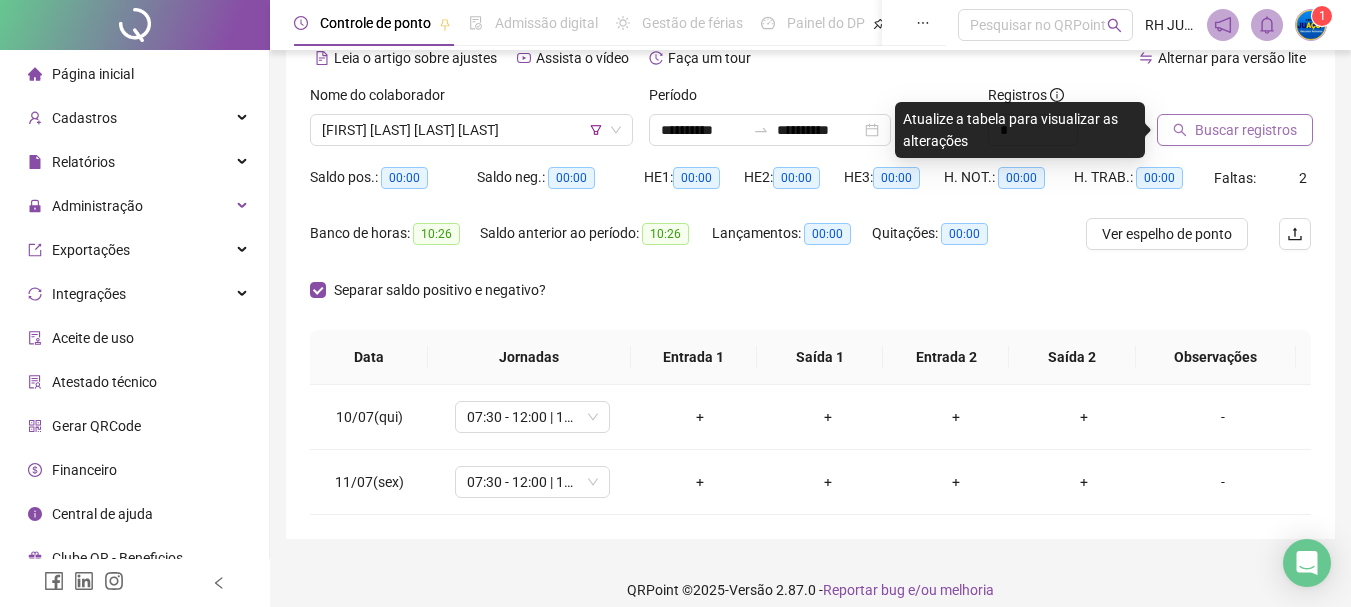 click on "Buscar registros" at bounding box center [1246, 130] 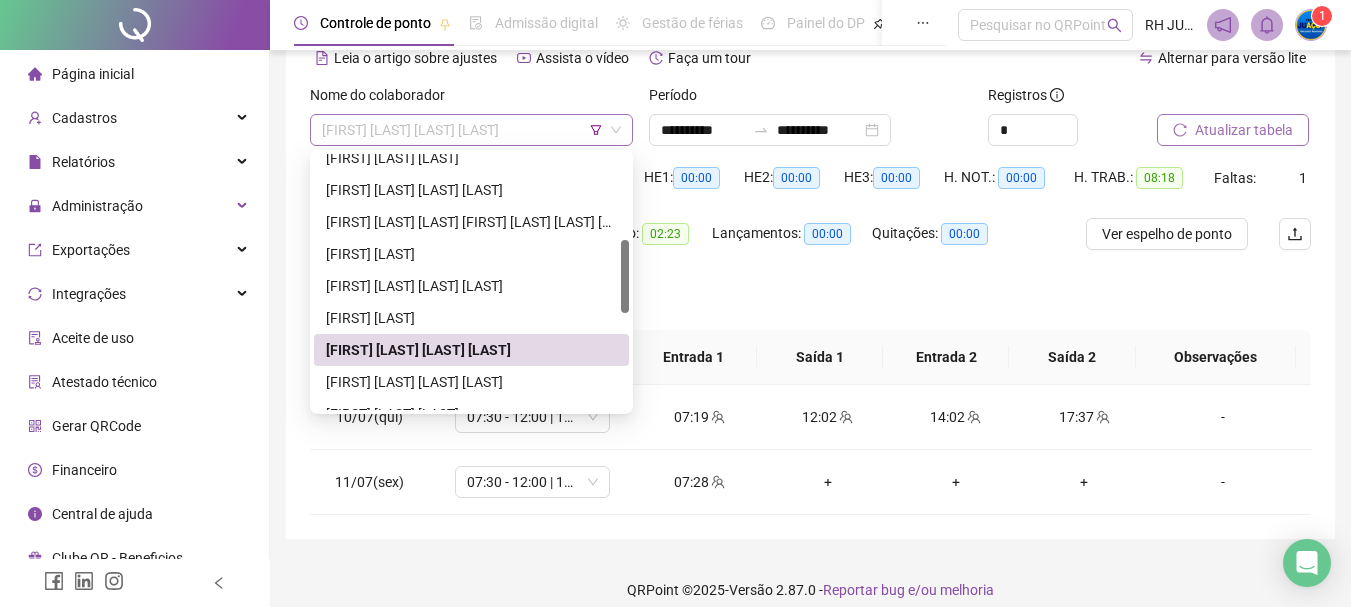 click on "[FIRST] [LAST] [LAST] [LAST]" at bounding box center (471, 130) 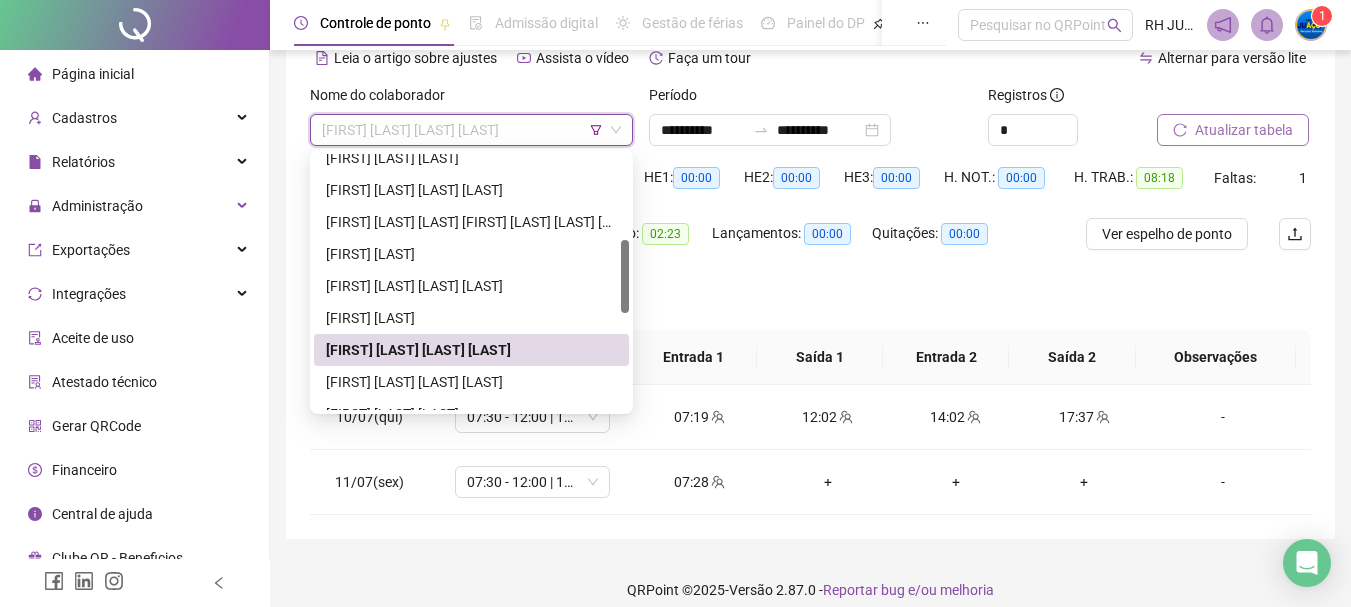 scroll, scrollTop: 400, scrollLeft: 0, axis: vertical 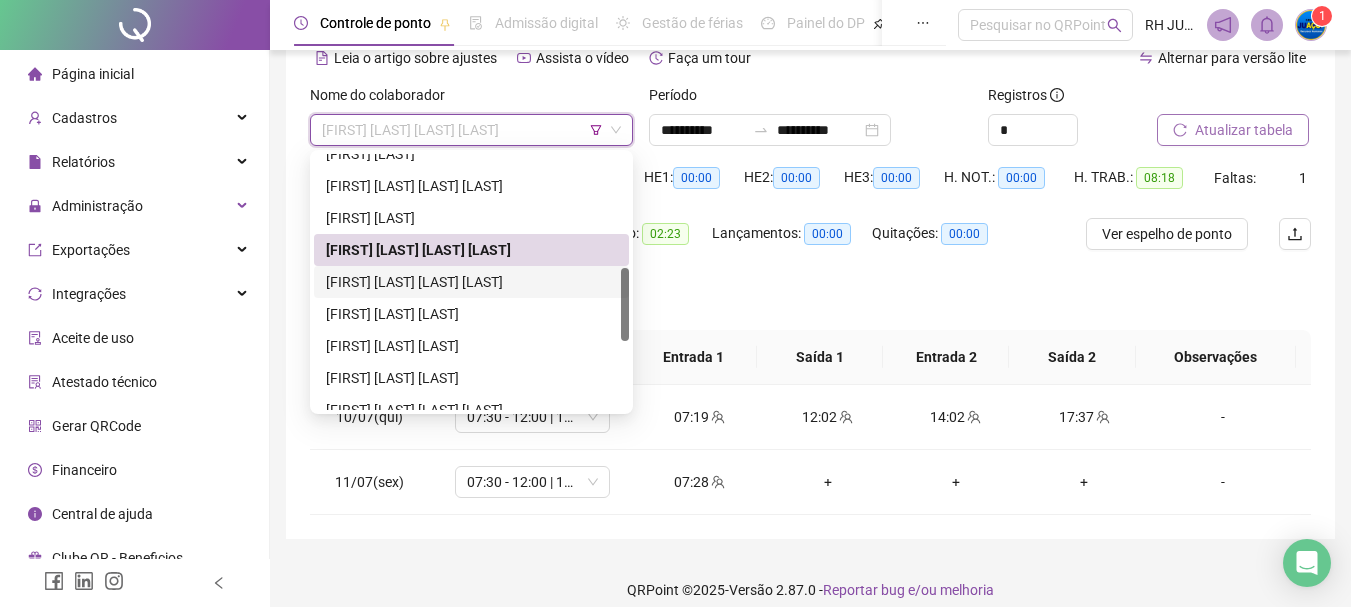 click on "[FIRST] [LAST] [LAST] [LAST]" at bounding box center (471, 282) 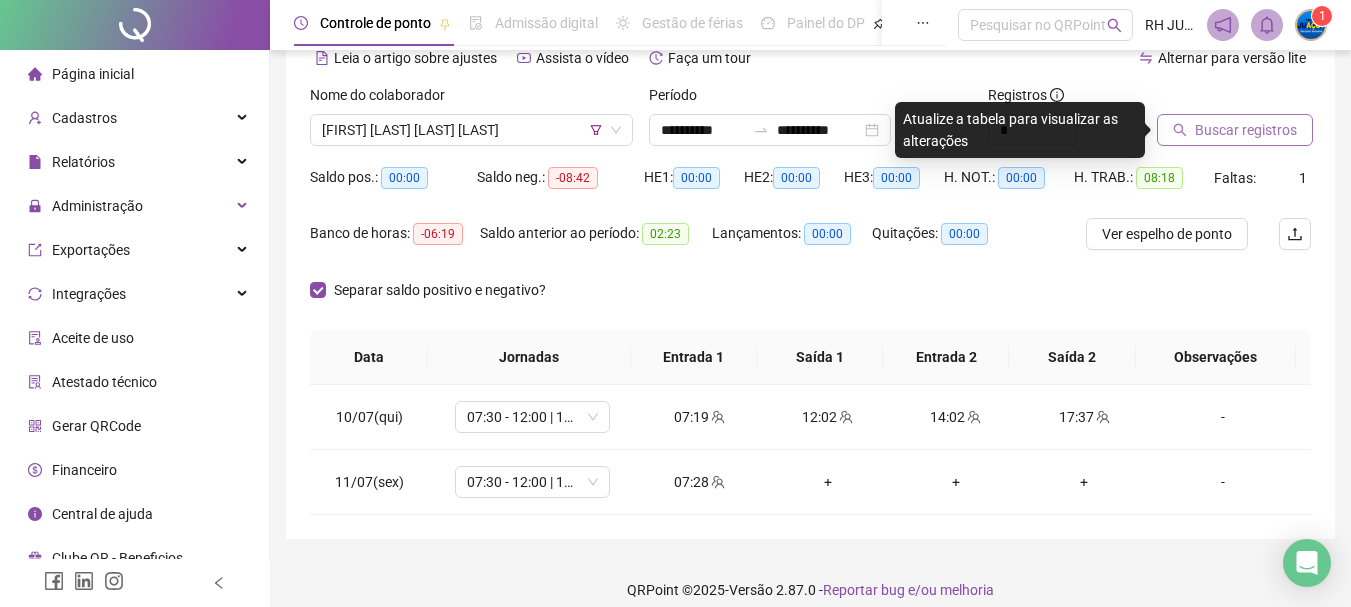 click on "Buscar registros" at bounding box center (1246, 130) 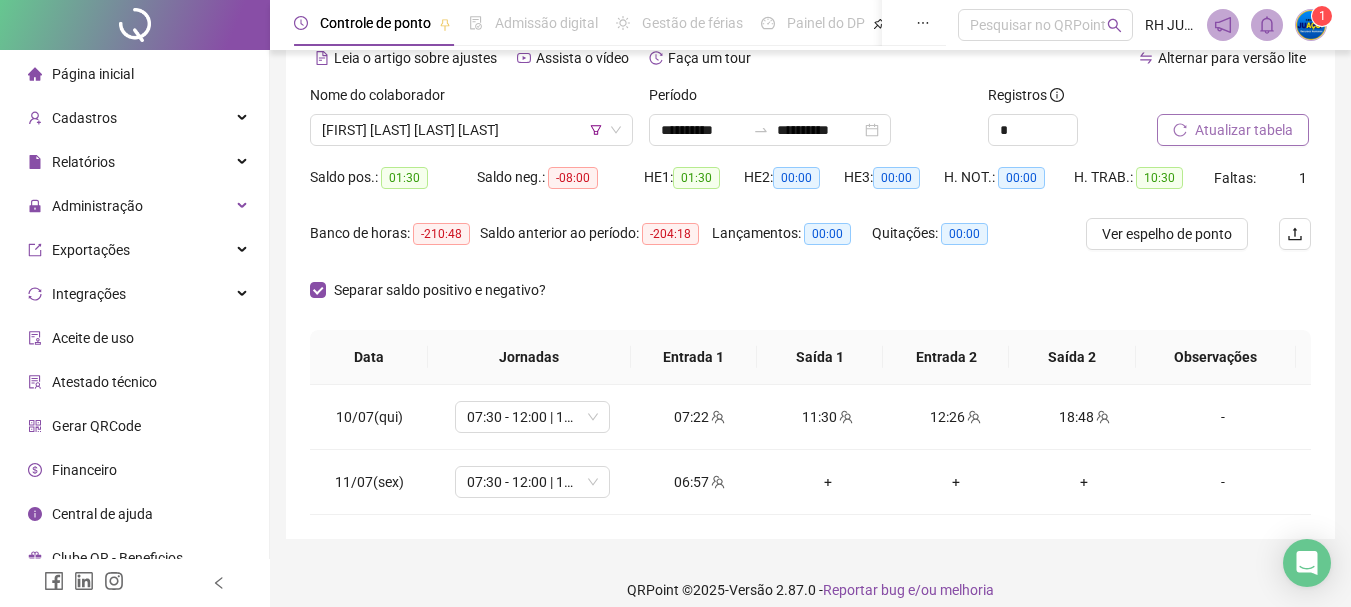 click on "Atualizar tabela" at bounding box center (1244, 130) 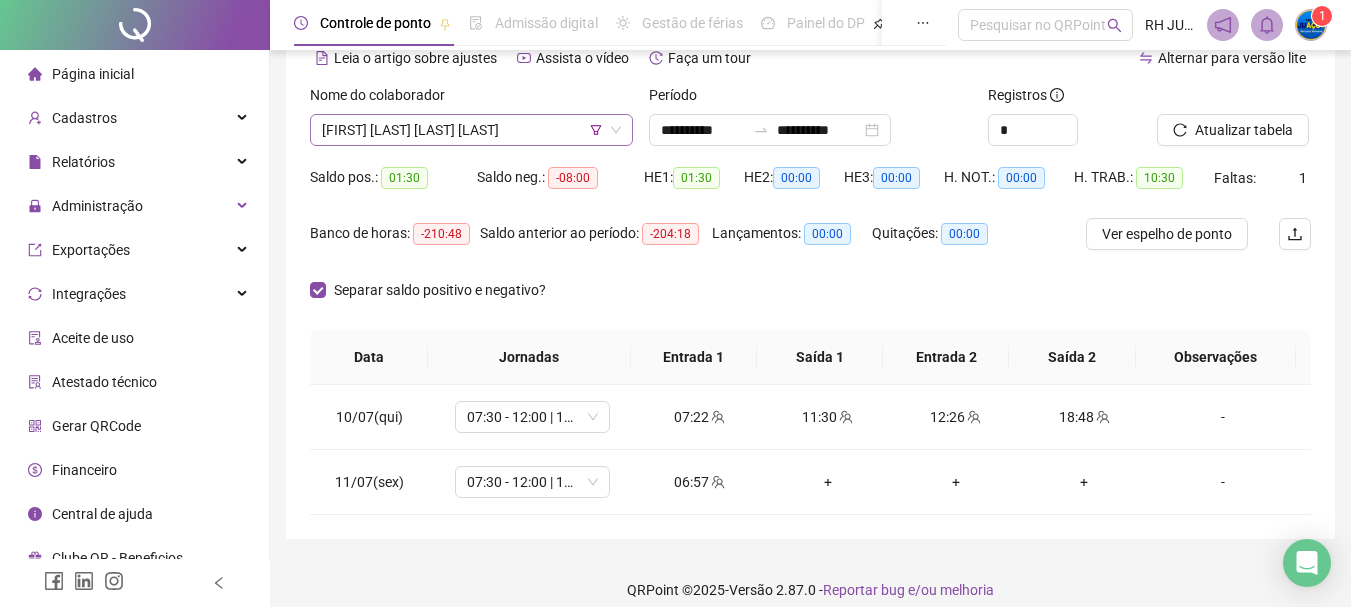 click on "[FIRST] [LAST] [LAST] [LAST]" at bounding box center (471, 130) 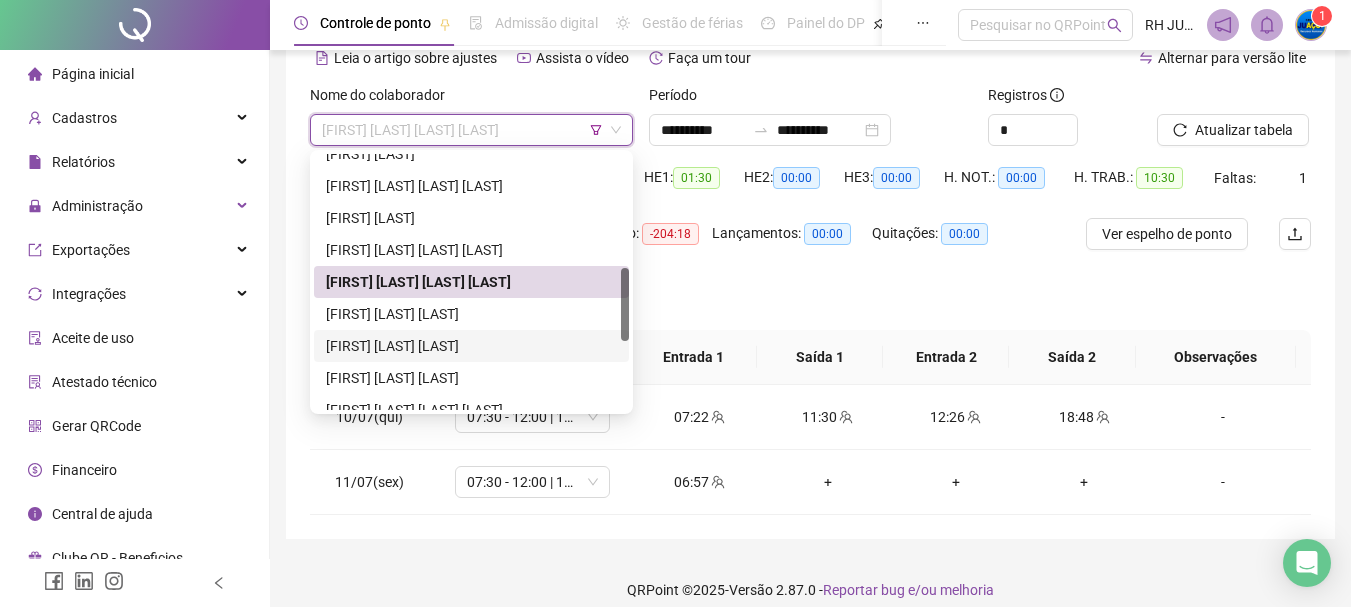 click on "[FIRST] [LAST] [LAST]" at bounding box center (471, 346) 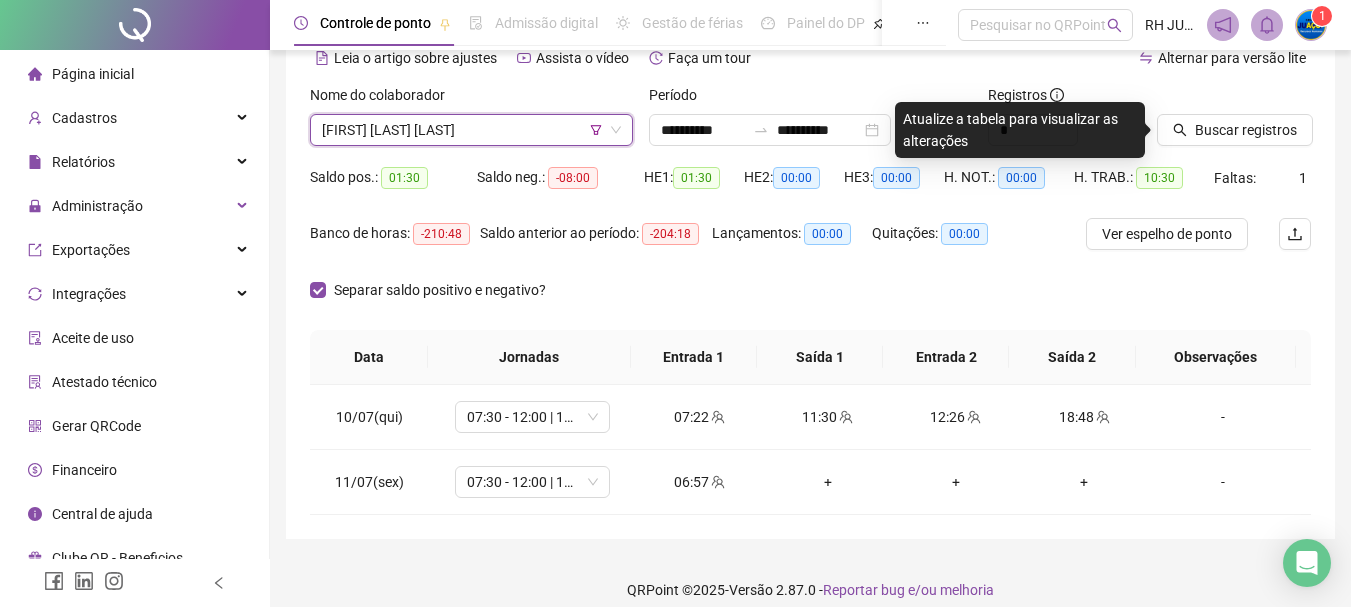 click on "Nome do colaborador" at bounding box center (471, 99) 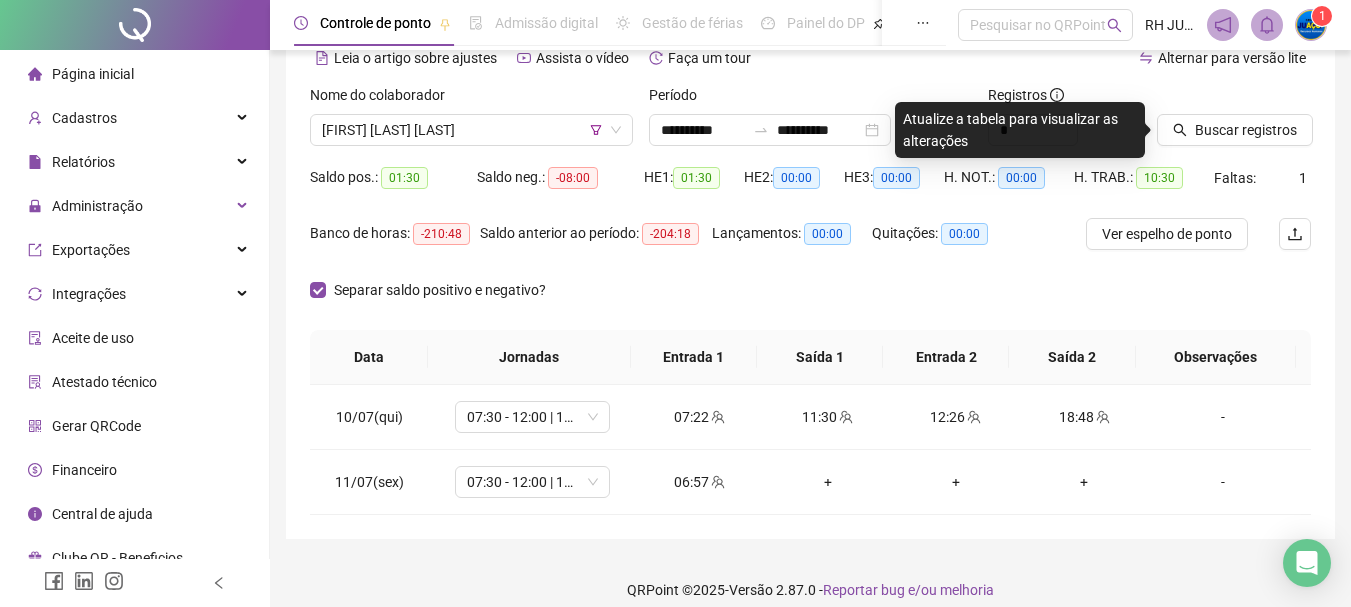 click on "Nome do colaborador" at bounding box center [471, 99] 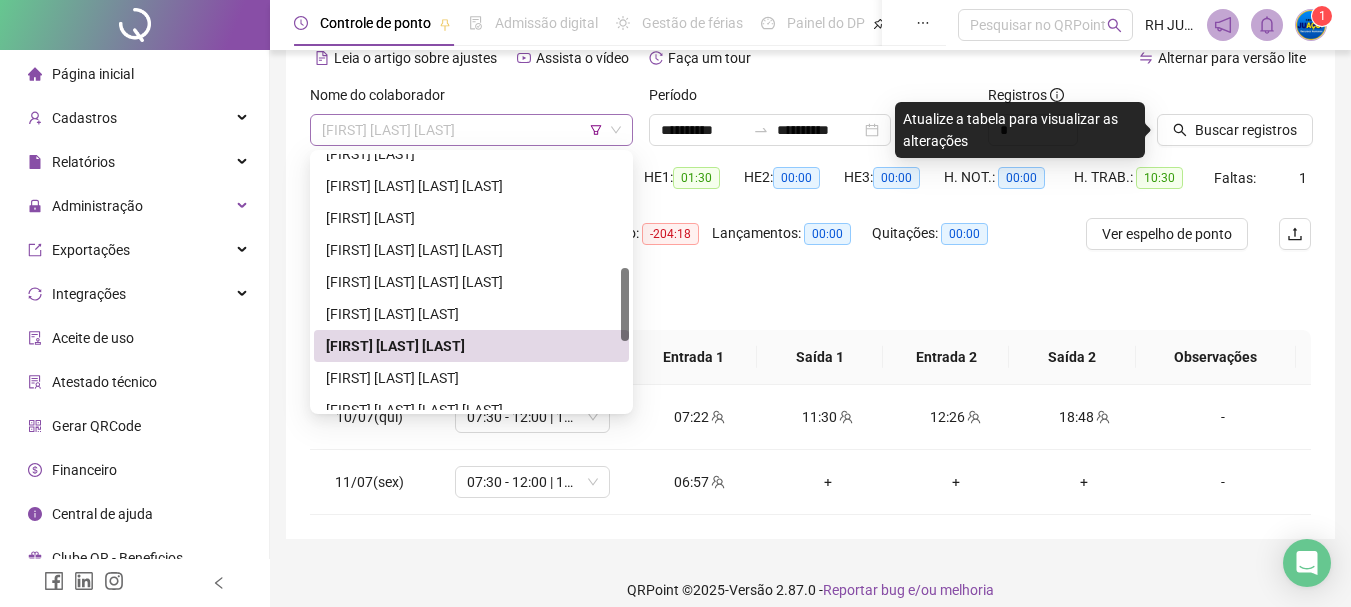 click on "[FIRST] [LAST] [LAST]" at bounding box center (471, 130) 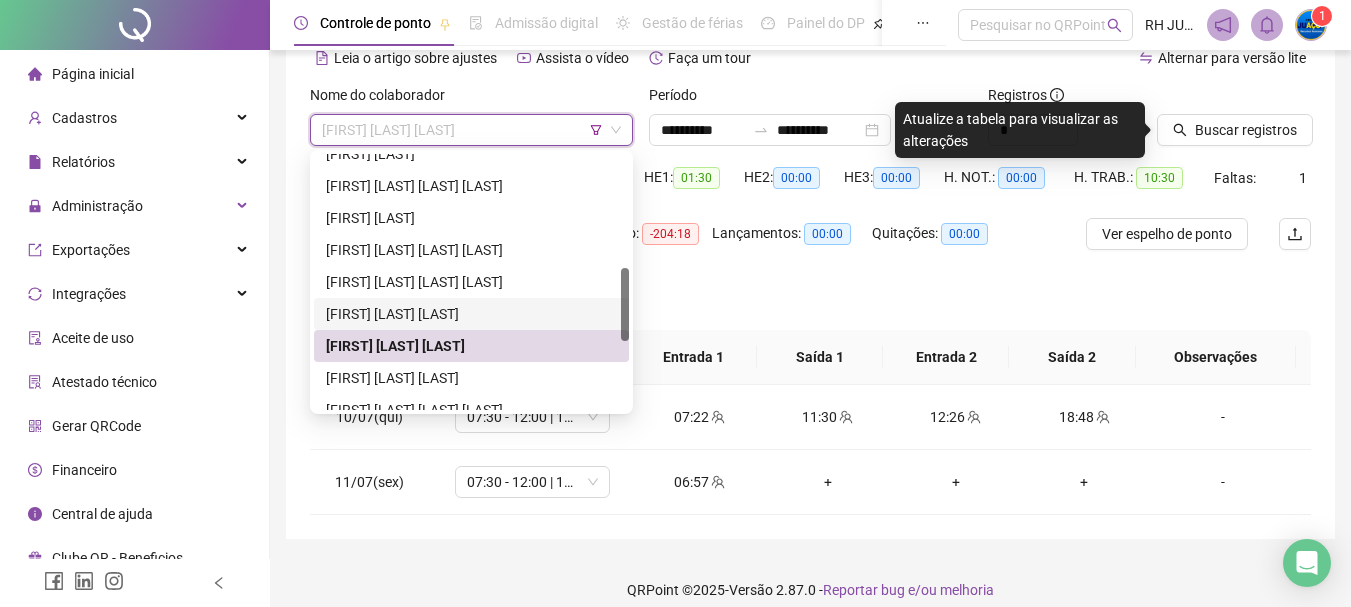 click on "[FIRST] [LAST] [LAST]" at bounding box center (471, 314) 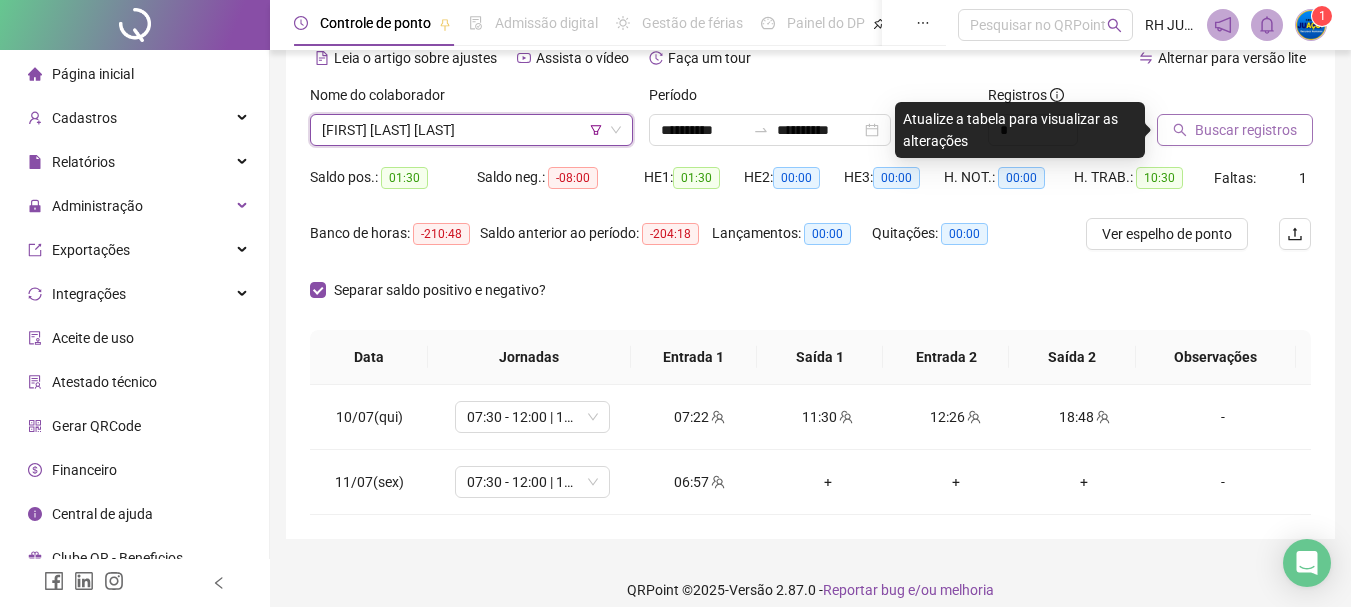 click on "Buscar registros" at bounding box center [1235, 130] 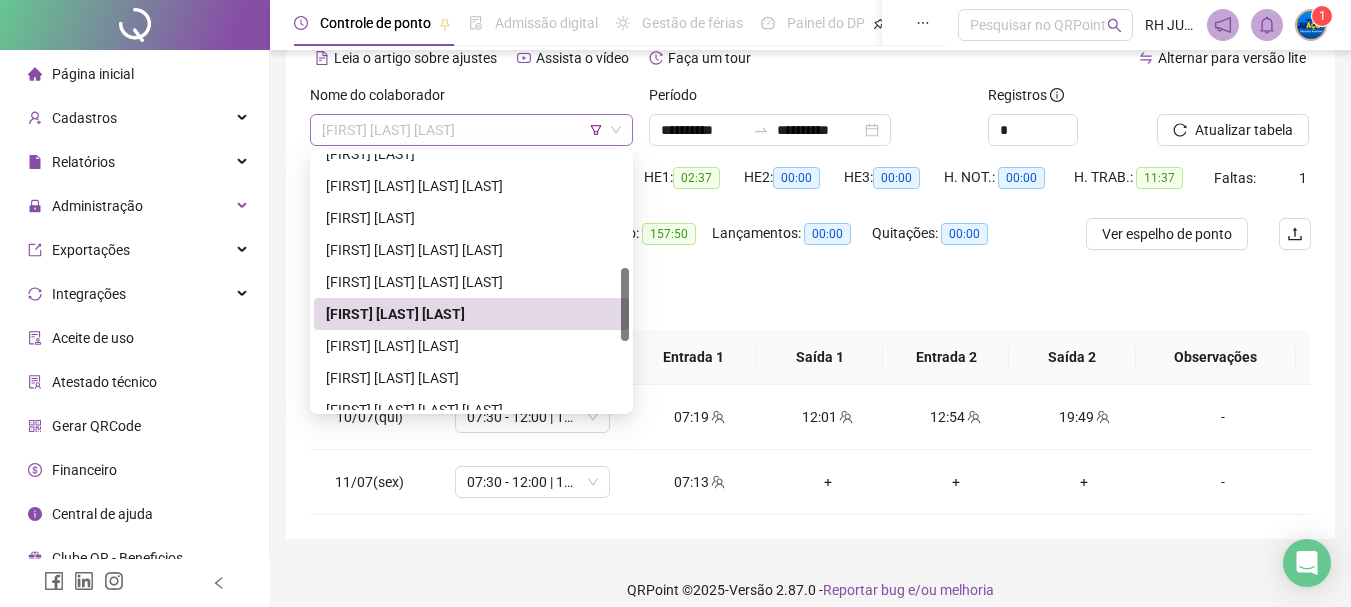 drag, startPoint x: 485, startPoint y: 130, endPoint x: 526, endPoint y: 227, distance: 105.30907 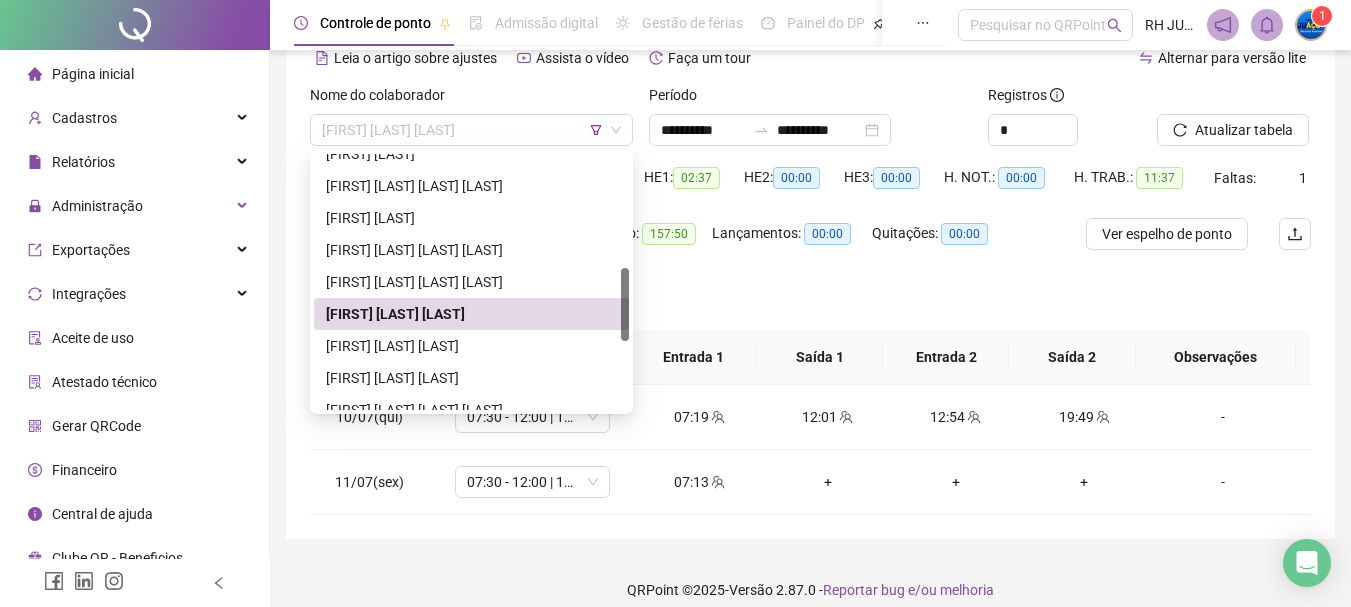 click on "[FIRST] [LAST] [LAST]" at bounding box center (471, 130) 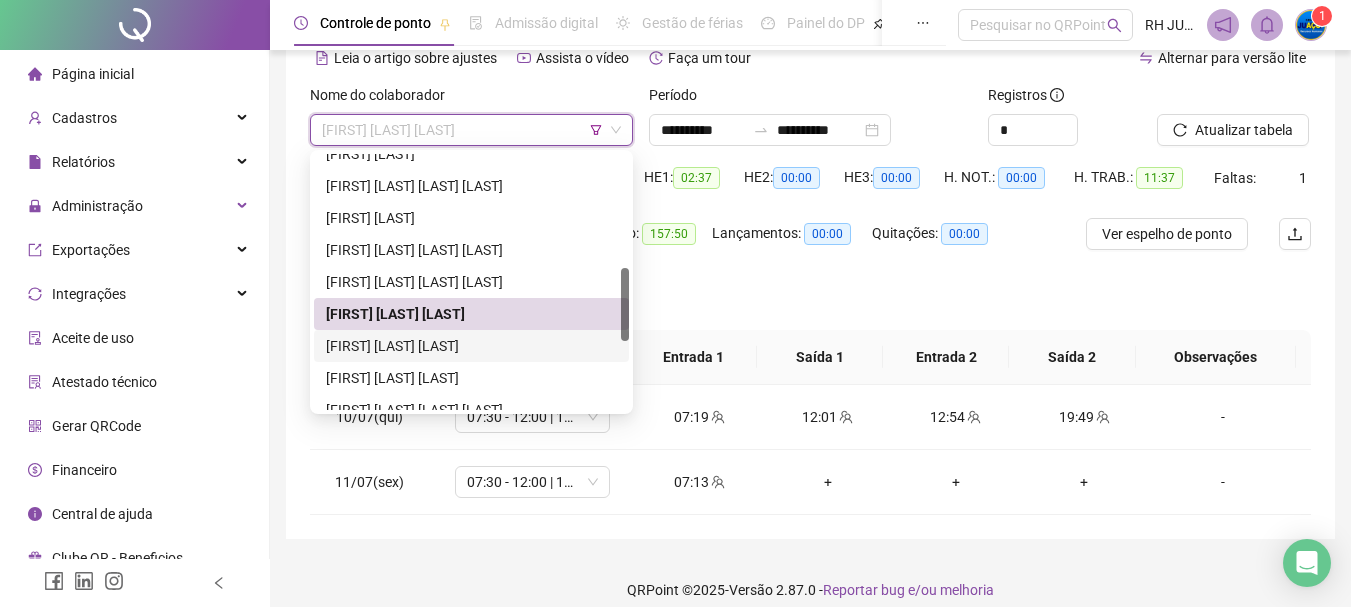 drag, startPoint x: 535, startPoint y: 345, endPoint x: 565, endPoint y: 329, distance: 34 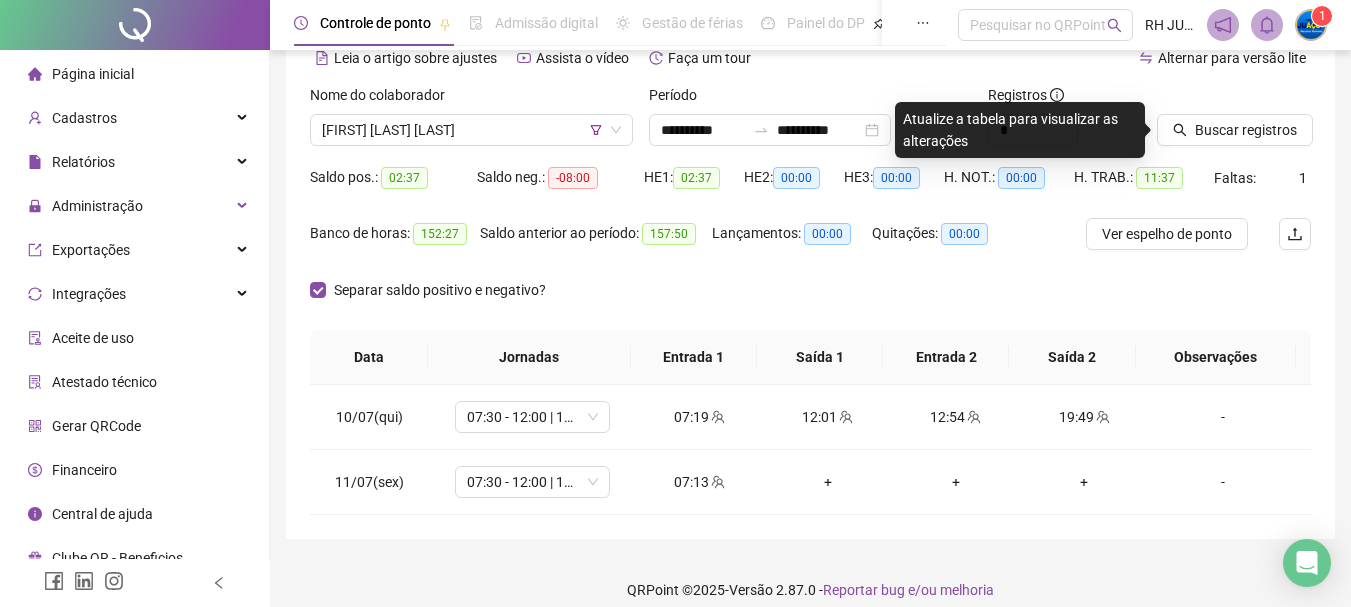 click 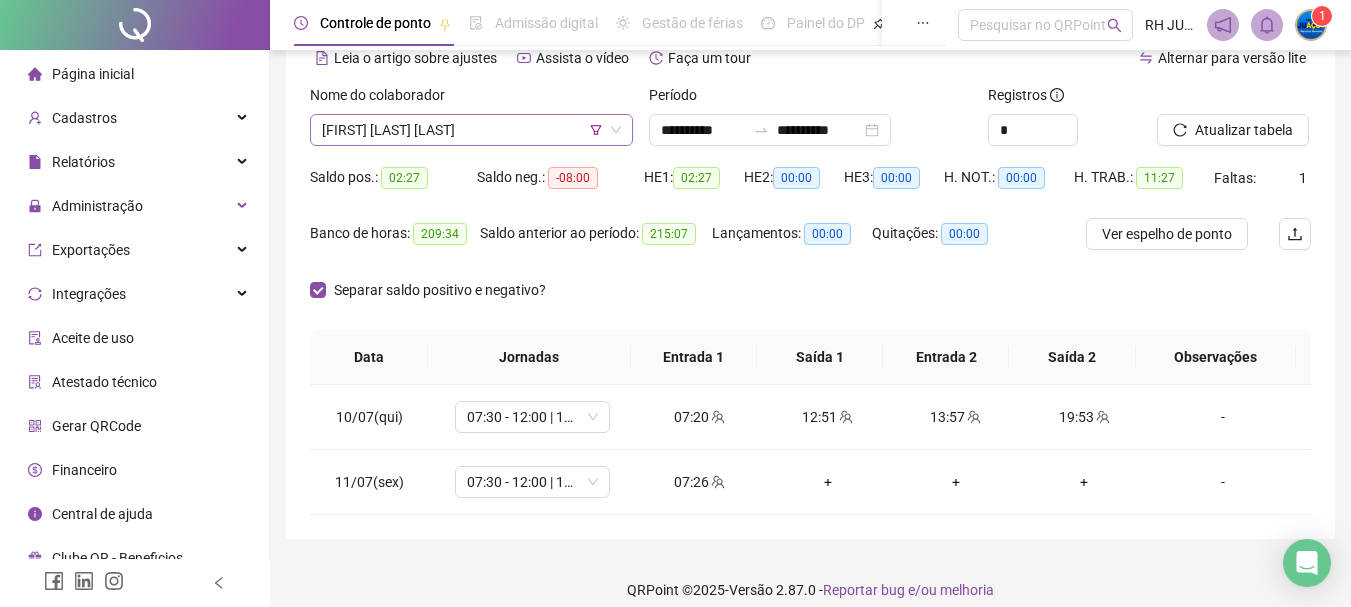 click on "[FIRST] [LAST] [LAST]" at bounding box center [471, 130] 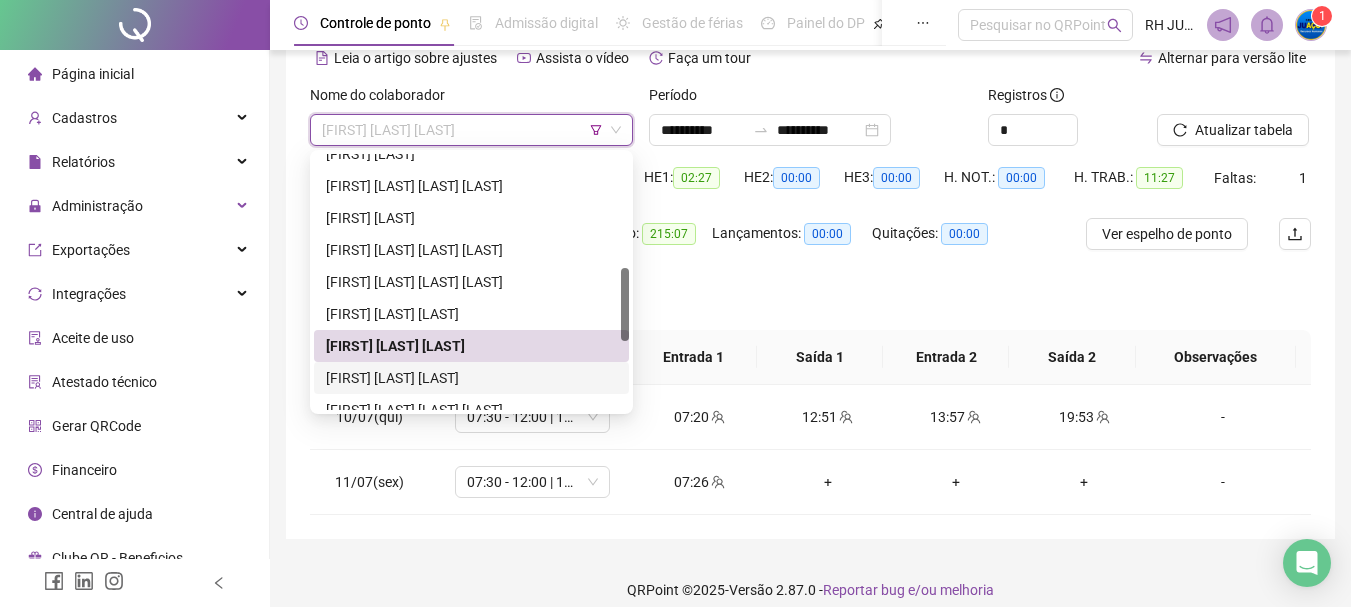 click on "[FIRST] [LAST] [LAST]" at bounding box center (471, 378) 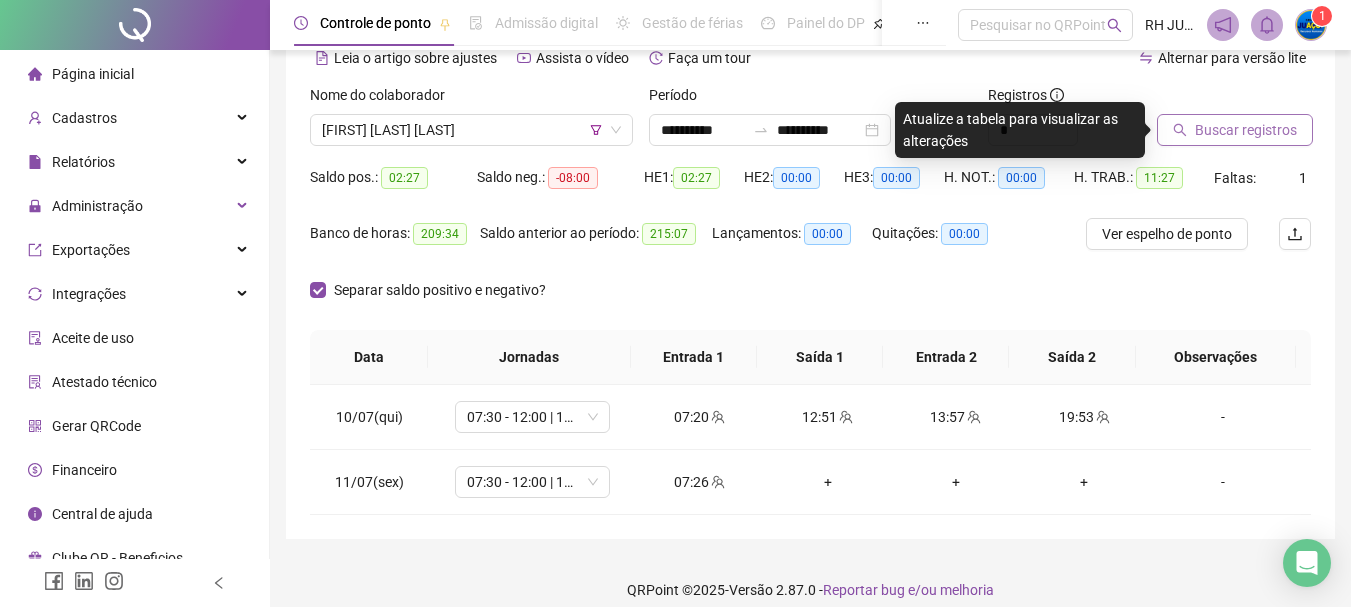 drag, startPoint x: 1222, startPoint y: 130, endPoint x: 1206, endPoint y: 120, distance: 18.867962 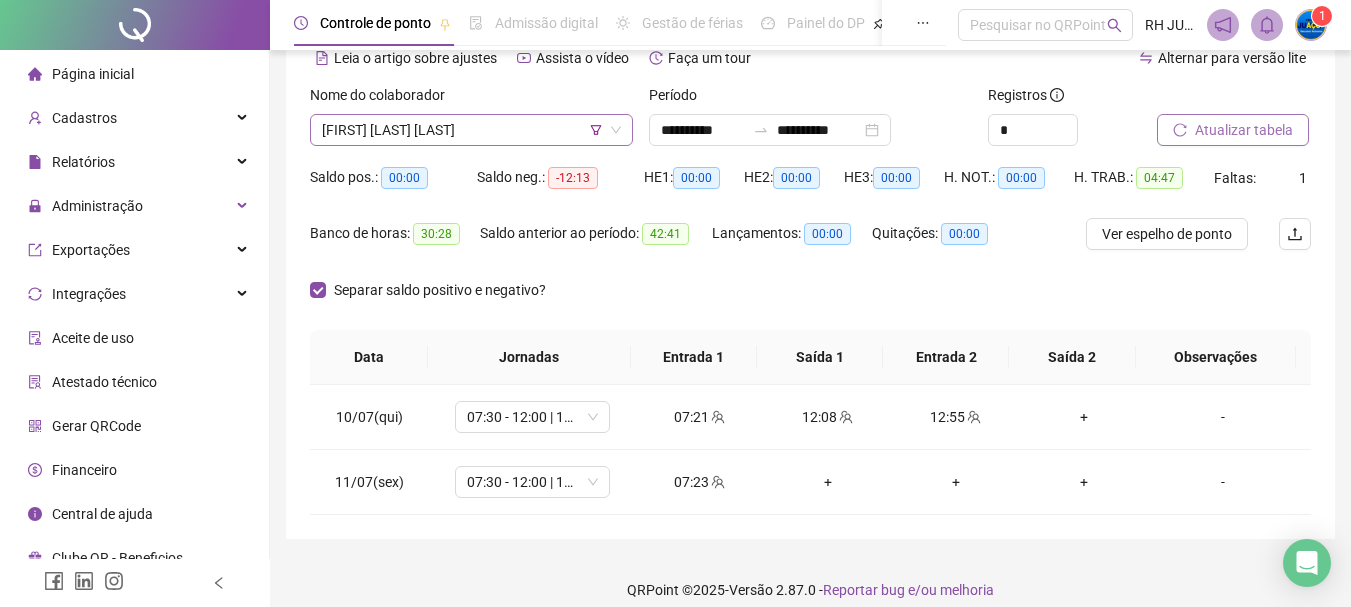 click on "[FIRST] [LAST] [LAST]" at bounding box center (471, 130) 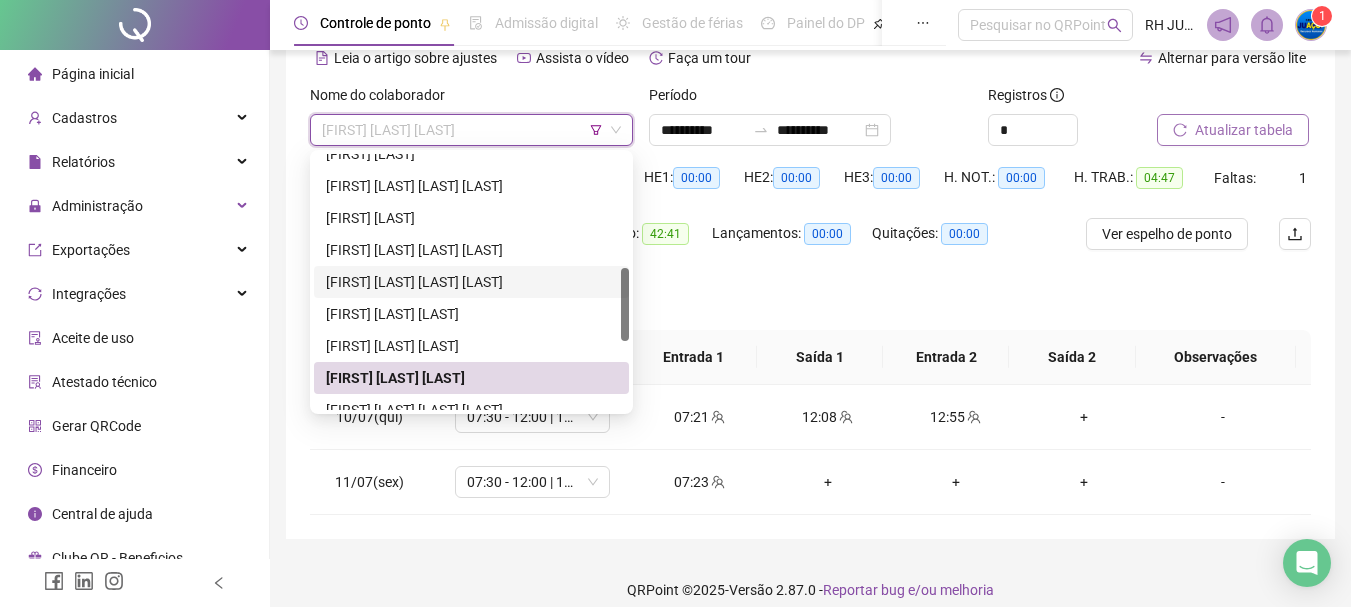 scroll, scrollTop: 500, scrollLeft: 0, axis: vertical 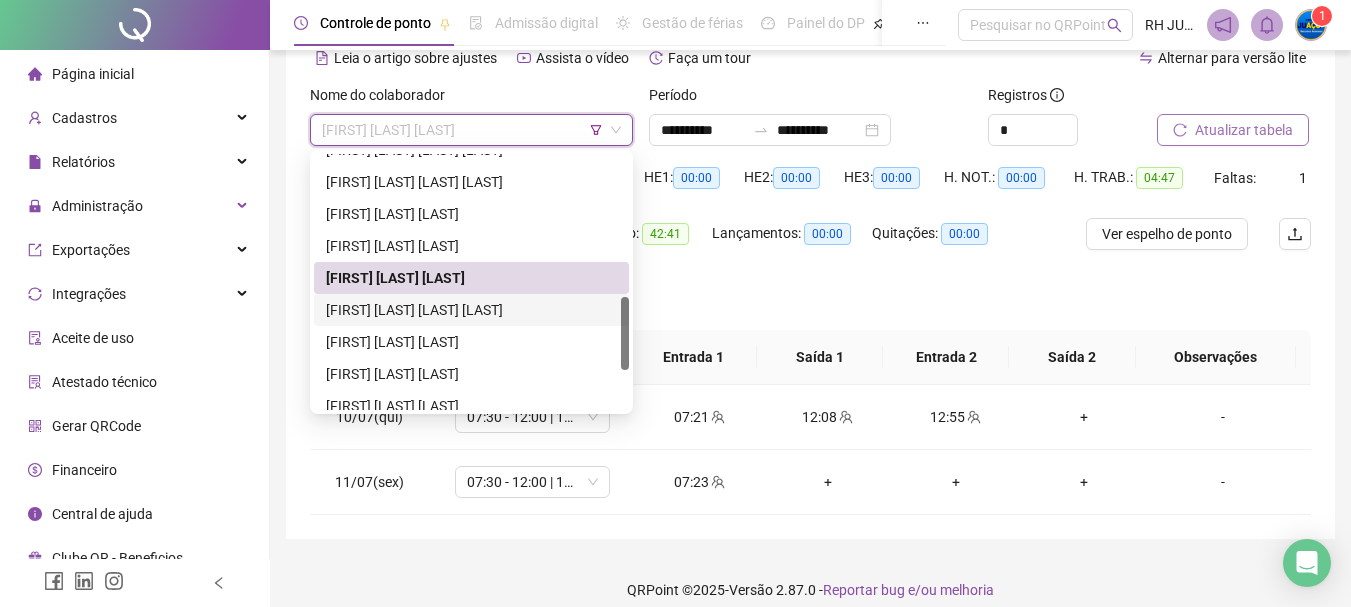 drag, startPoint x: 466, startPoint y: 301, endPoint x: 797, endPoint y: 233, distance: 337.91272 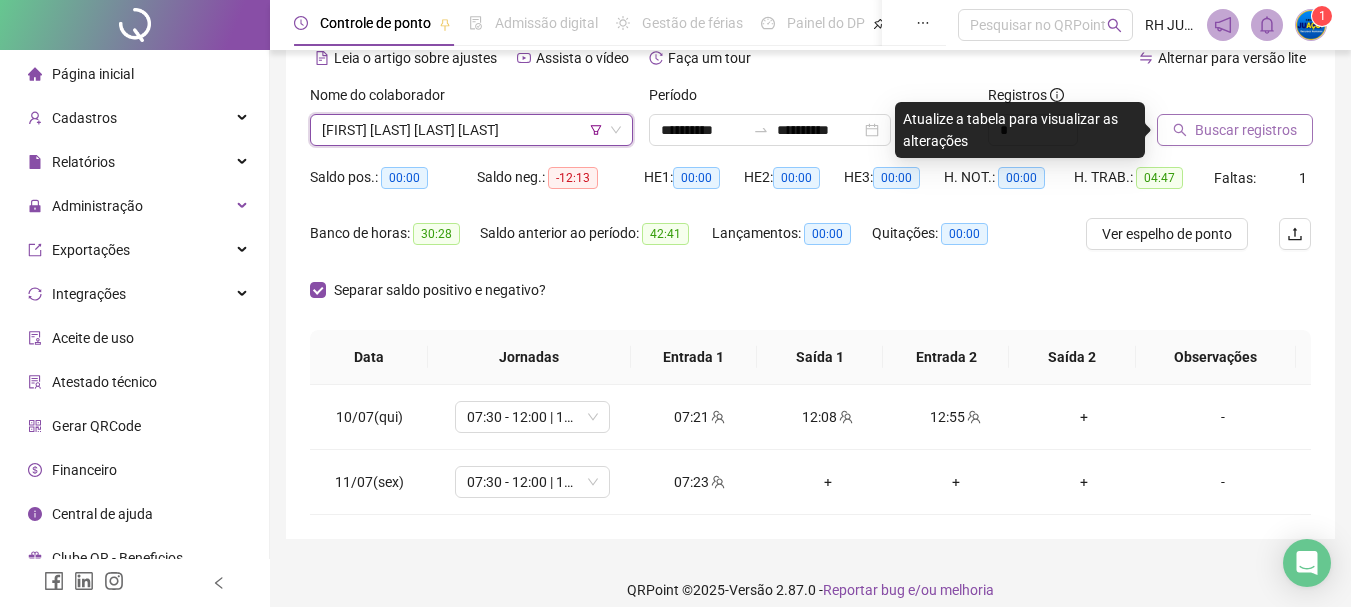 click on "Buscar registros" at bounding box center (1235, 130) 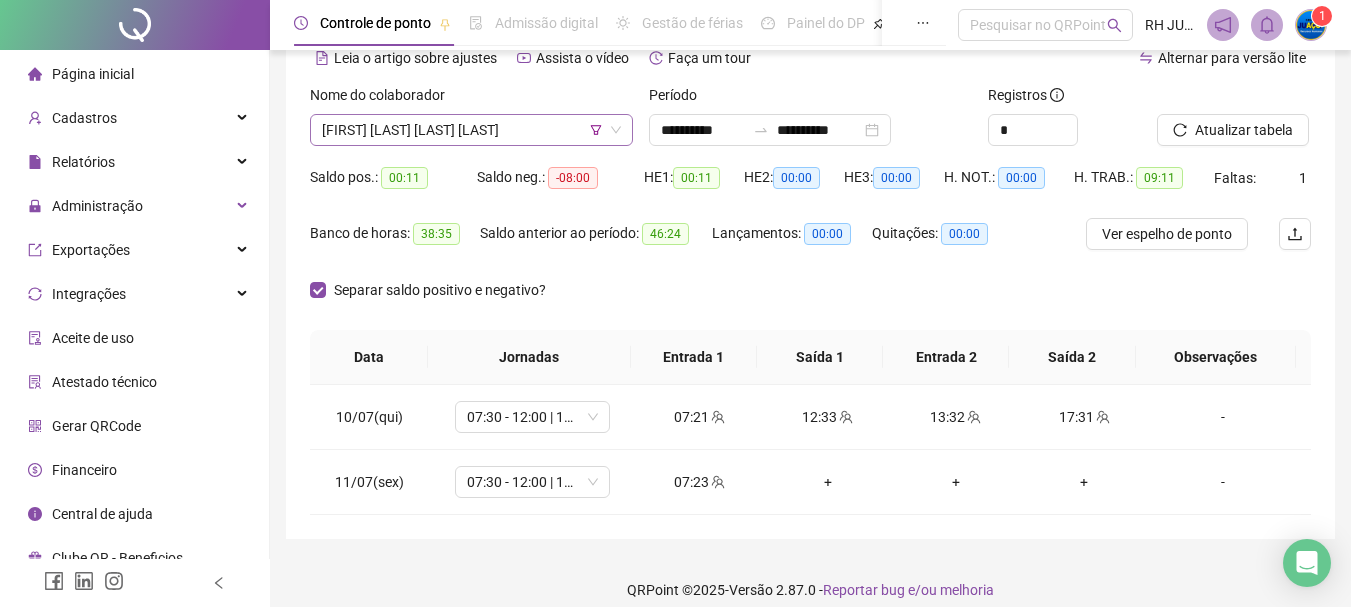 click on "[FIRST] [LAST] [LAST] [LAST]" at bounding box center (471, 130) 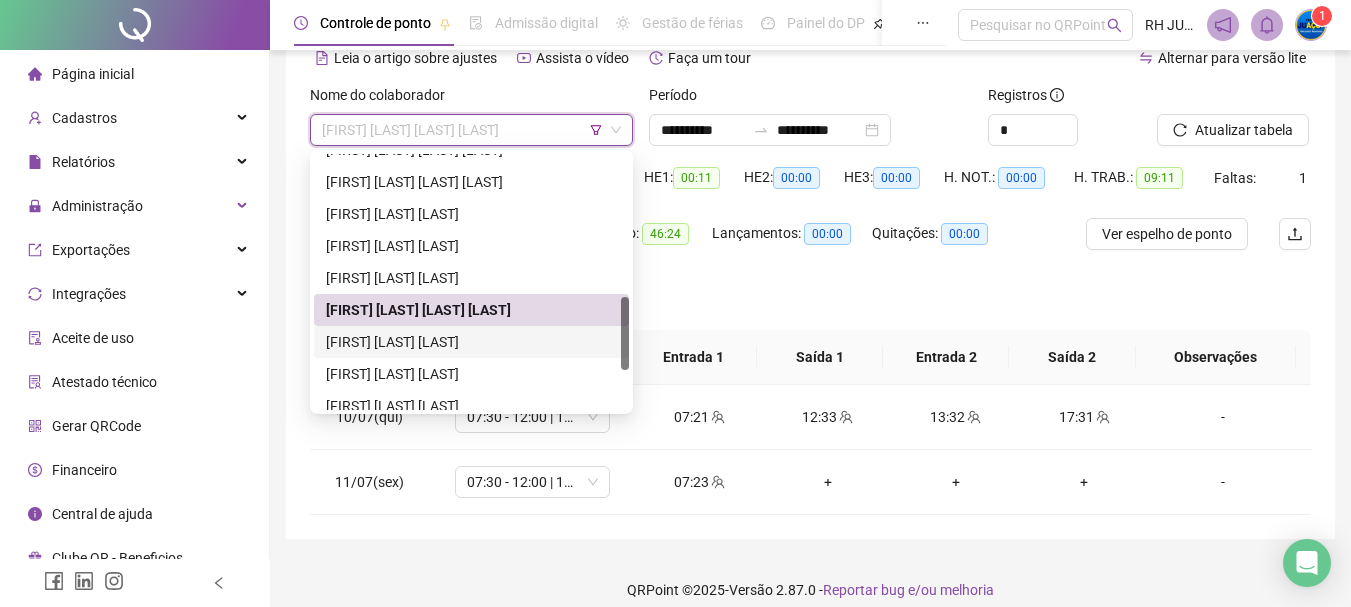 drag, startPoint x: 479, startPoint y: 347, endPoint x: 698, endPoint y: 283, distance: 228.16003 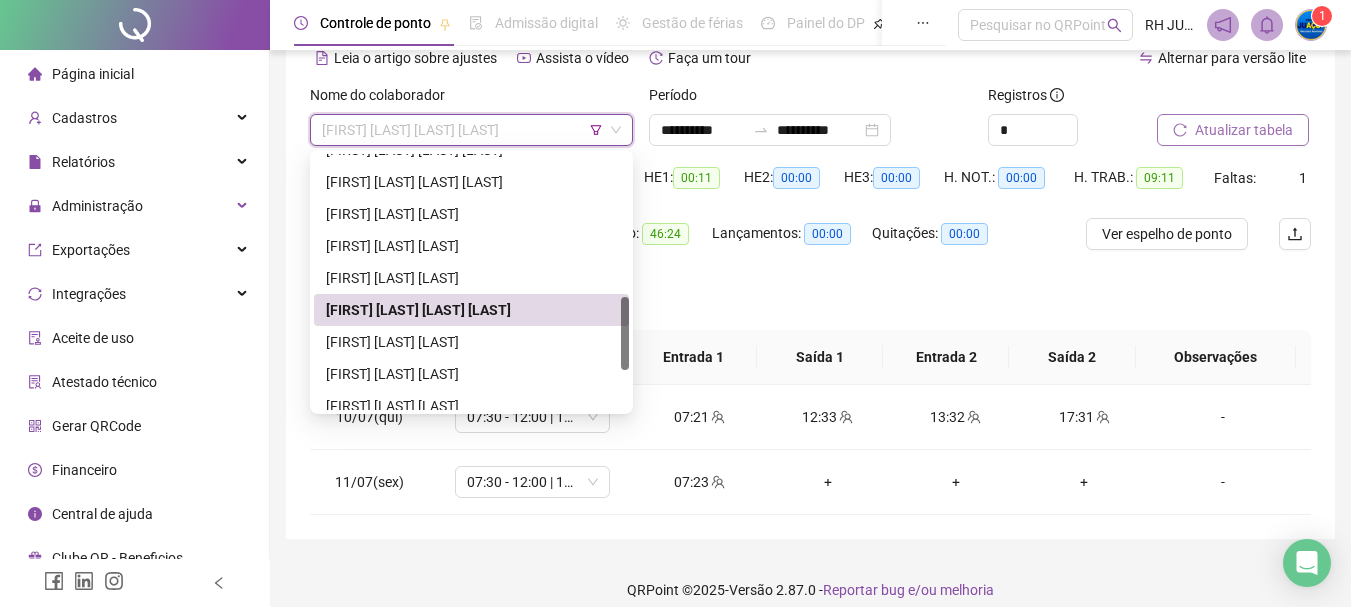 click on "Atualizar tabela" at bounding box center (1244, 130) 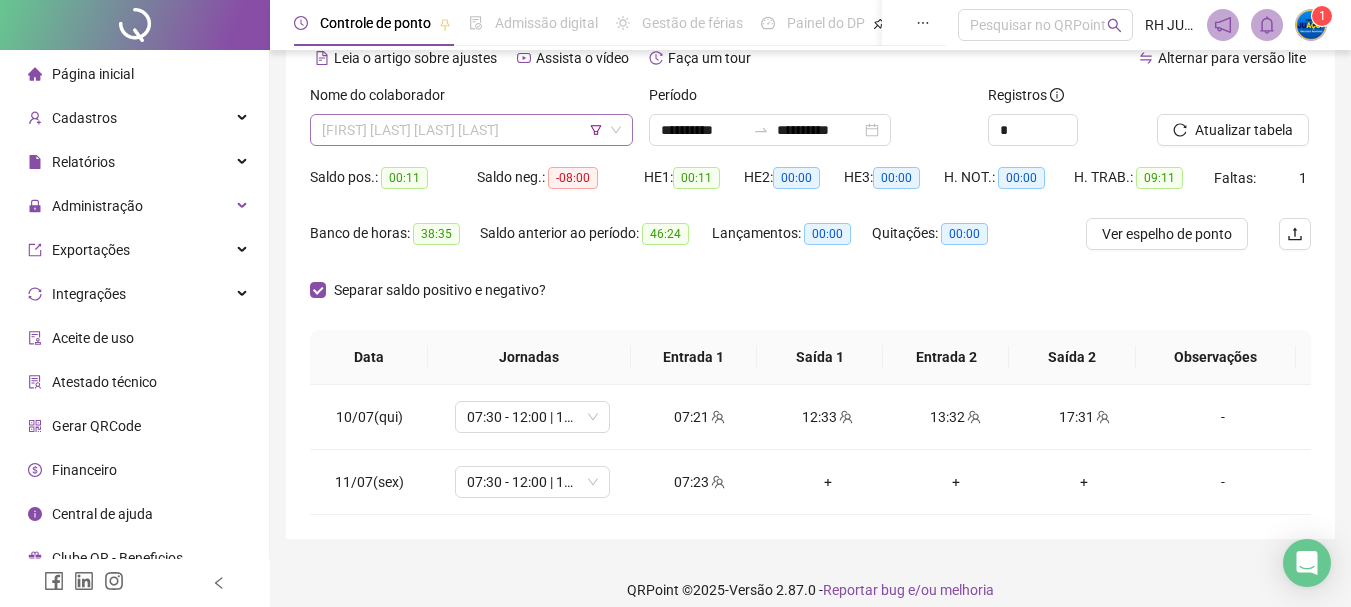 click on "[FIRST] [LAST] [LAST] [LAST]" at bounding box center [471, 130] 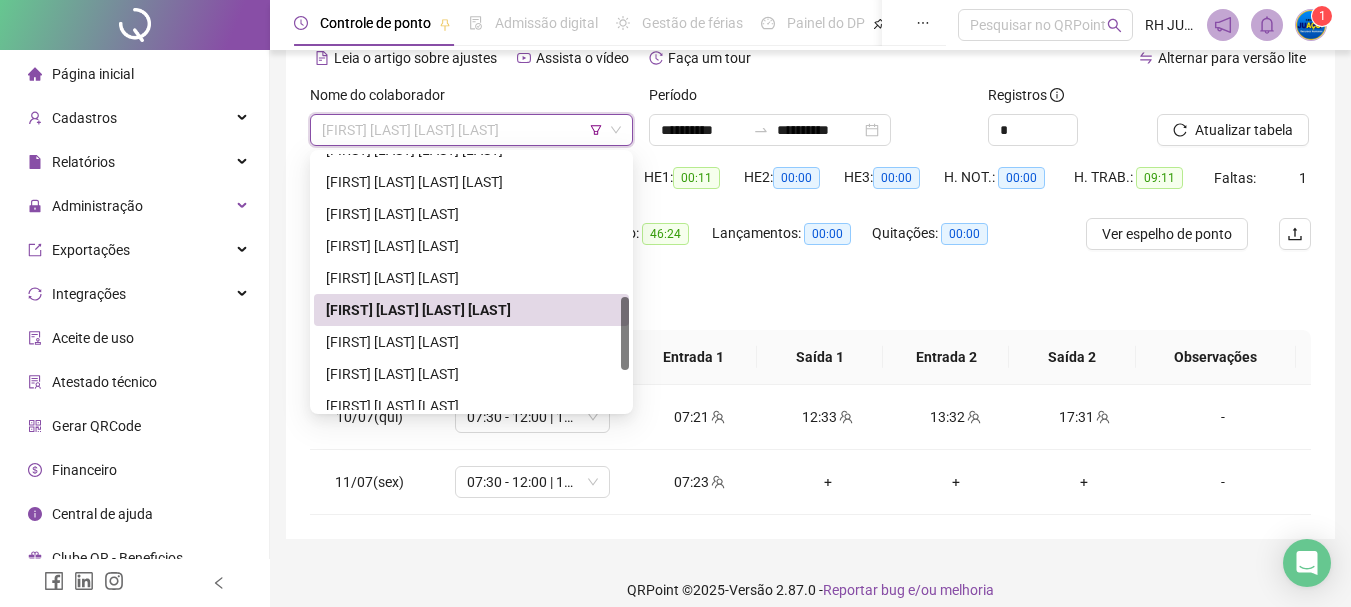 scroll, scrollTop: 600, scrollLeft: 0, axis: vertical 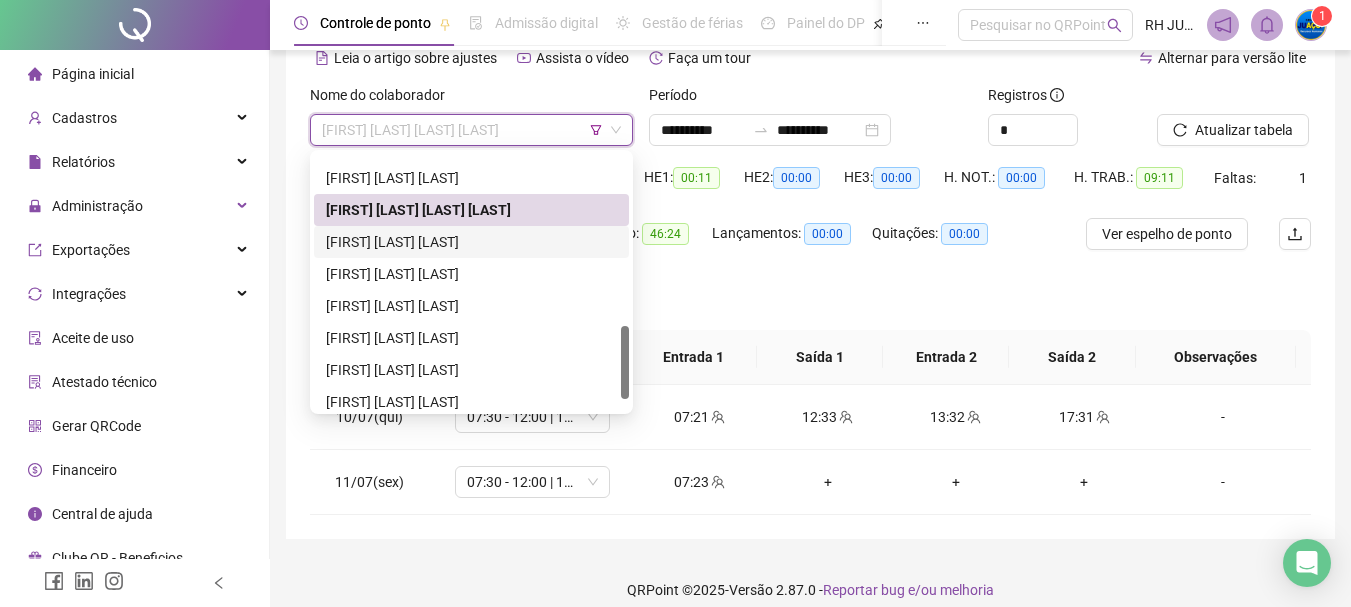 click on "[FIRST] [LAST] [LAST]" at bounding box center (471, 242) 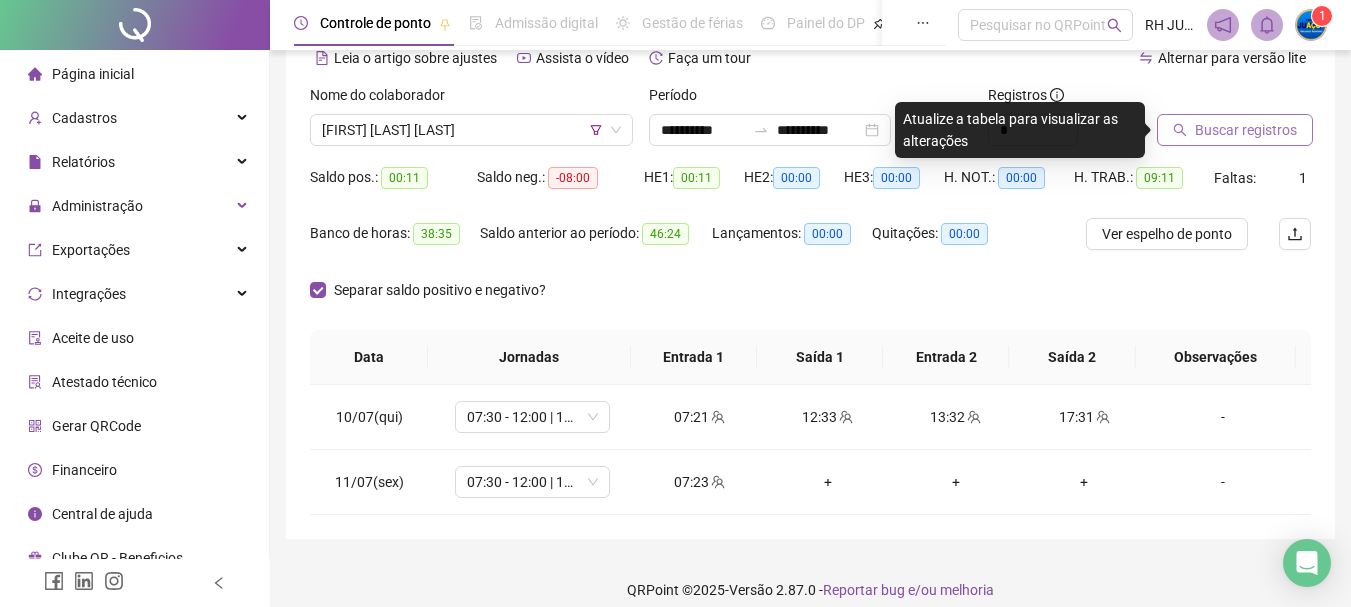 click on "Buscar registros" at bounding box center (1235, 130) 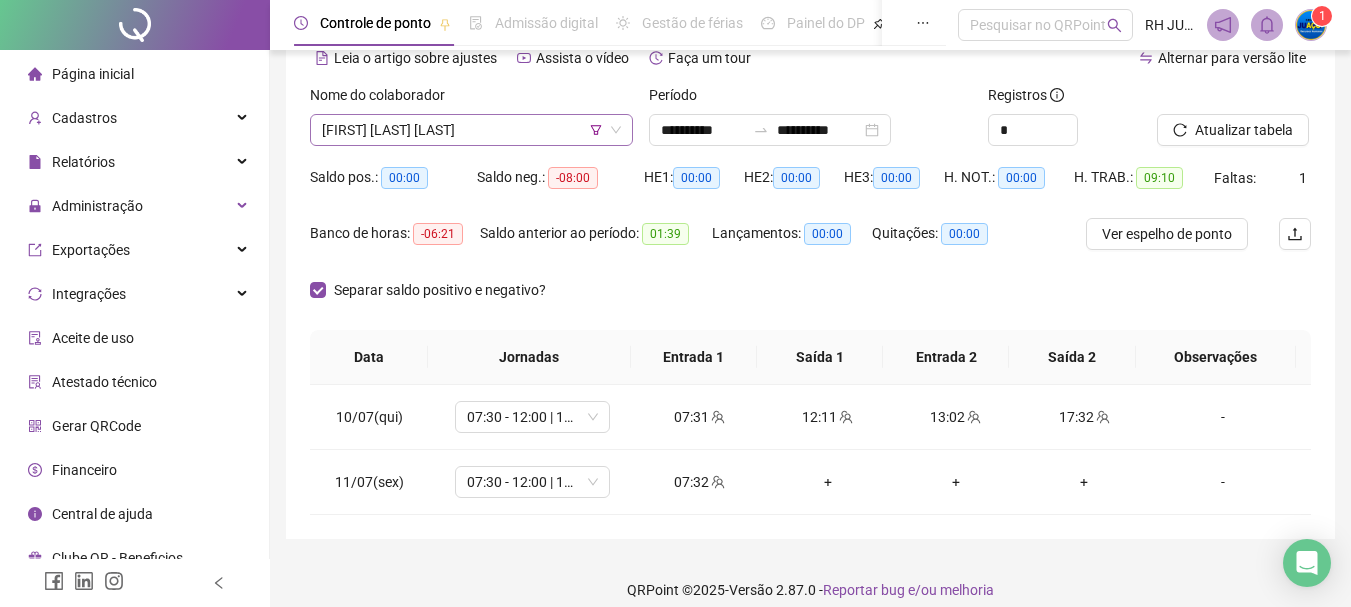 click on "[FIRST] [LAST] [LAST]" at bounding box center (471, 130) 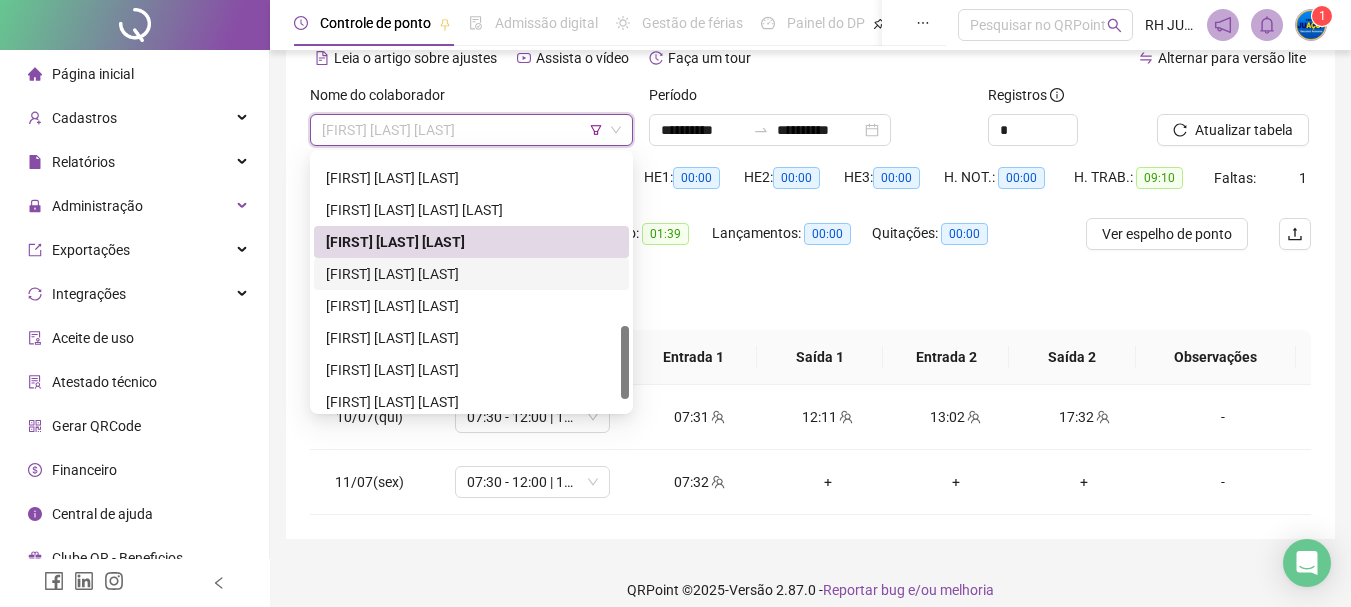 drag, startPoint x: 507, startPoint y: 291, endPoint x: 511, endPoint y: 267, distance: 24.33105 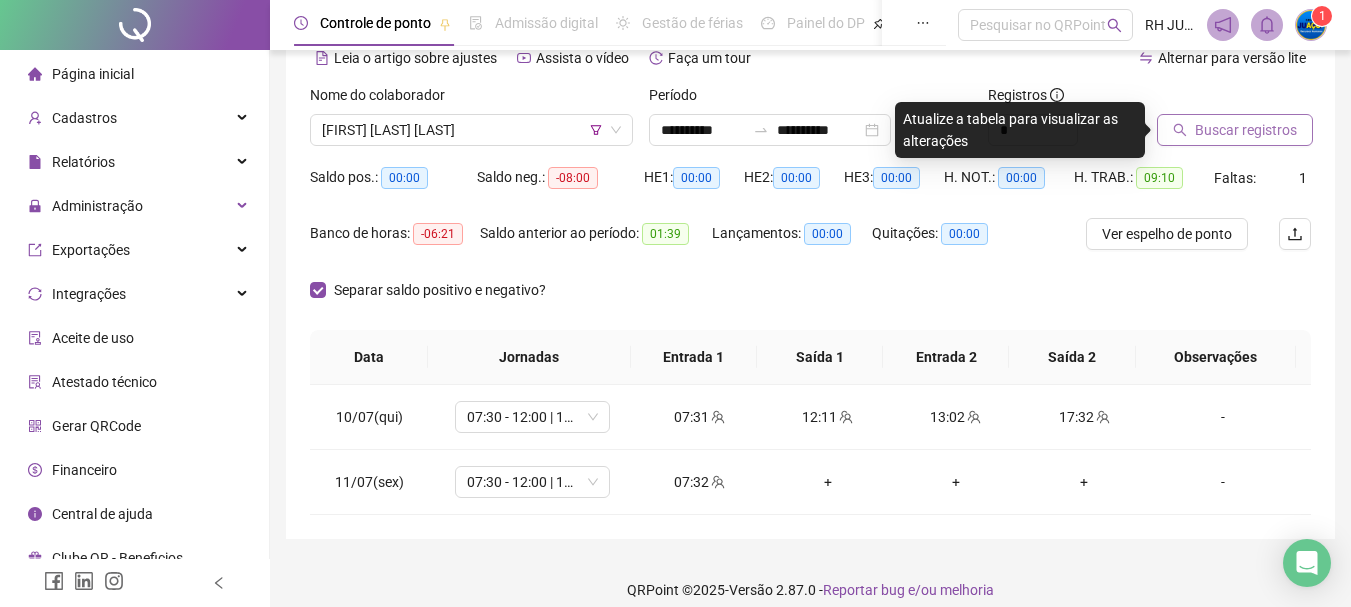 click on "Buscar registros" at bounding box center [1246, 130] 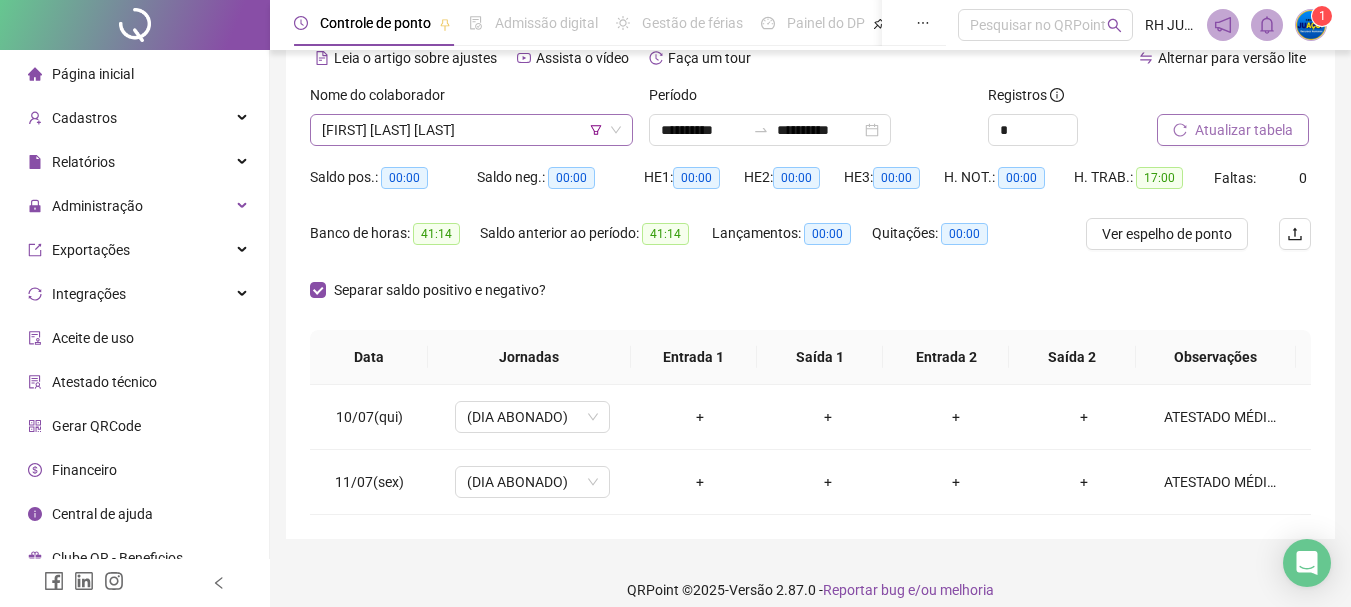 click on "[FIRST] [LAST] [LAST]" at bounding box center [471, 130] 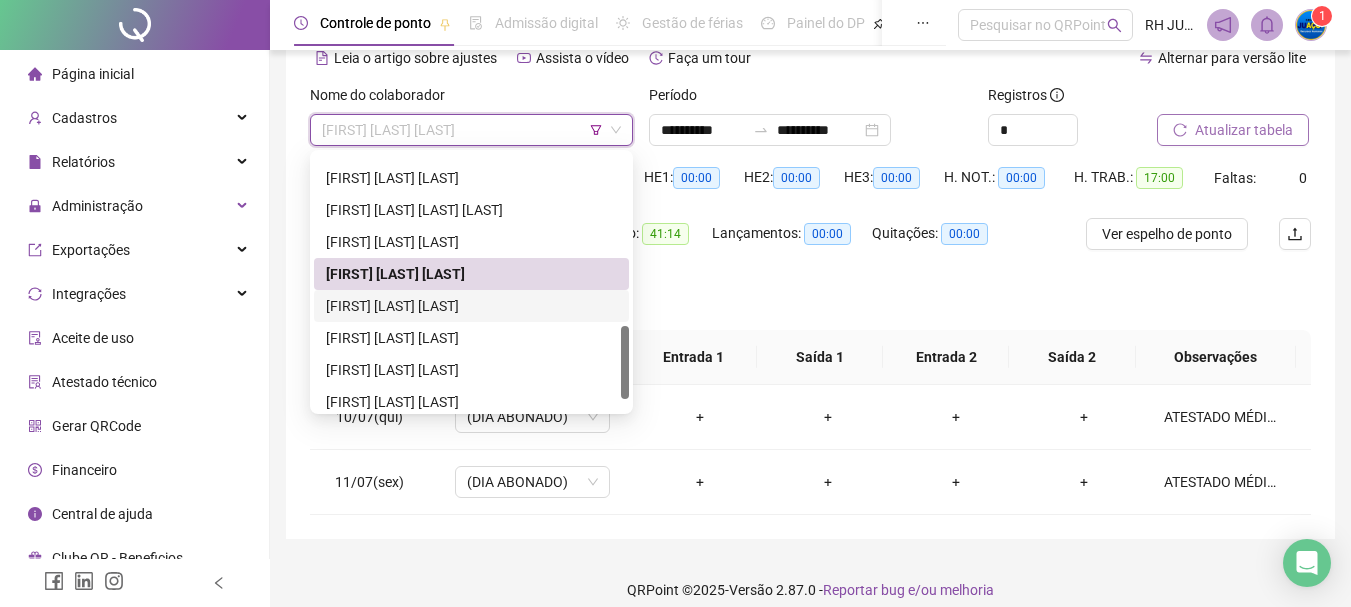 click on "[FIRST] [LAST] [LAST]" at bounding box center [471, 306] 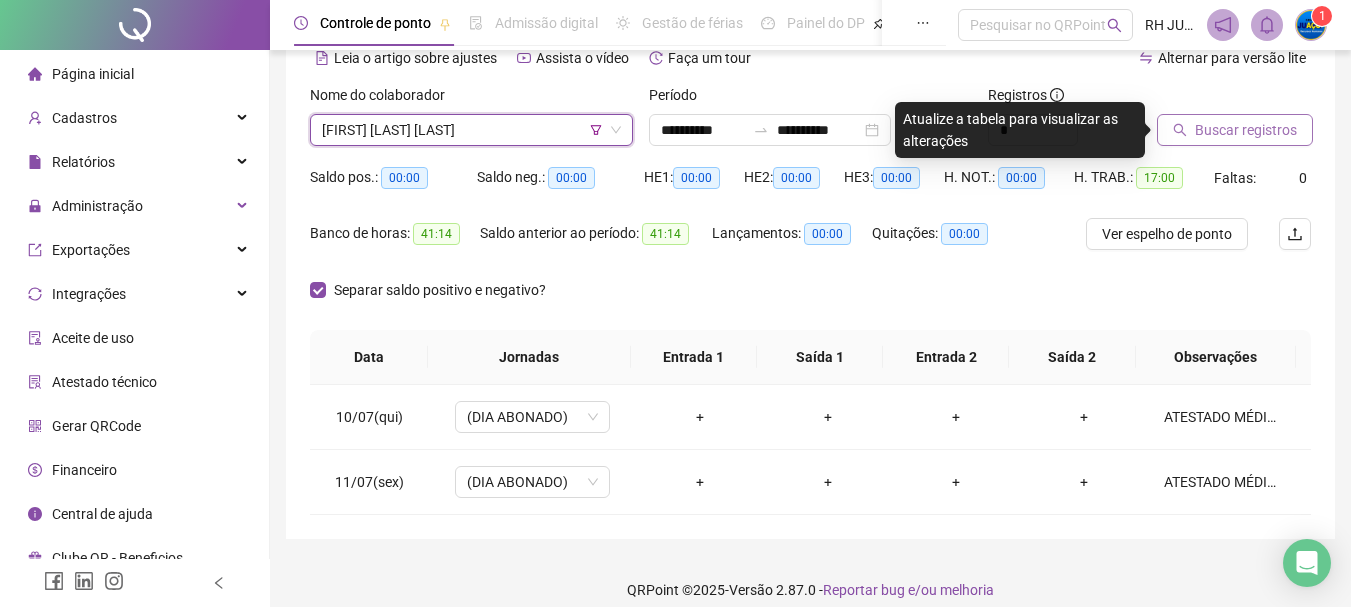 click 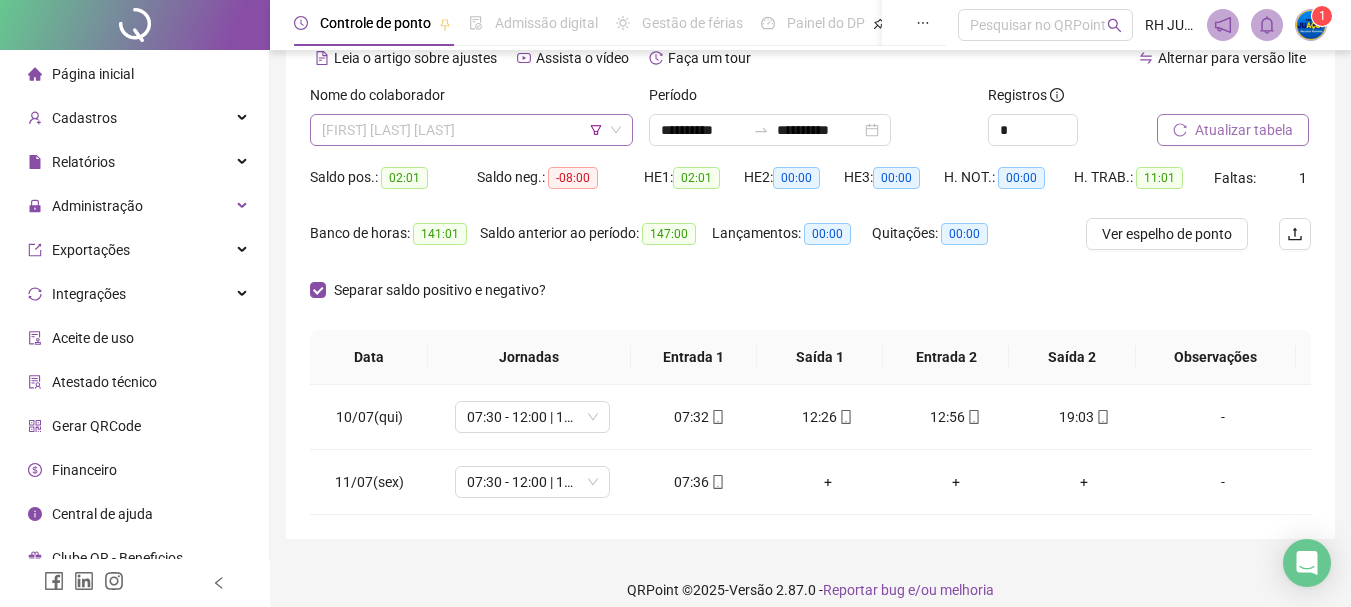 click on "[FIRST] [LAST] [LAST]" at bounding box center (471, 130) 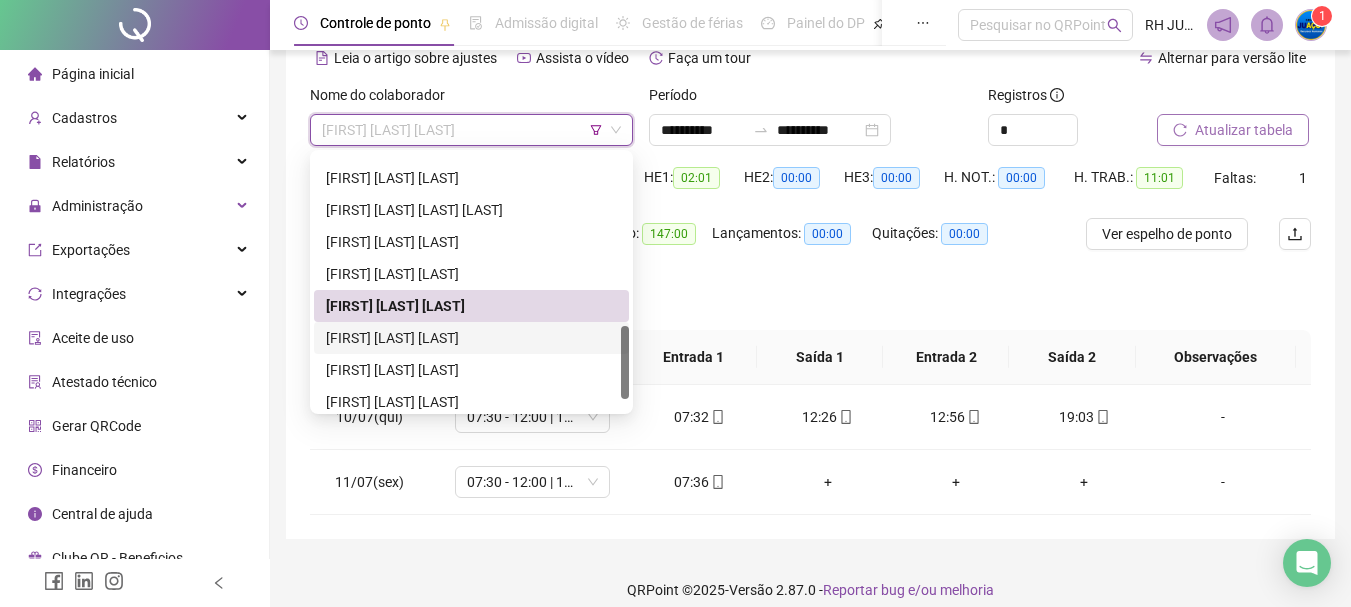 click on "[FIRST] [LAST] [LAST]" at bounding box center [471, 338] 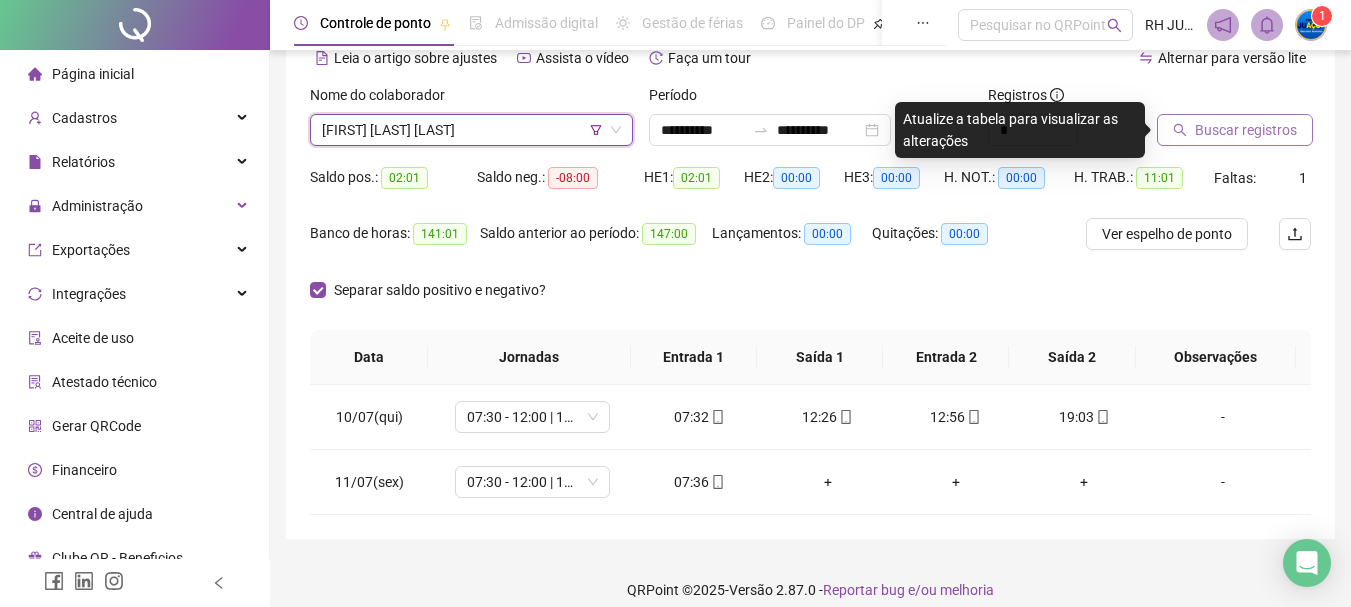 click on "Buscar registros" at bounding box center [1235, 130] 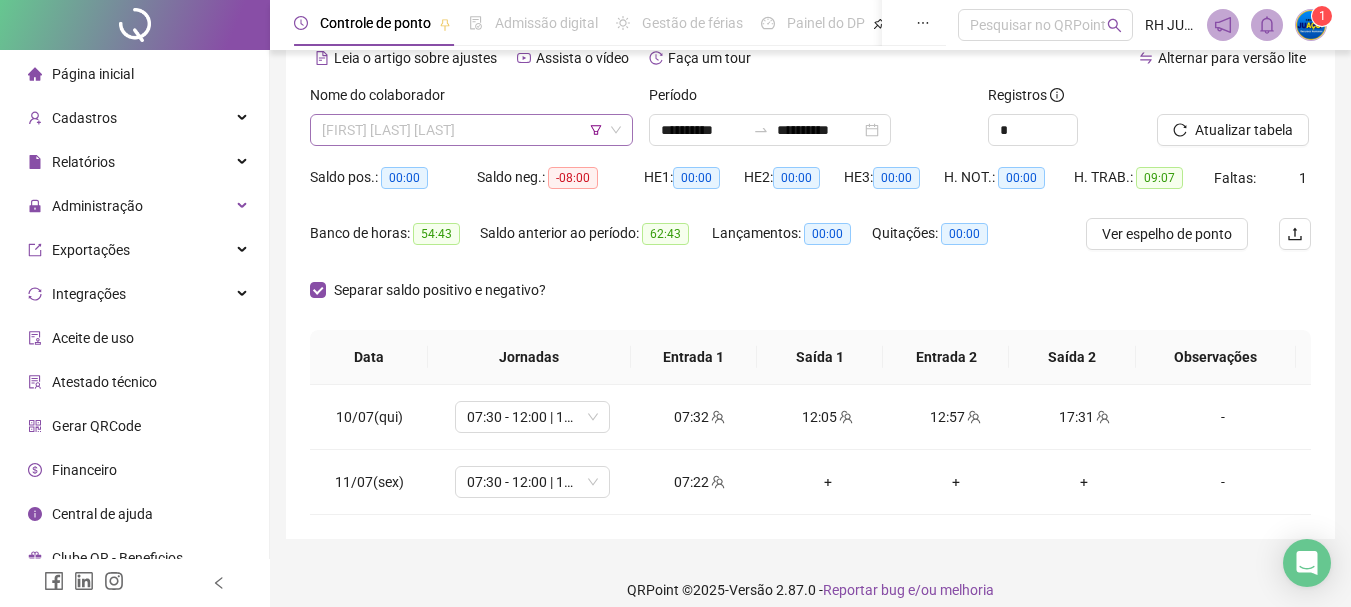 click on "[FIRST] [LAST] [LAST]" at bounding box center (471, 130) 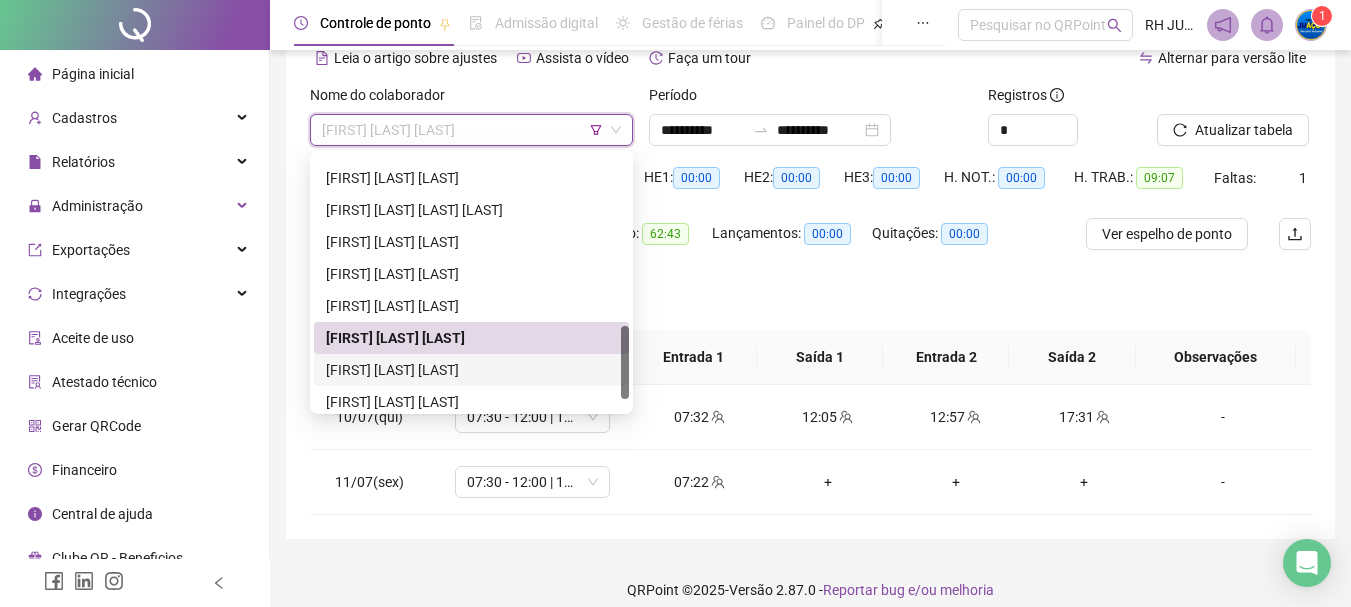 drag, startPoint x: 548, startPoint y: 372, endPoint x: 540, endPoint y: 362, distance: 12.806249 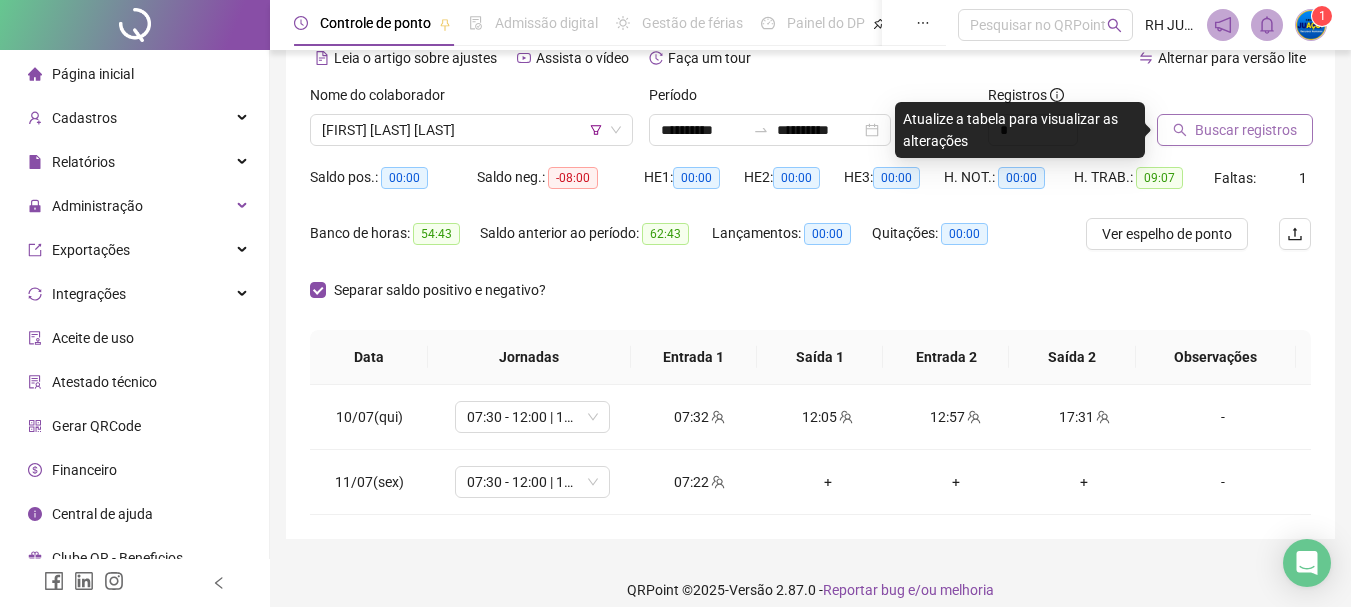 click on "Buscar registros" at bounding box center [1246, 130] 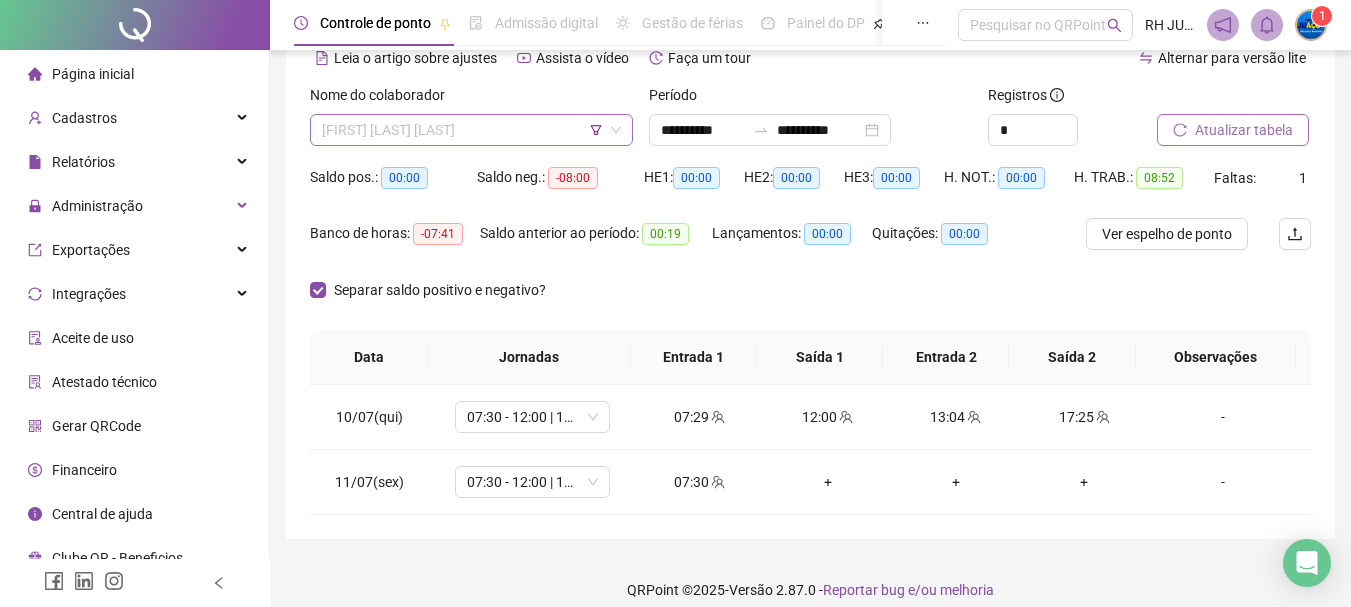 click on "[FIRST] [LAST] [LAST]" at bounding box center (471, 130) 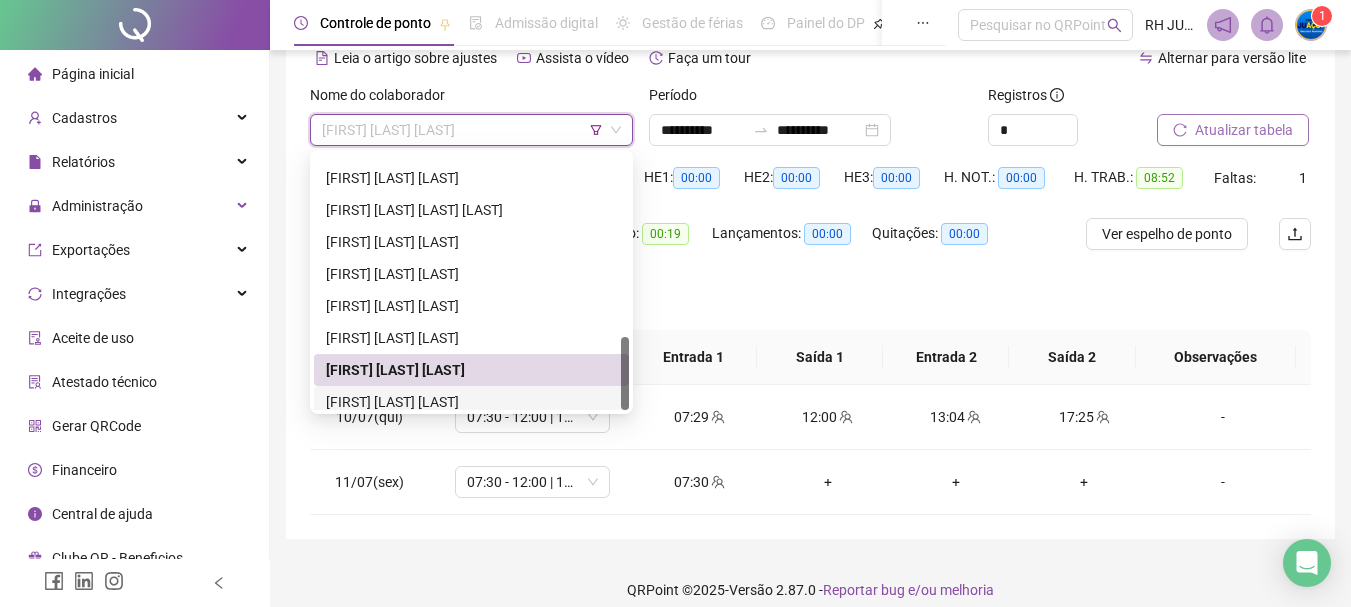 scroll, scrollTop: 640, scrollLeft: 0, axis: vertical 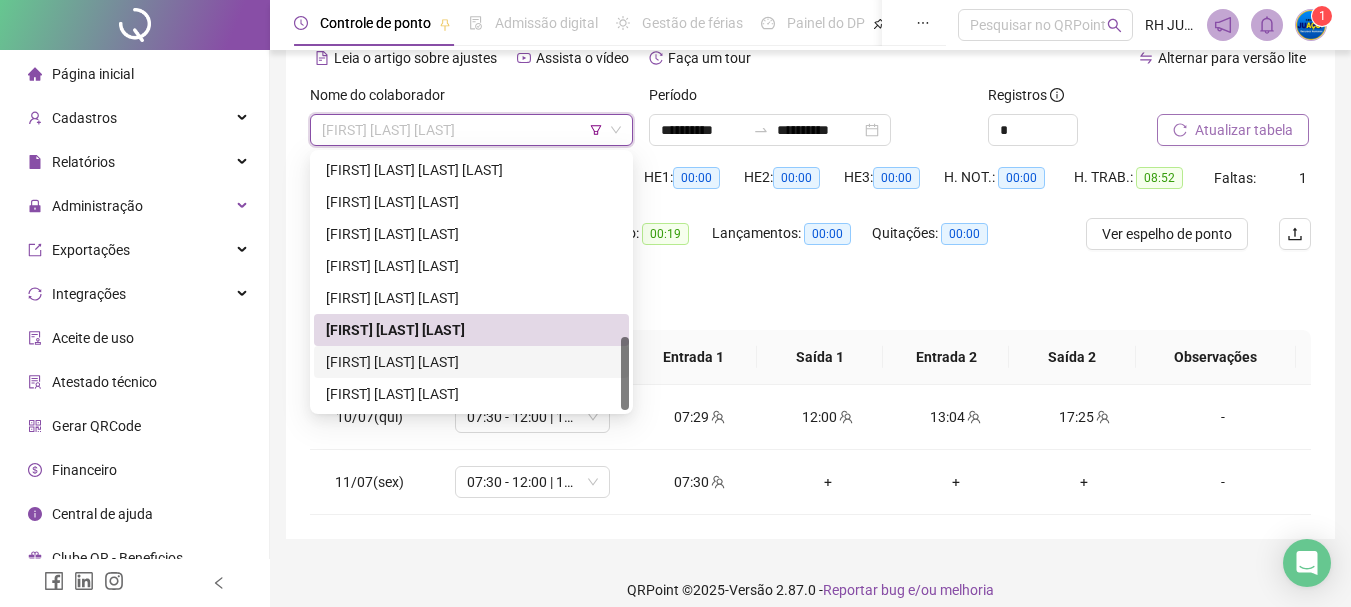 click on "[FIRST] [LAST] [LAST]" at bounding box center (471, 362) 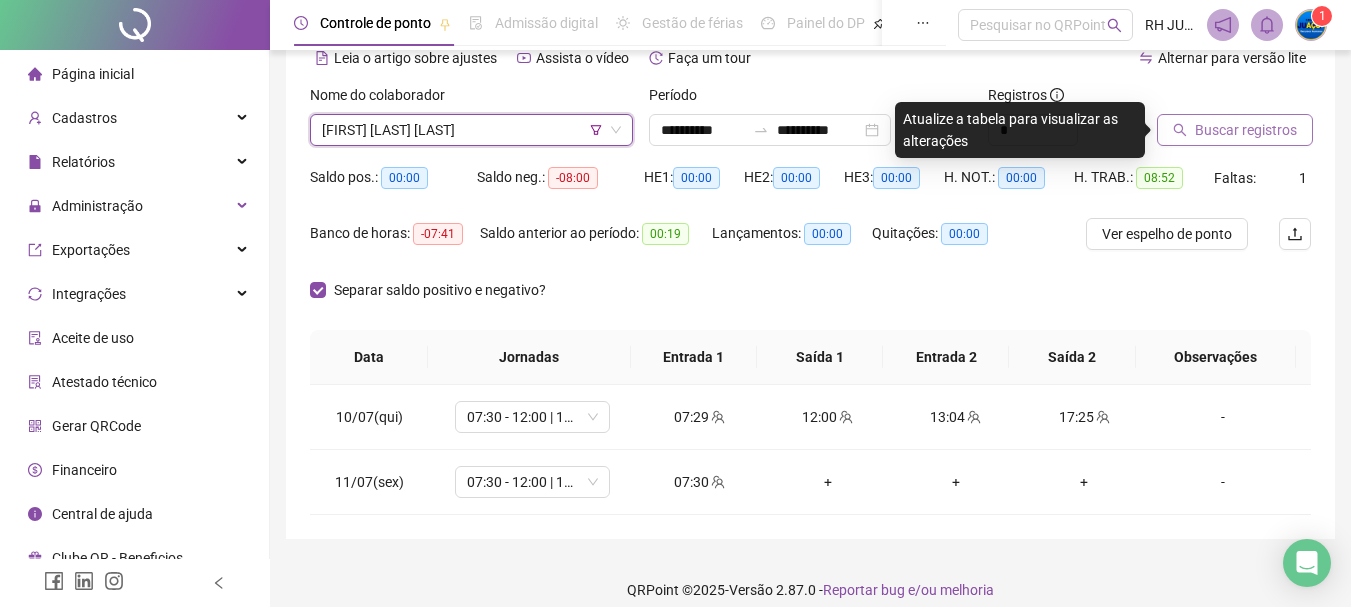 click 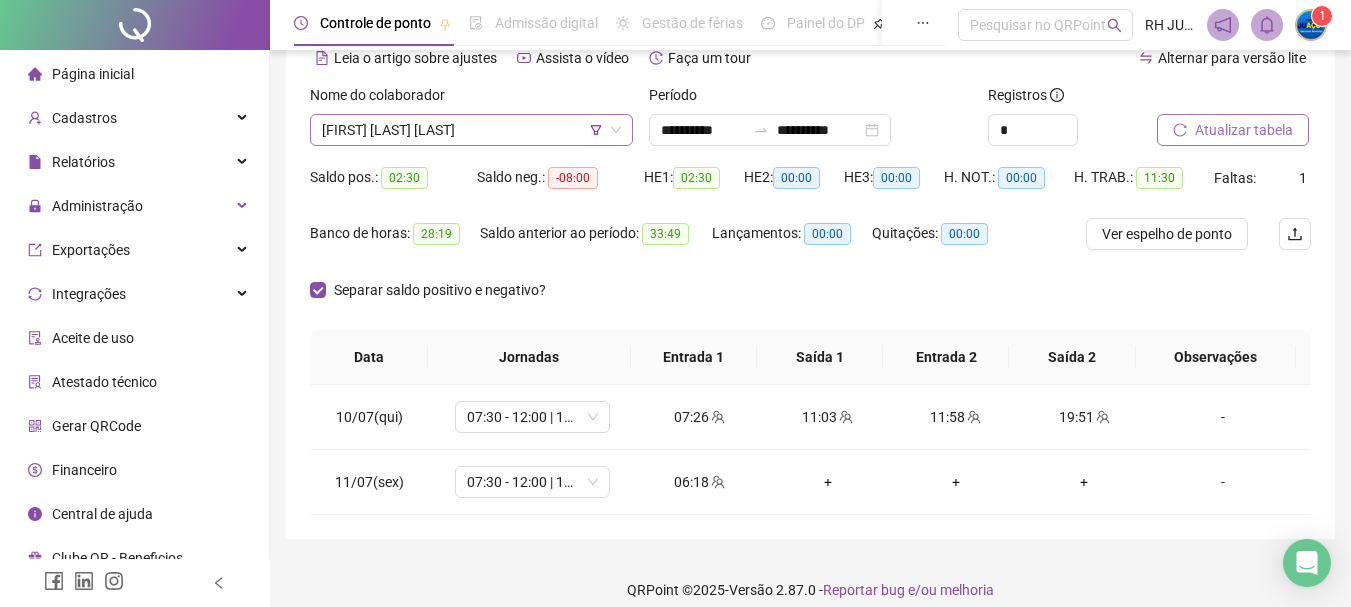 click on "[FIRST] [LAST] [LAST]" at bounding box center (471, 130) 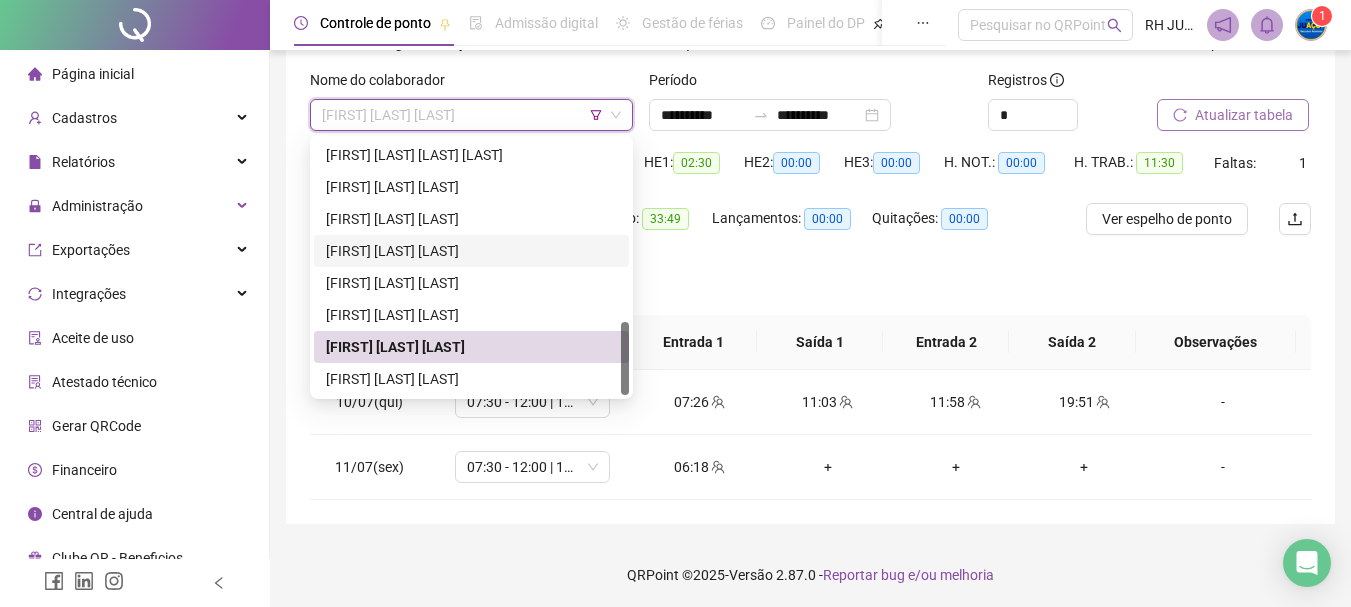 scroll, scrollTop: 118, scrollLeft: 0, axis: vertical 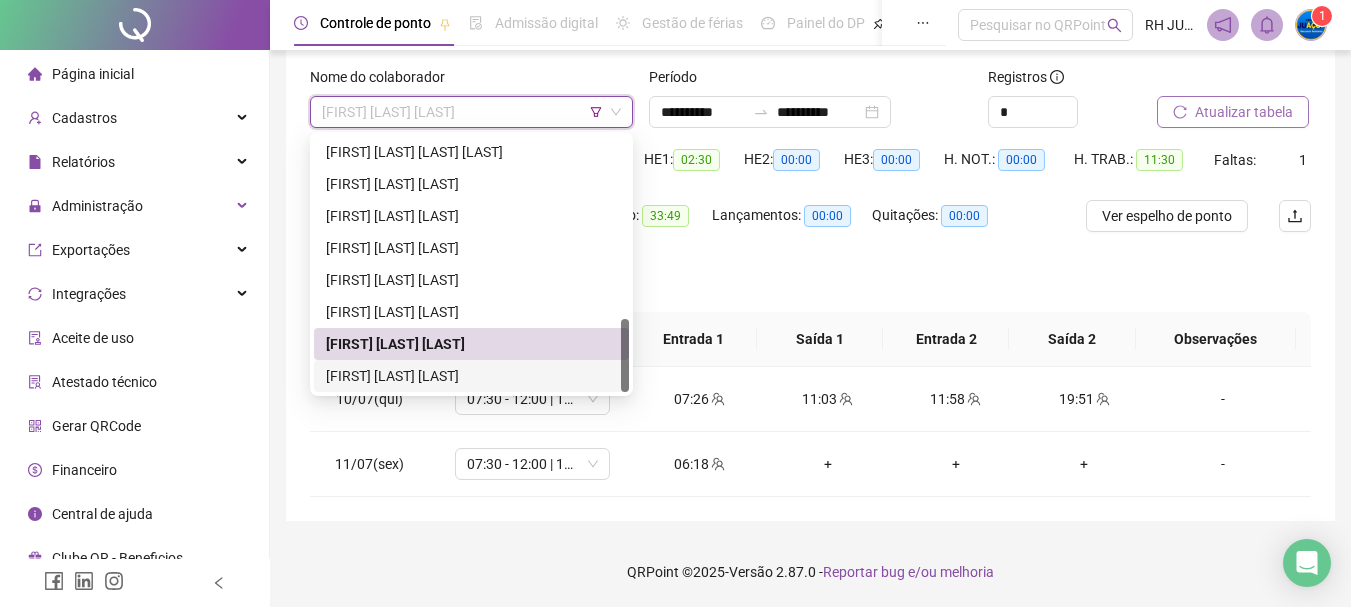 drag, startPoint x: 477, startPoint y: 383, endPoint x: 547, endPoint y: 354, distance: 75.76939 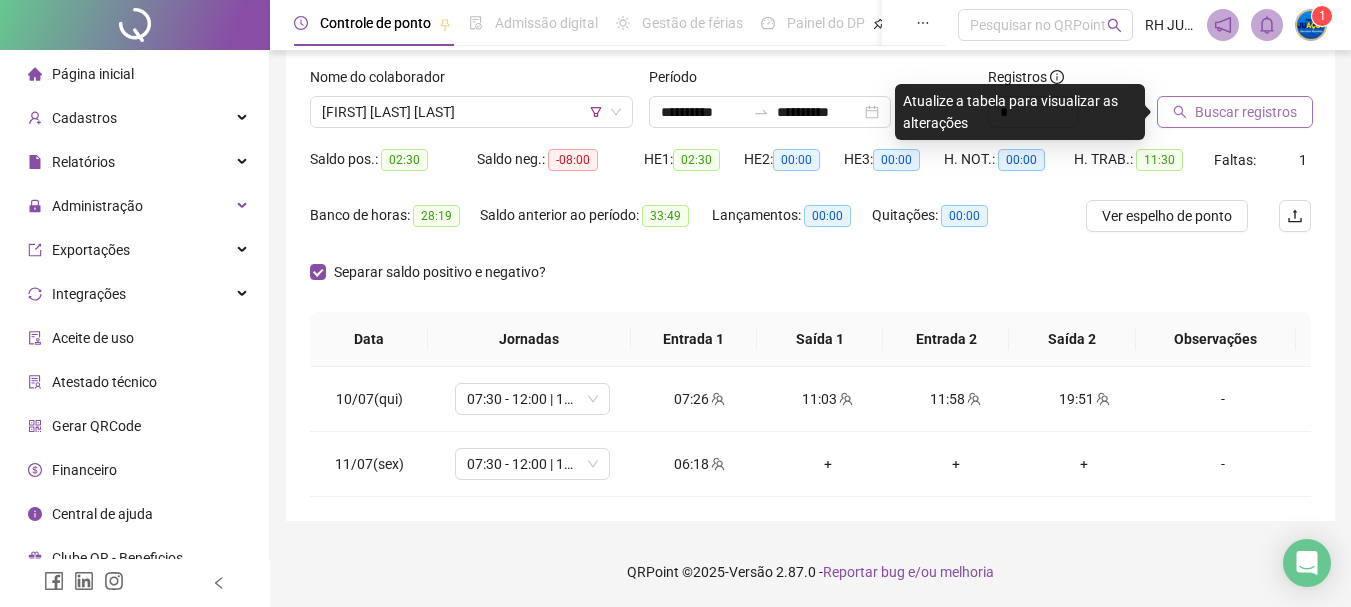 click 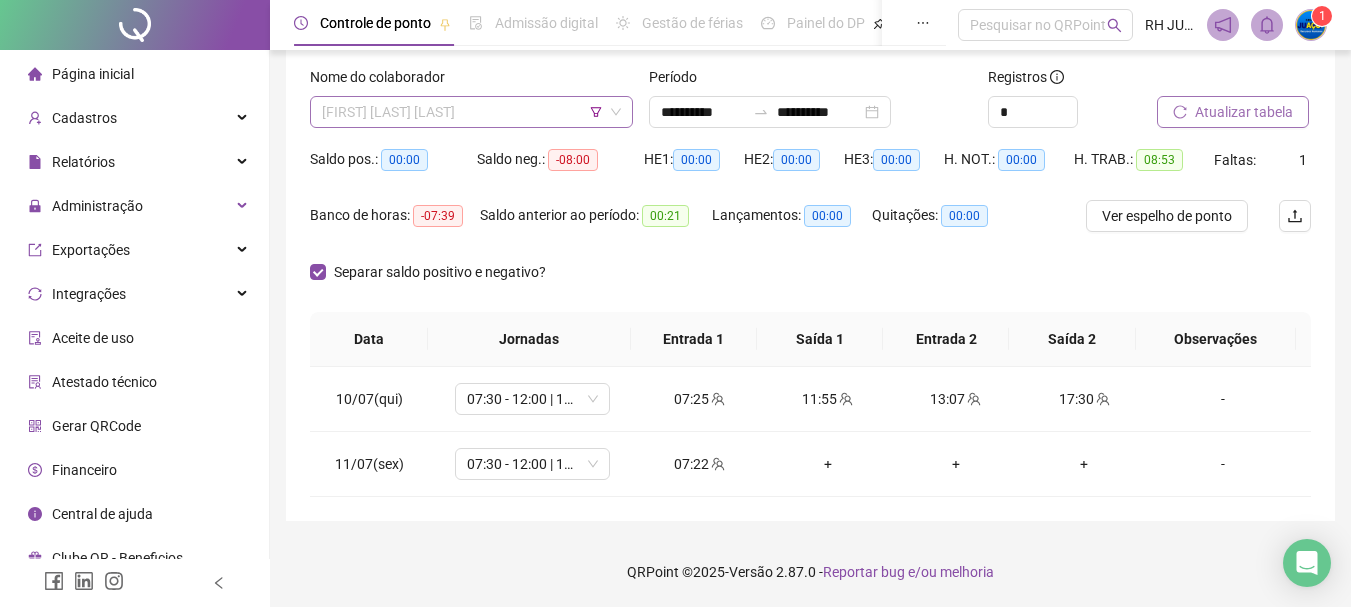 click on "[FIRST] [LAST] [LAST]" at bounding box center (471, 112) 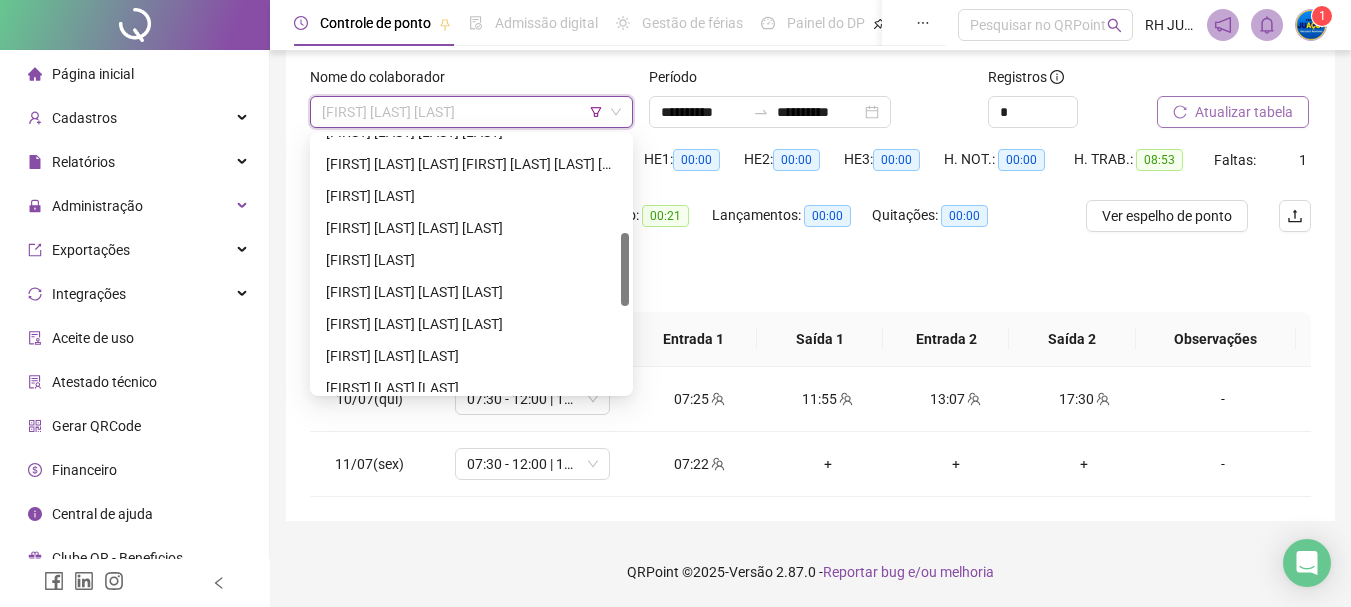 scroll, scrollTop: 440, scrollLeft: 0, axis: vertical 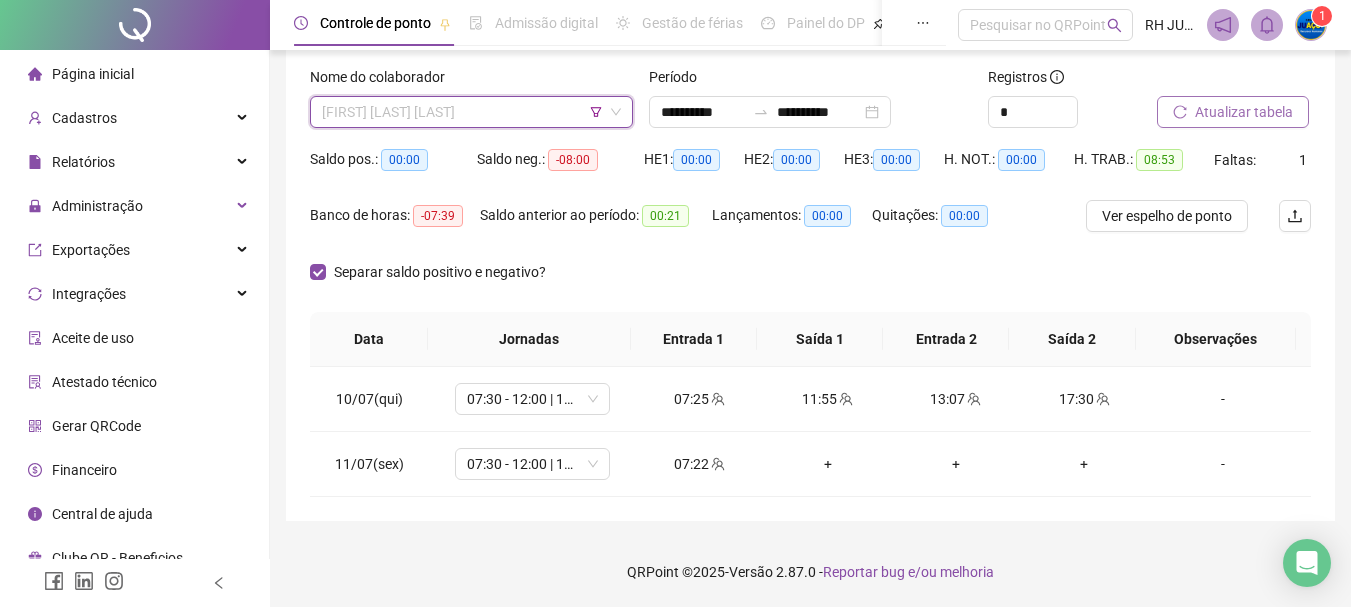 click on "[FIRST] [LAST] [LAST]" at bounding box center (471, 112) 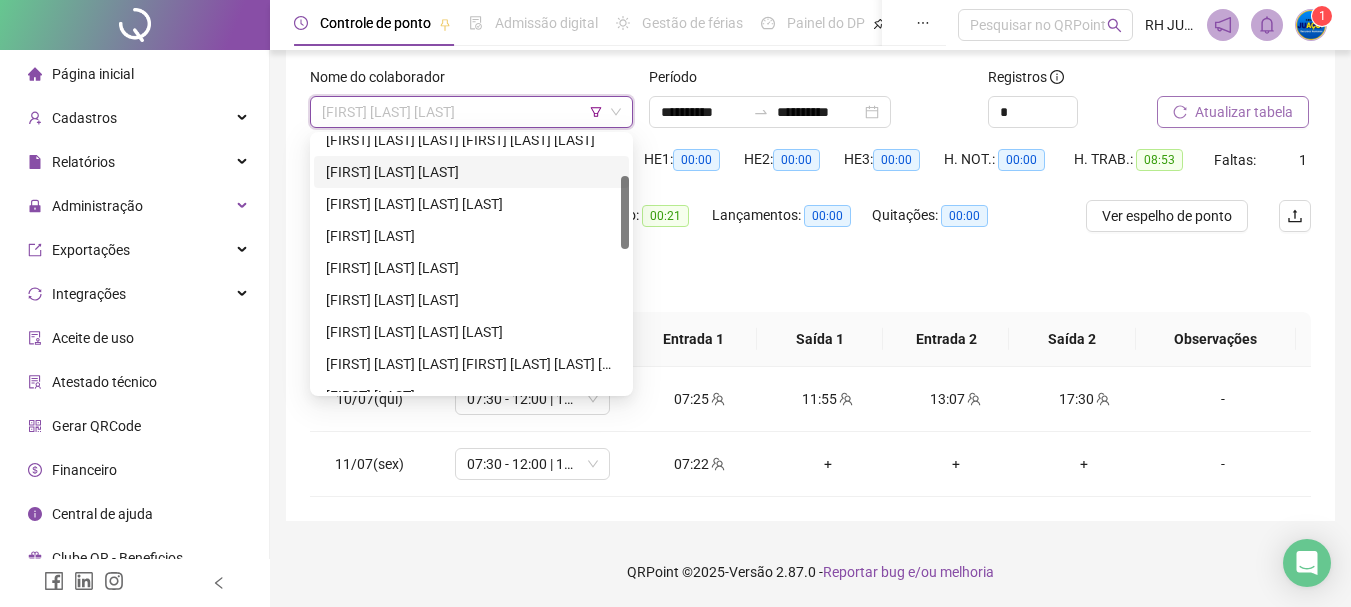 scroll, scrollTop: 0, scrollLeft: 0, axis: both 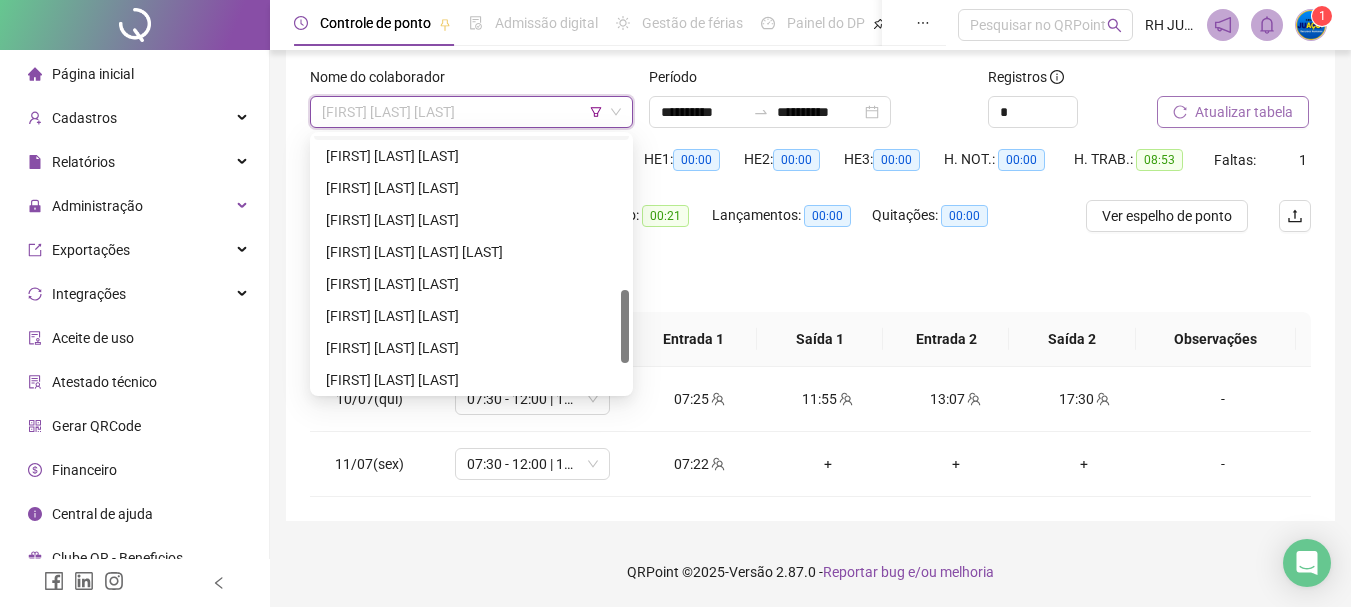 click 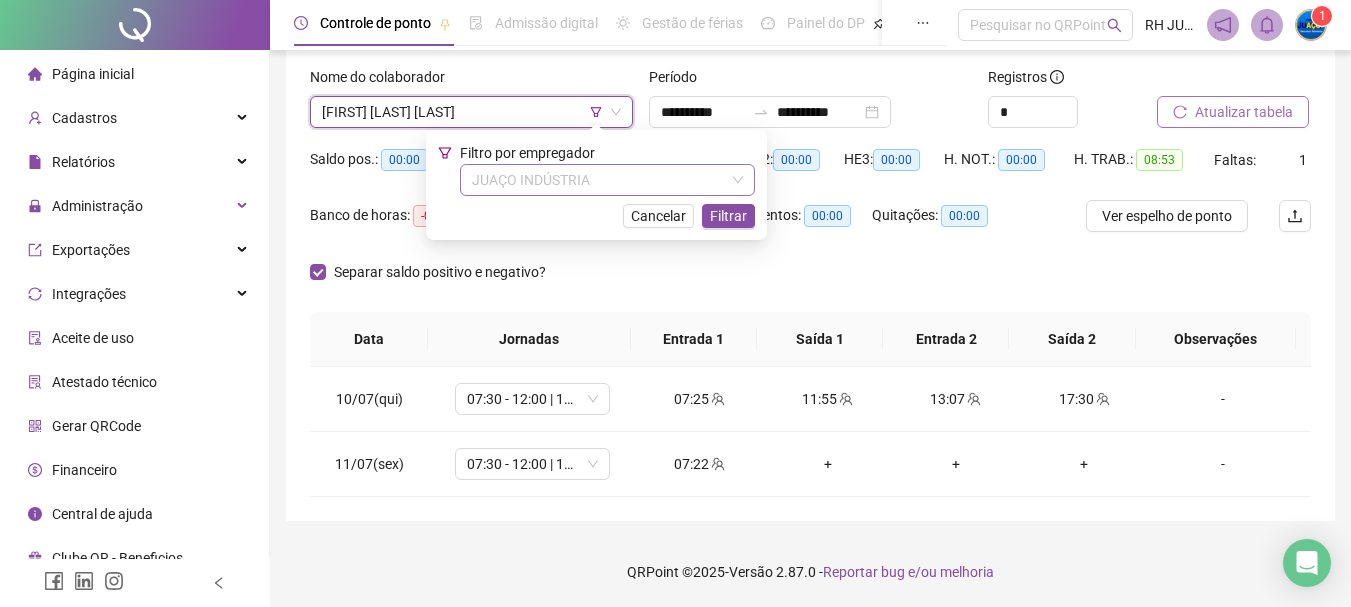 click on "JUAÇO INDÚSTRIA" at bounding box center (607, 180) 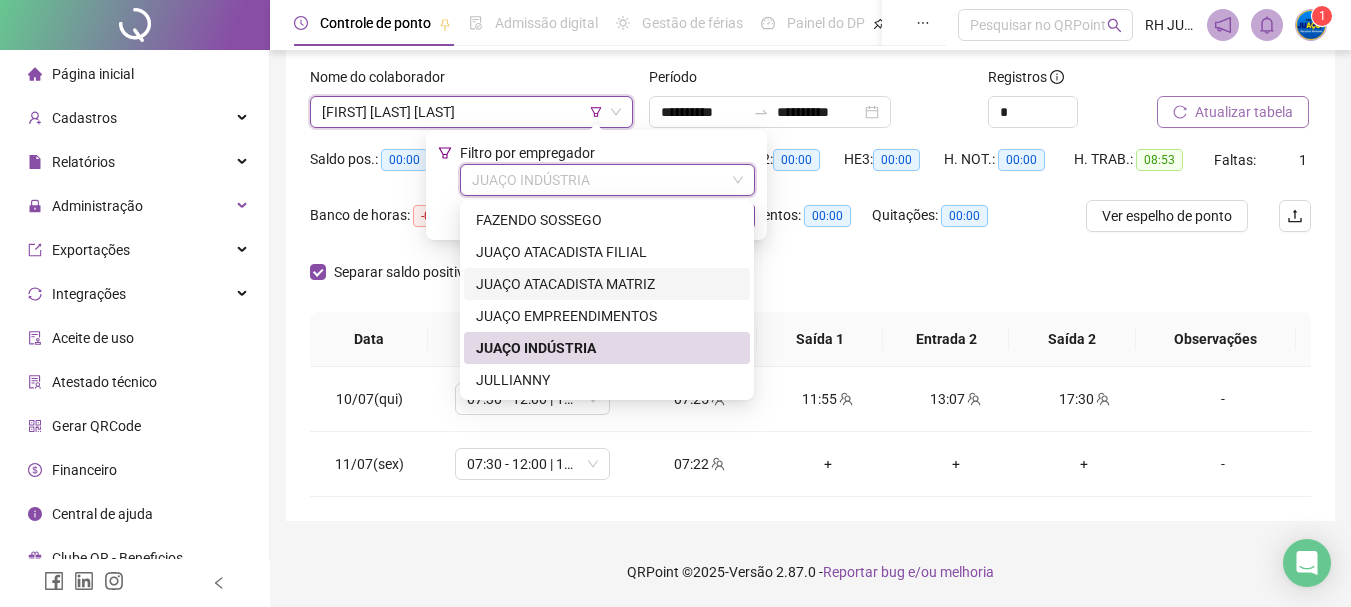 click on "JUAÇO ATACADISTA MATRIZ" at bounding box center [607, 284] 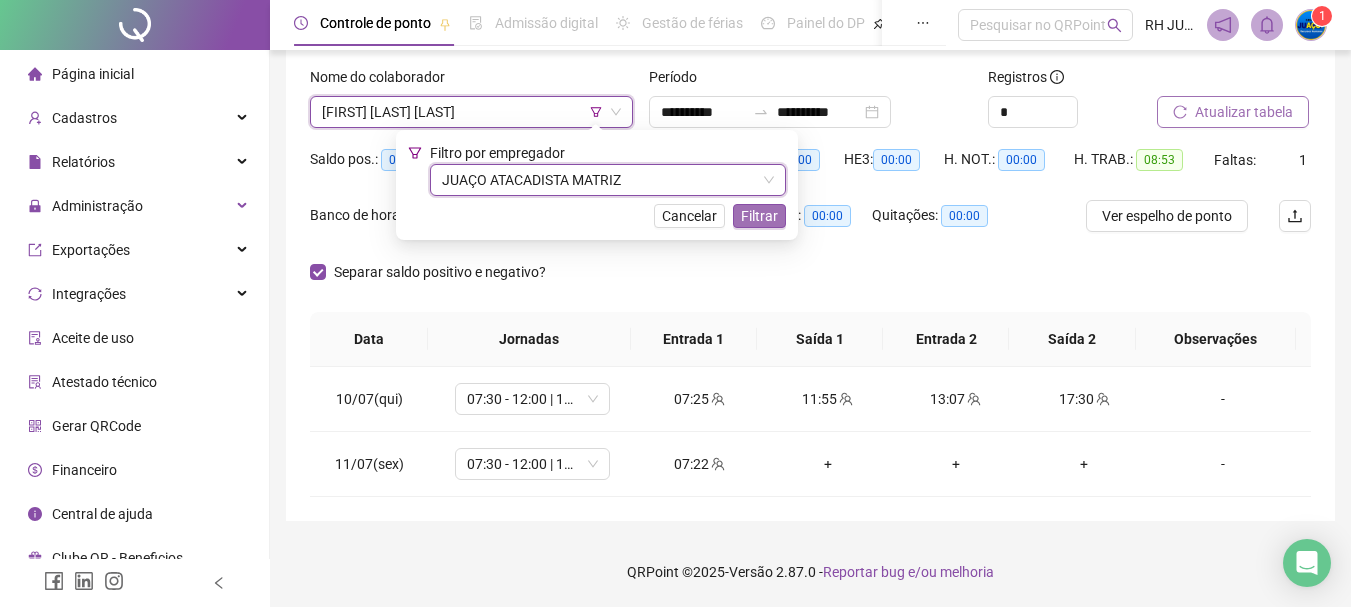 click on "Filtro por empregador [ORG] [ORG] Cancelar Filtrar" at bounding box center (597, 185) 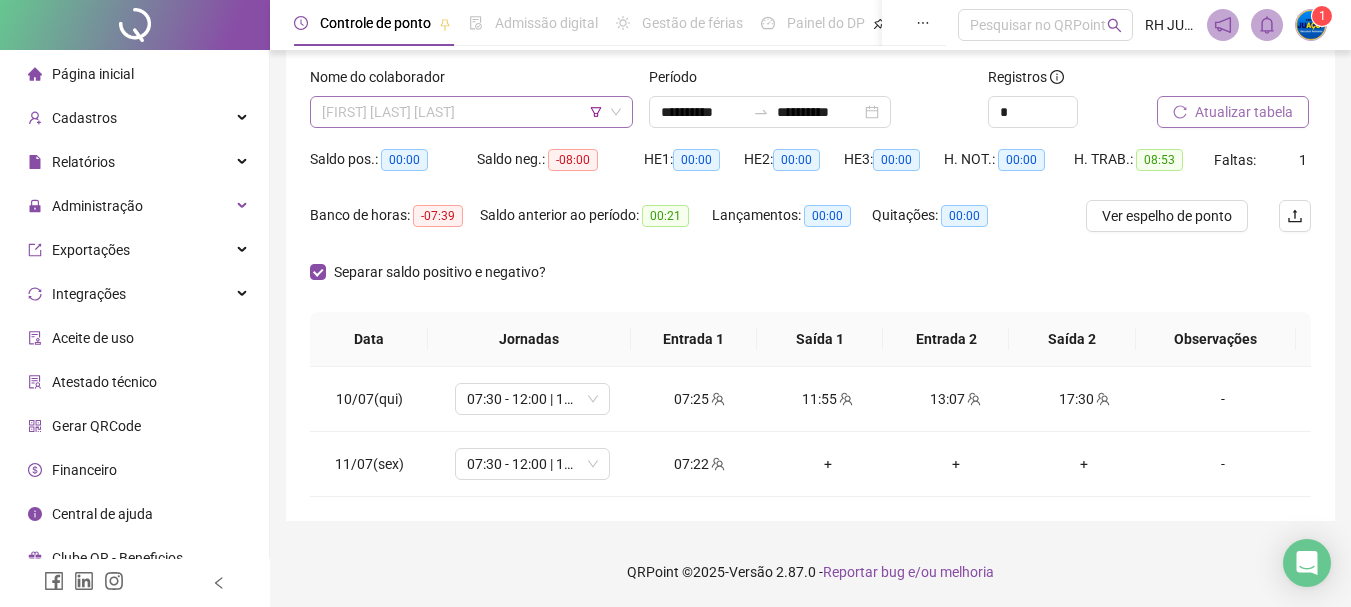 click on "[FIRST] [LAST] [LAST]" at bounding box center [471, 112] 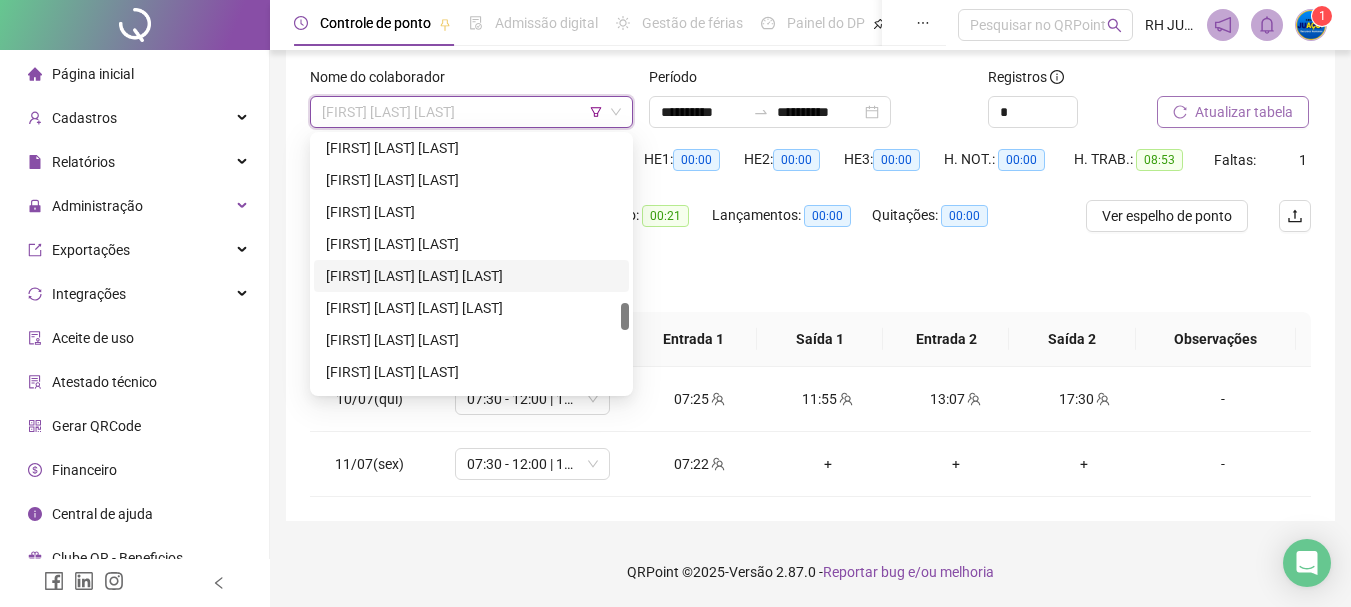 scroll, scrollTop: 1640, scrollLeft: 0, axis: vertical 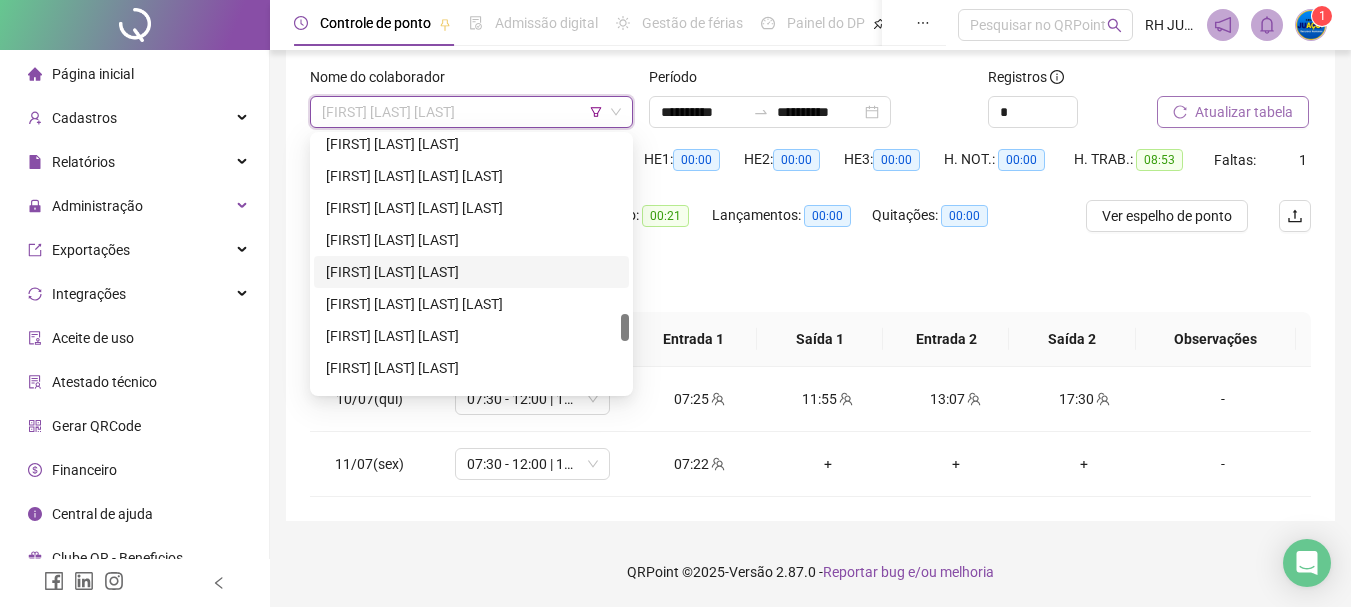 click on "[FIRST] [LAST] [LAST]" at bounding box center (471, 272) 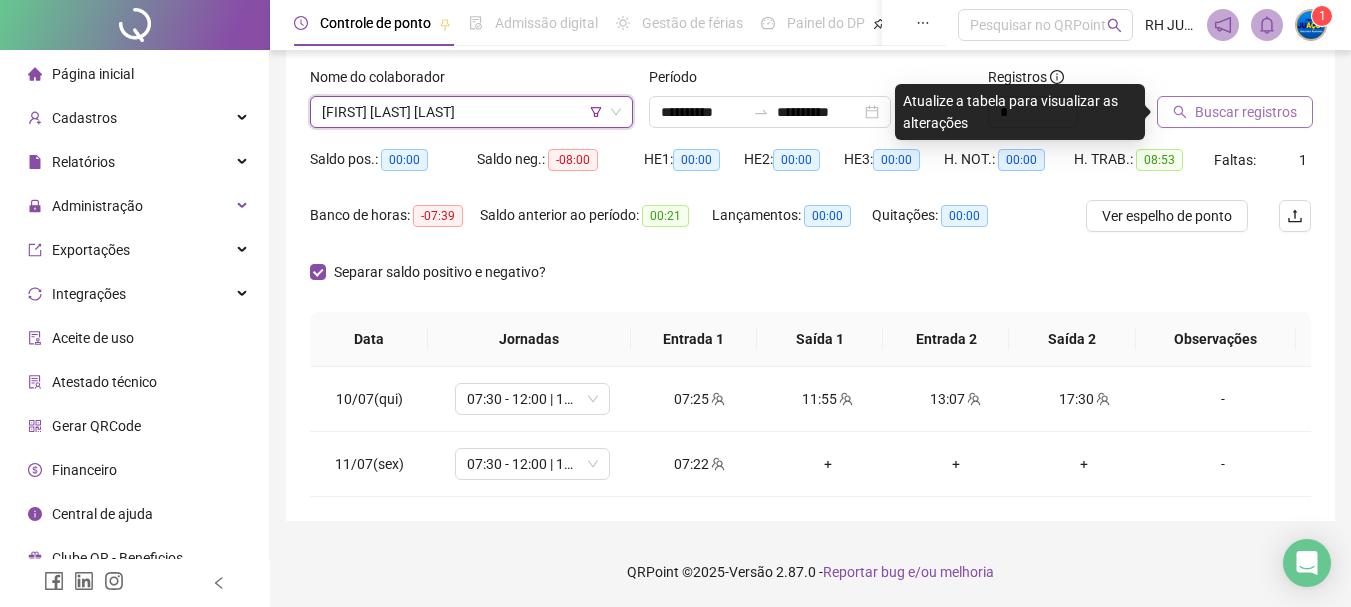 click on "Buscar registros" at bounding box center [1246, 112] 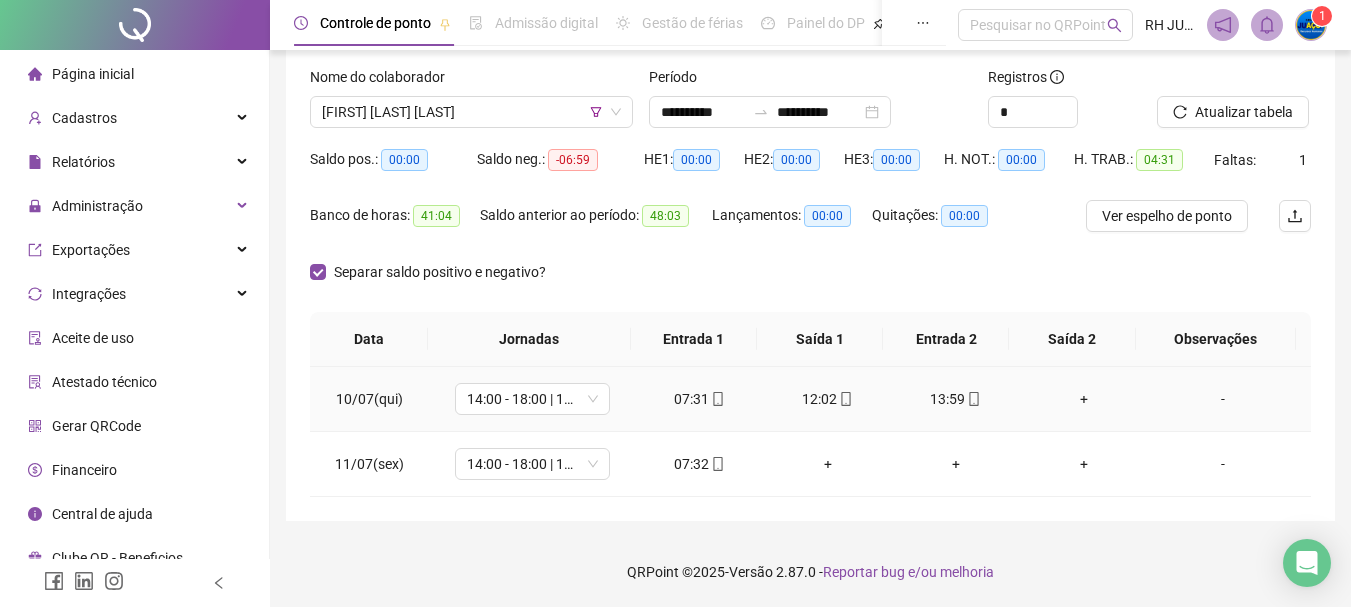 drag, startPoint x: 1070, startPoint y: 404, endPoint x: 1083, endPoint y: 399, distance: 13.928389 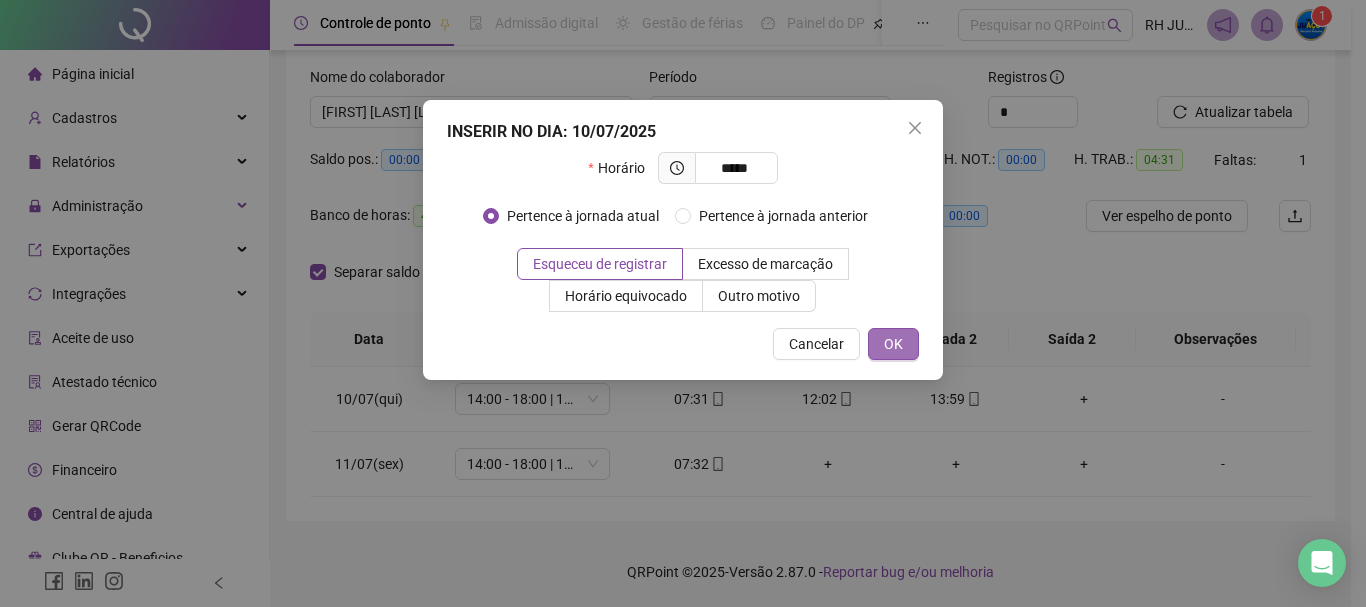 type on "*****" 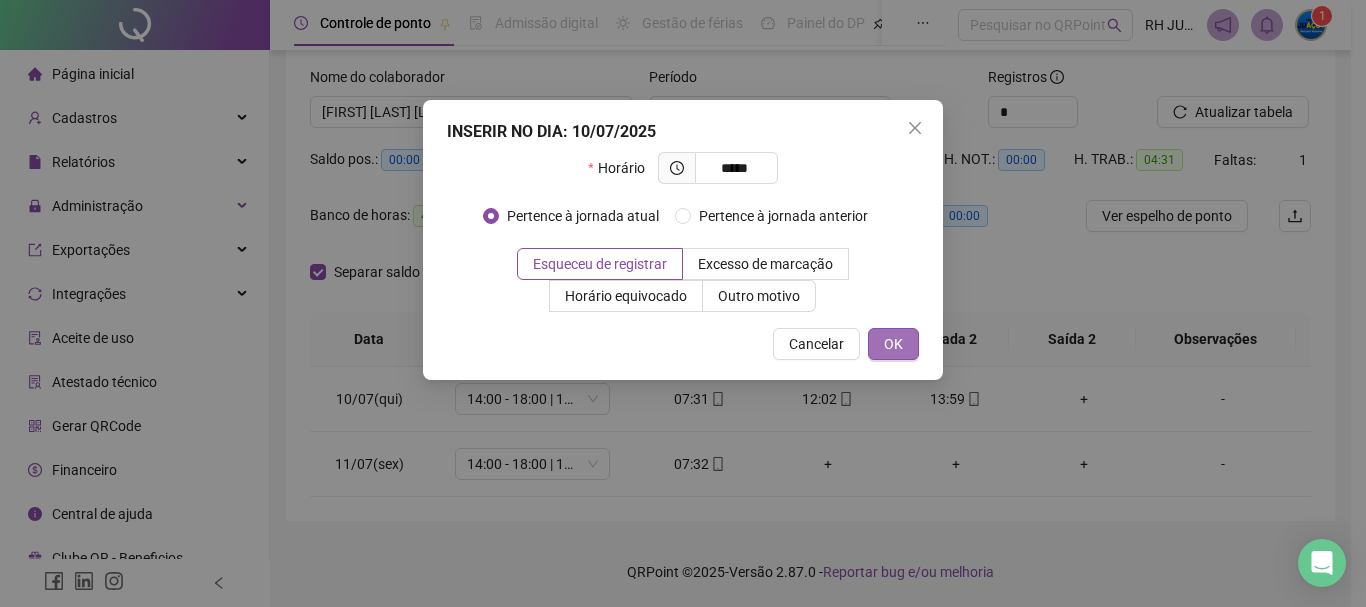 click on "OK" at bounding box center [893, 344] 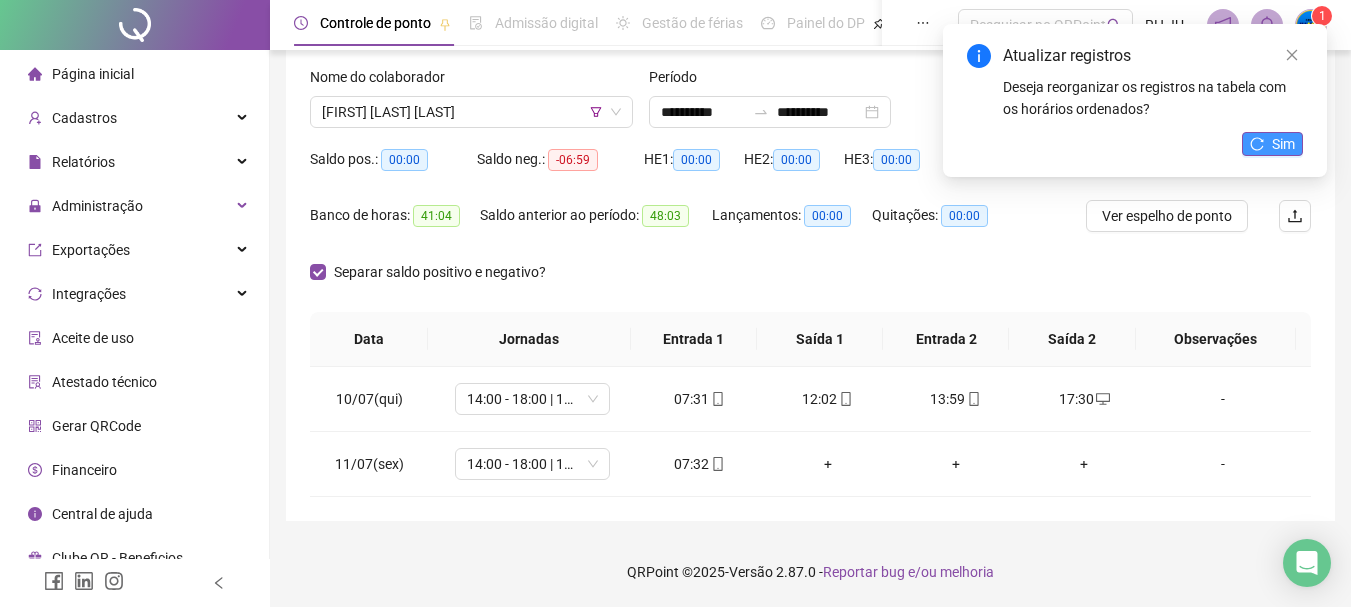 click on "Sim" at bounding box center (1272, 144) 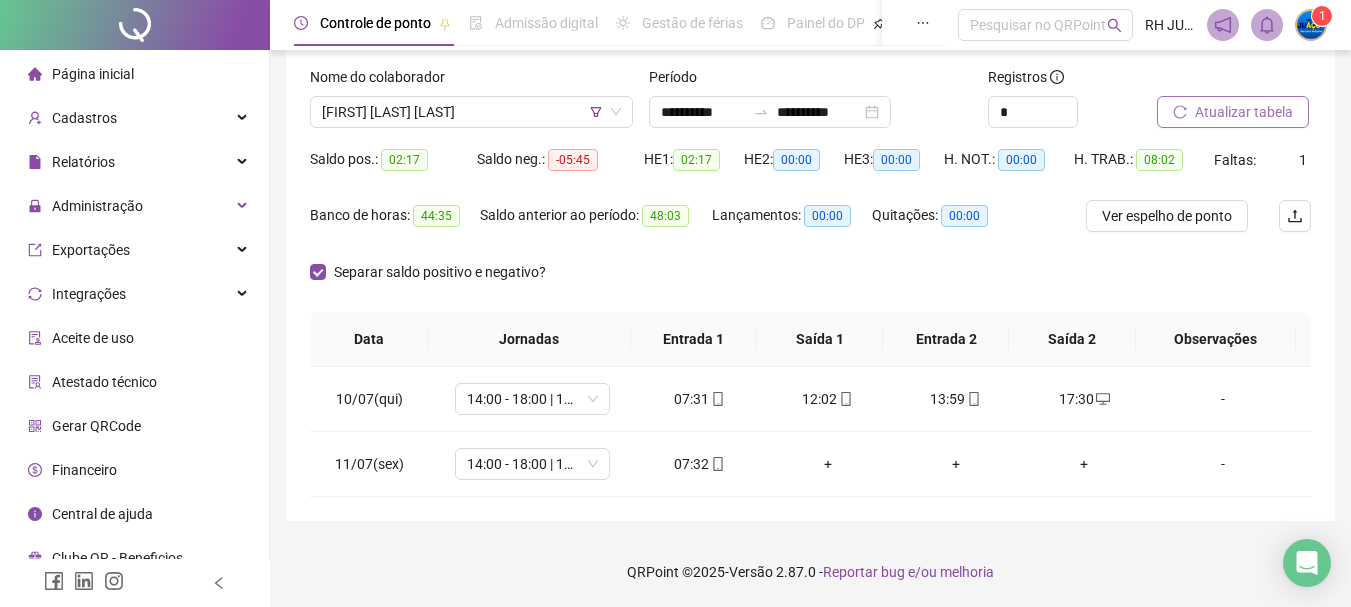 click on "Atualizar tabela" at bounding box center [1233, 112] 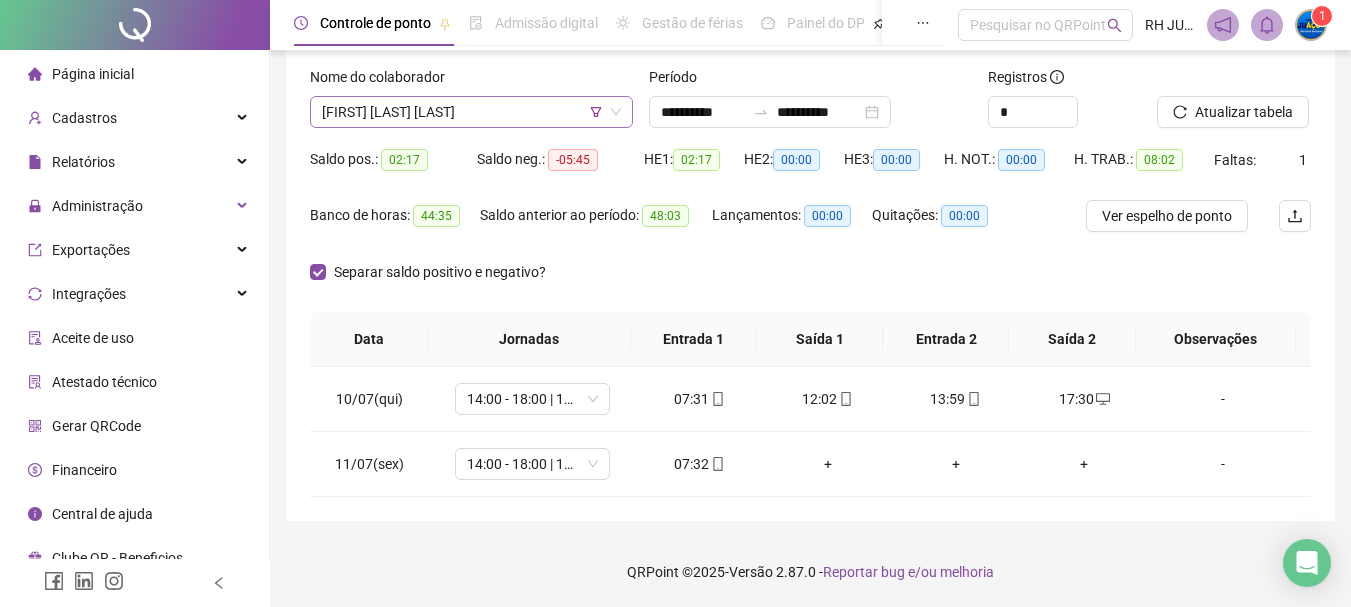 click on "[FIRST] [LAST] [LAST]" at bounding box center (471, 112) 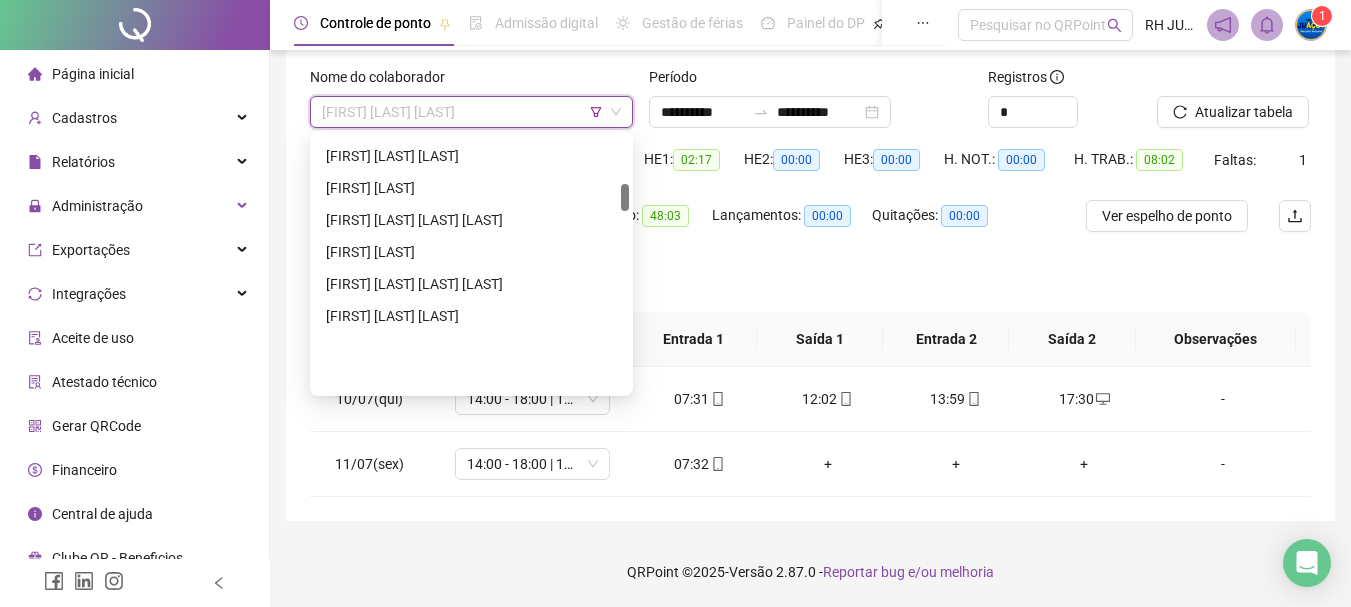 scroll, scrollTop: 440, scrollLeft: 0, axis: vertical 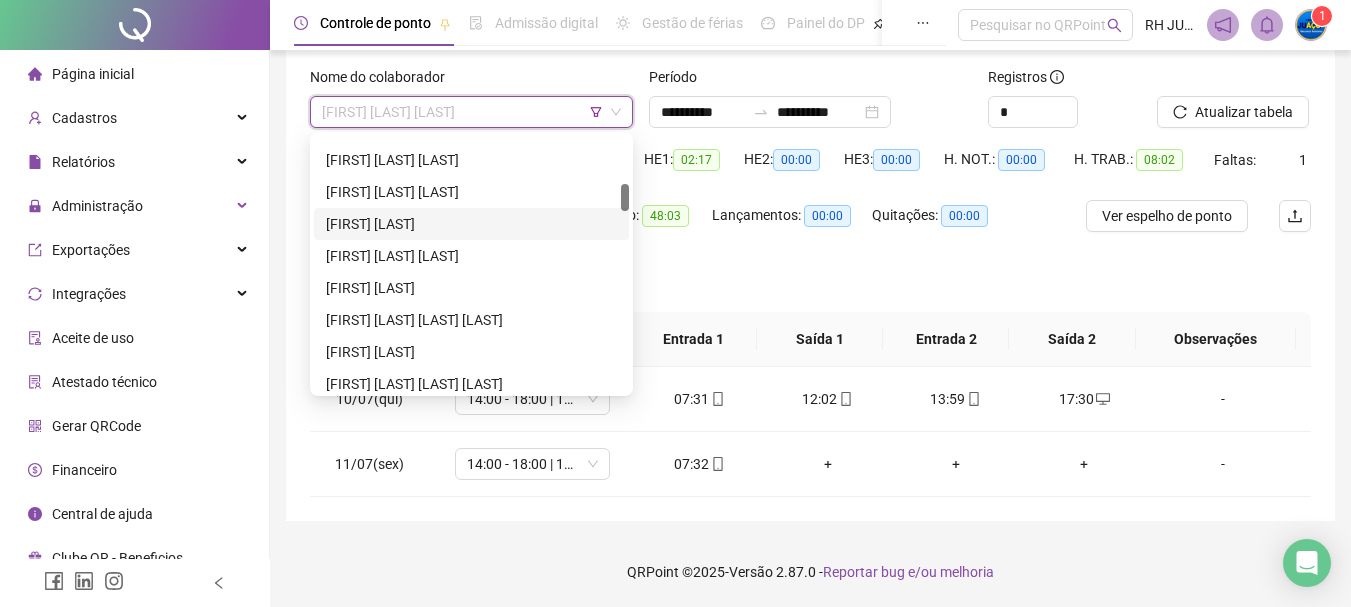 click on "[FIRST] [LAST]" at bounding box center (471, 224) 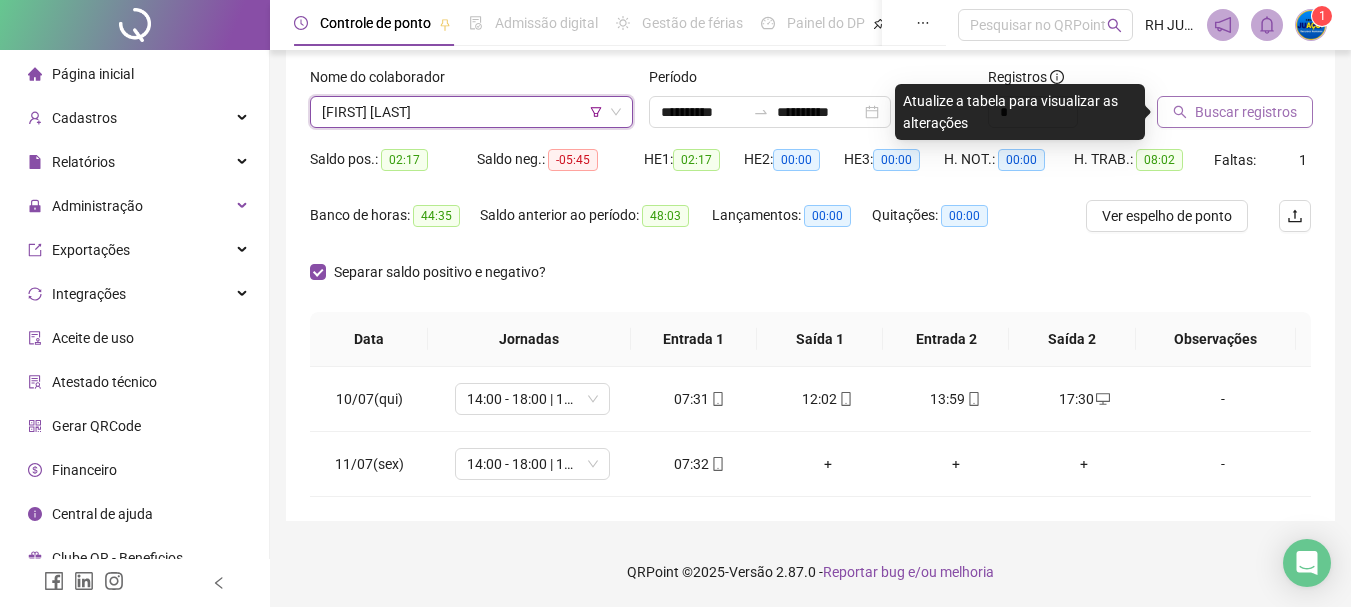 click on "Buscar registros" at bounding box center [1246, 112] 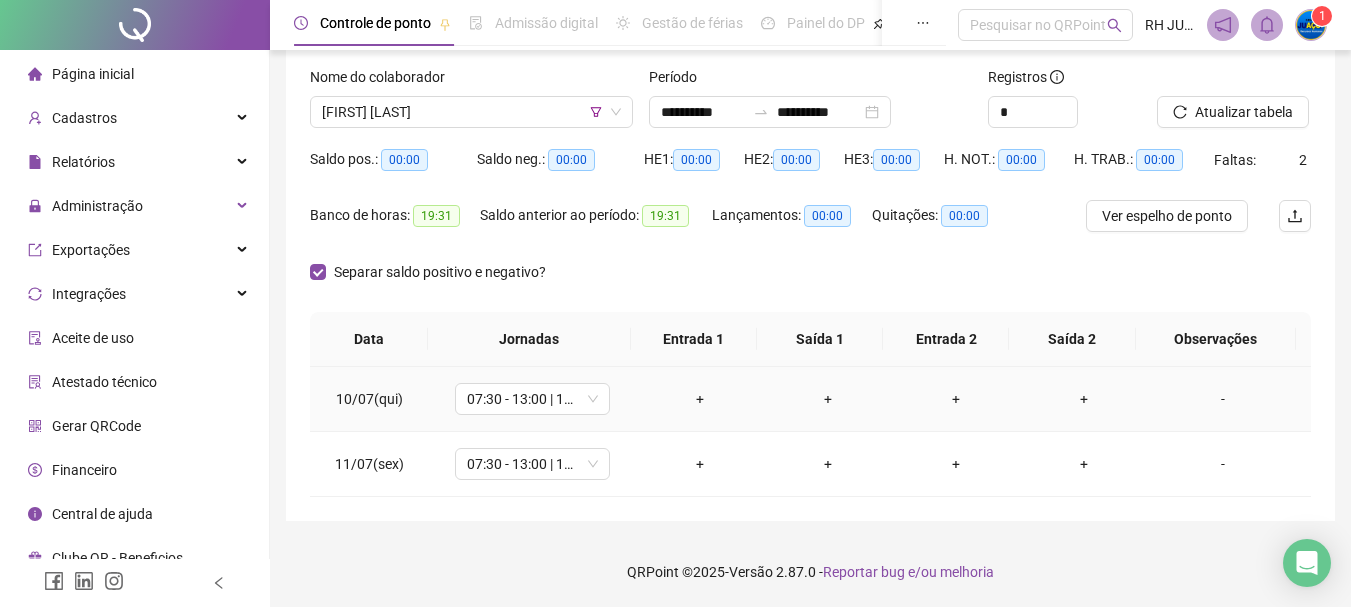 click on "-" at bounding box center (1223, 399) 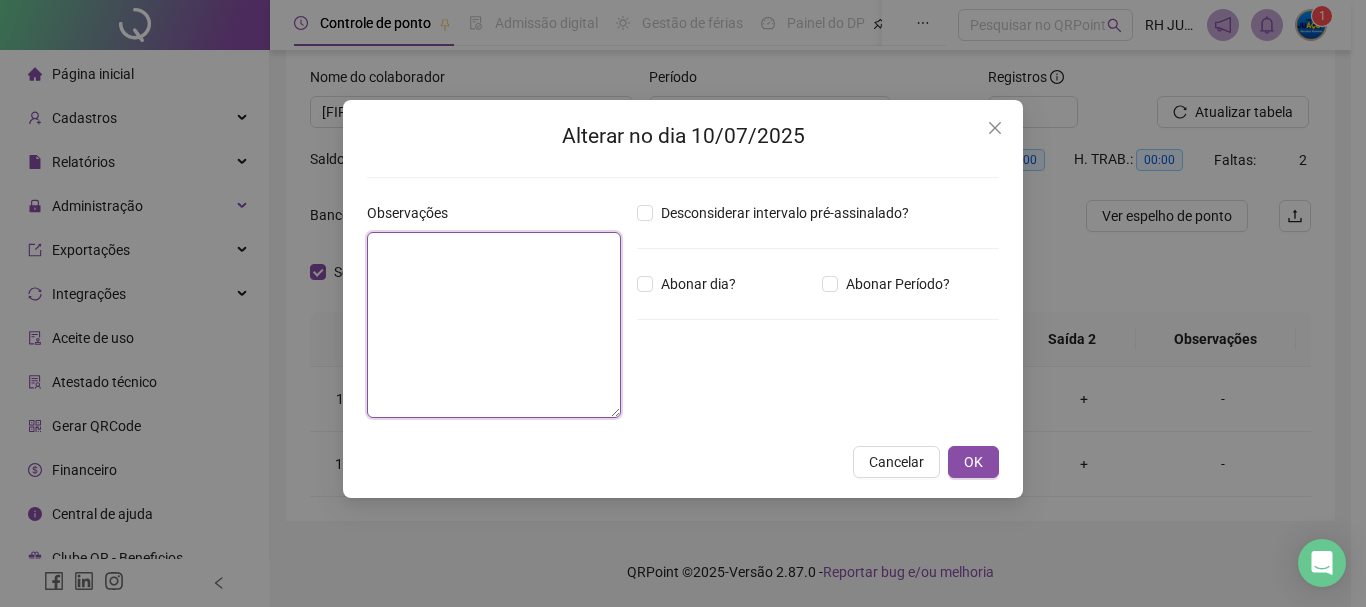 drag, startPoint x: 490, startPoint y: 276, endPoint x: 511, endPoint y: 278, distance: 21.095022 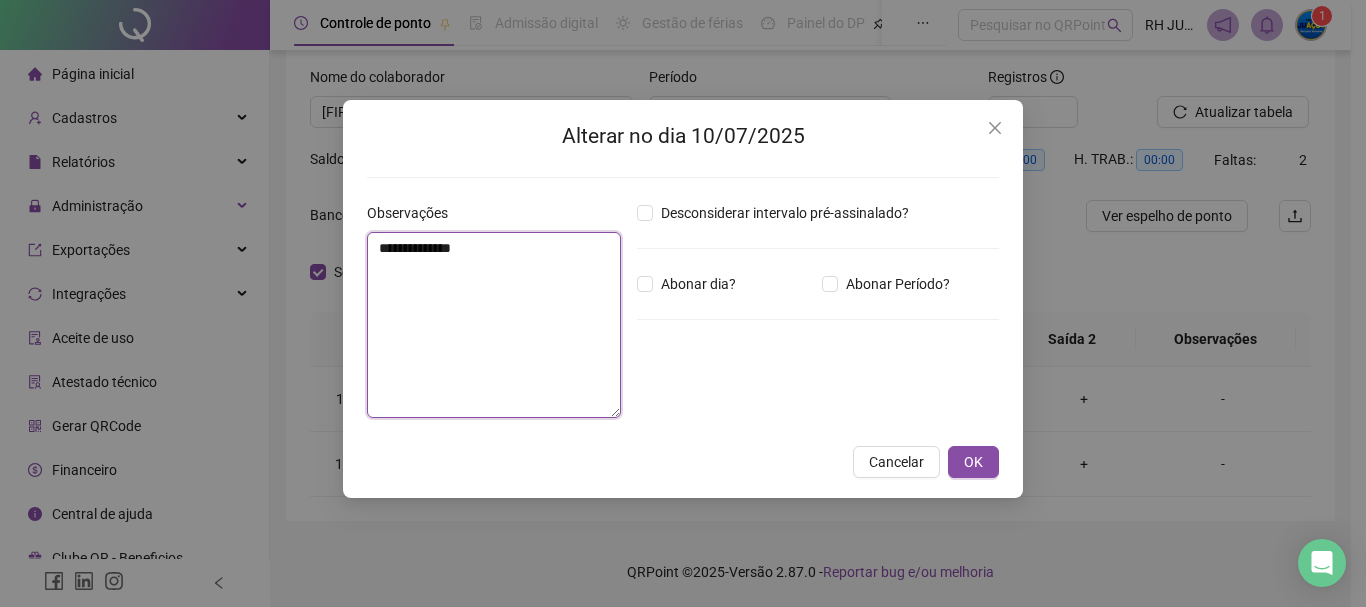 click on "**********" at bounding box center (494, 325) 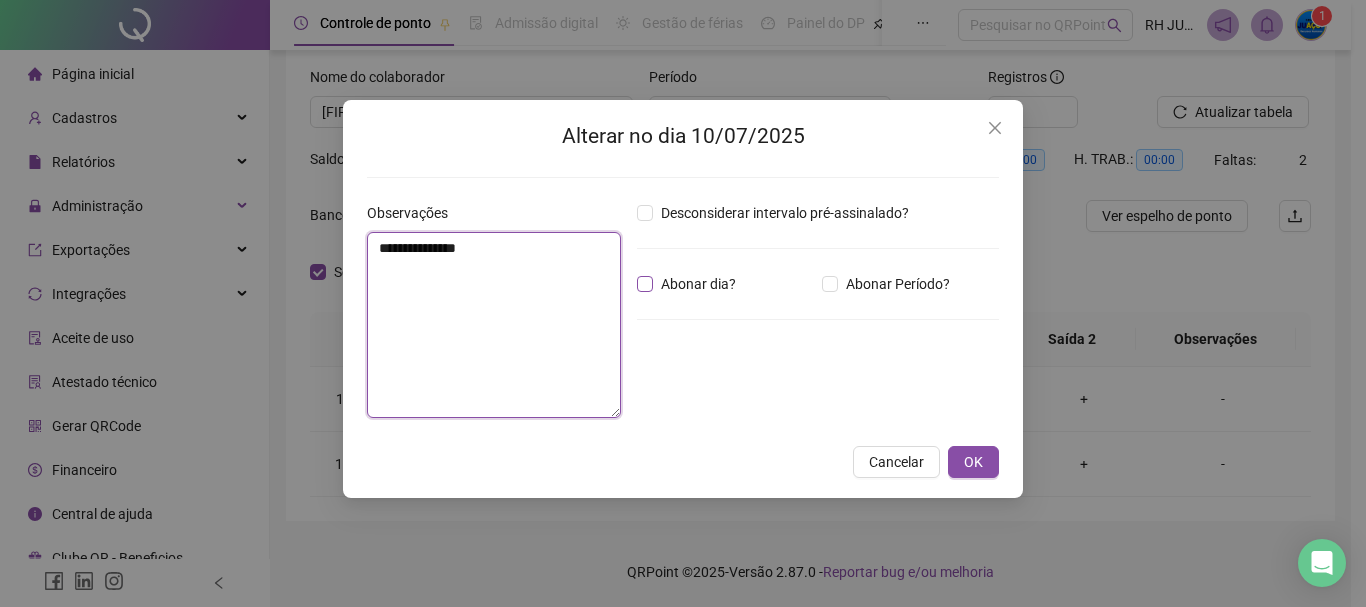 type on "**********" 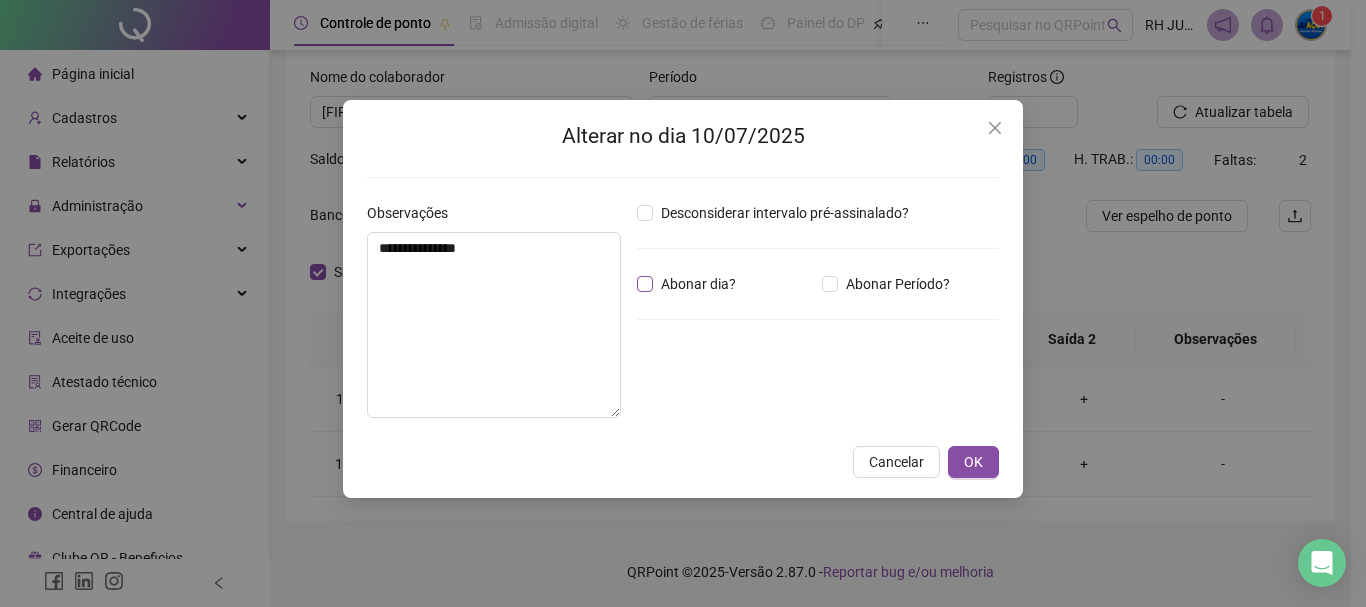 click on "Abonar dia?" at bounding box center (698, 284) 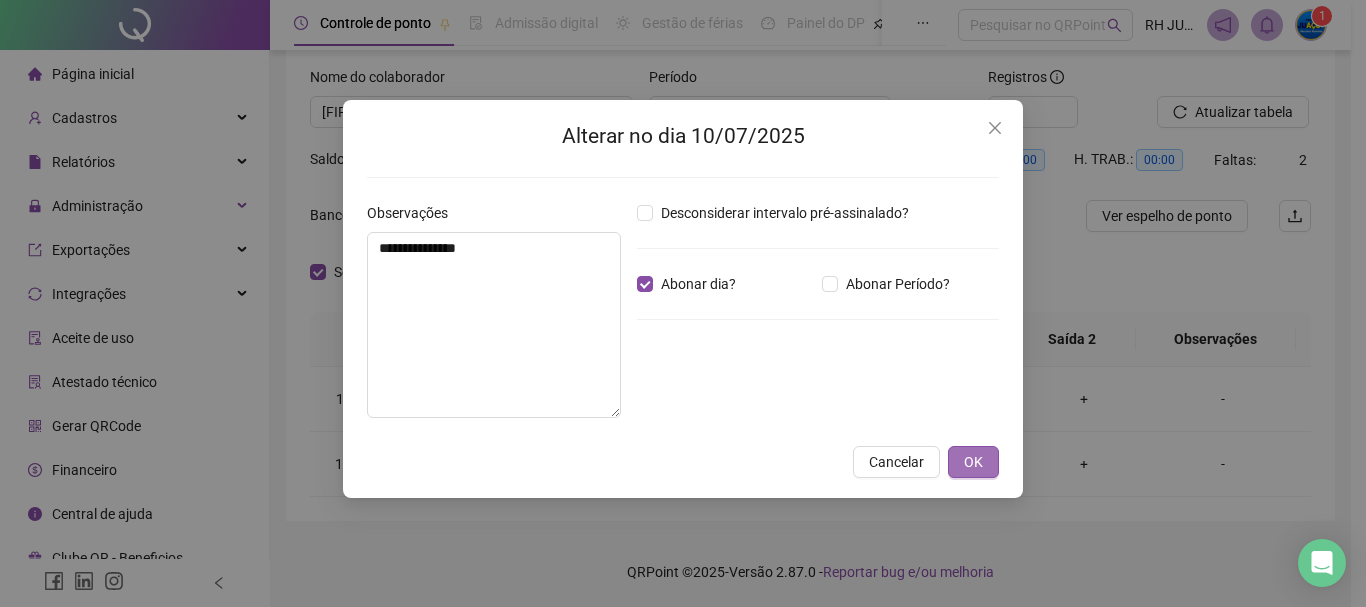 drag, startPoint x: 980, startPoint y: 460, endPoint x: 980, endPoint y: 448, distance: 12 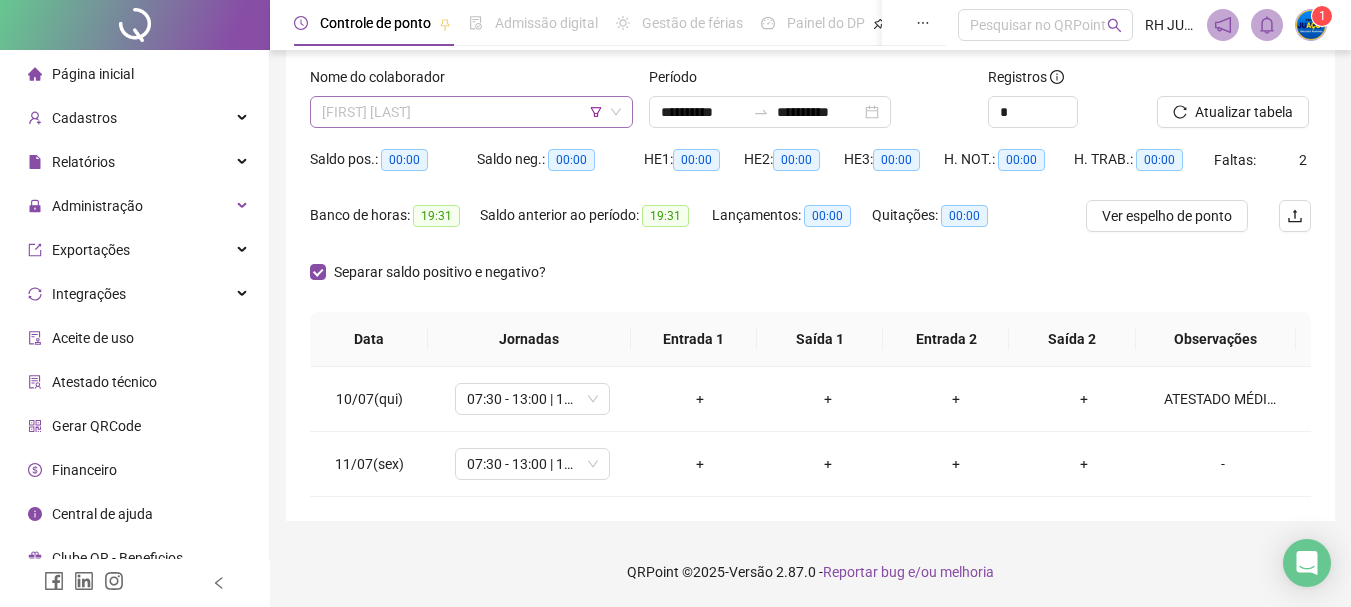 click on "[FIRST] [LAST]" at bounding box center [471, 112] 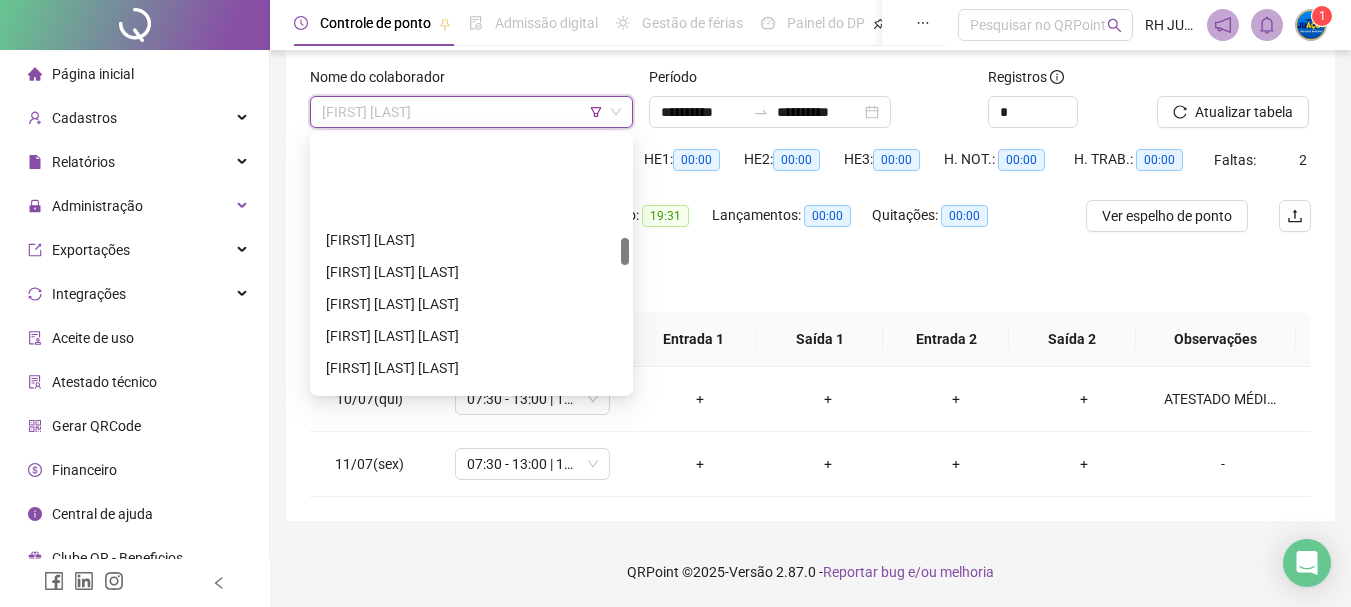 scroll, scrollTop: 940, scrollLeft: 0, axis: vertical 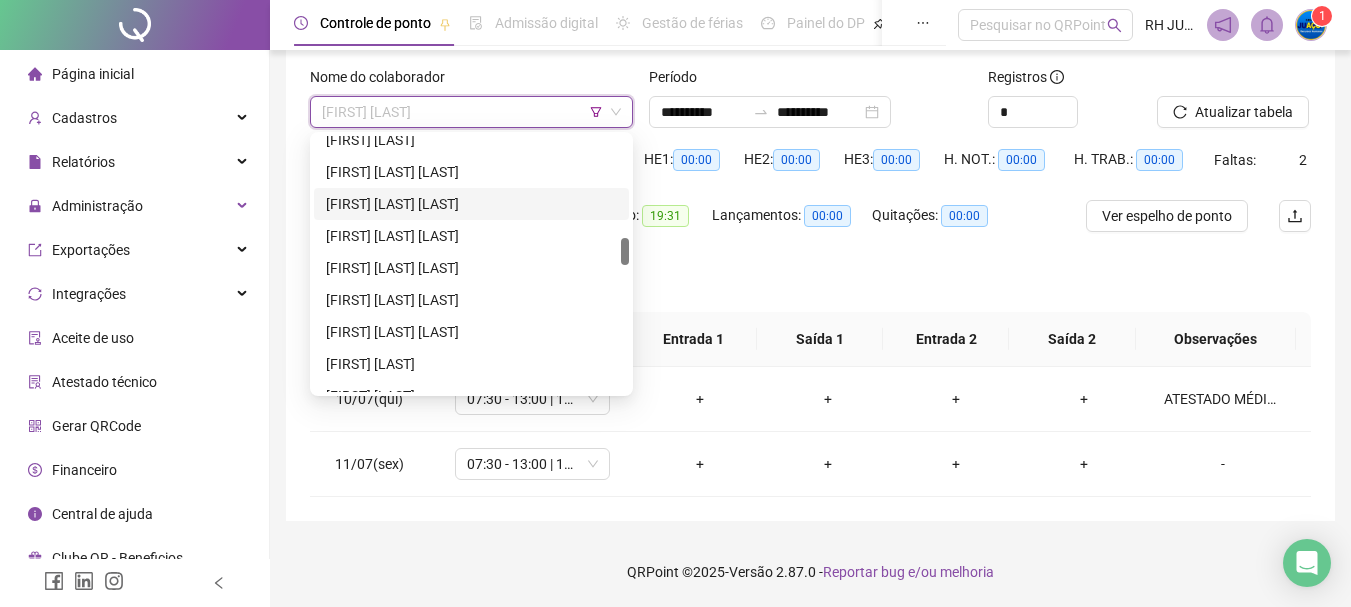click on "[FIRST] [LAST] [LAST]" at bounding box center (471, 204) 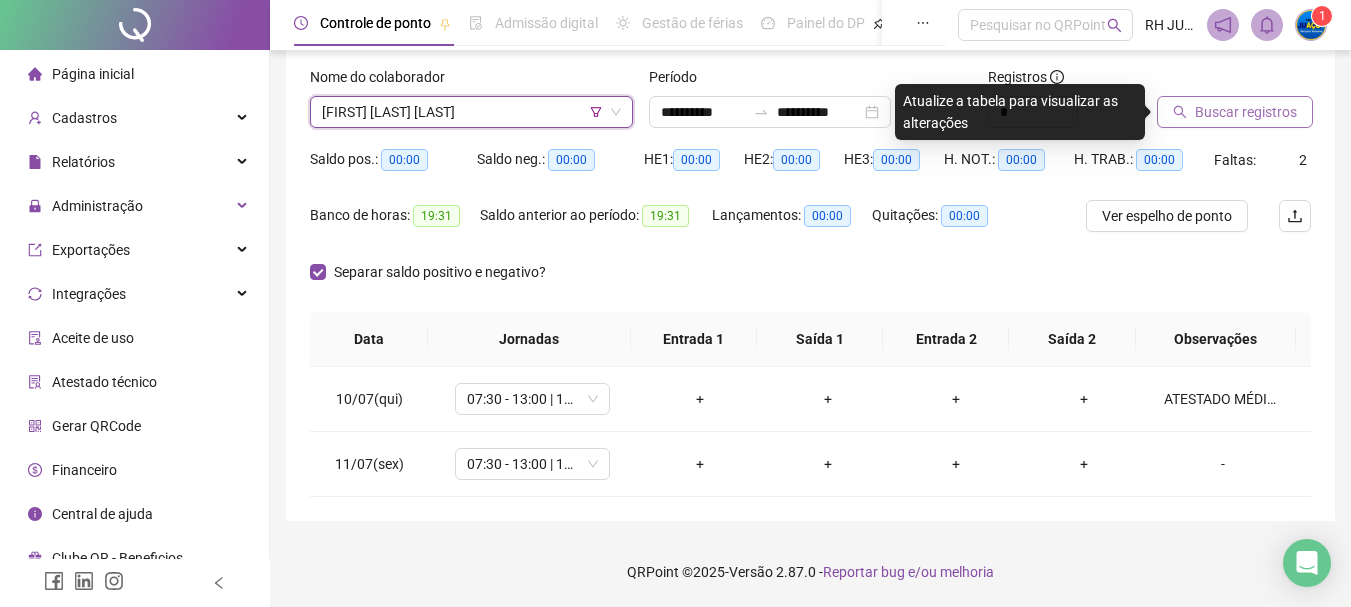 click on "Buscar registros" at bounding box center [1246, 112] 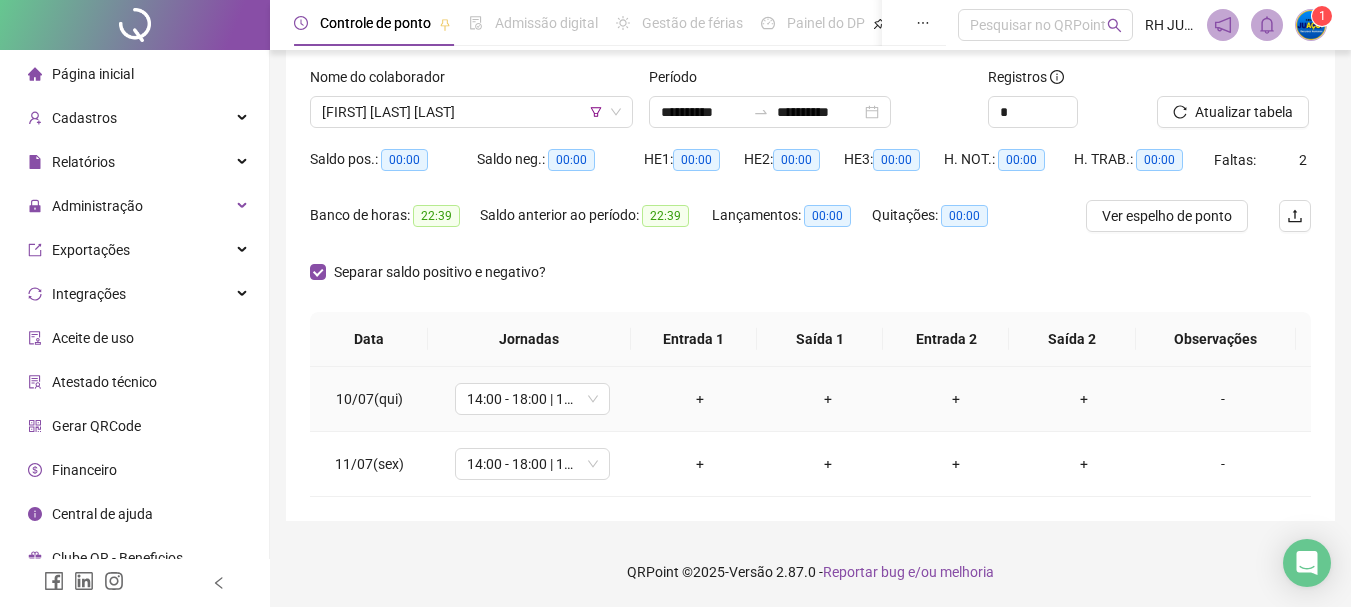 click on "-" at bounding box center [1223, 399] 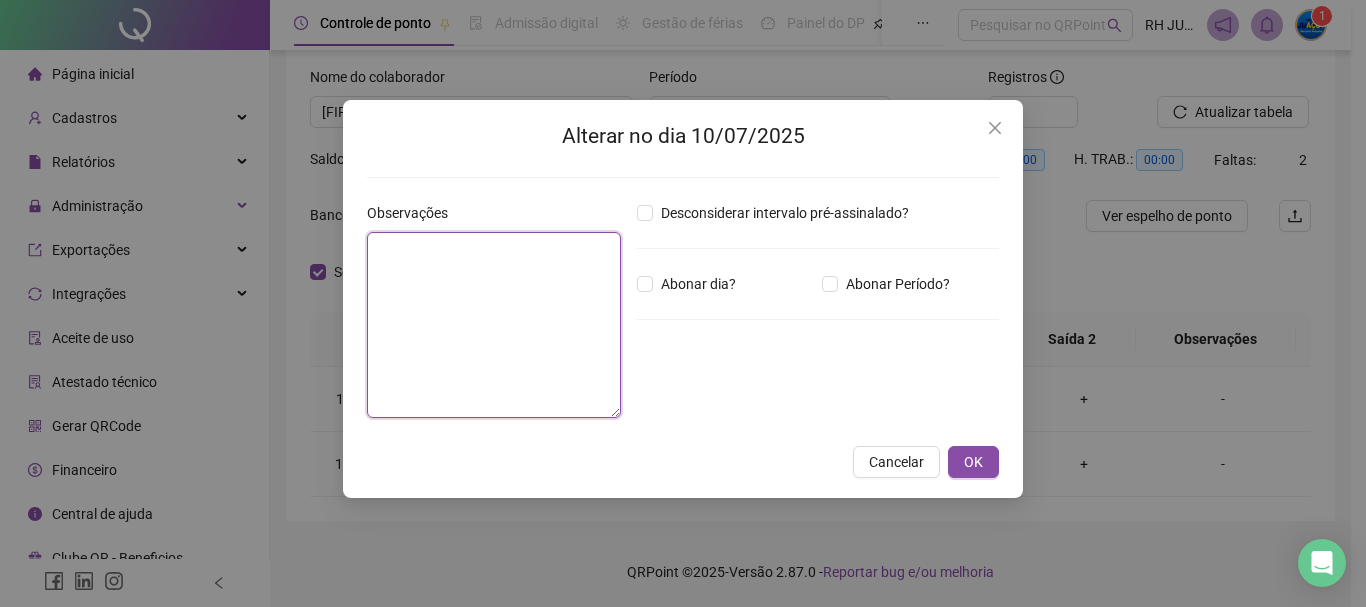 click at bounding box center [494, 325] 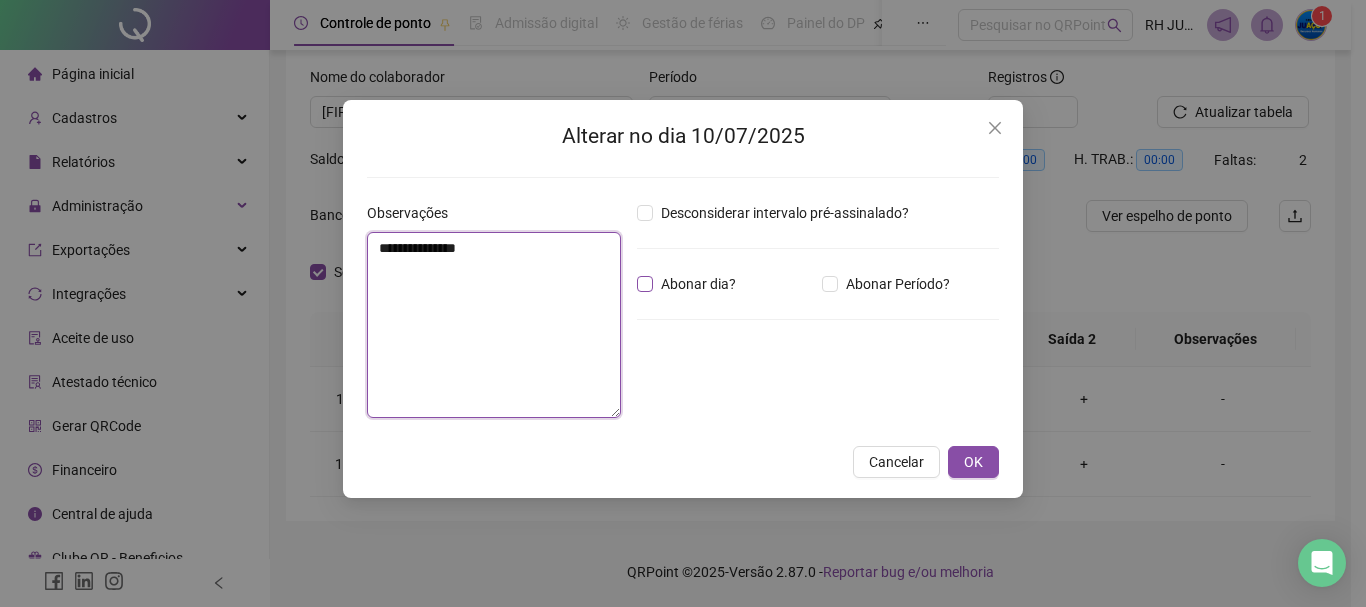 type on "**********" 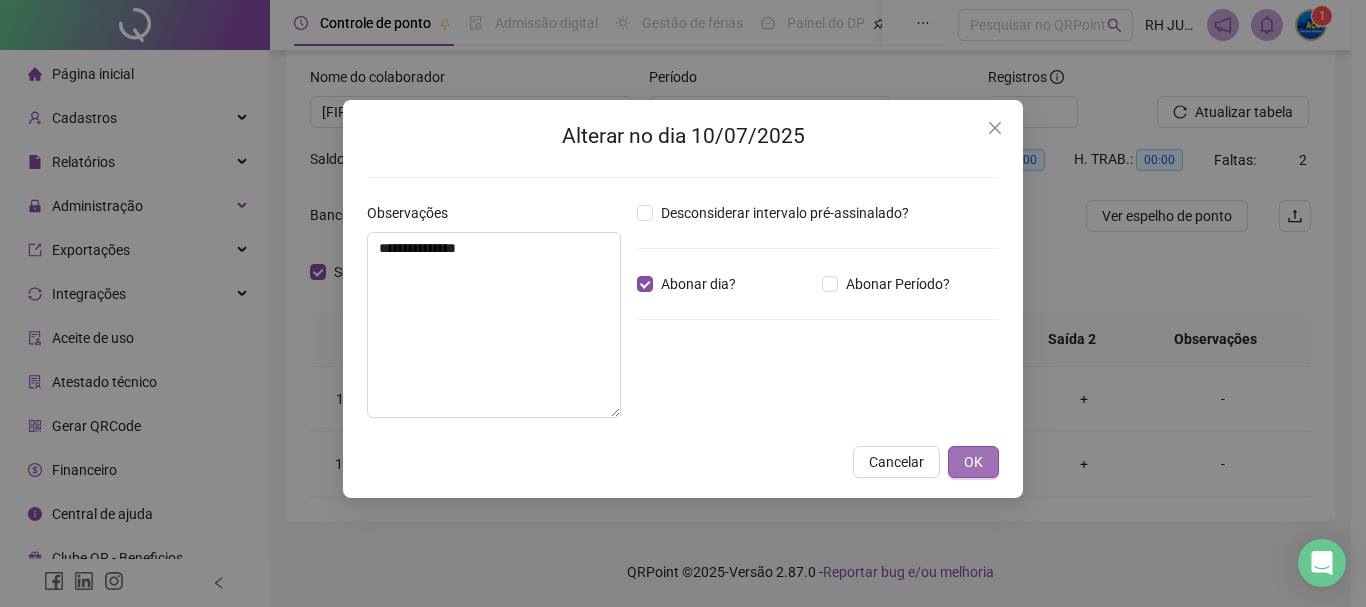 click on "OK" at bounding box center (973, 462) 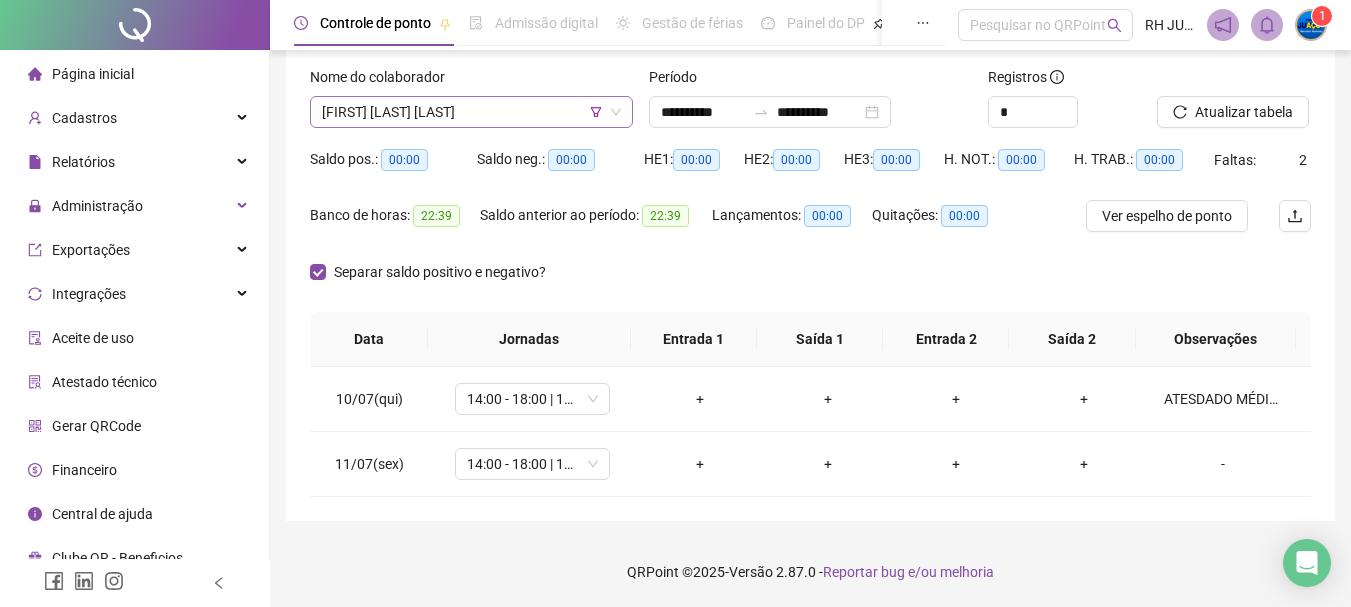 click on "[FIRST] [LAST] [LAST]" at bounding box center [471, 112] 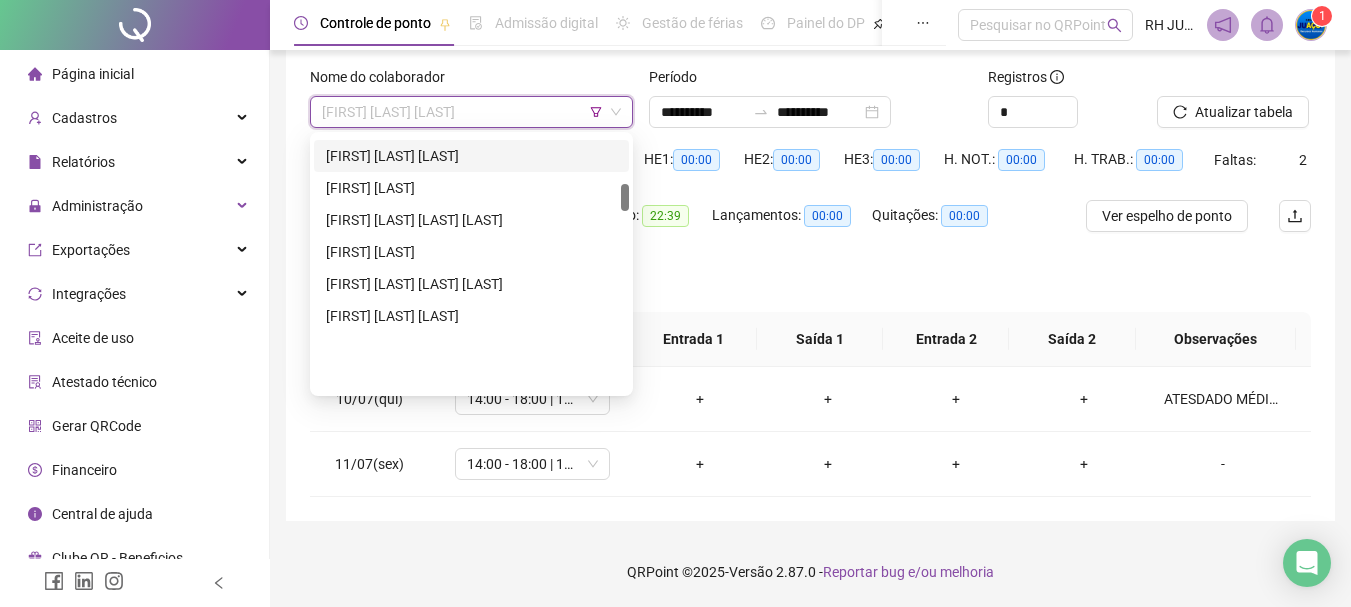 scroll, scrollTop: 340, scrollLeft: 0, axis: vertical 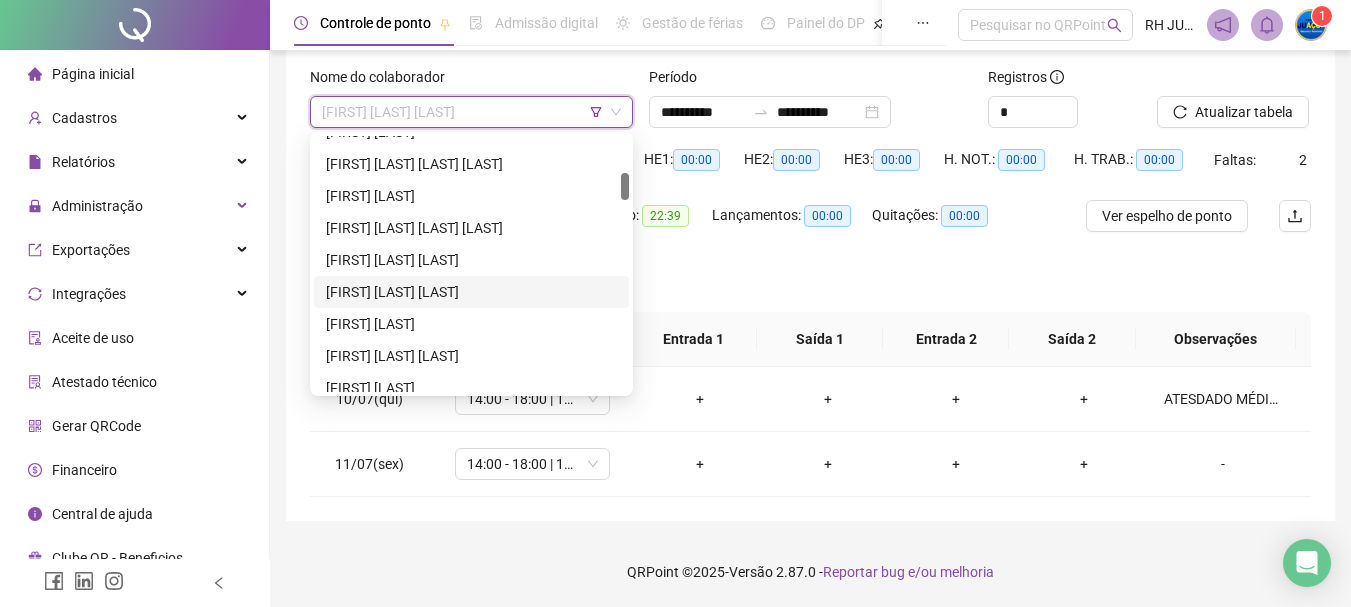 drag, startPoint x: 388, startPoint y: 291, endPoint x: 391, endPoint y: 280, distance: 11.401754 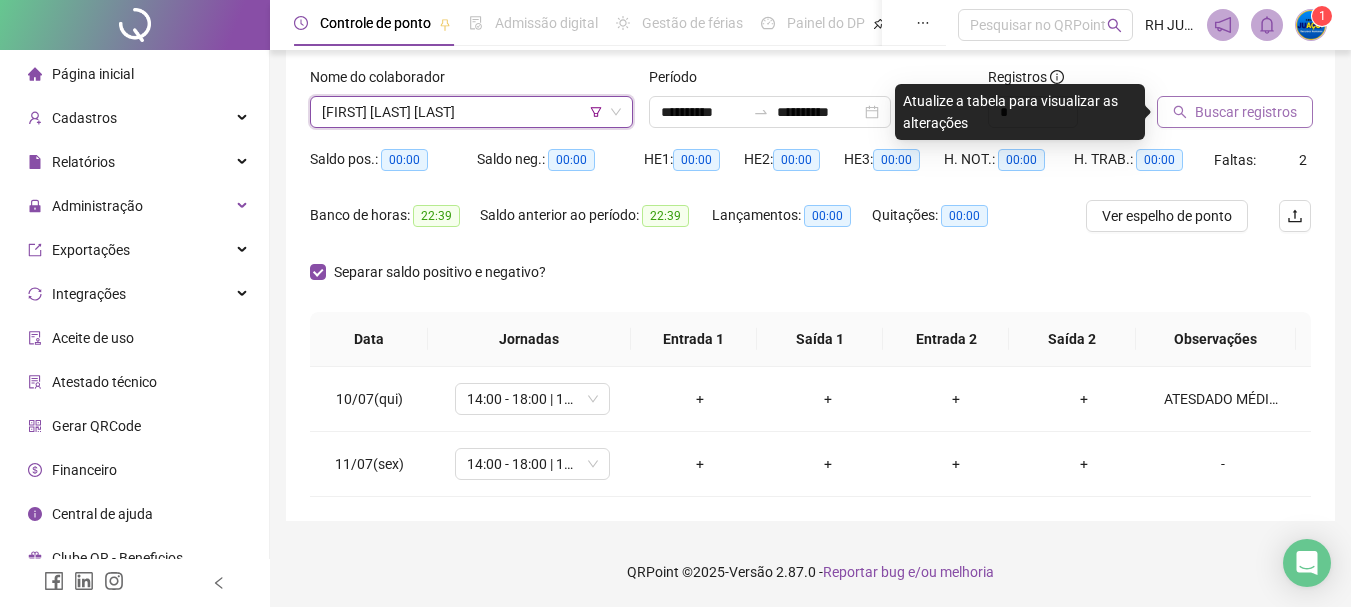 drag, startPoint x: 1237, startPoint y: 118, endPoint x: 740, endPoint y: 462, distance: 604.43774 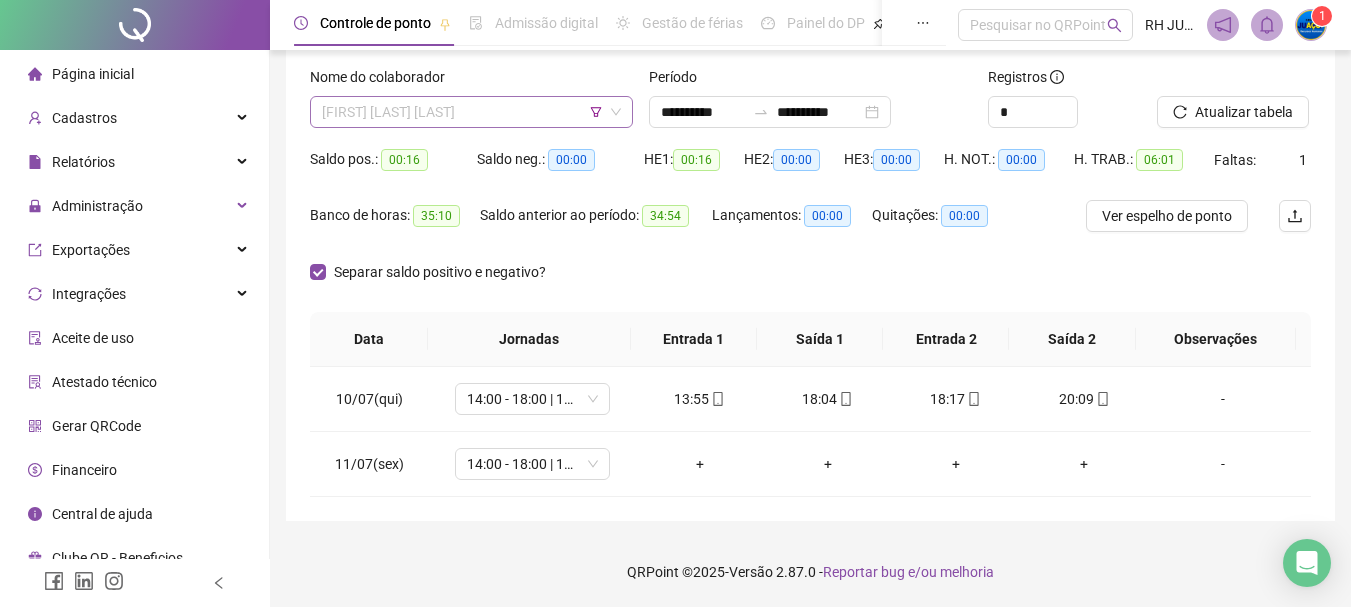 click on "[FIRST] [LAST] [LAST]" at bounding box center [471, 112] 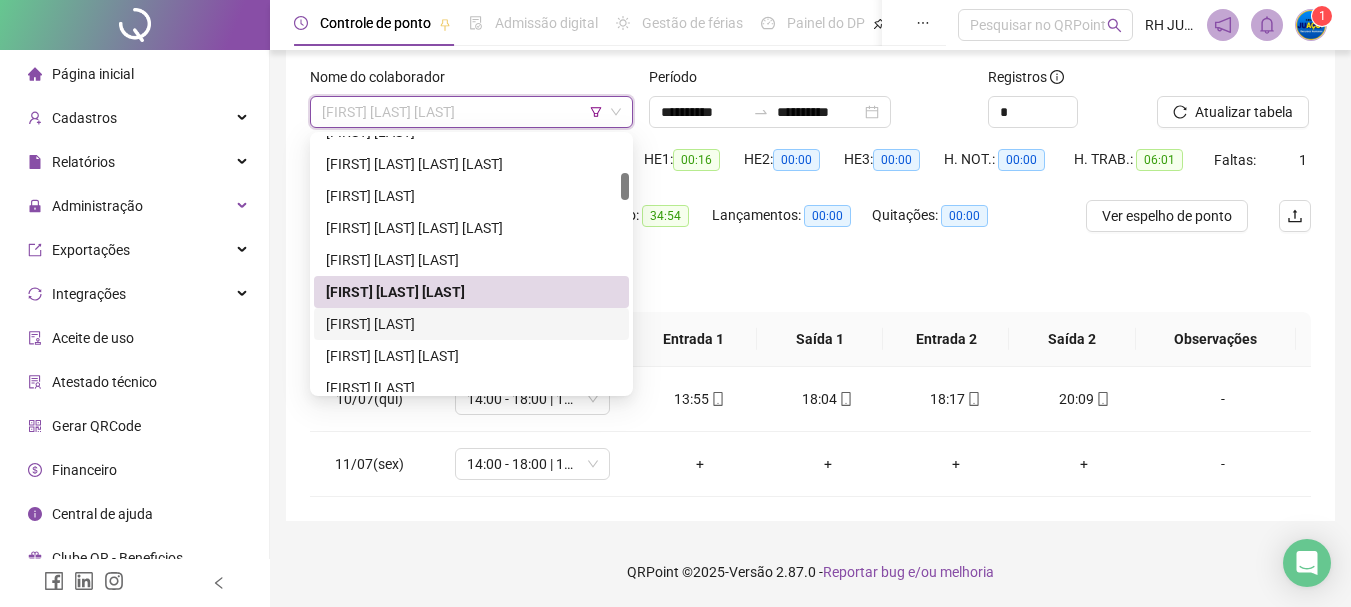 click on "[FIRST] [LAST]" at bounding box center (471, 324) 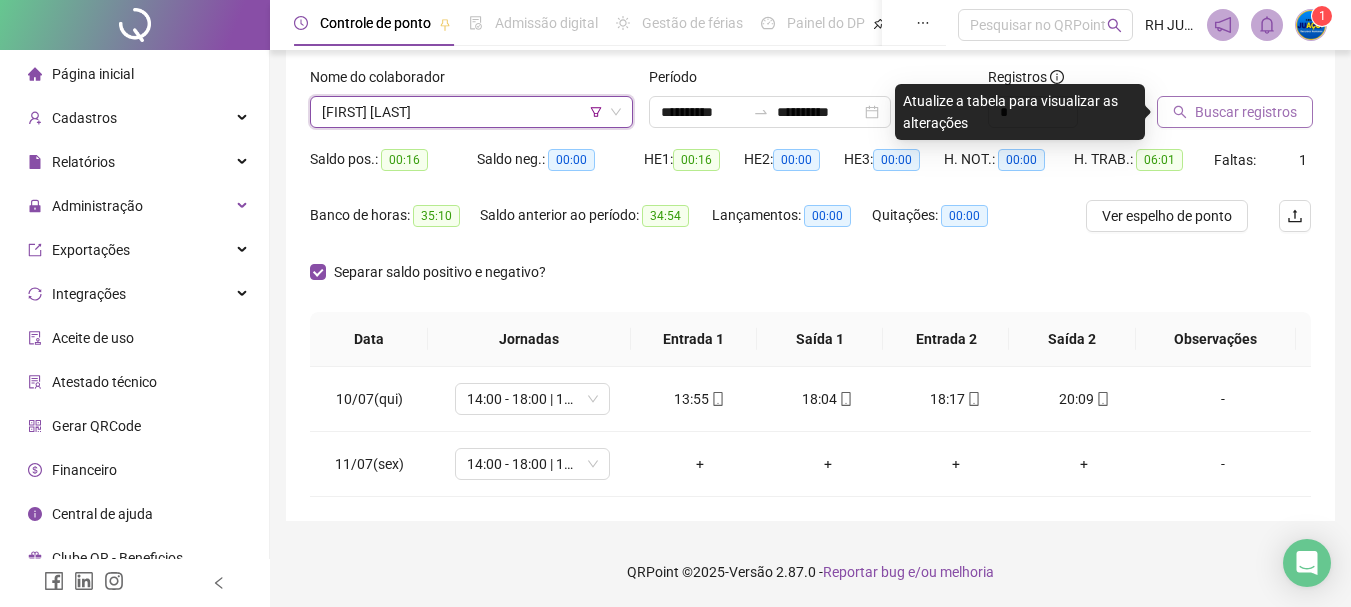 click on "Buscar registros" at bounding box center (1246, 112) 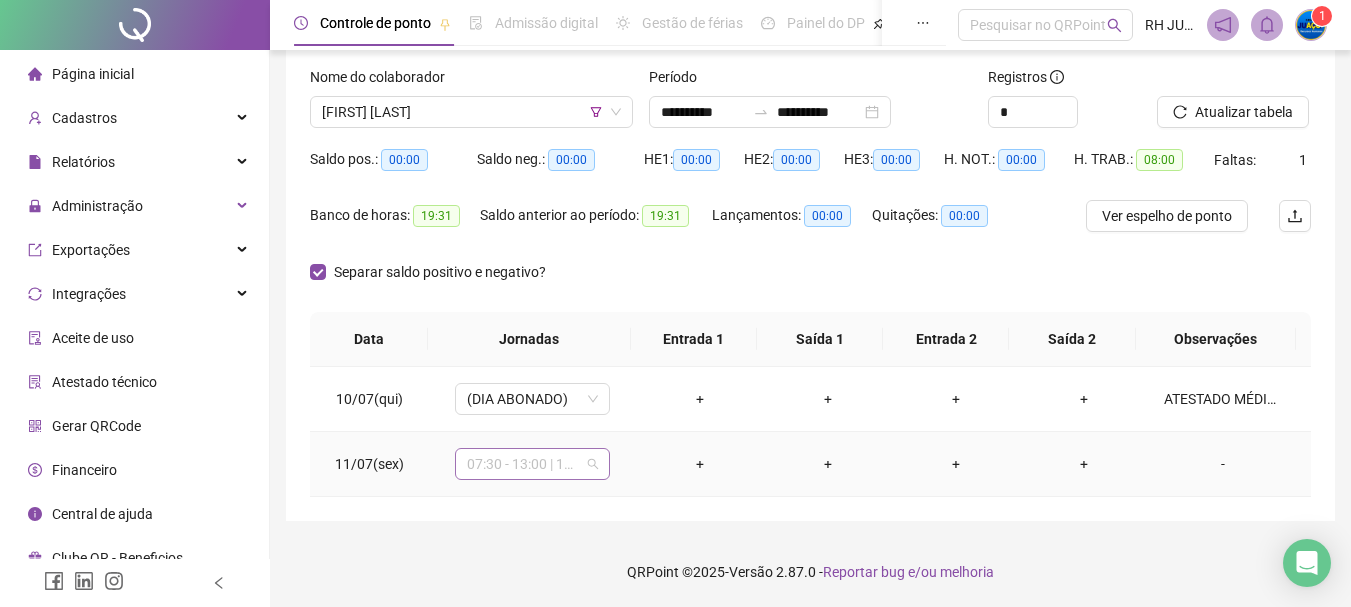 click on "07:30 - 13:00 | 15:00 - 17:30" at bounding box center [532, 464] 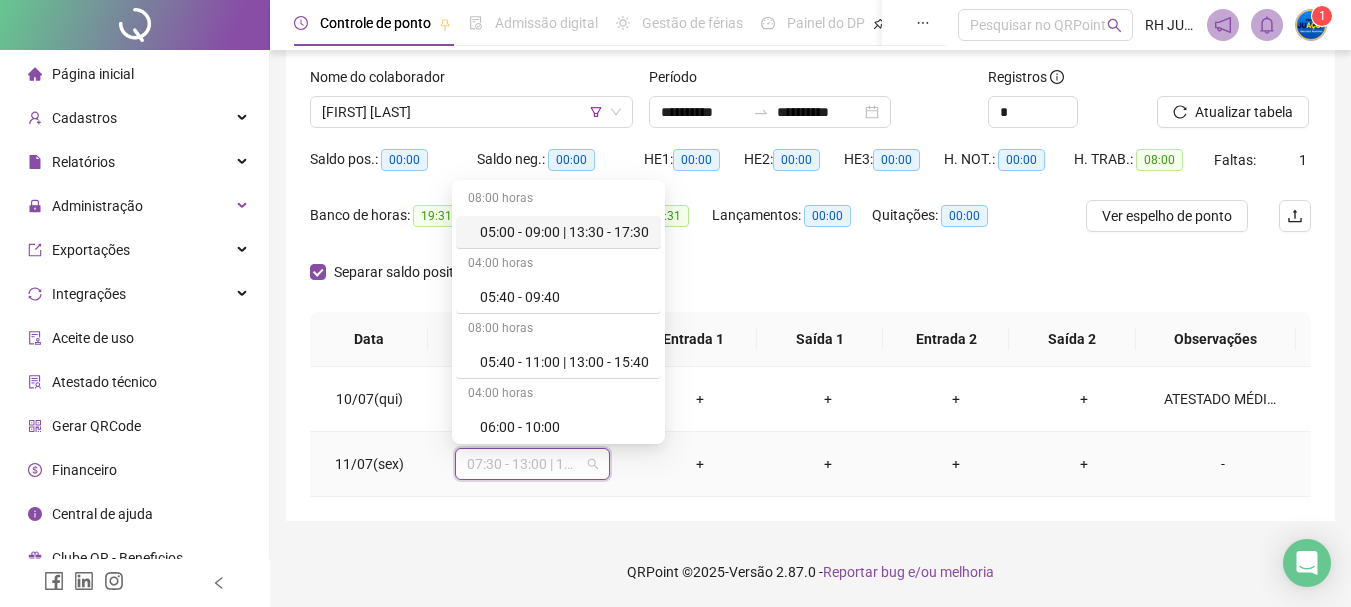 scroll, scrollTop: 3514, scrollLeft: 0, axis: vertical 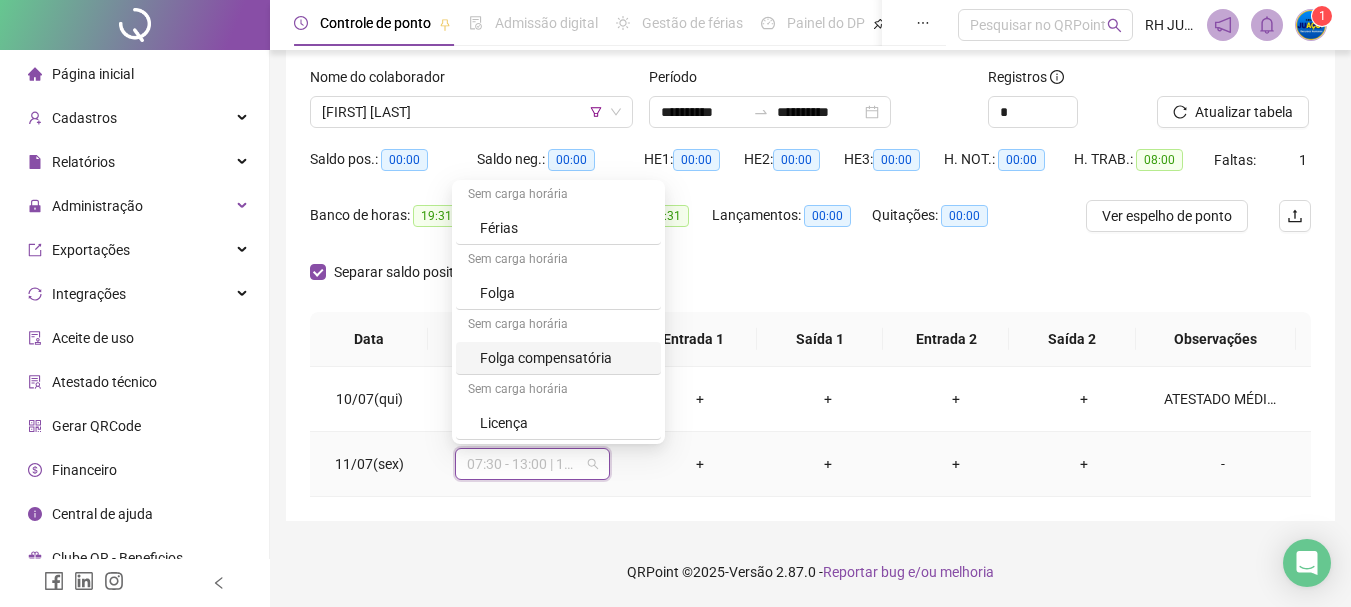 click on "Folga compensatória" at bounding box center [564, 358] 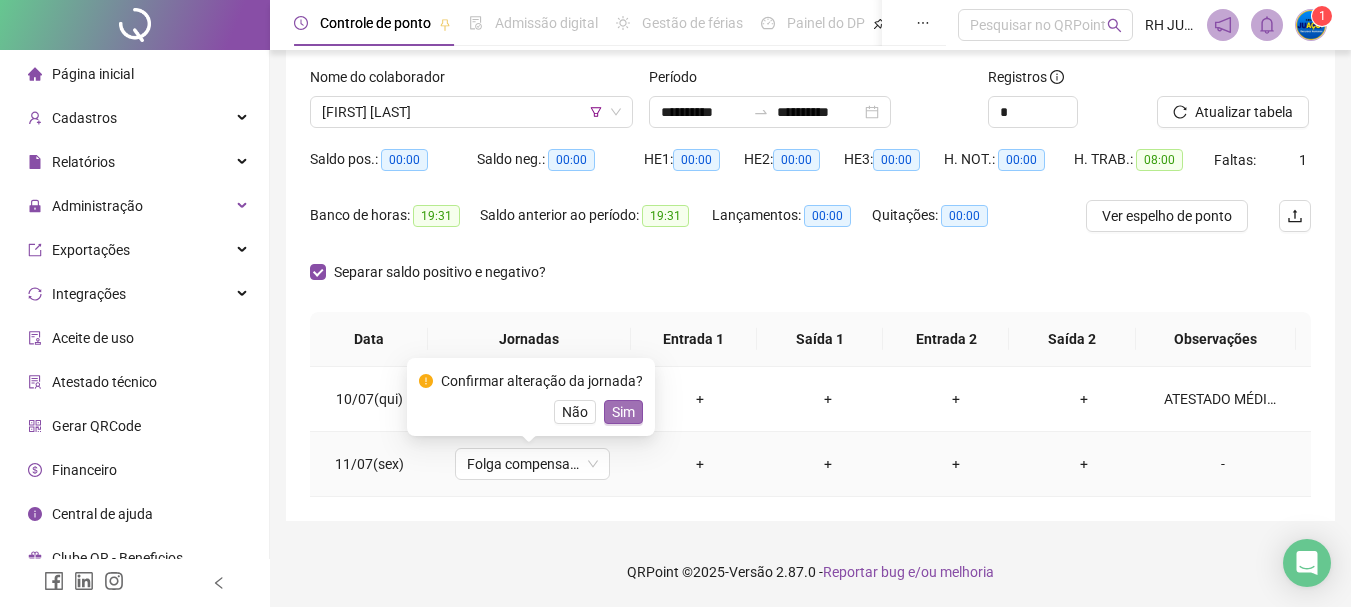 click on "Sim" at bounding box center [623, 412] 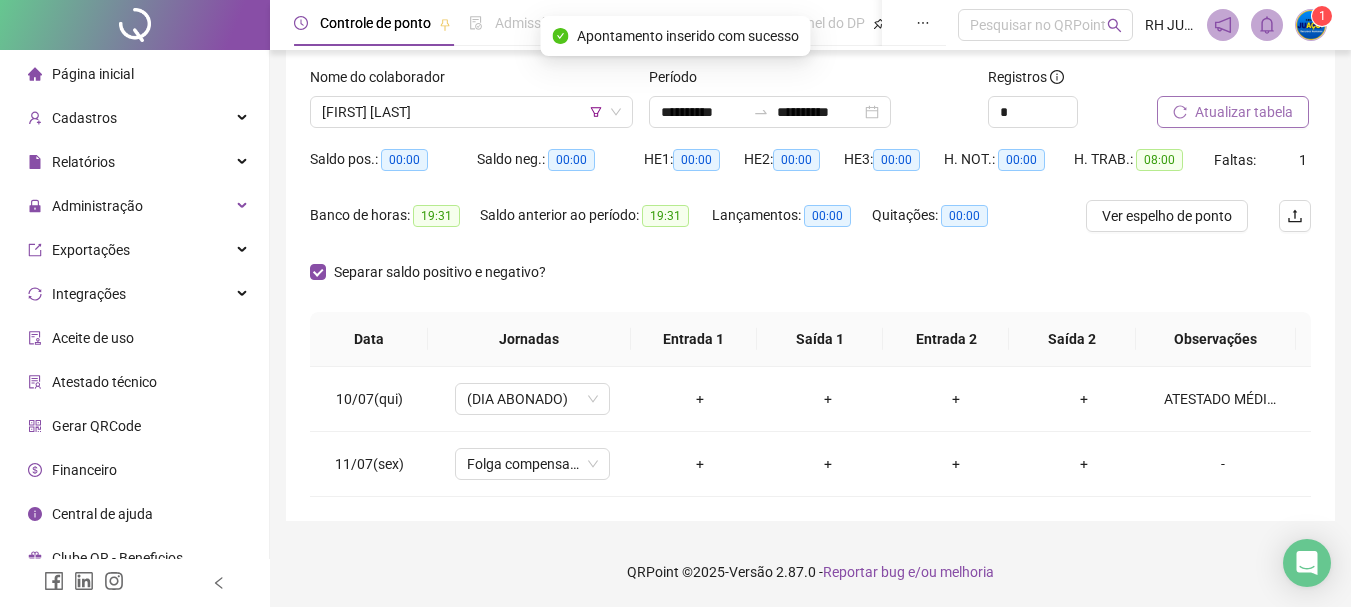 click on "Atualizar tabela" at bounding box center (1233, 112) 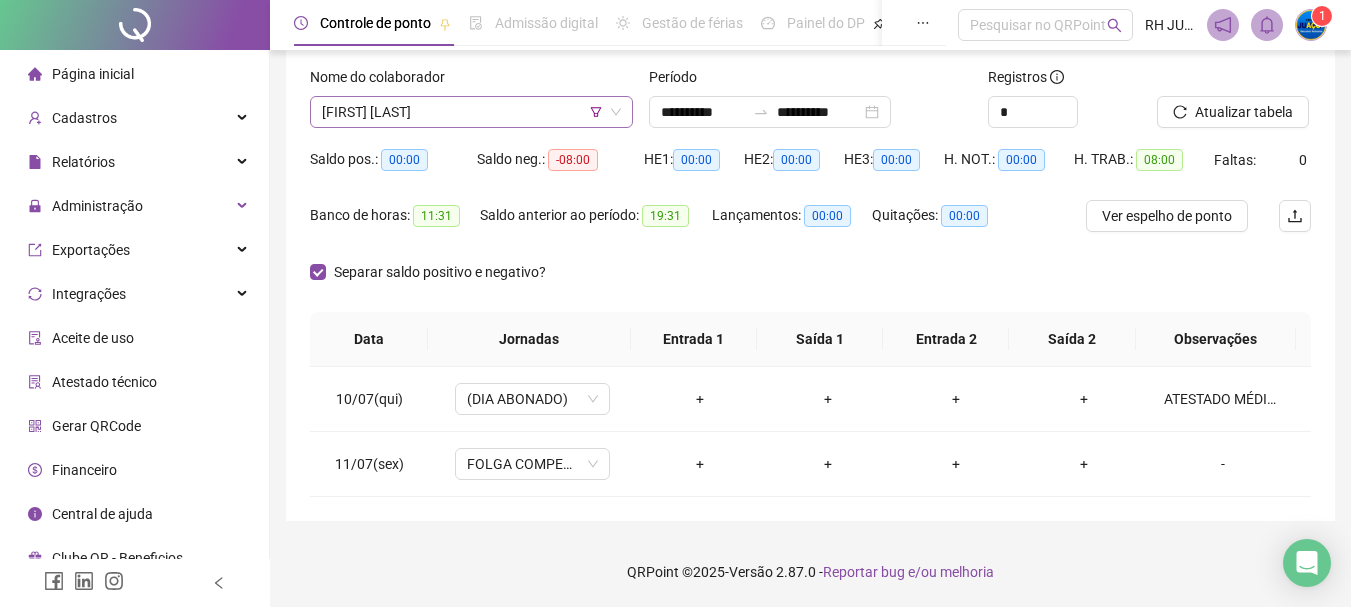 click on "[FIRST] [LAST]" at bounding box center (471, 112) 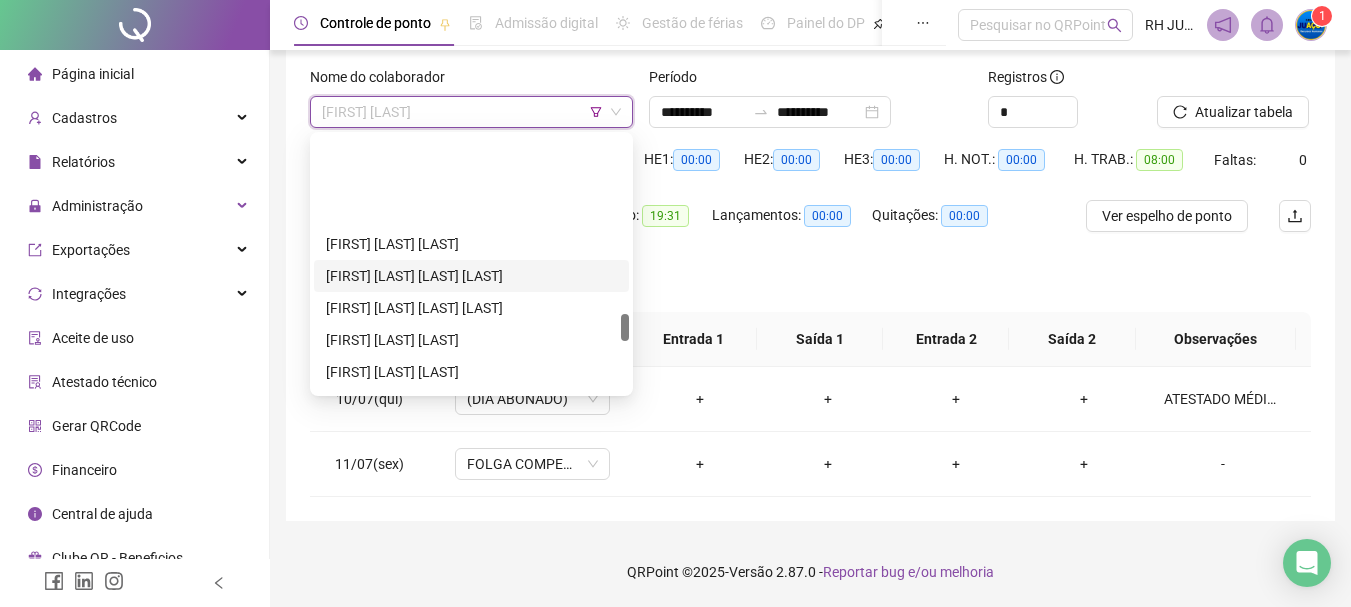 scroll, scrollTop: 1640, scrollLeft: 0, axis: vertical 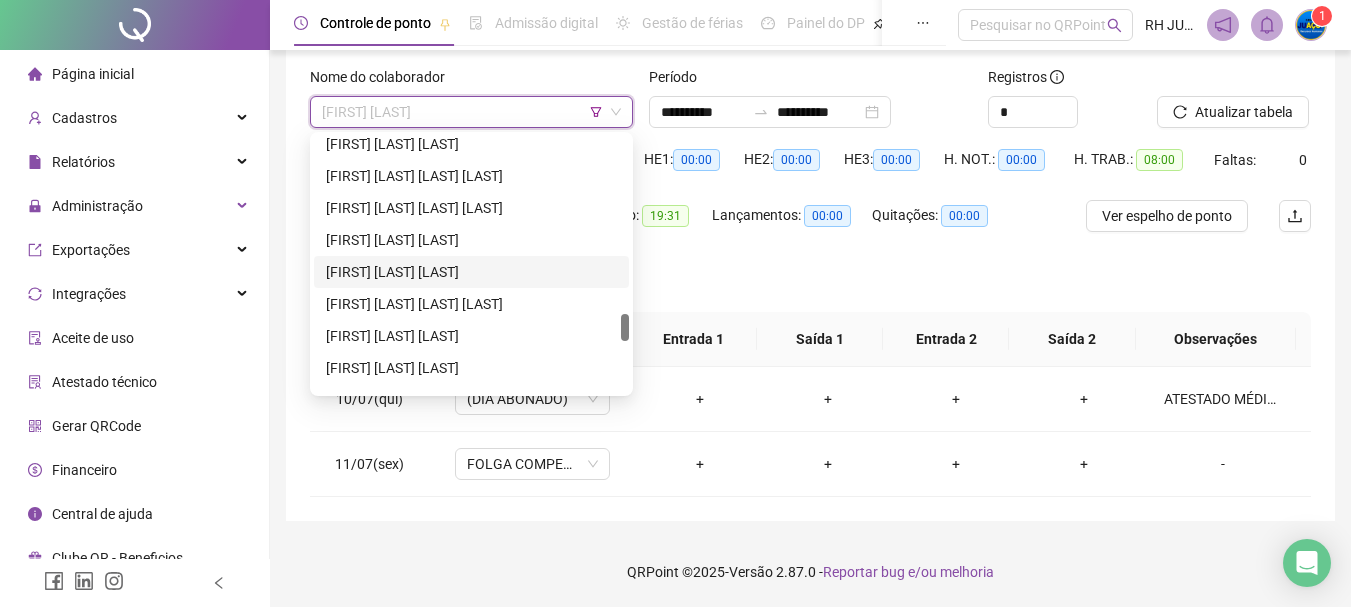 click on "[FIRST] [LAST] [LAST]" at bounding box center (471, 272) 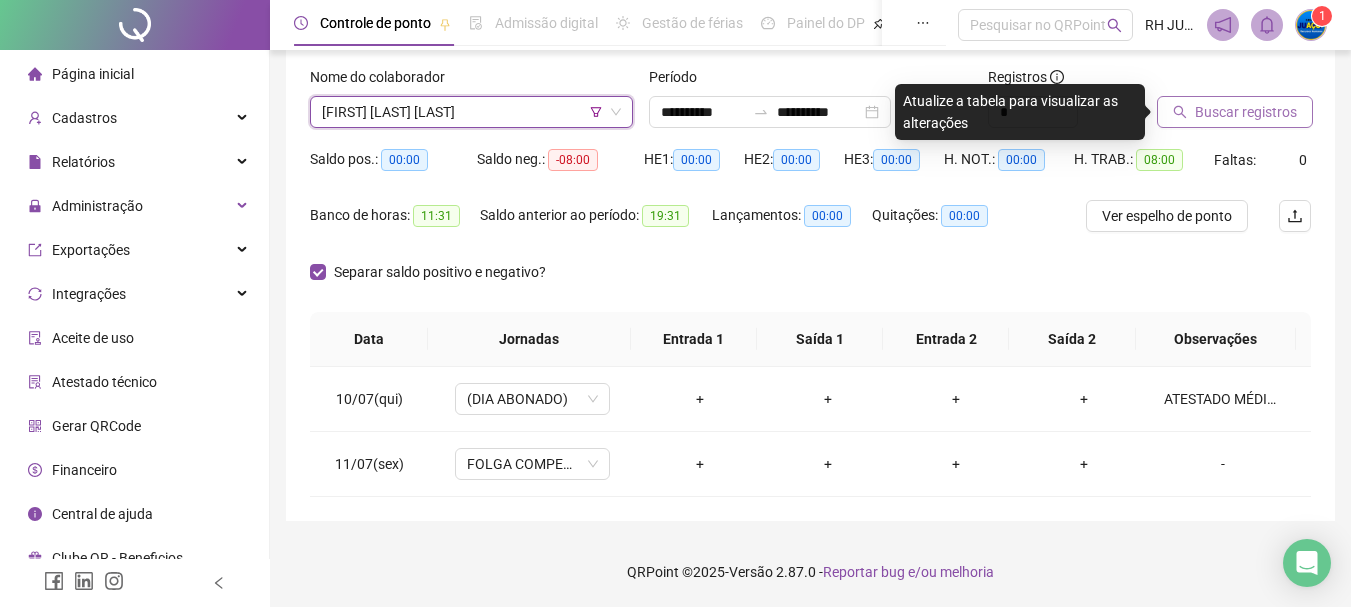 click on "Buscar registros" at bounding box center (1246, 112) 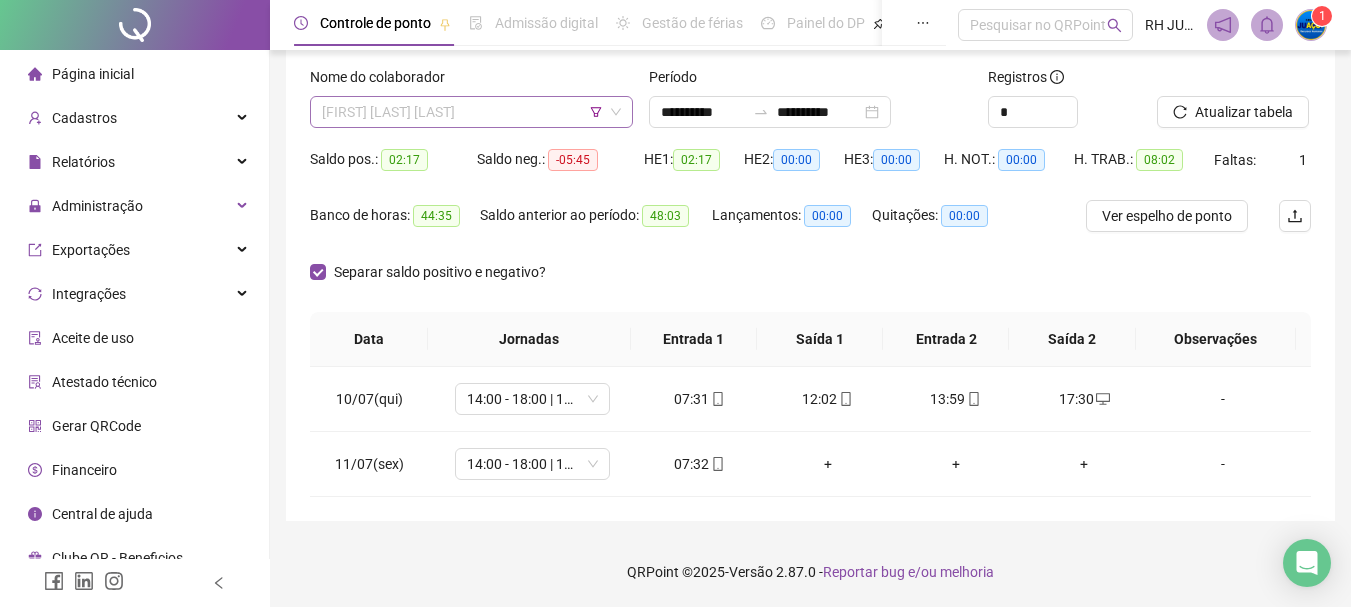 click on "[FIRST] [LAST] [LAST]" at bounding box center (471, 112) 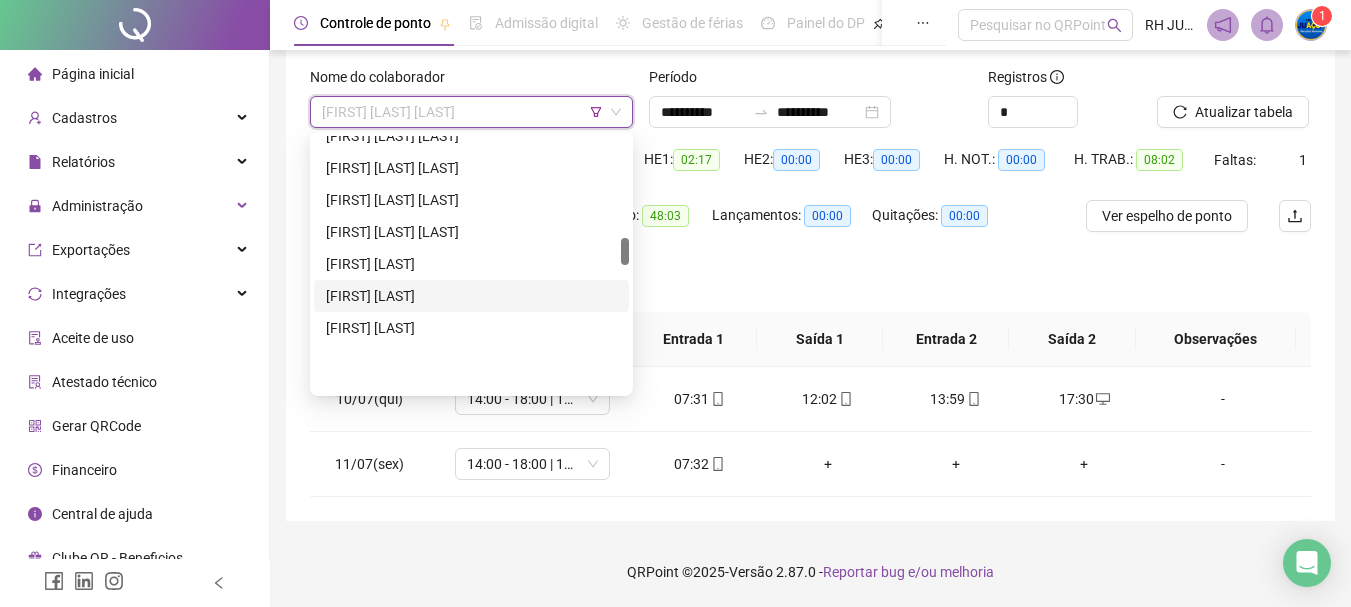scroll, scrollTop: 940, scrollLeft: 0, axis: vertical 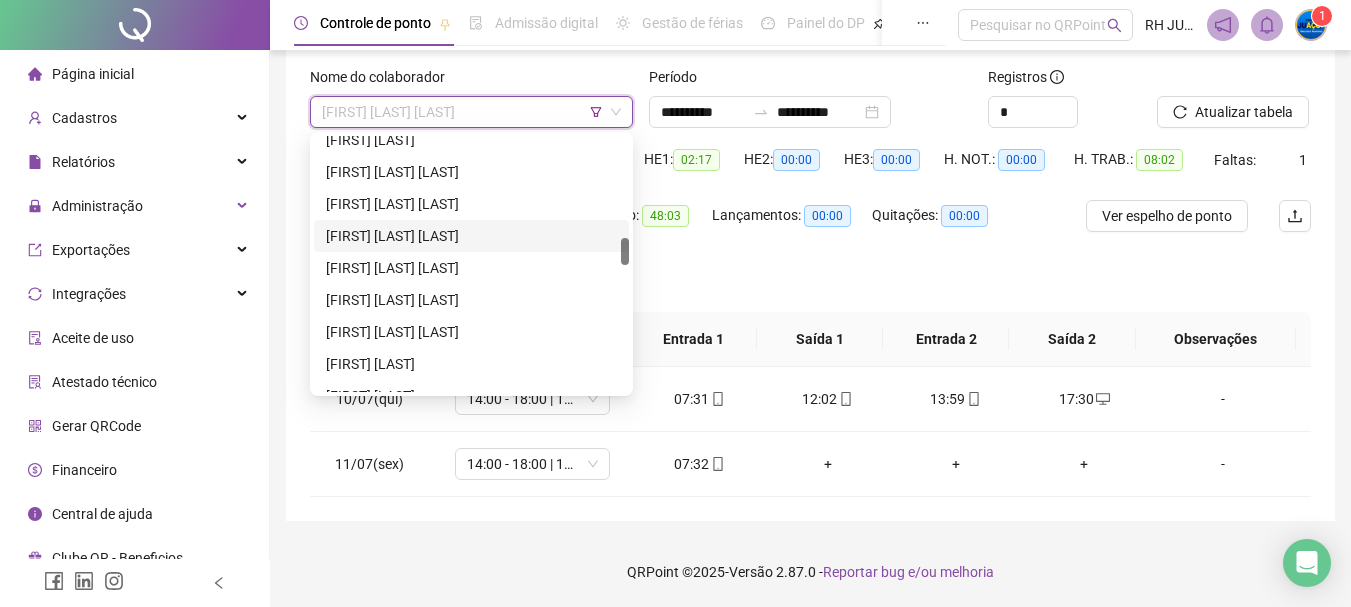 click on "[FIRST] [LAST] [LAST]" at bounding box center [471, 236] 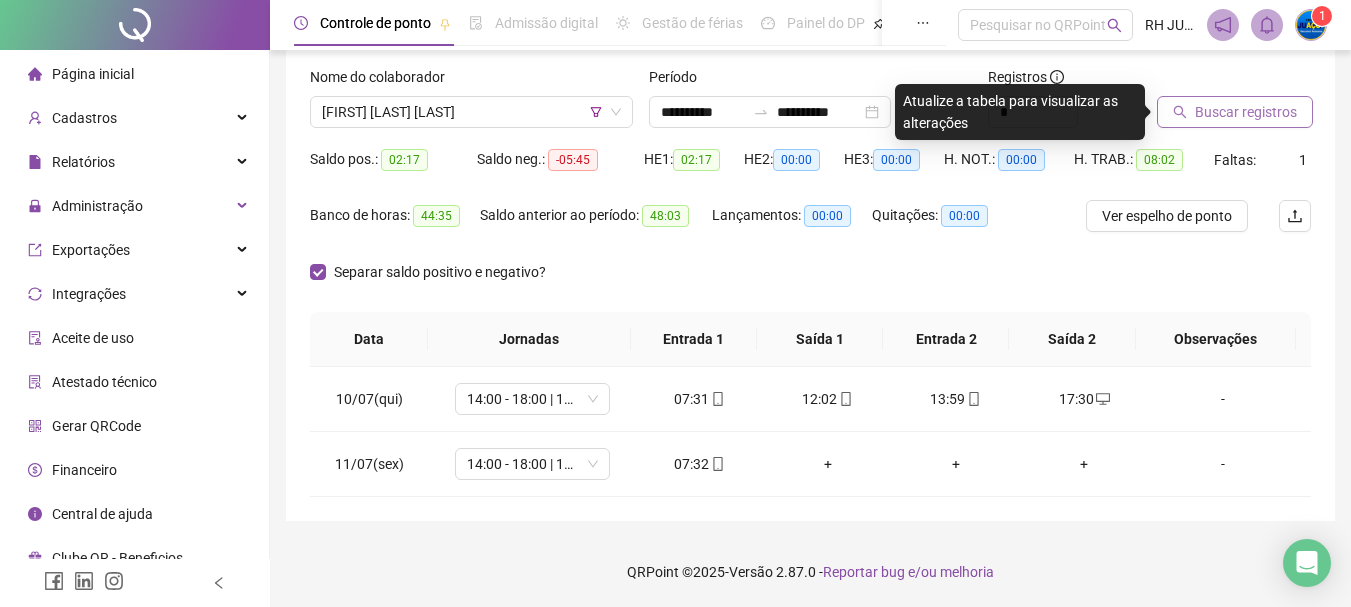 click on "Buscar registros" at bounding box center [1246, 112] 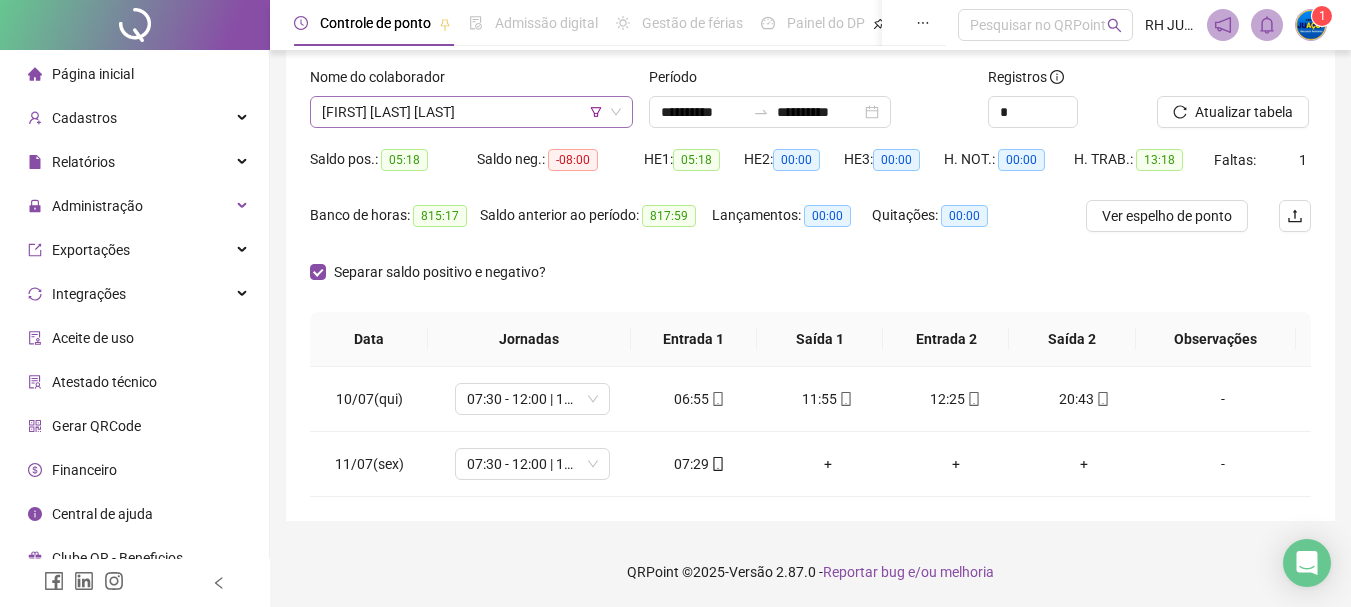 click on "[FIRST] [LAST] [LAST]" at bounding box center [471, 112] 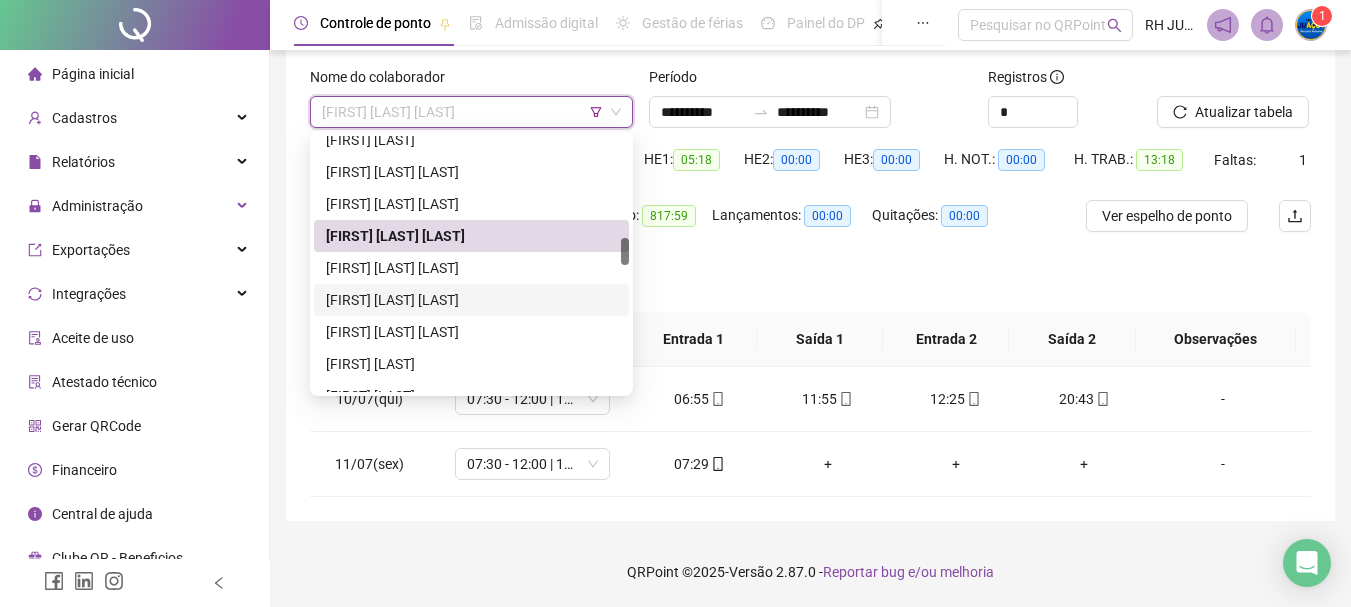 scroll, scrollTop: 840, scrollLeft: 0, axis: vertical 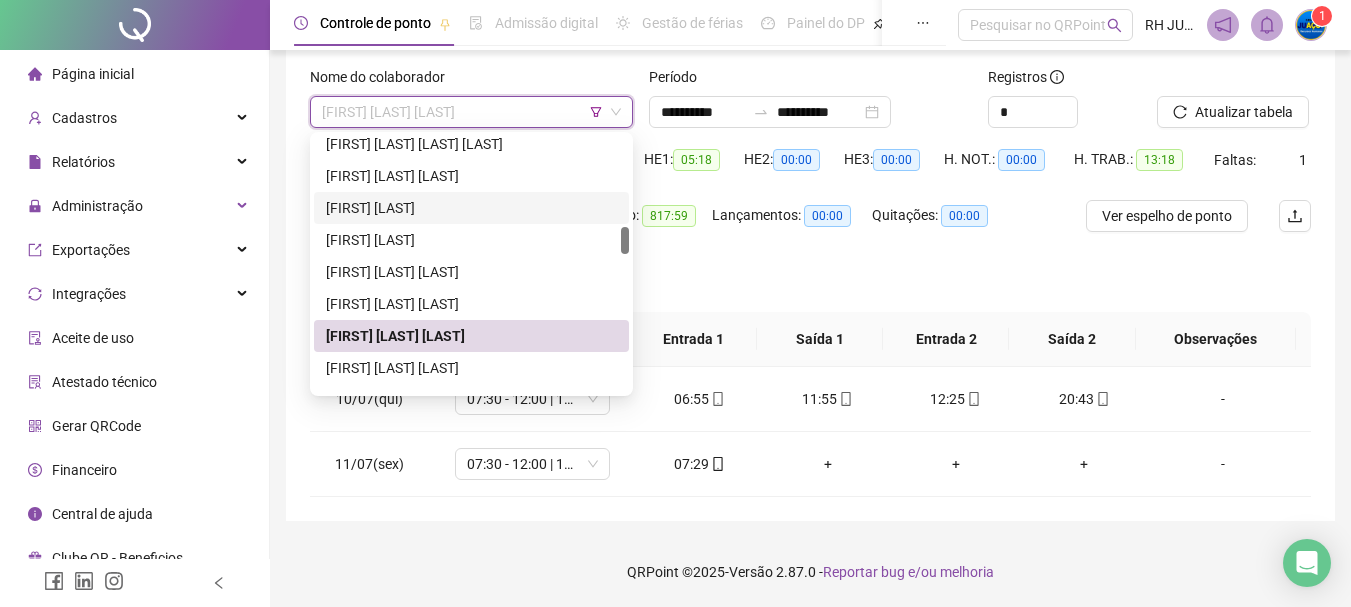 click on "[FIRST] [LAST]" at bounding box center [471, 208] 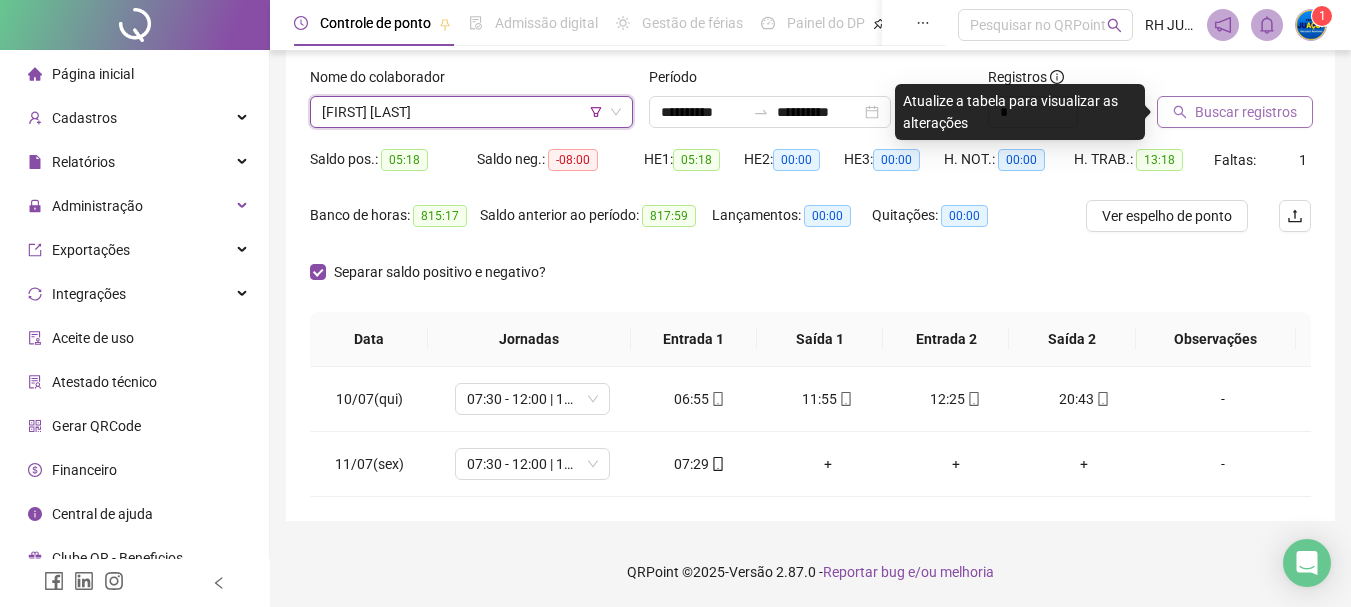 click on "Buscar registros" at bounding box center [1246, 112] 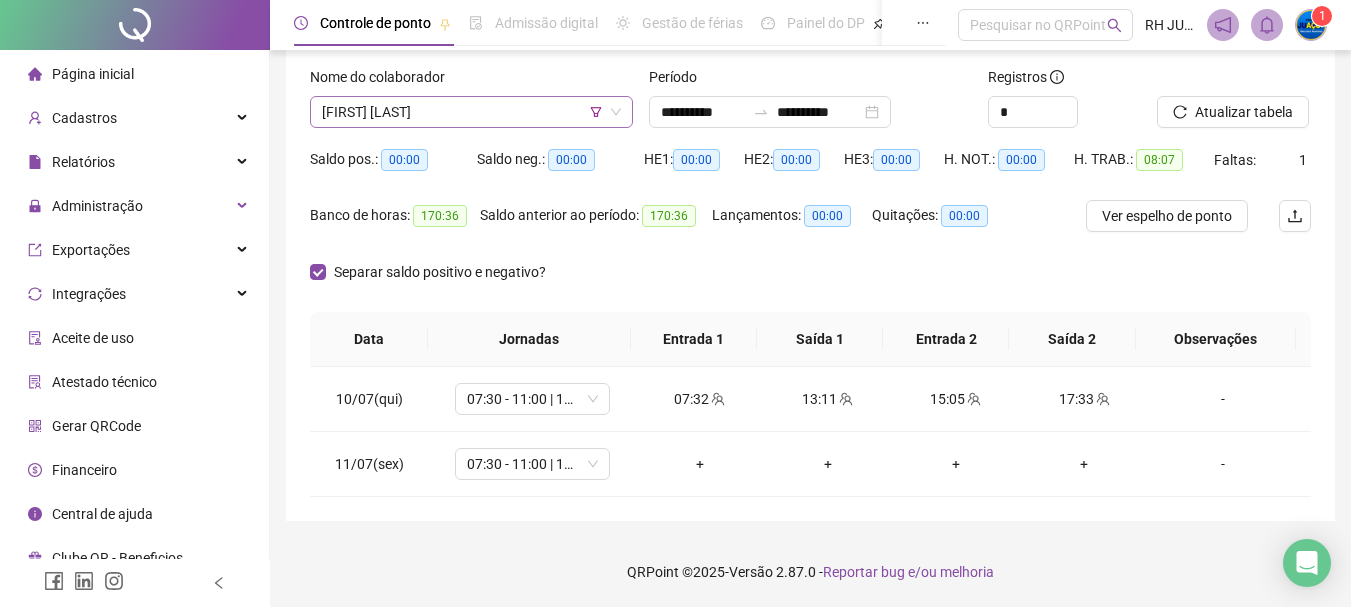 click on "[FIRST] [LAST]" at bounding box center [471, 112] 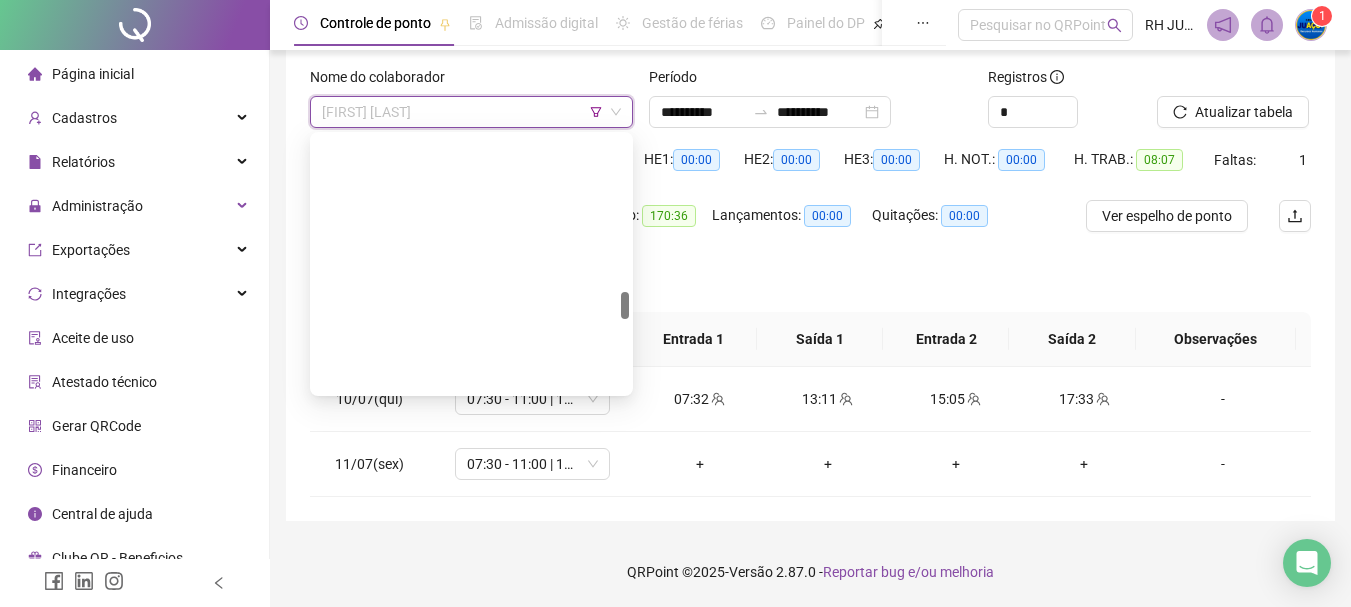 scroll, scrollTop: 1440, scrollLeft: 0, axis: vertical 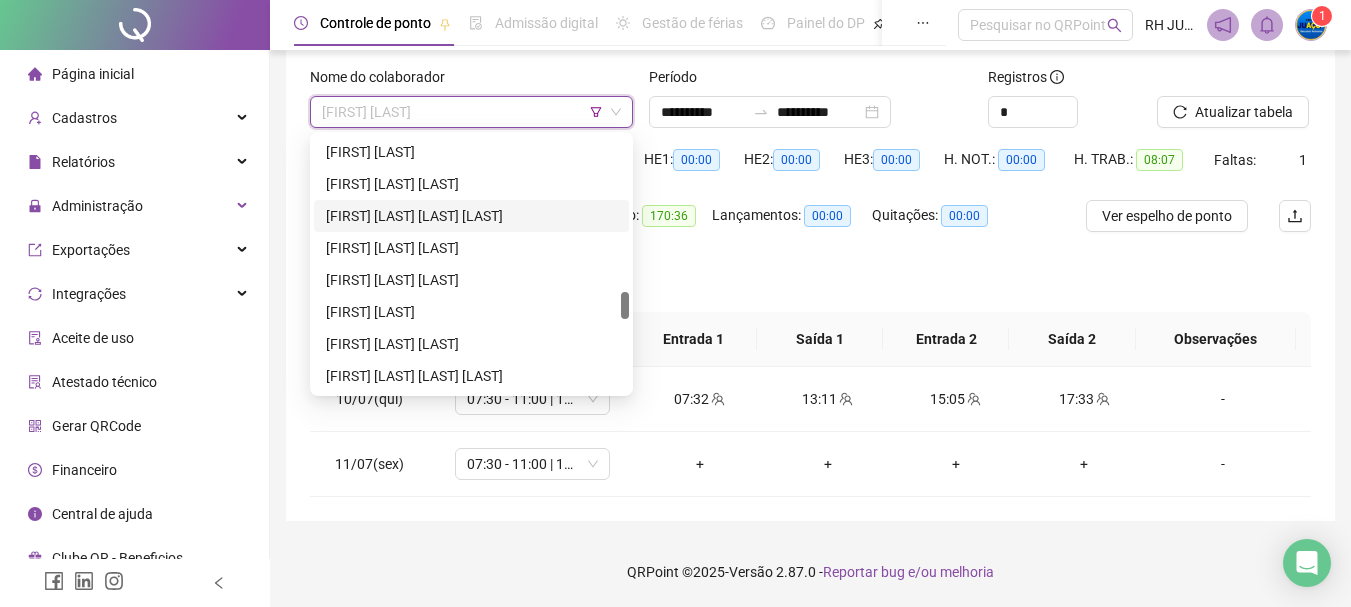 click on "[FIRST] [LAST] [LAST] [LAST]" at bounding box center [471, 216] 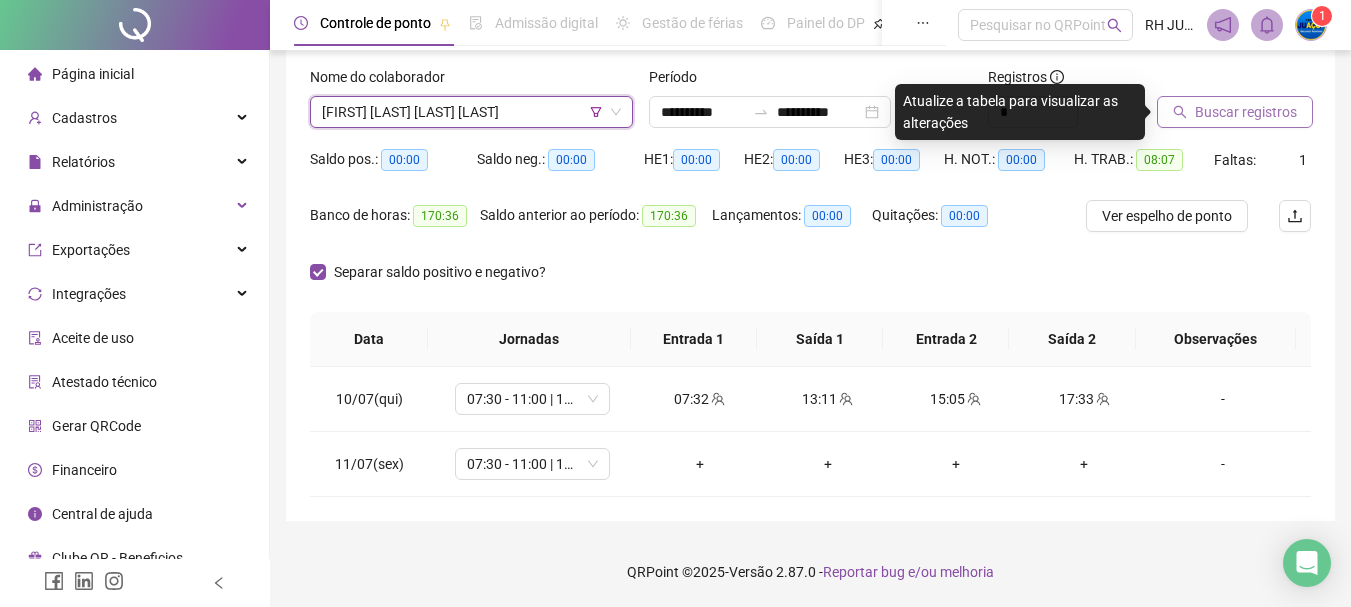 click on "Buscar registros" at bounding box center [1235, 112] 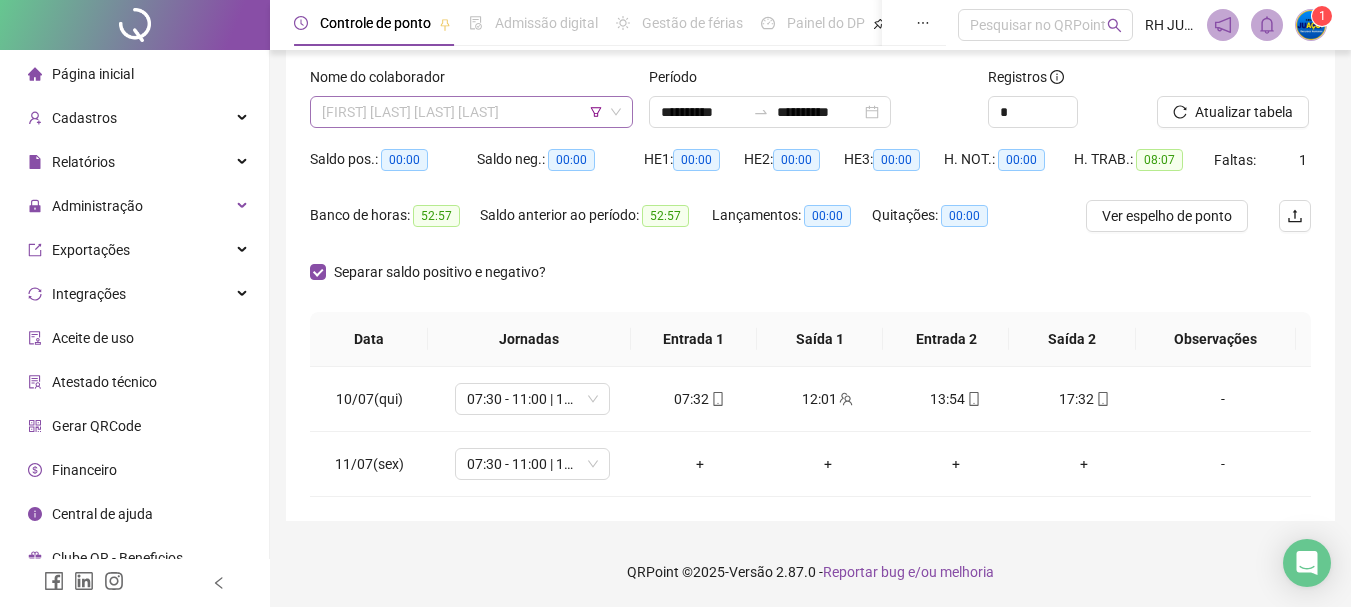 click on "[FIRST] [LAST] [LAST] [LAST]" at bounding box center [471, 112] 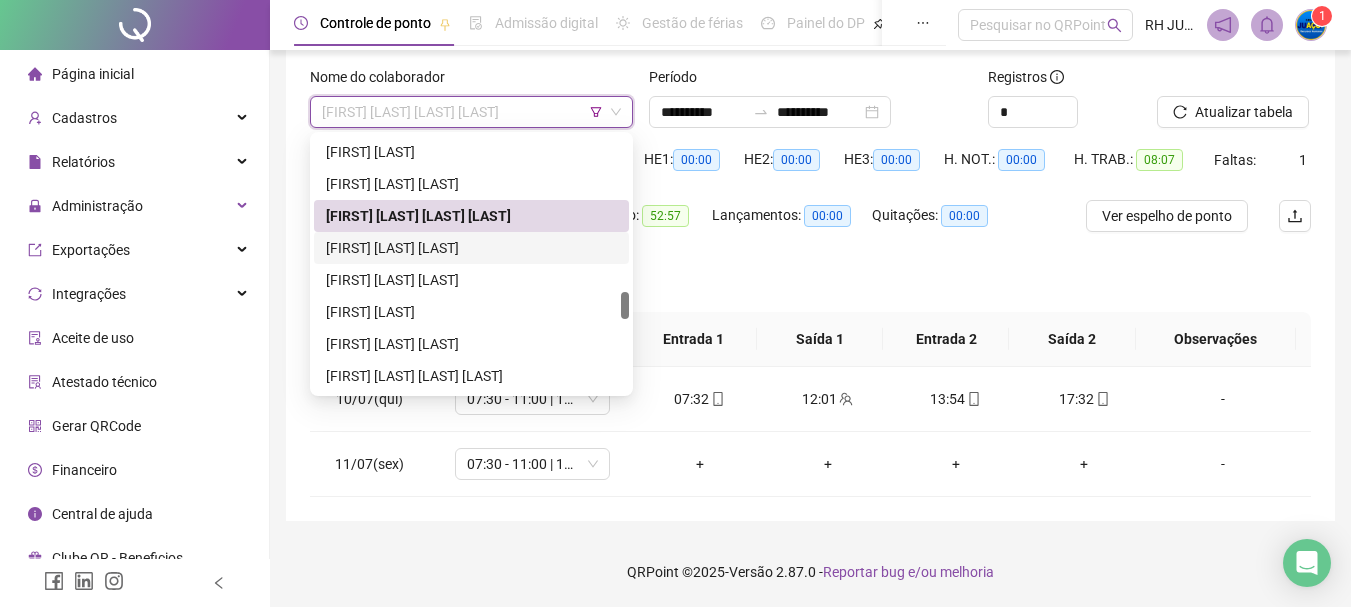 click on "[FIRST] [LAST] [LAST]" at bounding box center (471, 248) 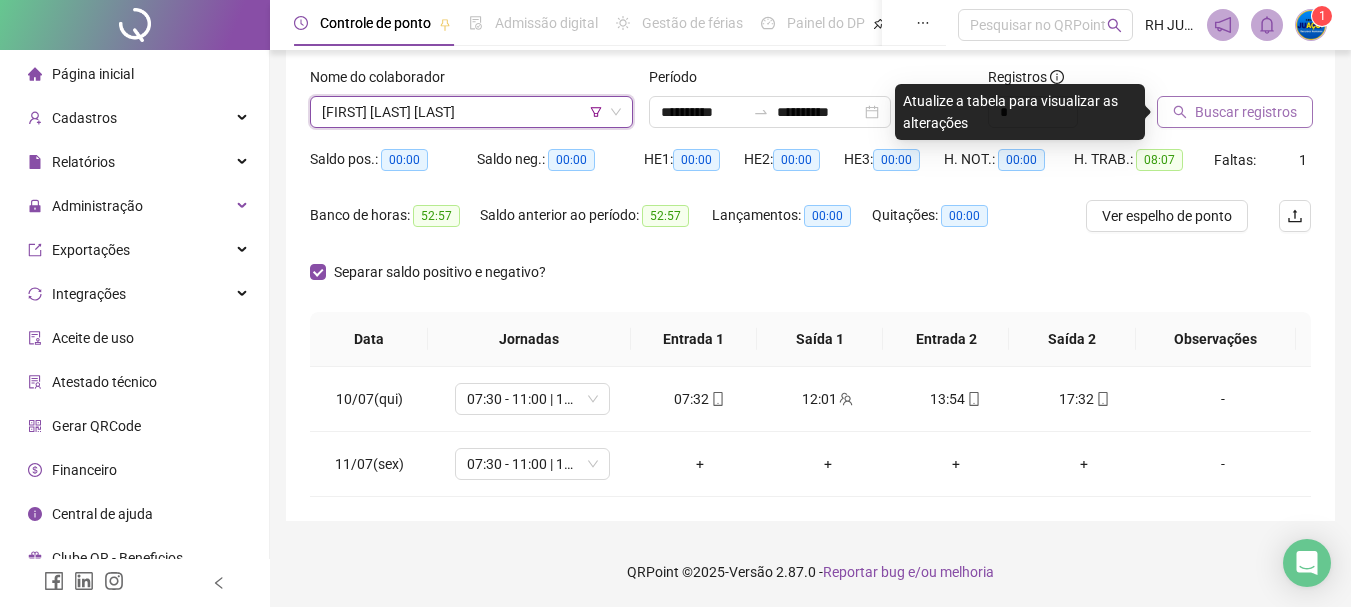 click on "Buscar registros" at bounding box center (1246, 112) 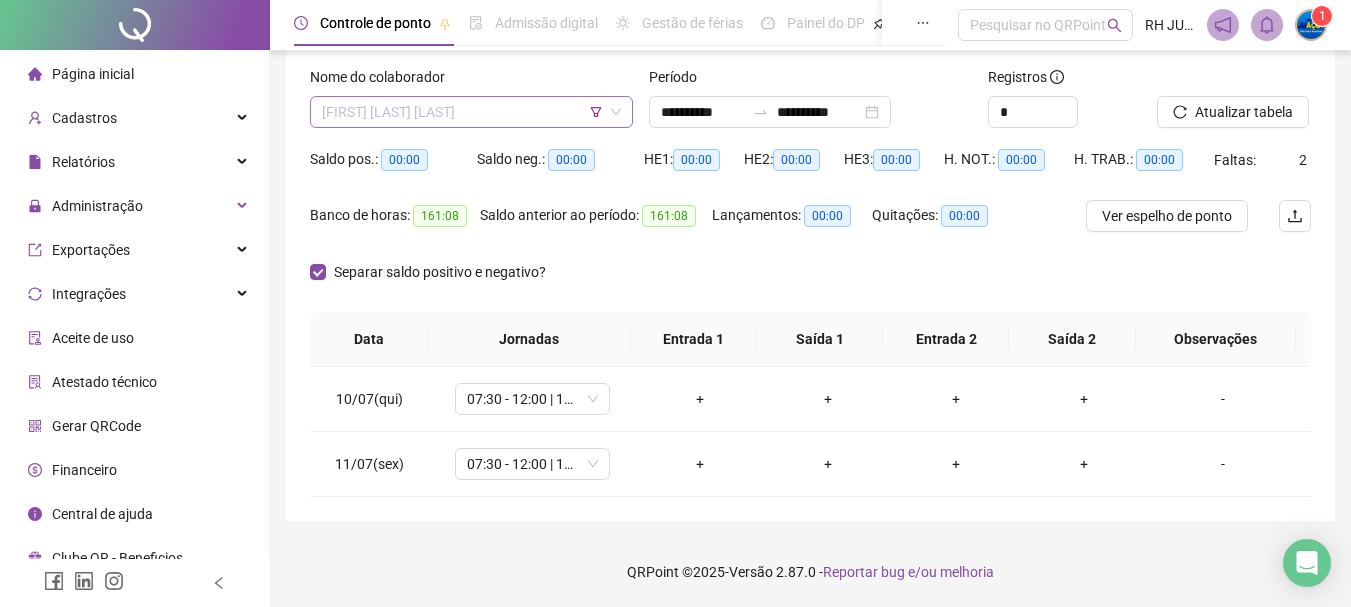 click on "[FIRST] [LAST] [LAST]" at bounding box center [471, 112] 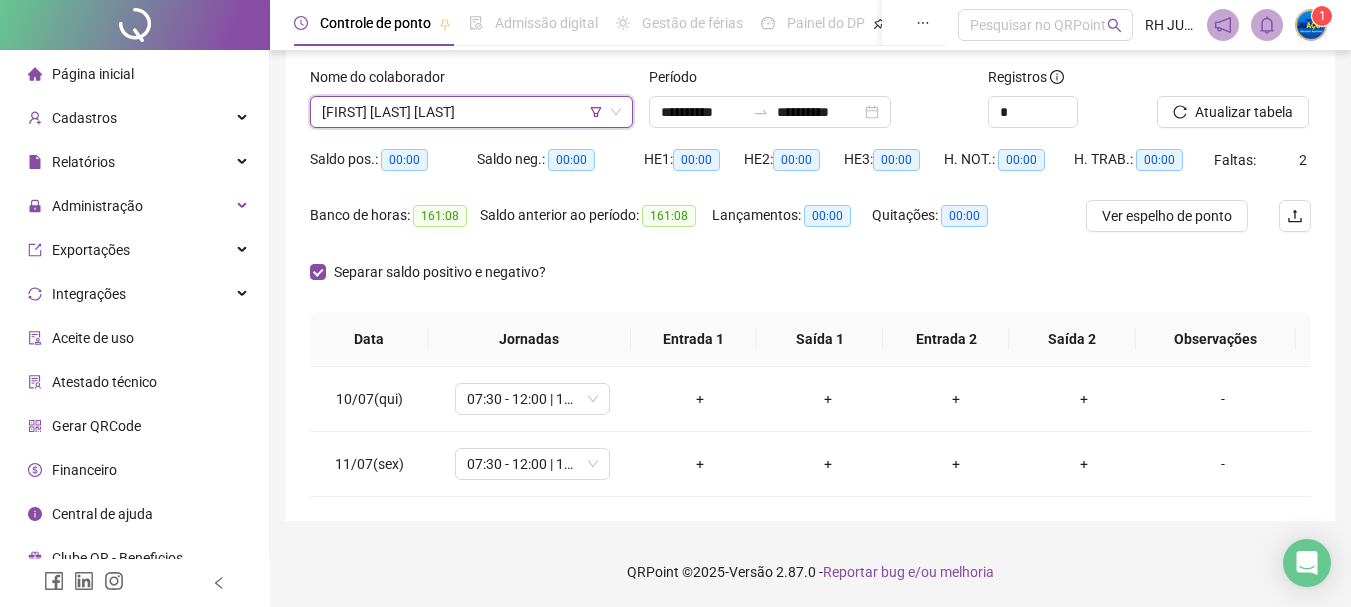 click 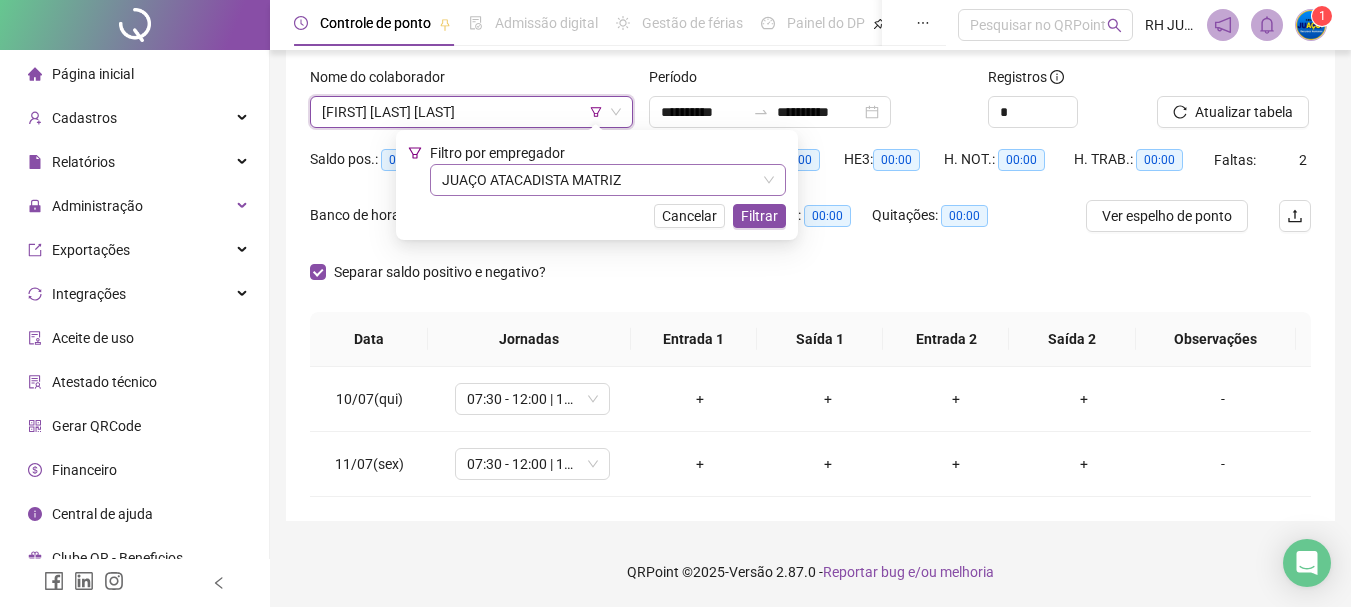 click on "JUAÇO ATACADISTA MATRIZ" at bounding box center [608, 180] 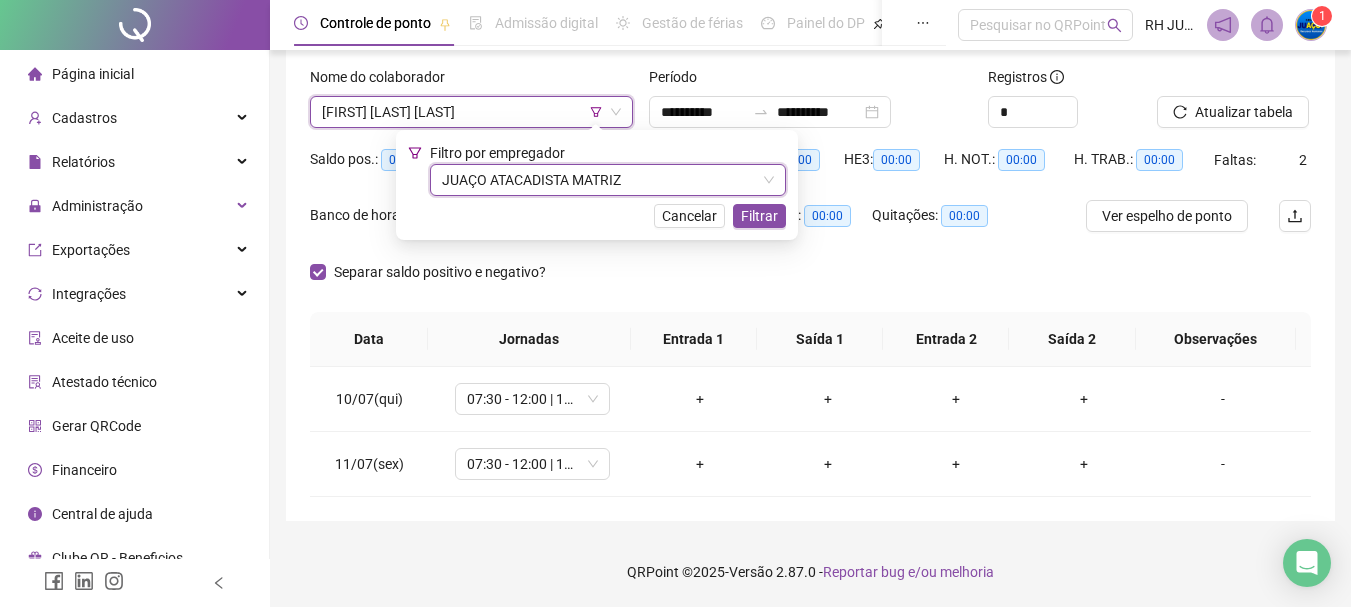 click on "Cancelar" at bounding box center (689, 216) 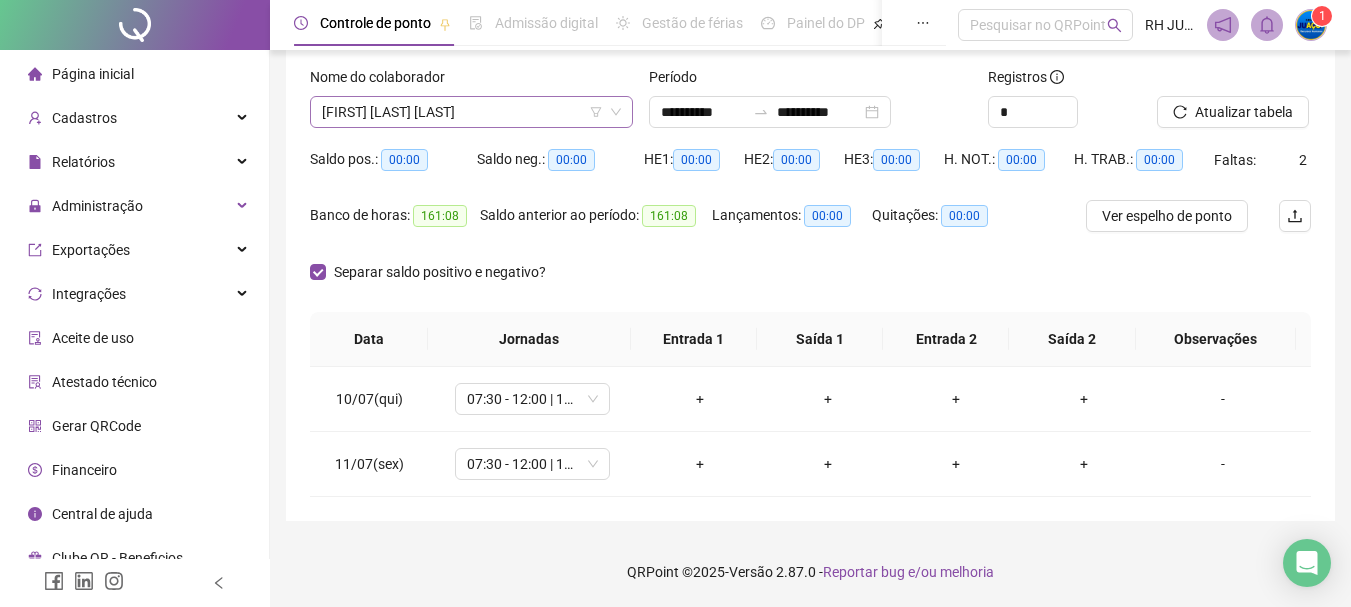 click on "[FIRST] [LAST] [LAST]" at bounding box center (471, 112) 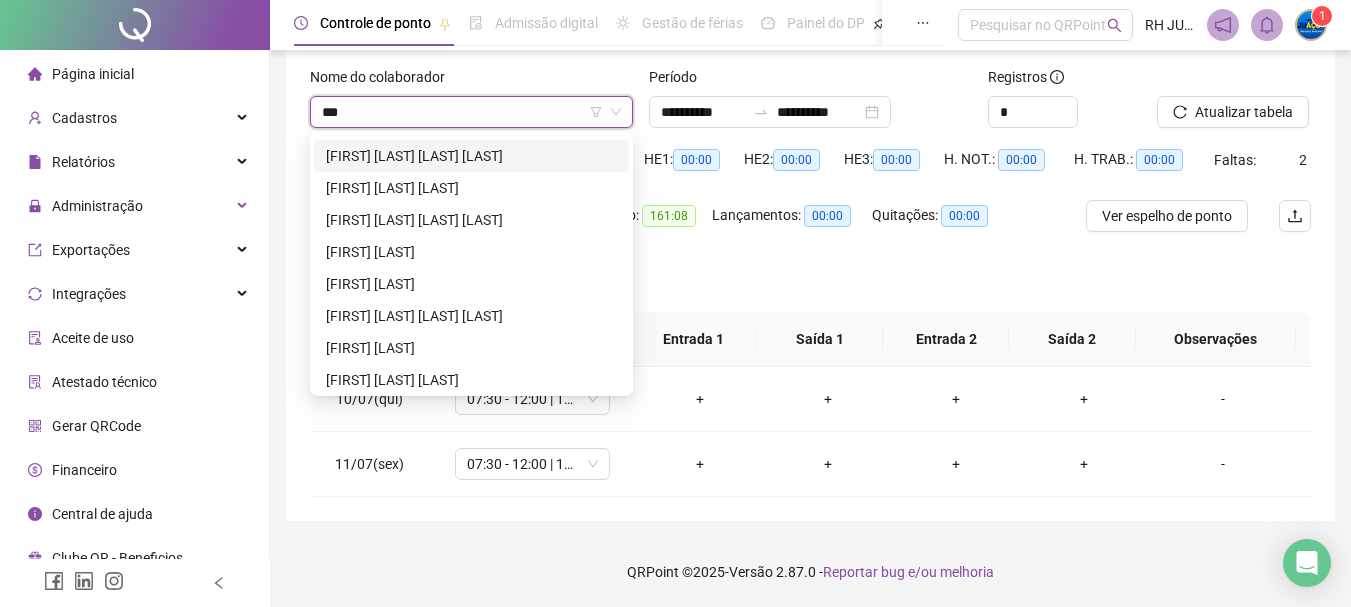 scroll, scrollTop: 416, scrollLeft: 0, axis: vertical 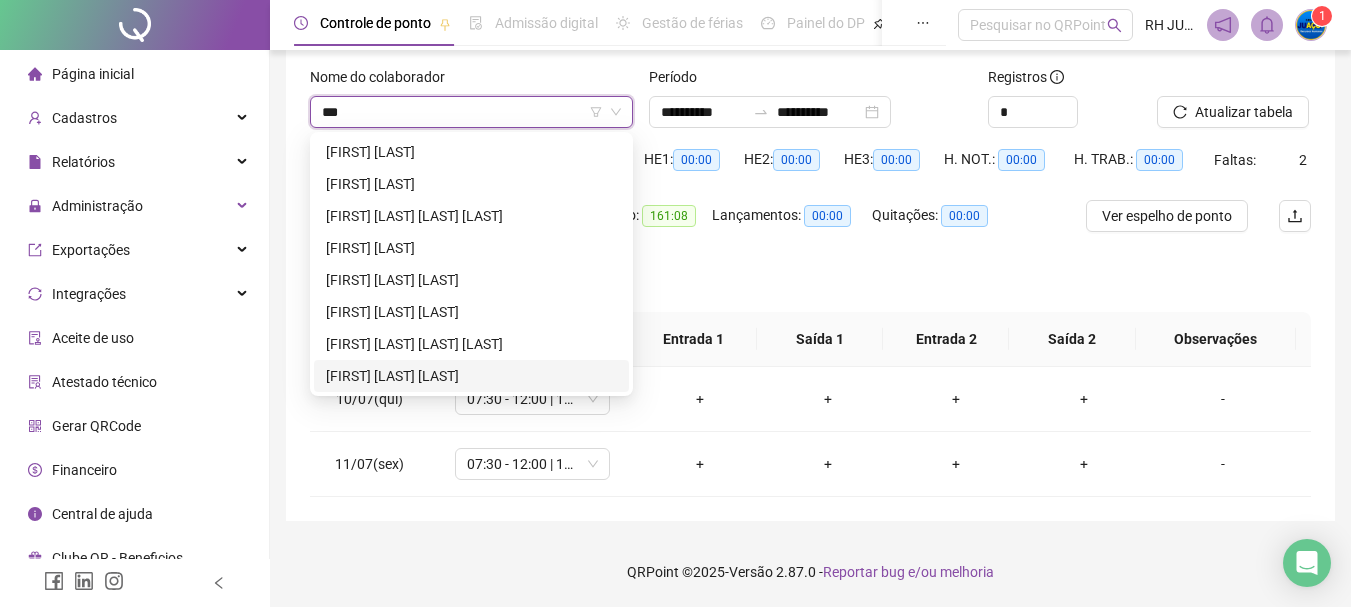 type on "***" 